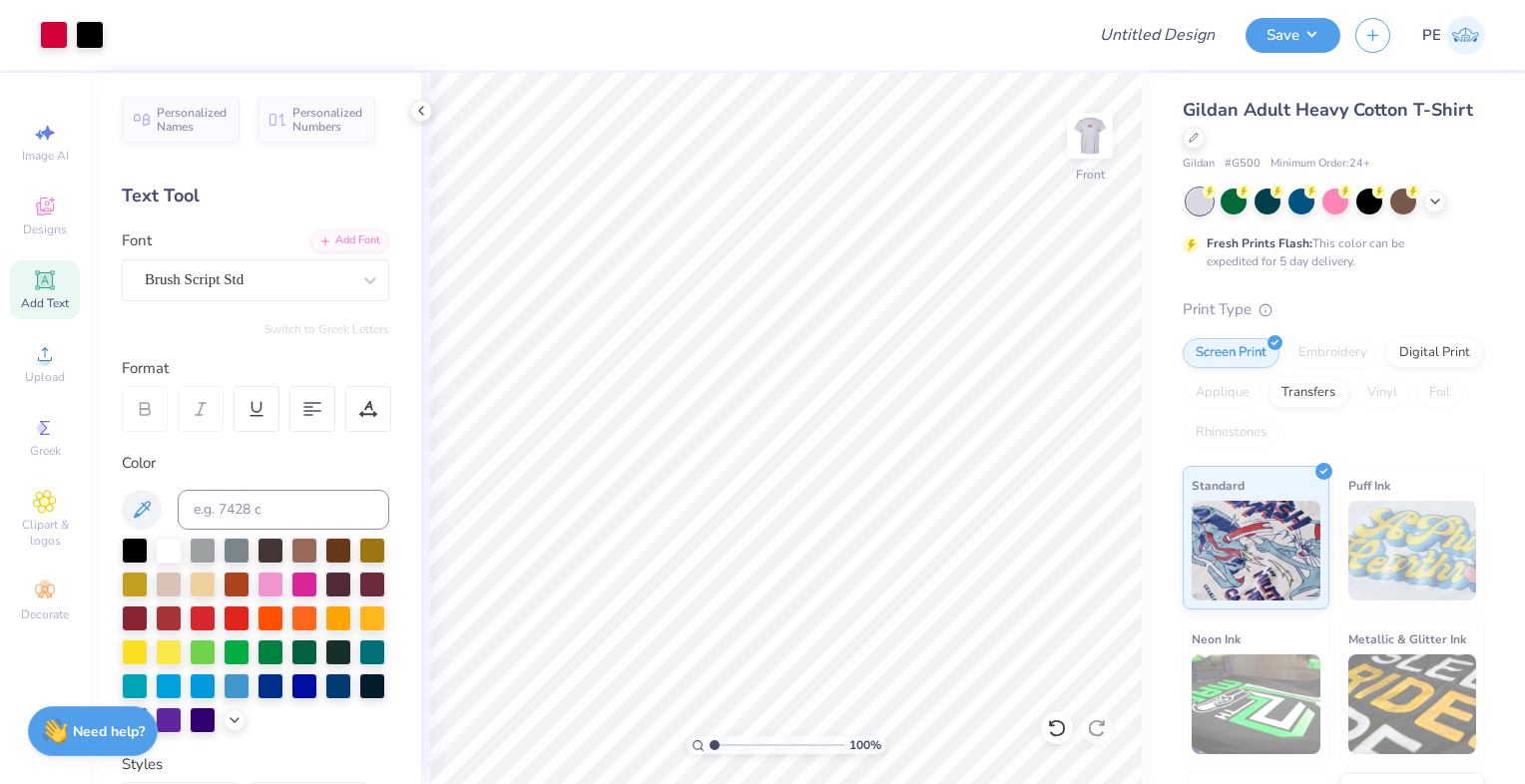scroll, scrollTop: 0, scrollLeft: 0, axis: both 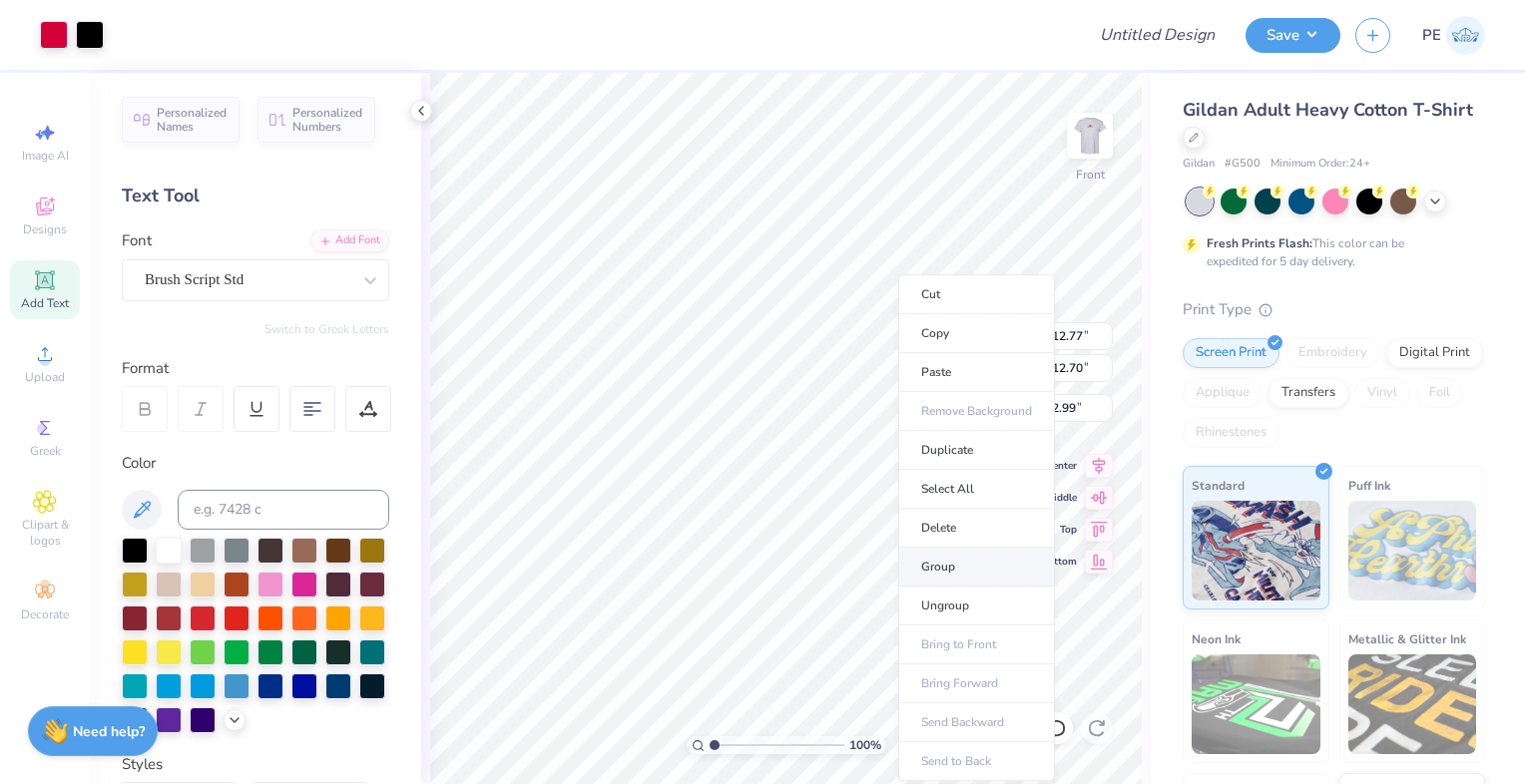click on "Group" at bounding box center [976, 567] 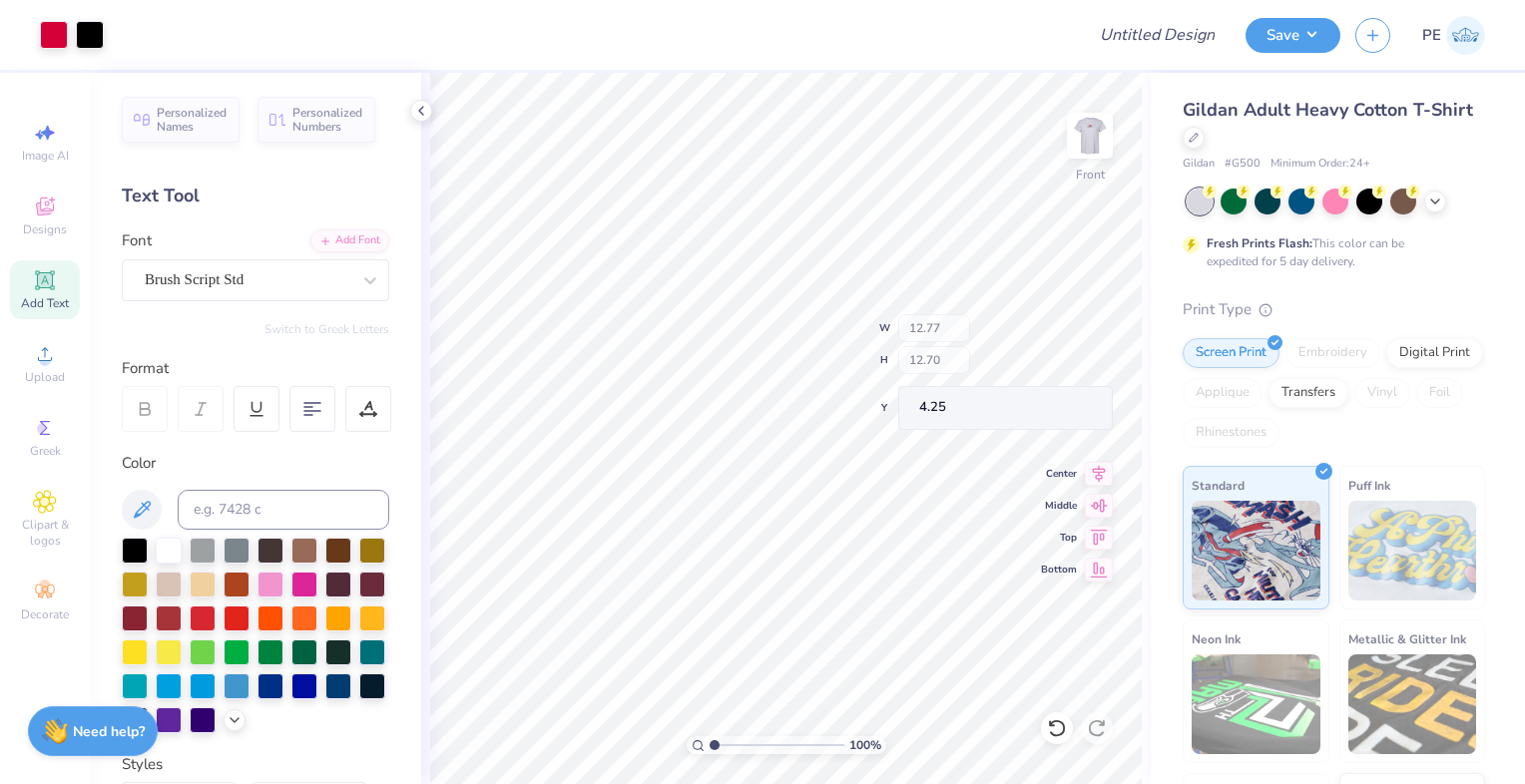 type on "4.25" 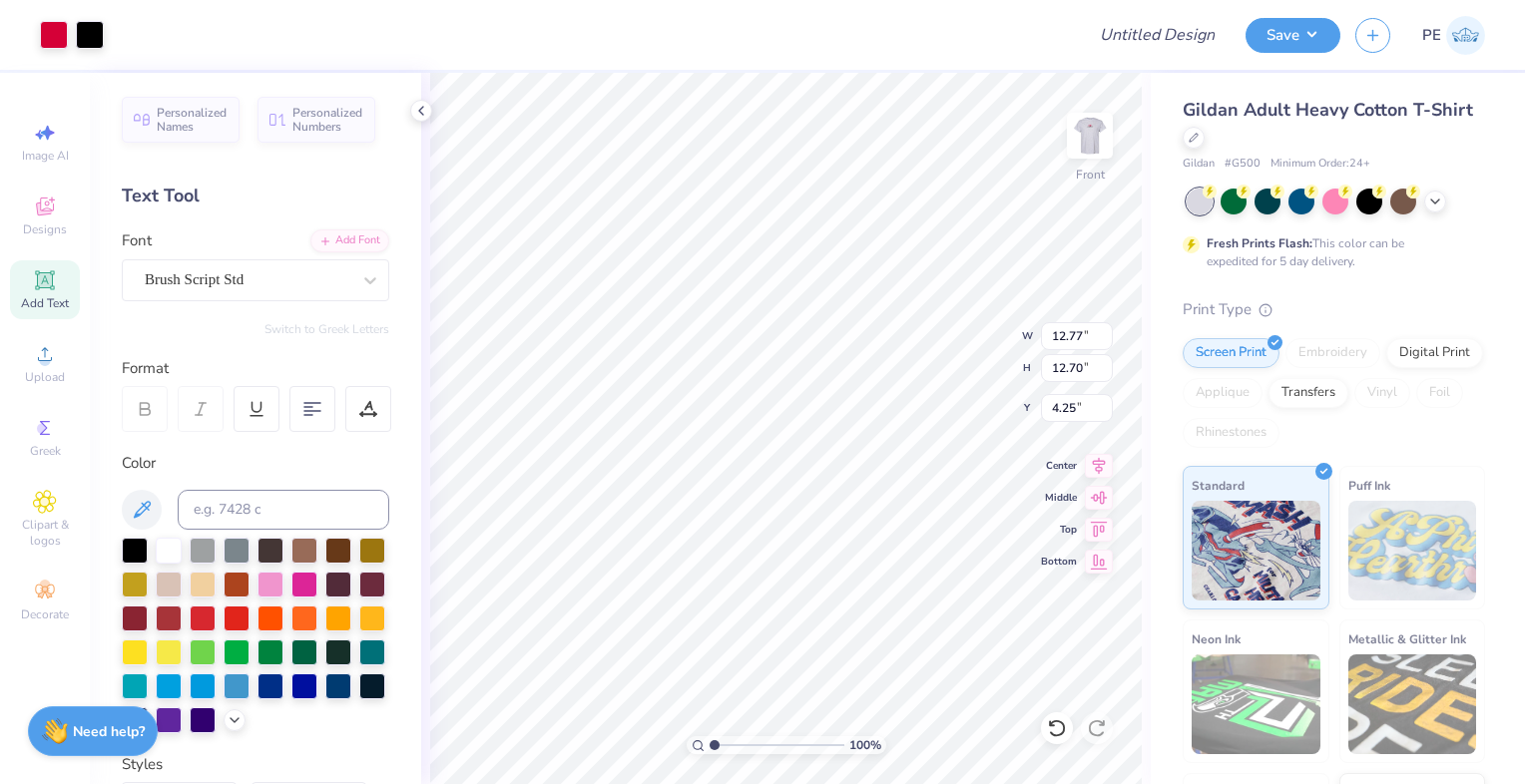 type on "4.00" 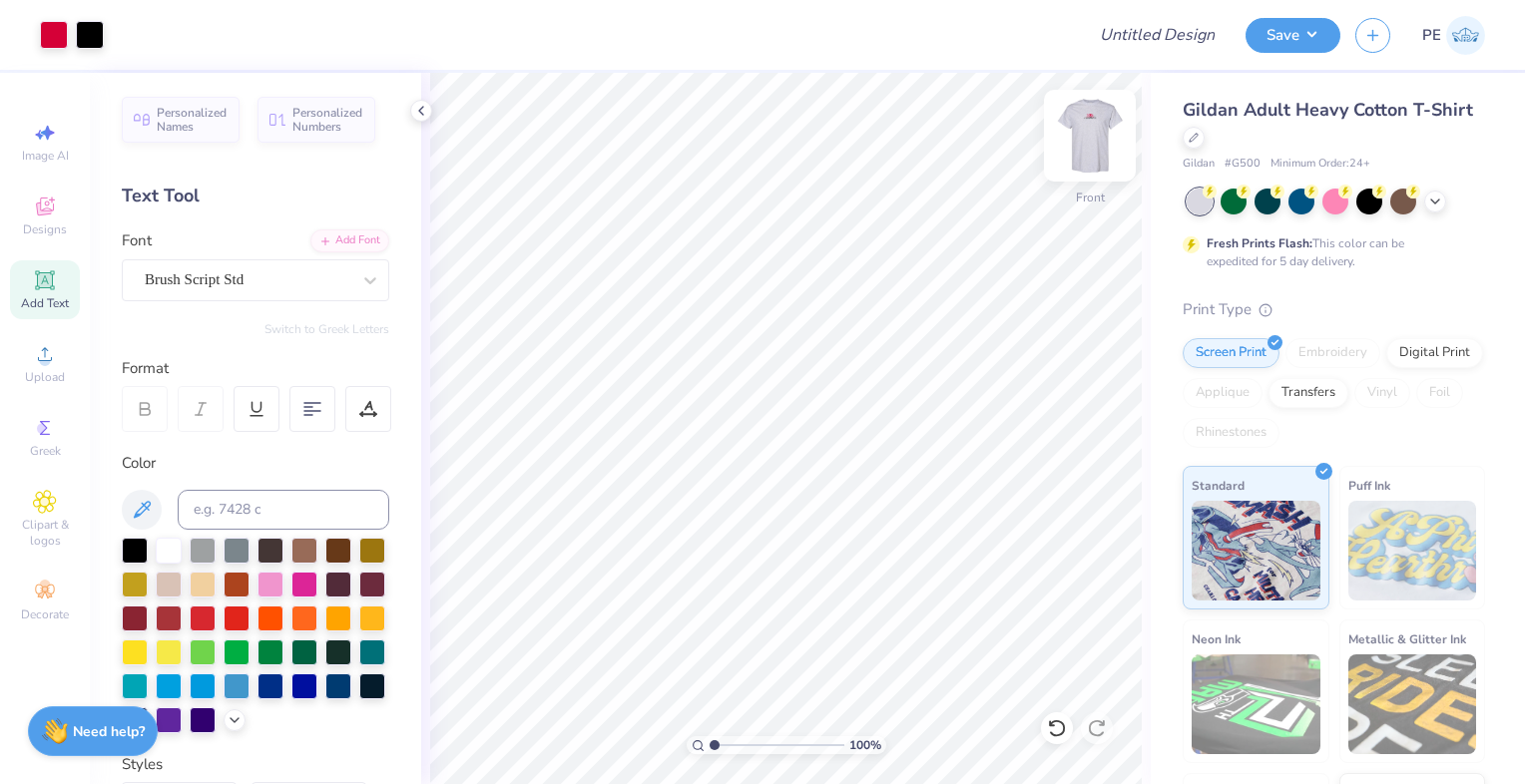click at bounding box center (1090, 136) 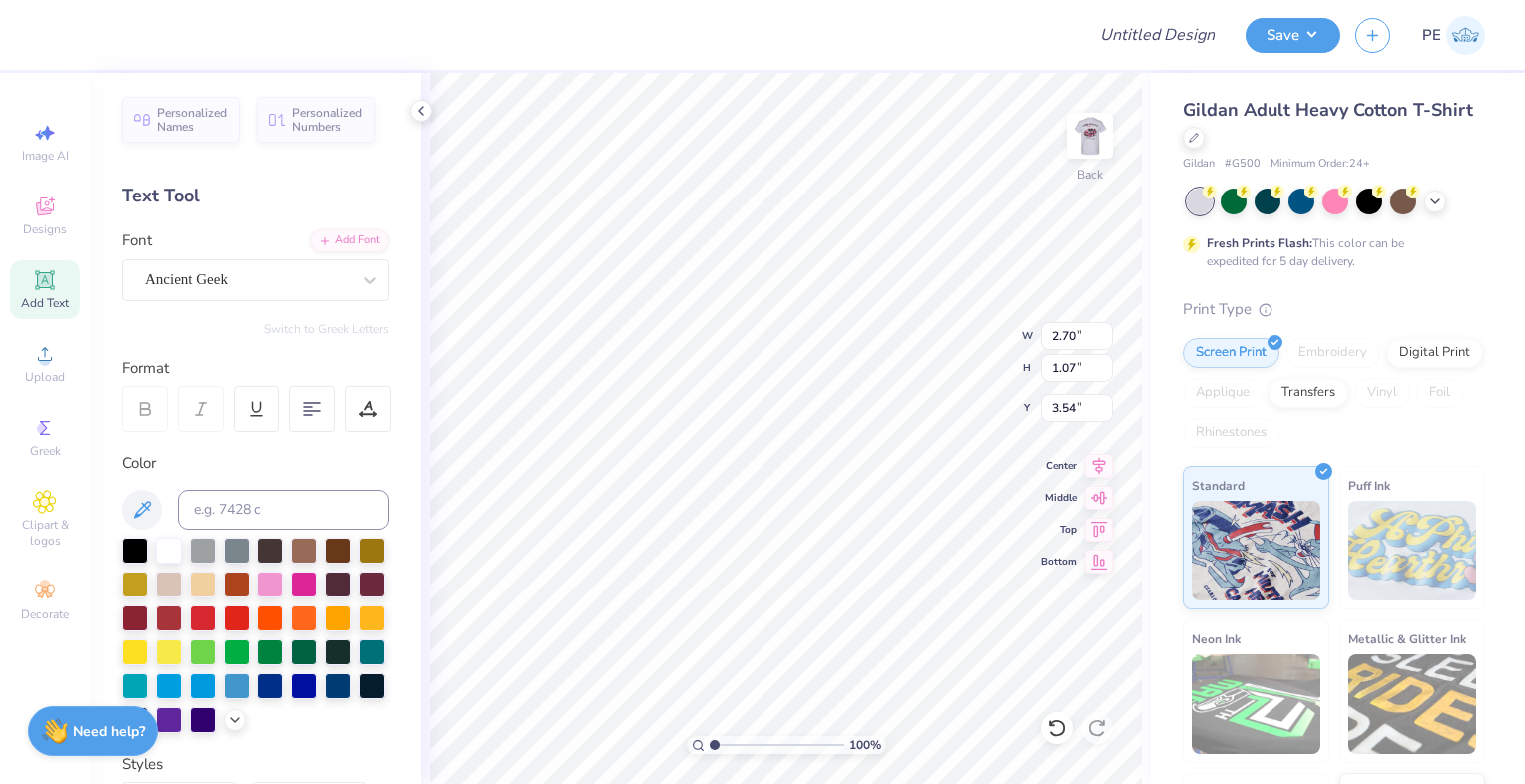 type on "4.24" 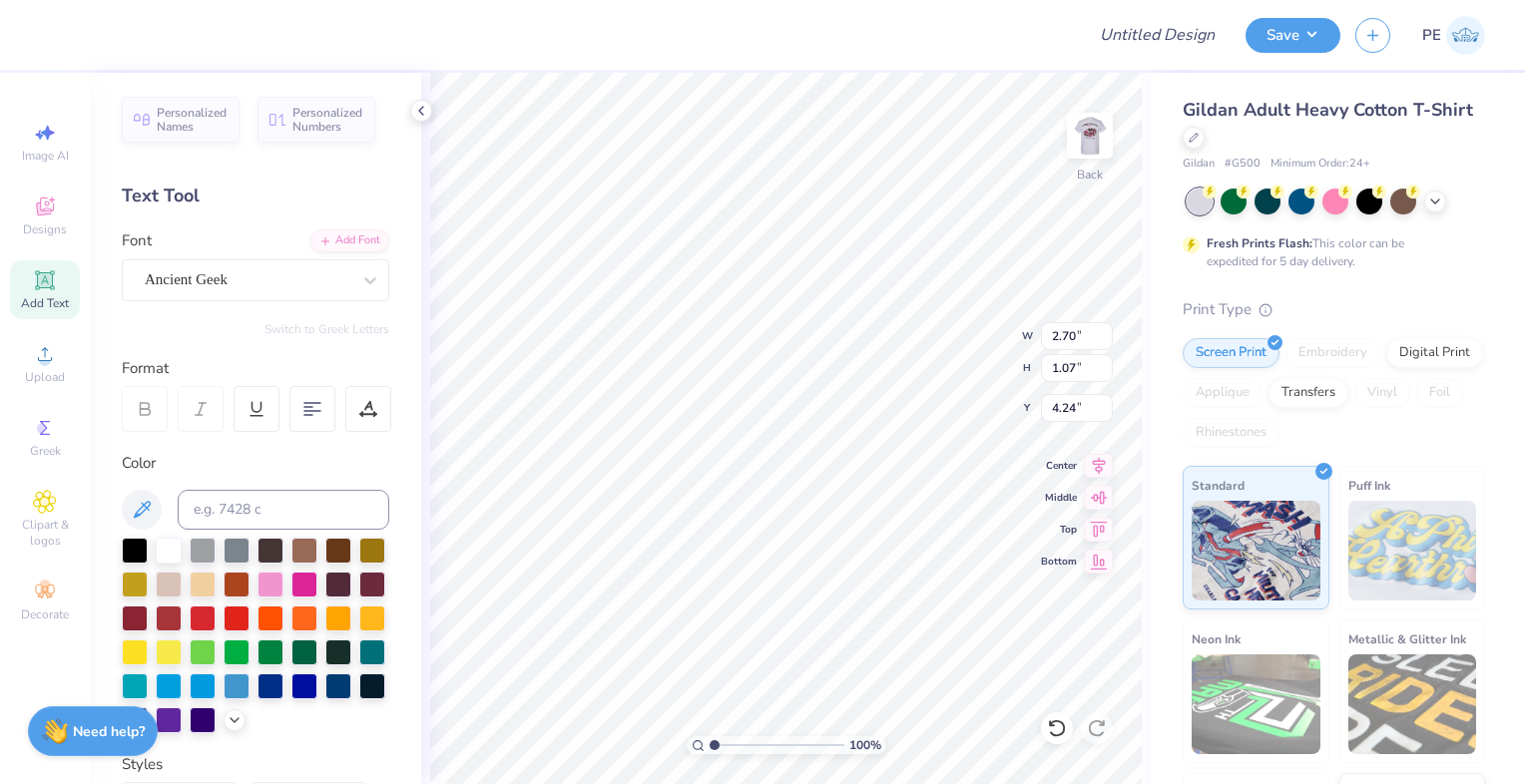 type on "4.31" 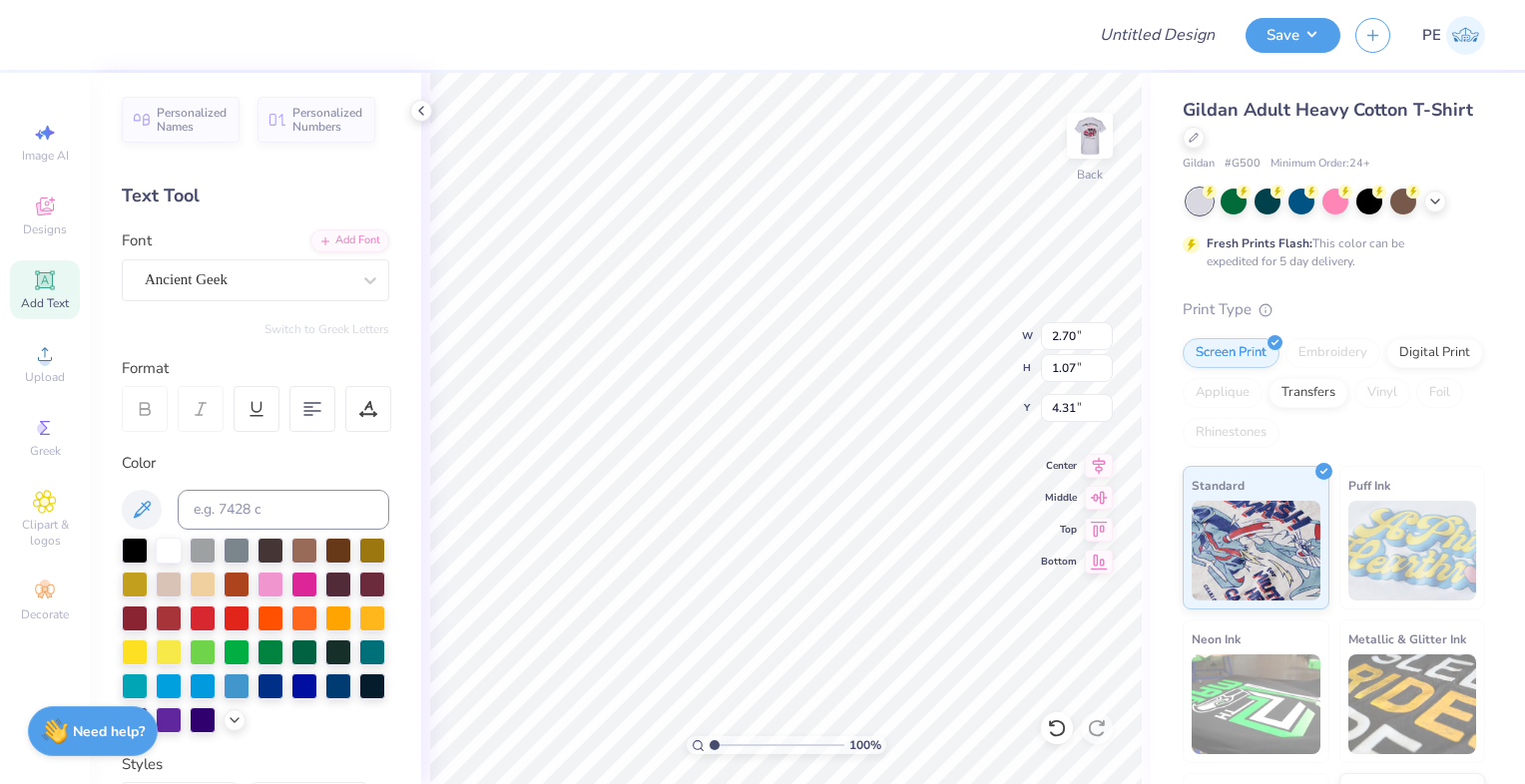 type on "4.57" 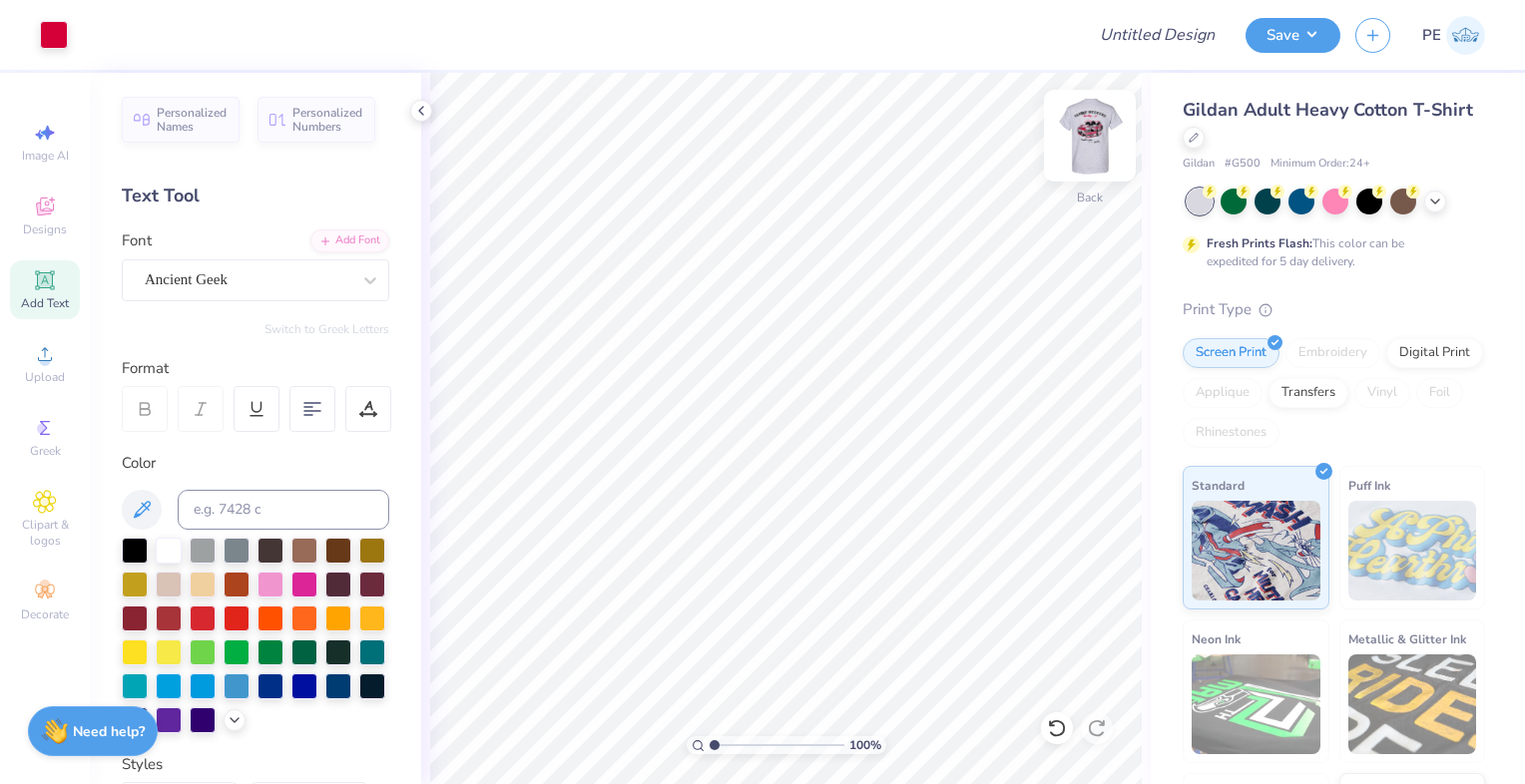 click at bounding box center (1090, 136) 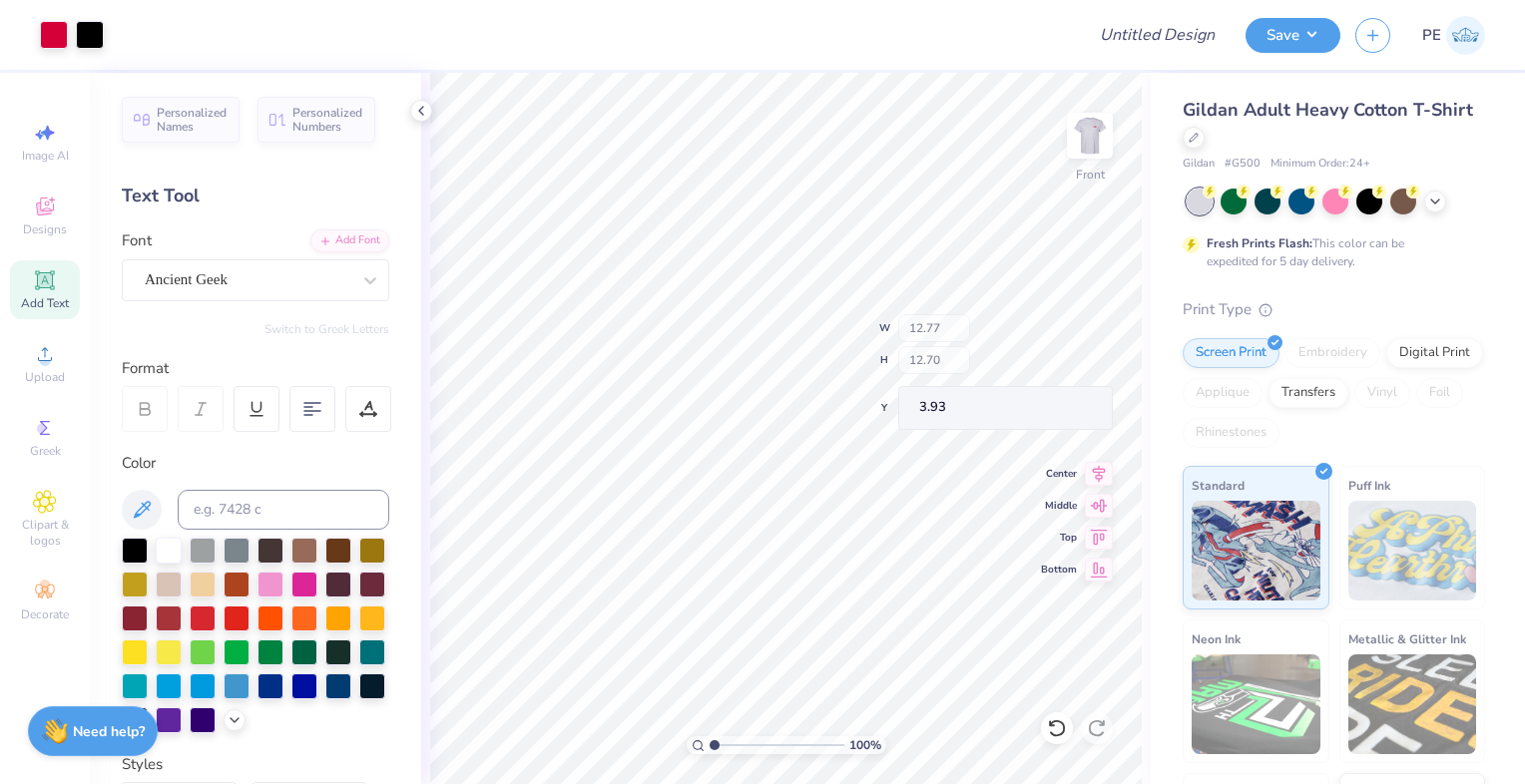 type on "3.93" 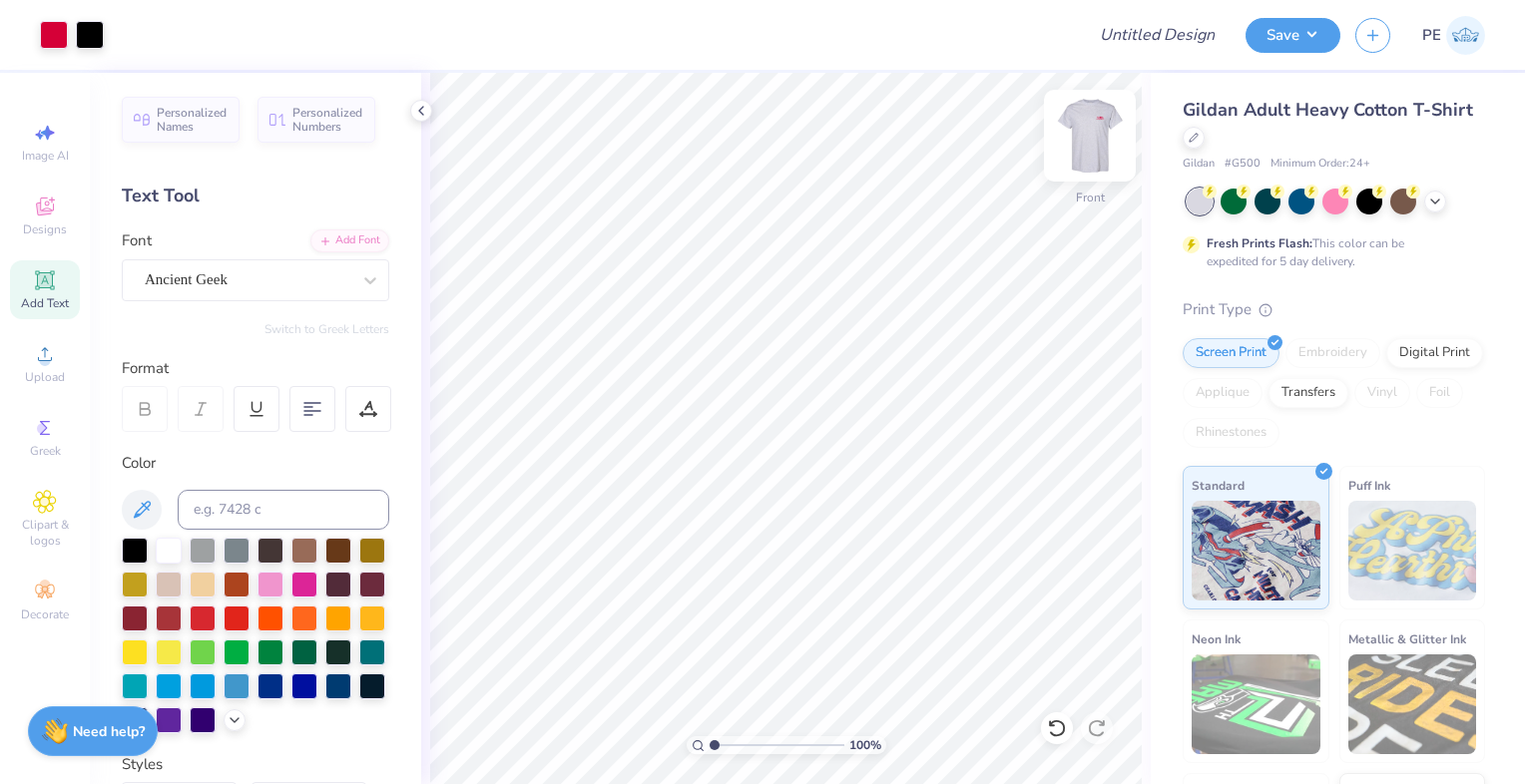 click at bounding box center (1090, 136) 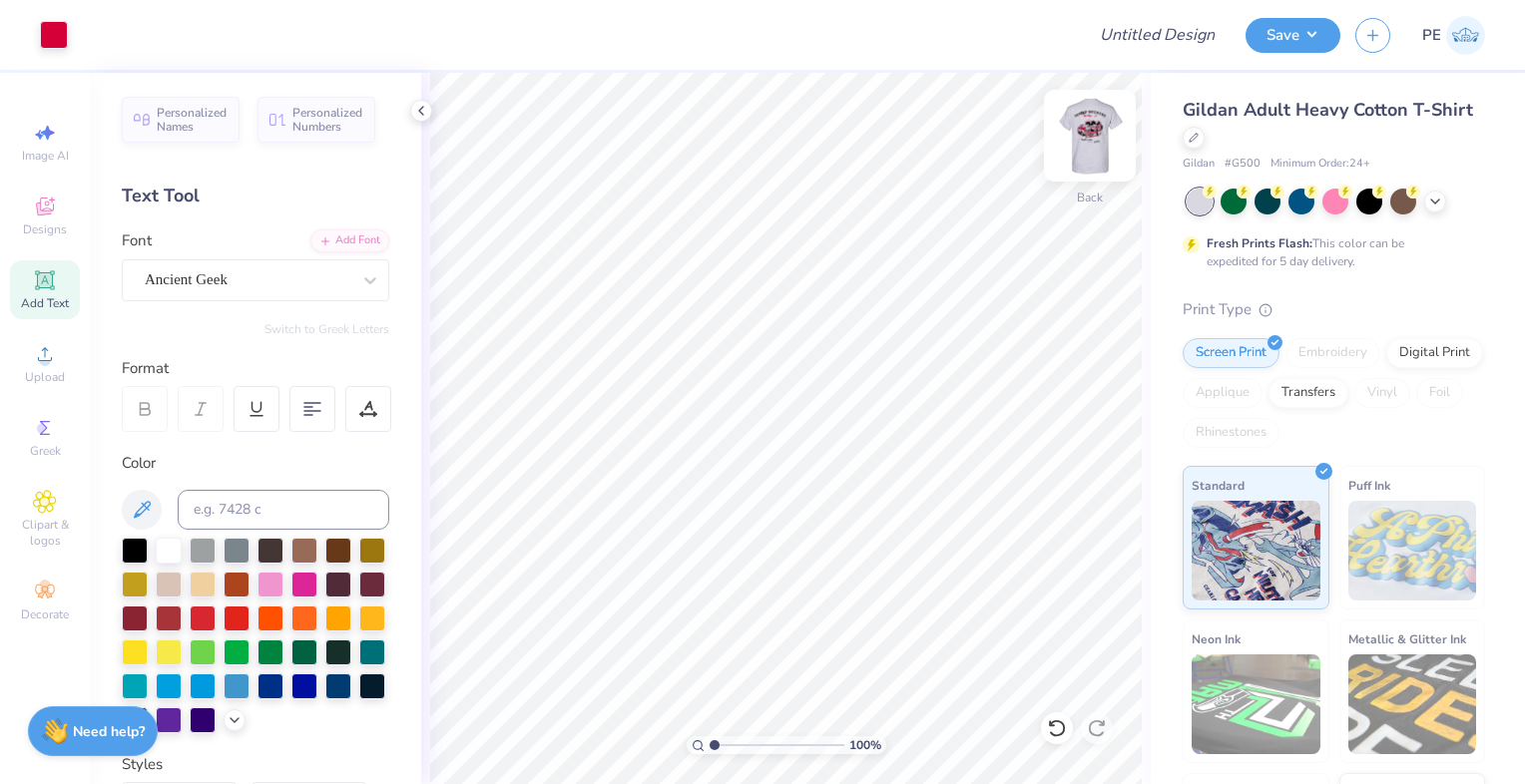 click at bounding box center [1090, 136] 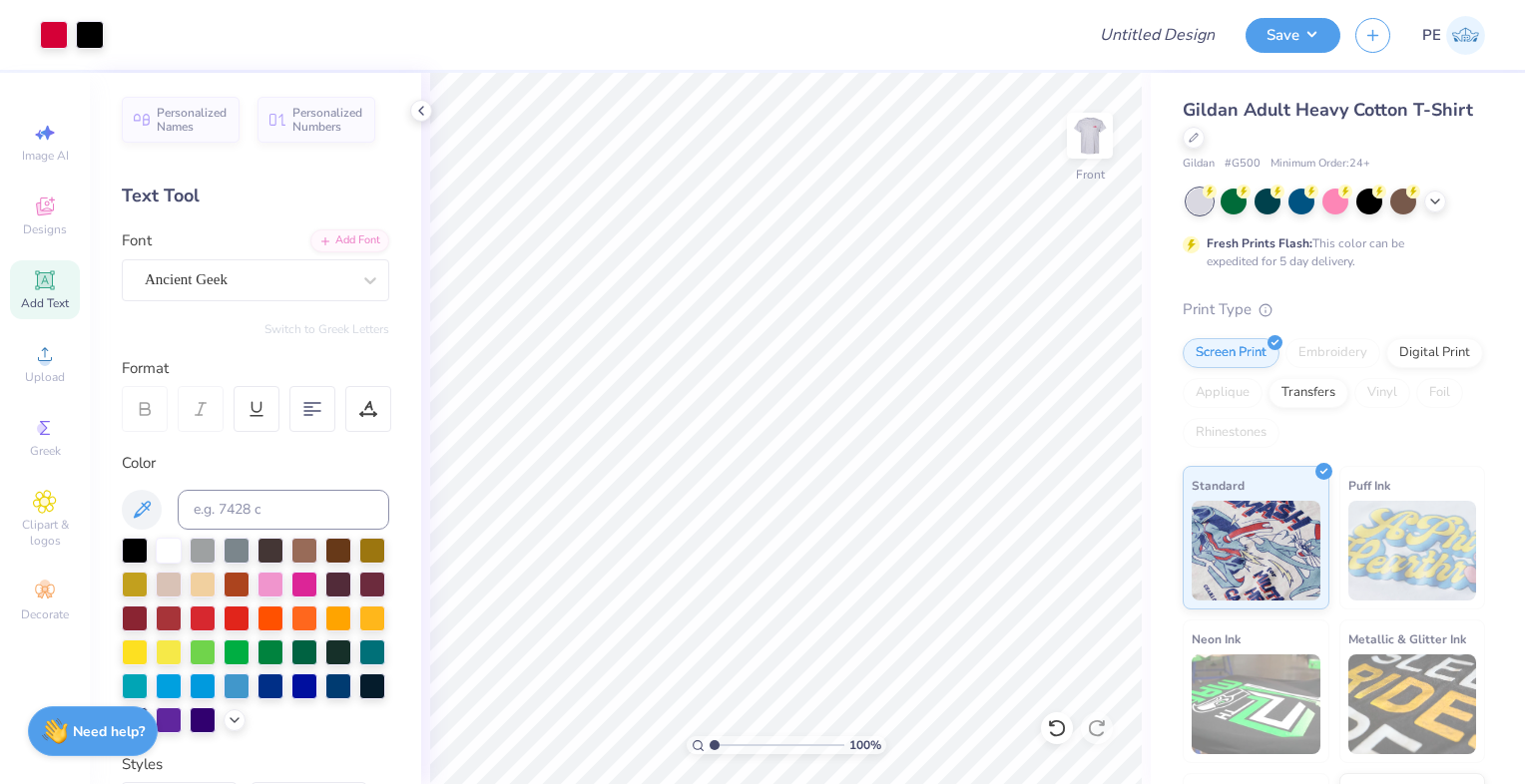 click at bounding box center [1090, 136] 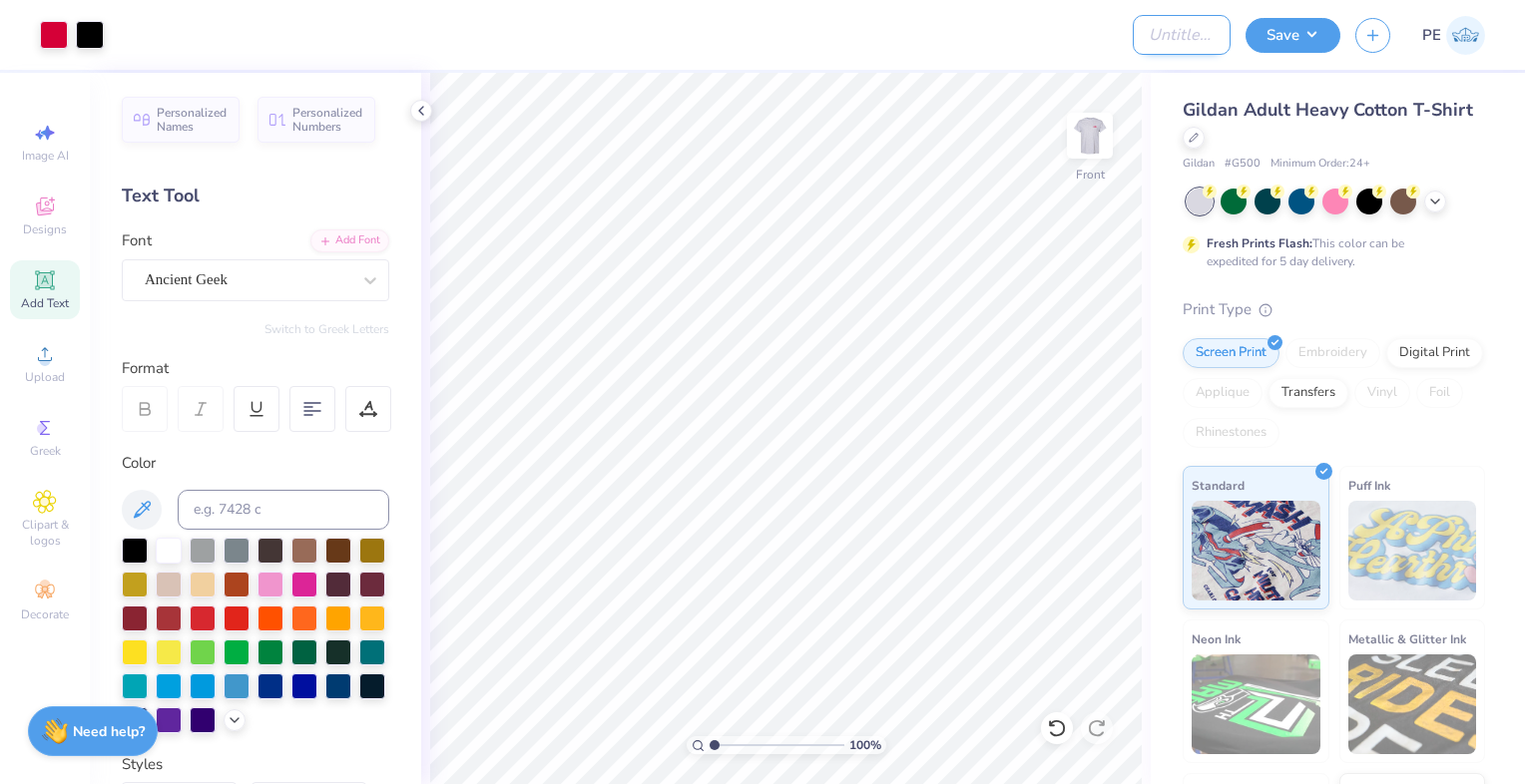 click on "Design Title" at bounding box center (1182, 35) 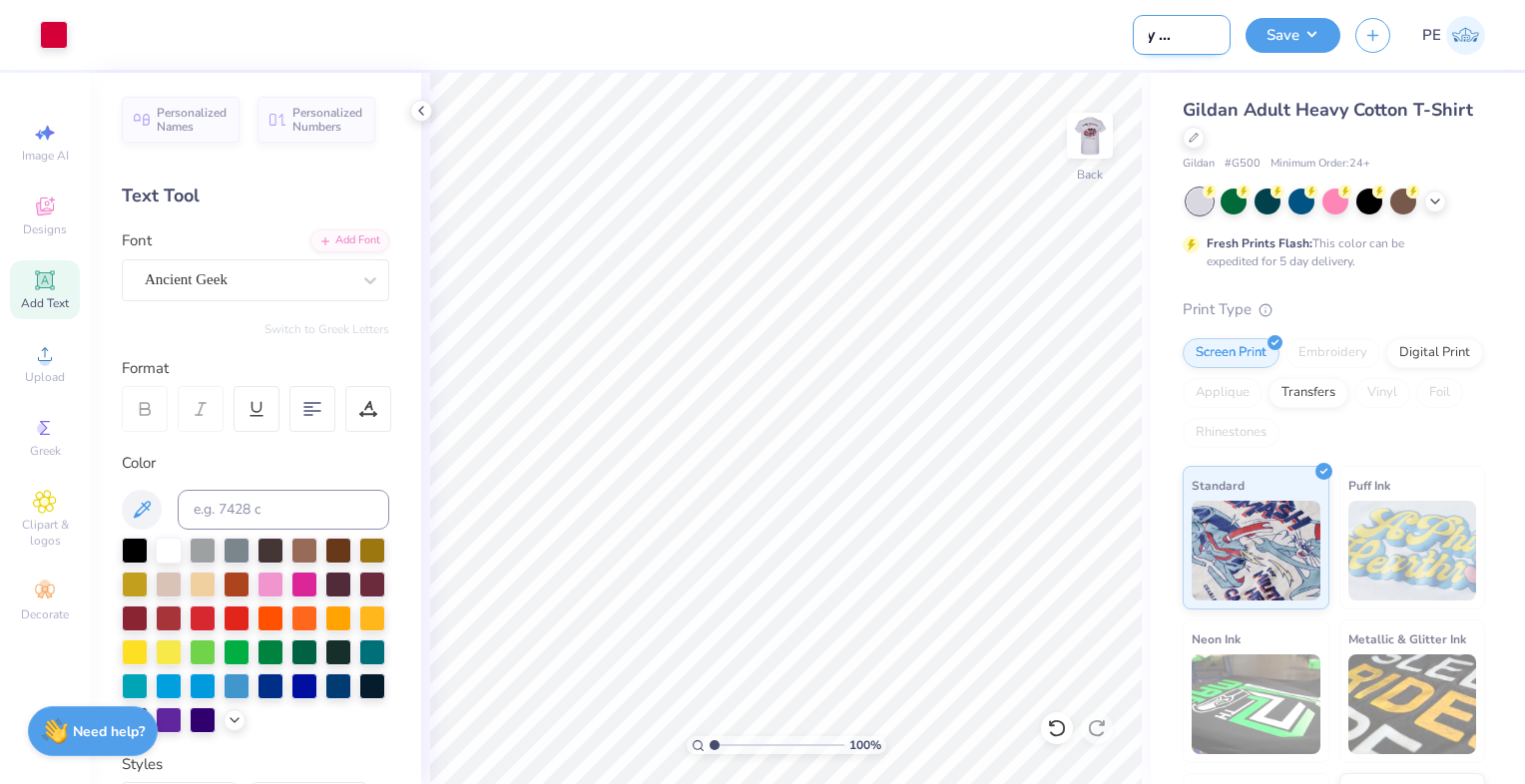 scroll, scrollTop: 0, scrollLeft: 50, axis: horizontal 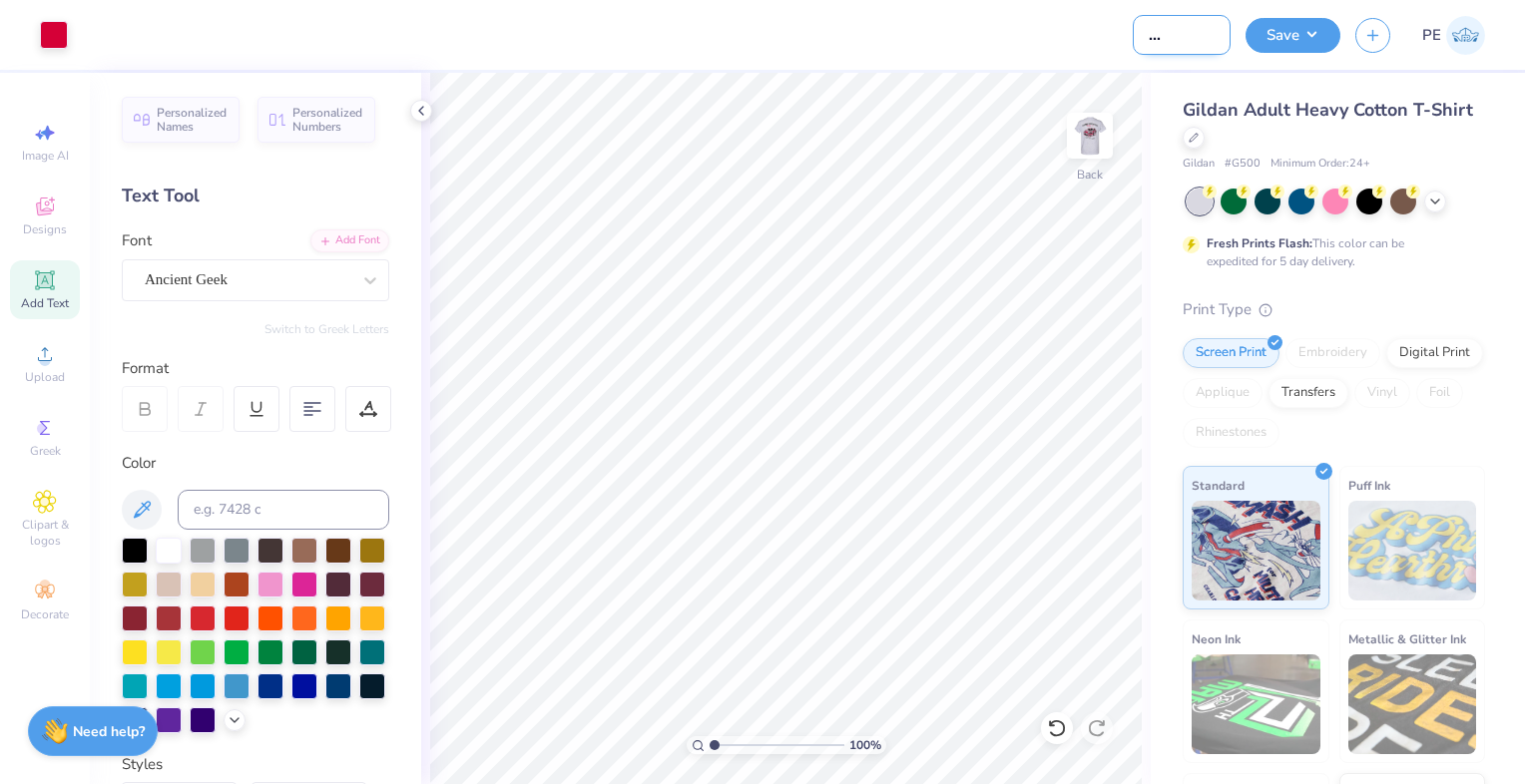 type on "family" 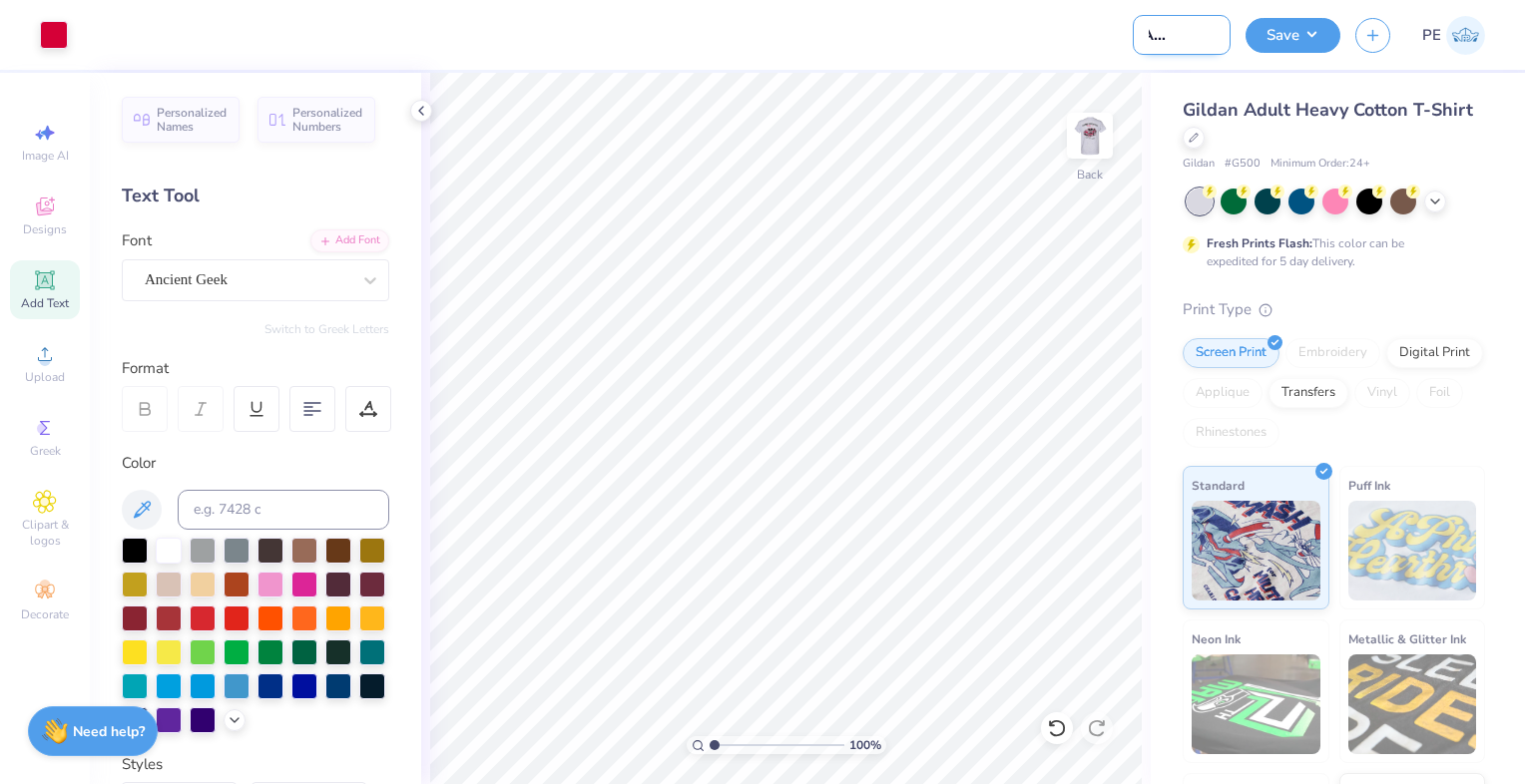 scroll, scrollTop: 0, scrollLeft: 0, axis: both 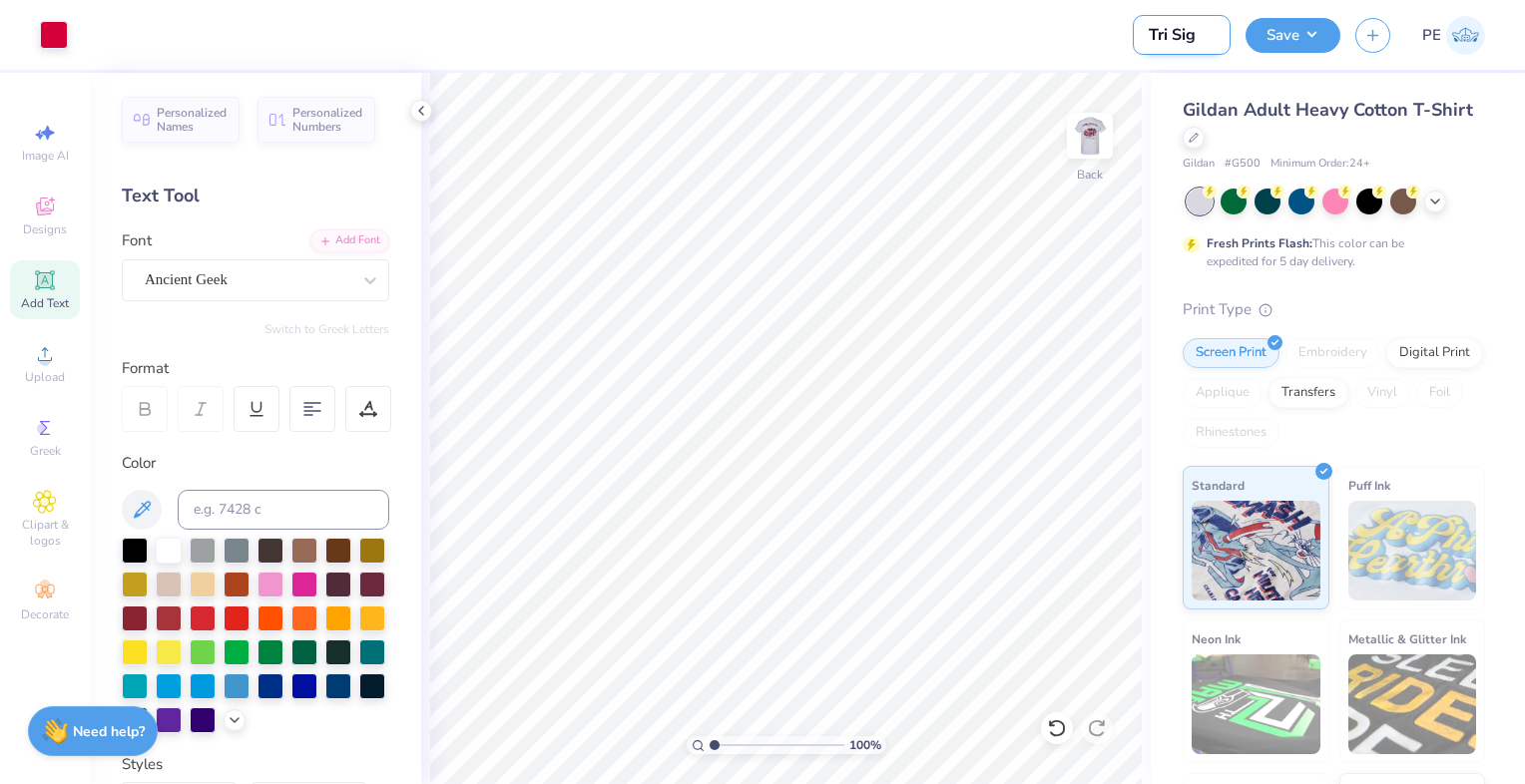 type on "Tri" 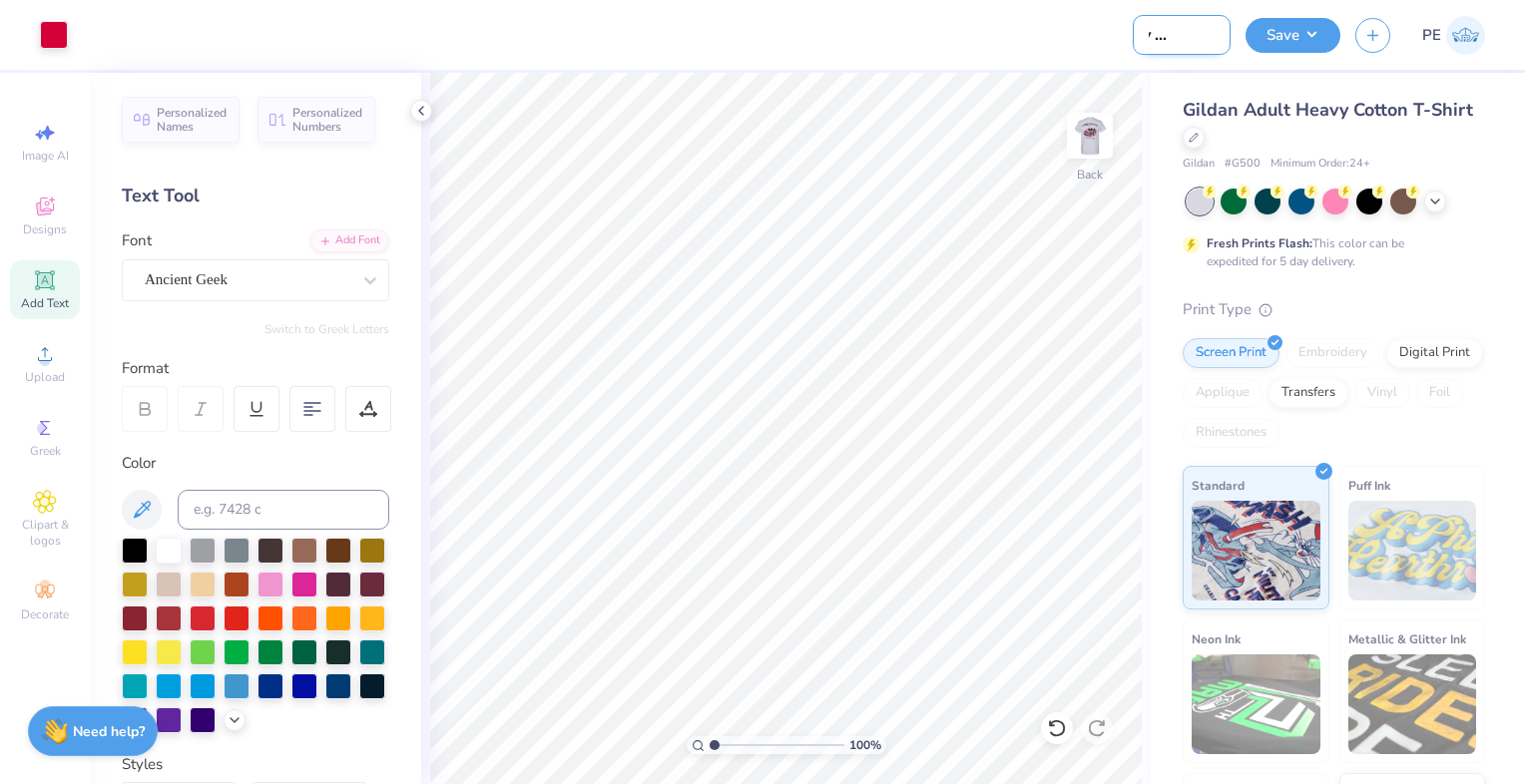scroll, scrollTop: 0, scrollLeft: 56, axis: horizontal 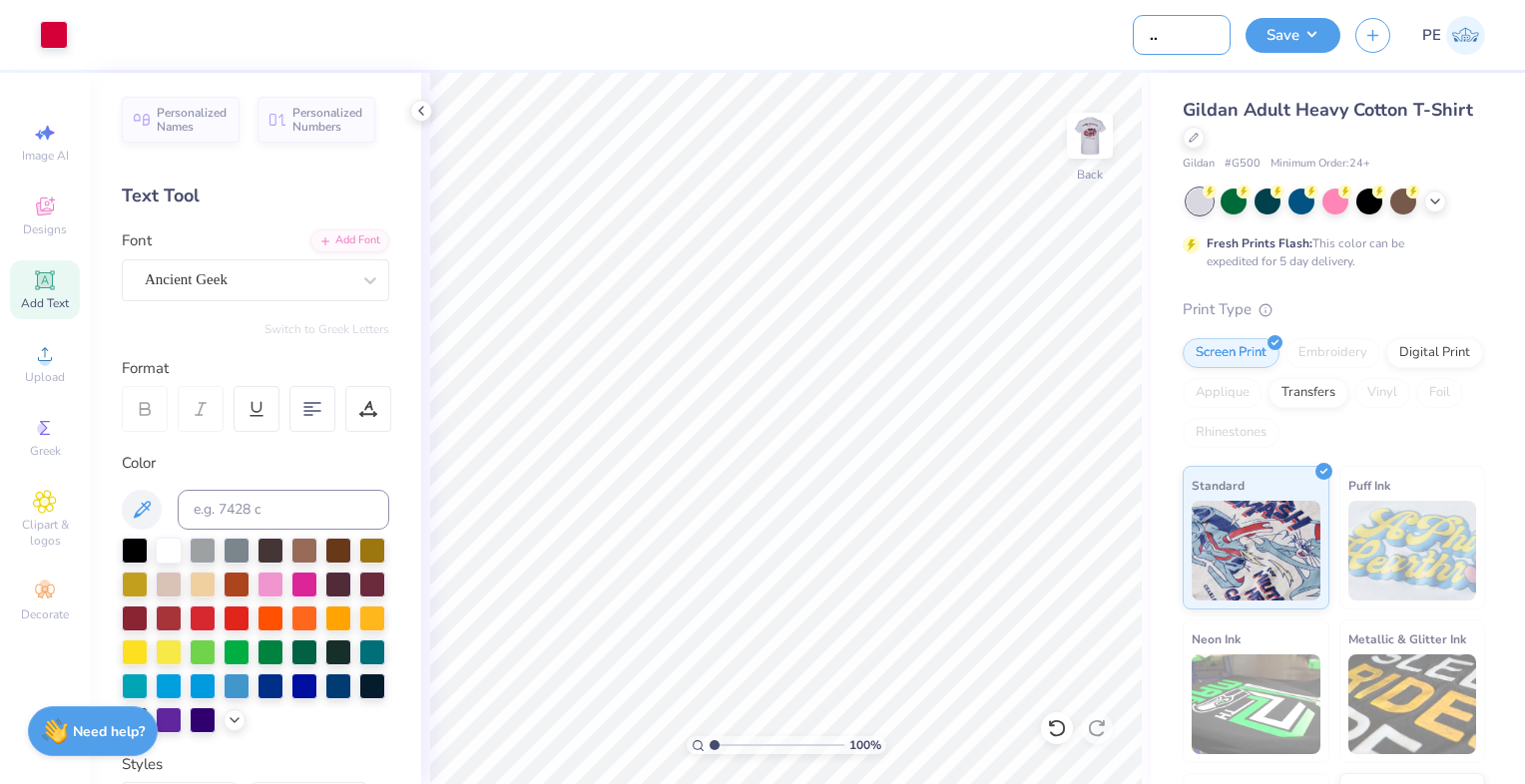 type on "Family Weekend" 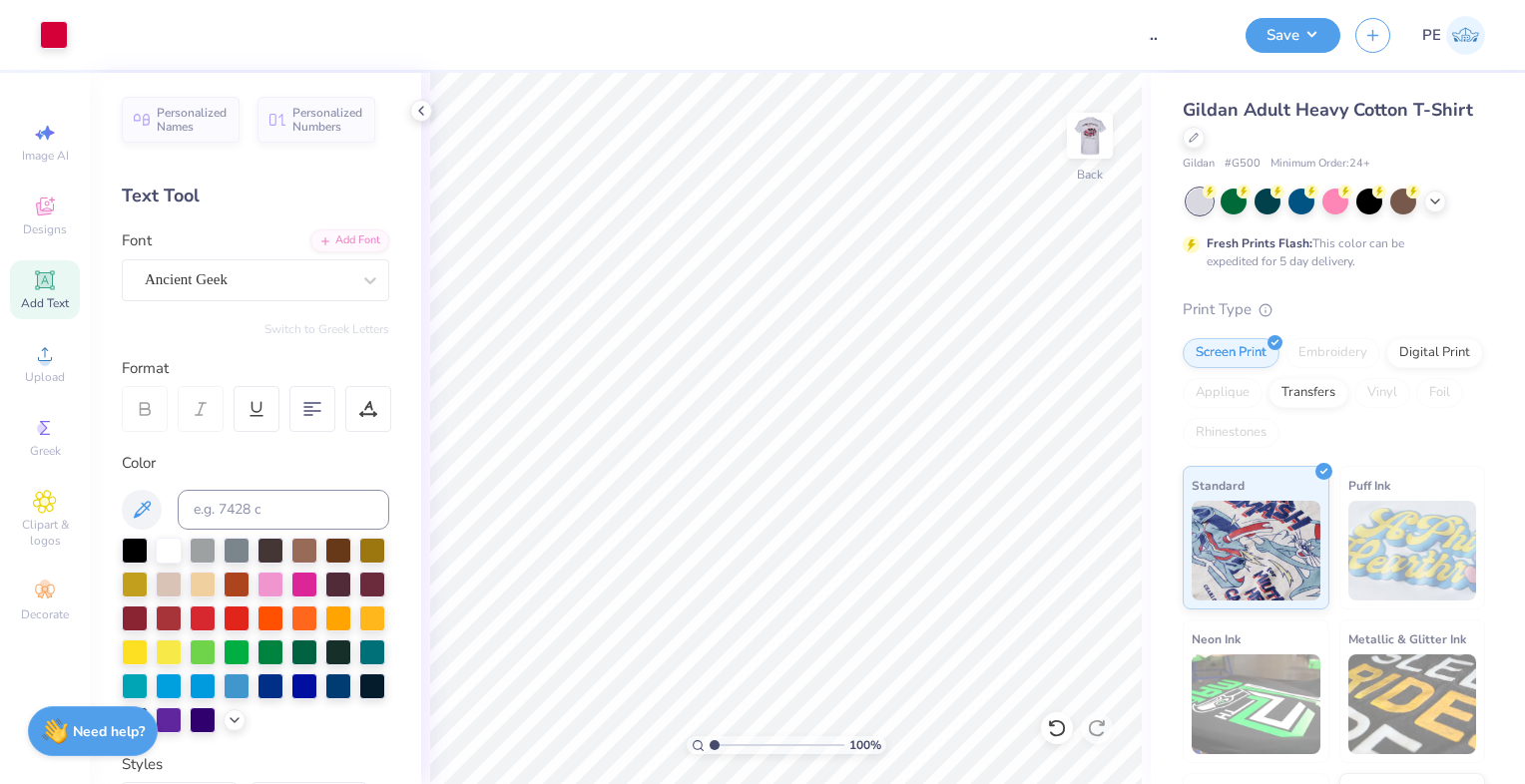 click on "Design Title Family Weekend" at bounding box center (1182, 35) 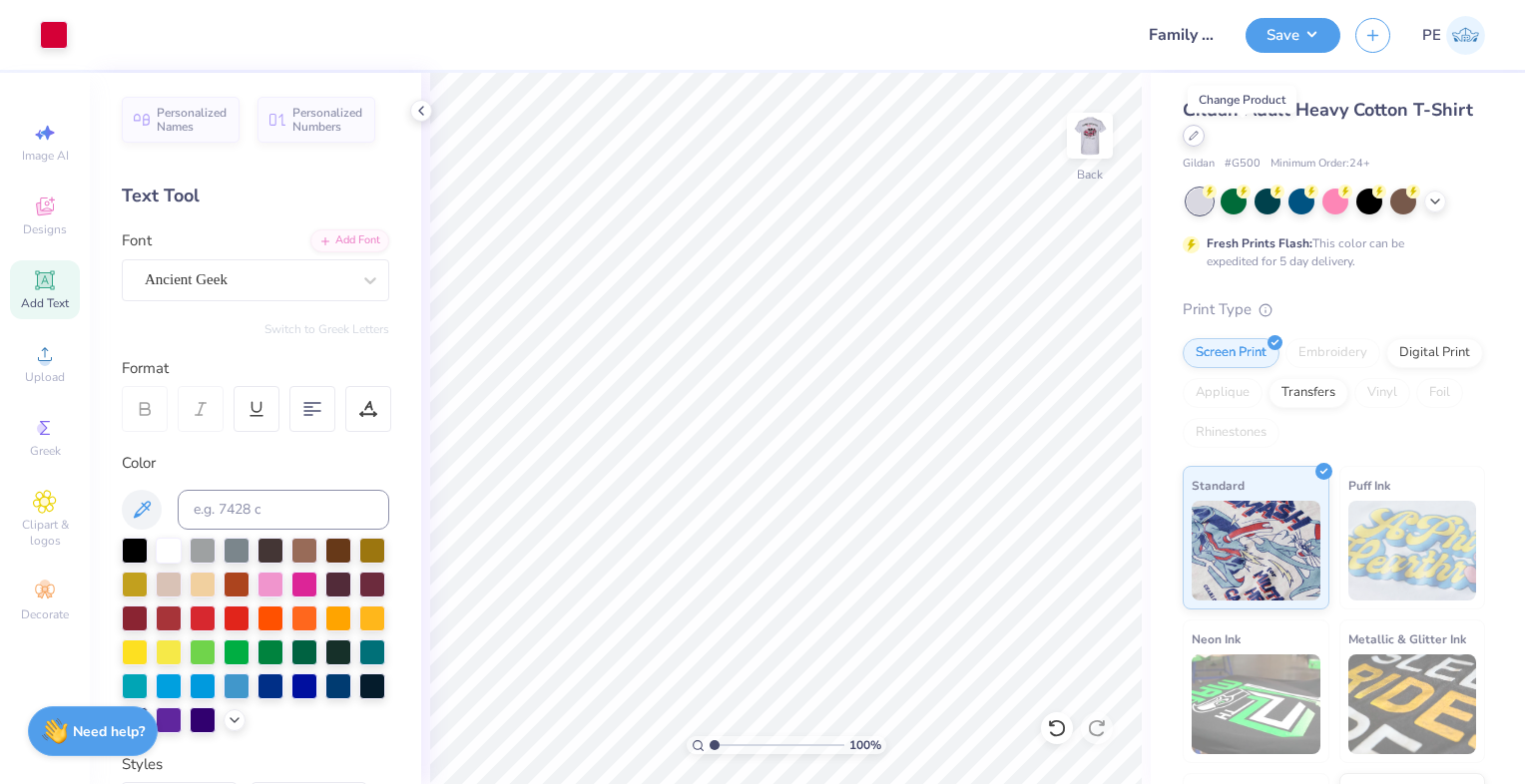 click 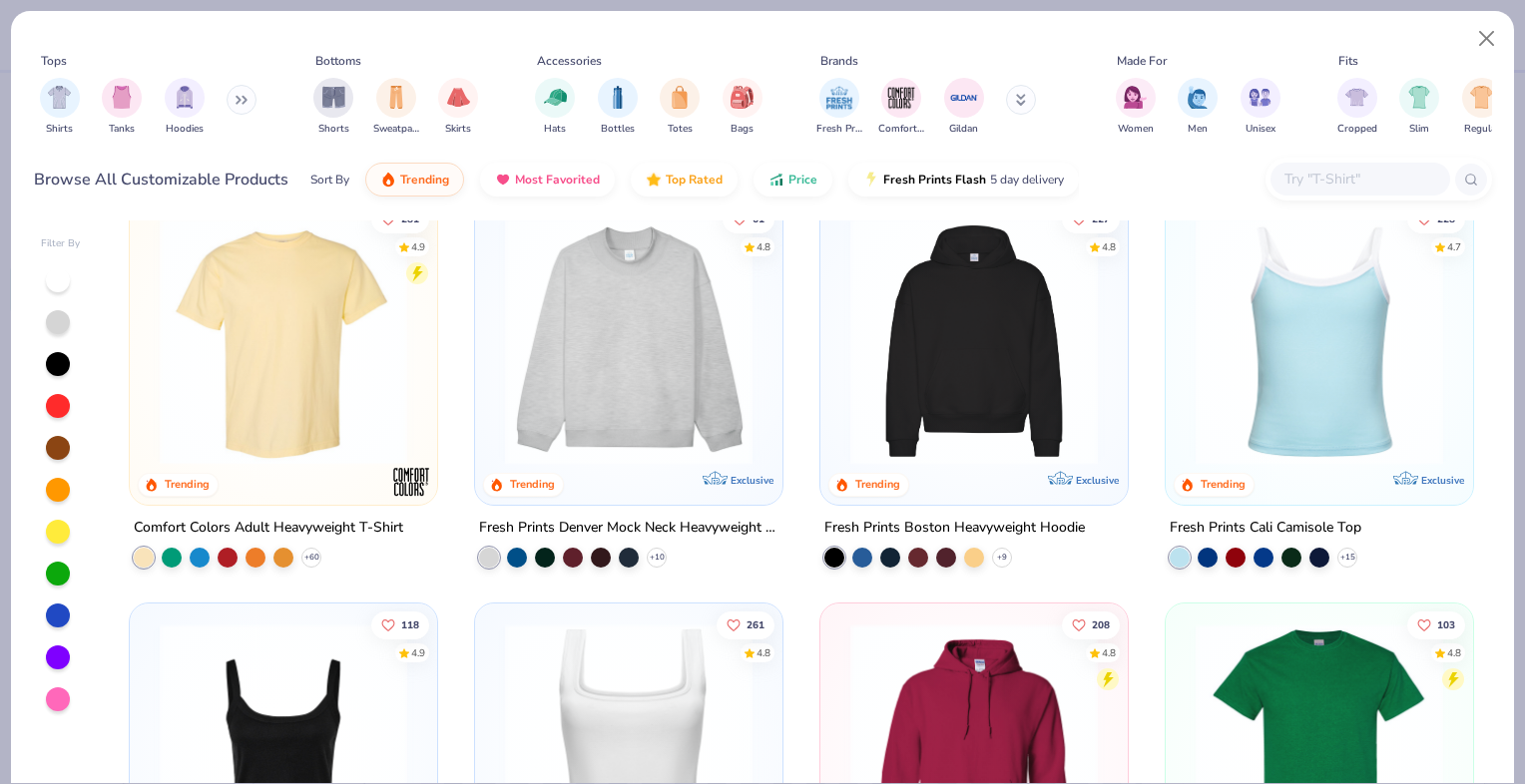 scroll, scrollTop: 0, scrollLeft: 0, axis: both 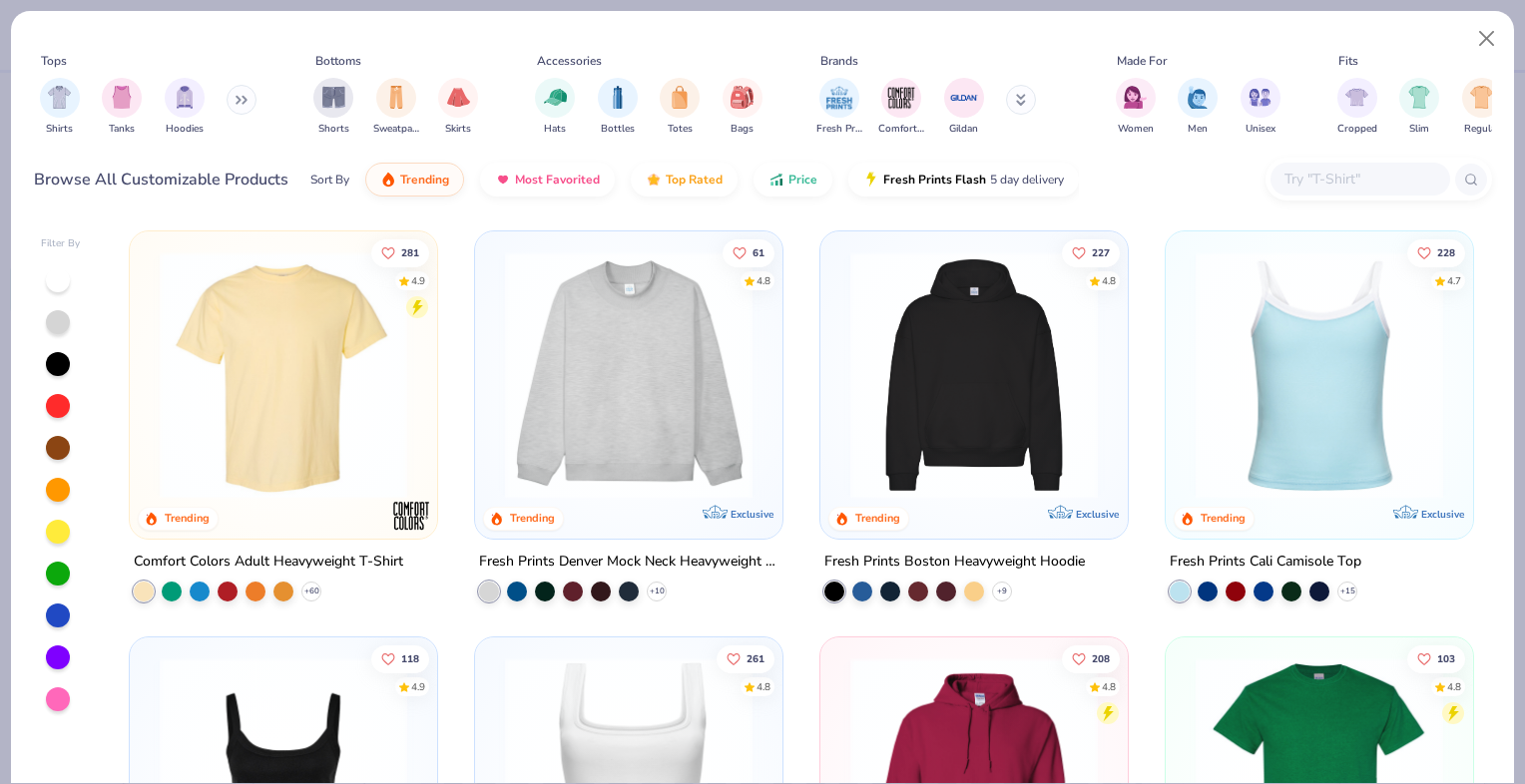 click 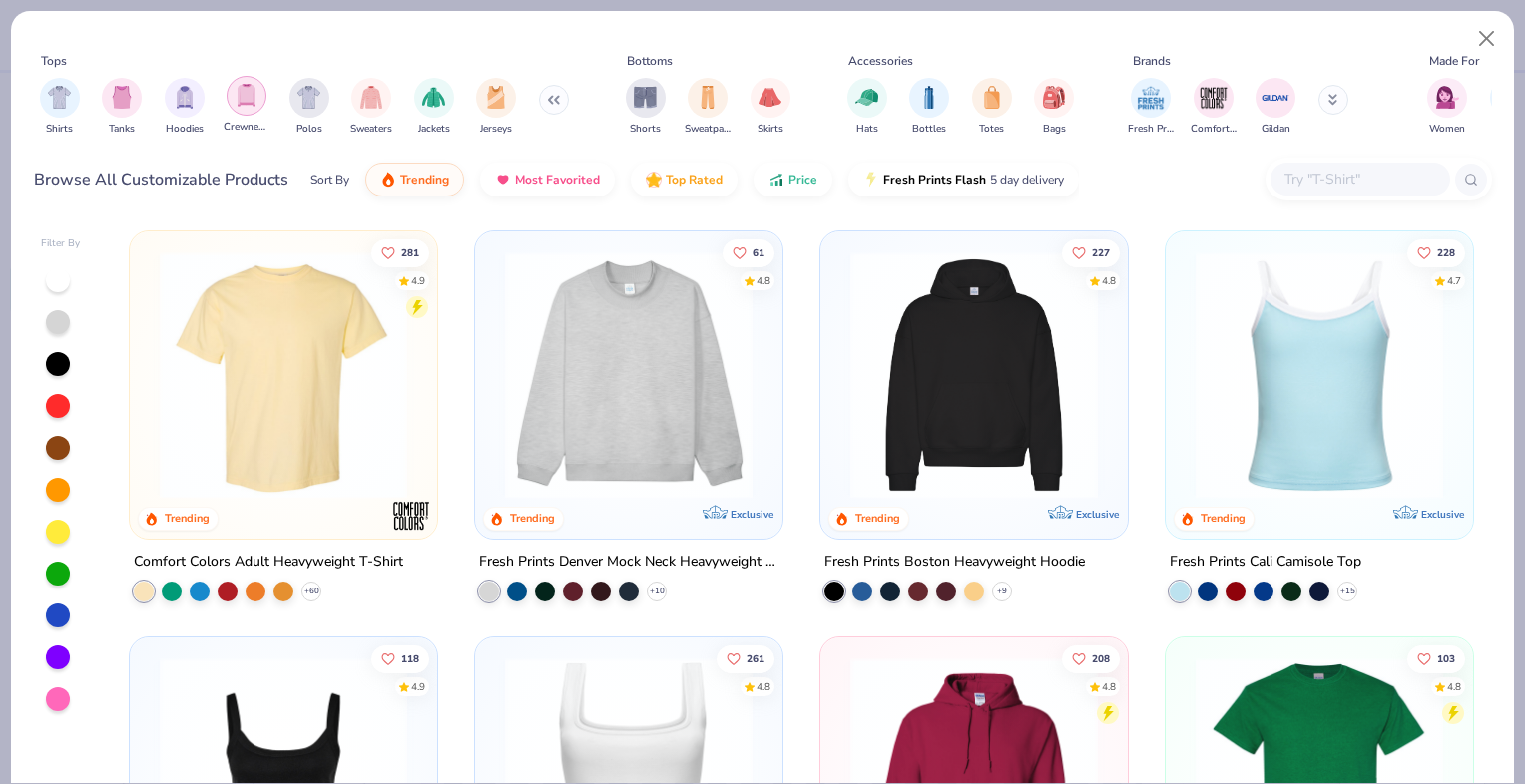 click at bounding box center (247, 95) 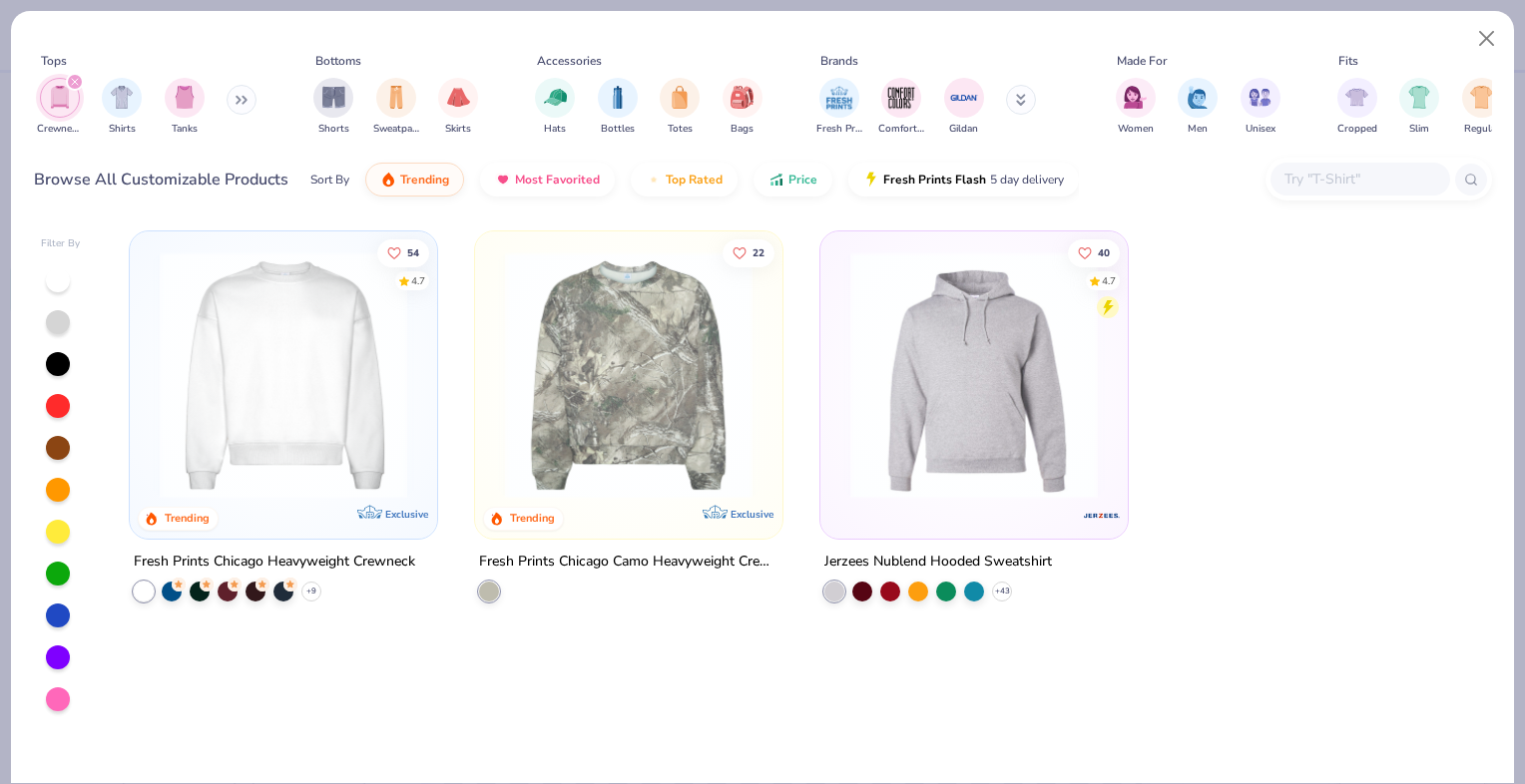 click at bounding box center [242, 100] 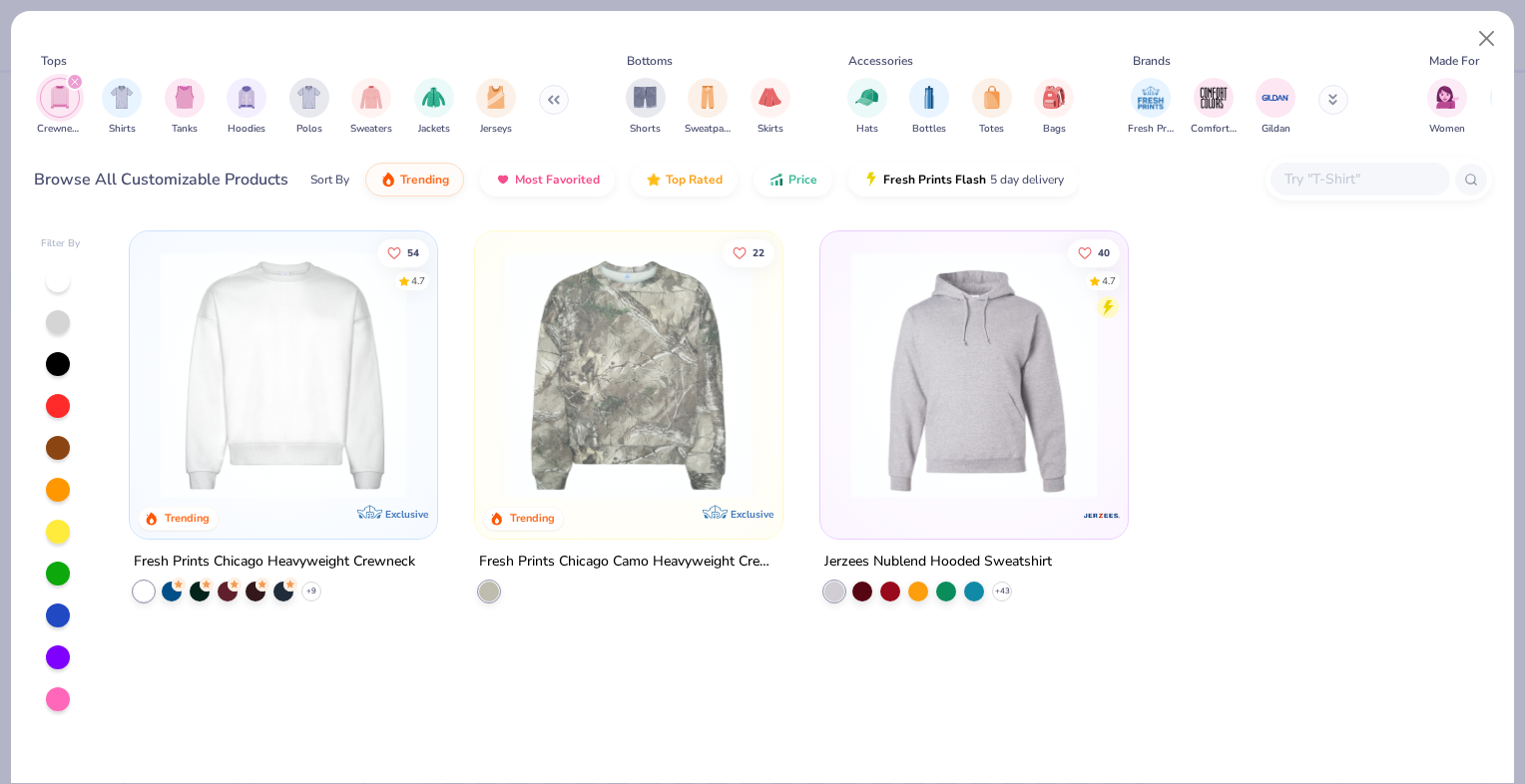 click 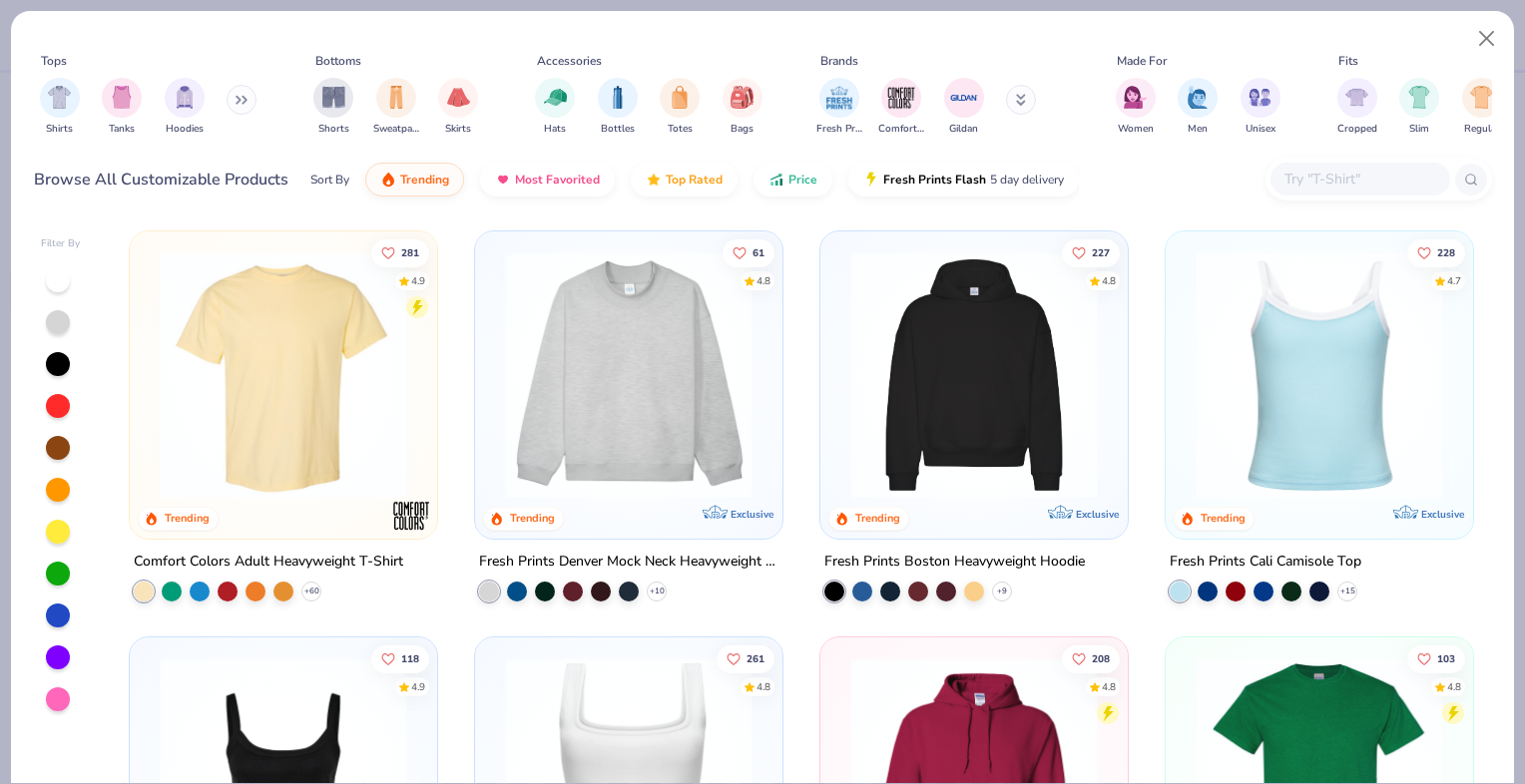 click at bounding box center [242, 100] 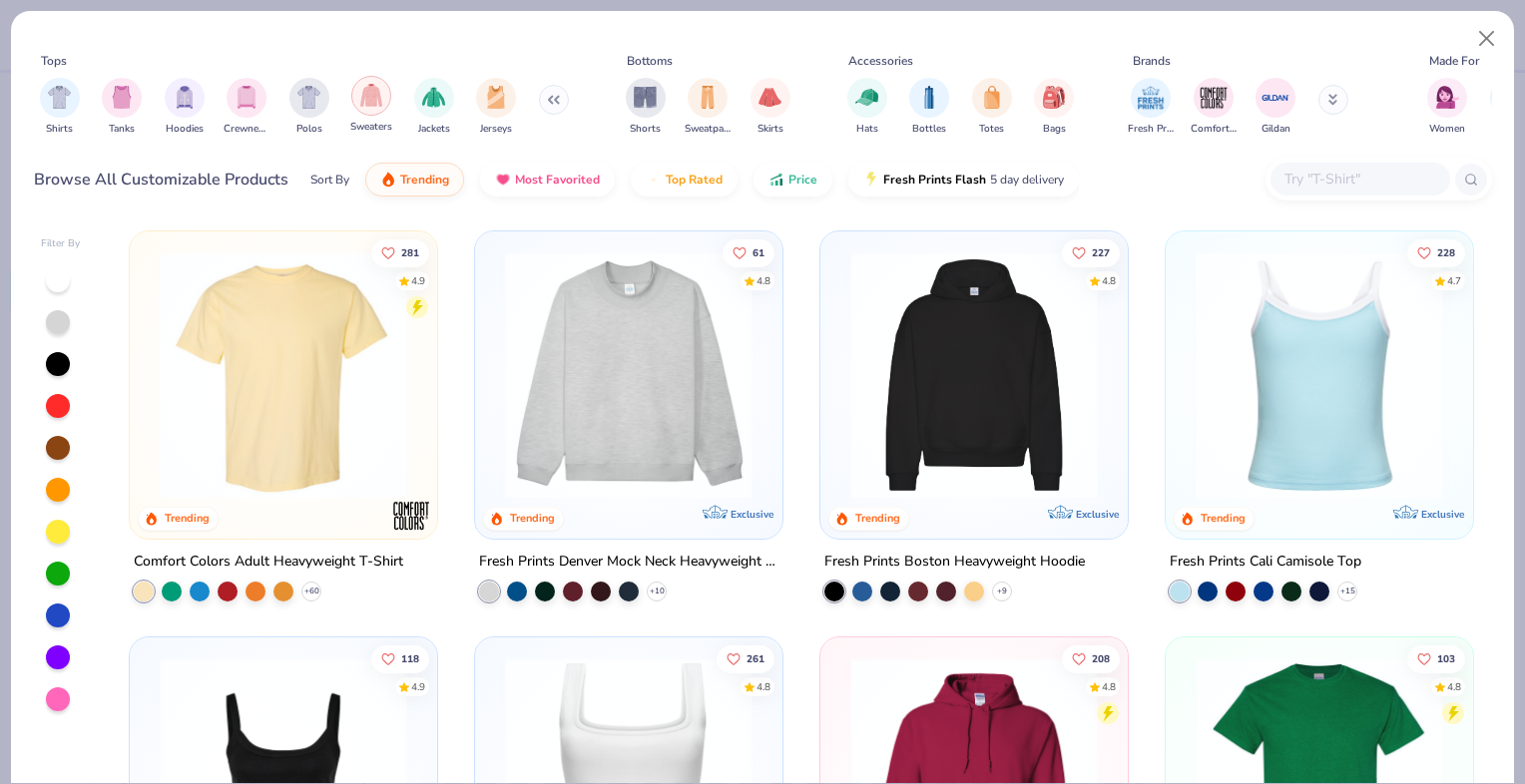 click at bounding box center [371, 95] 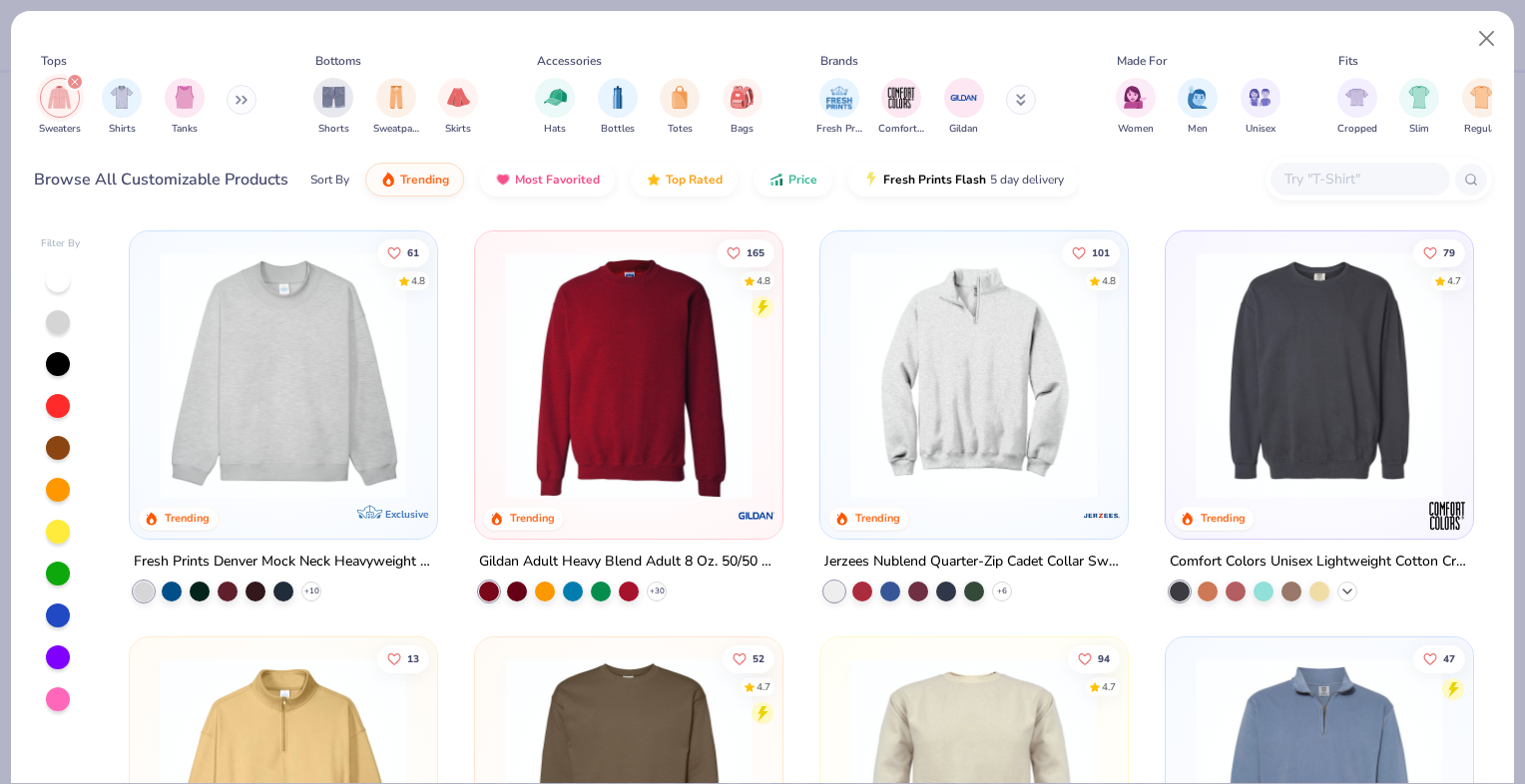 click 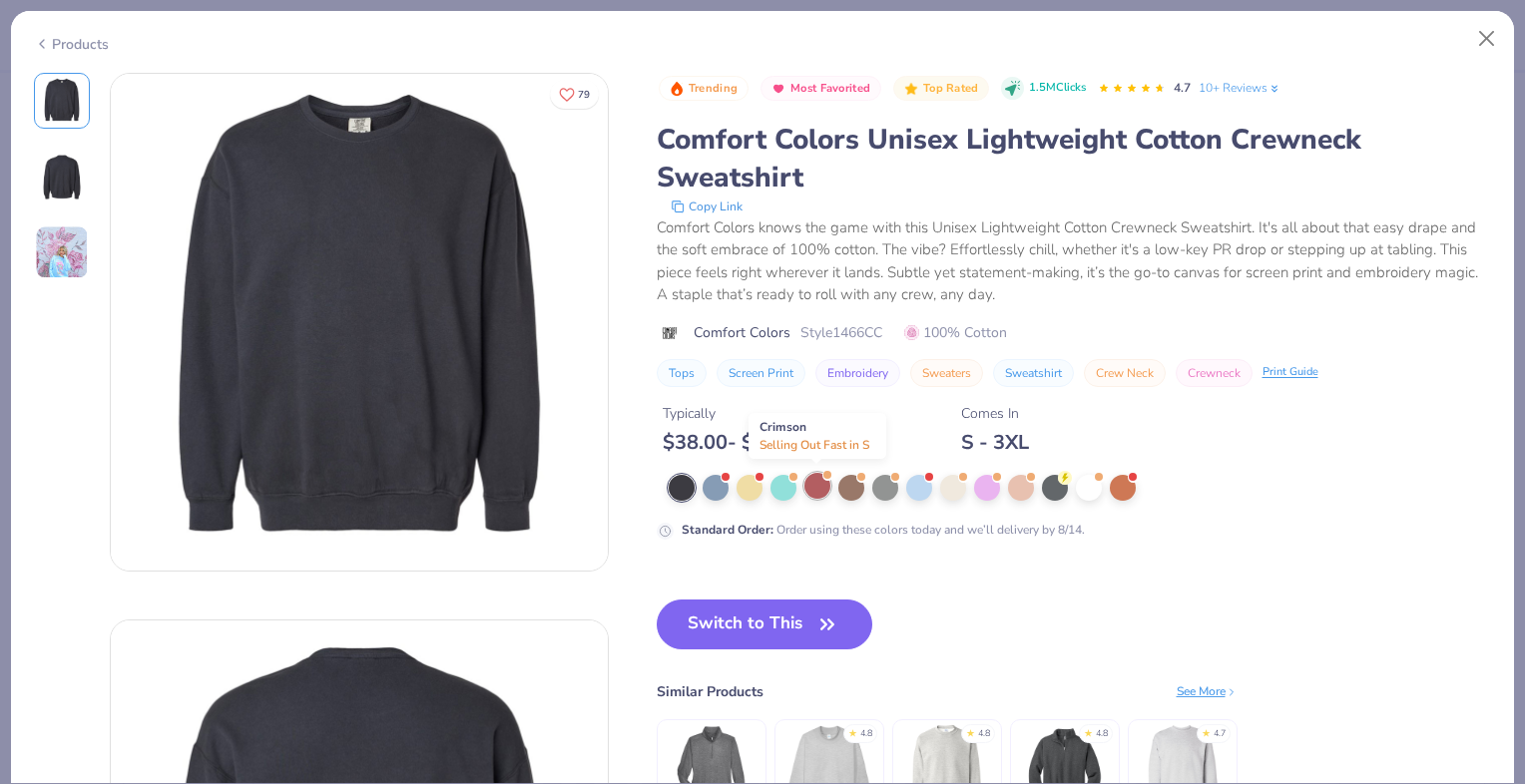 click at bounding box center (817, 486) 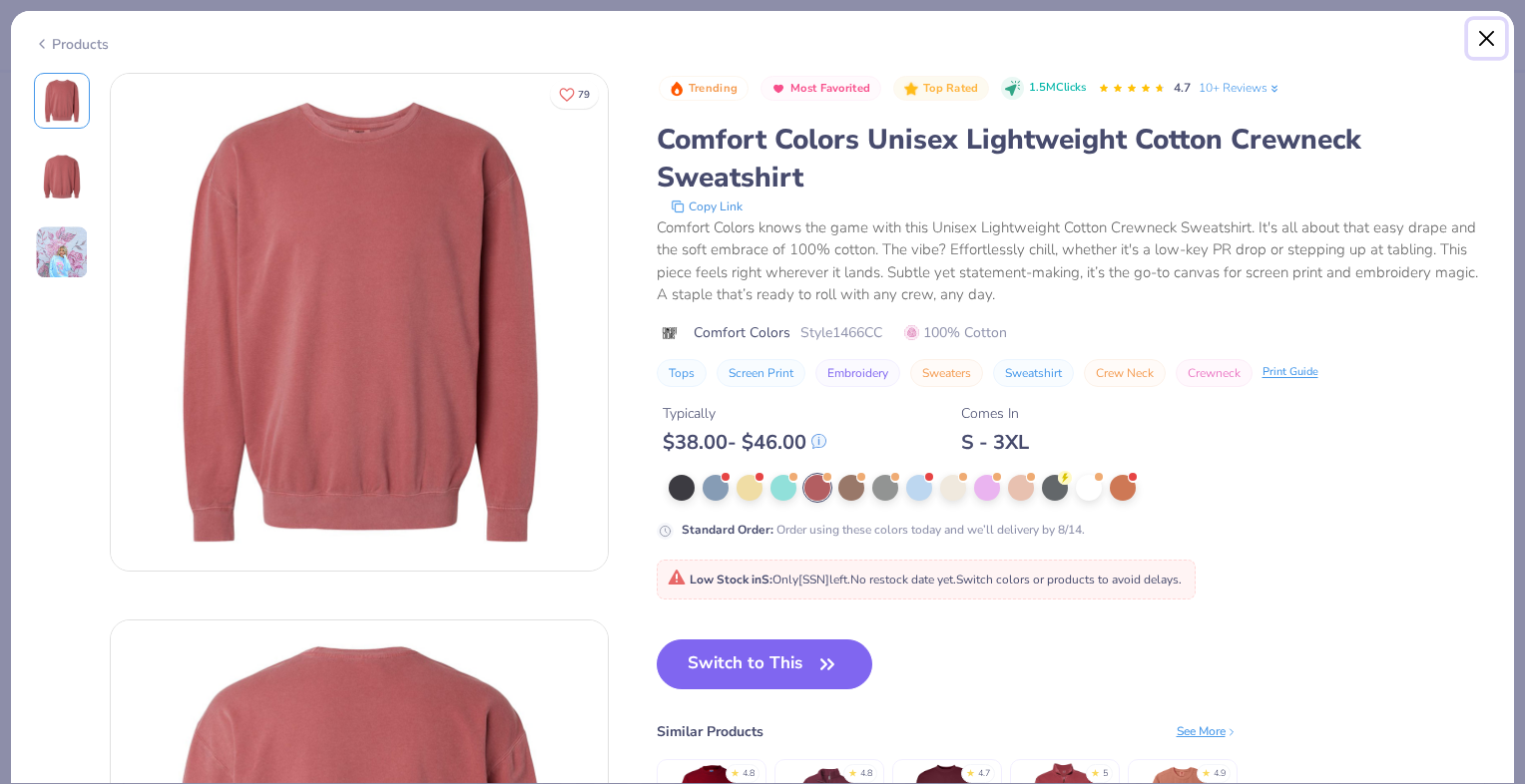 click at bounding box center [1487, 39] 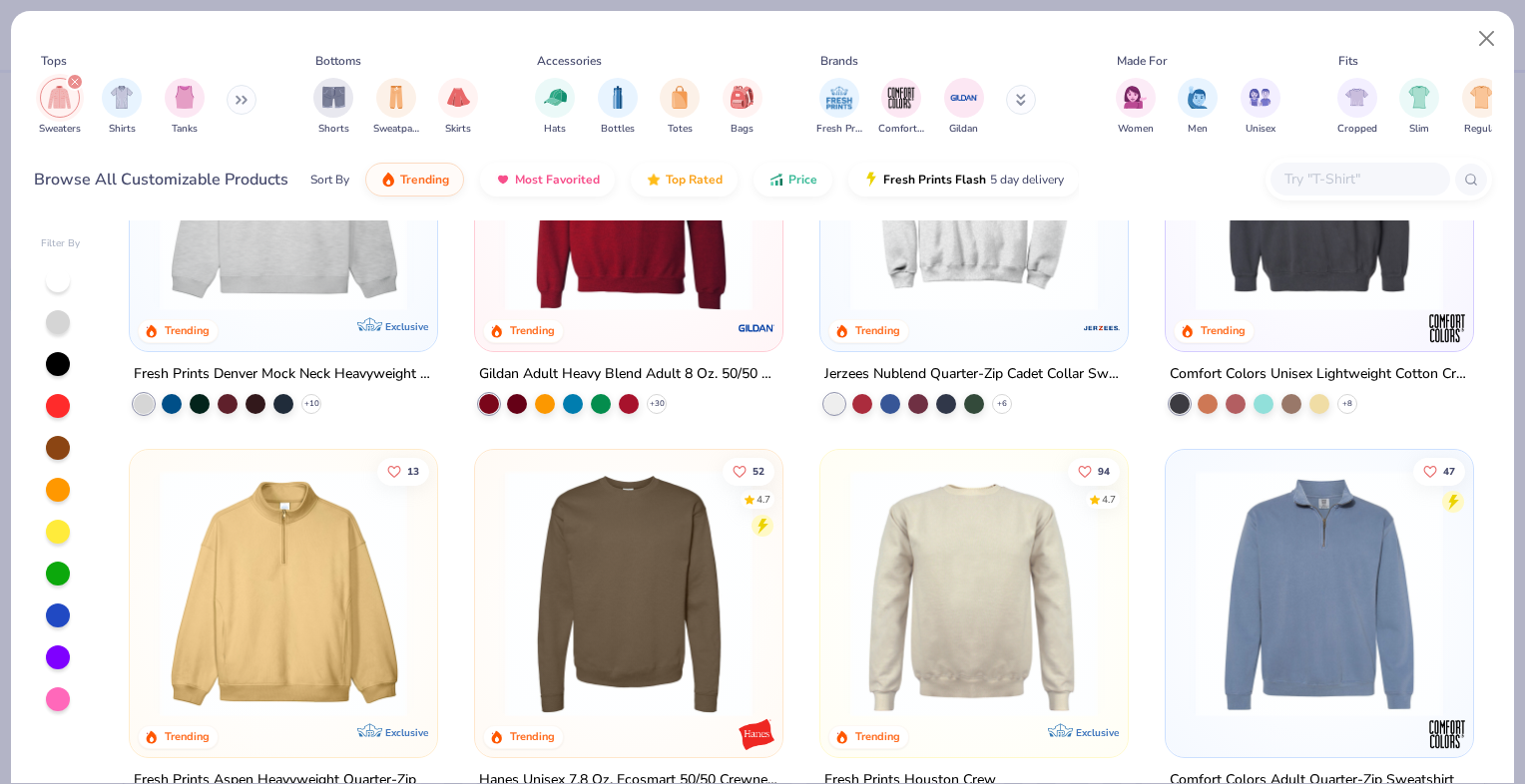 scroll, scrollTop: 399, scrollLeft: 0, axis: vertical 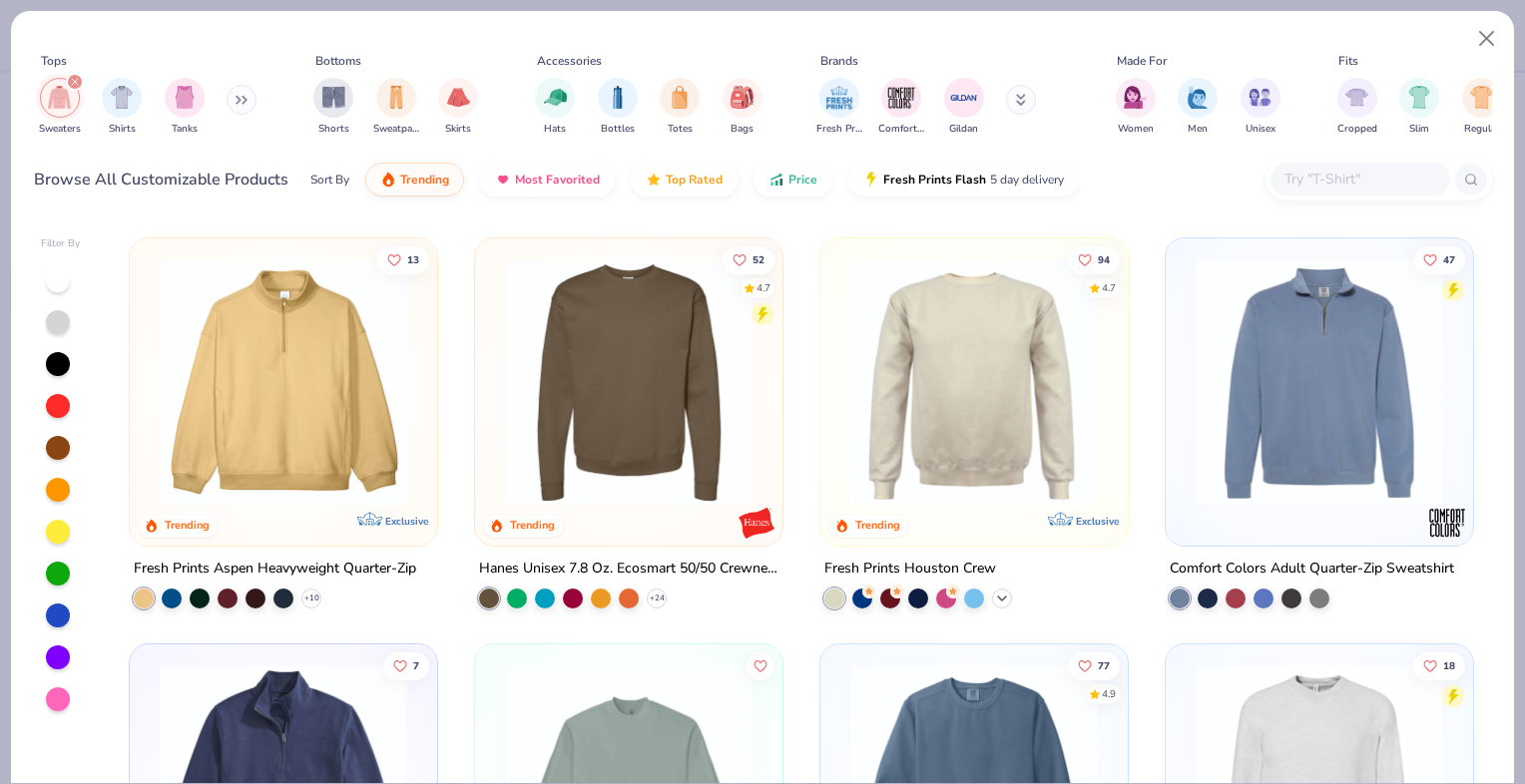 click 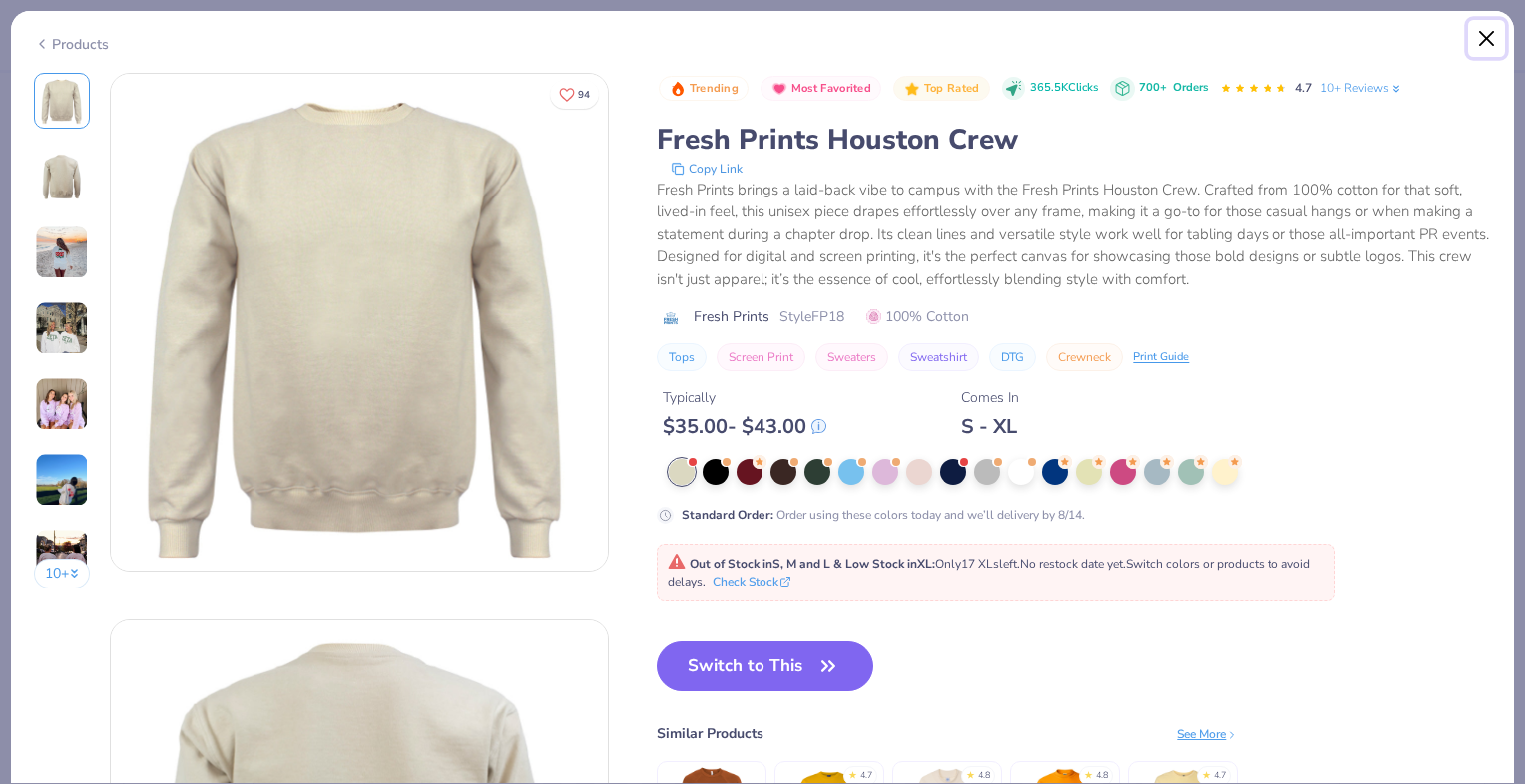 click at bounding box center [1487, 39] 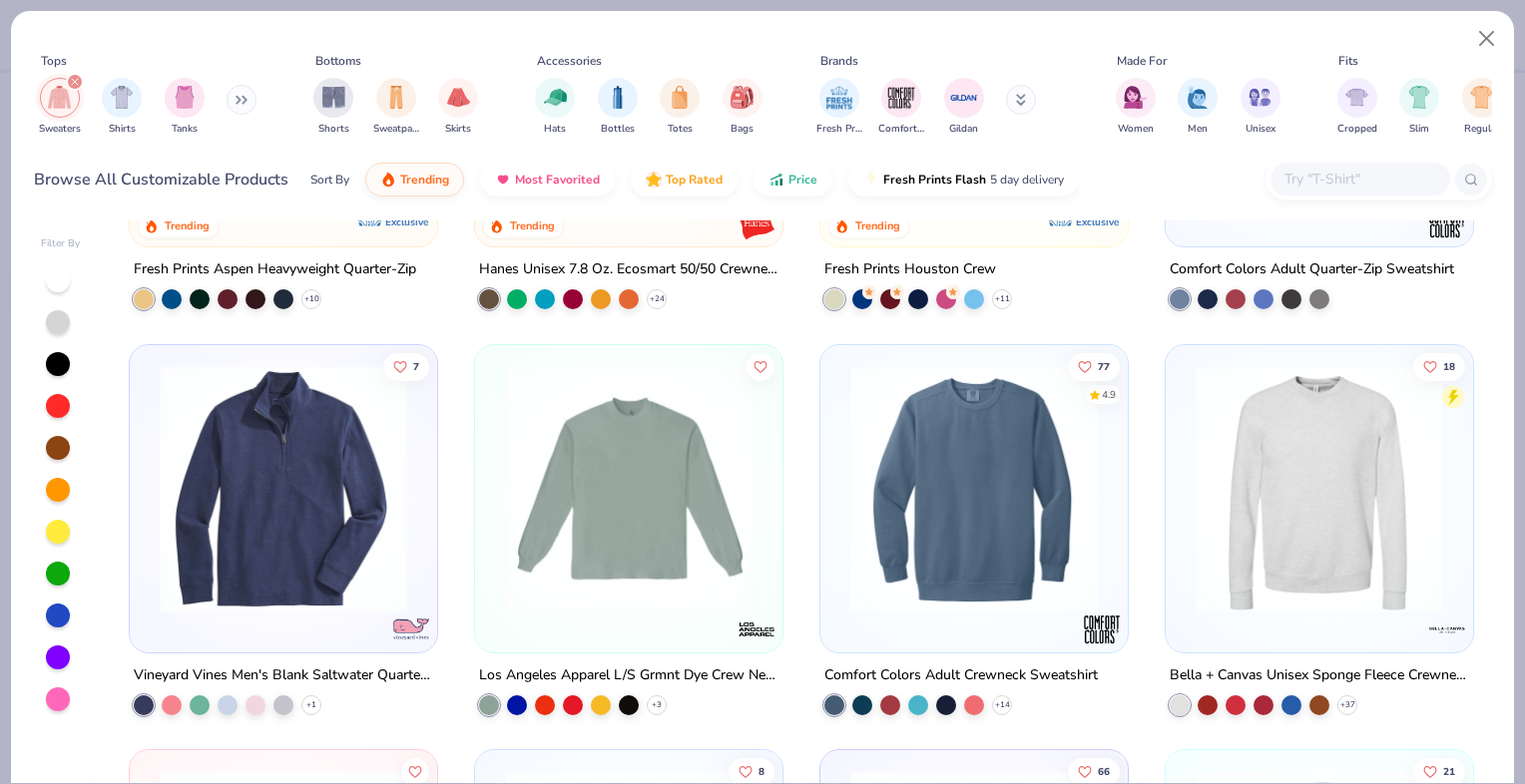 scroll, scrollTop: 798, scrollLeft: 0, axis: vertical 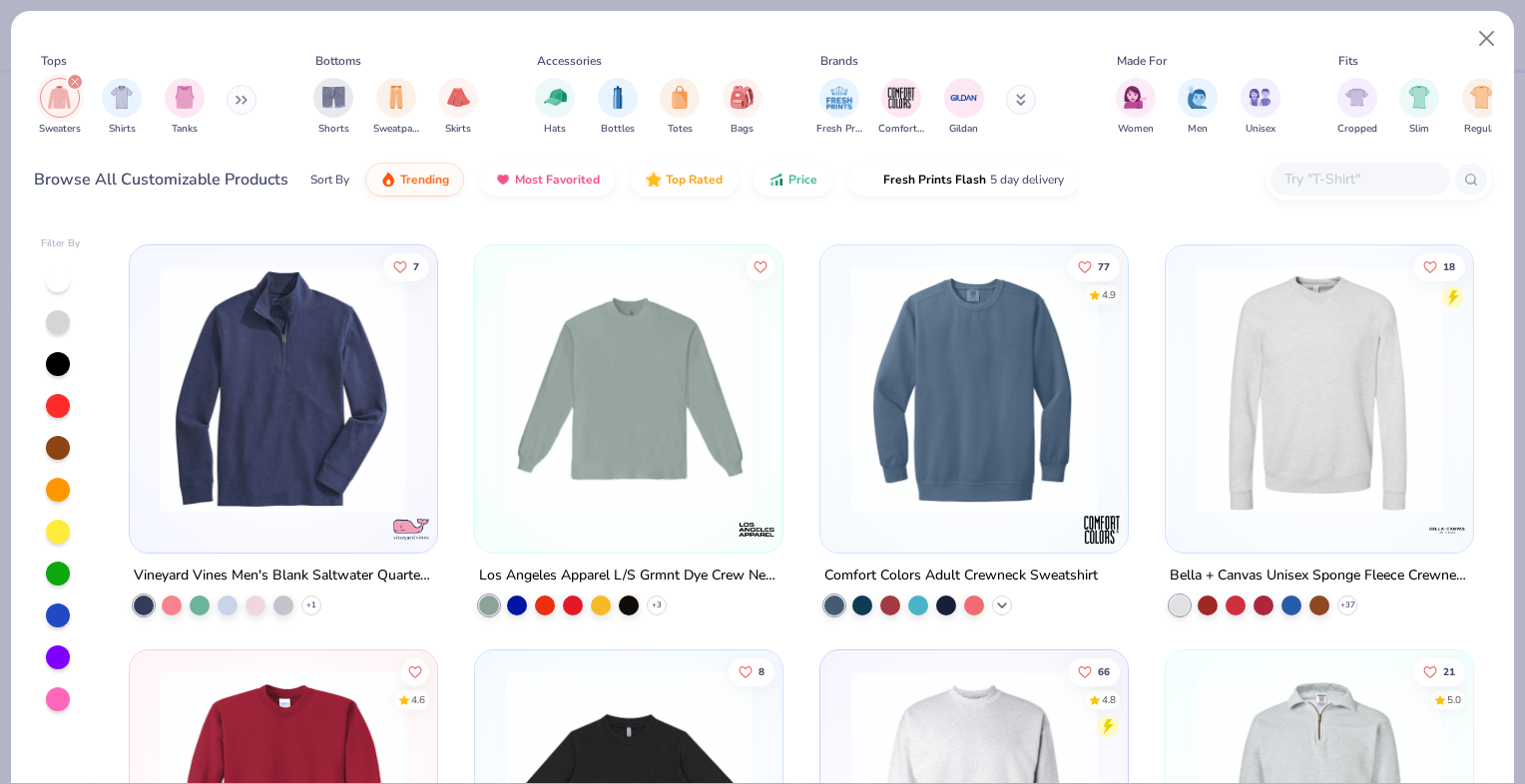 click 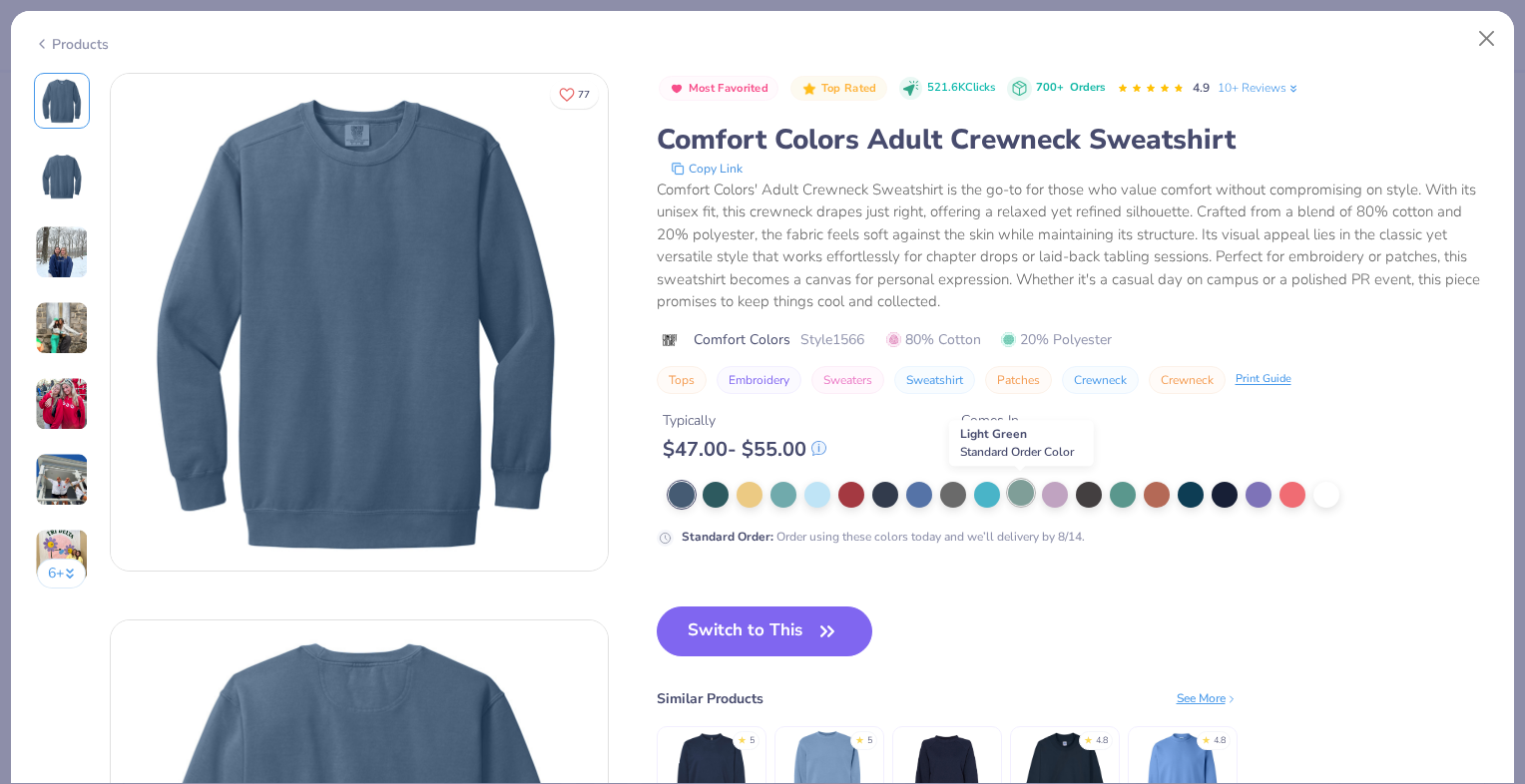 click at bounding box center (1021, 493) 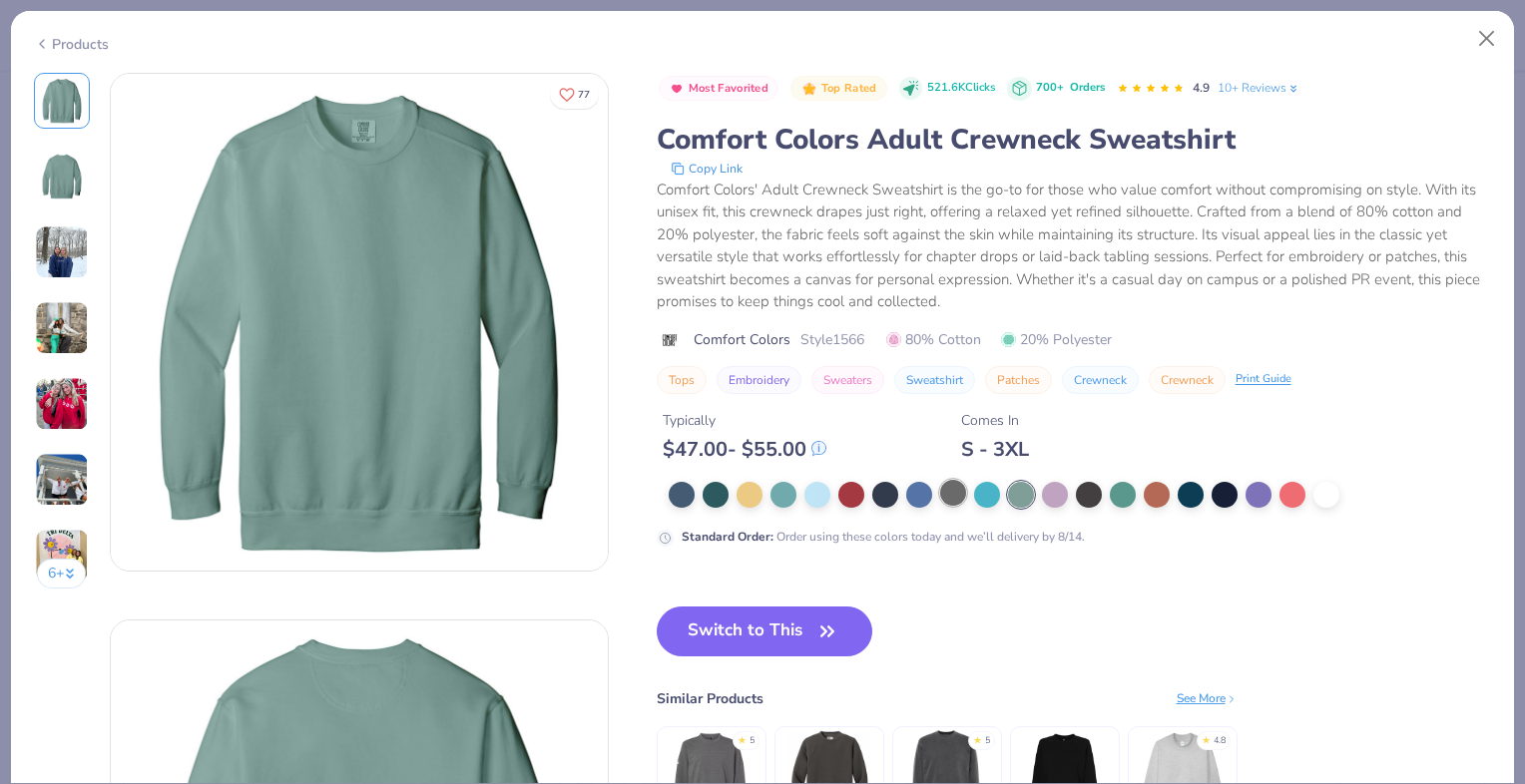 click at bounding box center [953, 493] 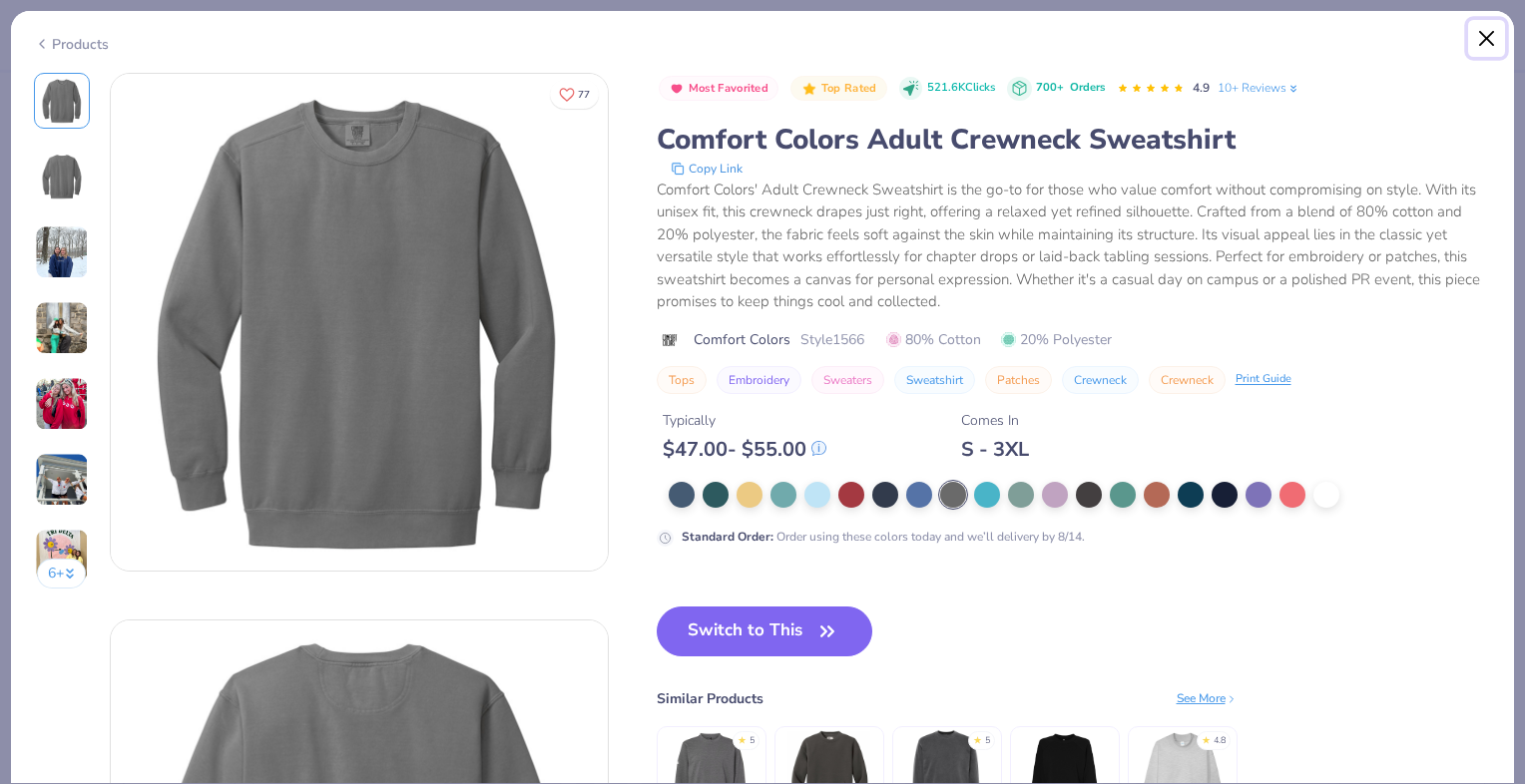 click at bounding box center (1487, 39) 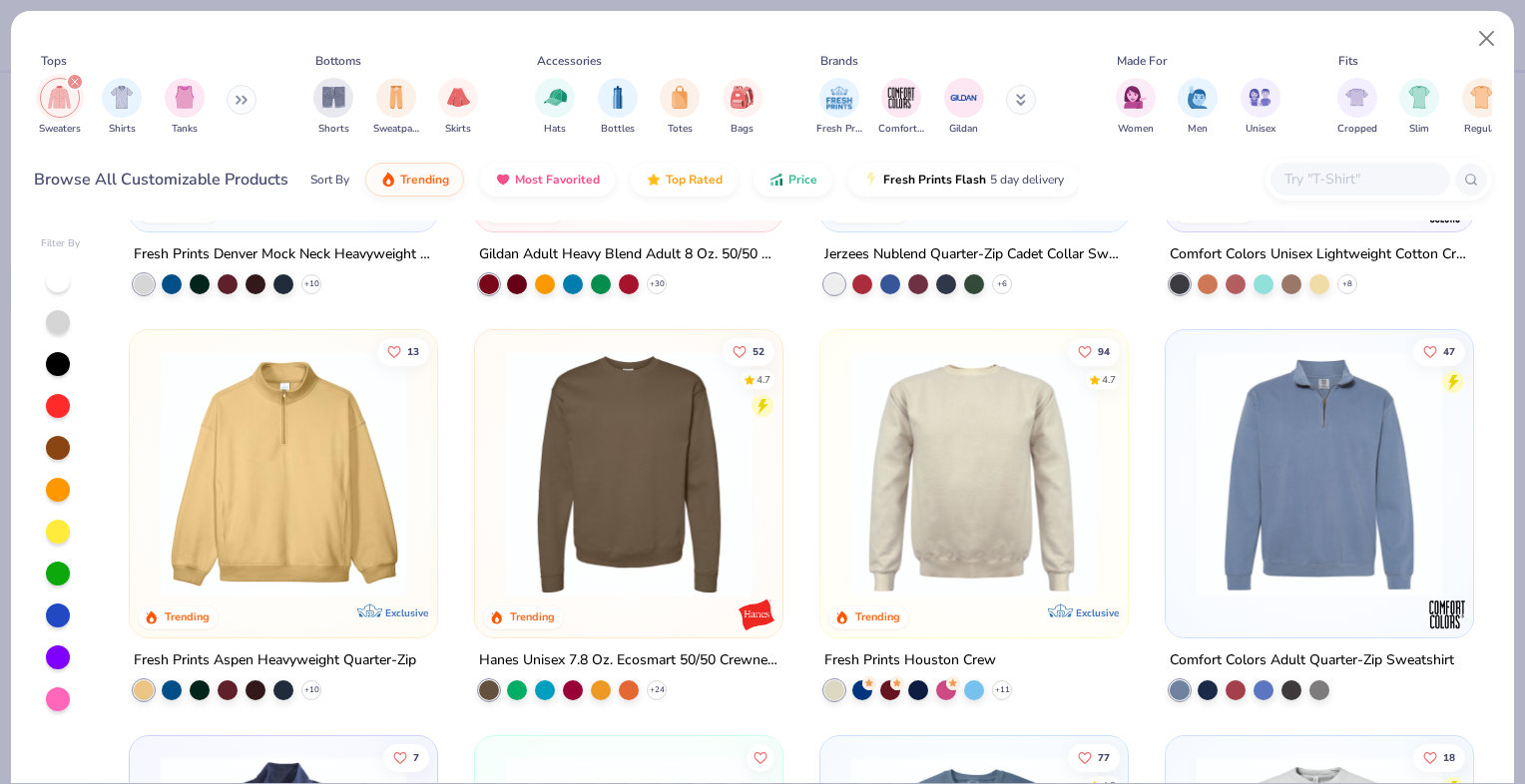 scroll, scrollTop: 299, scrollLeft: 0, axis: vertical 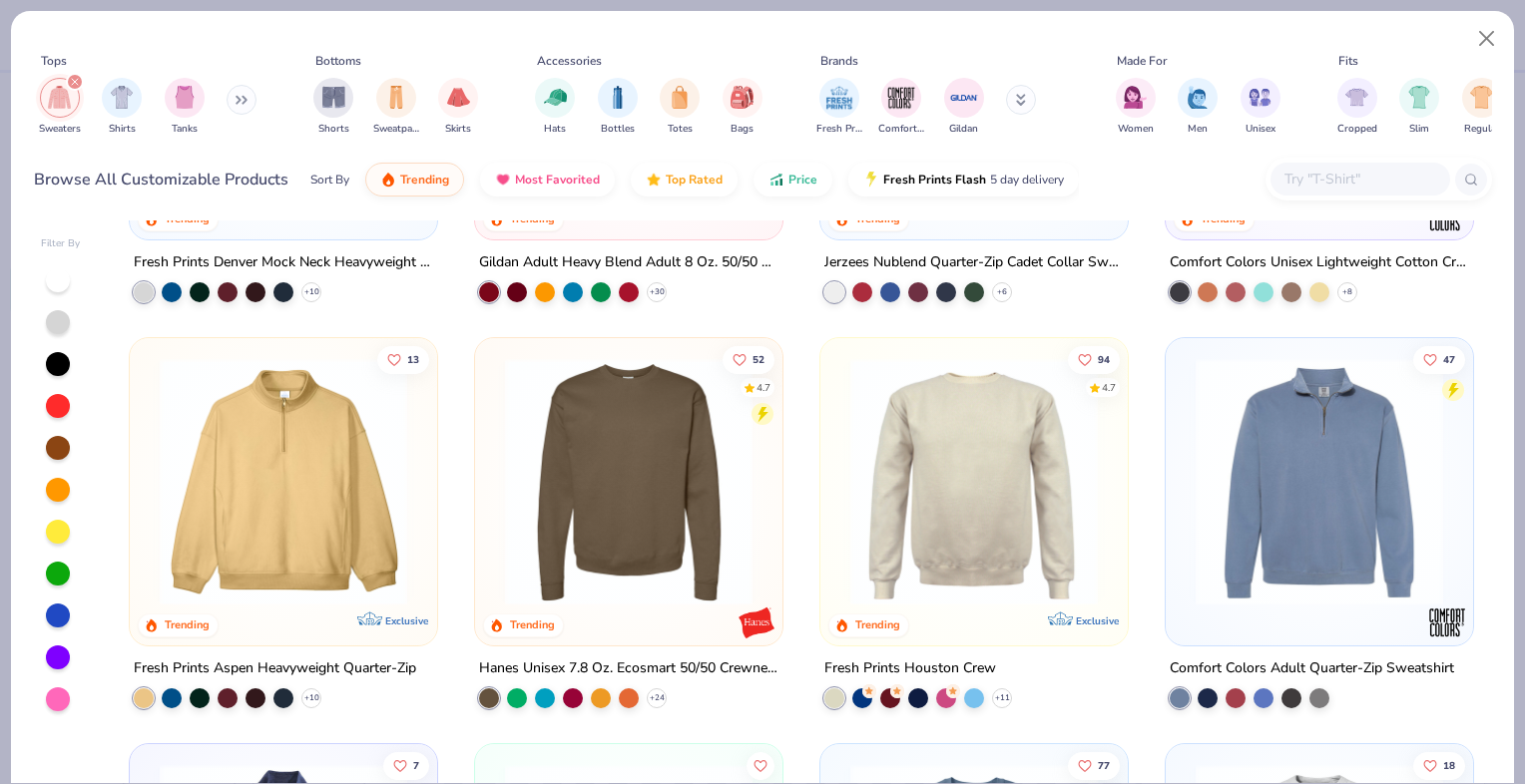 click at bounding box center [1319, 482] 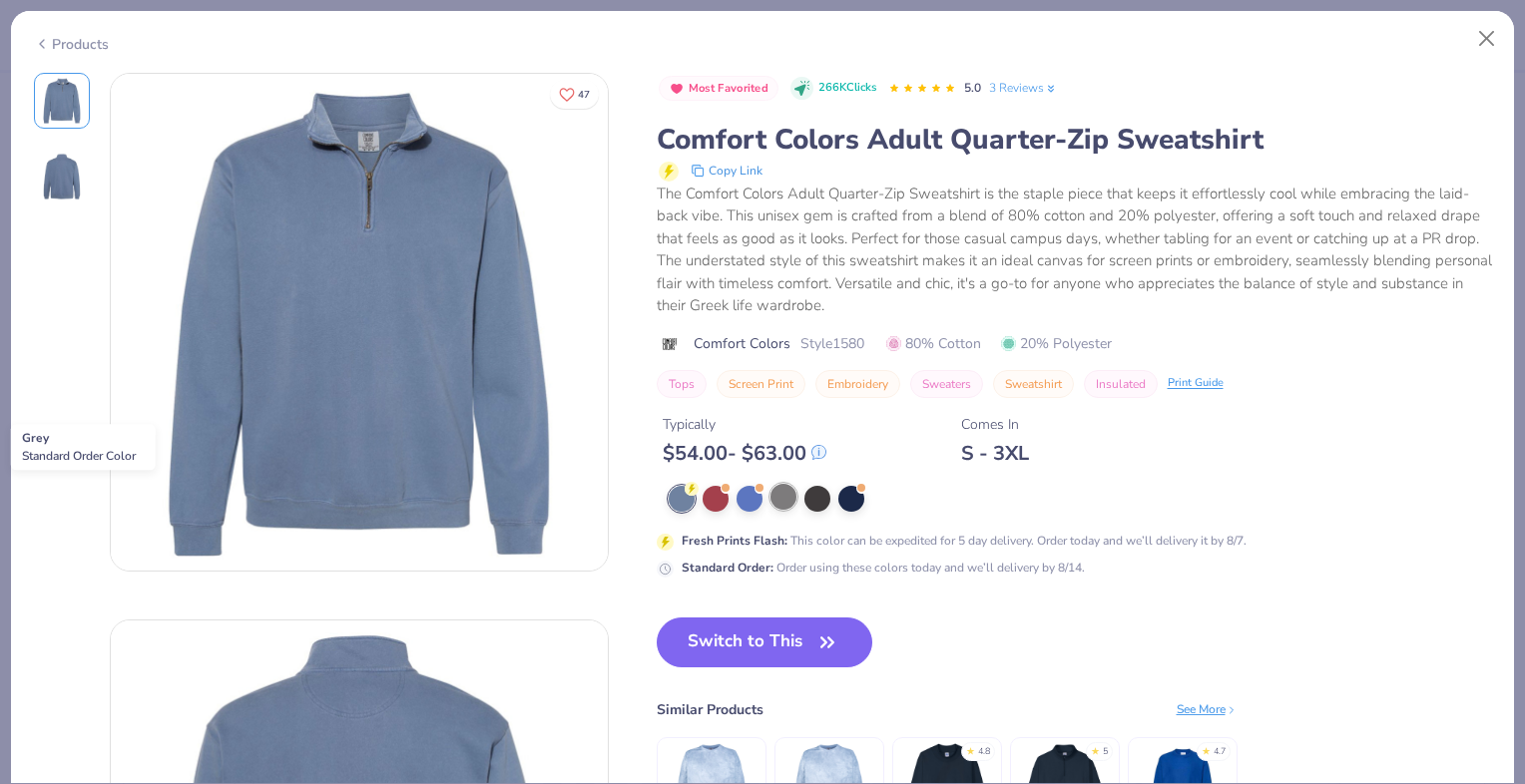 click at bounding box center (783, 497) 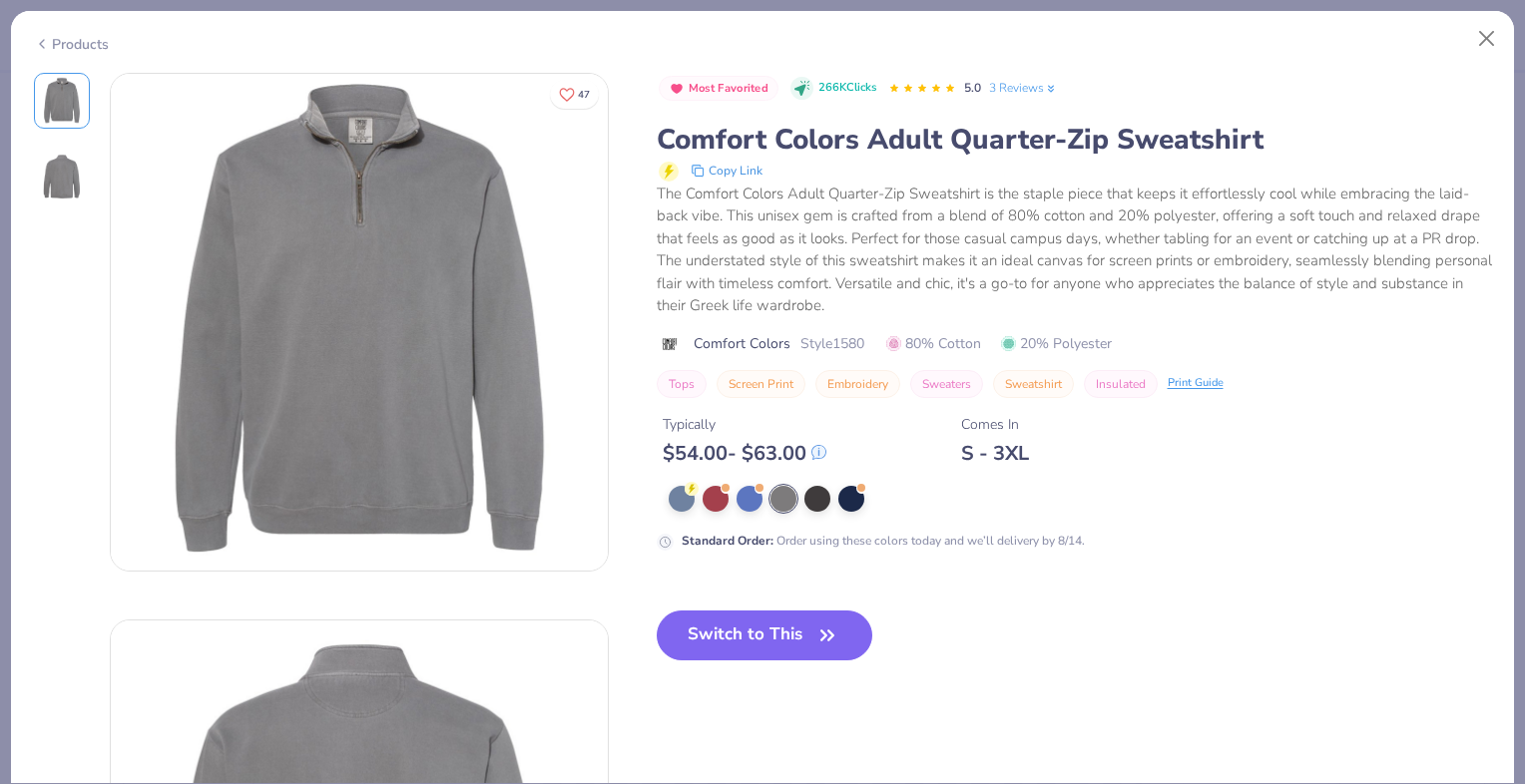 drag, startPoint x: 805, startPoint y: 620, endPoint x: 1022, endPoint y: 553, distance: 227.1079 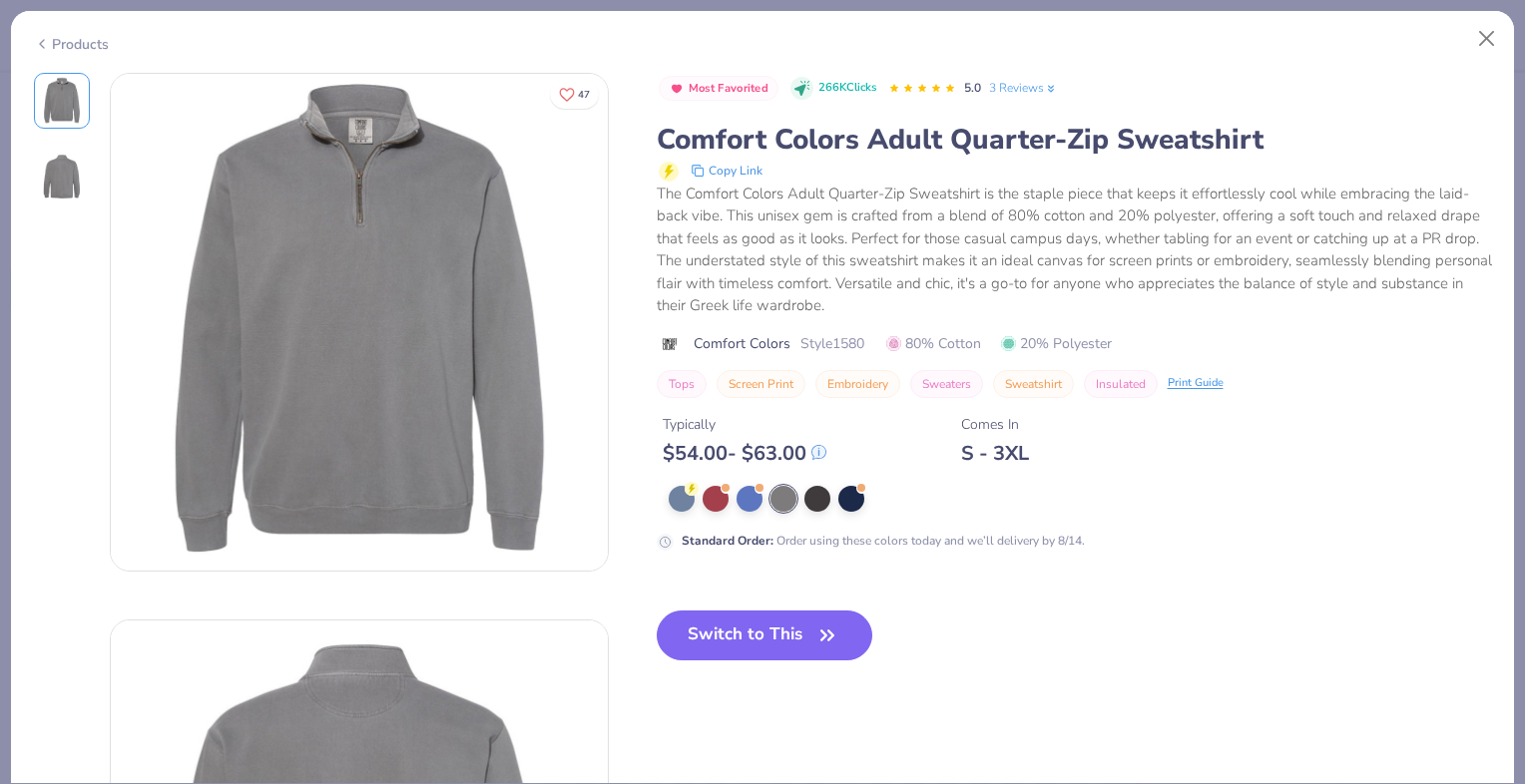 click on "Switch to This" at bounding box center (764, 635) 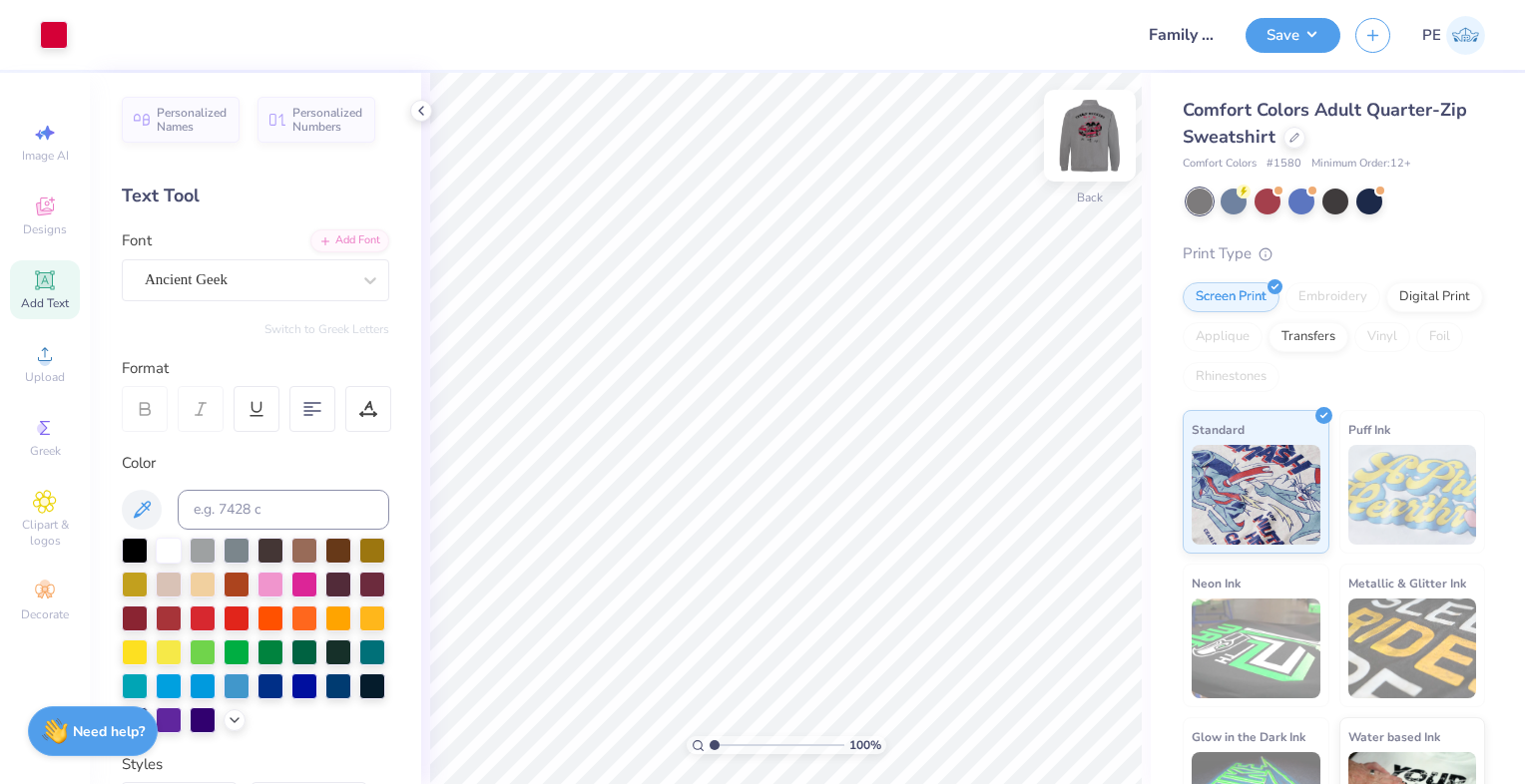 click at bounding box center [1090, 136] 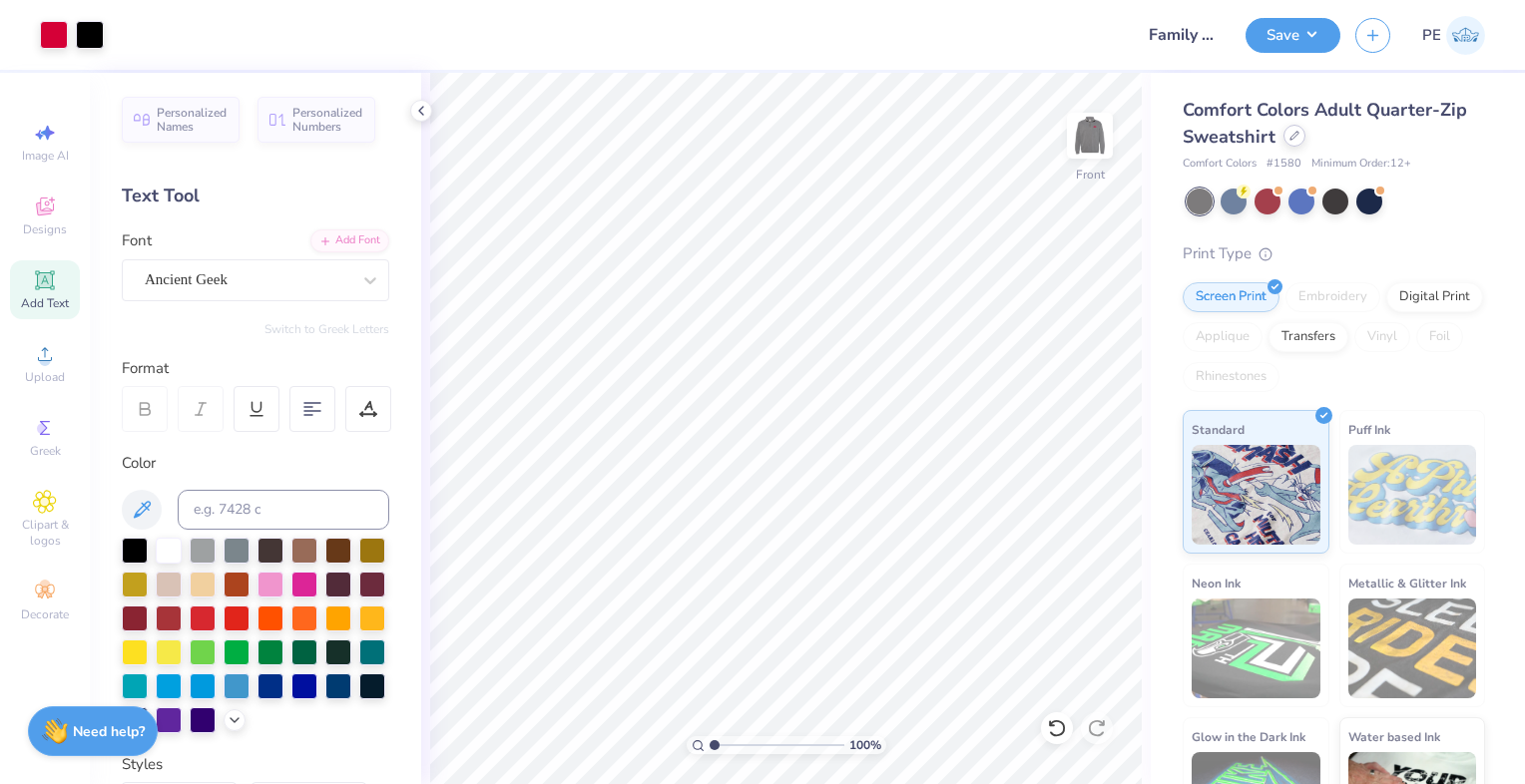 click at bounding box center (1294, 136) 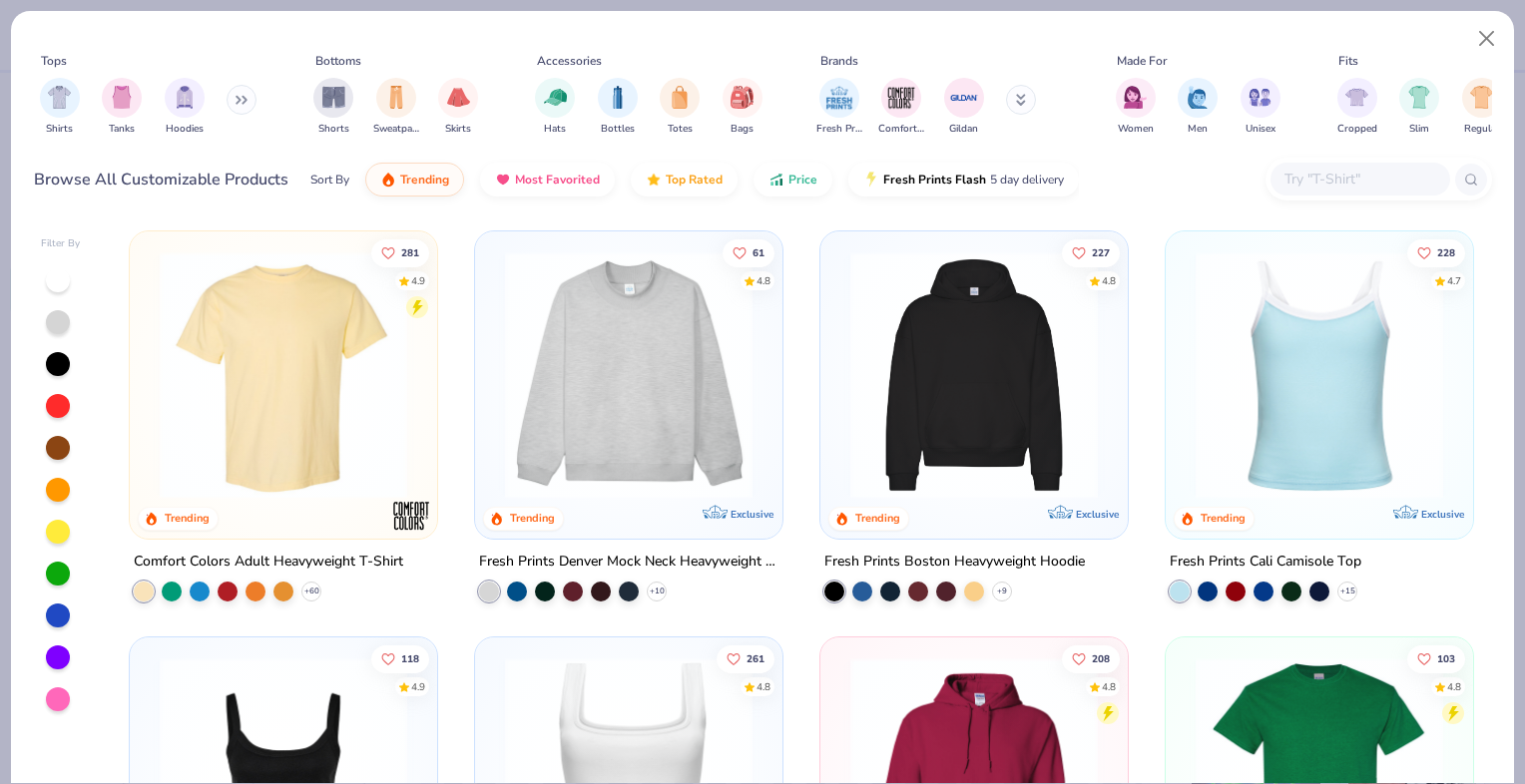 click at bounding box center (242, 100) 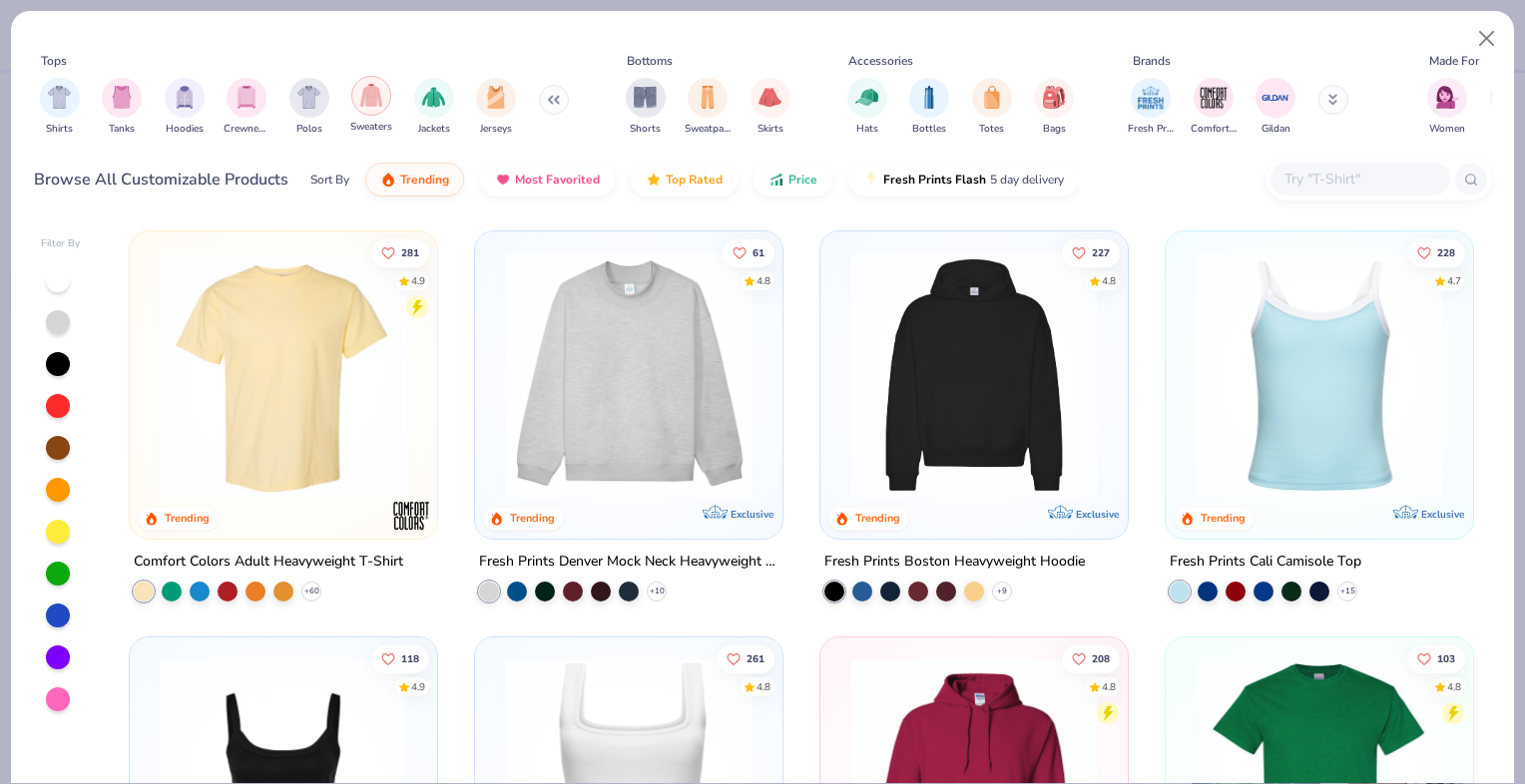 click at bounding box center (371, 95) 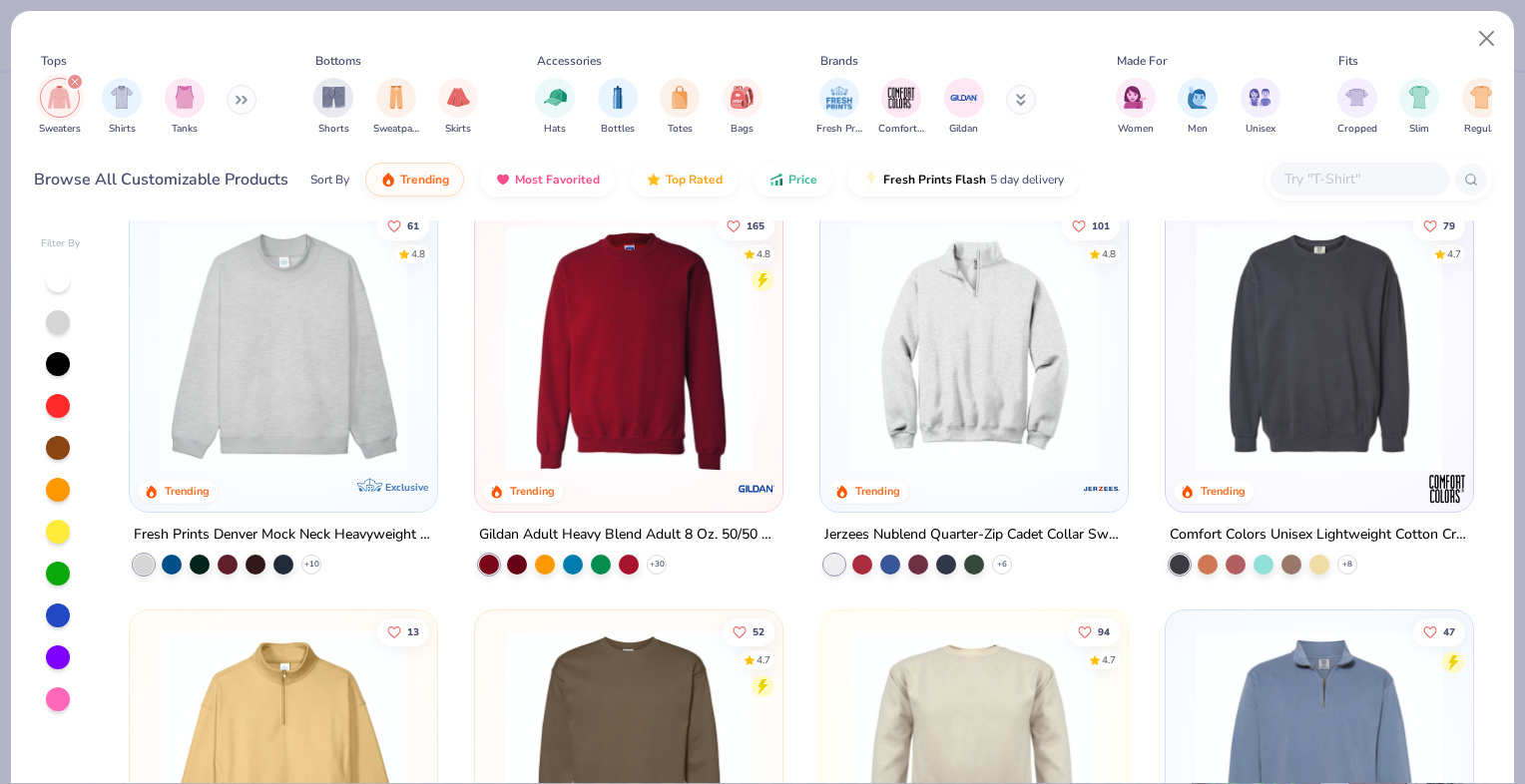 scroll, scrollTop: 0, scrollLeft: 0, axis: both 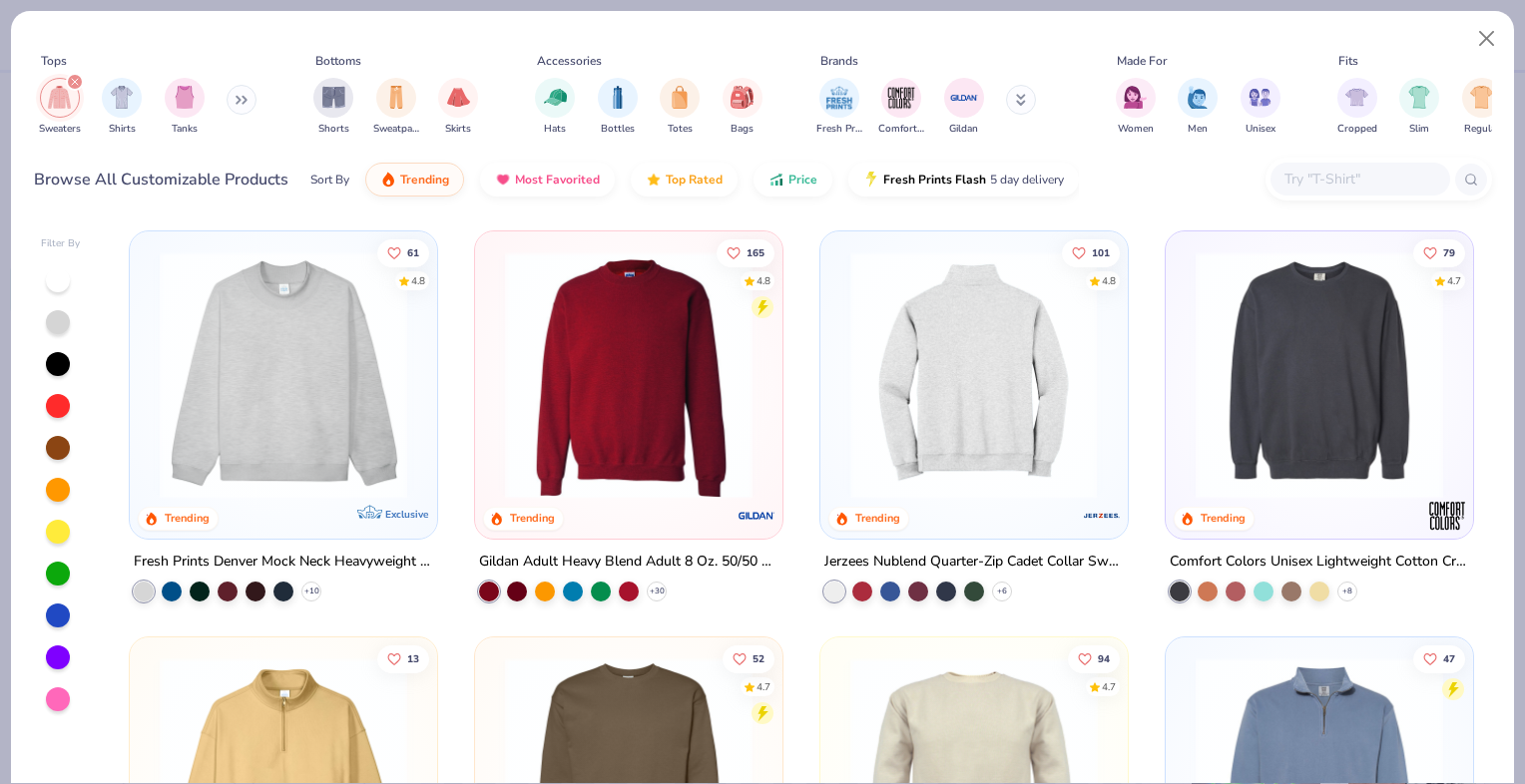 click at bounding box center (974, 375) 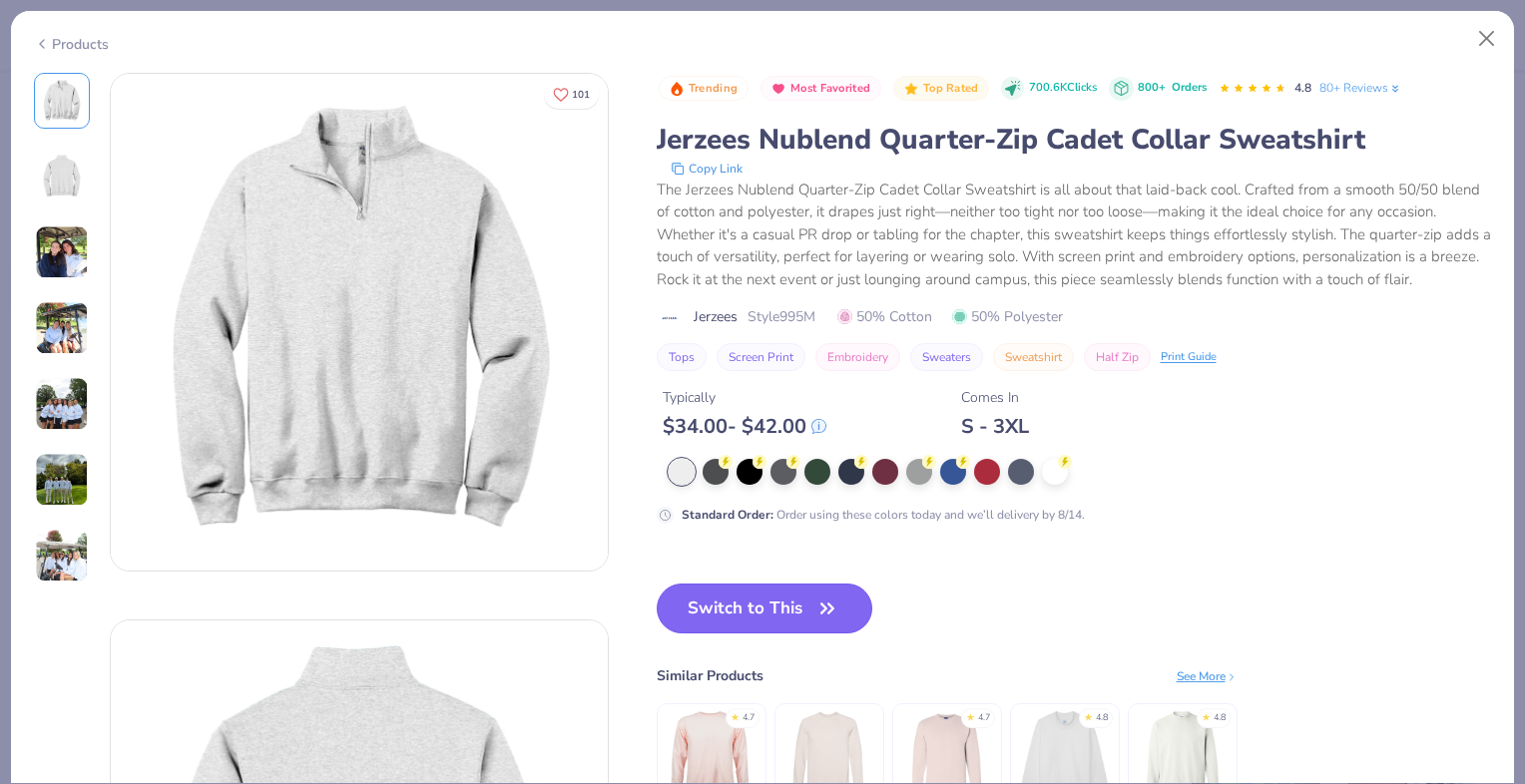 click on "Switch to This" at bounding box center (764, 608) 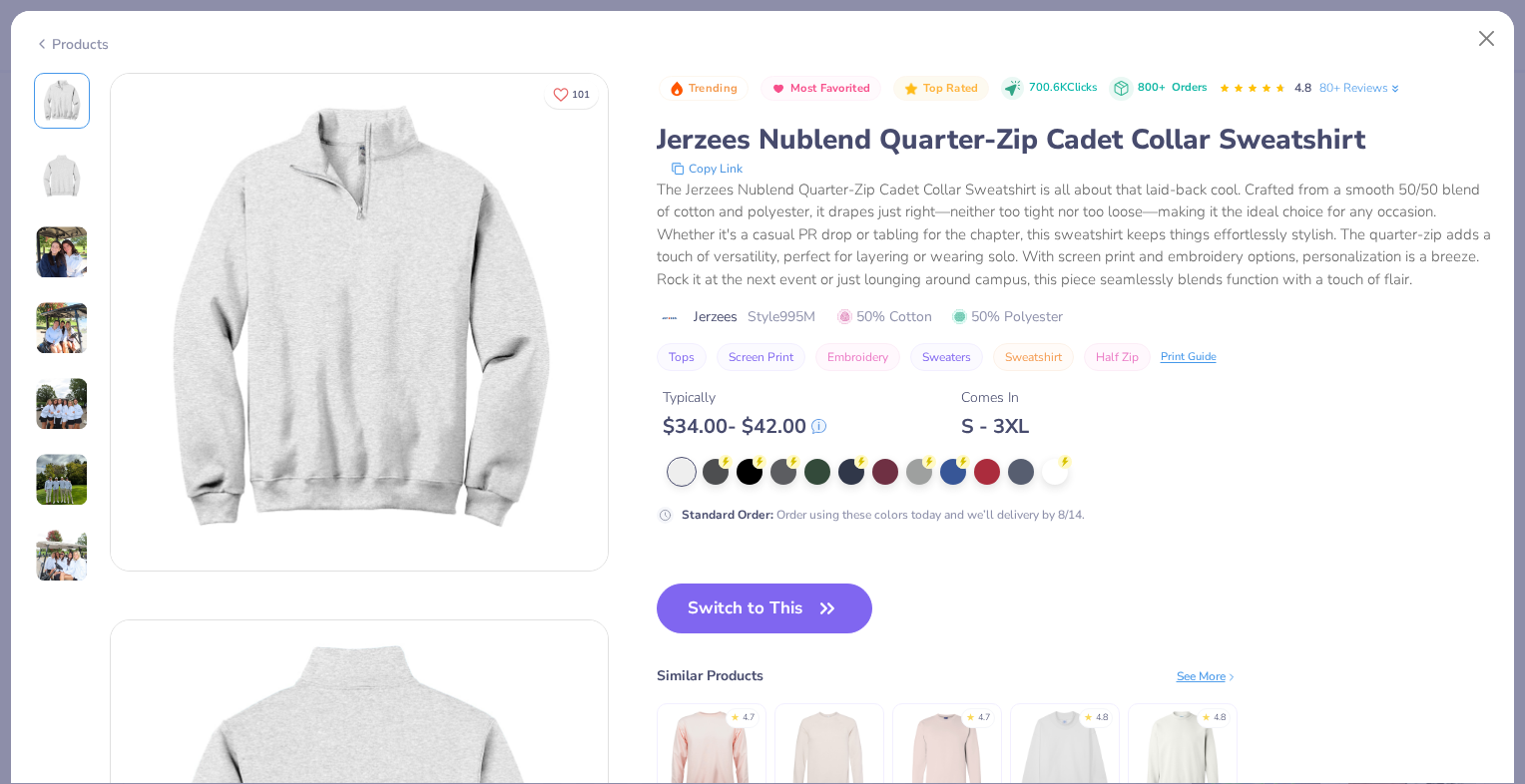 click 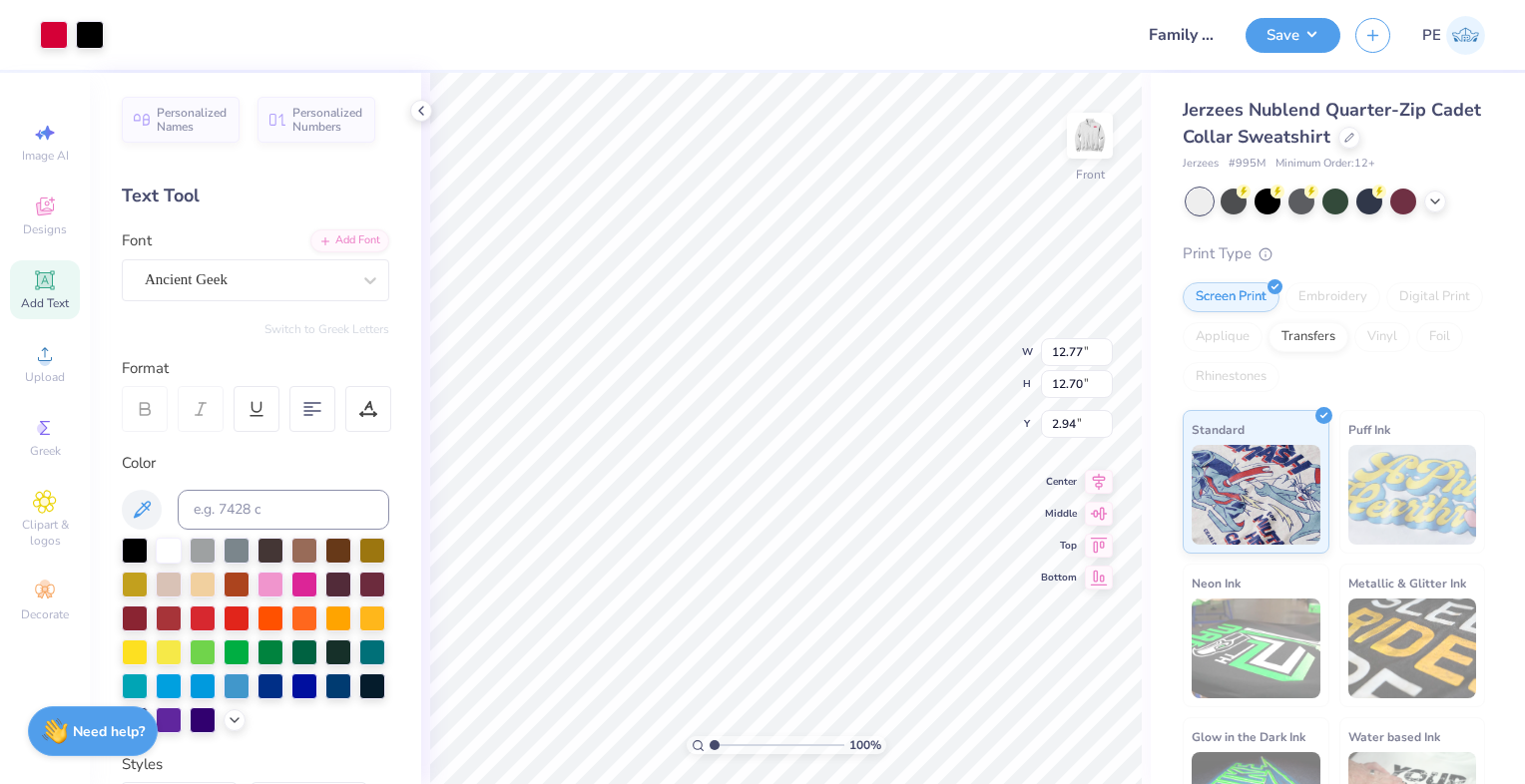 type on "3.00" 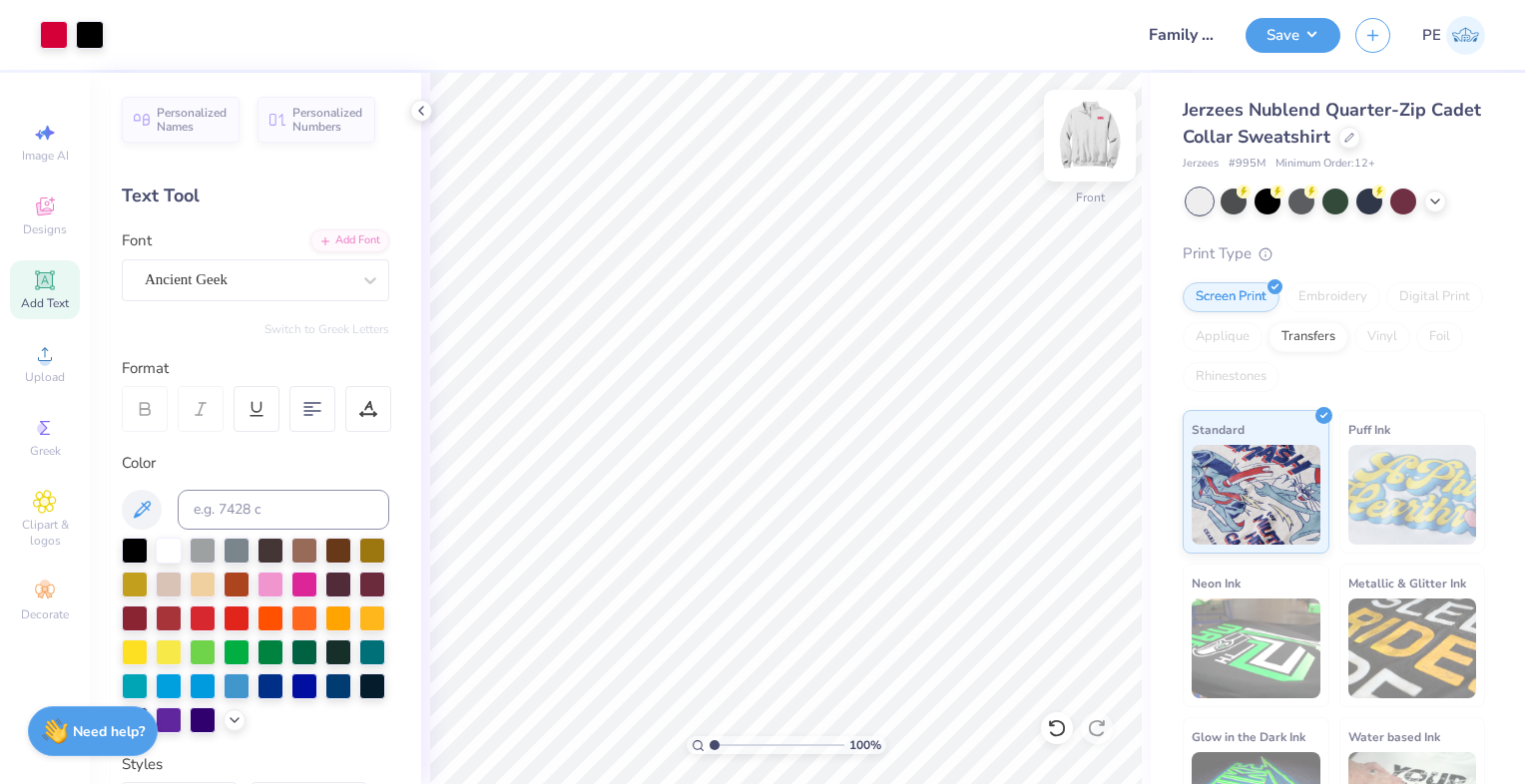 click at bounding box center [1090, 136] 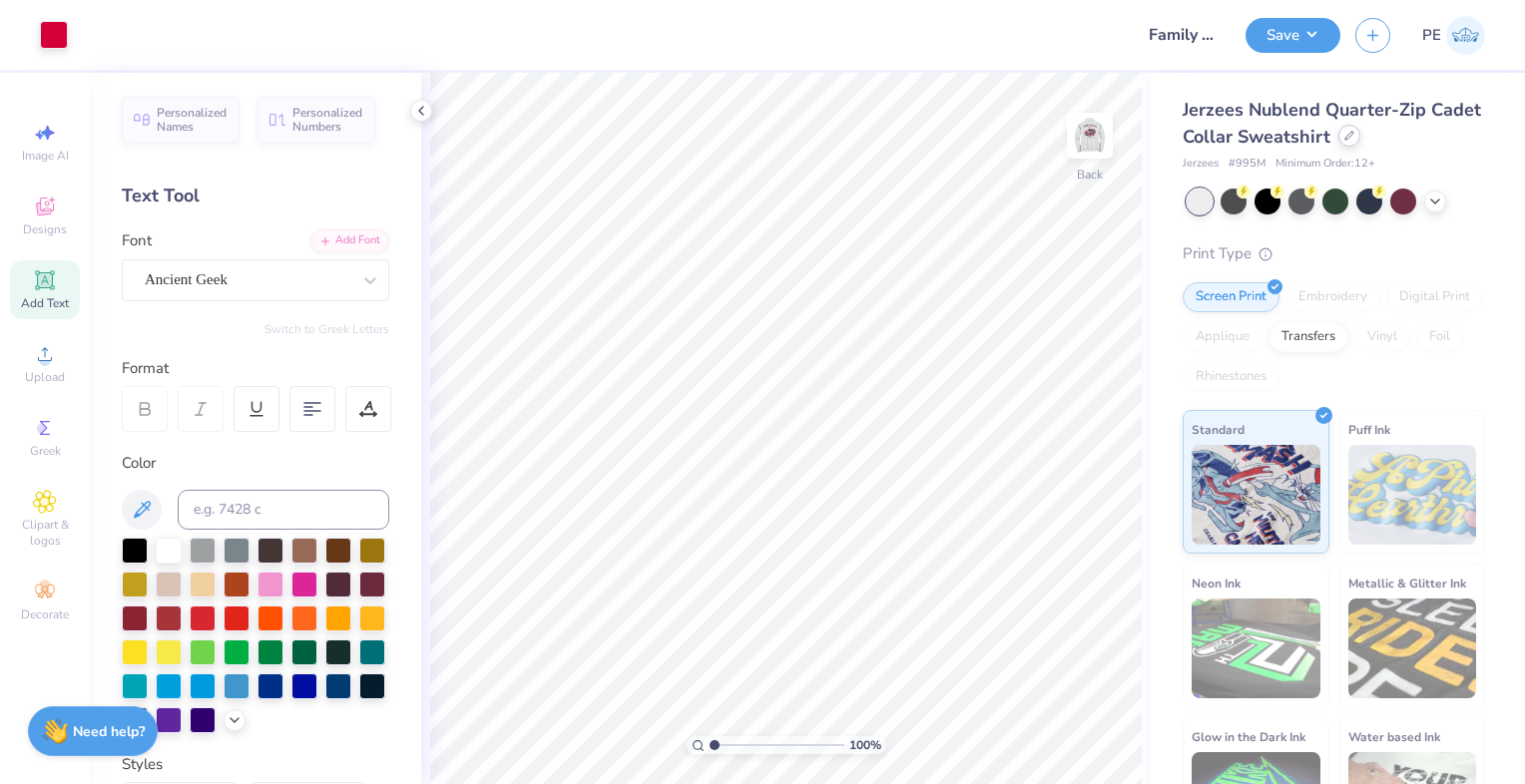 click 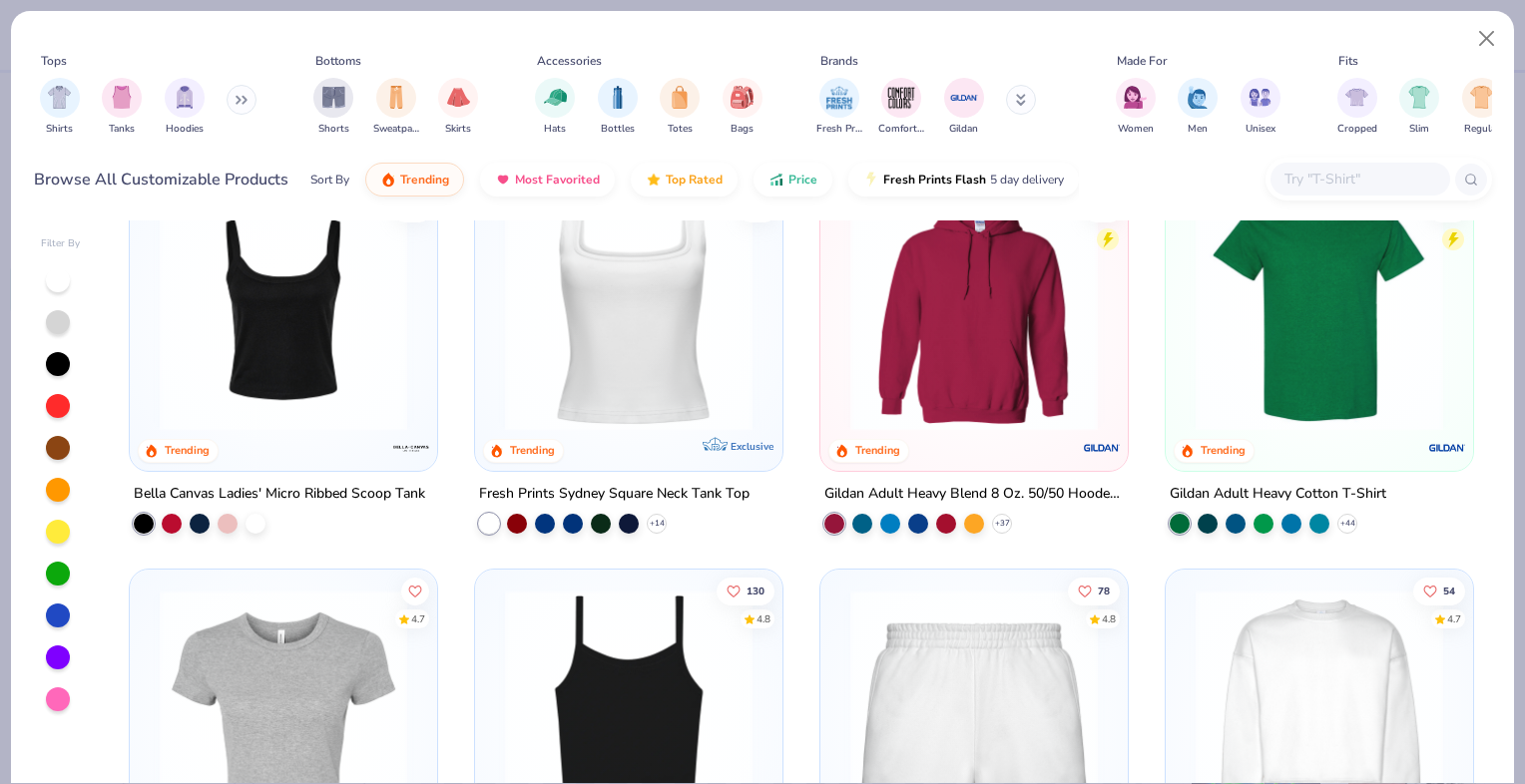 scroll, scrollTop: 499, scrollLeft: 0, axis: vertical 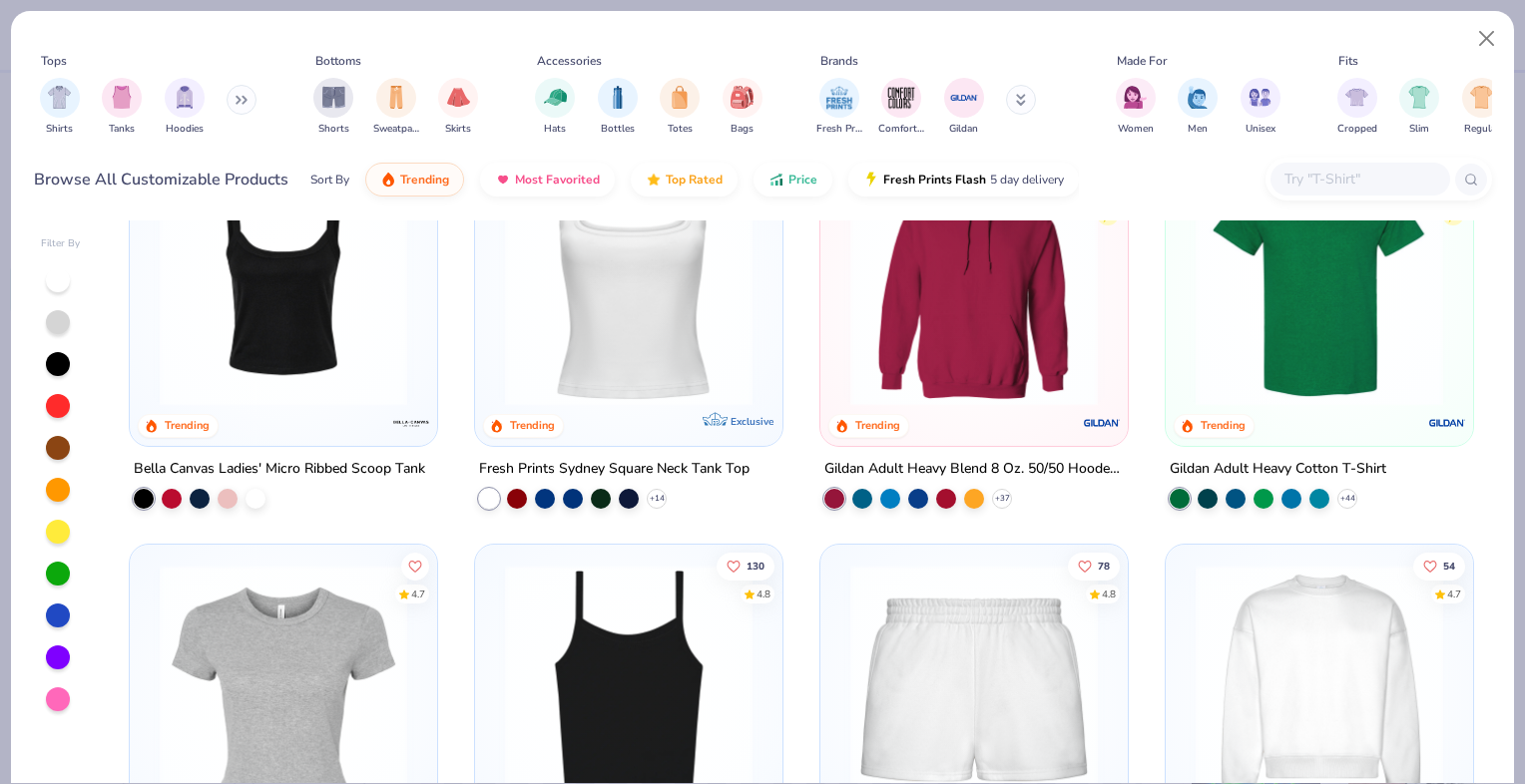 click at bounding box center [242, 100] 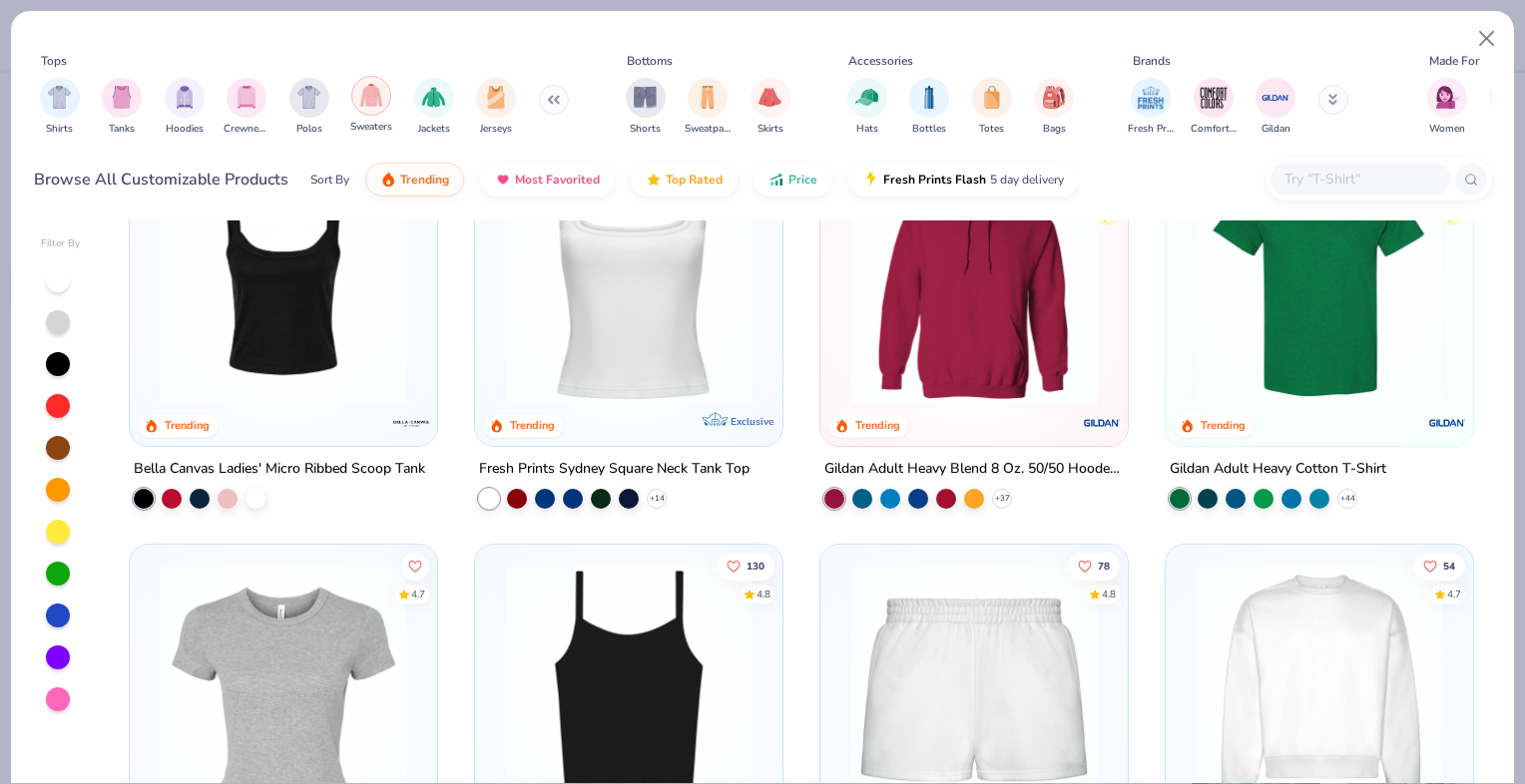 click at bounding box center [371, 95] 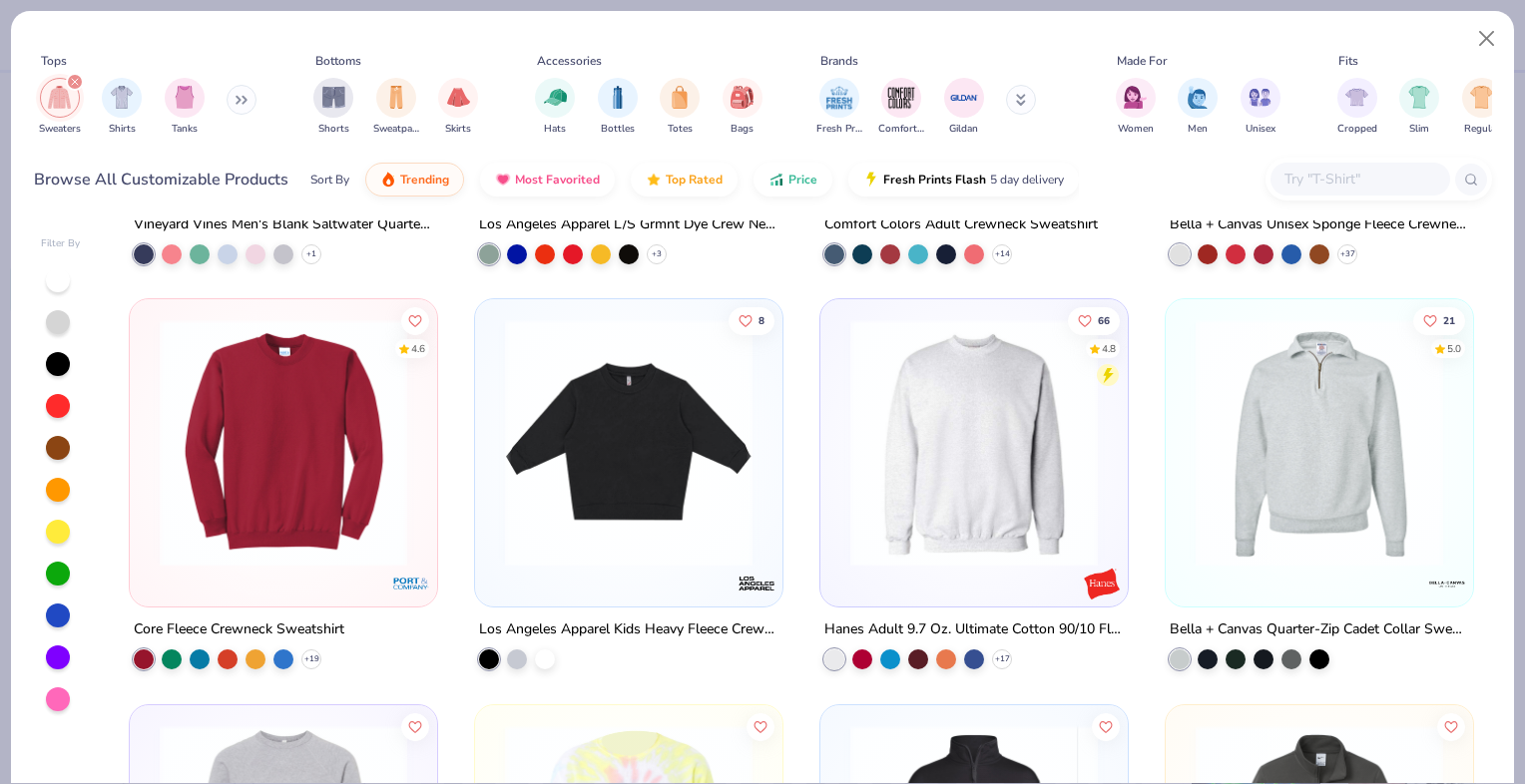 scroll, scrollTop: 1197, scrollLeft: 0, axis: vertical 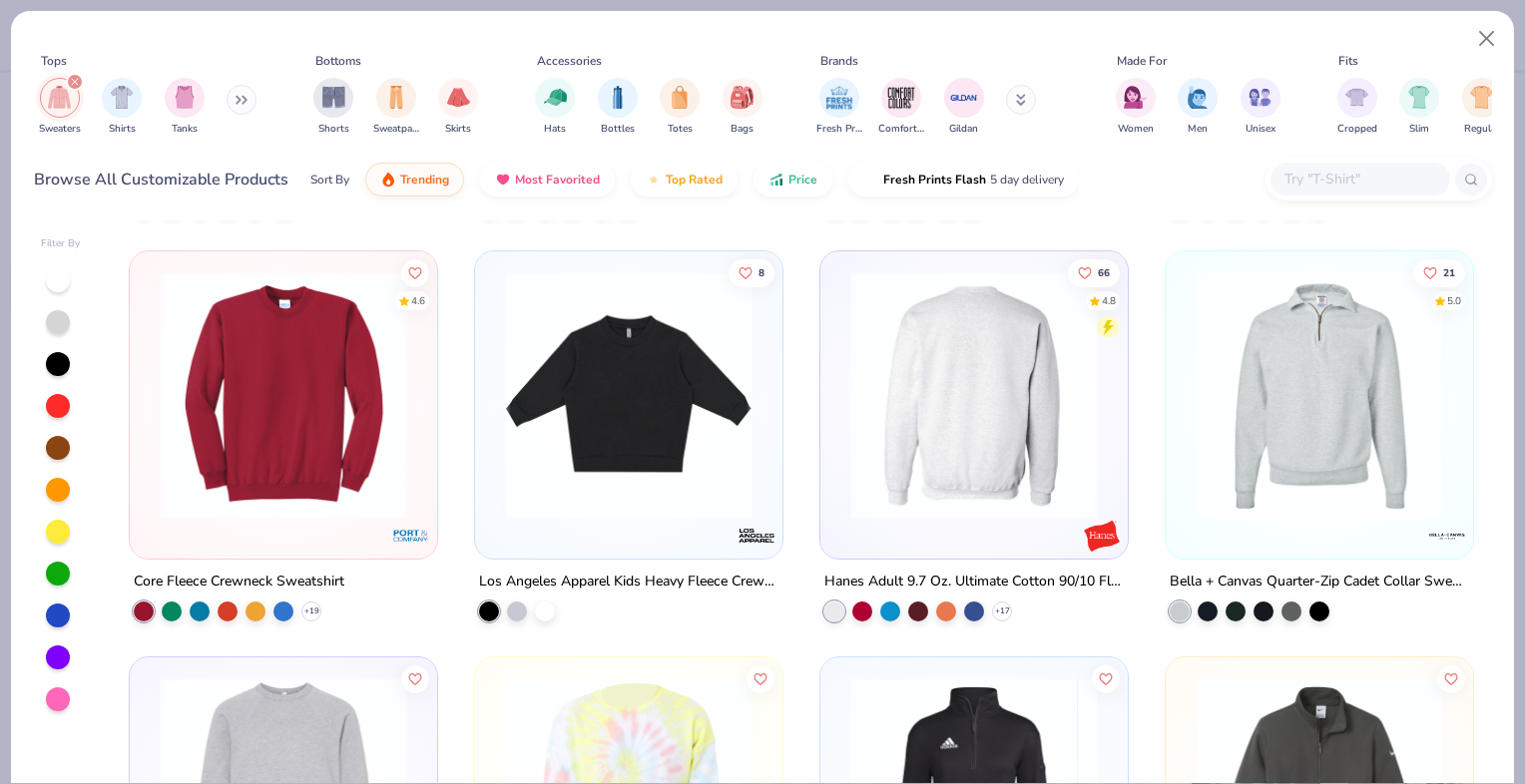click at bounding box center (707, 395) 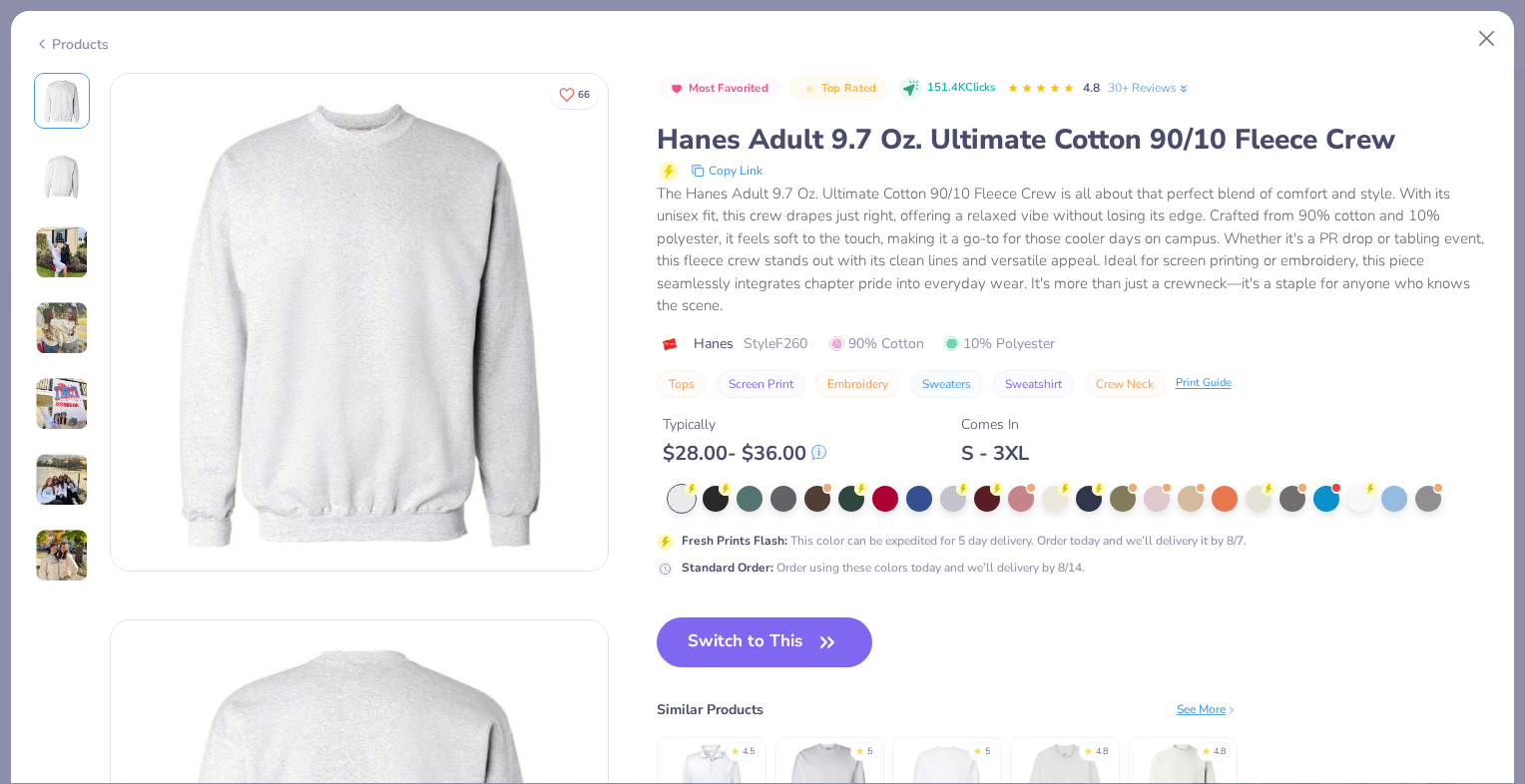 click at bounding box center (62, 177) 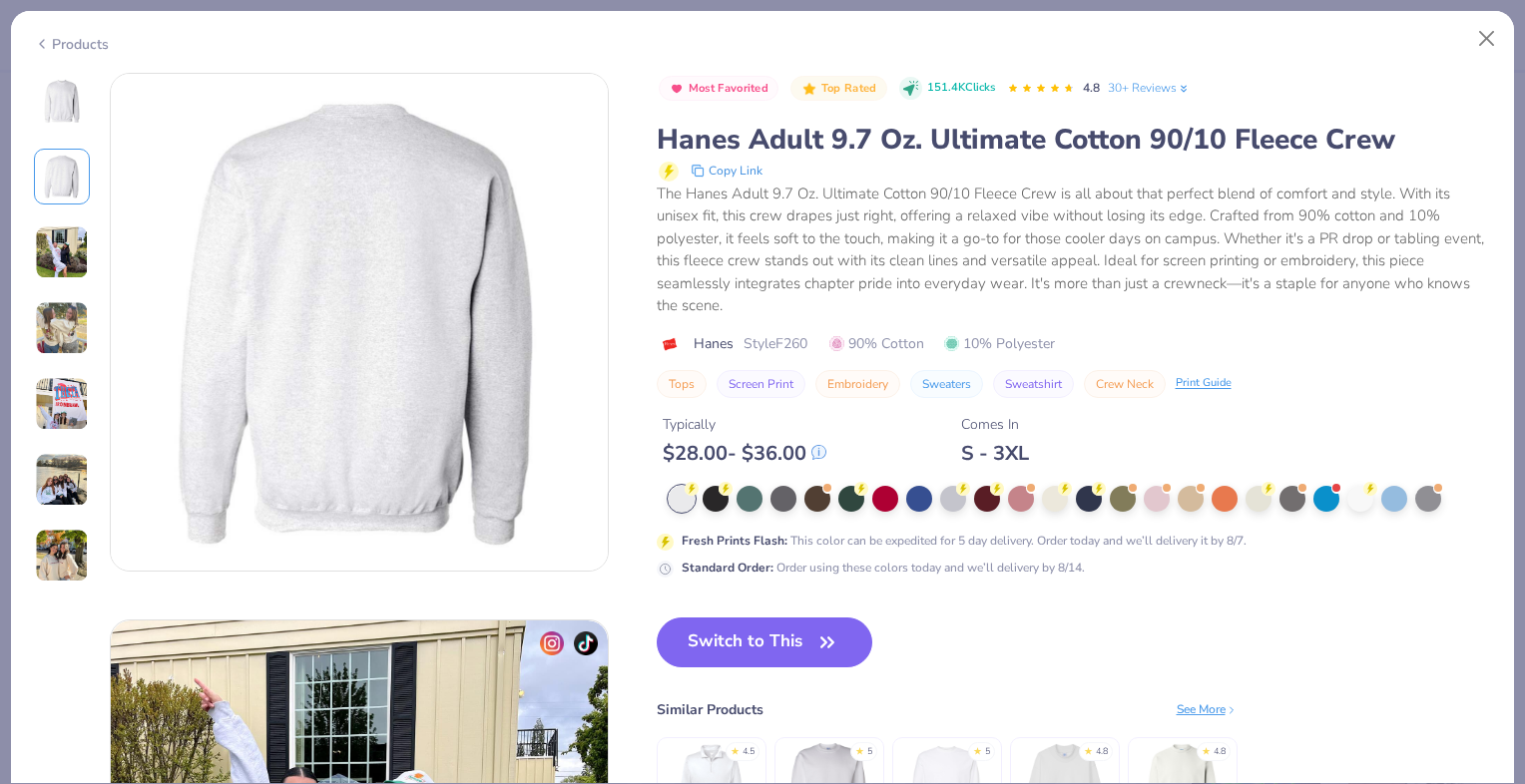 click at bounding box center [62, 252] 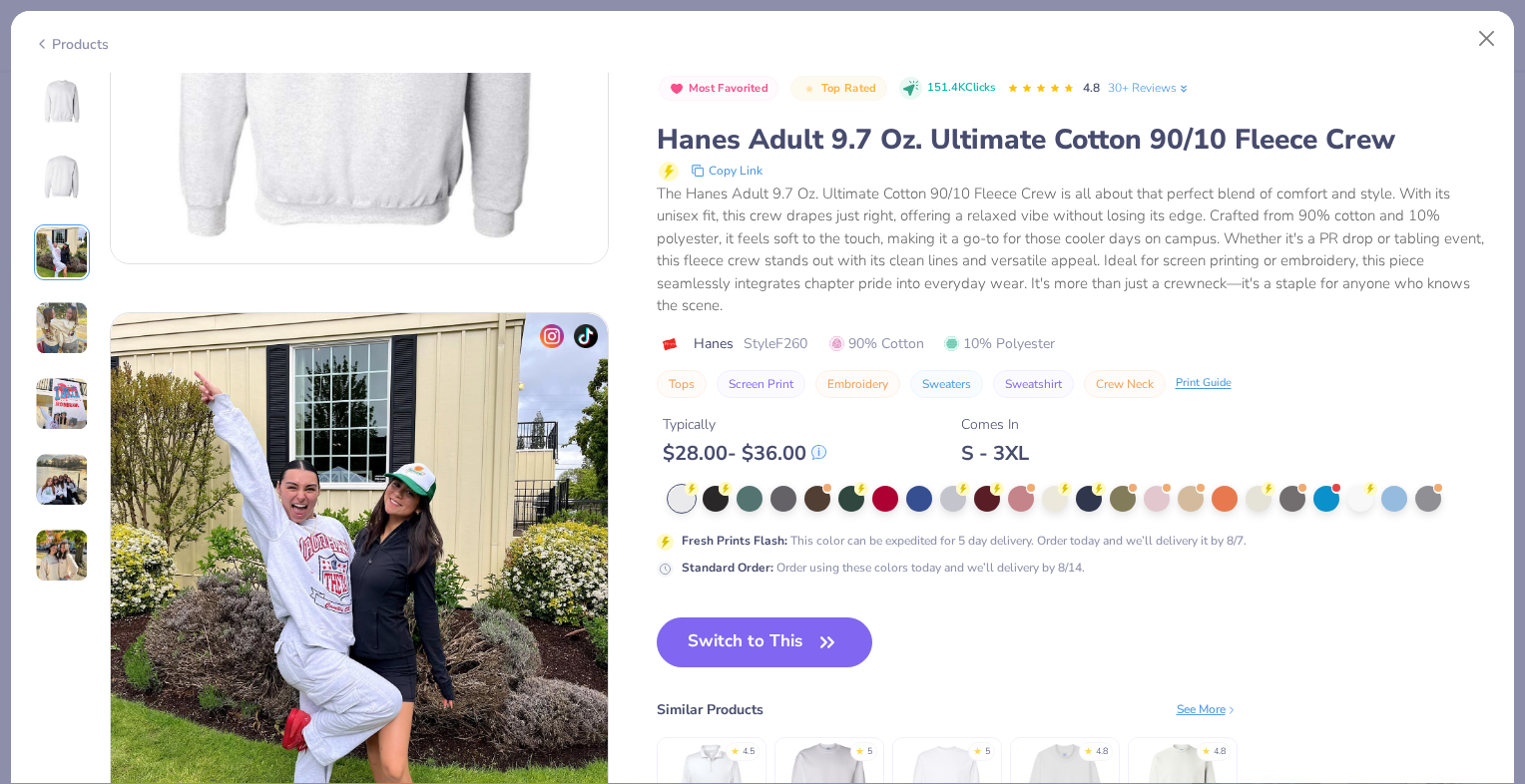scroll, scrollTop: 1093, scrollLeft: 0, axis: vertical 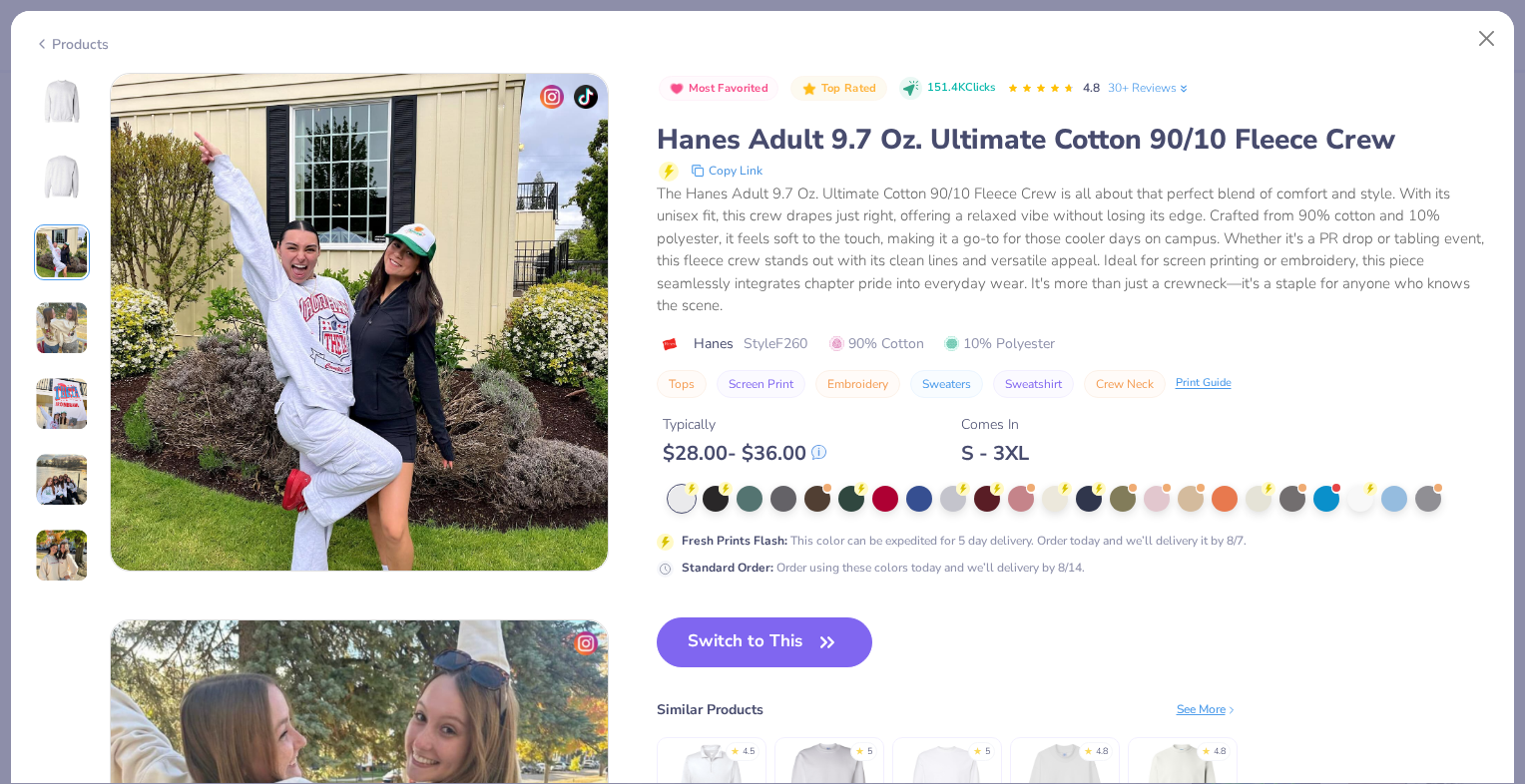 click at bounding box center [62, 328] 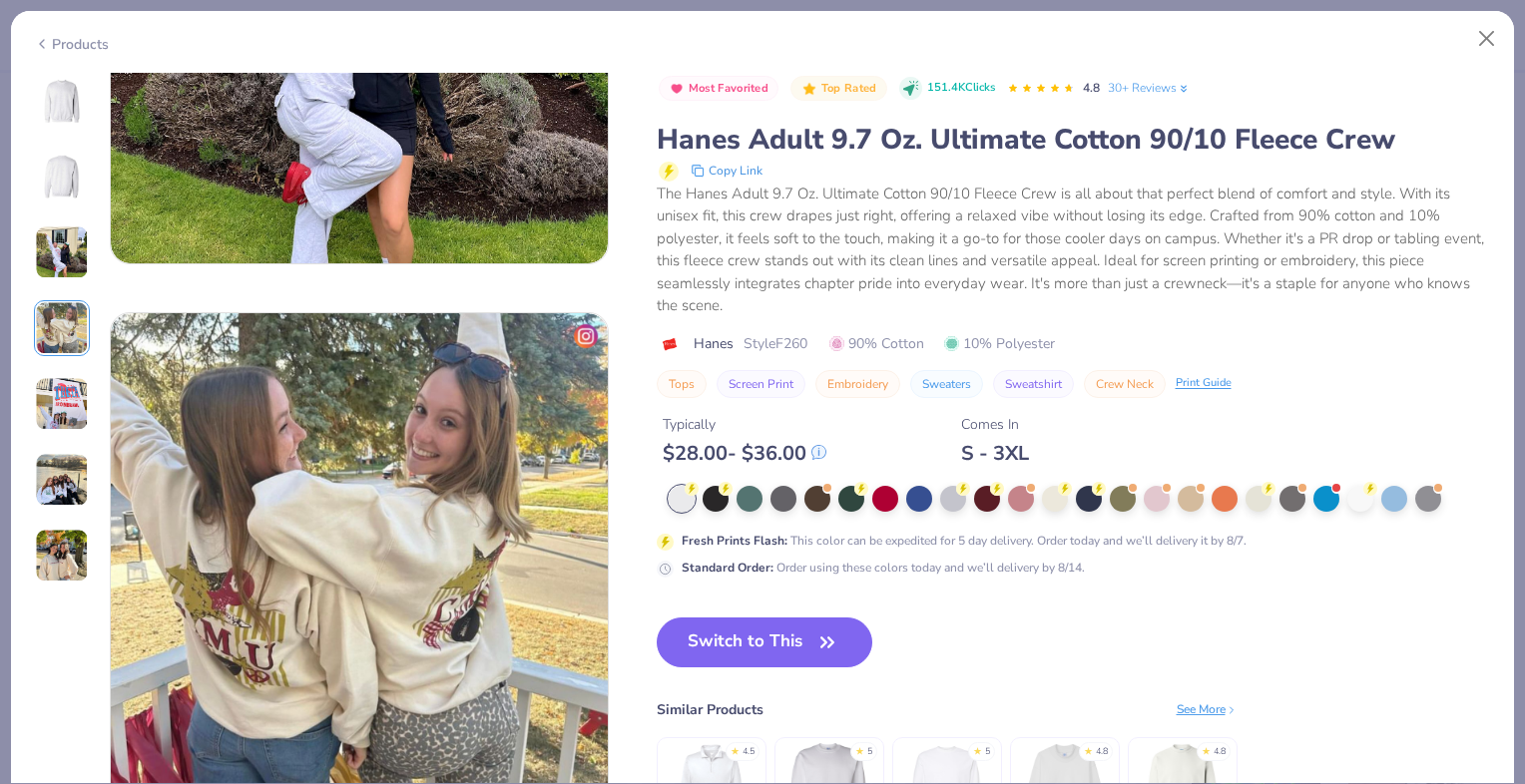 scroll, scrollTop: 1640, scrollLeft: 0, axis: vertical 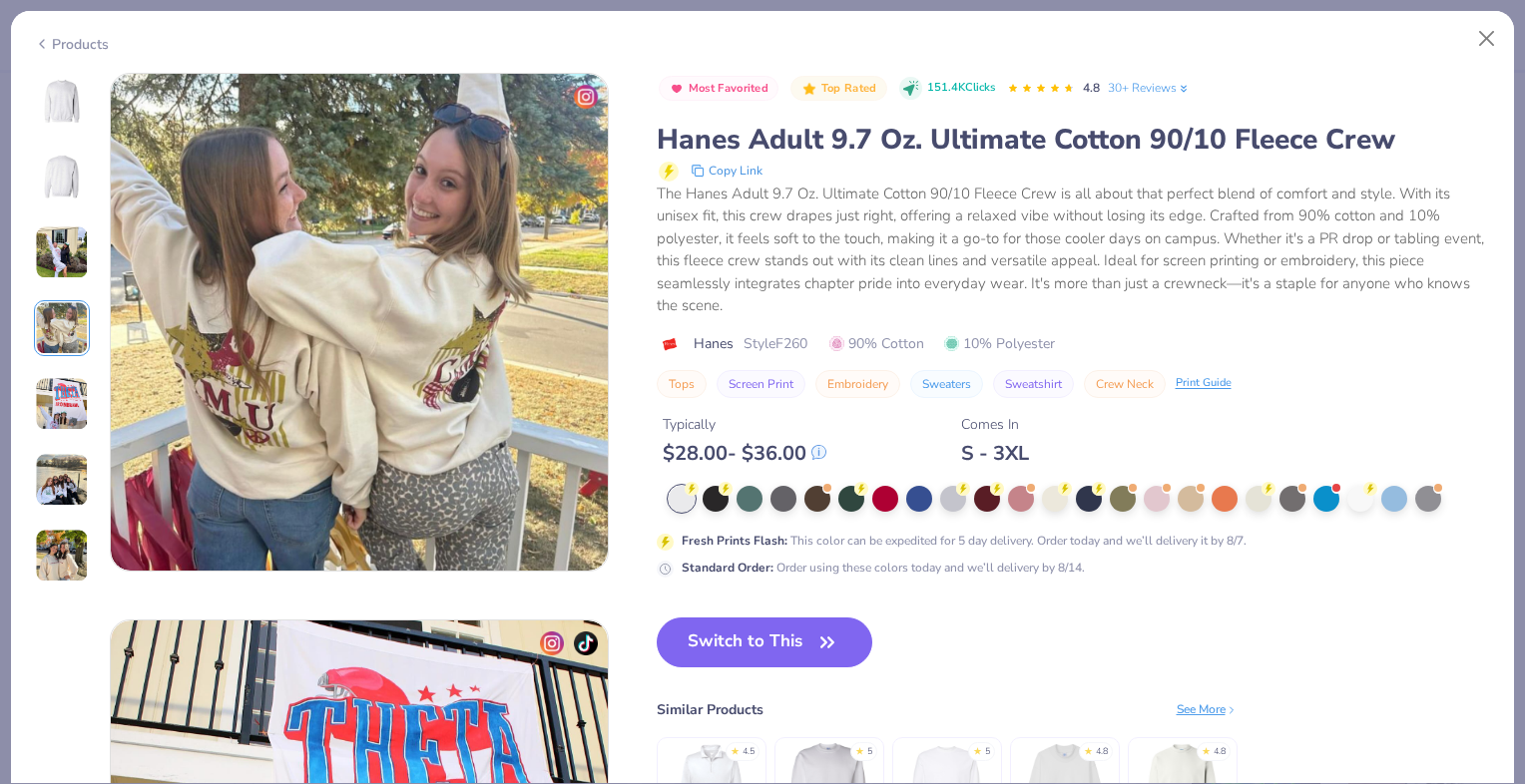 click at bounding box center [62, 328] 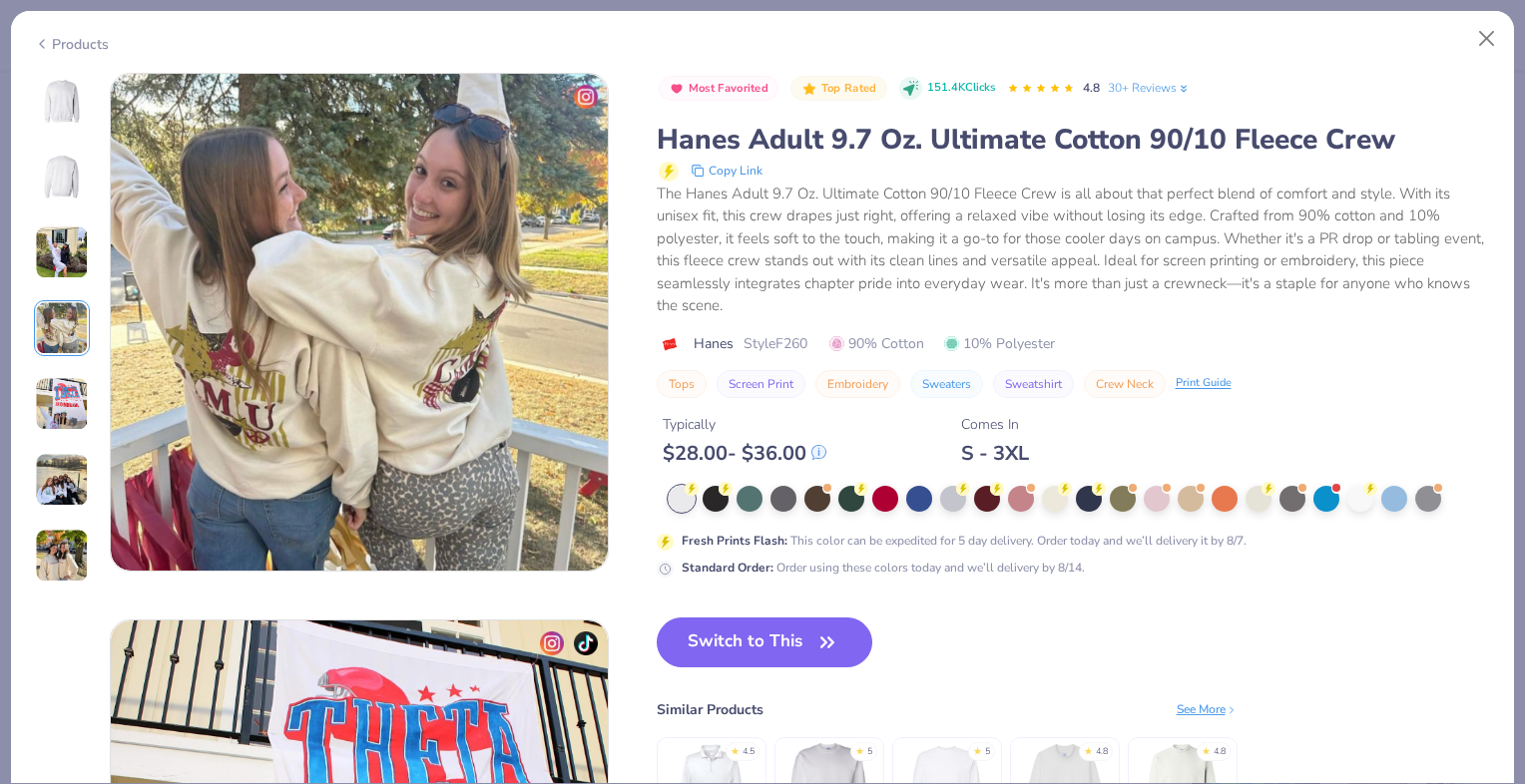 click at bounding box center (62, 404) 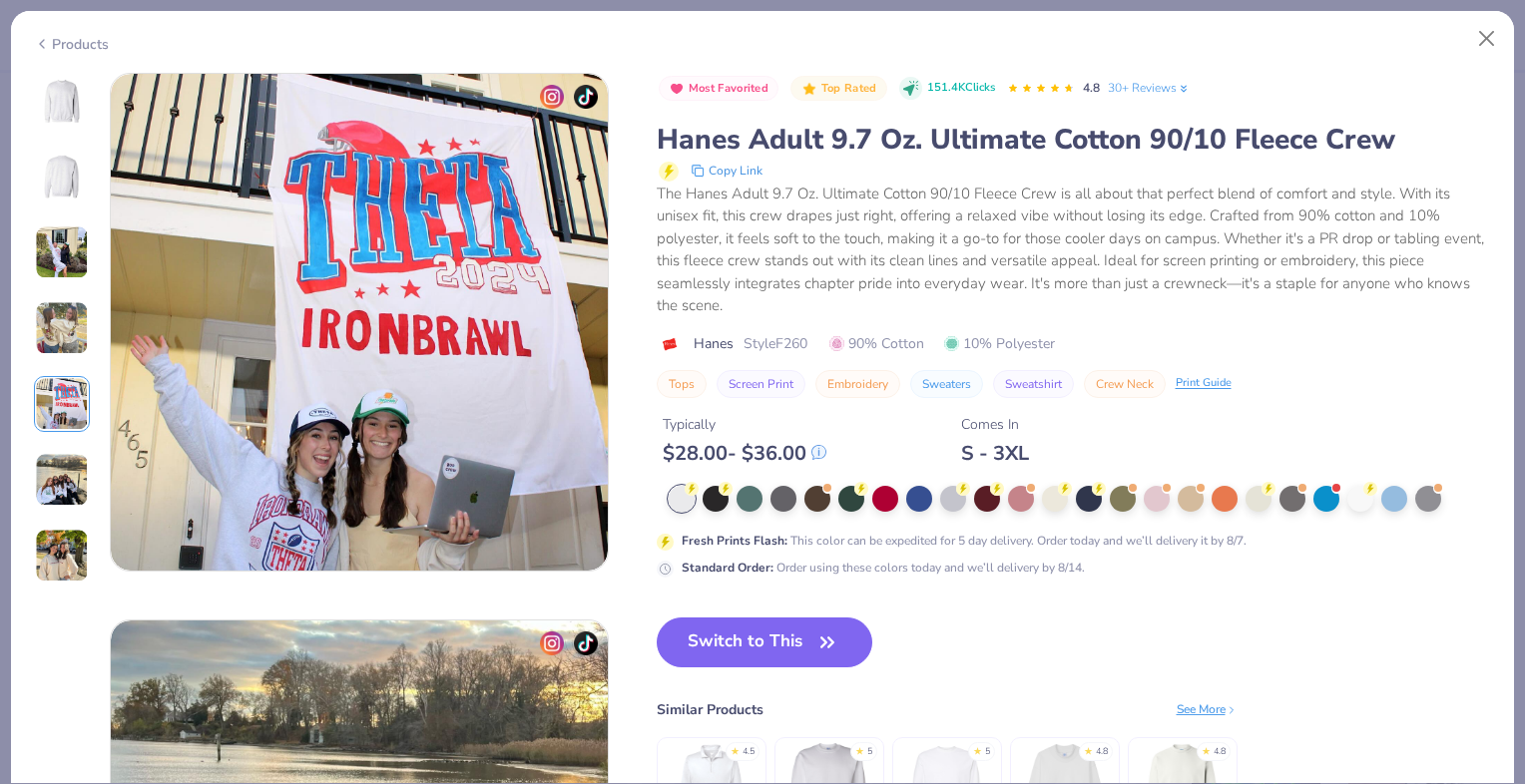 click at bounding box center [62, 480] 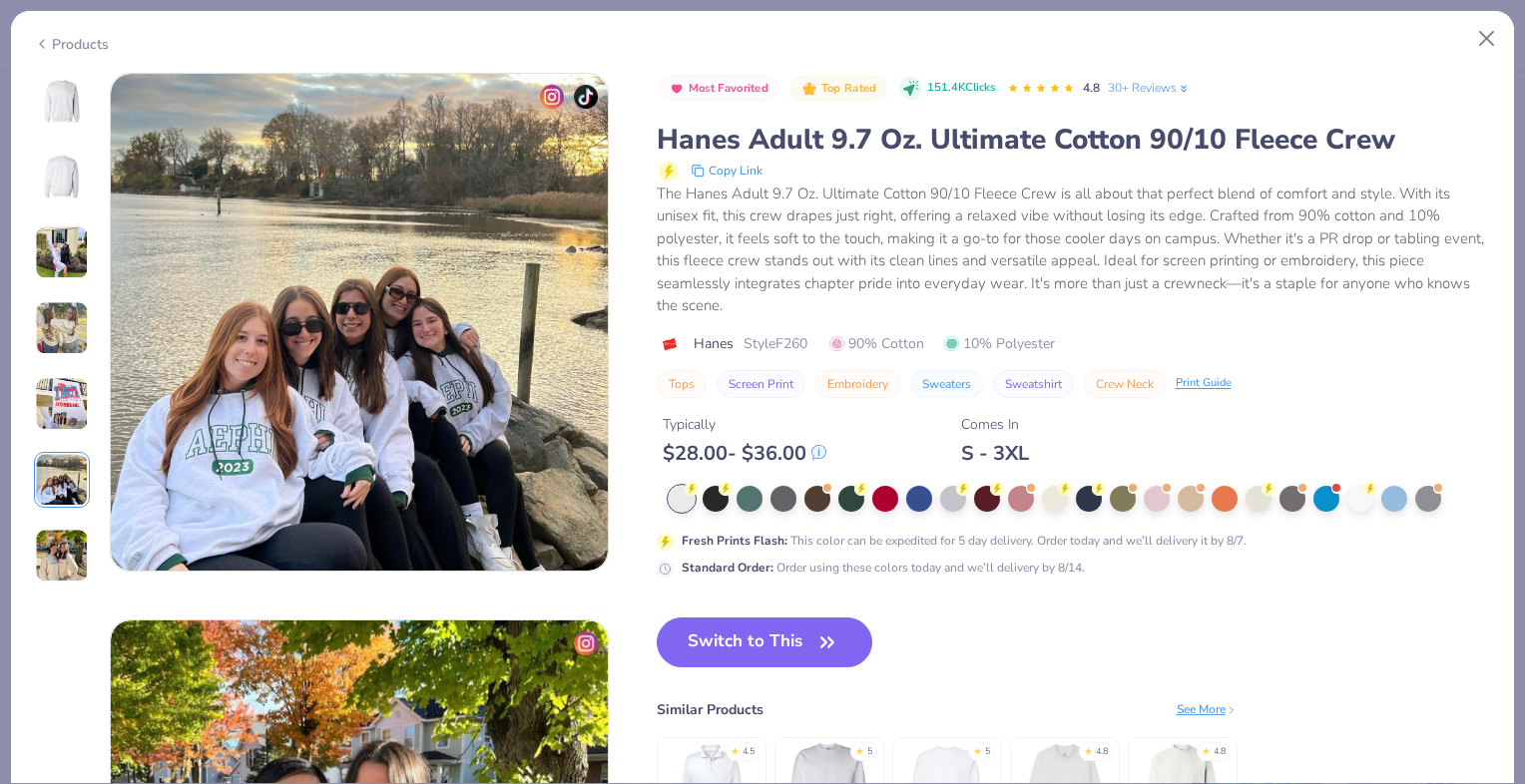 click at bounding box center [62, 556] 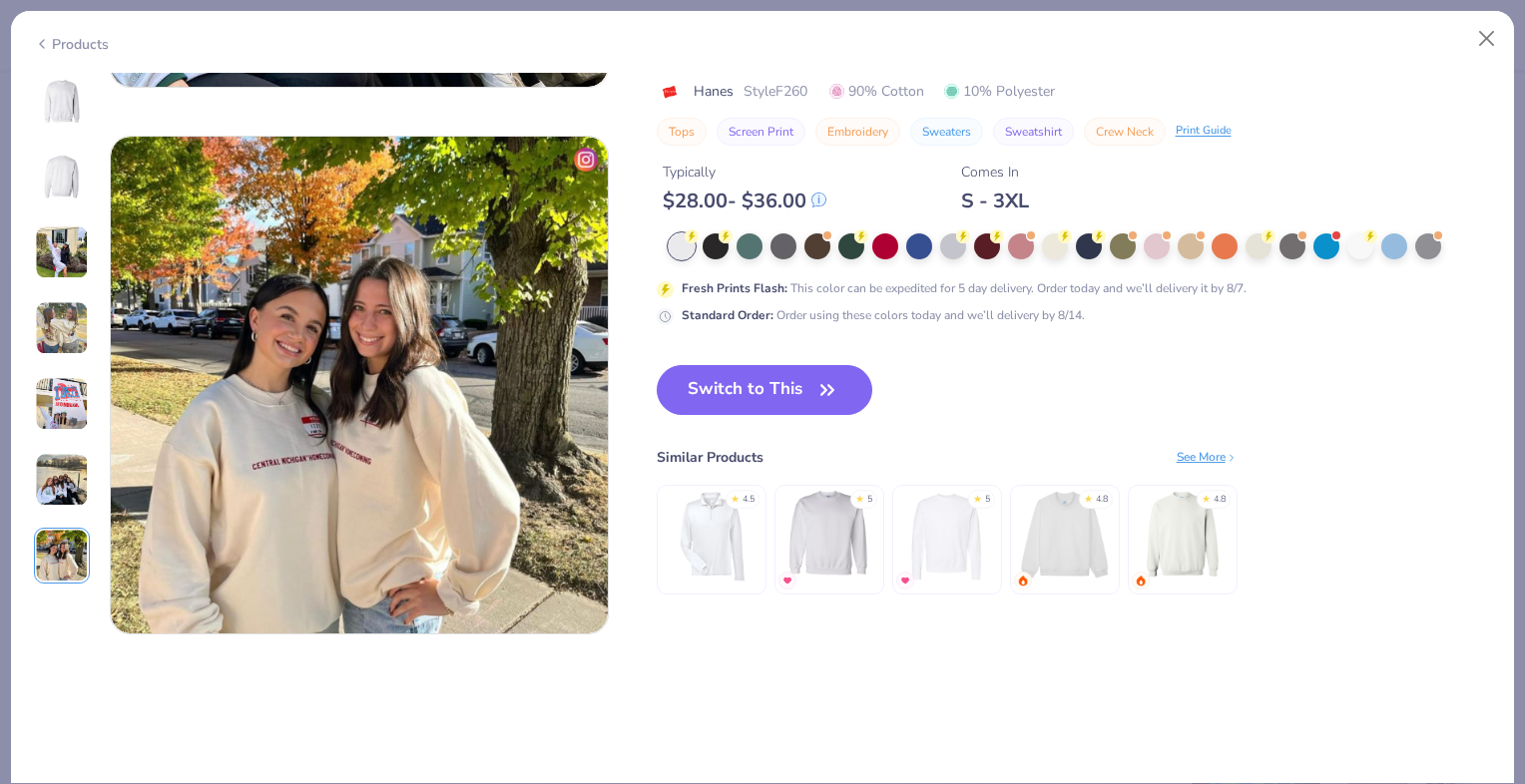 scroll, scrollTop: 3280, scrollLeft: 0, axis: vertical 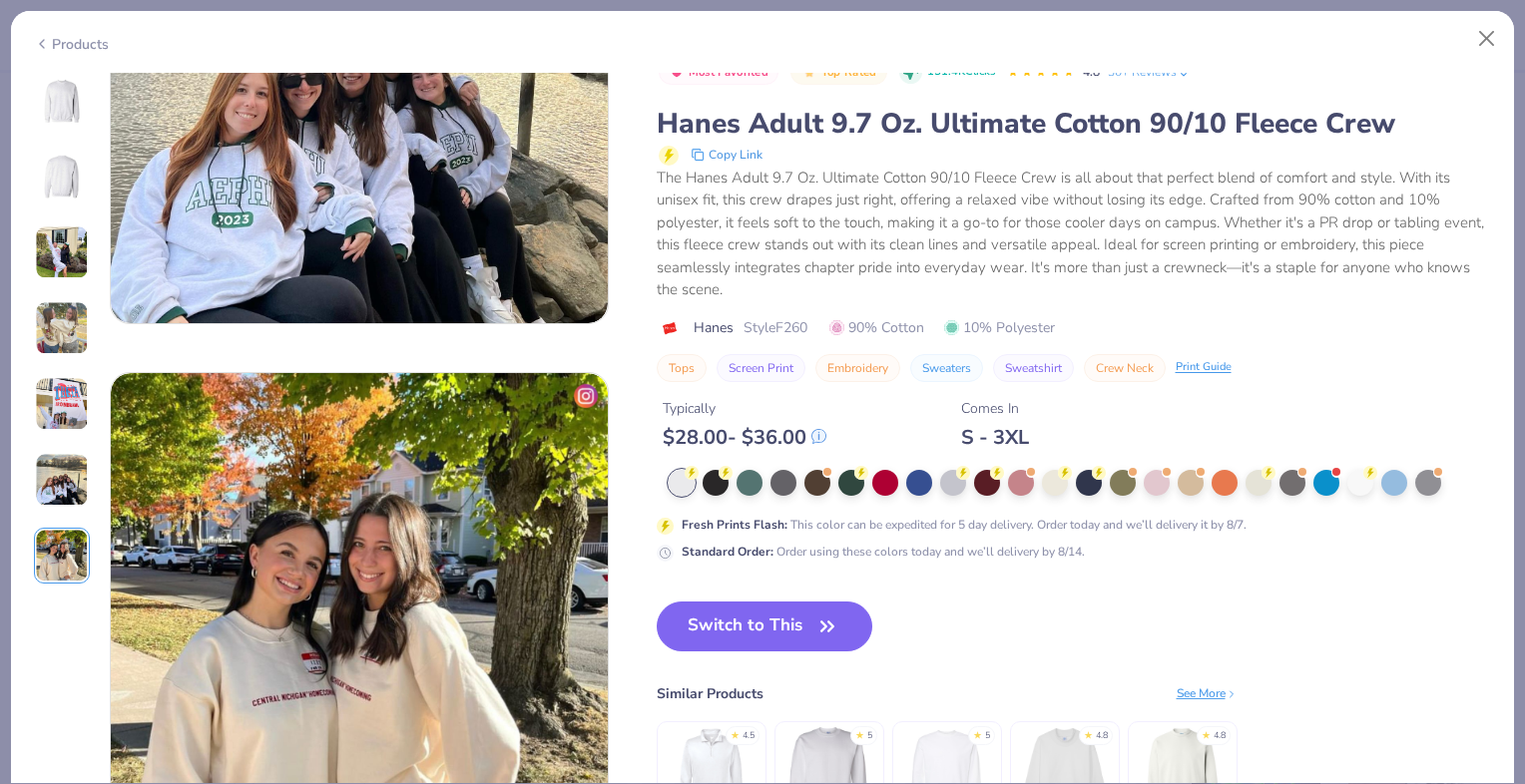 click at bounding box center (62, 101) 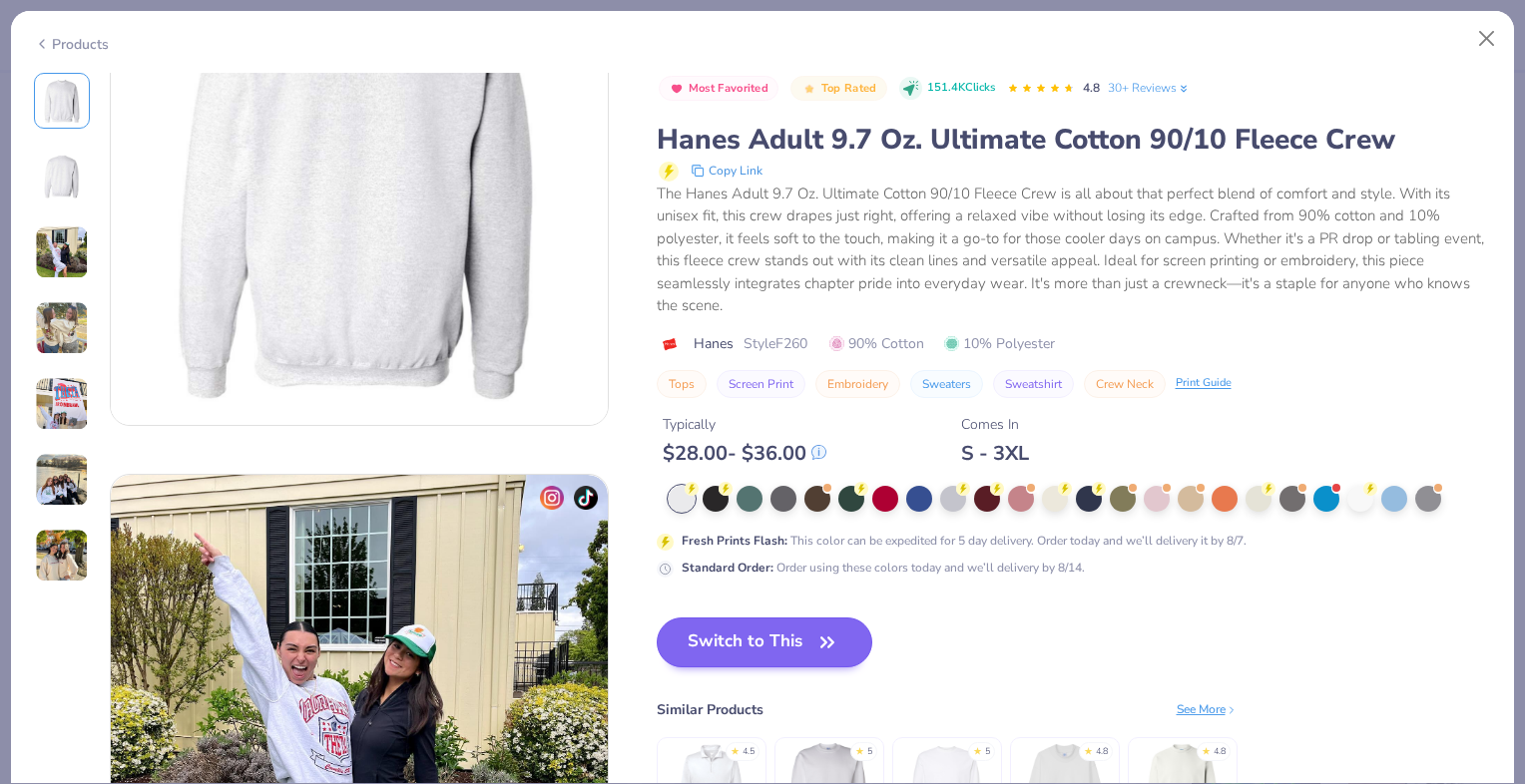 scroll, scrollTop: 0, scrollLeft: 0, axis: both 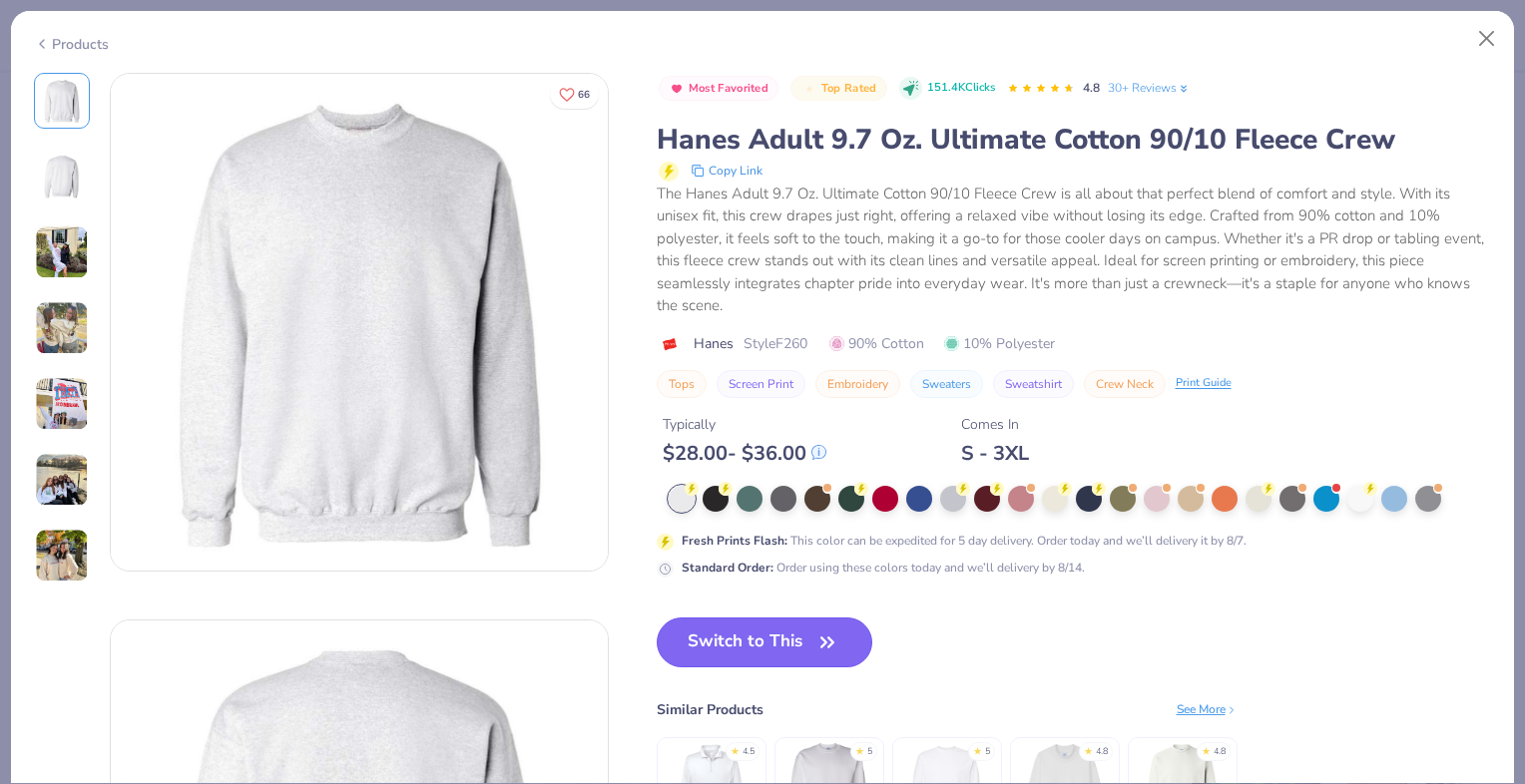 click on "Switch to This" at bounding box center [764, 642] 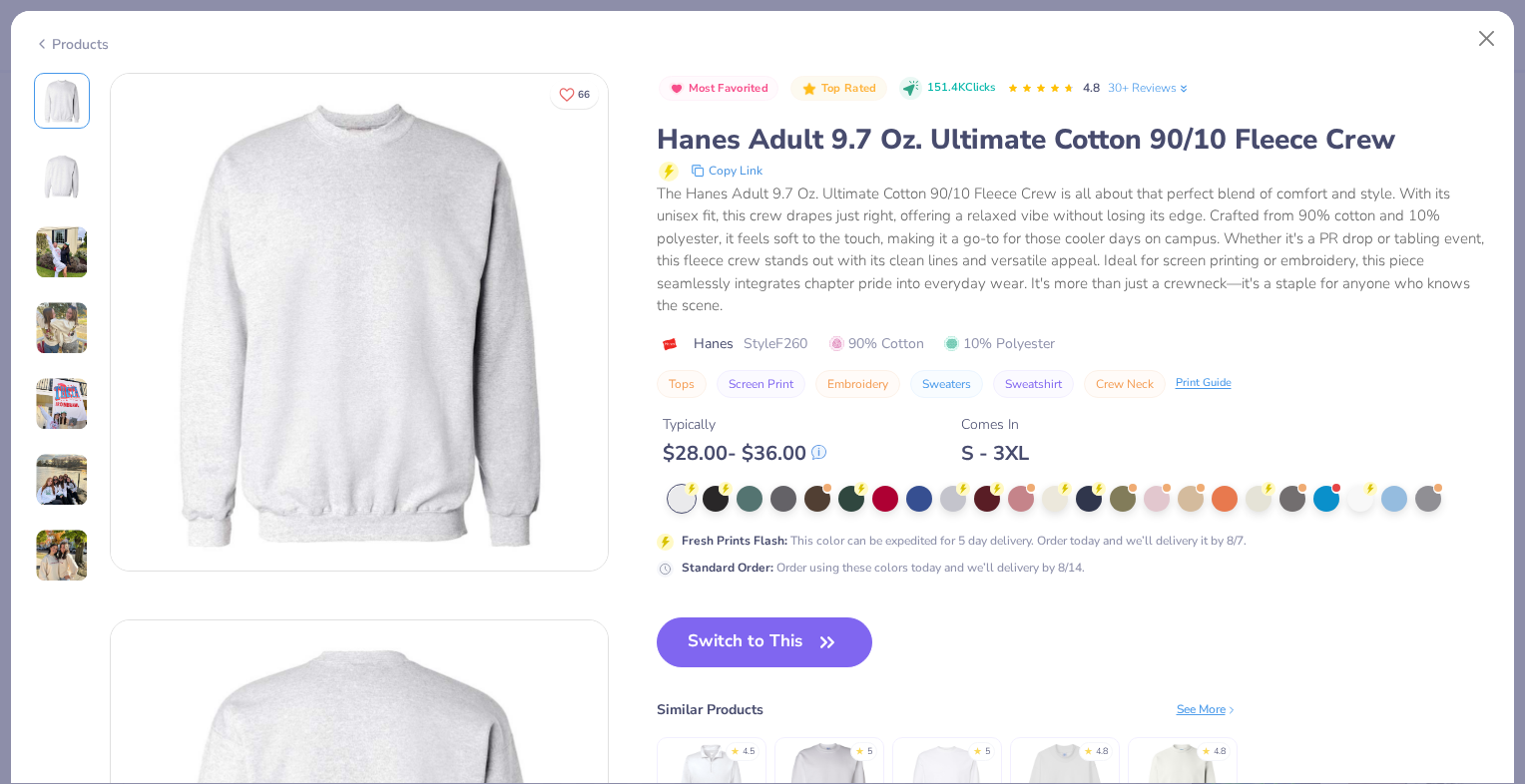 click on "Switch to This" at bounding box center [764, 642] 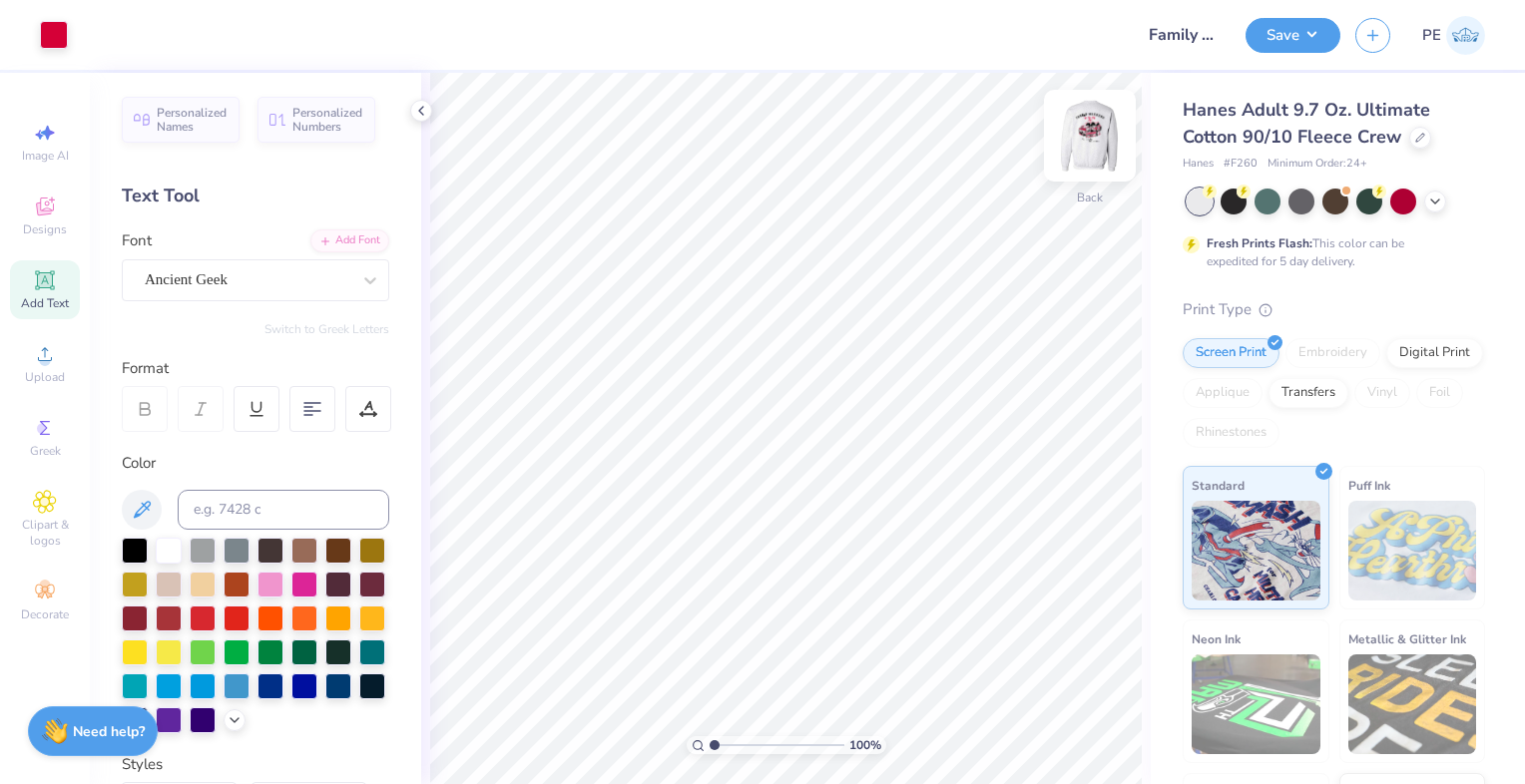 click at bounding box center (1090, 136) 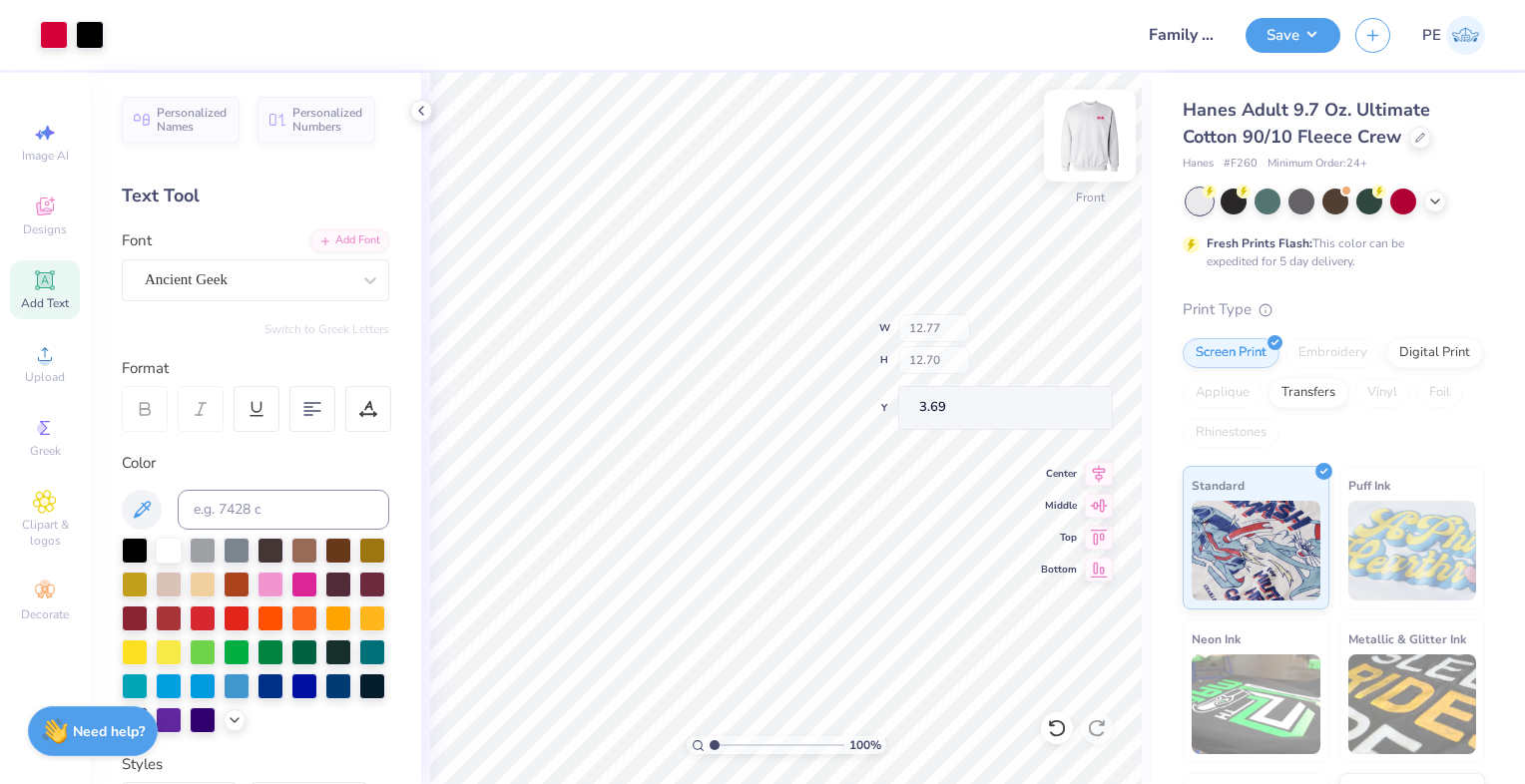 type on "3.69" 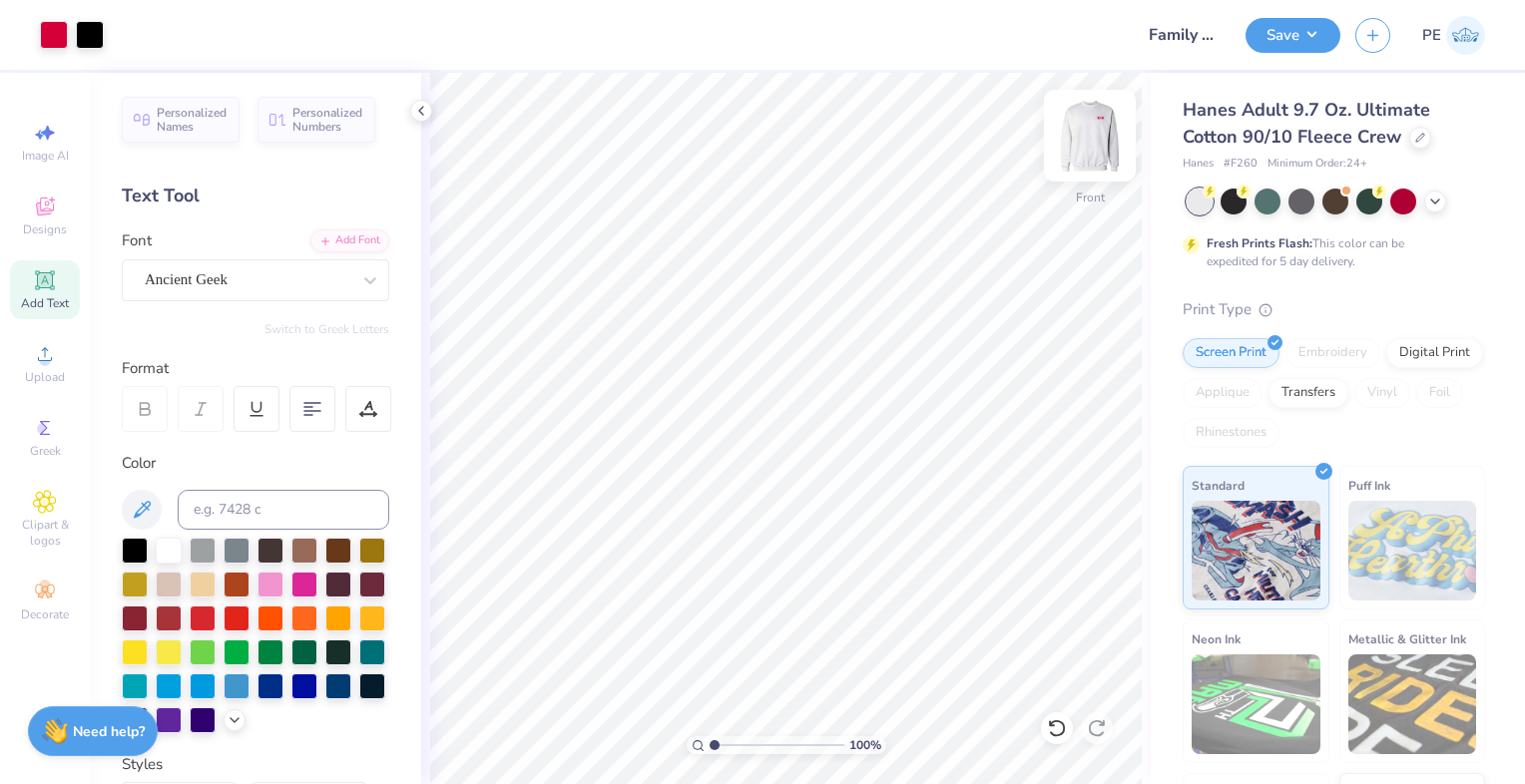 click at bounding box center (1090, 136) 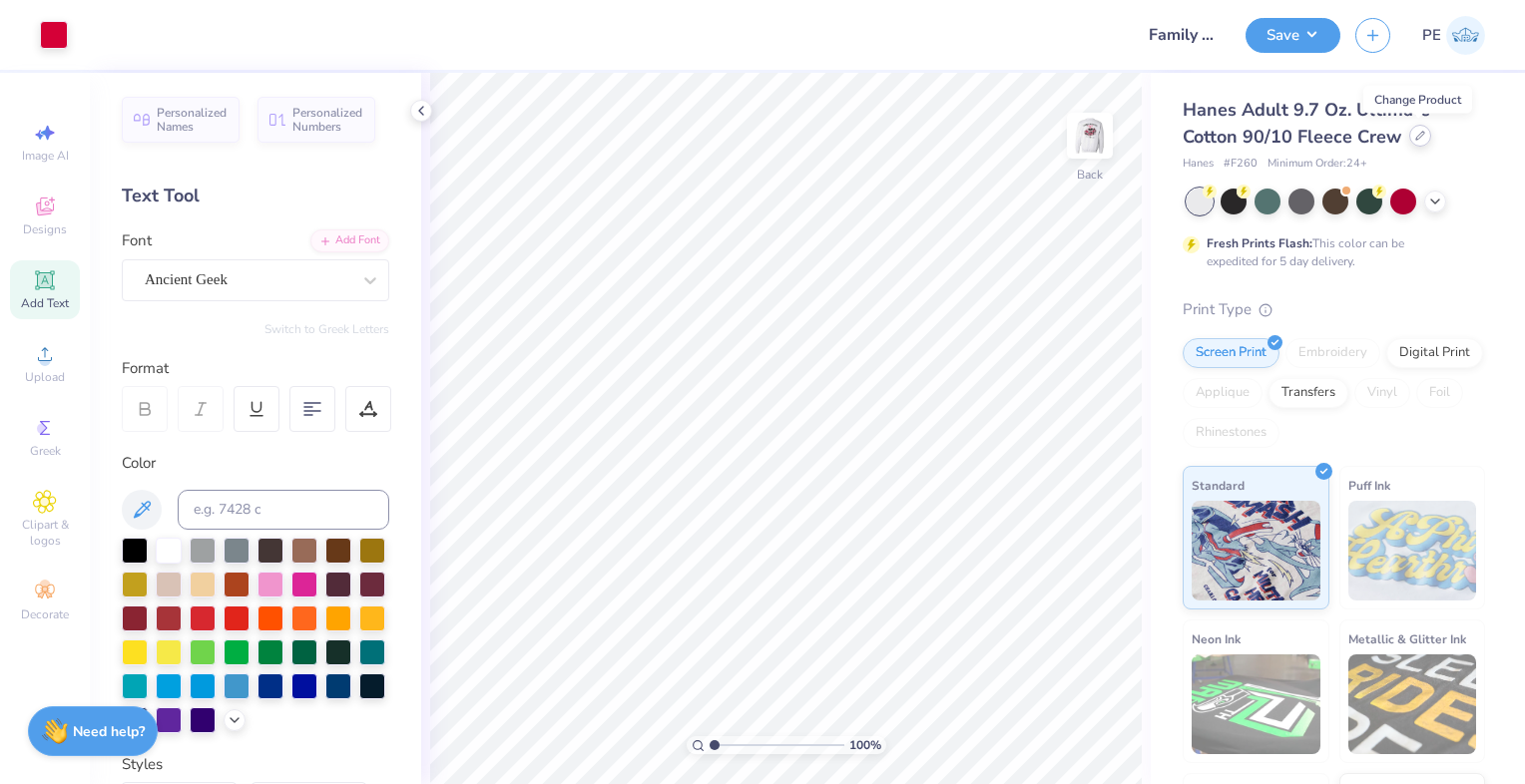 click 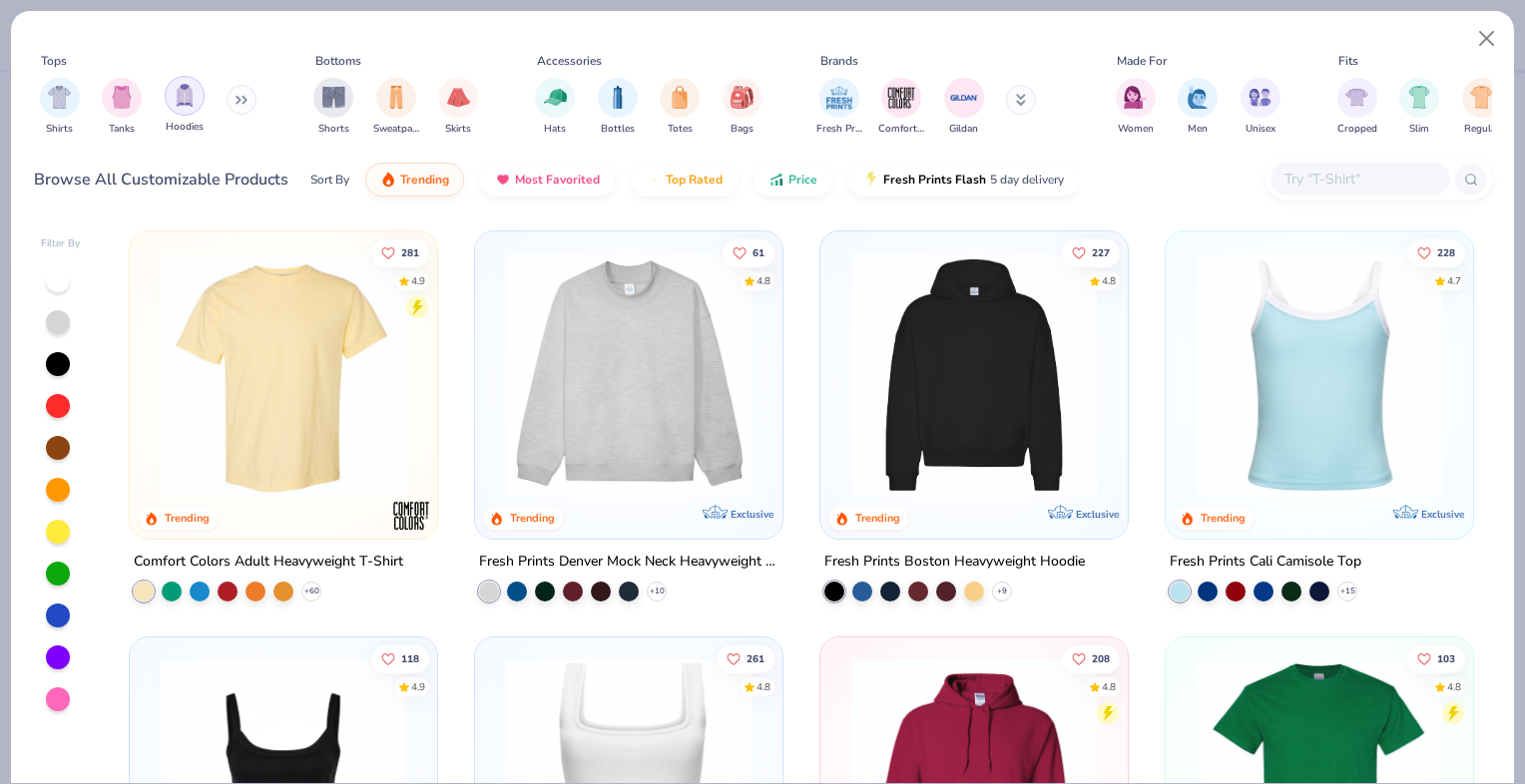 click at bounding box center [185, 95] 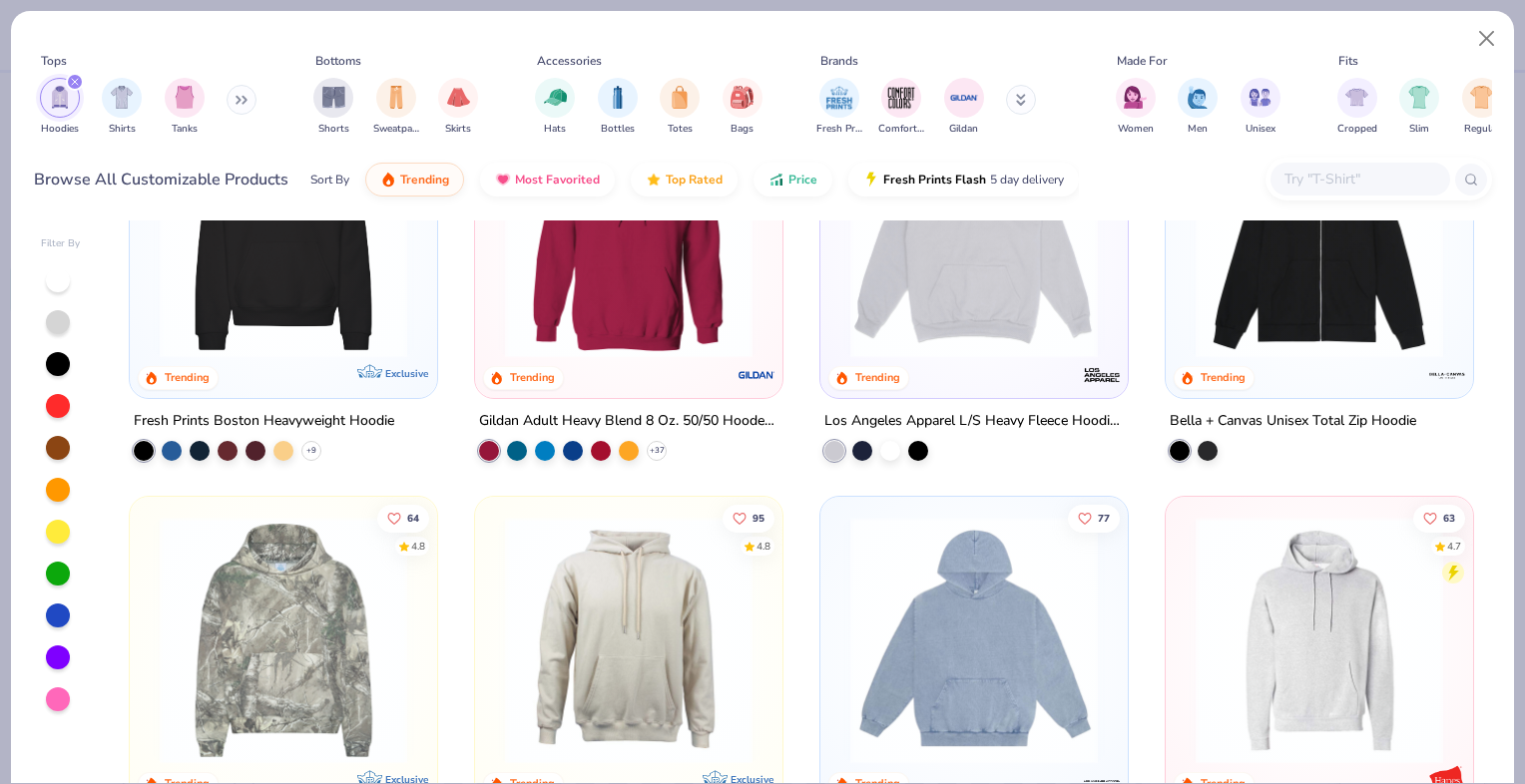 scroll, scrollTop: 0, scrollLeft: 0, axis: both 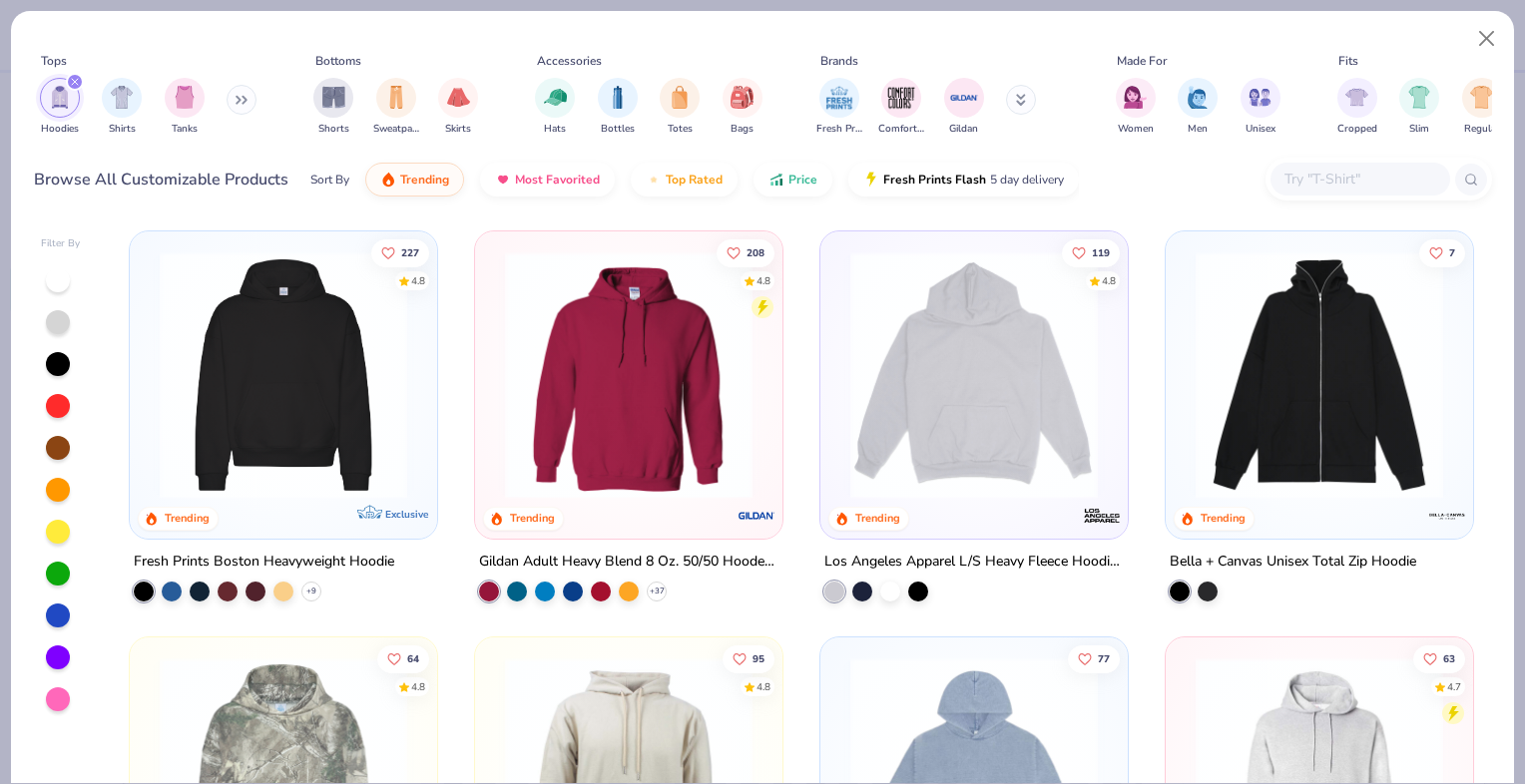 click at bounding box center [629, 375] 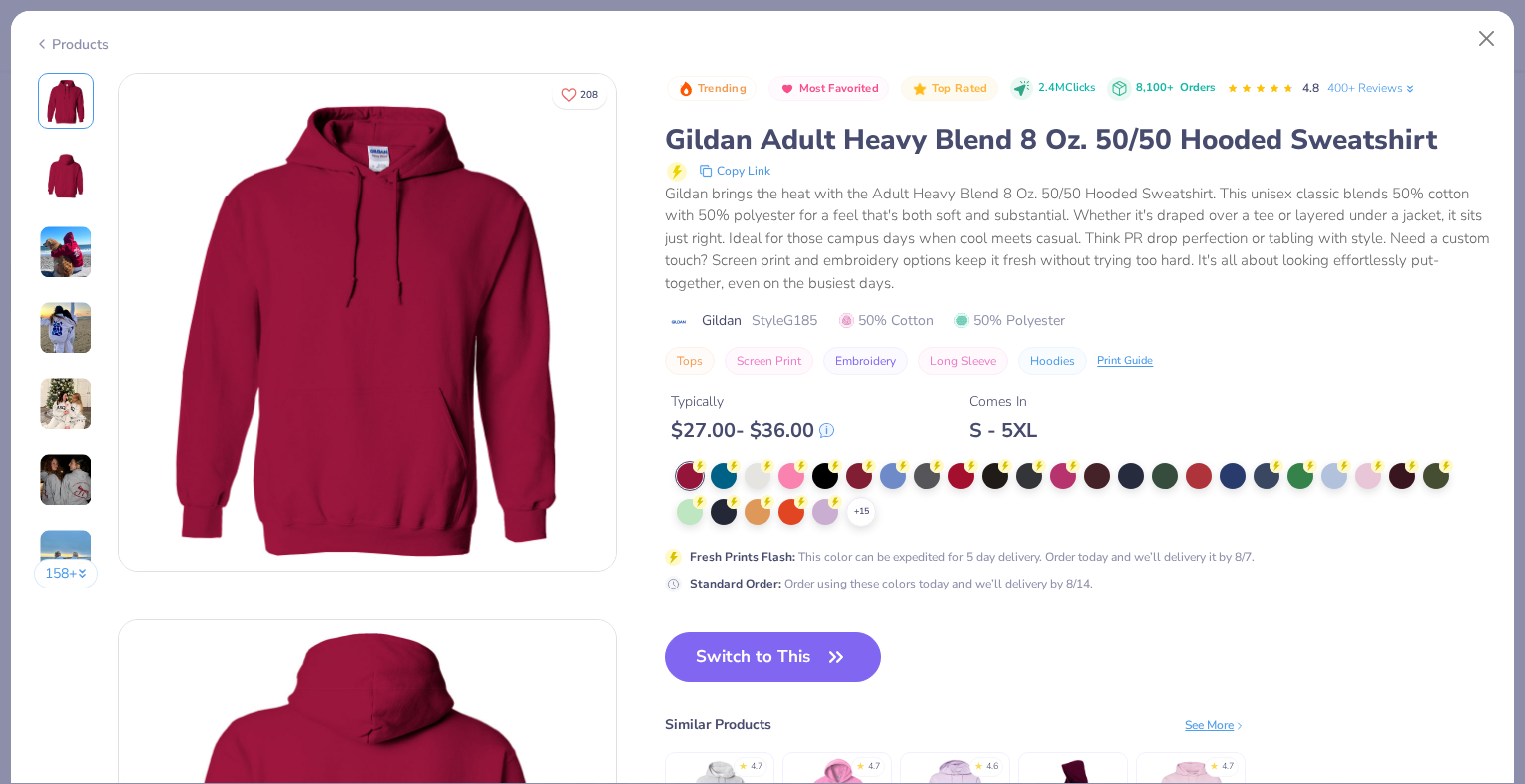 click at bounding box center [66, 252] 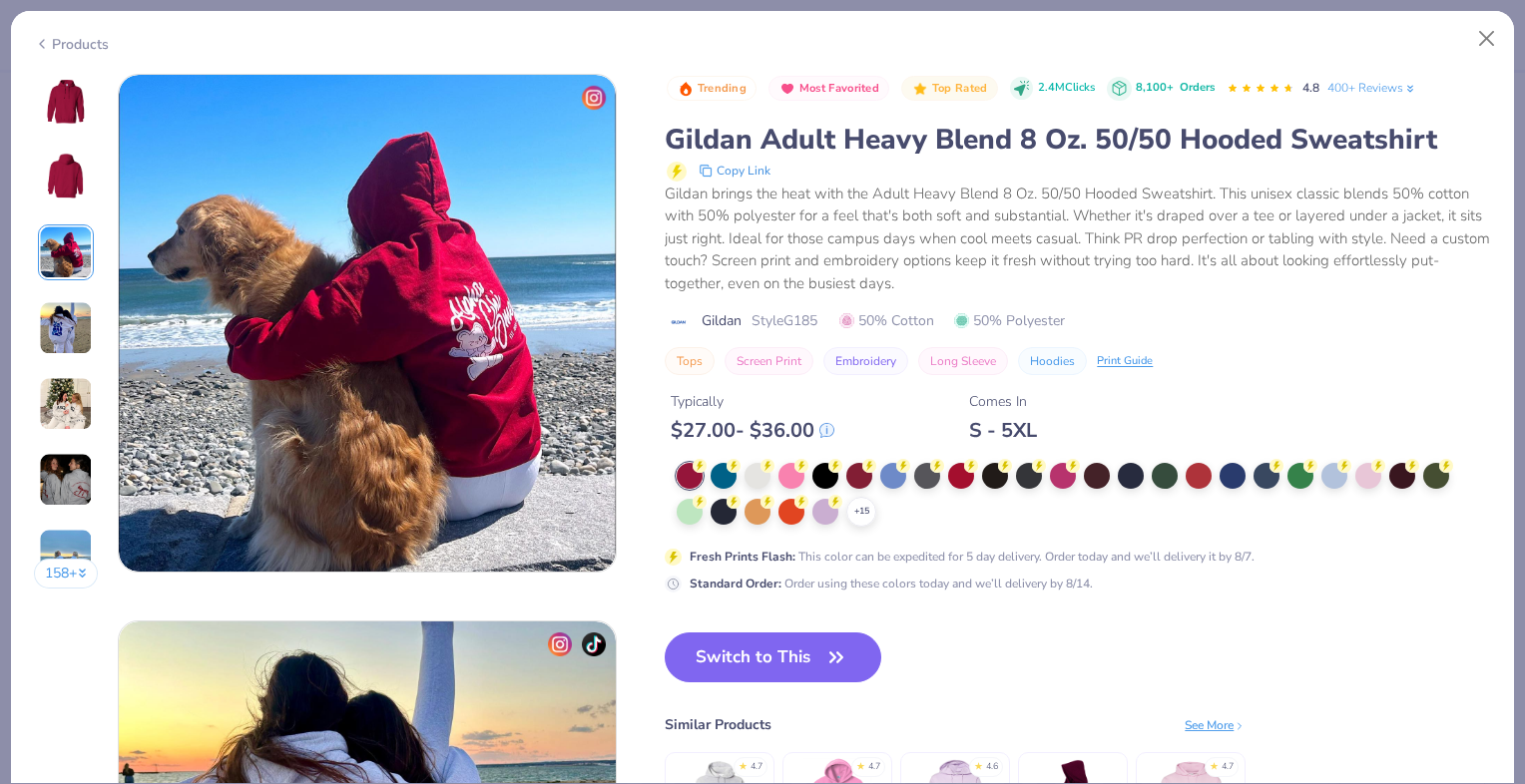 scroll, scrollTop: 1093, scrollLeft: 0, axis: vertical 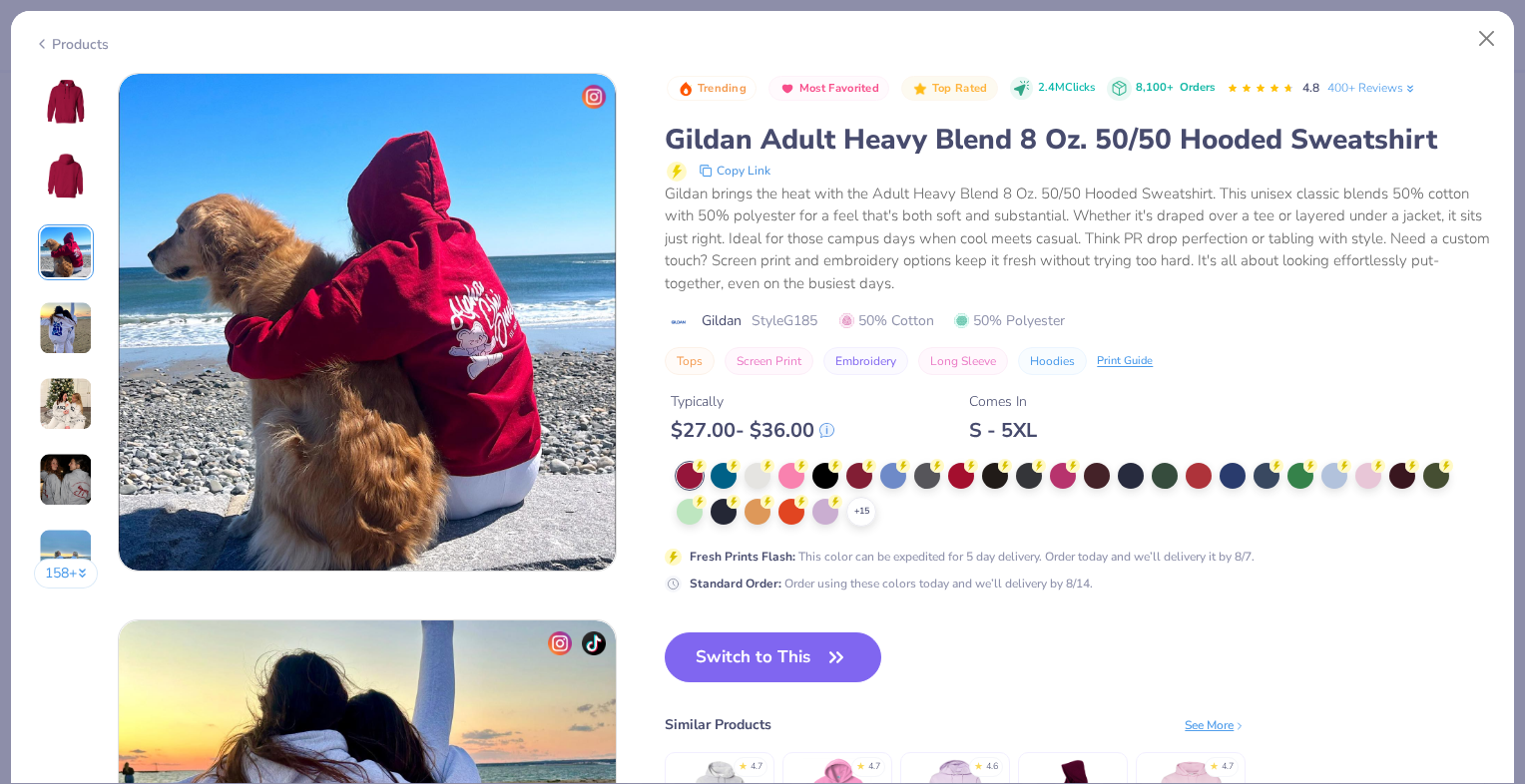 click at bounding box center [66, 328] 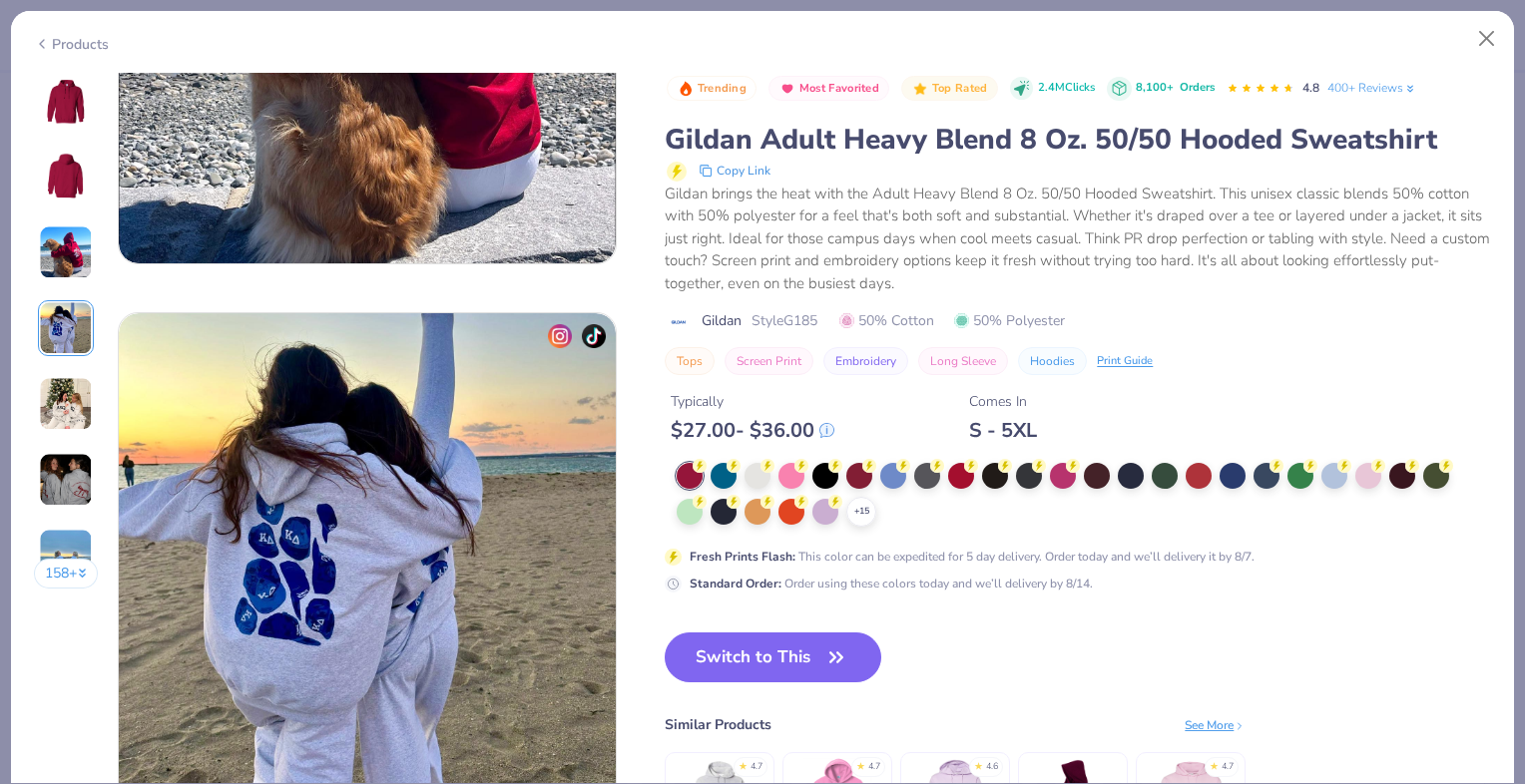 scroll, scrollTop: 1640, scrollLeft: 0, axis: vertical 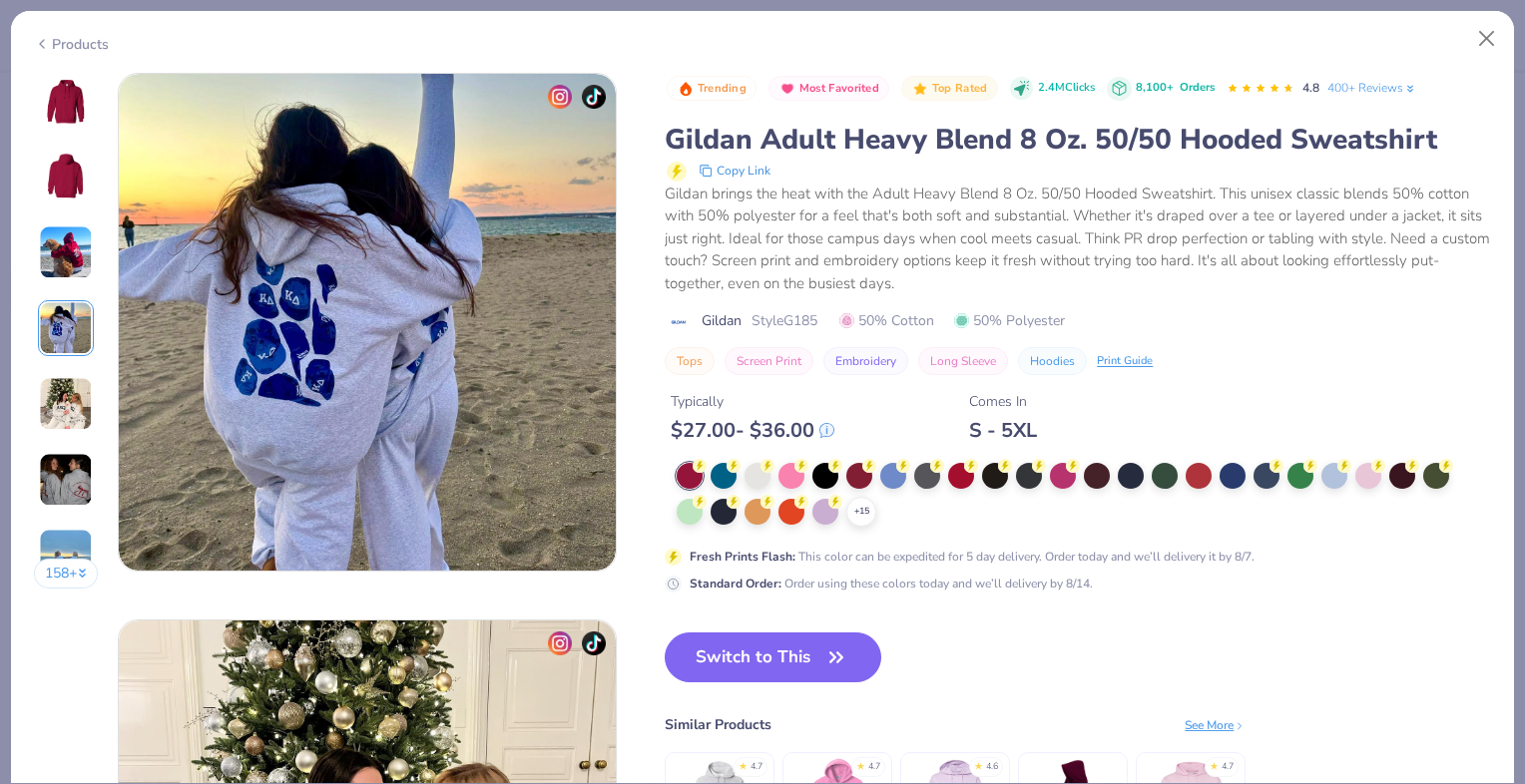 click at bounding box center [66, 404] 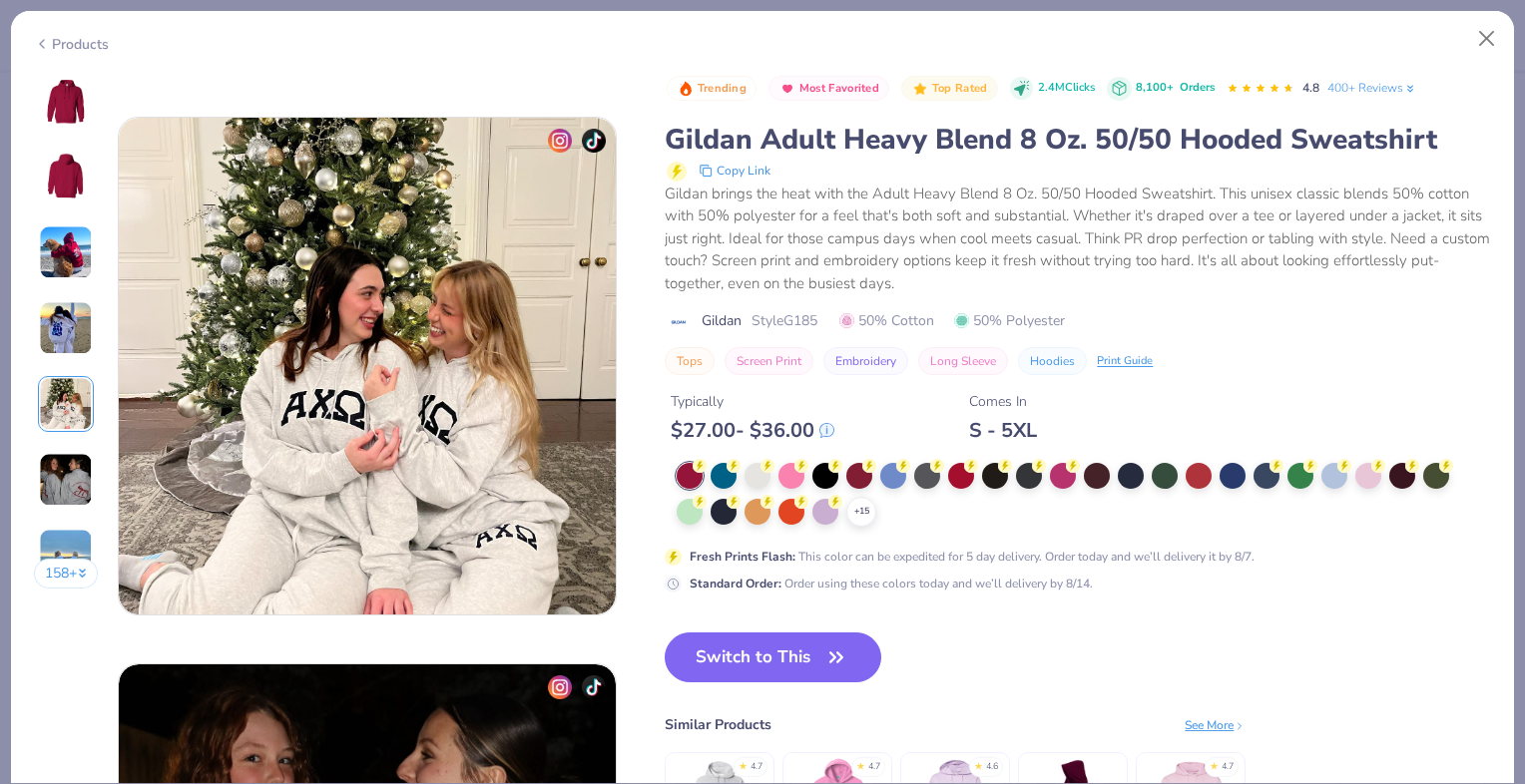 scroll, scrollTop: 2186, scrollLeft: 0, axis: vertical 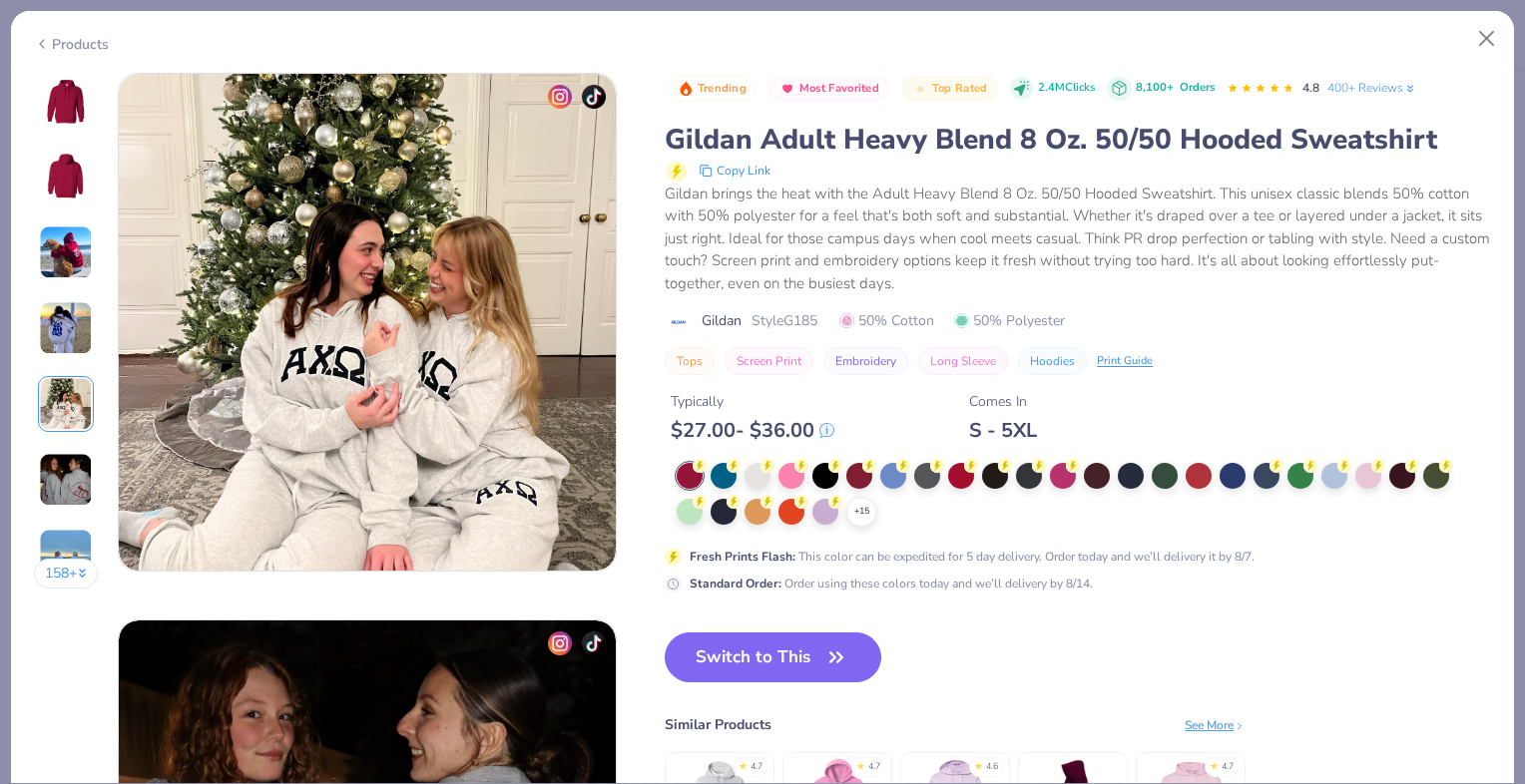 click at bounding box center [66, 480] 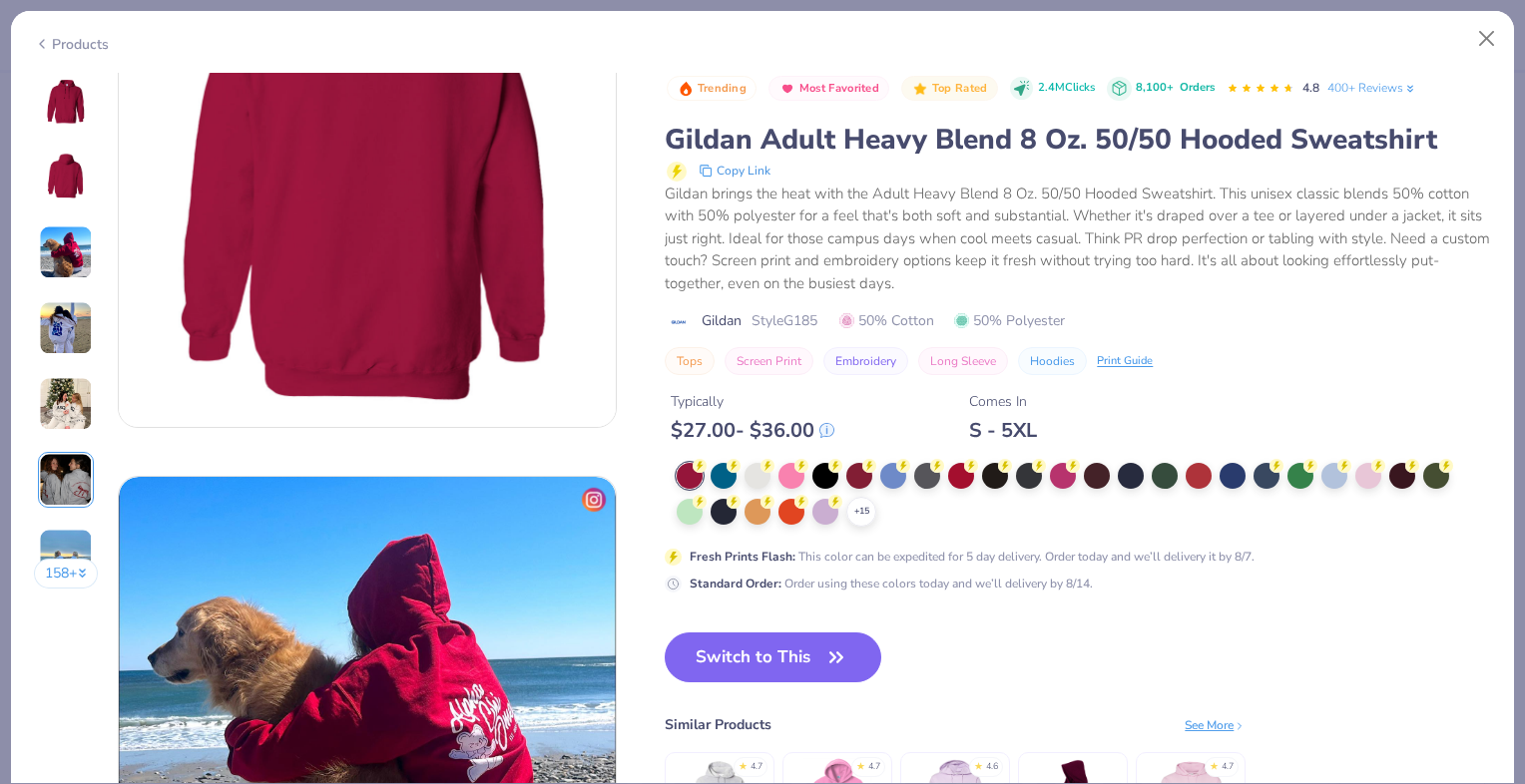 scroll, scrollTop: 239, scrollLeft: 0, axis: vertical 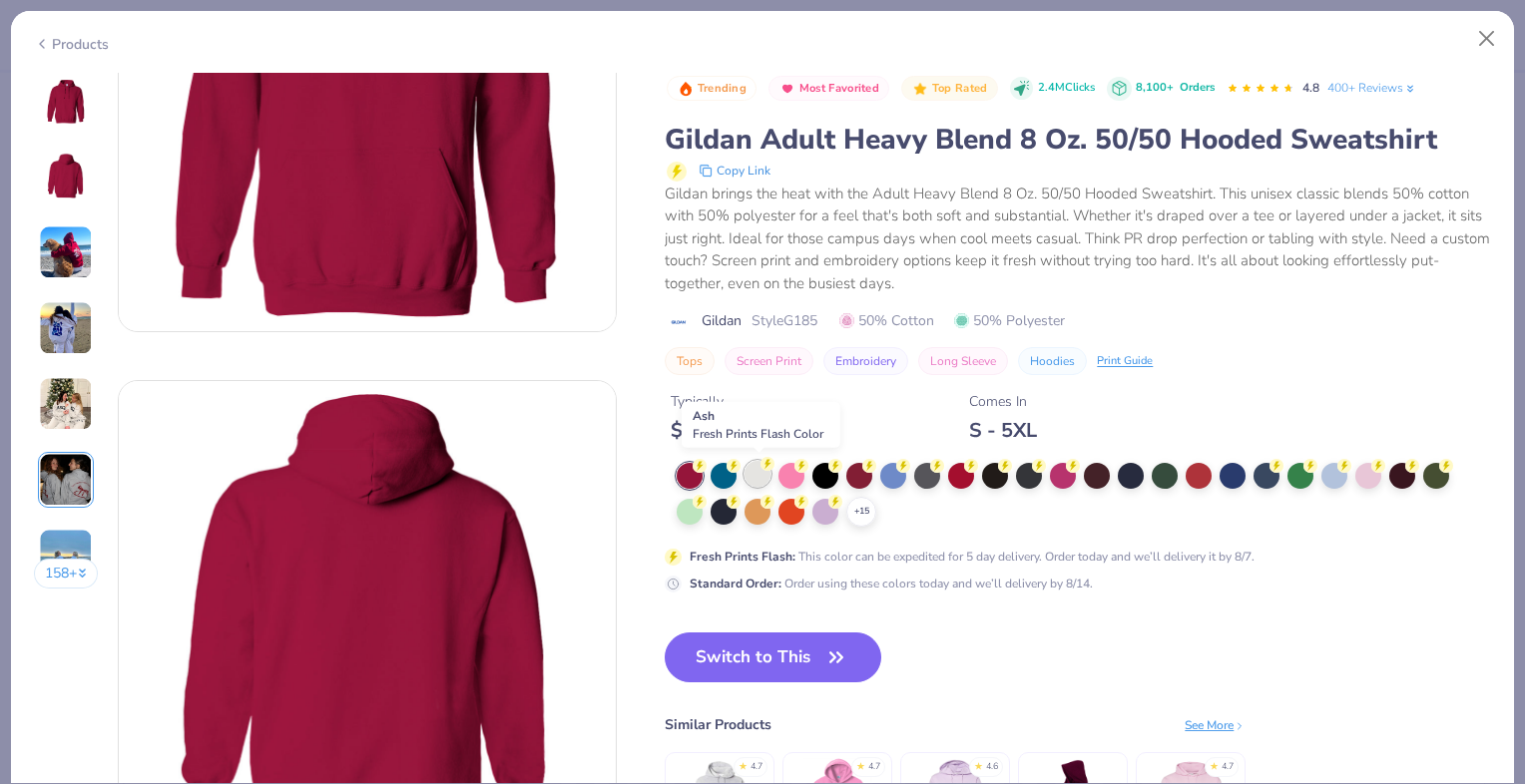 click at bounding box center (758, 474) 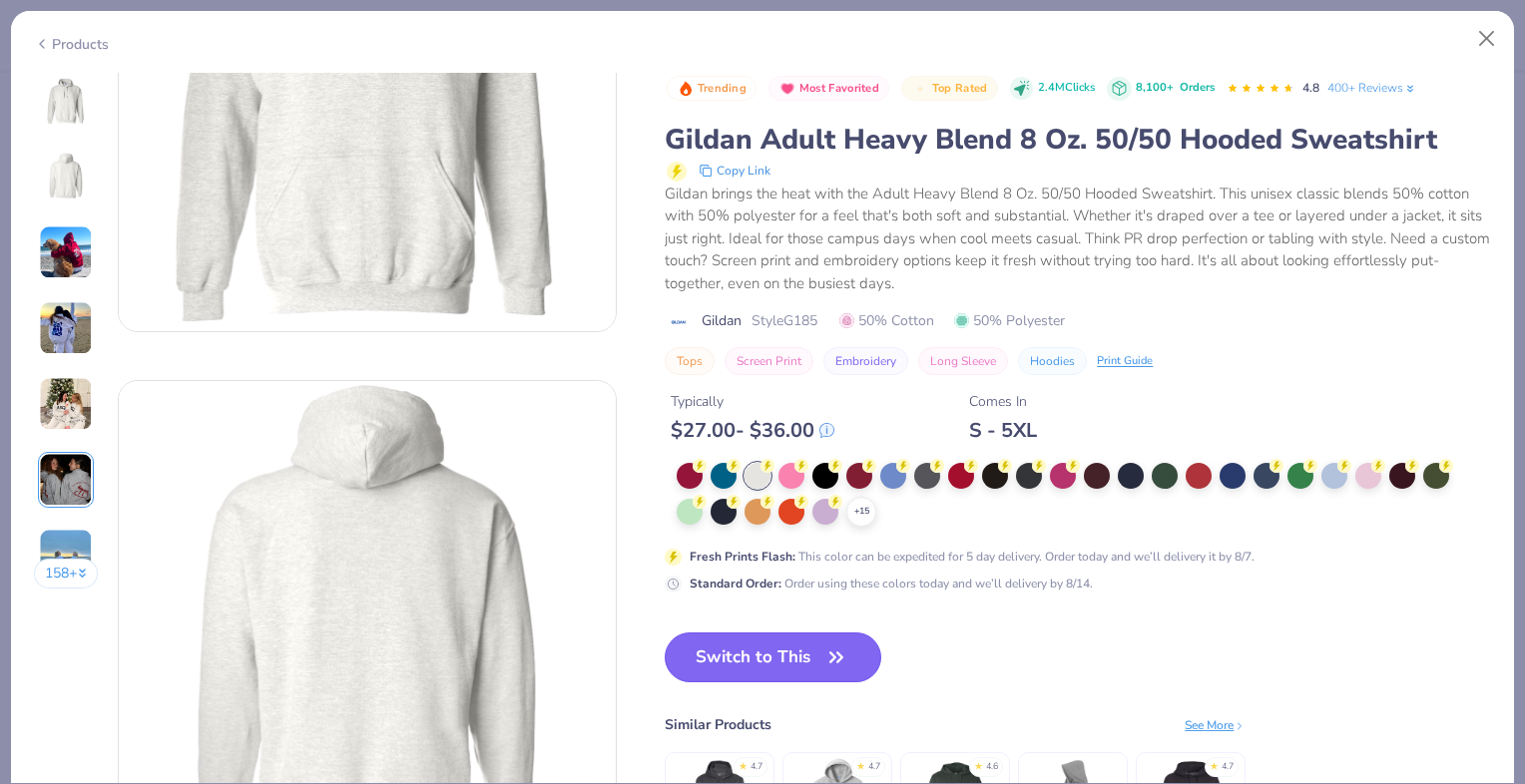 click on "Switch to This" at bounding box center [772, 657] 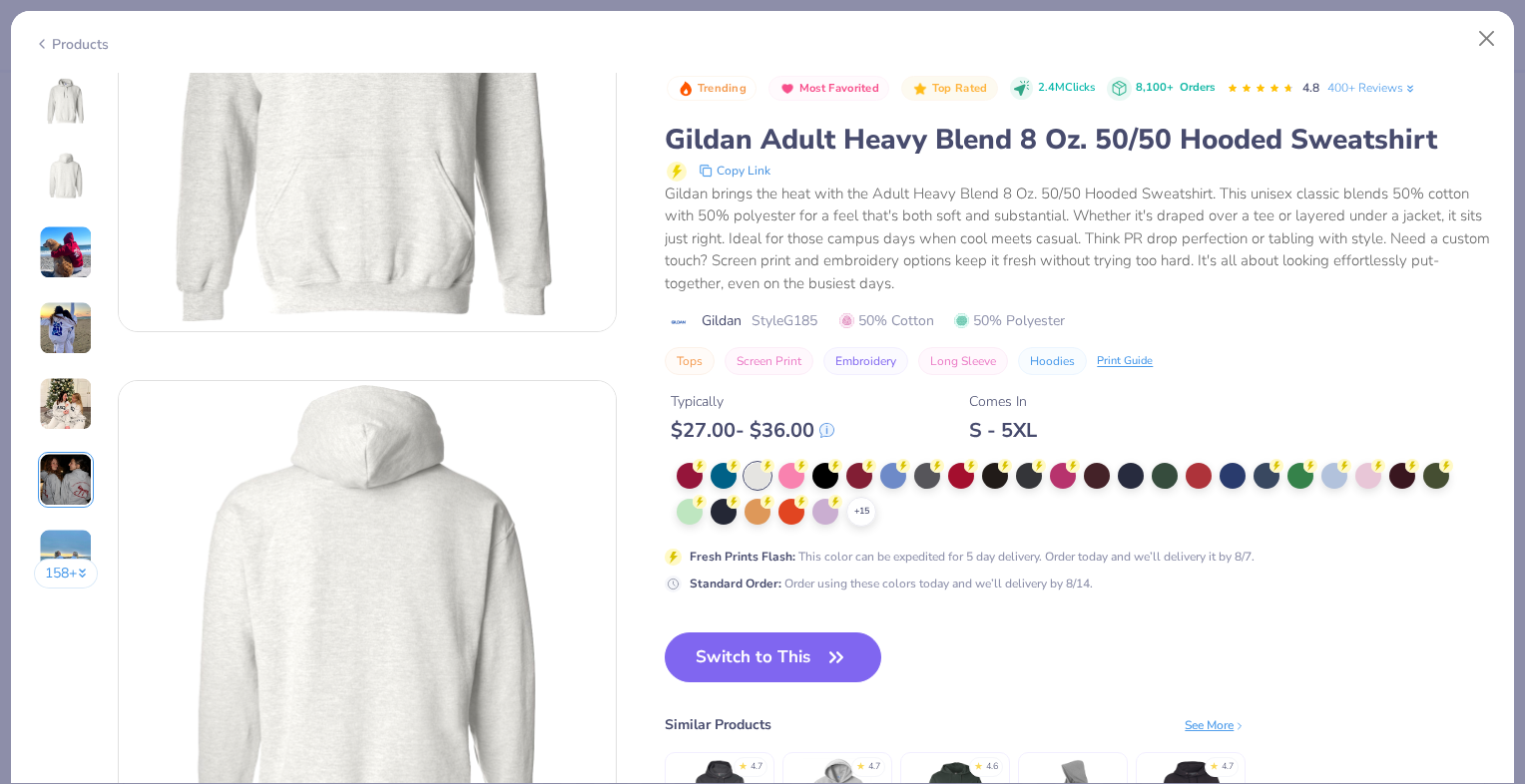 click 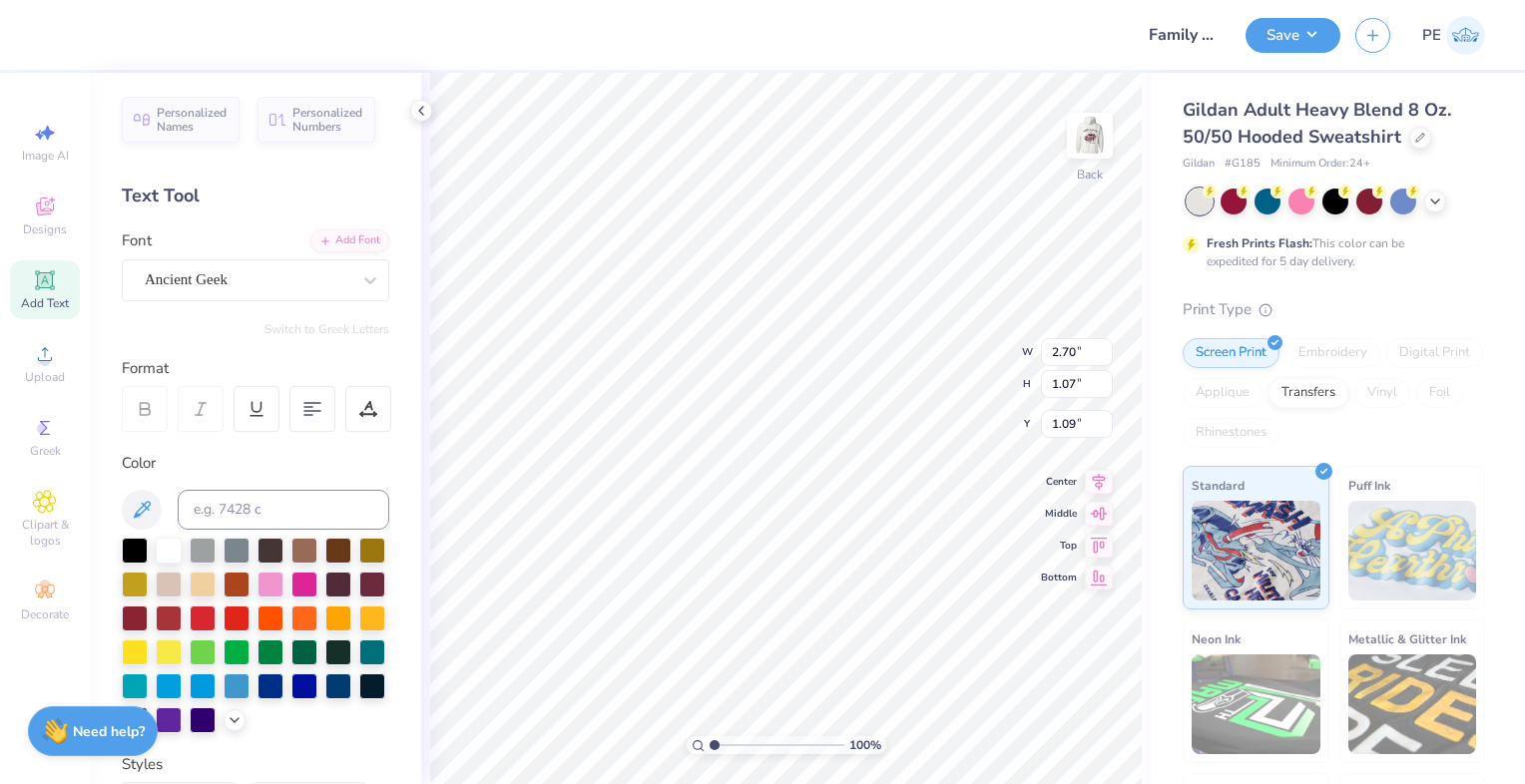 type on "3.43" 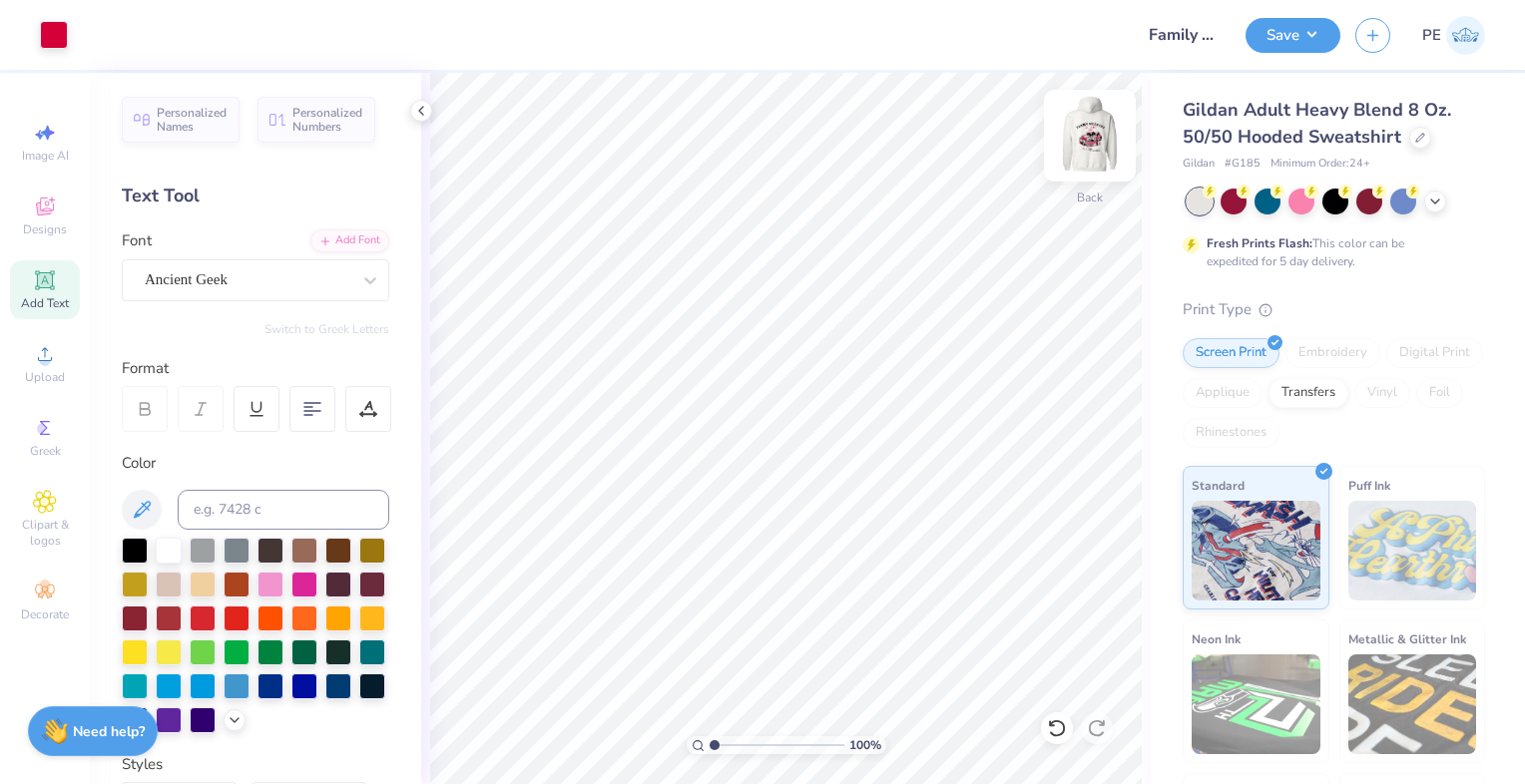 click at bounding box center (1090, 136) 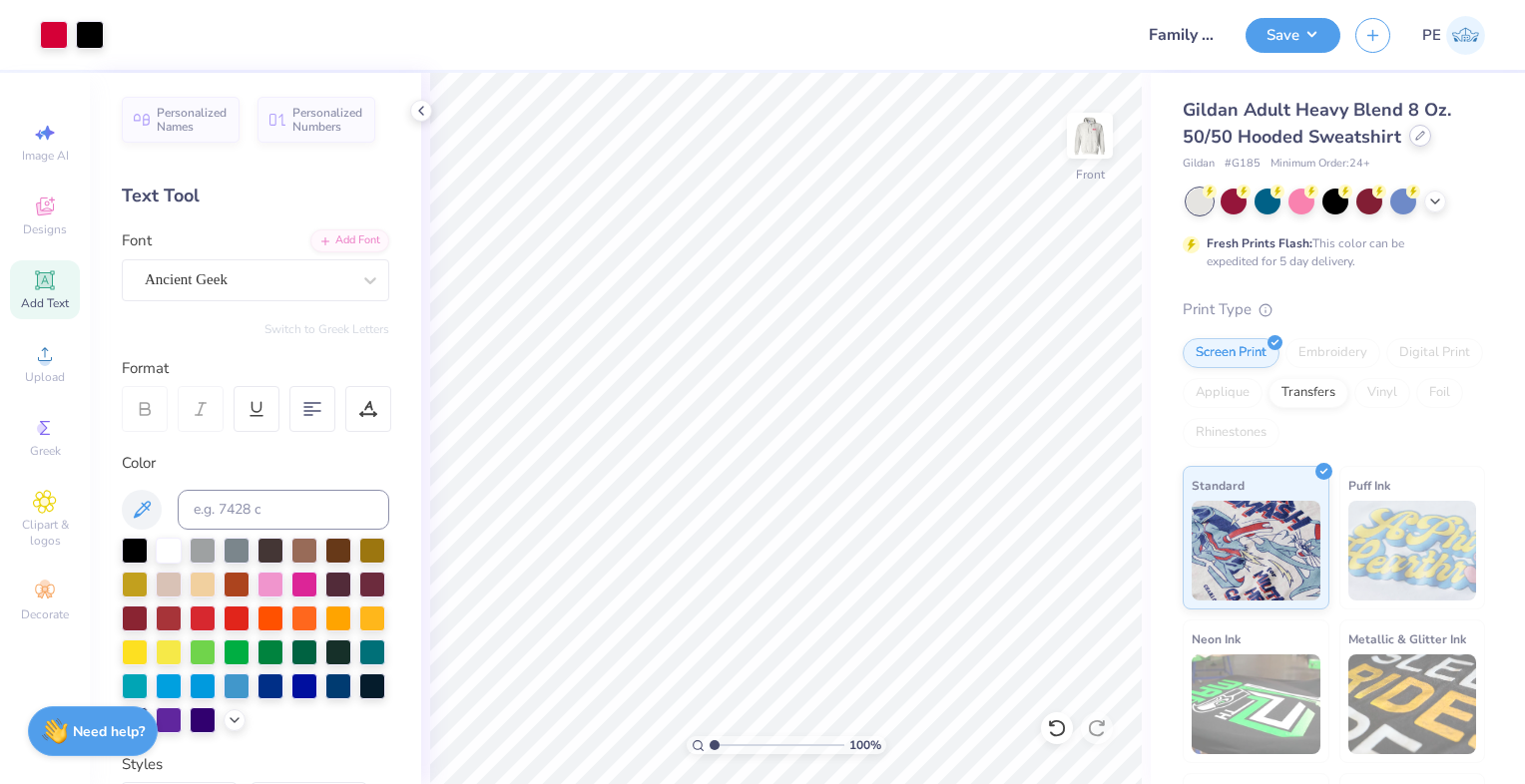 click 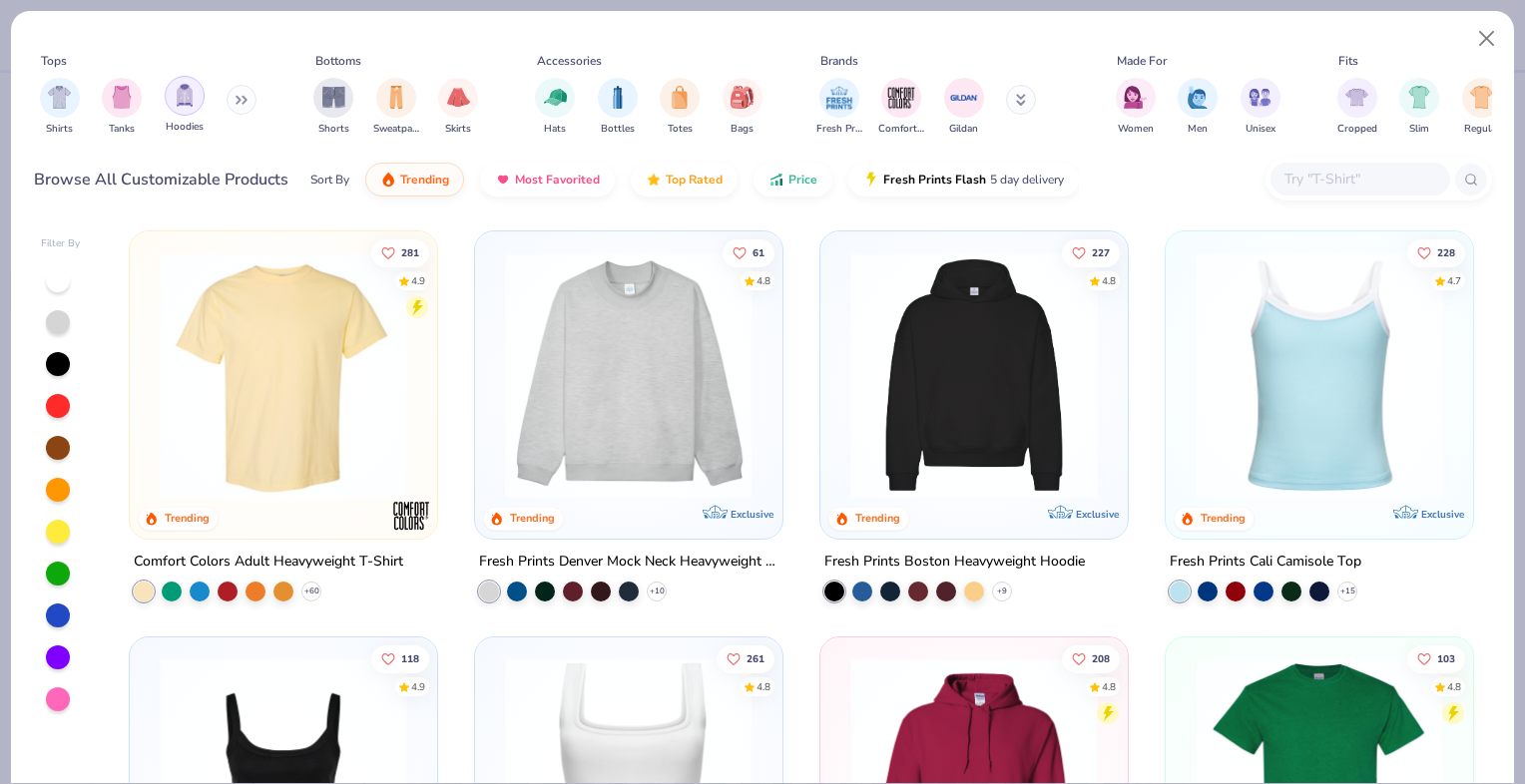 click at bounding box center [185, 96] 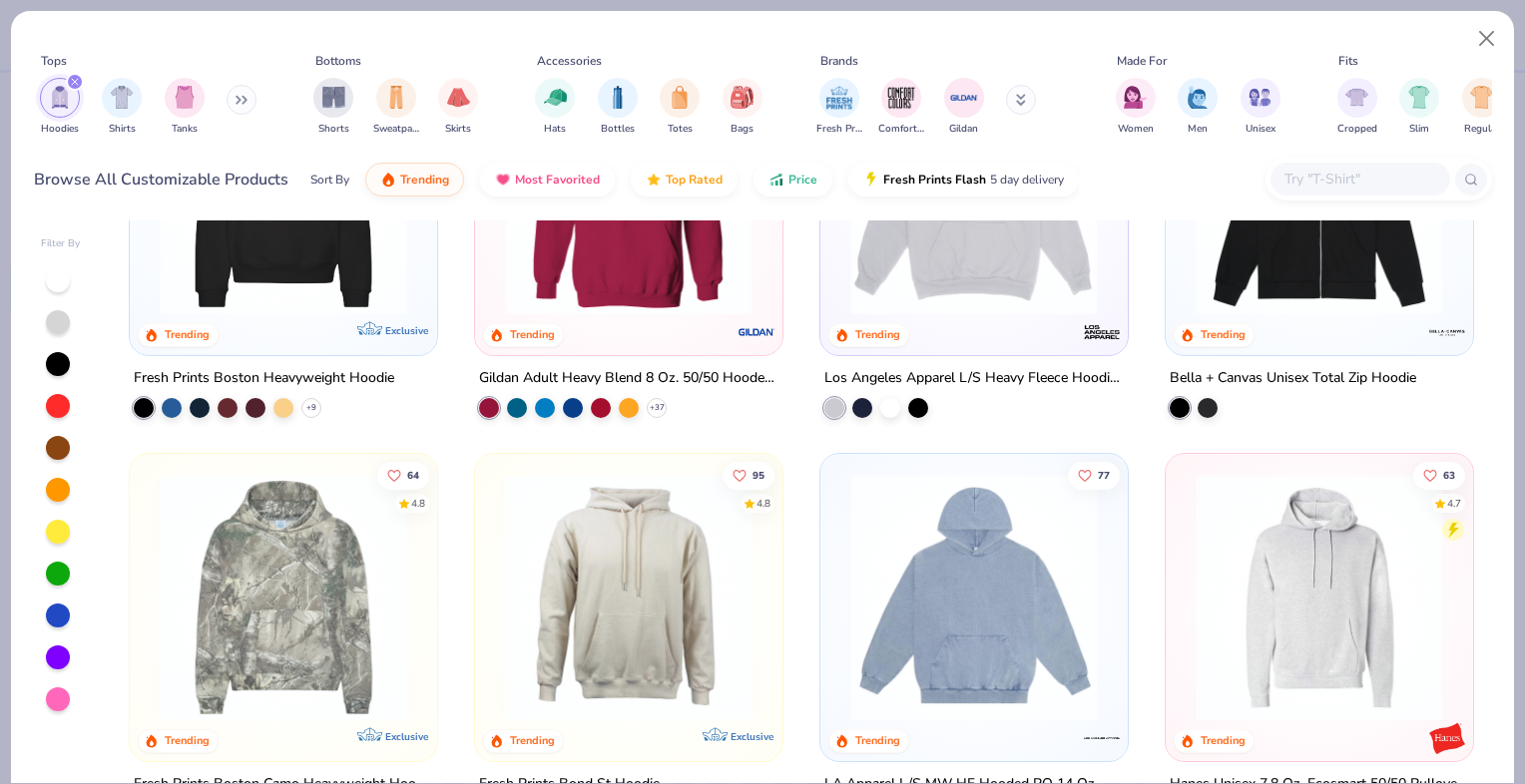 scroll, scrollTop: 299, scrollLeft: 0, axis: vertical 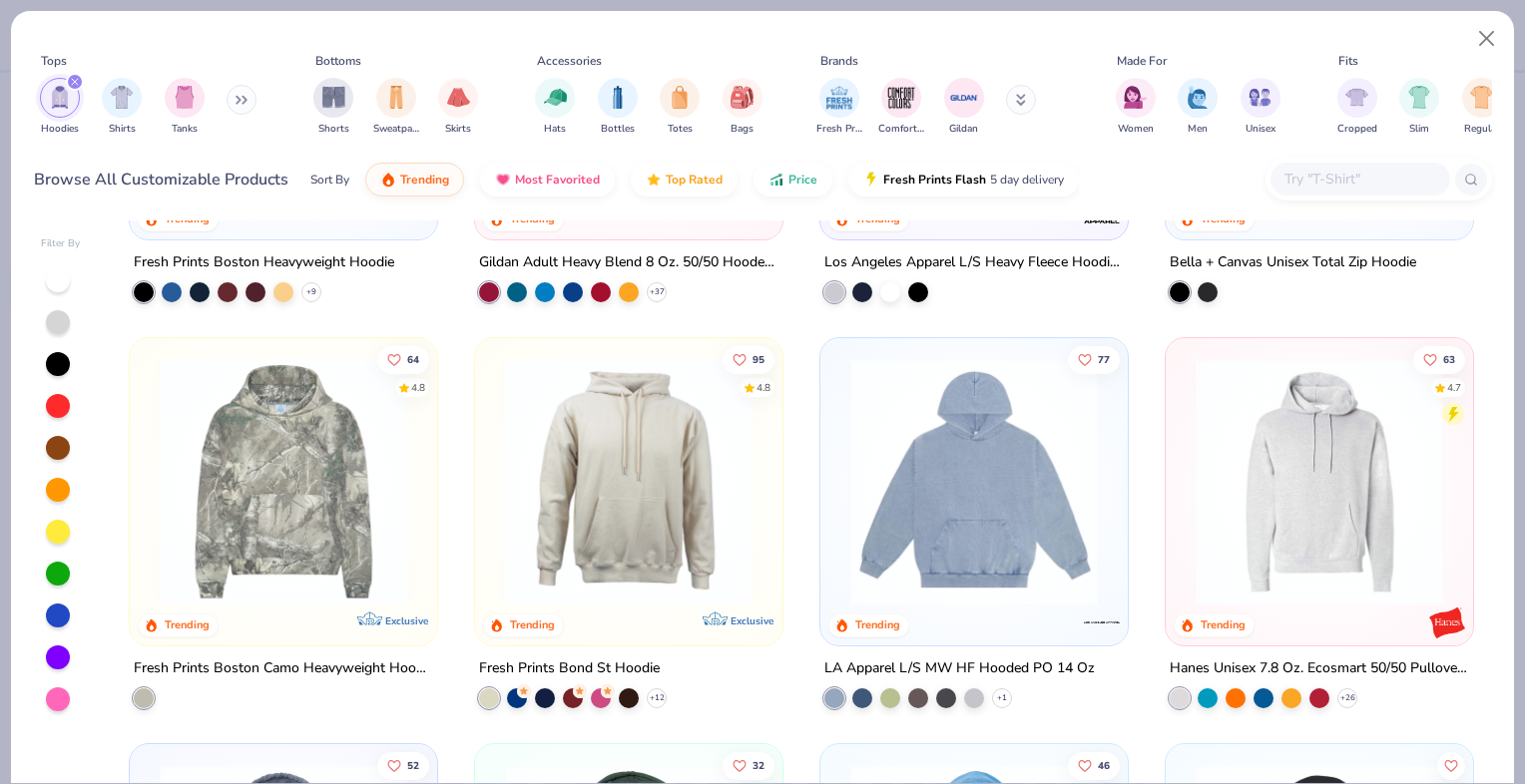 click at bounding box center [1319, 482] 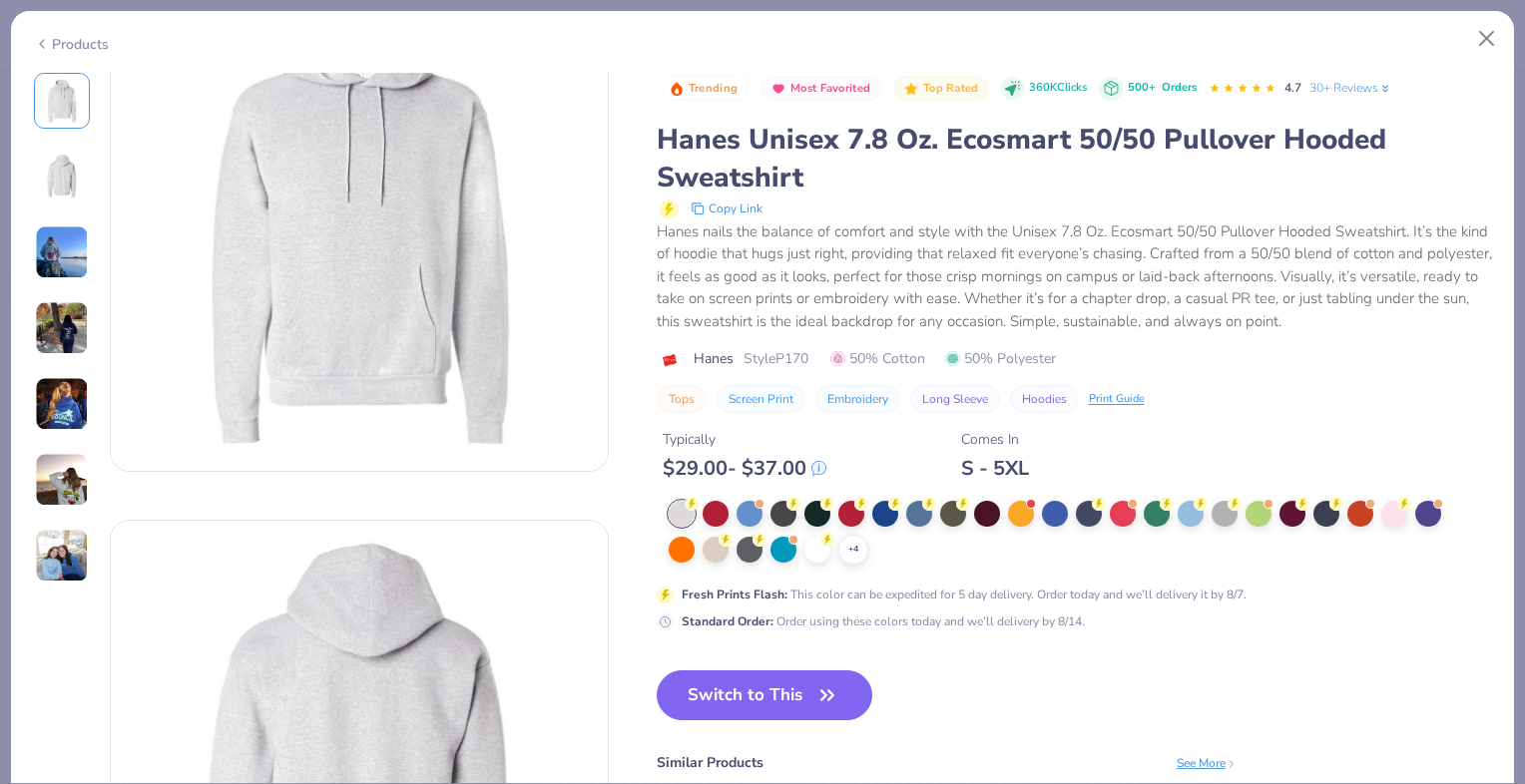 scroll, scrollTop: 0, scrollLeft: 0, axis: both 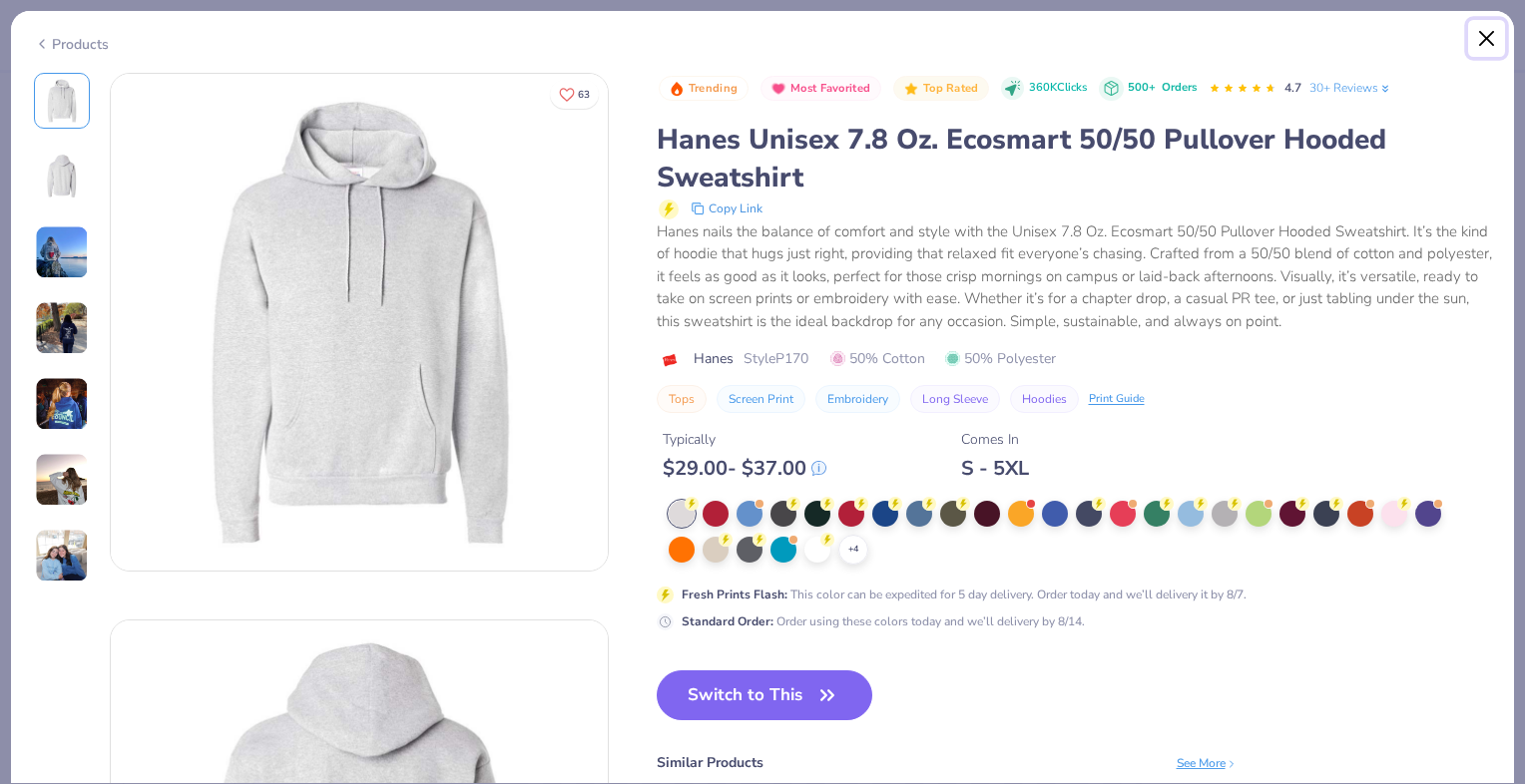 click at bounding box center [1487, 39] 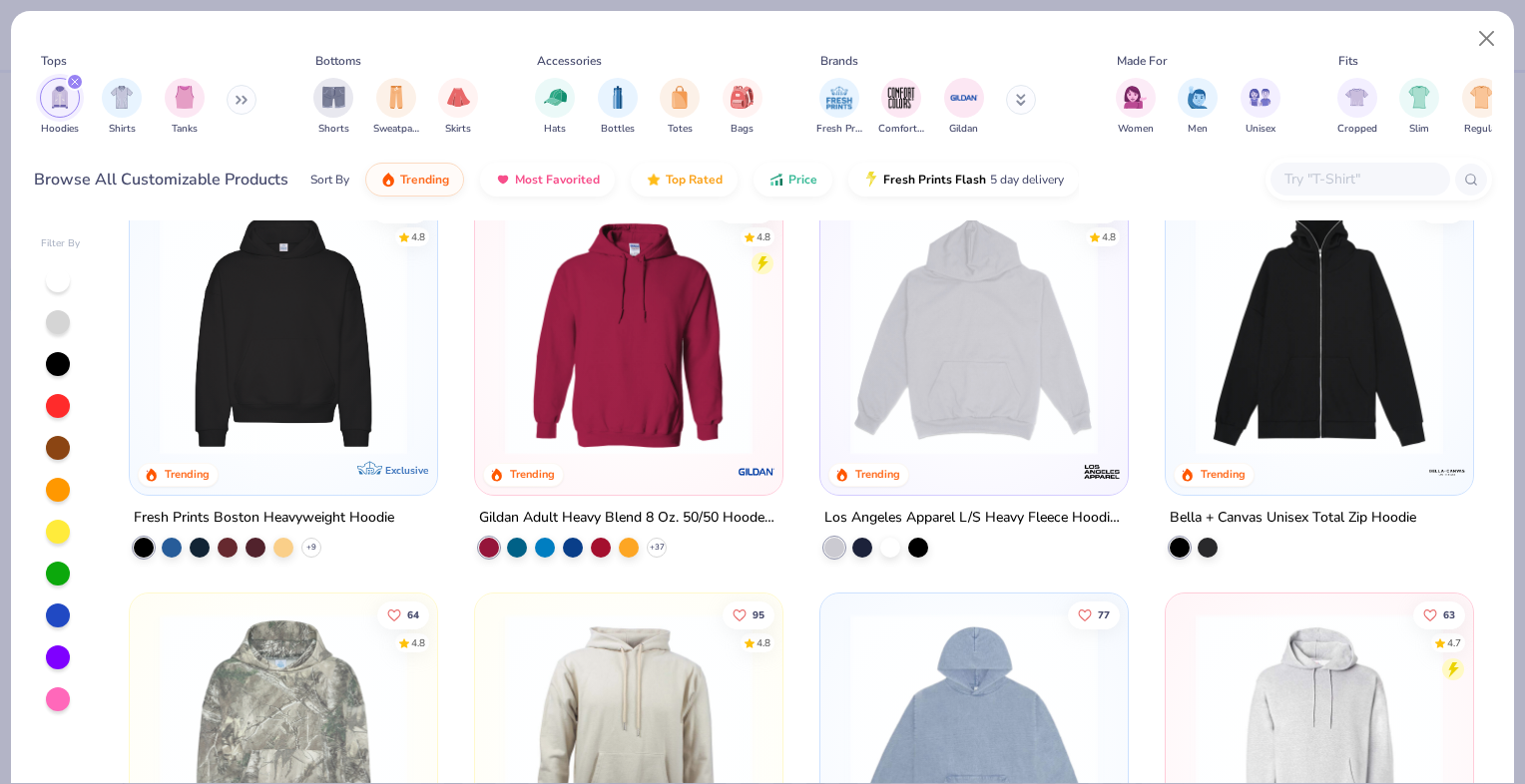 scroll, scrollTop: 0, scrollLeft: 0, axis: both 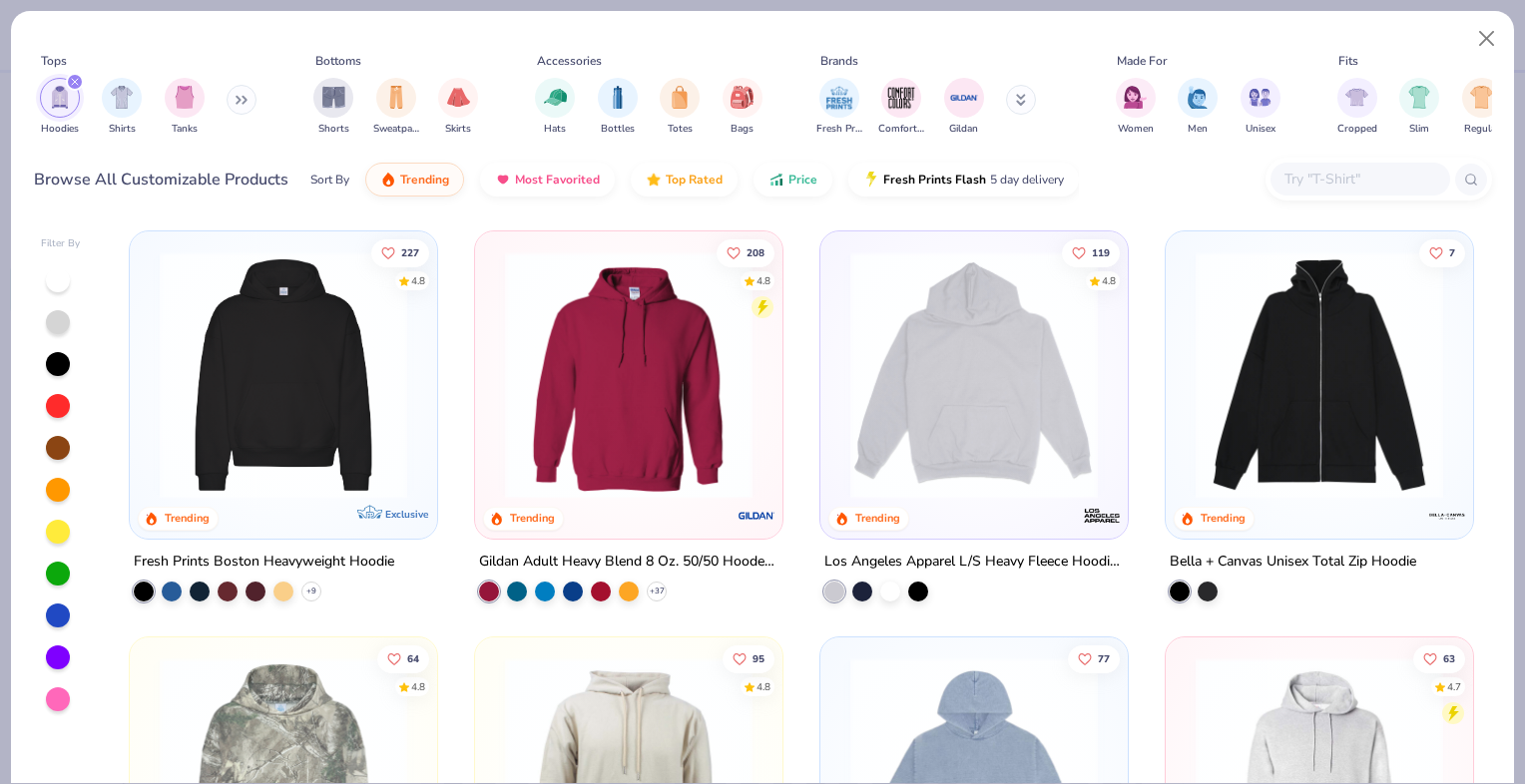 click at bounding box center [974, 375] 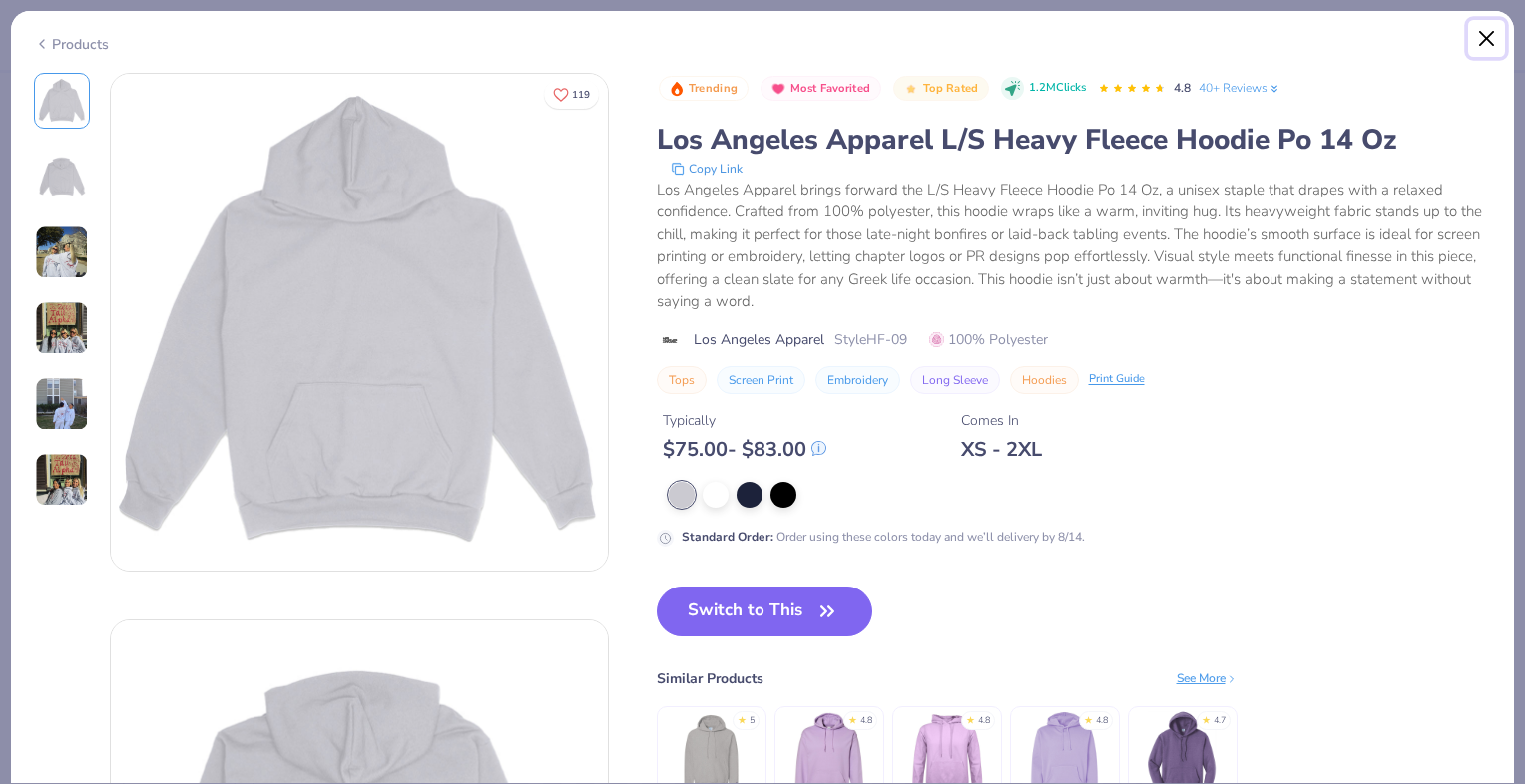 click at bounding box center [1487, 39] 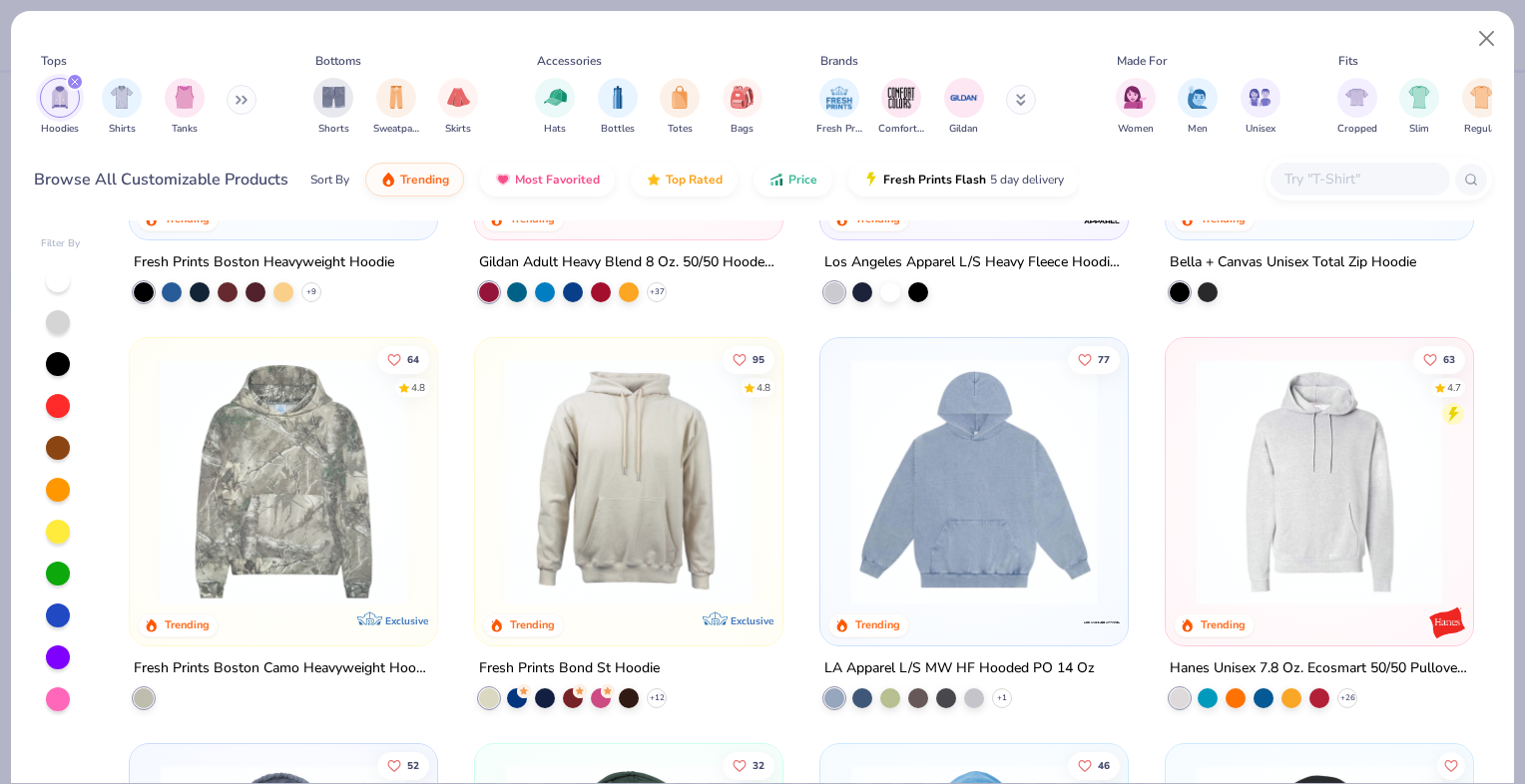 scroll, scrollTop: 399, scrollLeft: 0, axis: vertical 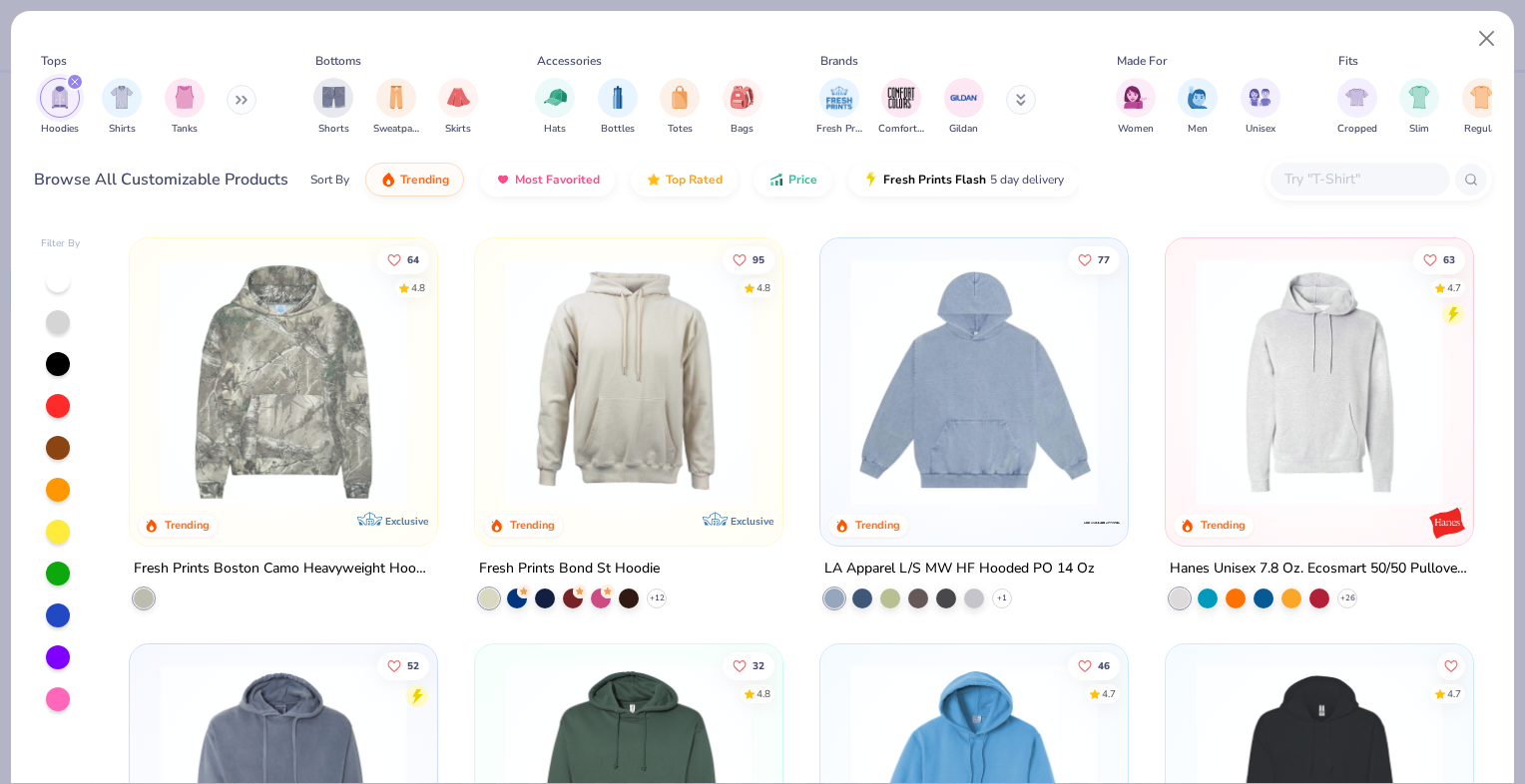 click at bounding box center [974, 382] 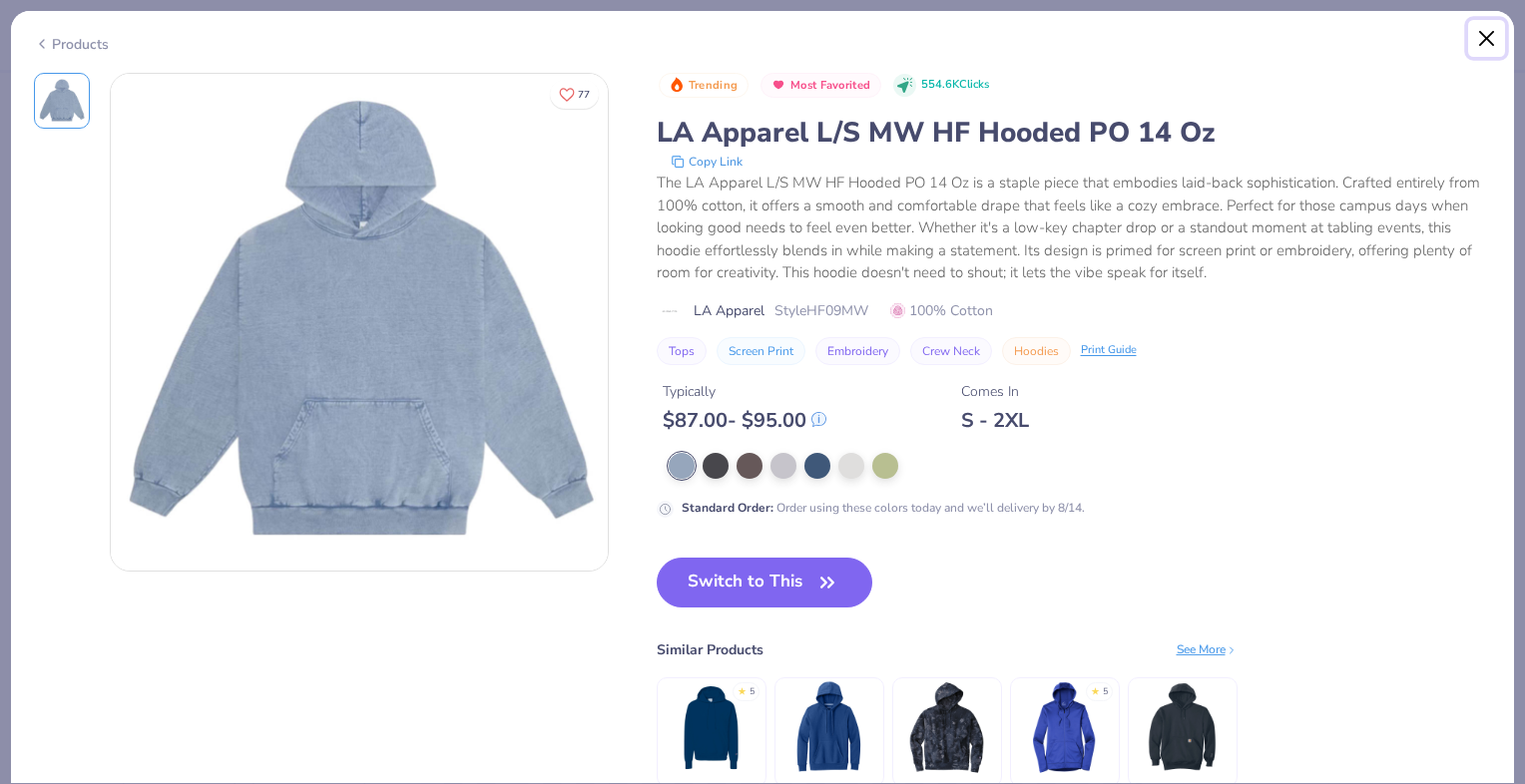 click at bounding box center [1487, 39] 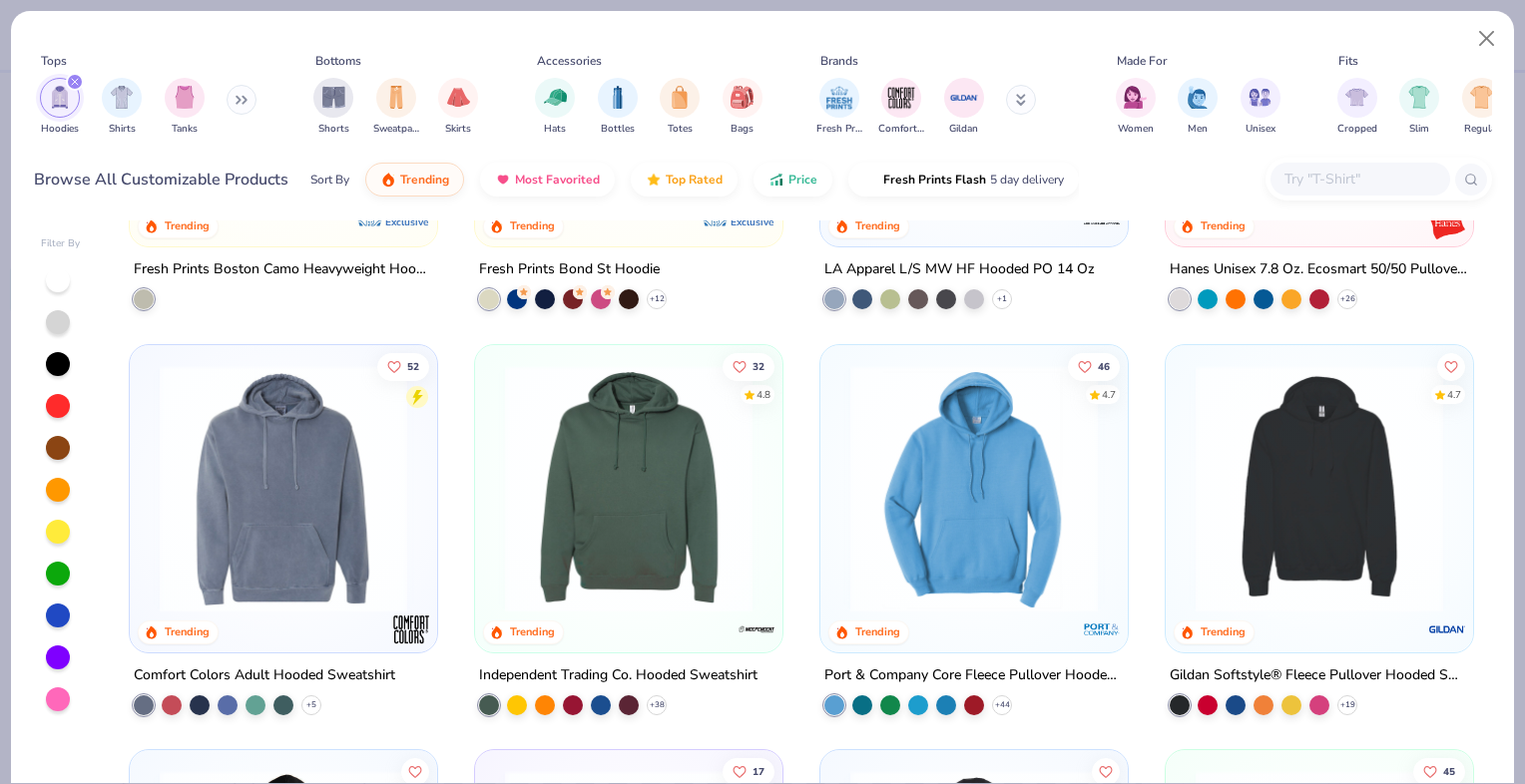 scroll, scrollTop: 798, scrollLeft: 0, axis: vertical 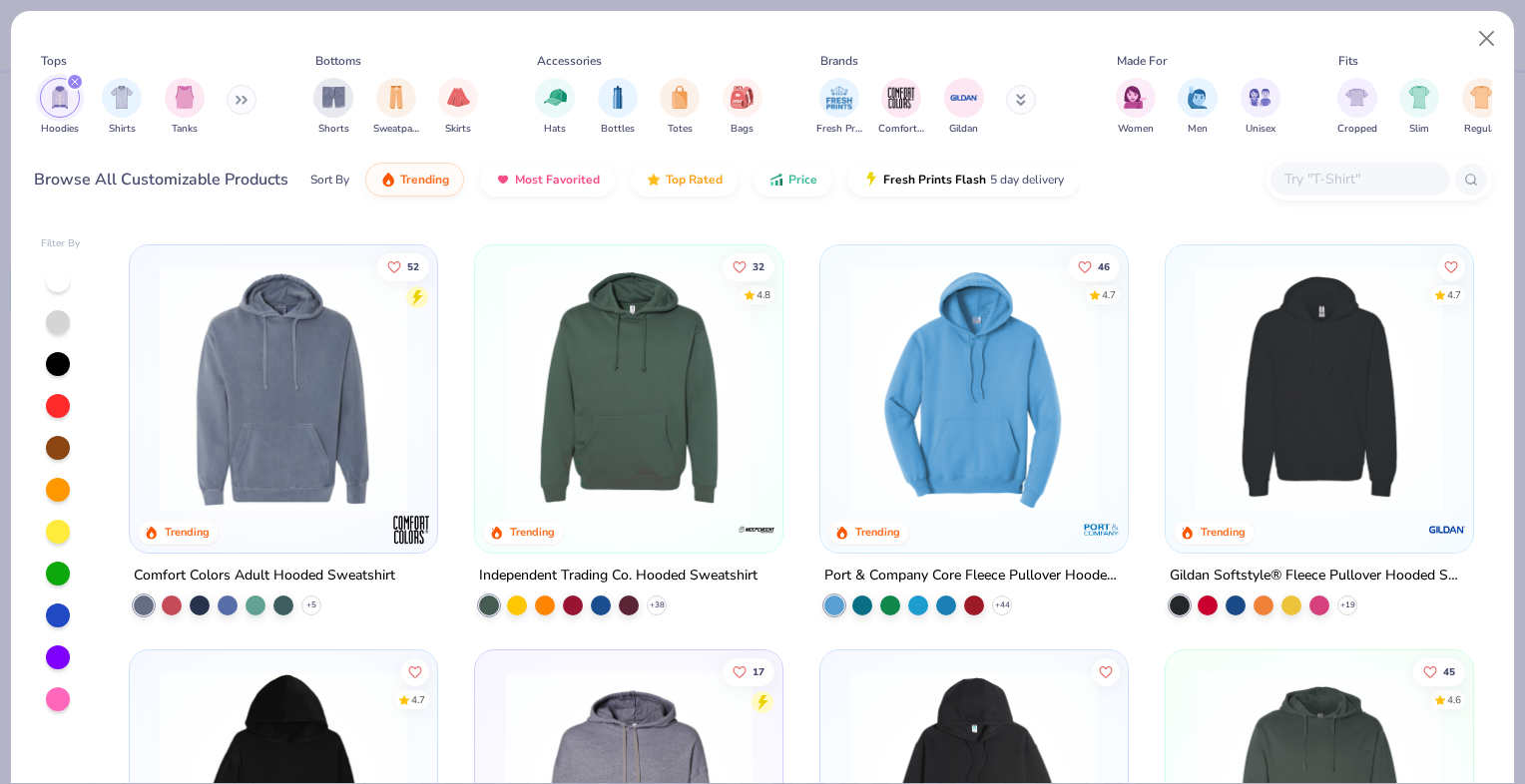 click at bounding box center (974, 388) 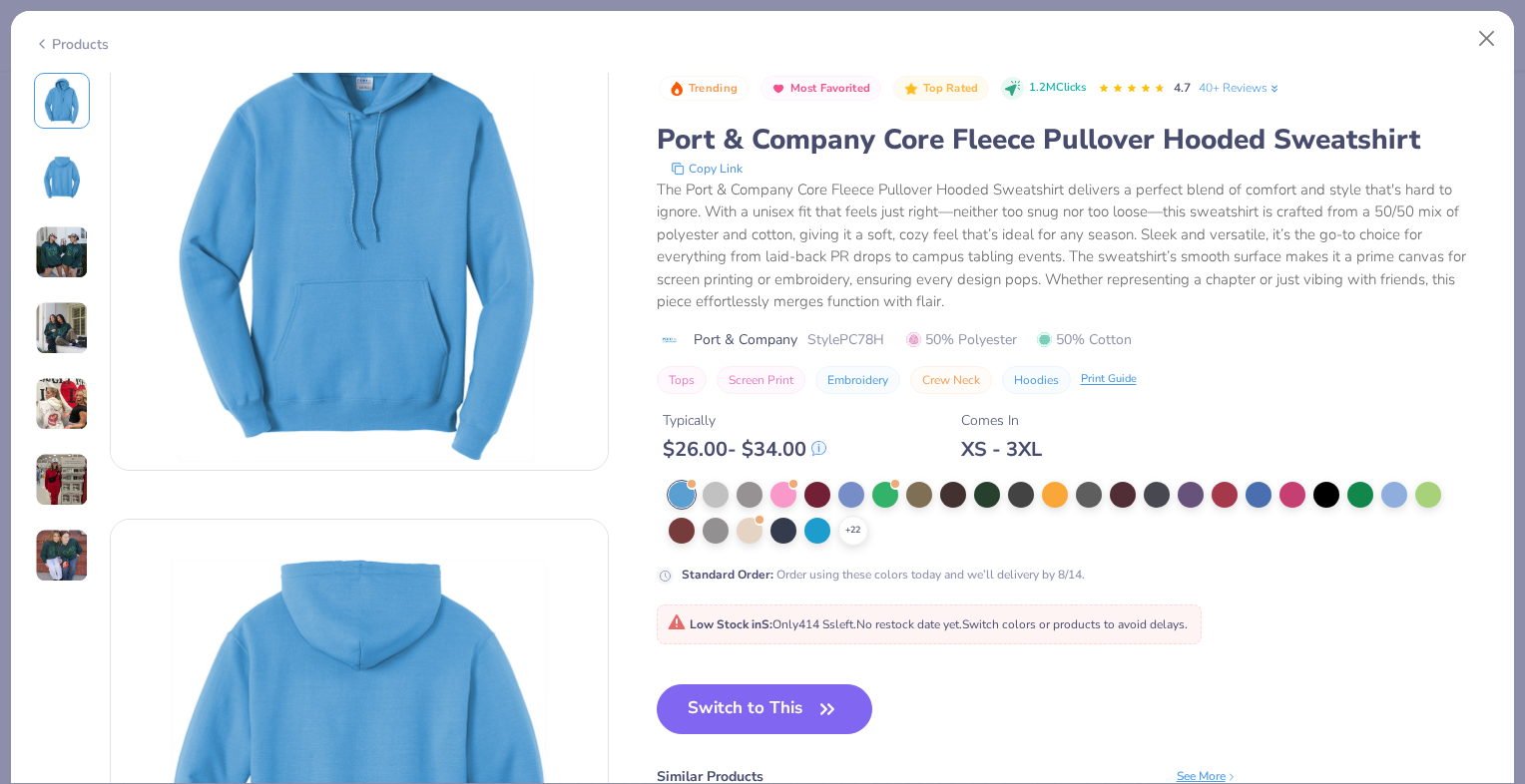 scroll, scrollTop: 0, scrollLeft: 0, axis: both 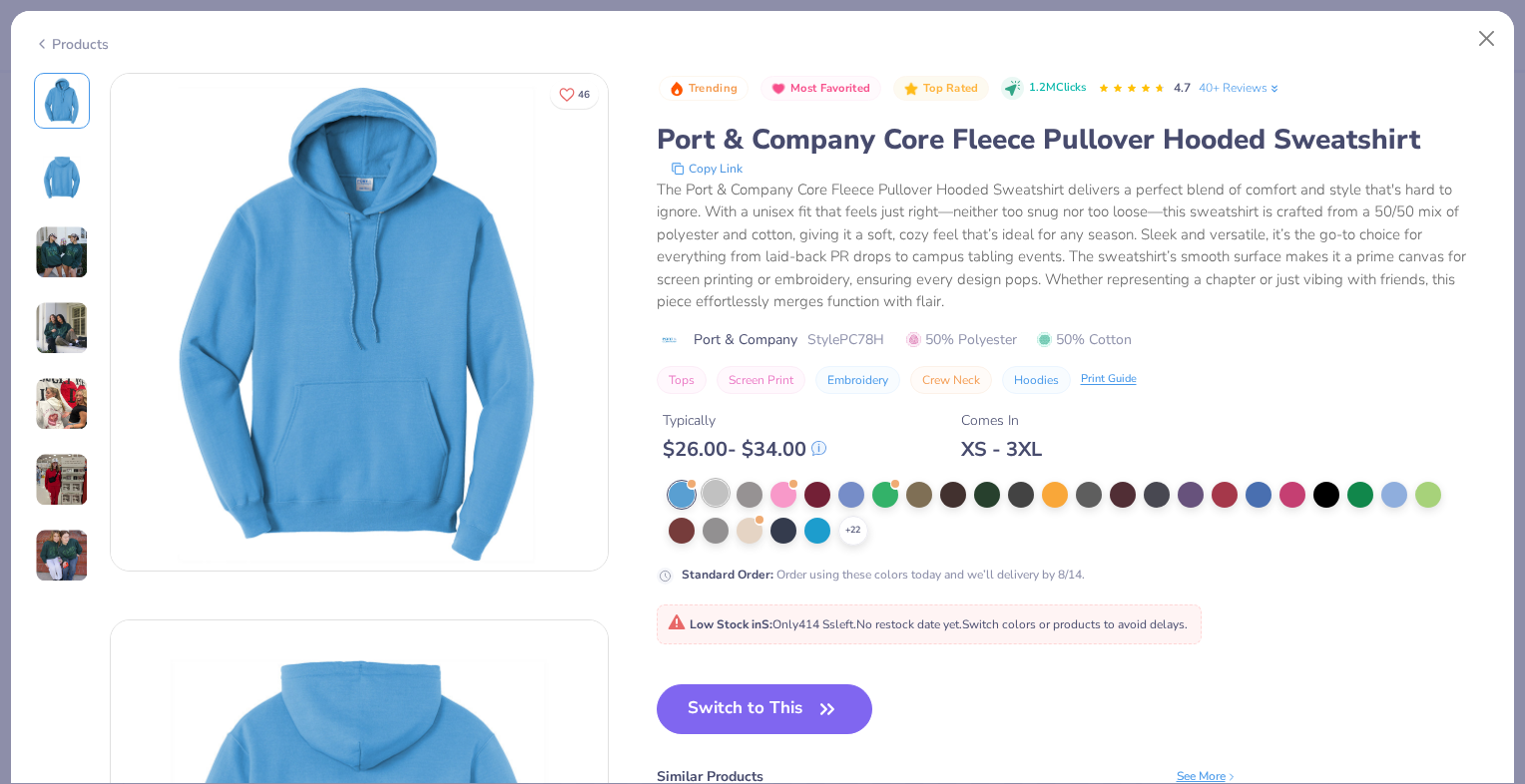 click at bounding box center [716, 493] 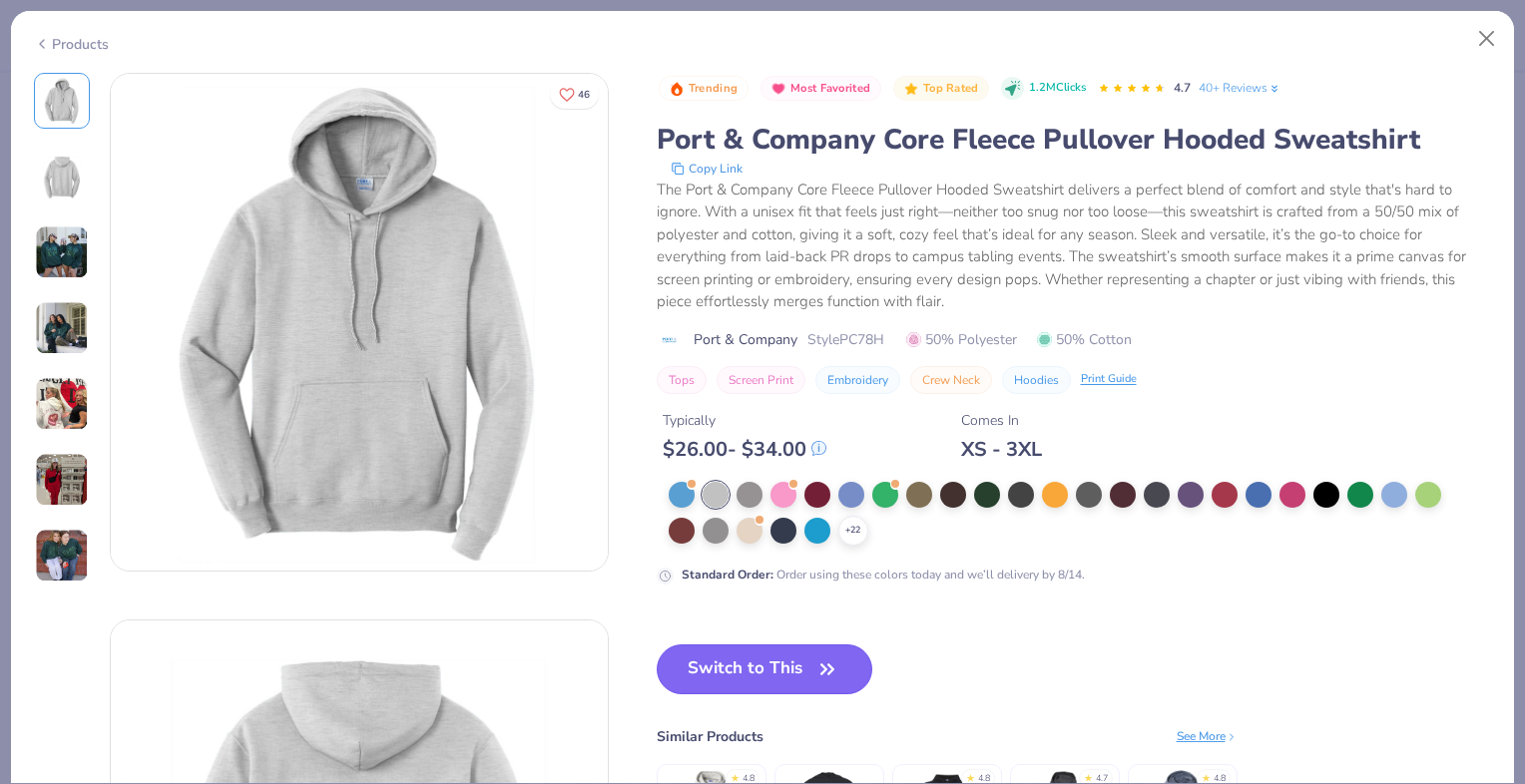click on "Switch to This" at bounding box center (764, 669) 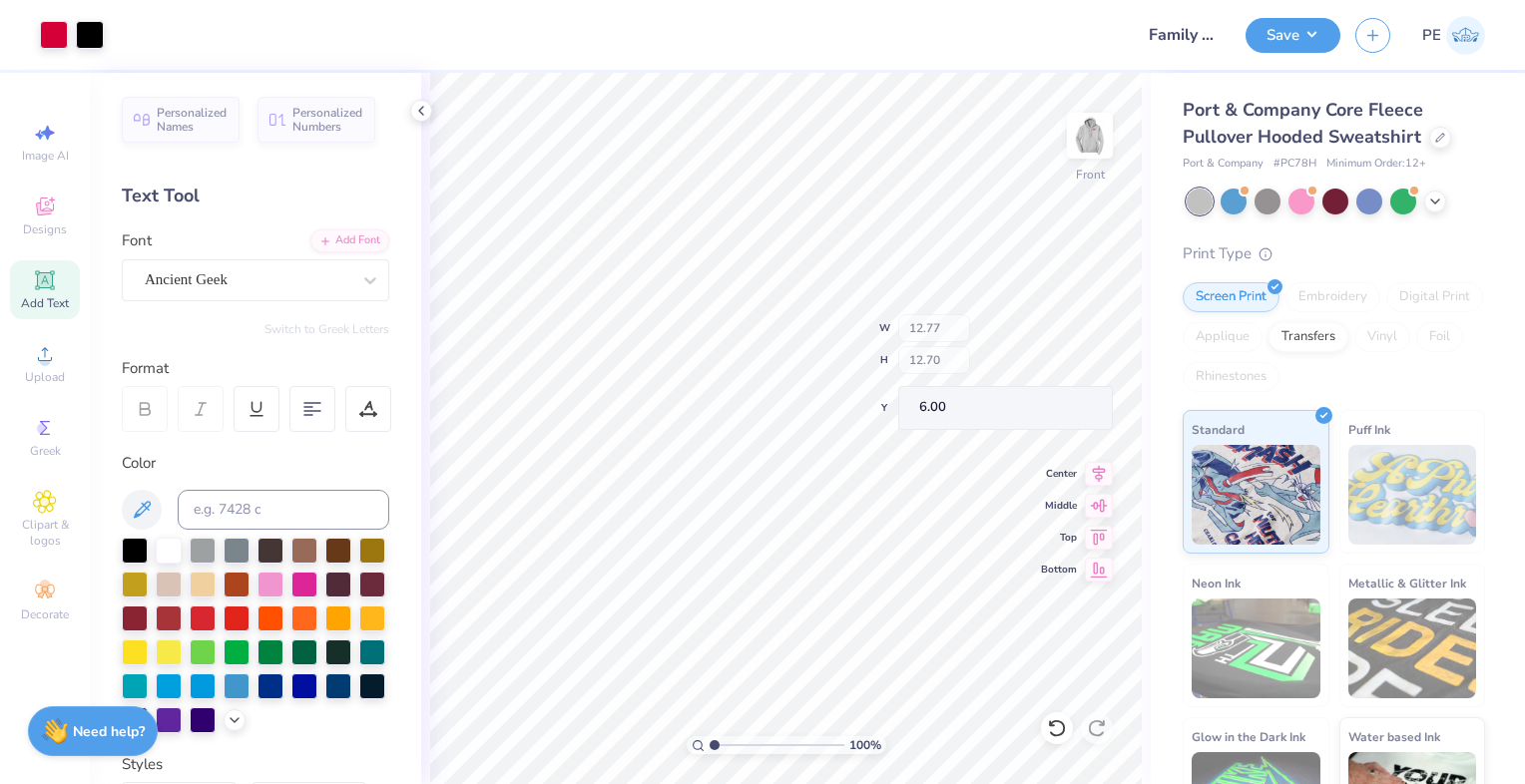 type on "6.00" 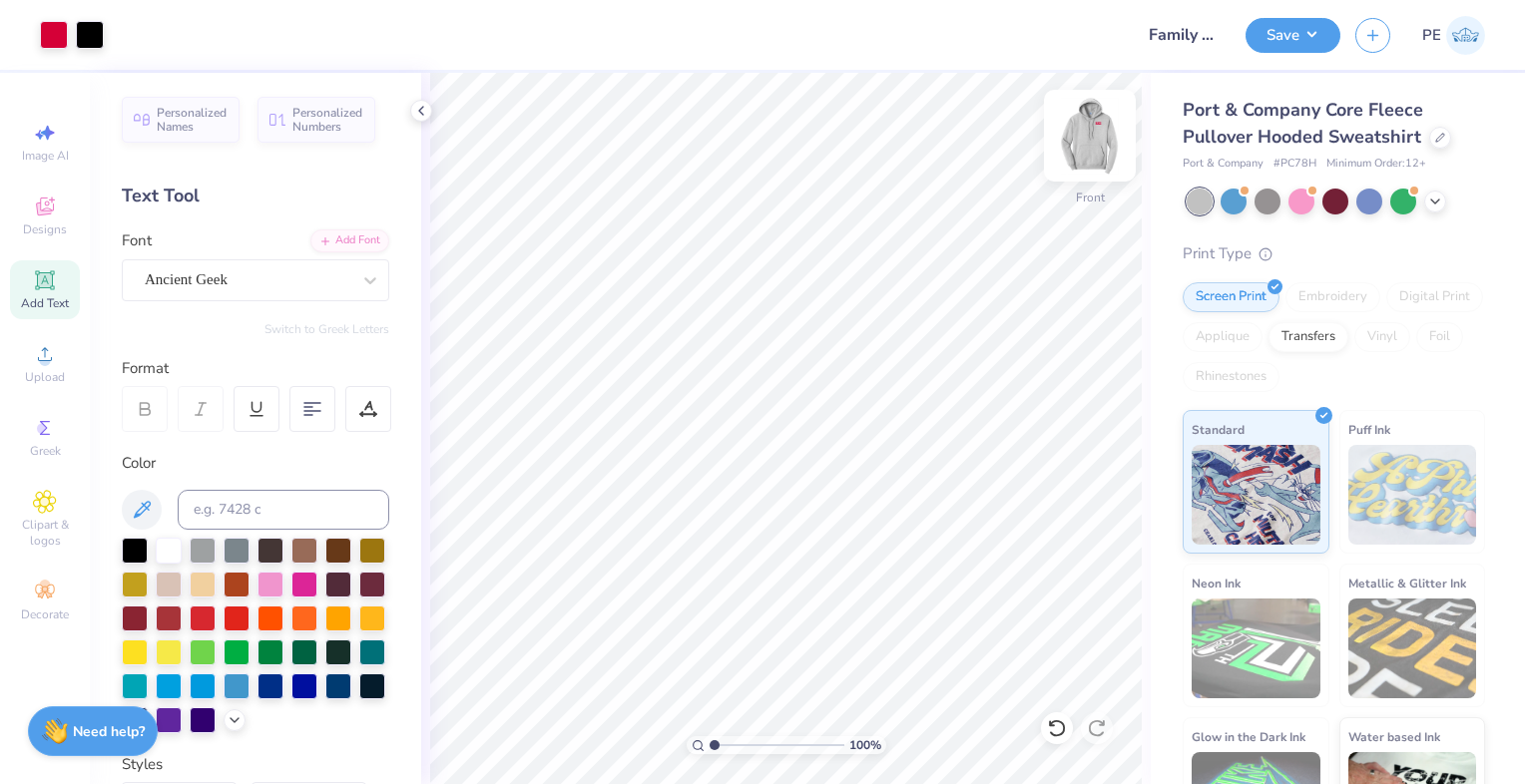 click at bounding box center [1090, 136] 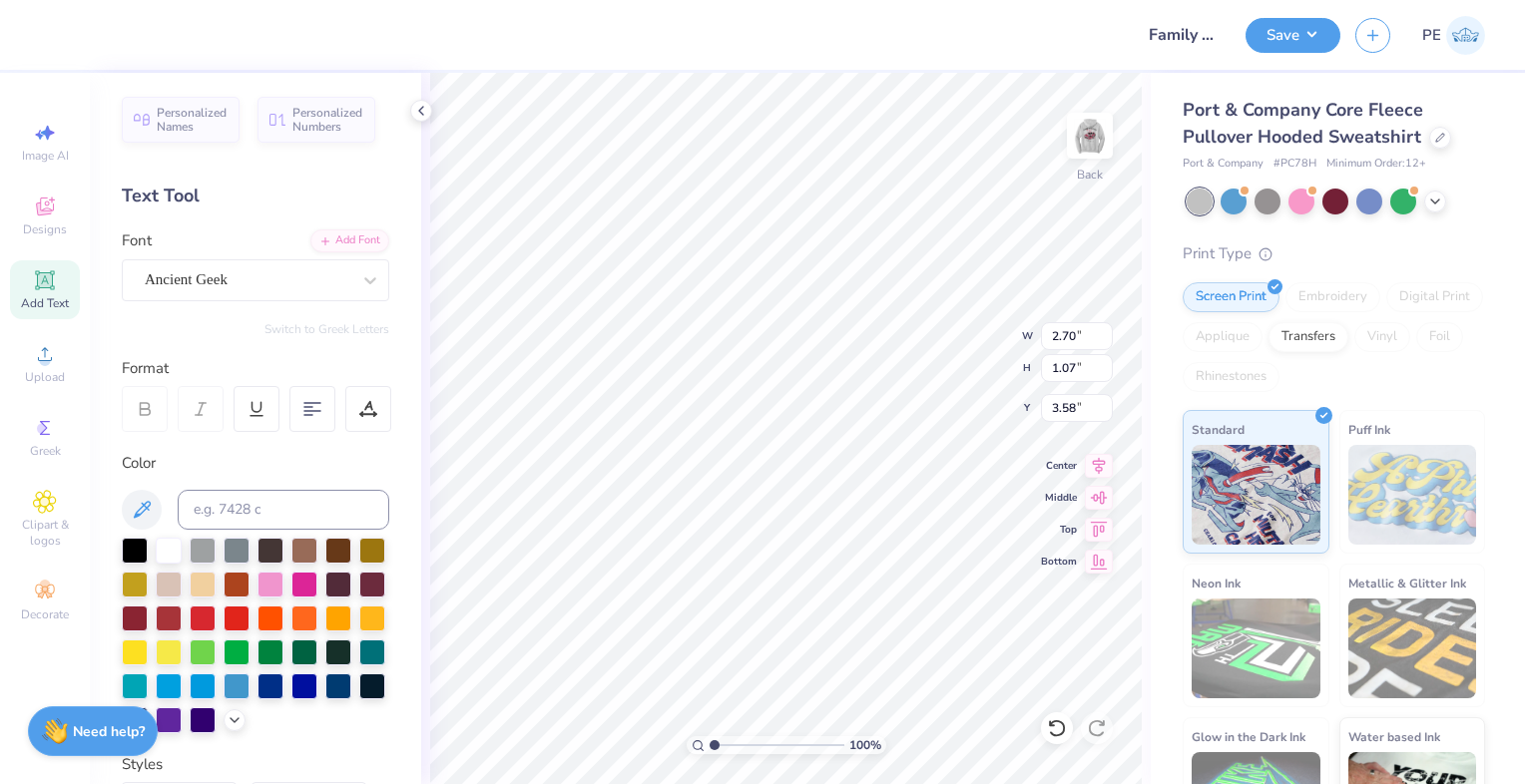 type on "3.58" 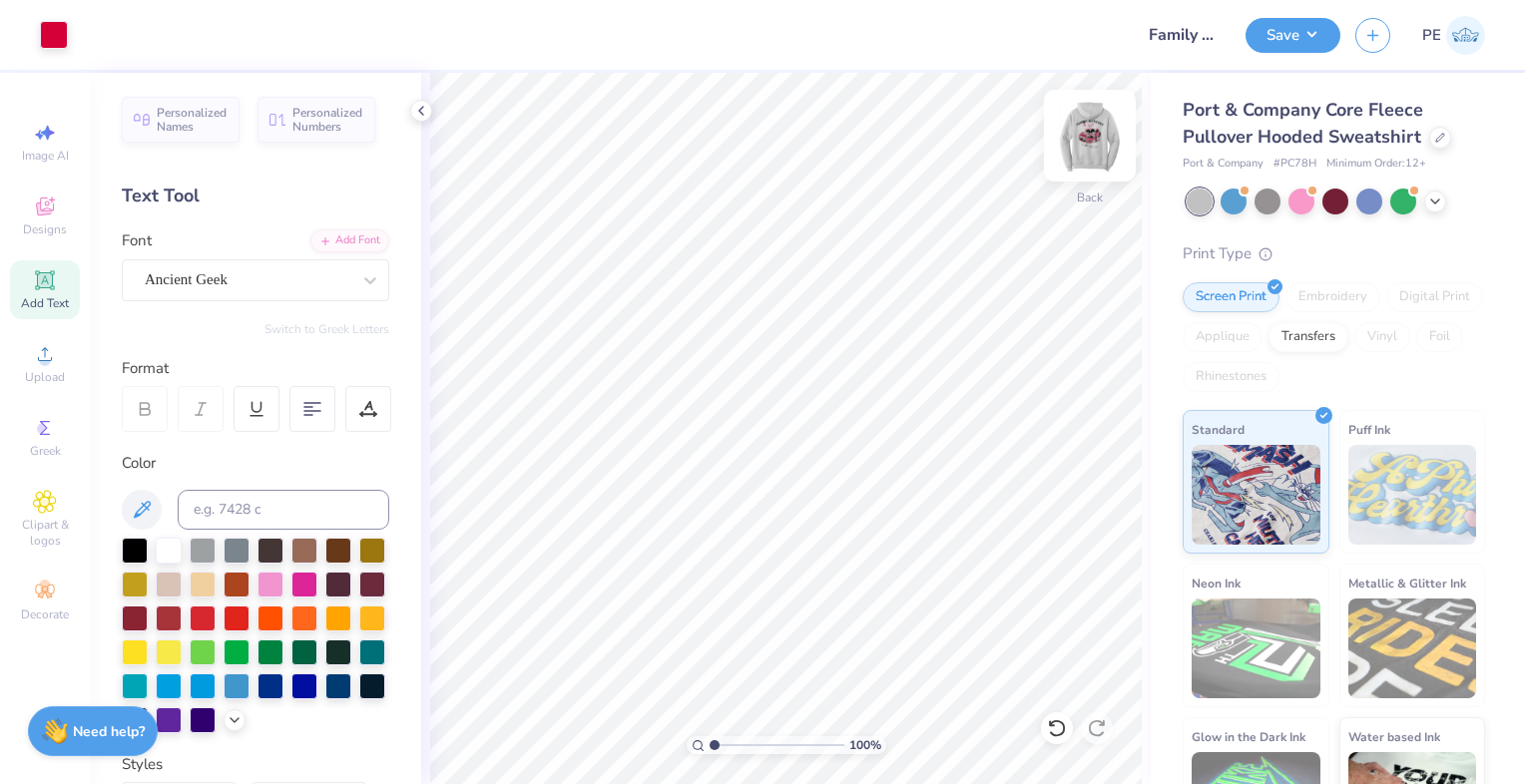 click at bounding box center (1090, 136) 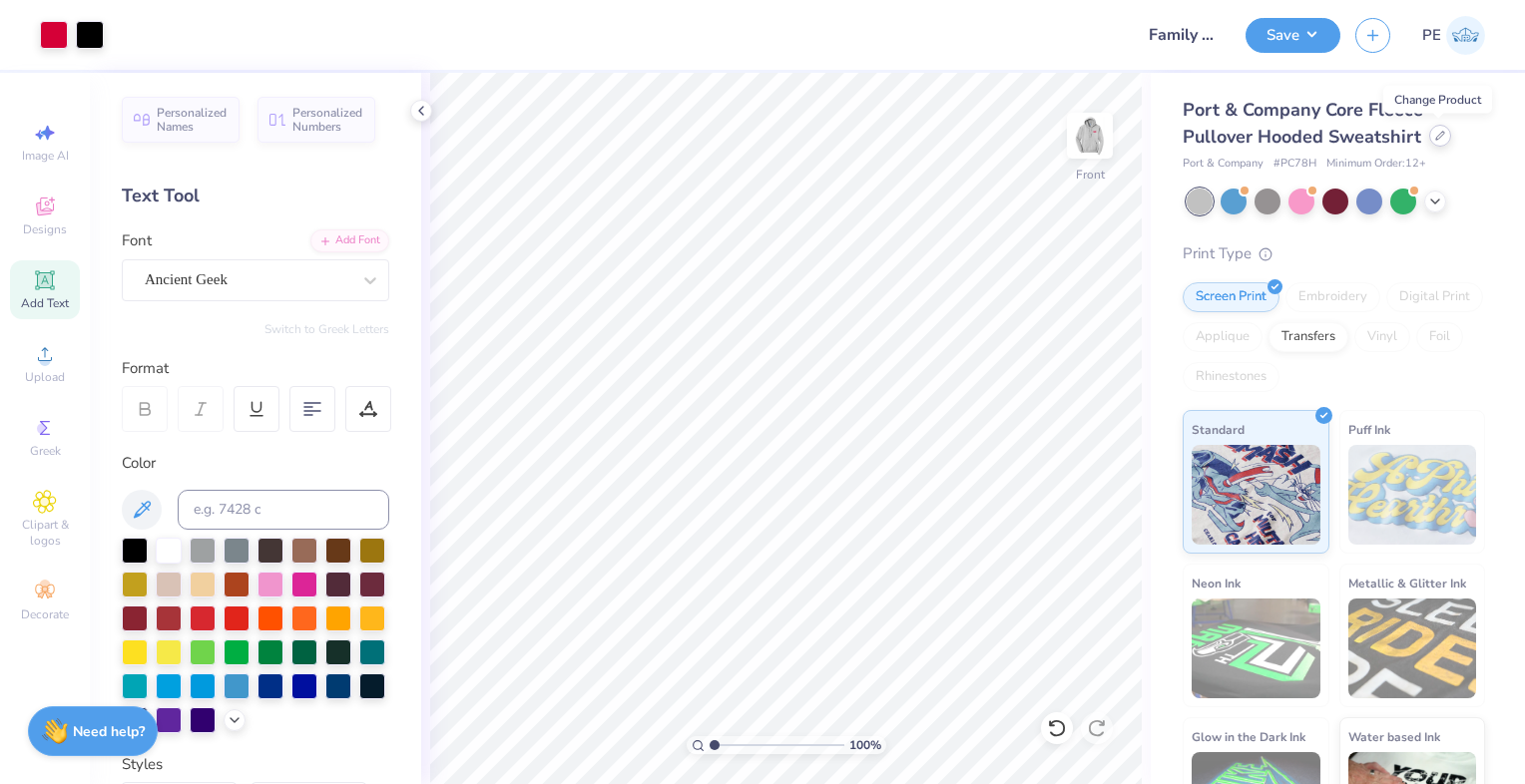 click at bounding box center (1440, 136) 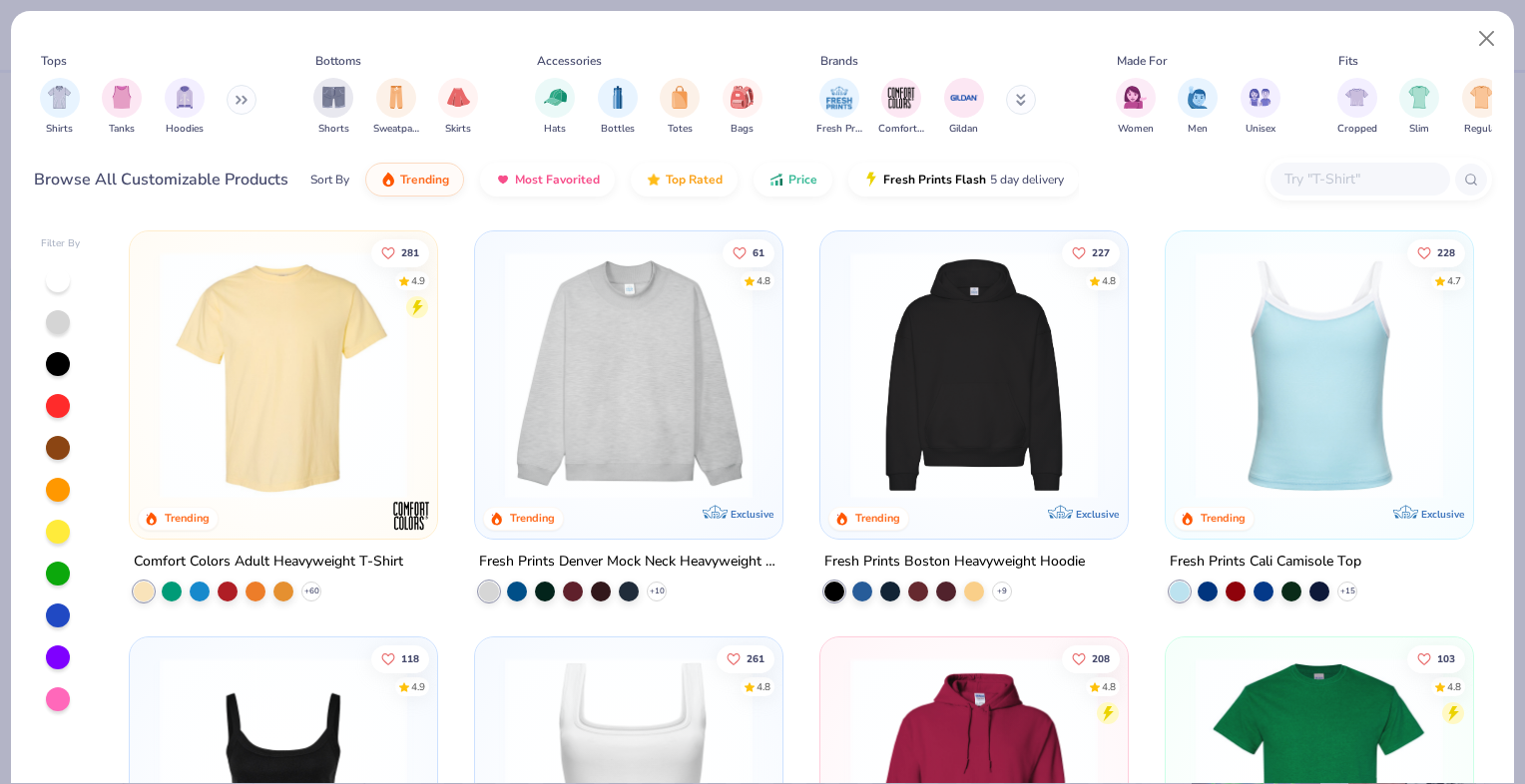 click 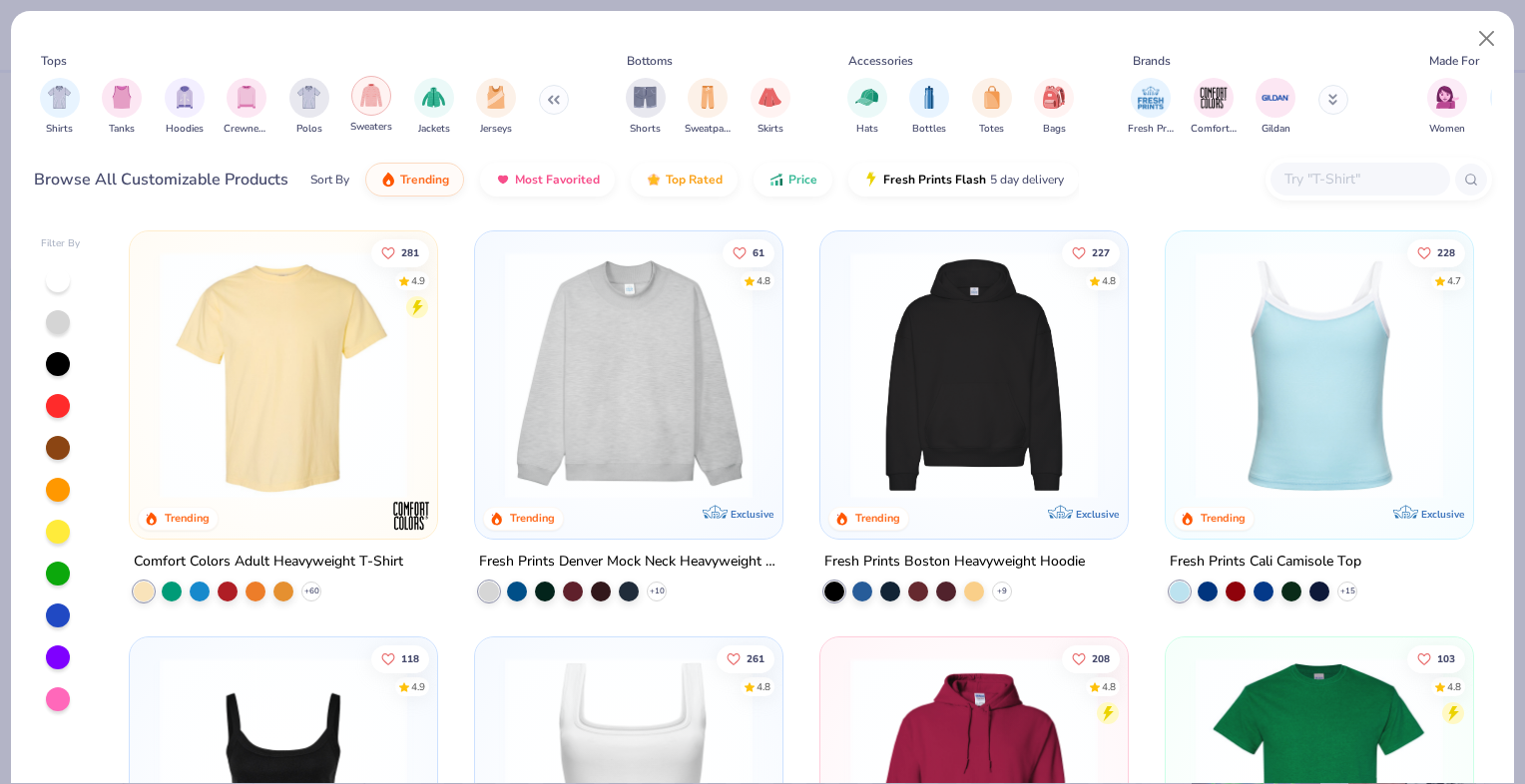 click at bounding box center [371, 95] 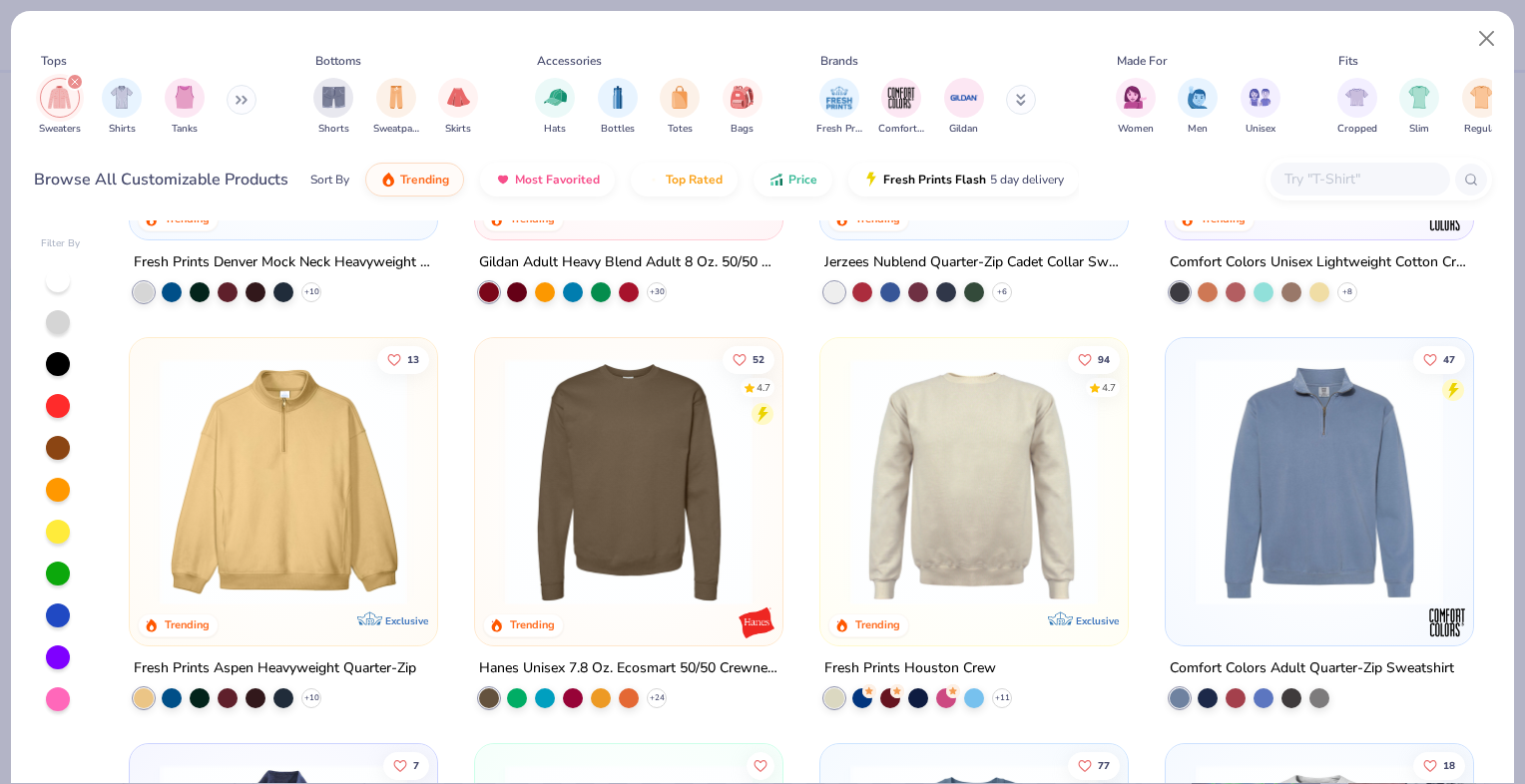 scroll, scrollTop: 0, scrollLeft: 0, axis: both 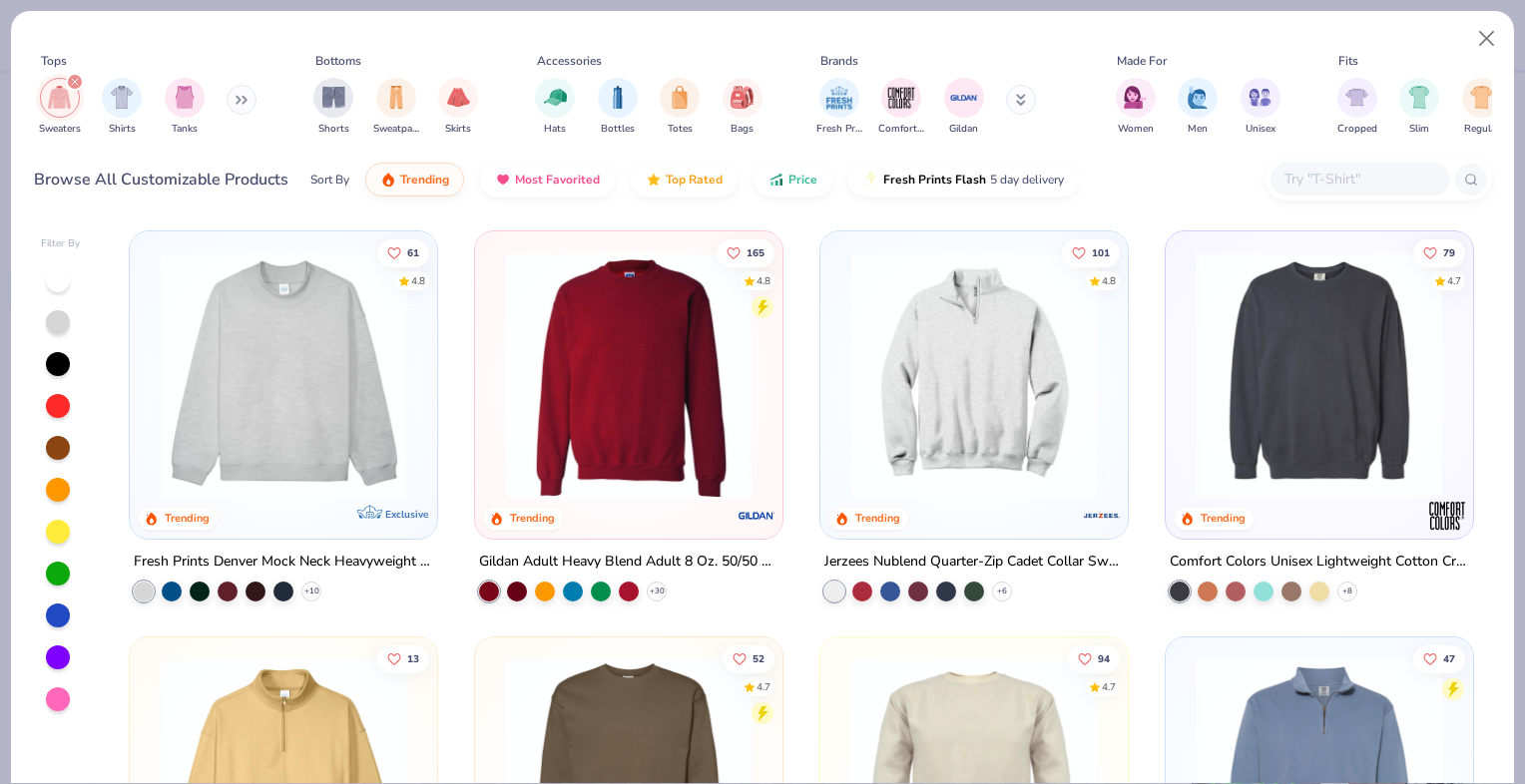 click at bounding box center (629, 375) 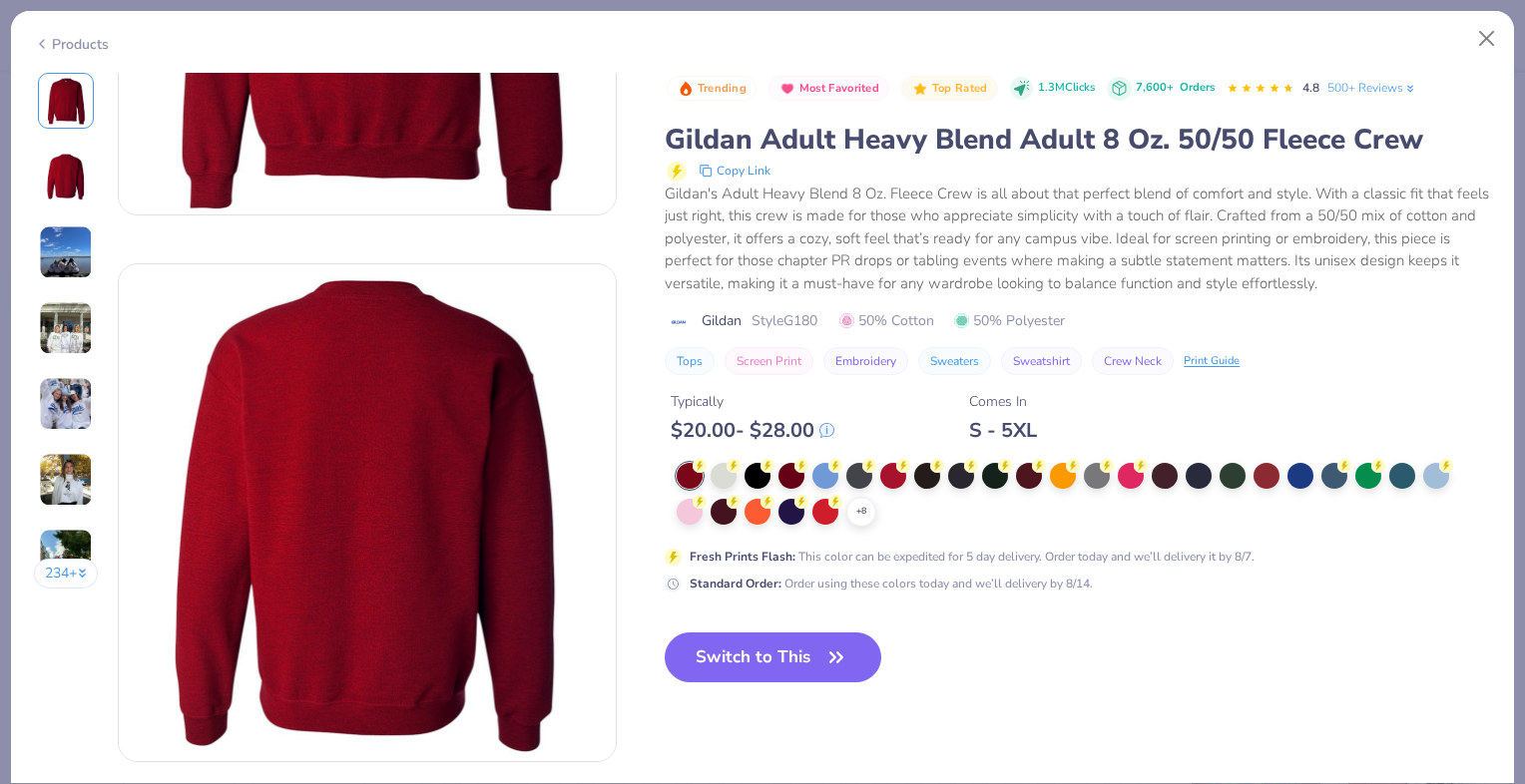 scroll, scrollTop: 299, scrollLeft: 0, axis: vertical 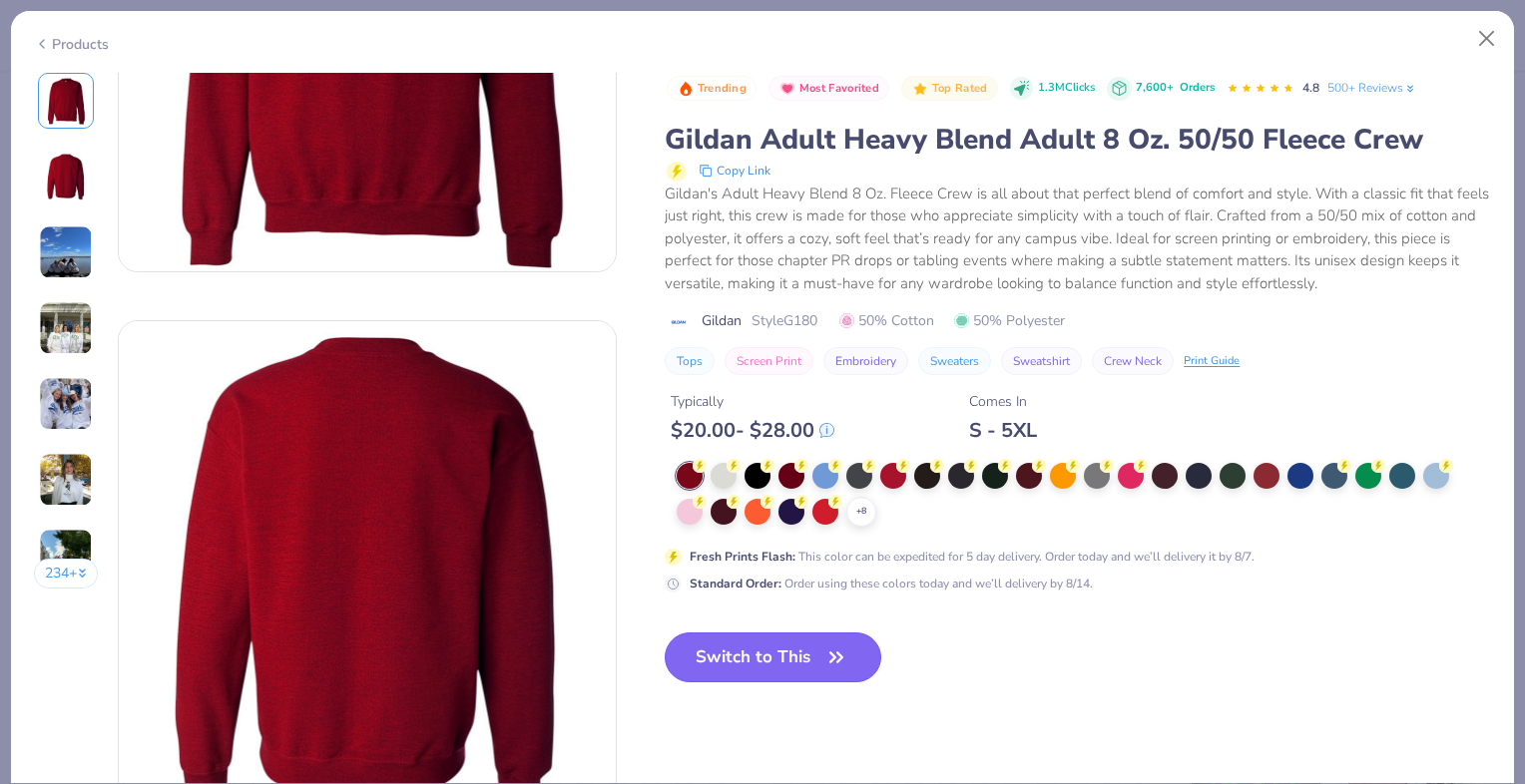 click on "Switch to This" at bounding box center [772, 657] 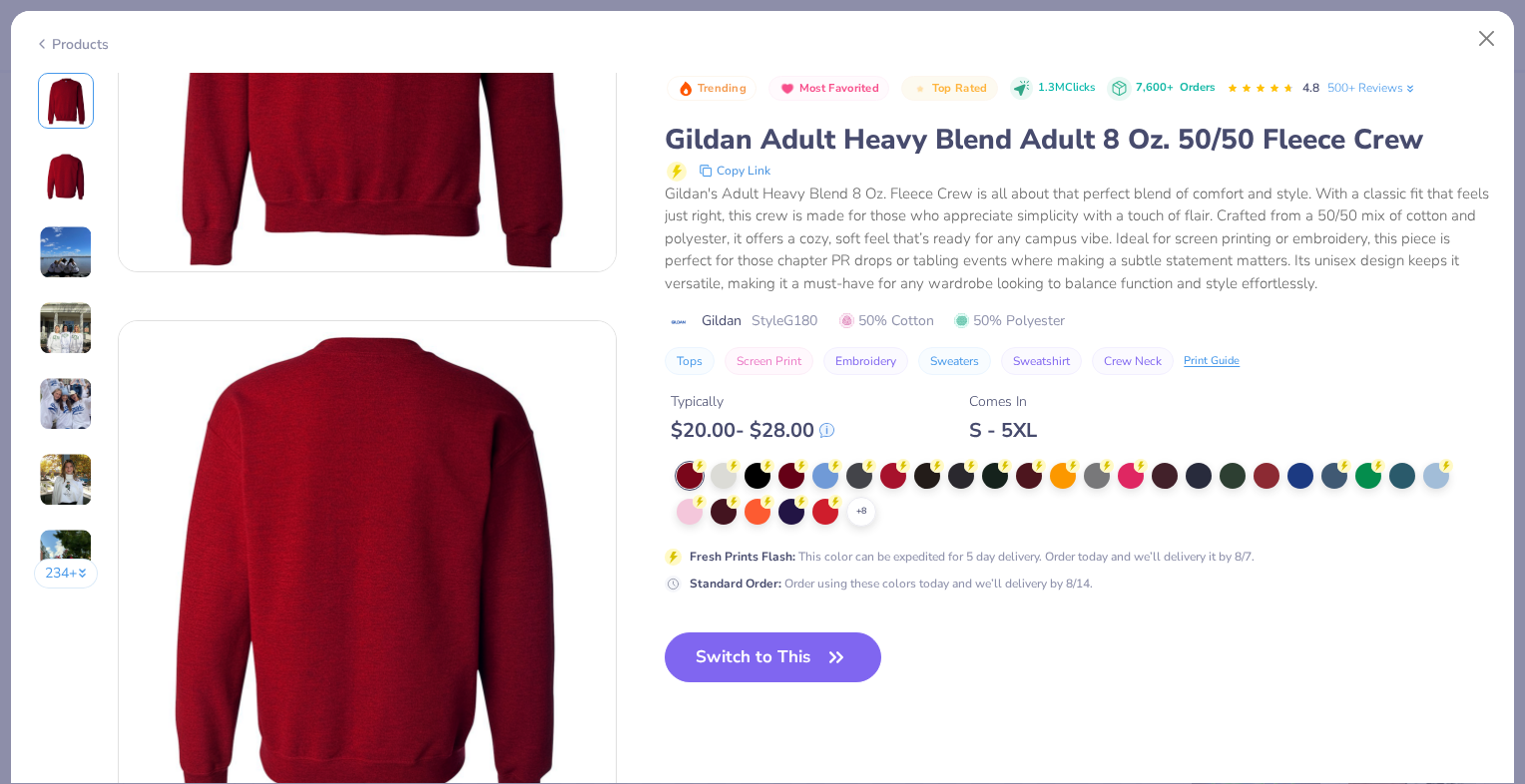 click on "Switch to This" at bounding box center (772, 657) 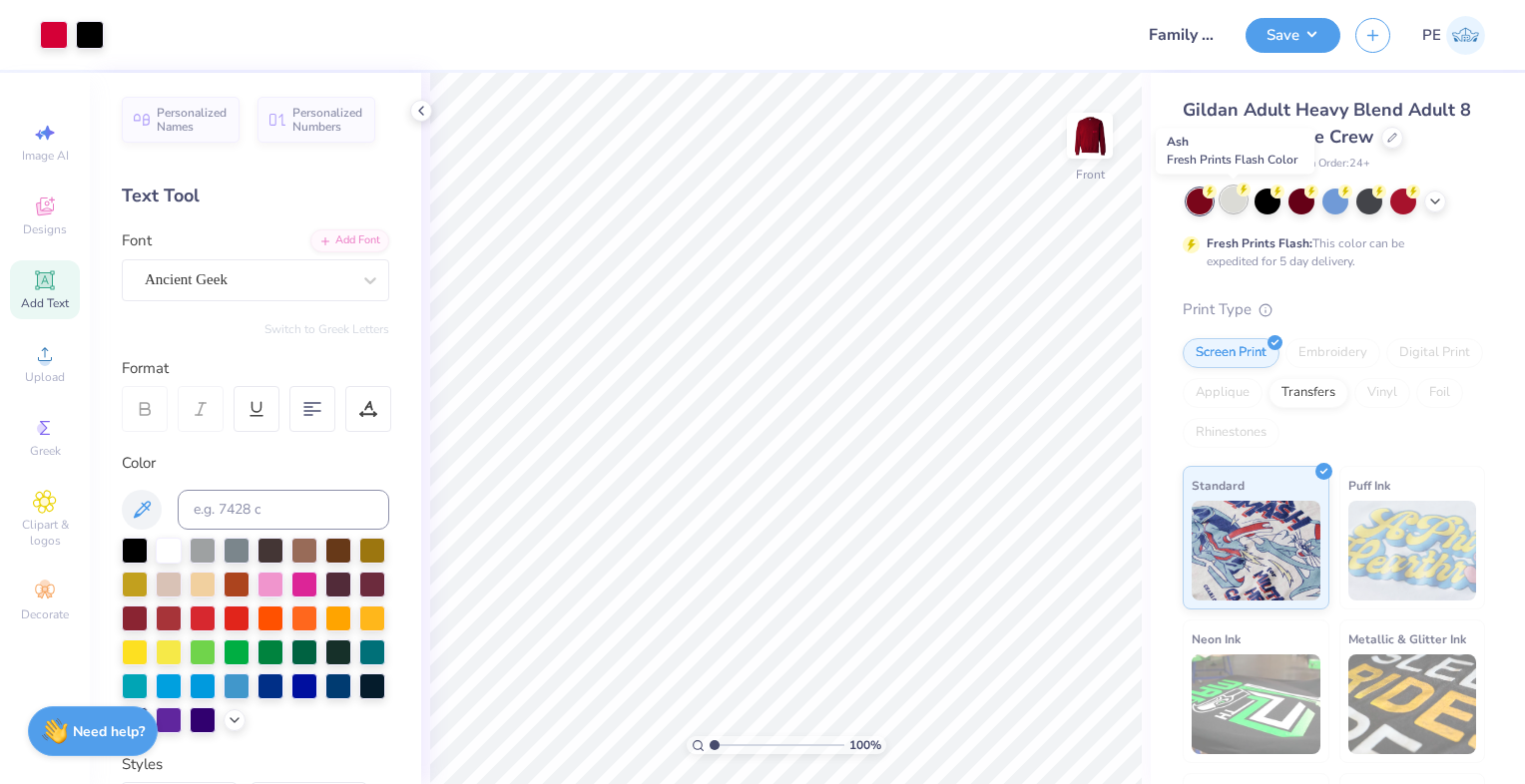 click 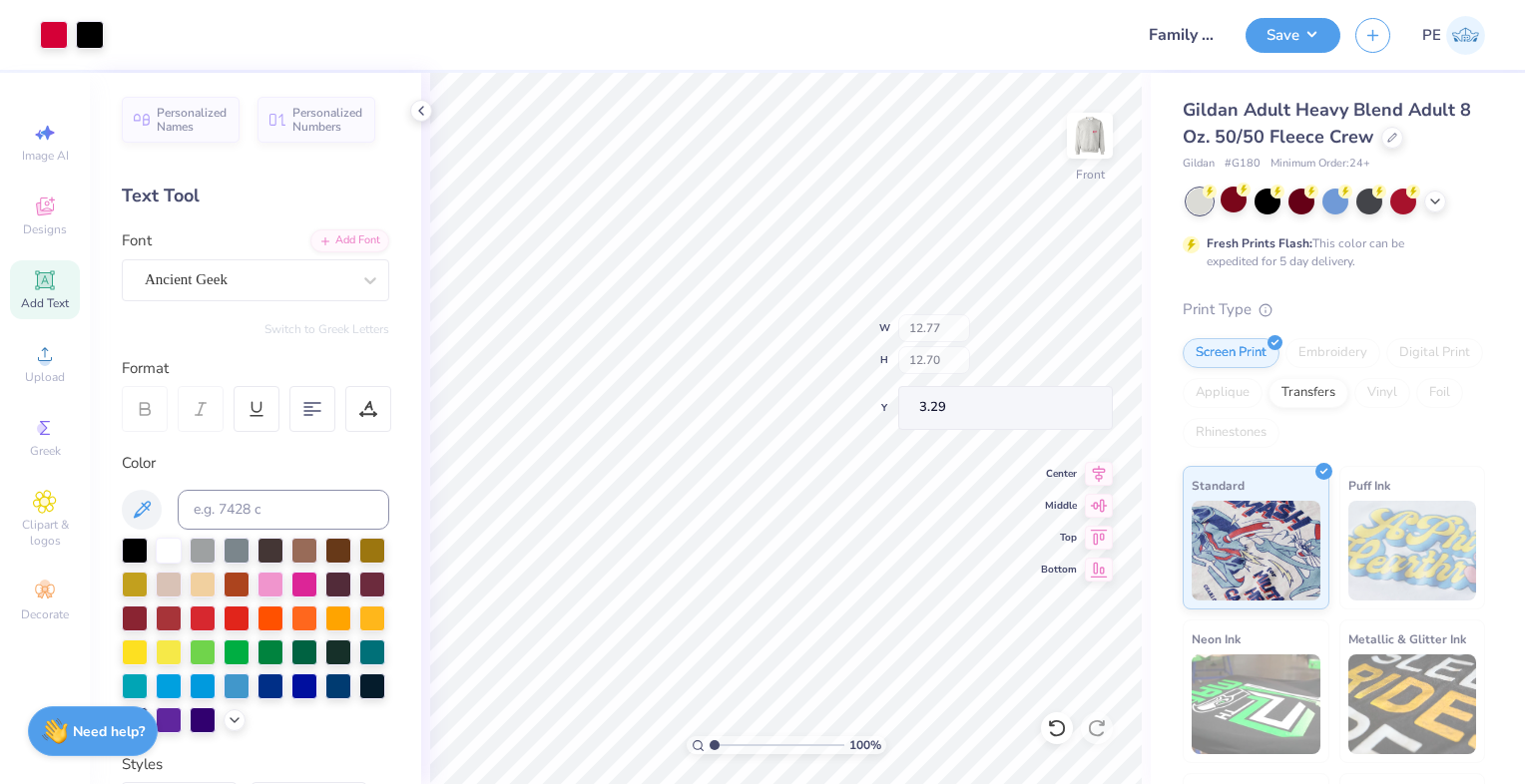 type on "3.29" 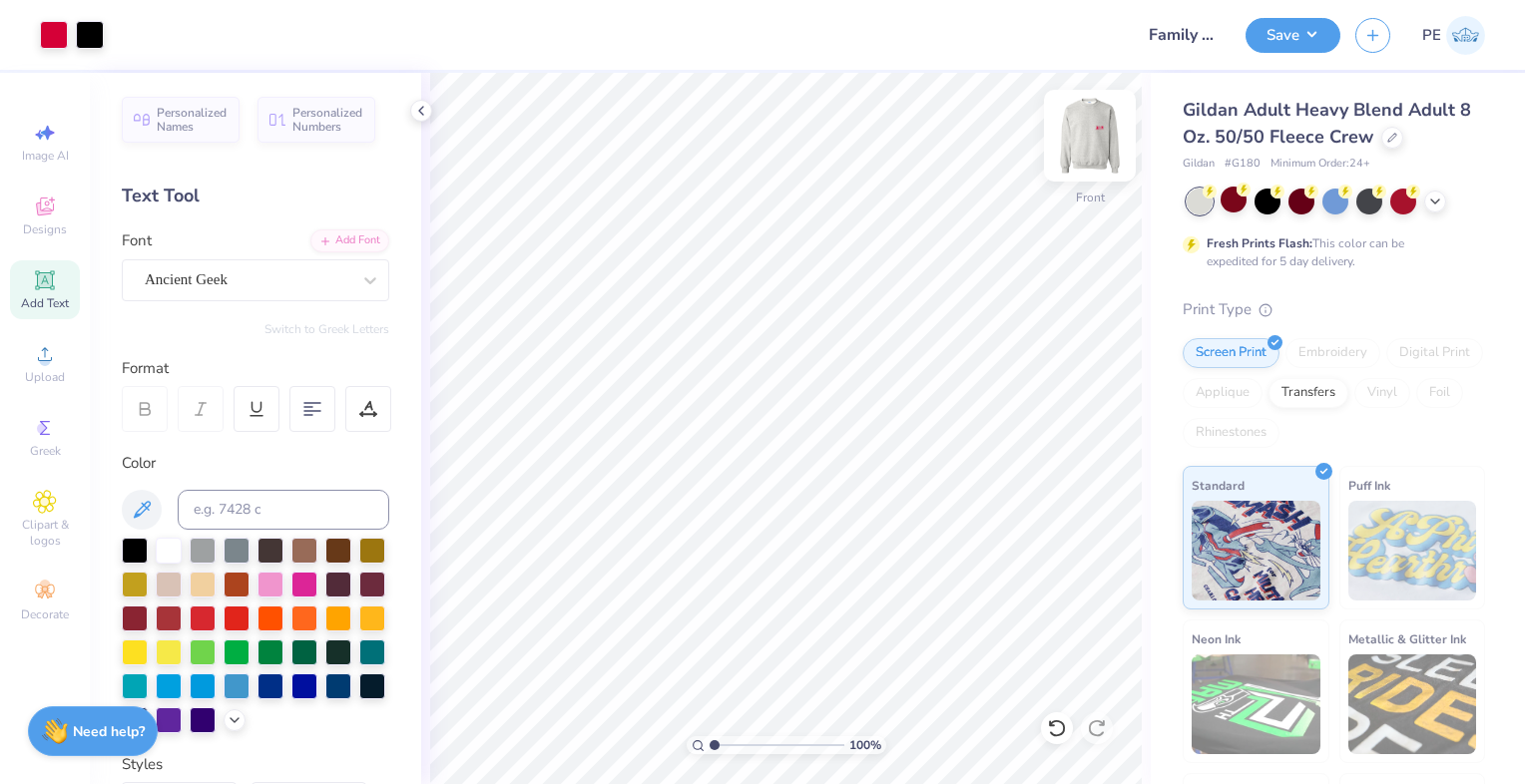 click at bounding box center (1090, 136) 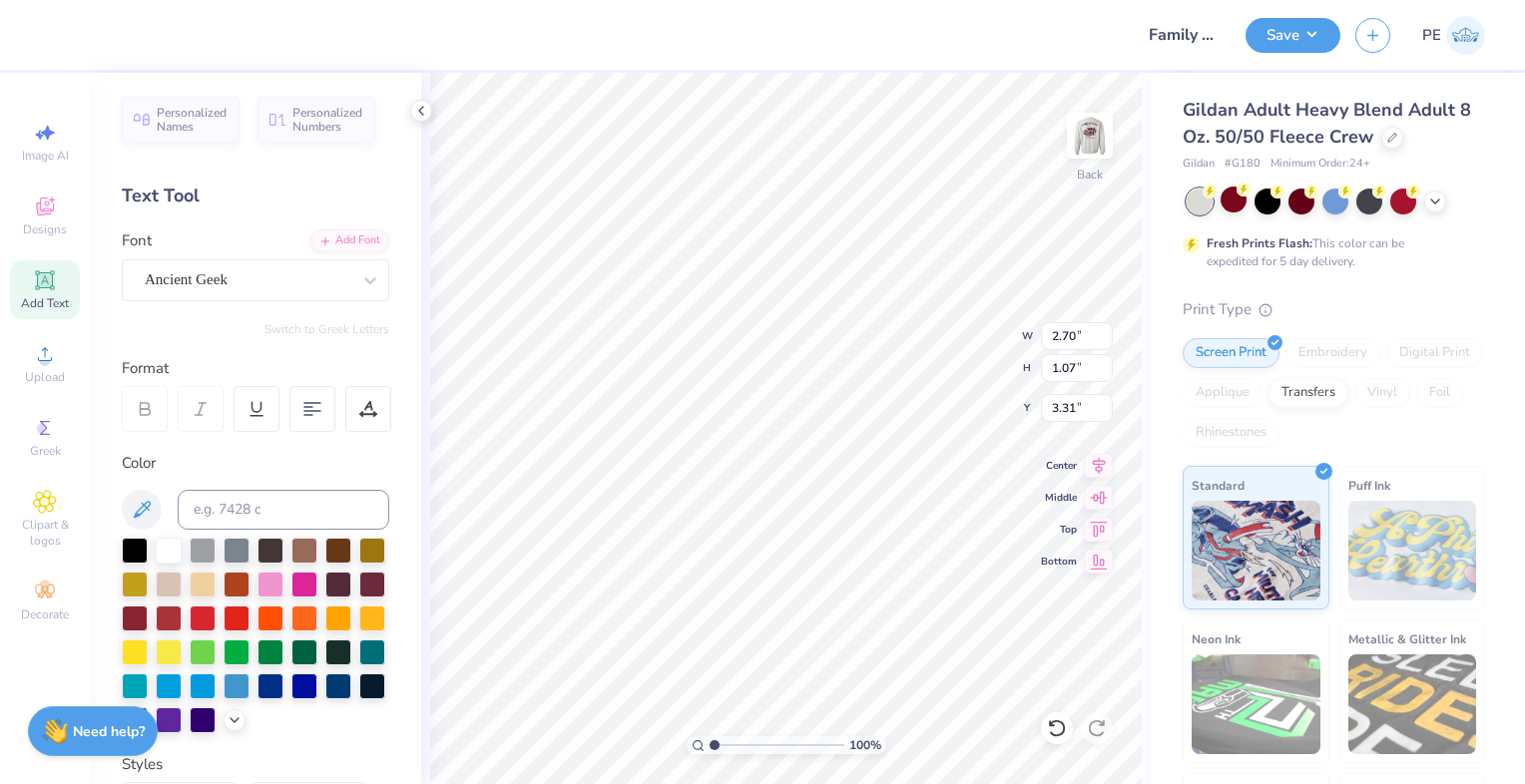 type on "3.31" 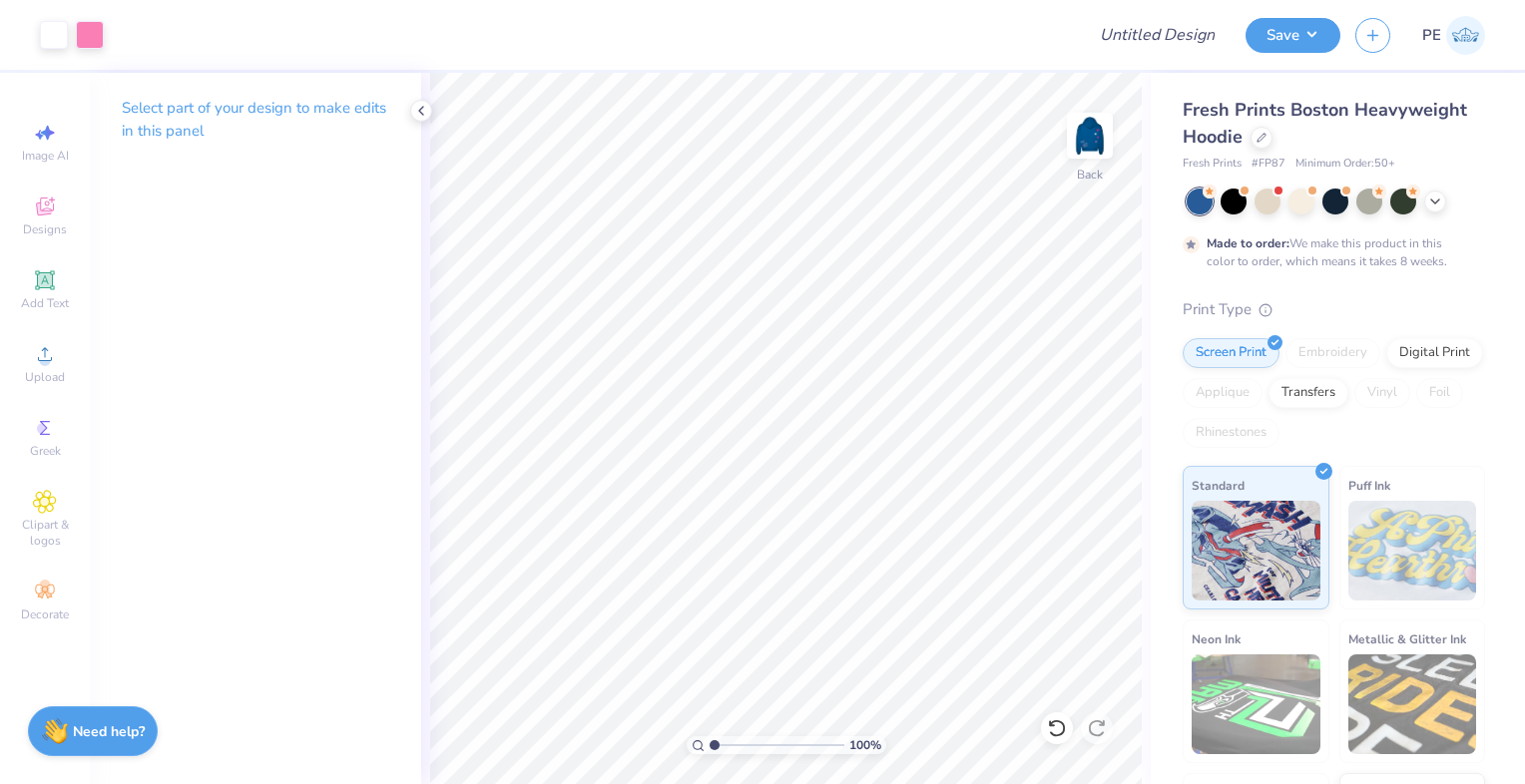scroll, scrollTop: 0, scrollLeft: 0, axis: both 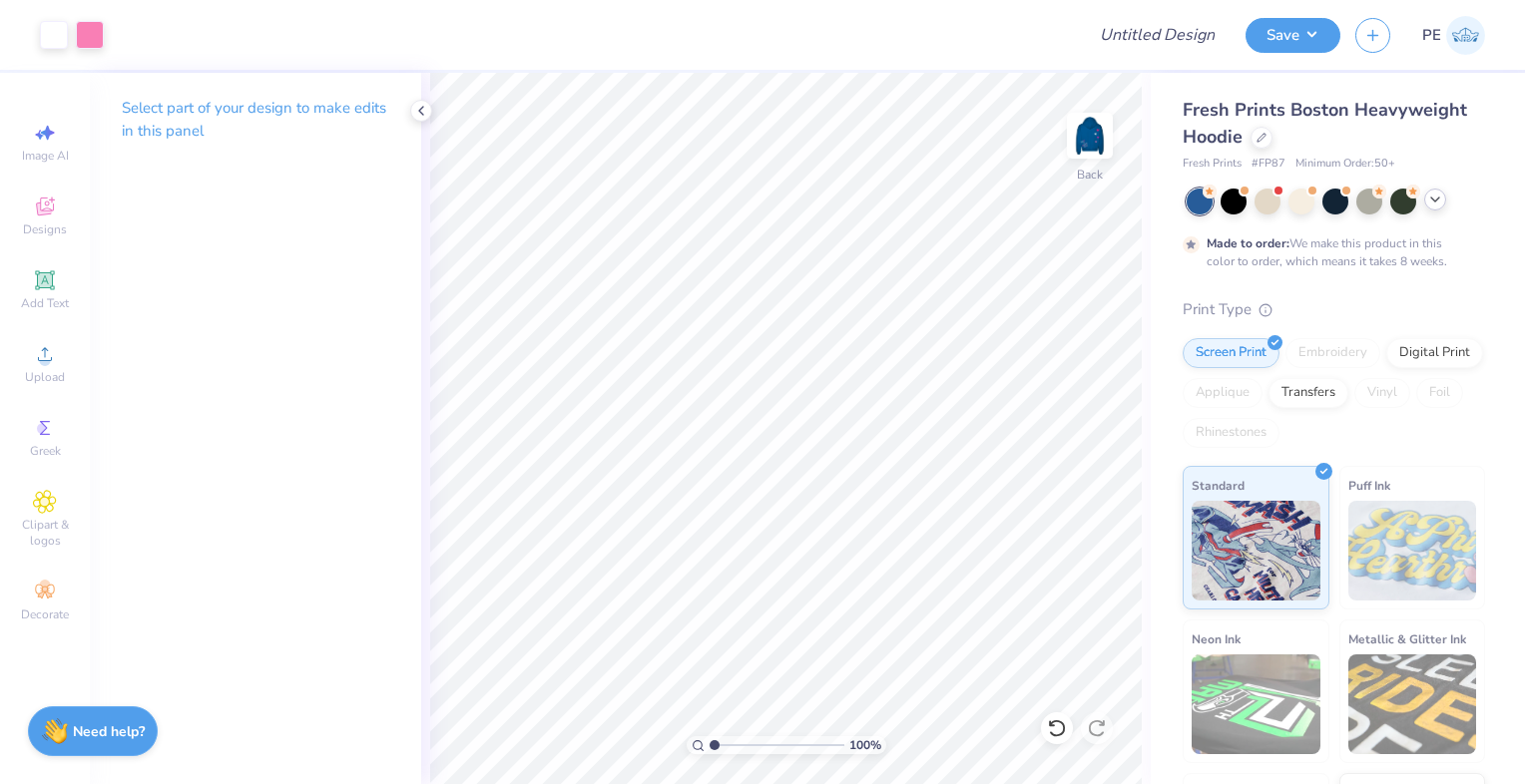click 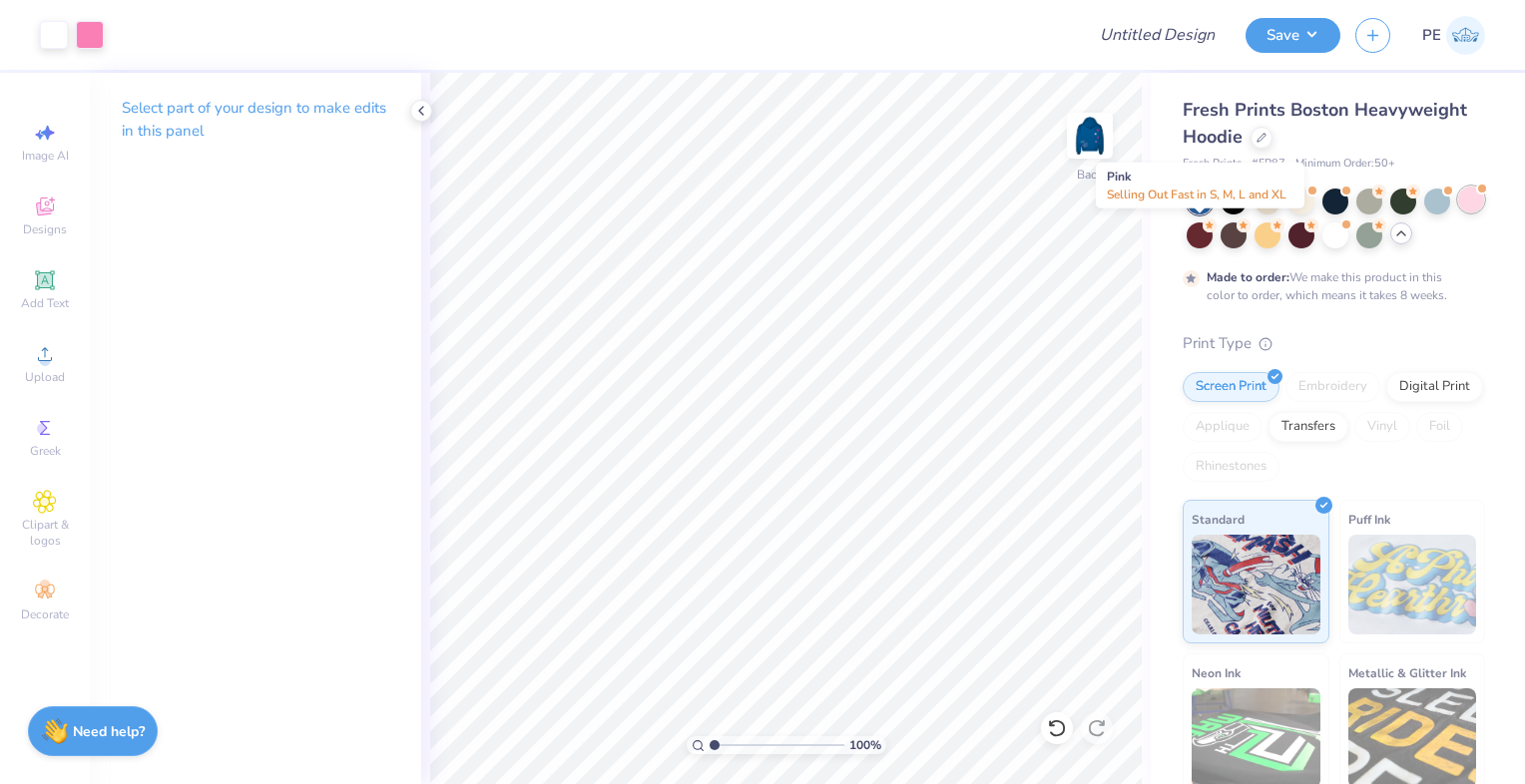 click at bounding box center (1471, 199) 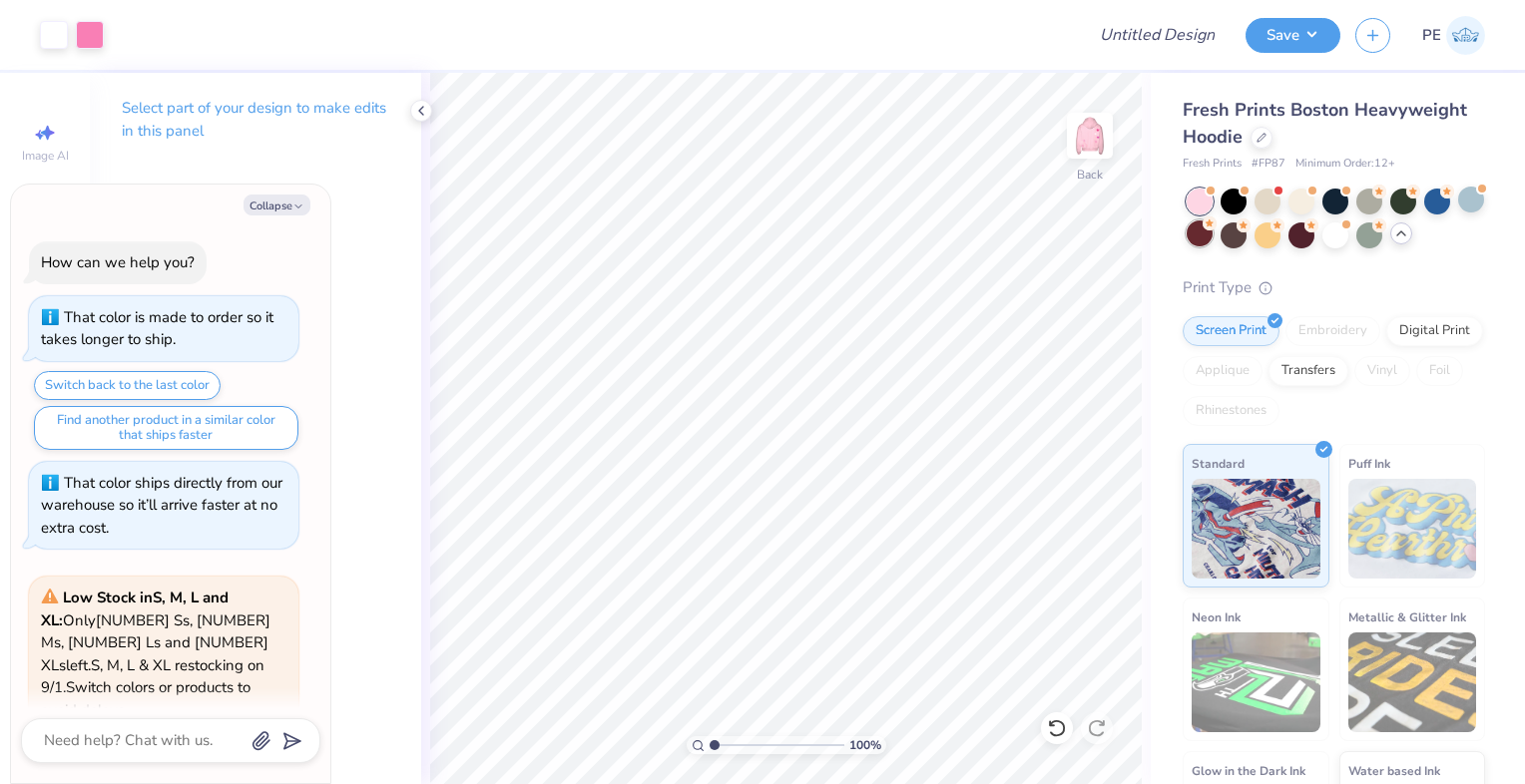 scroll, scrollTop: 726, scrollLeft: 0, axis: vertical 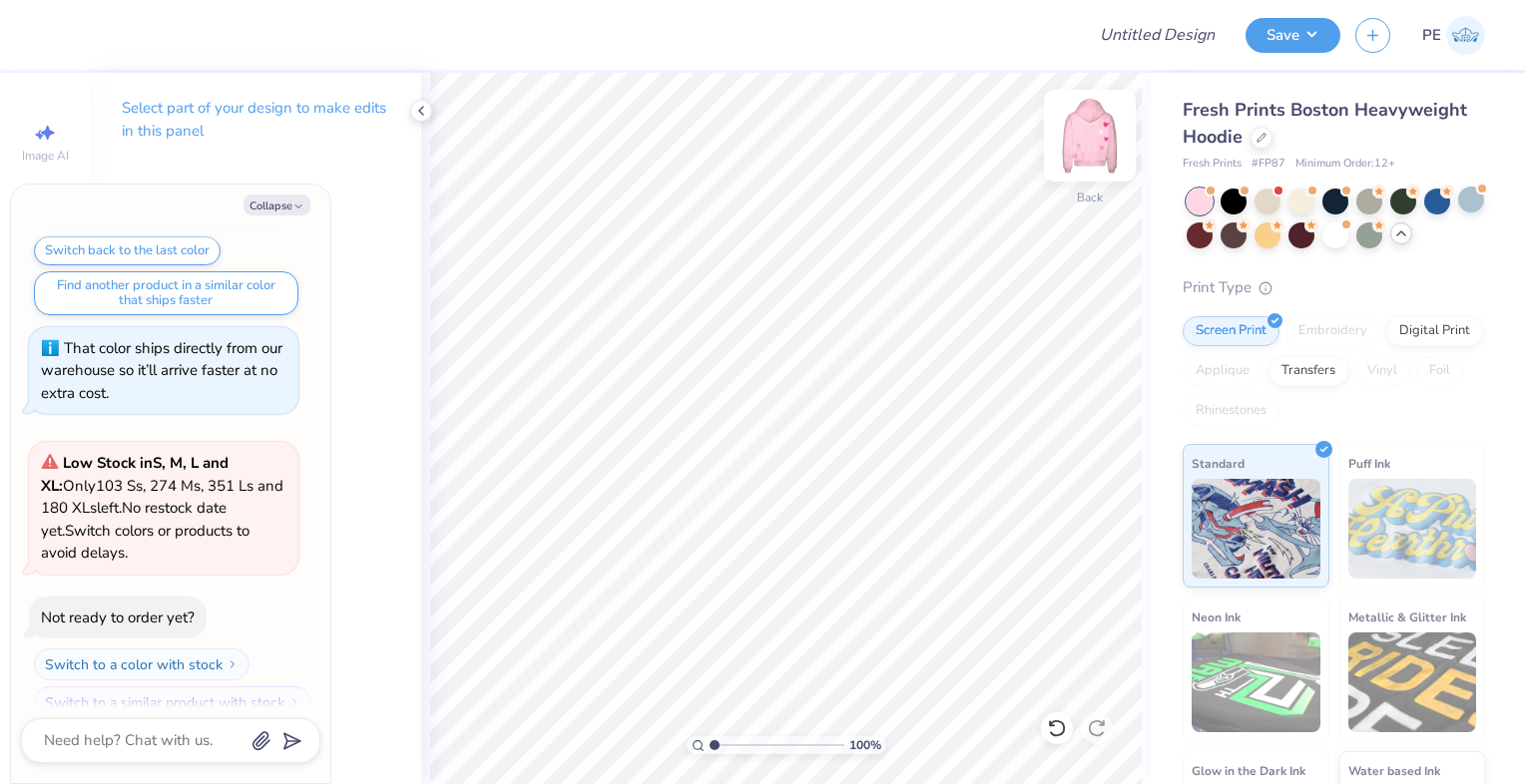 click at bounding box center (1090, 136) 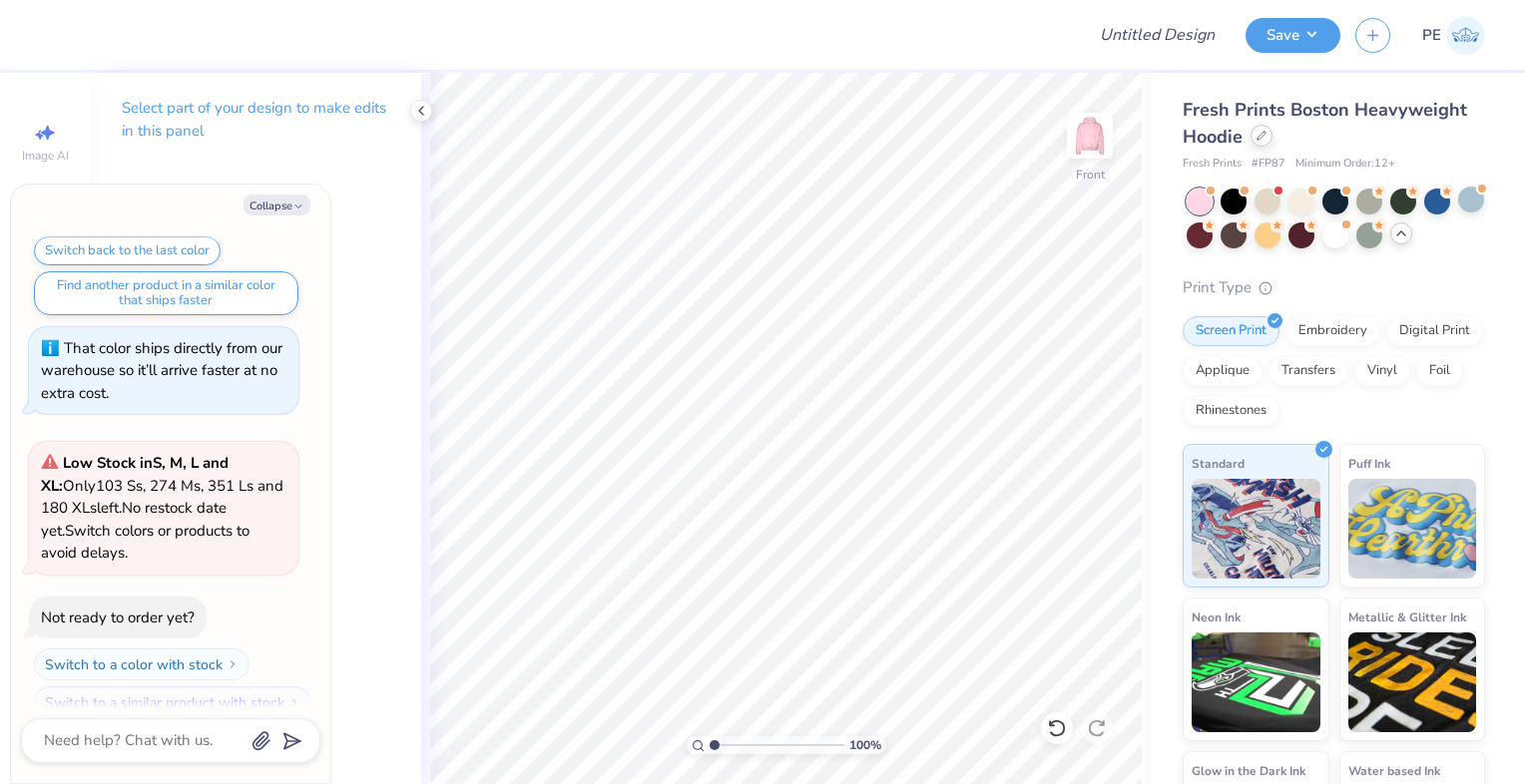 click 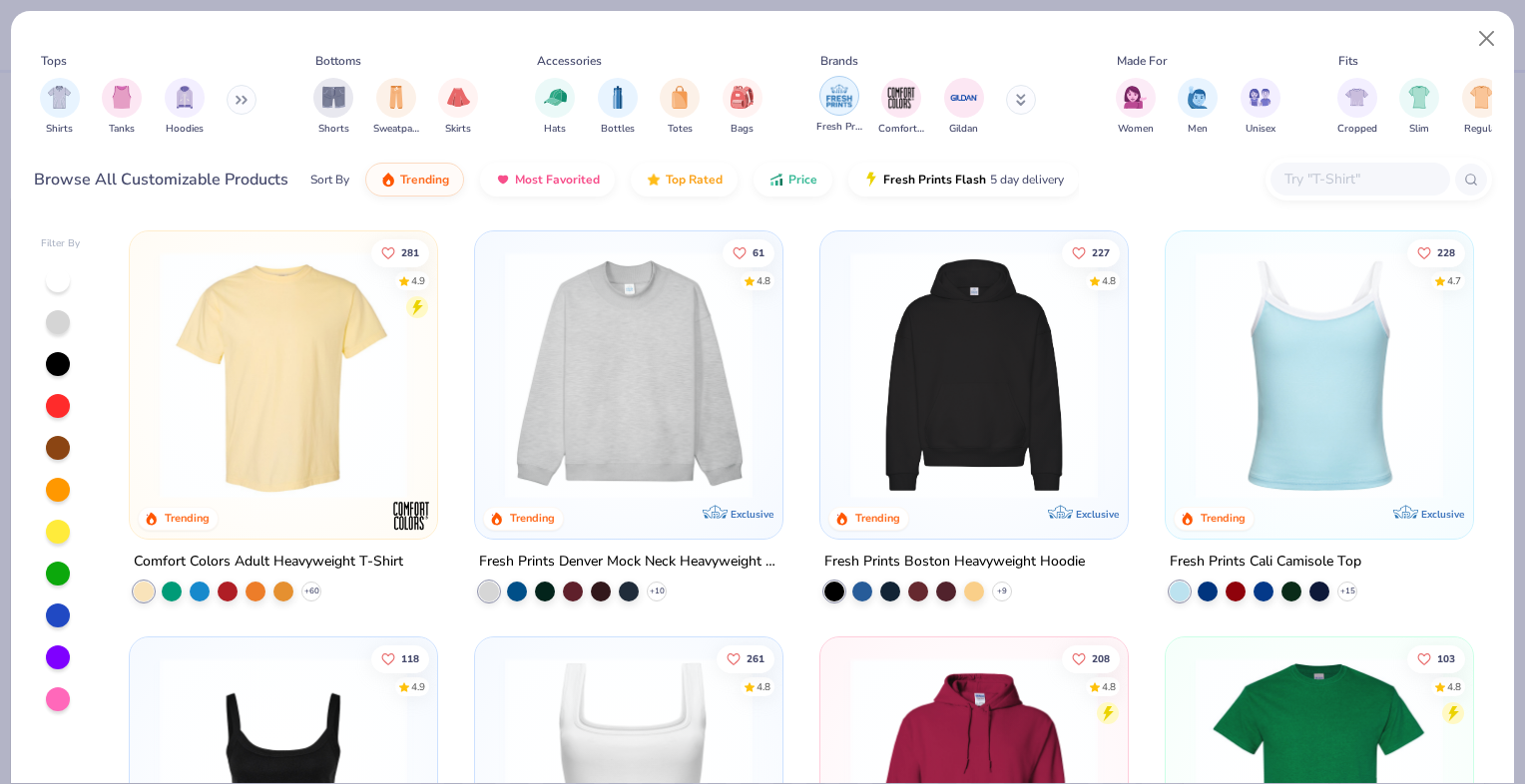 click at bounding box center [839, 96] 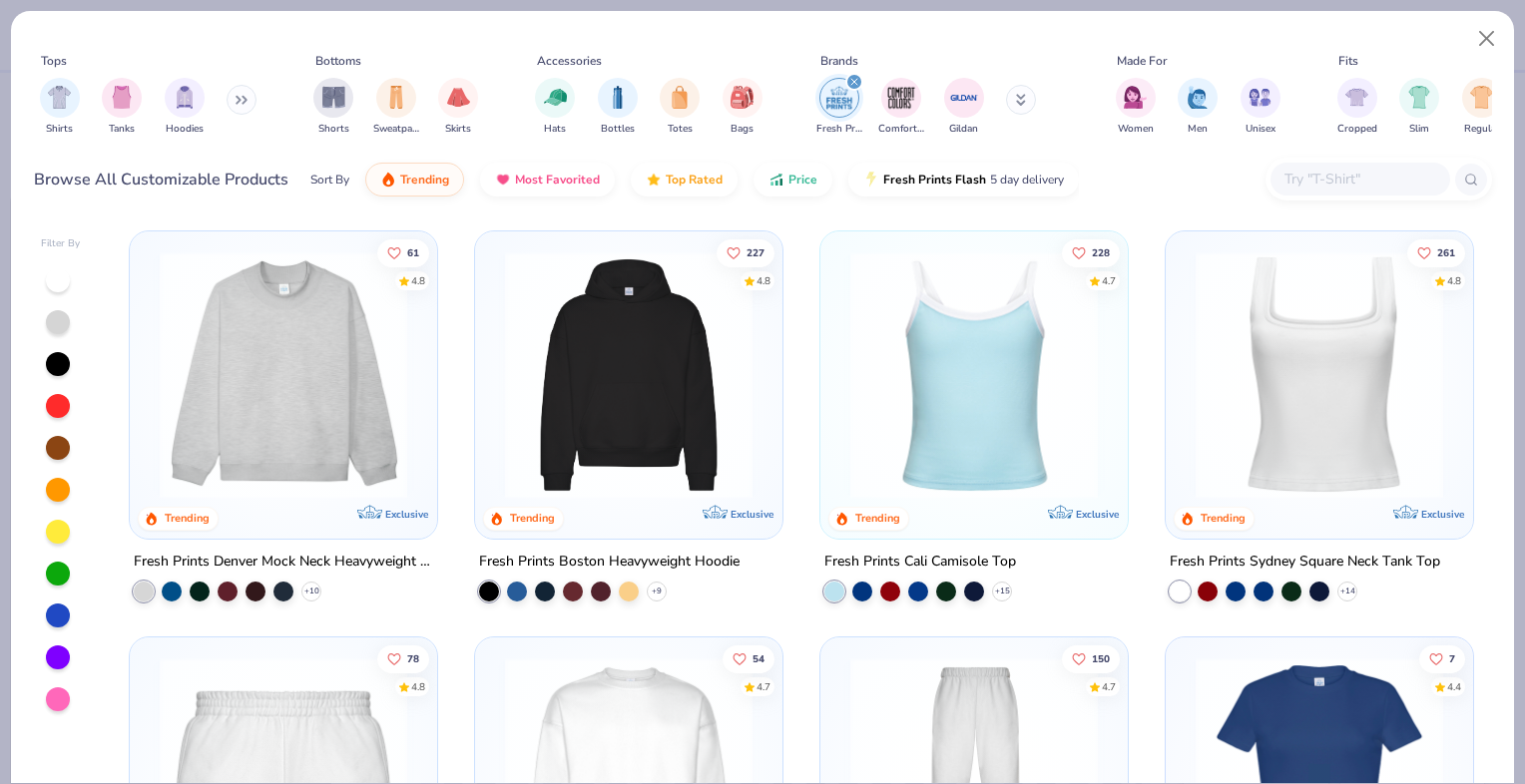 click at bounding box center [1319, 375] 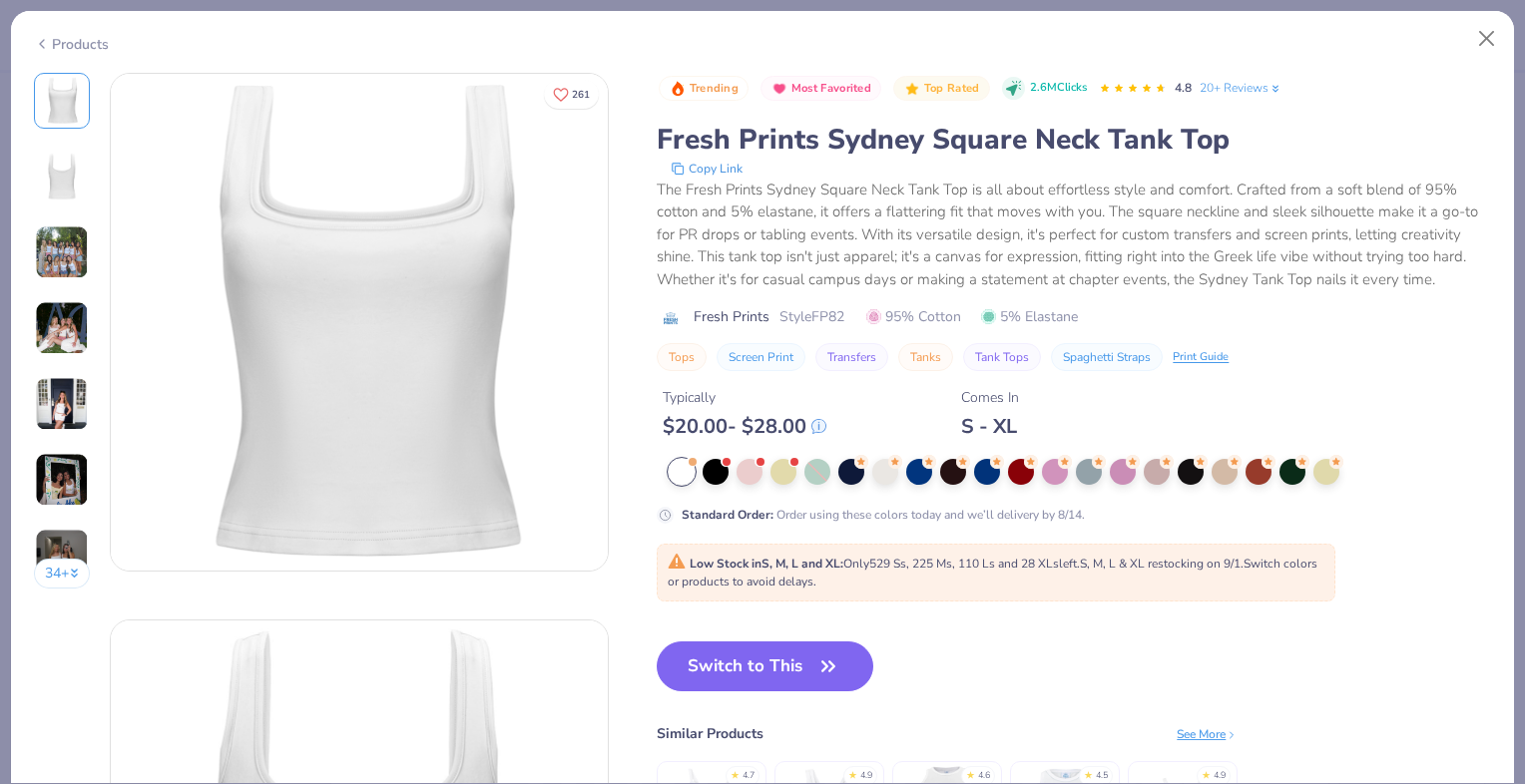 click at bounding box center (62, 177) 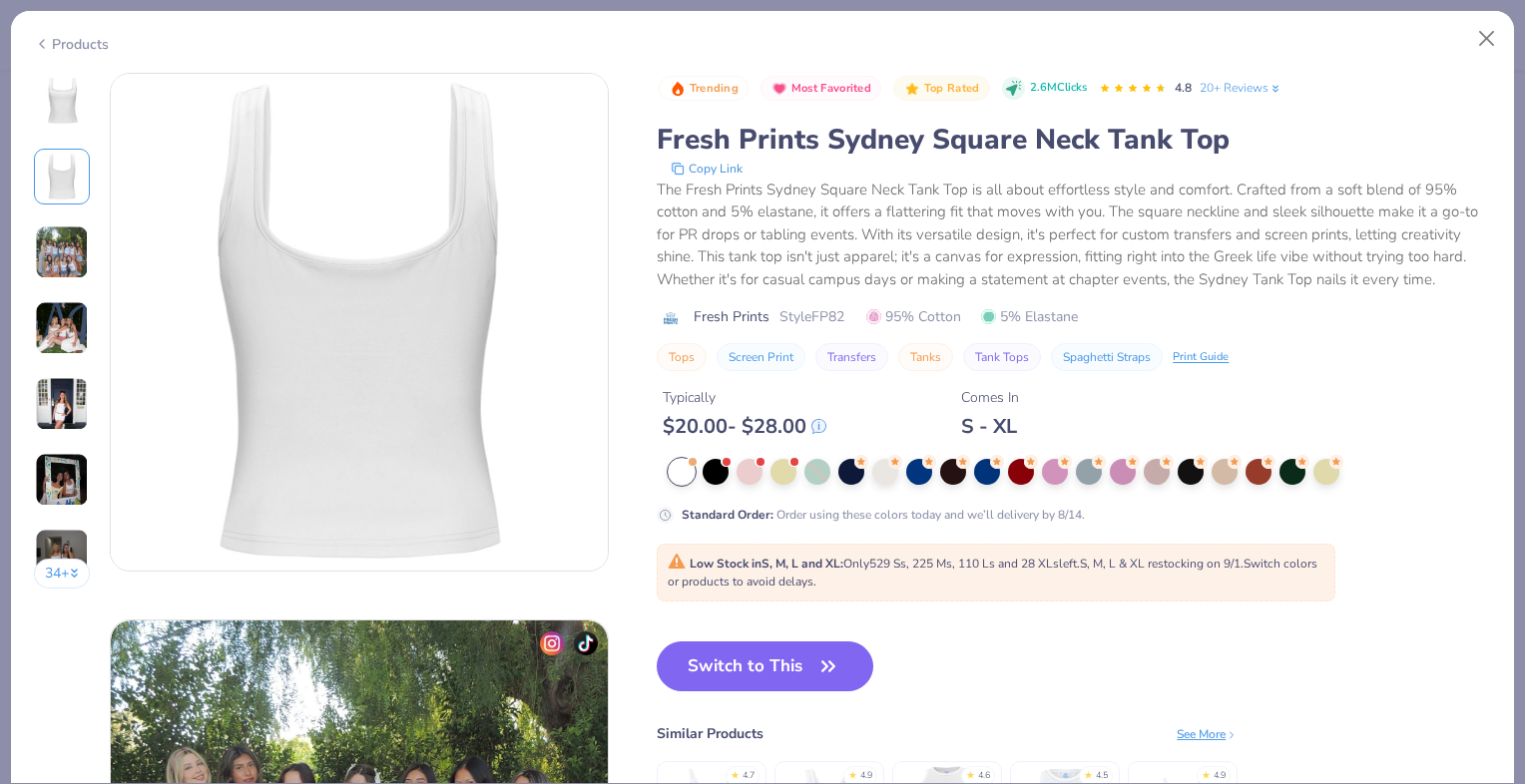 click at bounding box center [62, 252] 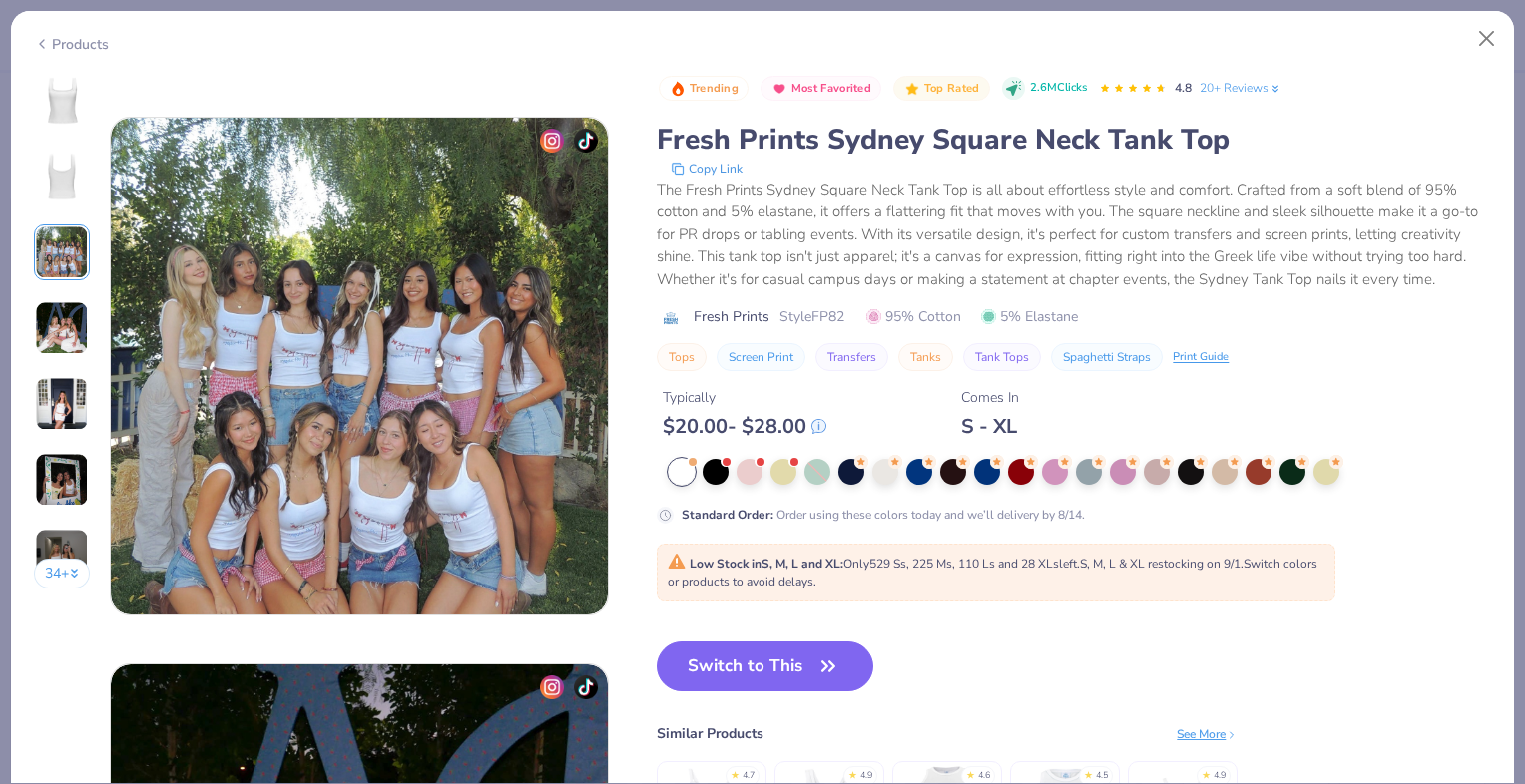scroll, scrollTop: 1093, scrollLeft: 0, axis: vertical 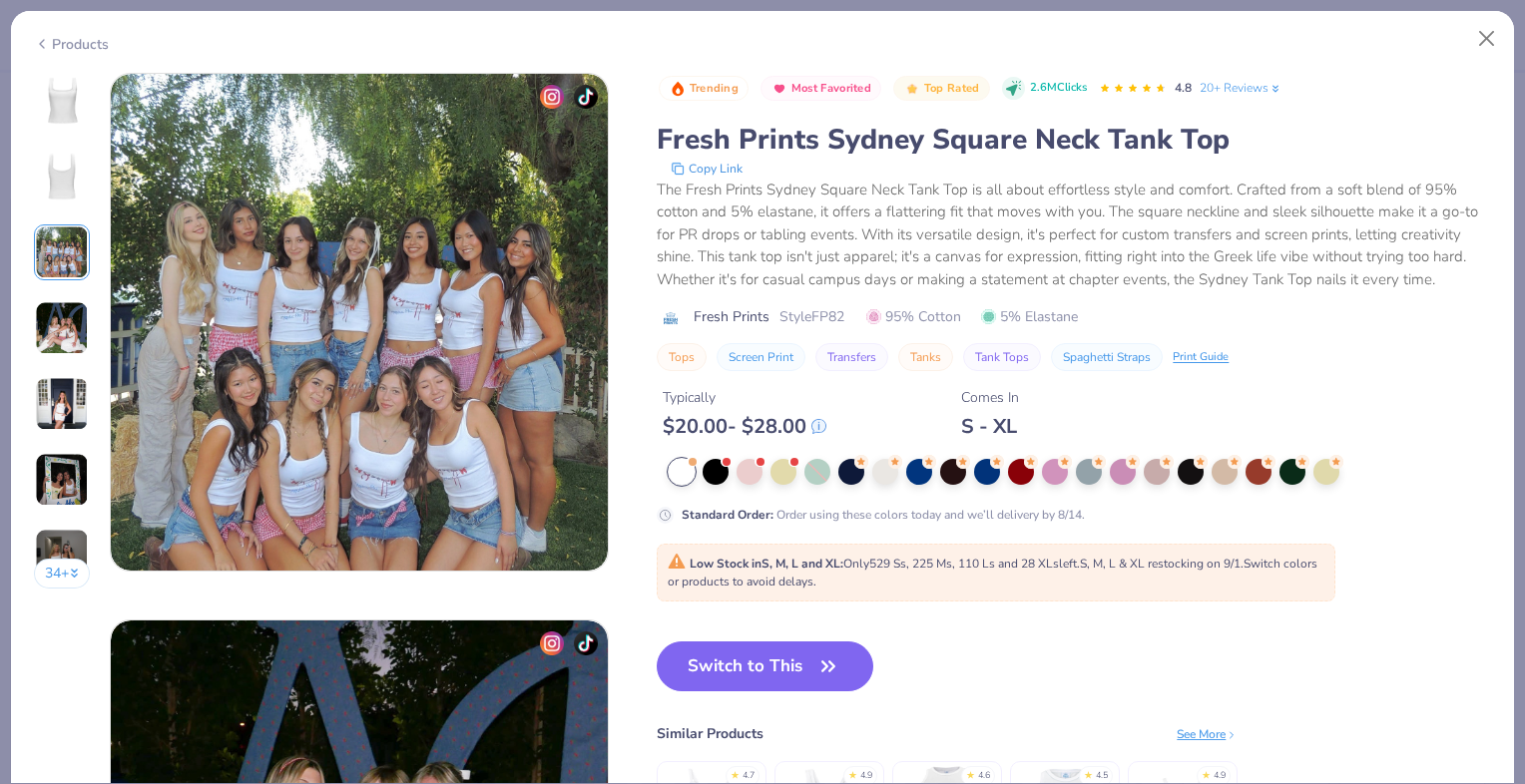 click at bounding box center (62, 328) 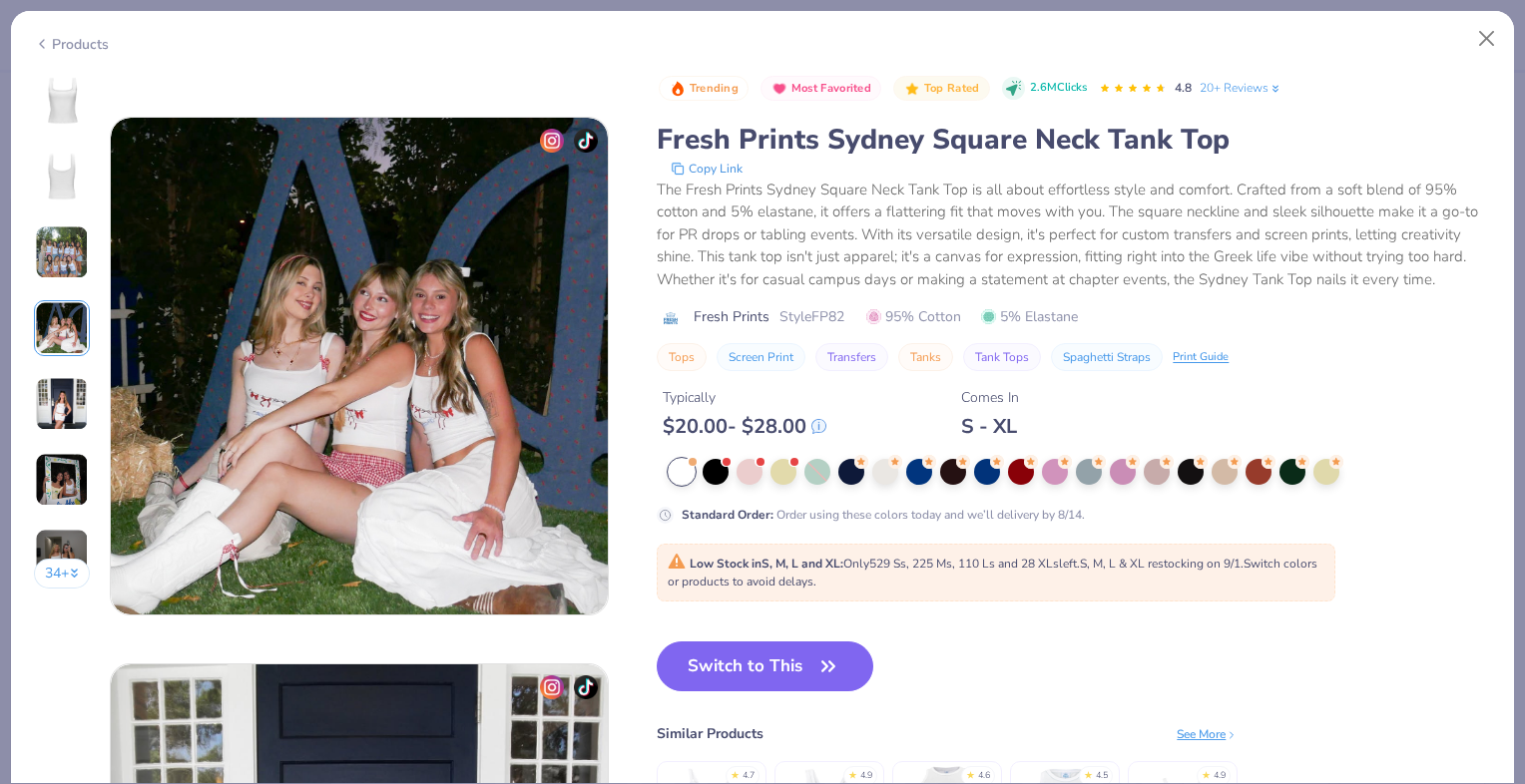 scroll, scrollTop: 1640, scrollLeft: 0, axis: vertical 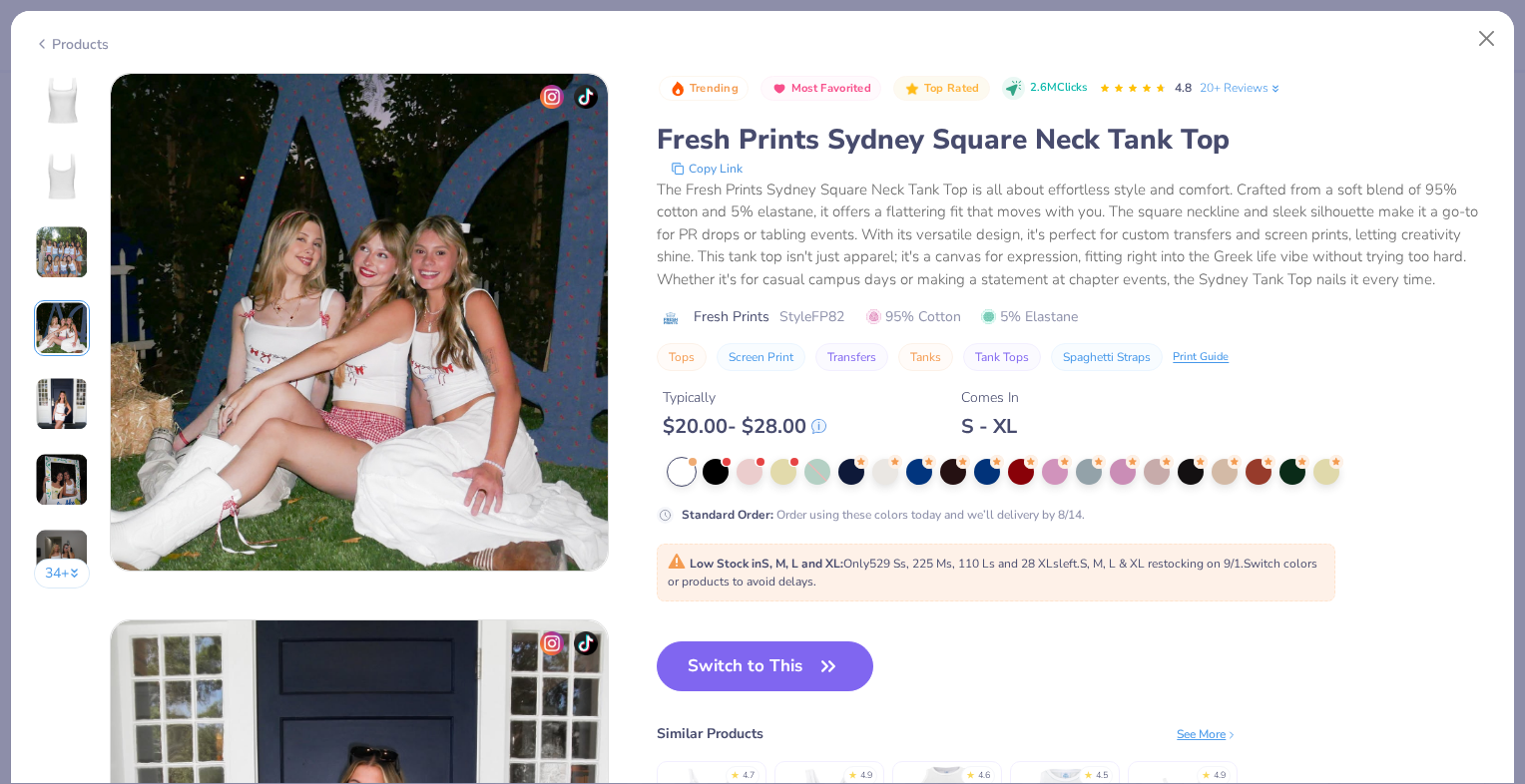 click at bounding box center (62, 404) 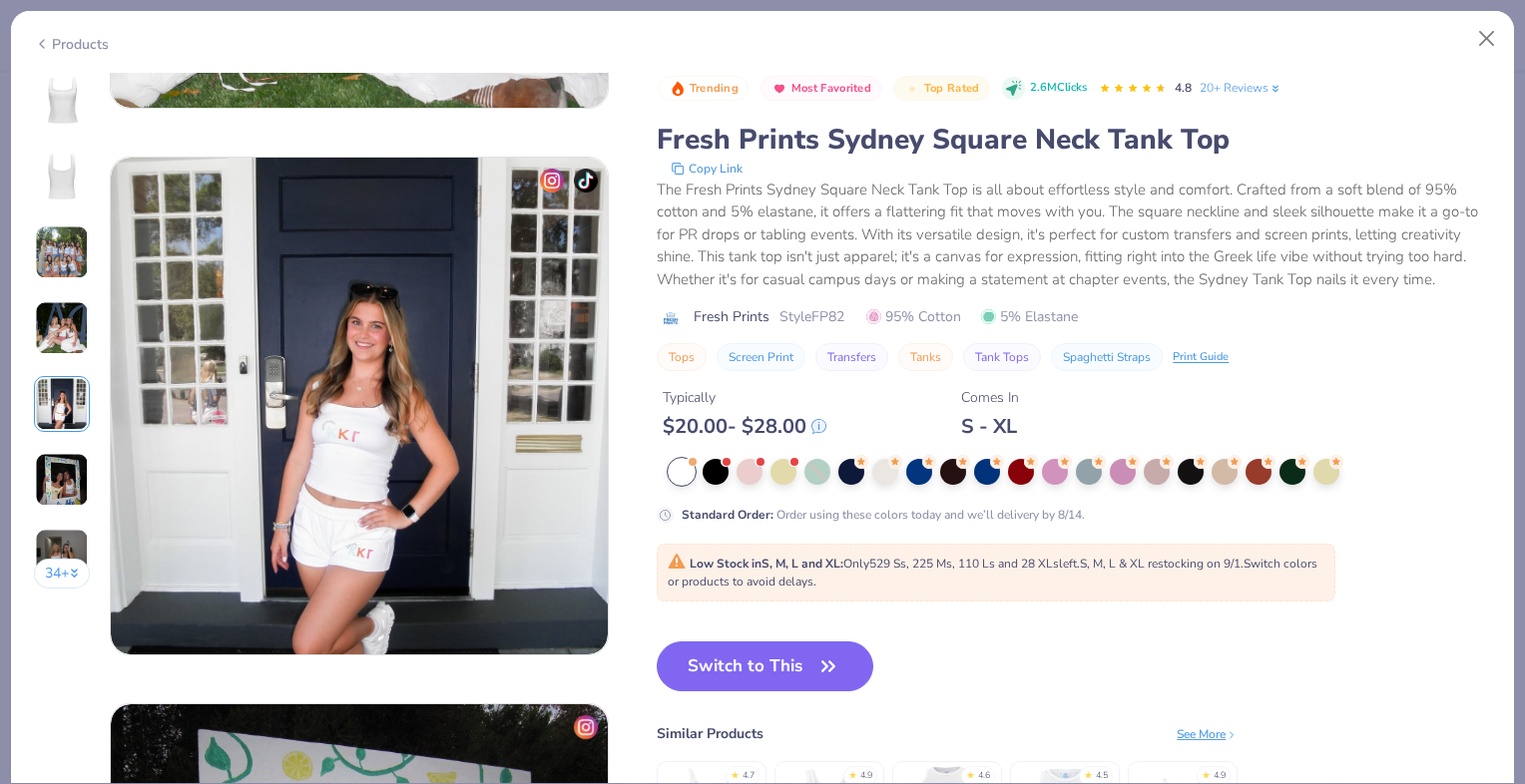 scroll, scrollTop: 2186, scrollLeft: 0, axis: vertical 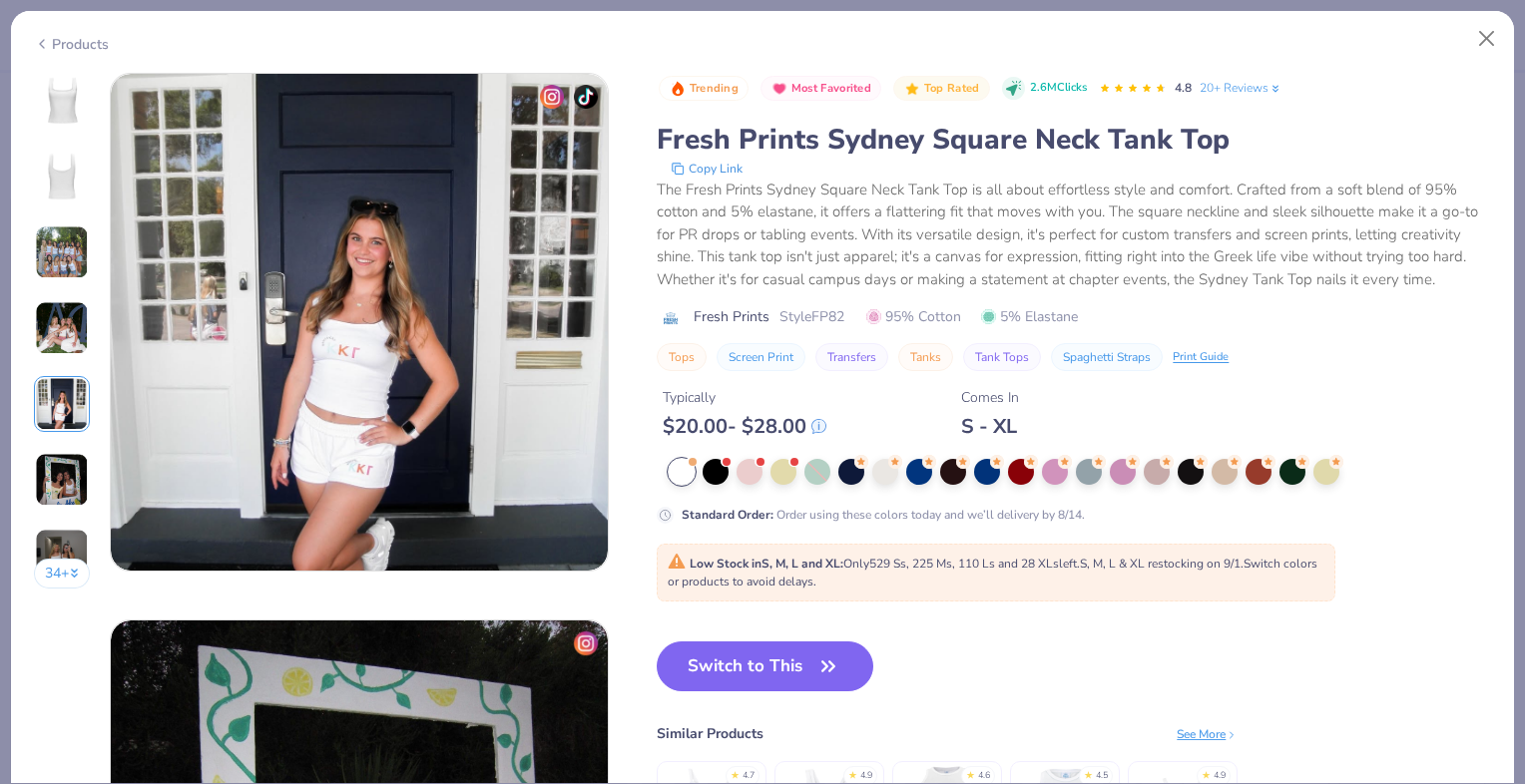 click at bounding box center [62, 404] 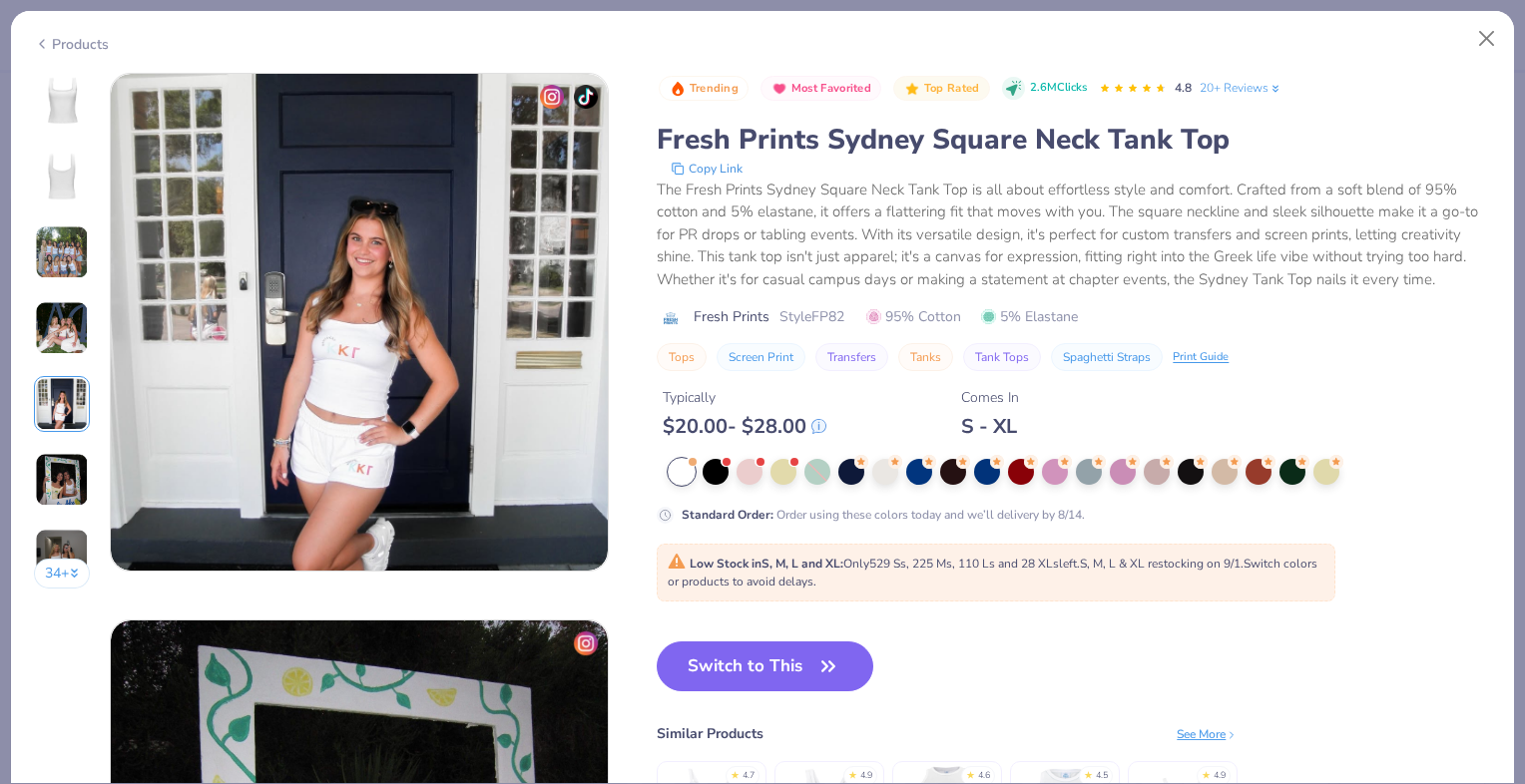 click at bounding box center [62, 480] 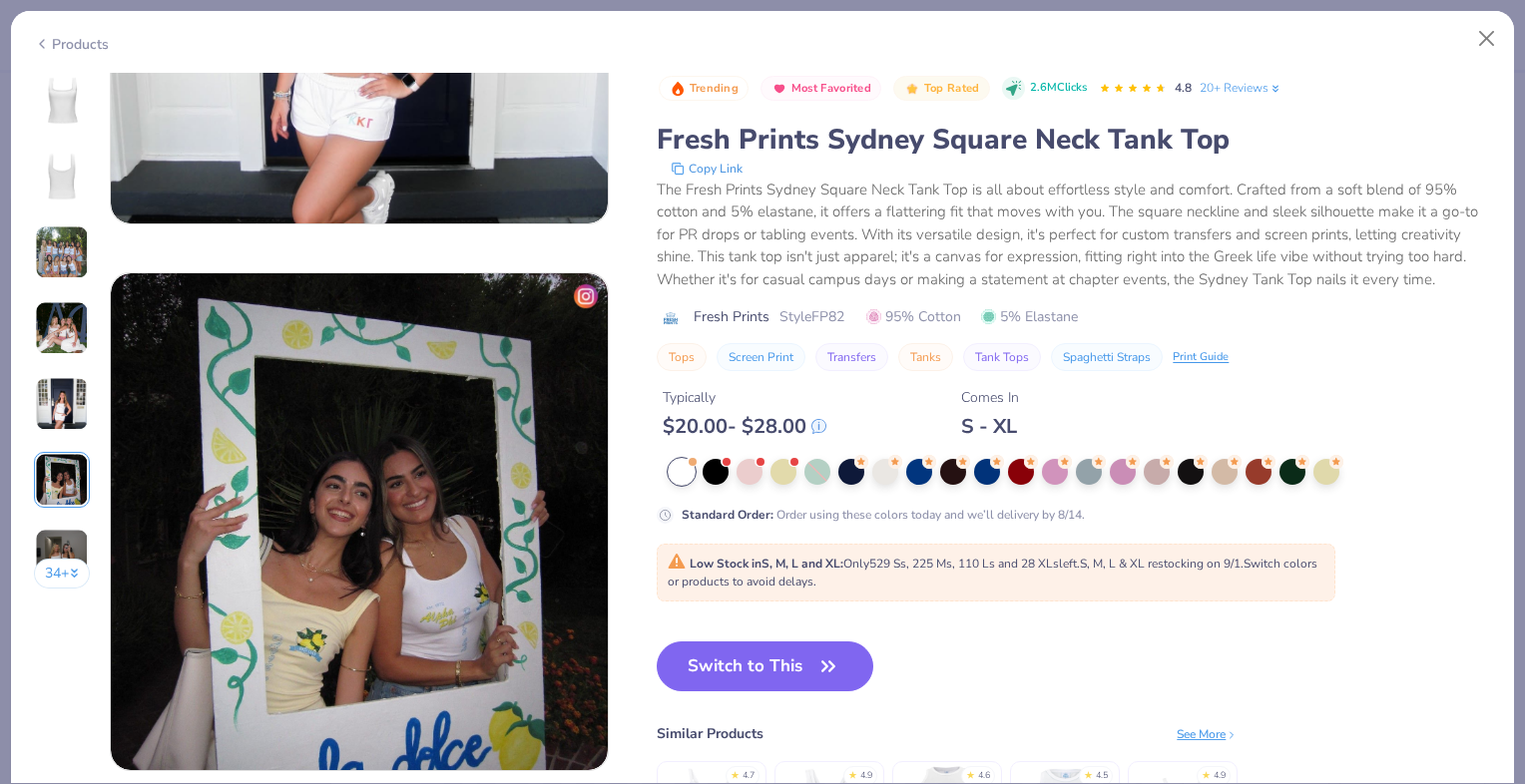 scroll, scrollTop: 2234, scrollLeft: 0, axis: vertical 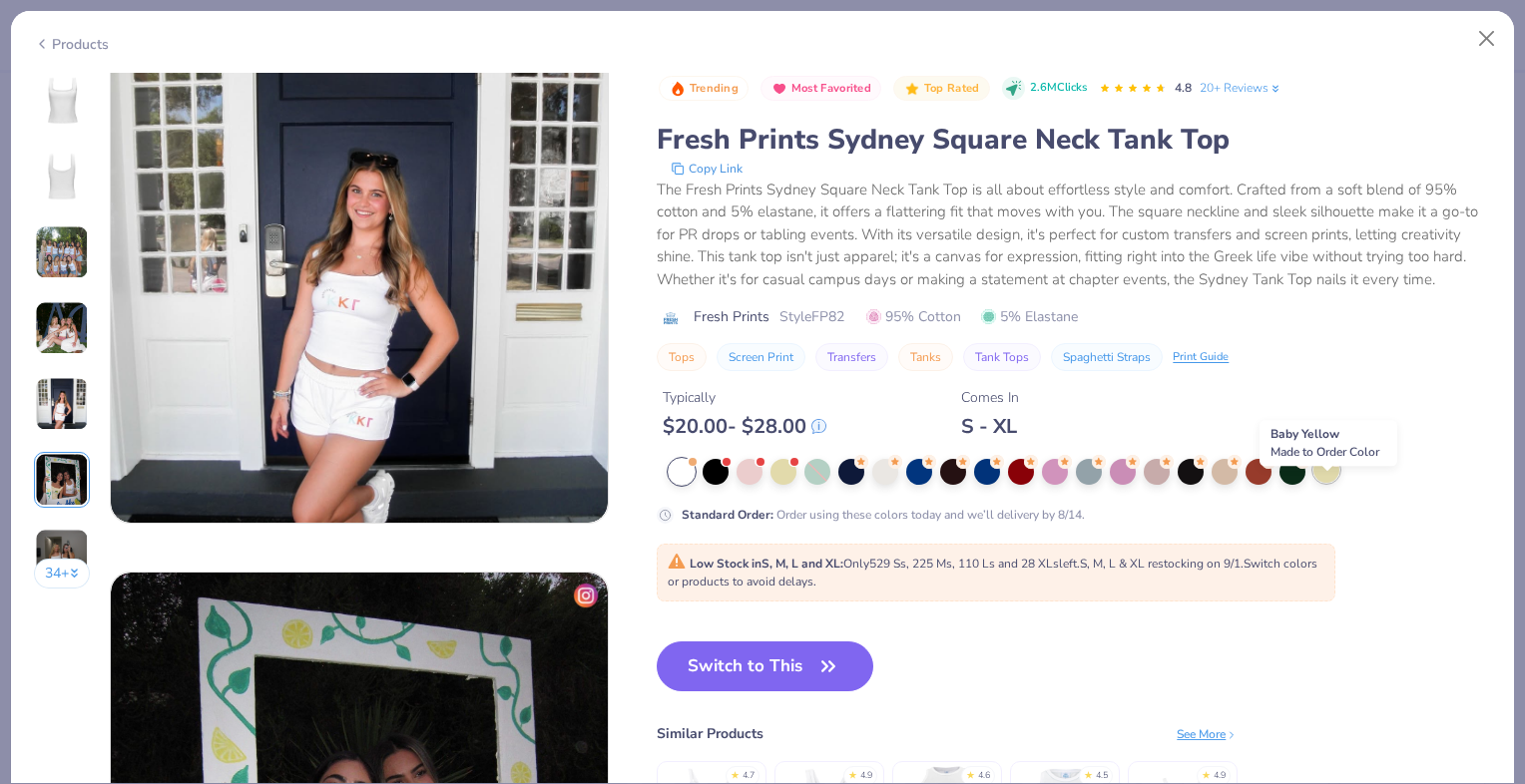 click at bounding box center [1326, 470] 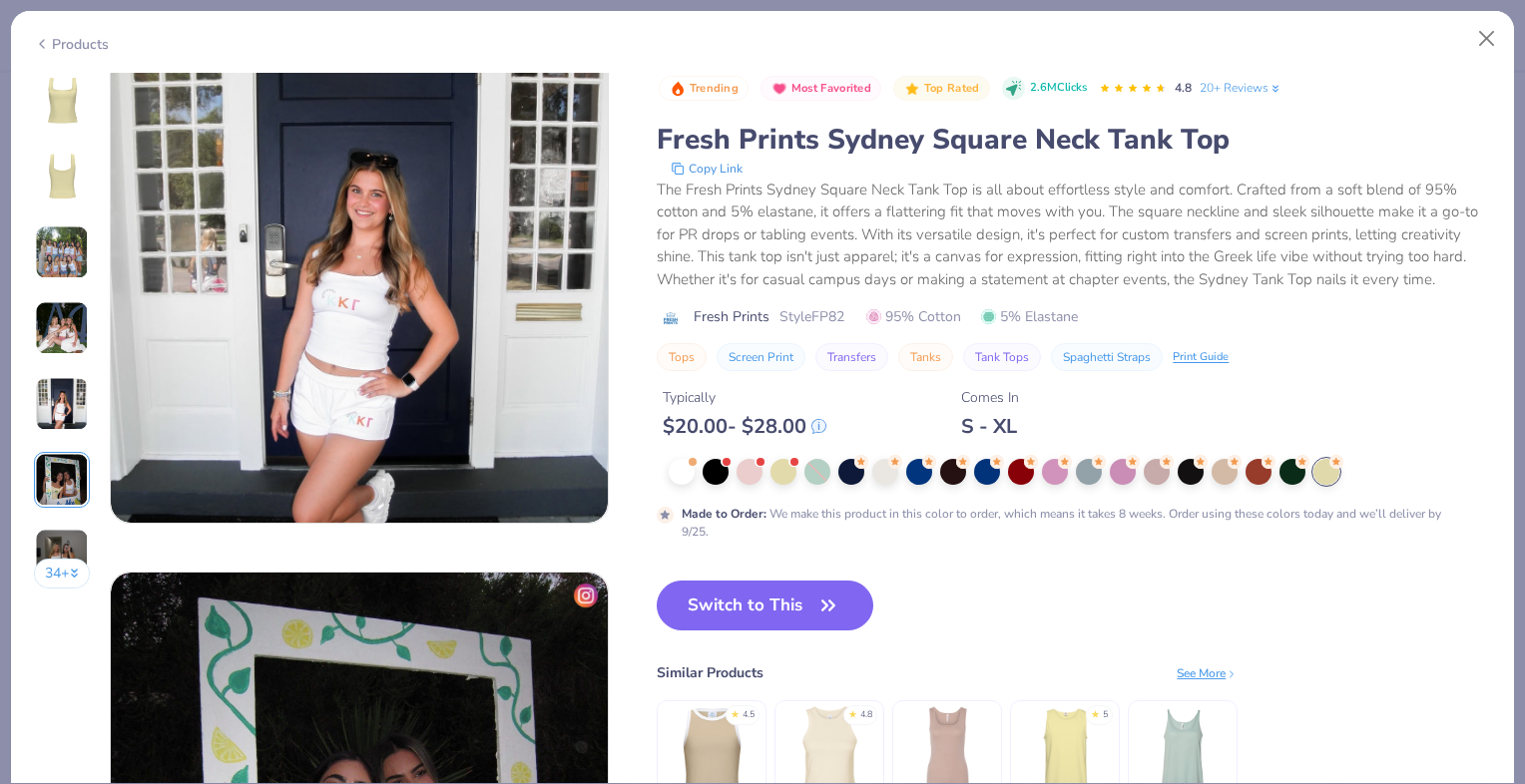 click at bounding box center [62, 101] 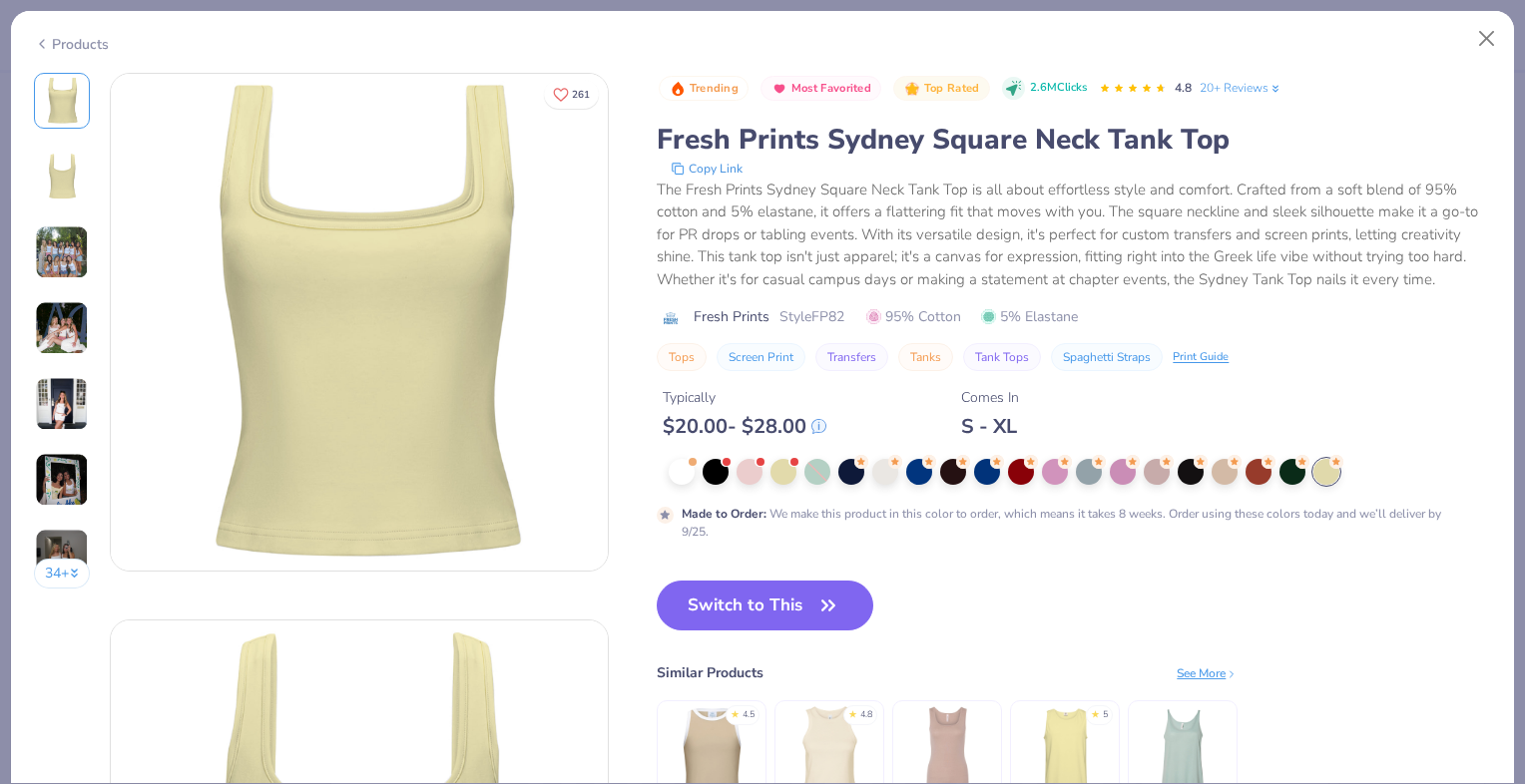 scroll, scrollTop: 0, scrollLeft: 0, axis: both 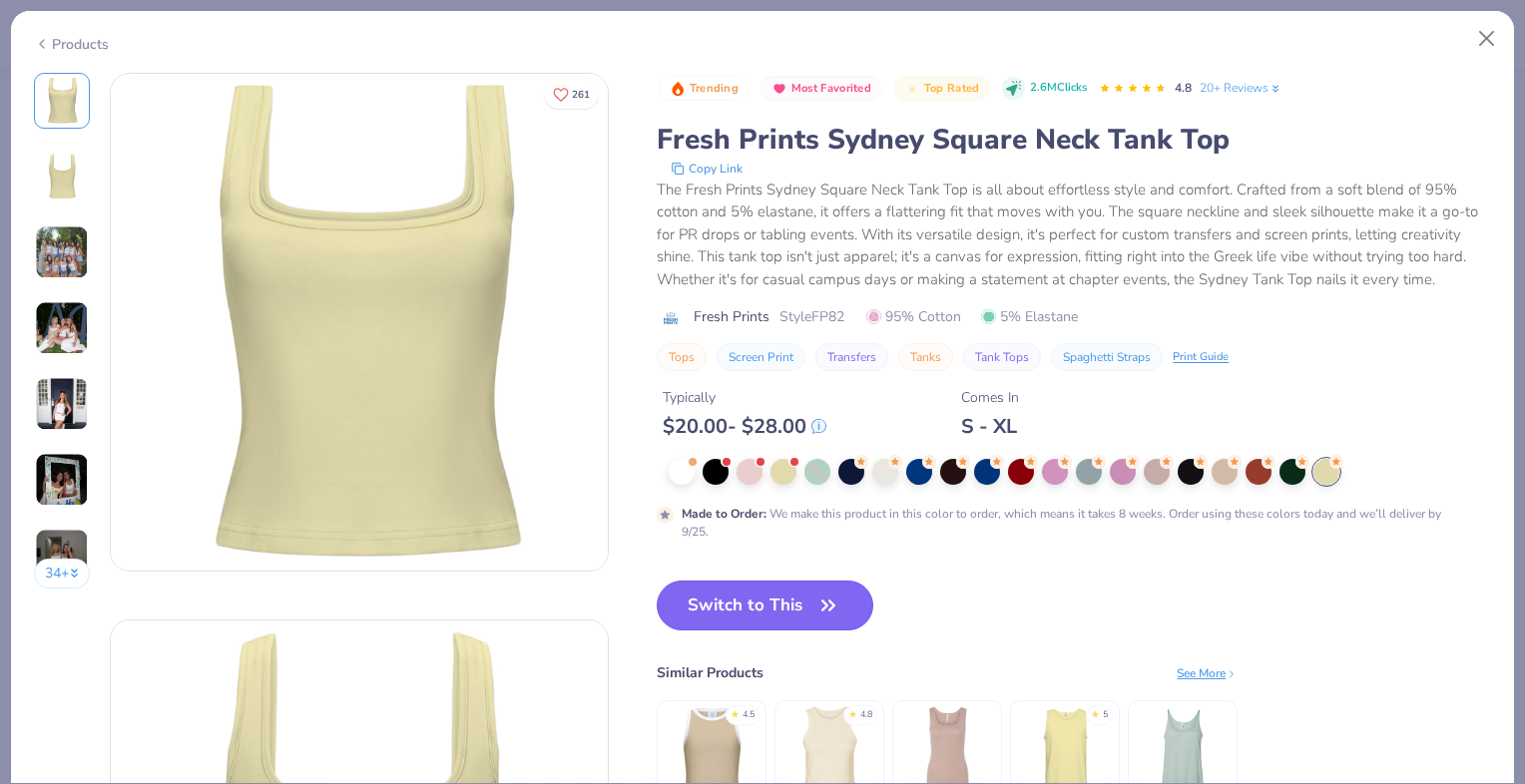 click 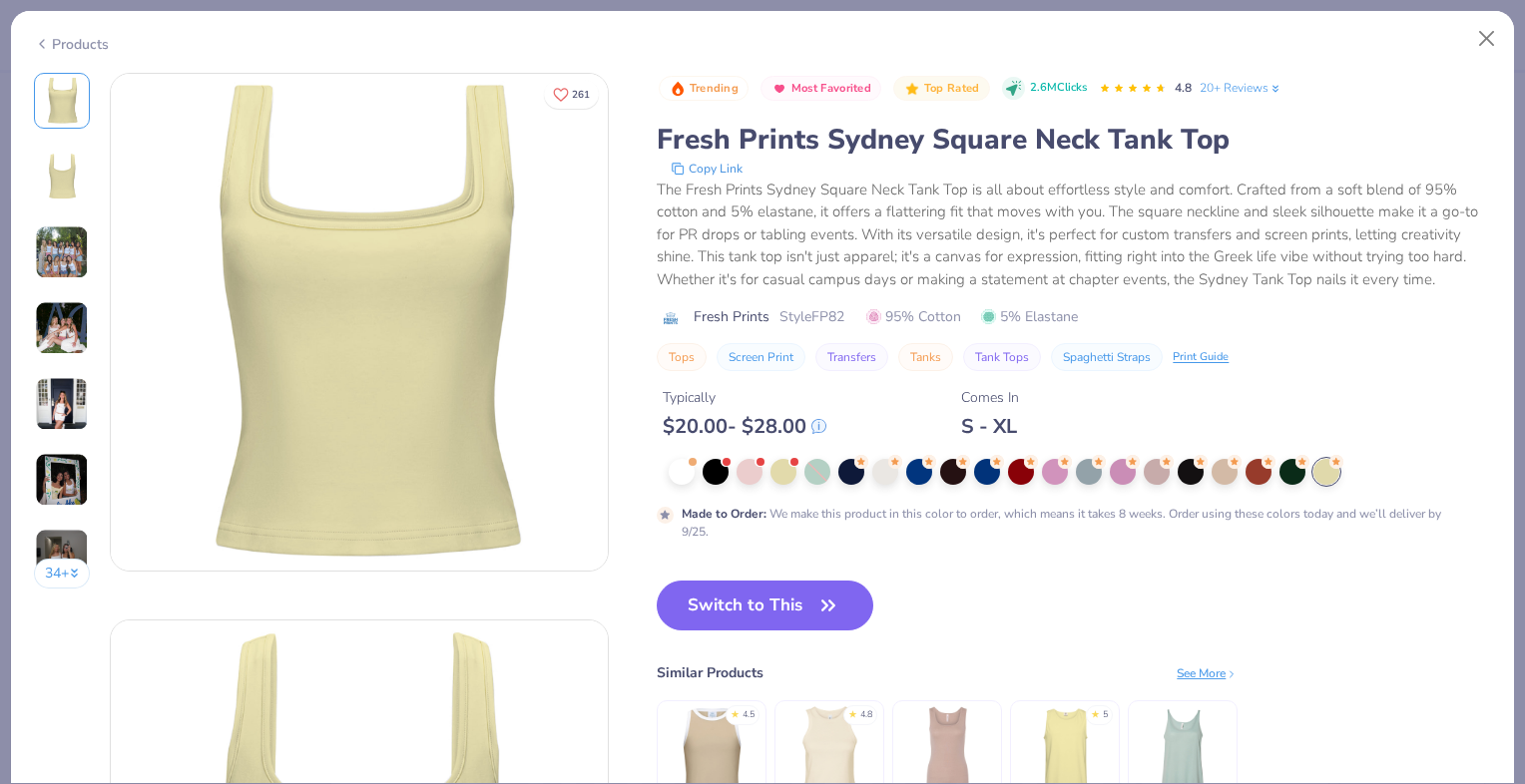 click on "Switch to This" at bounding box center (764, 605) 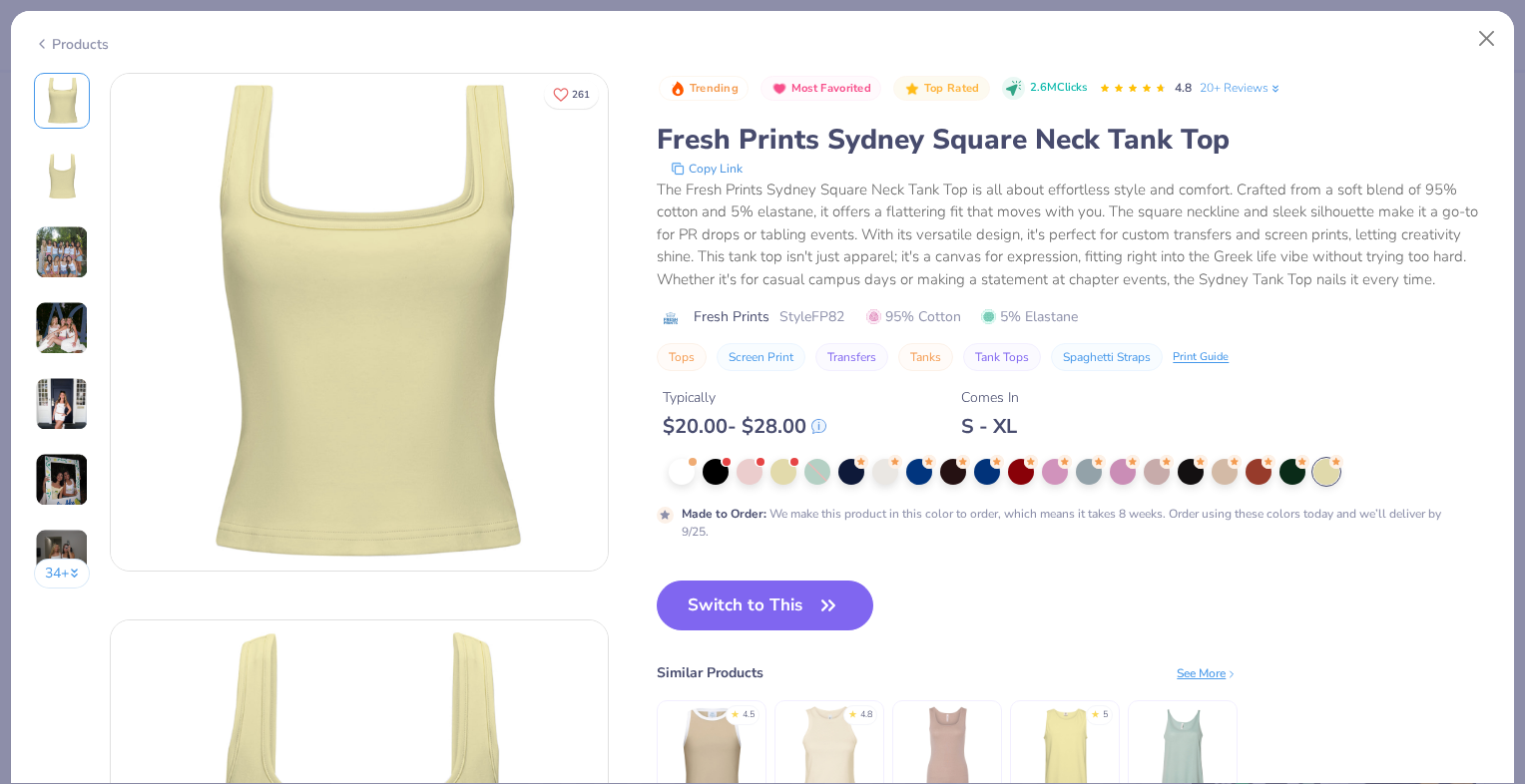 scroll, scrollTop: 892, scrollLeft: 0, axis: vertical 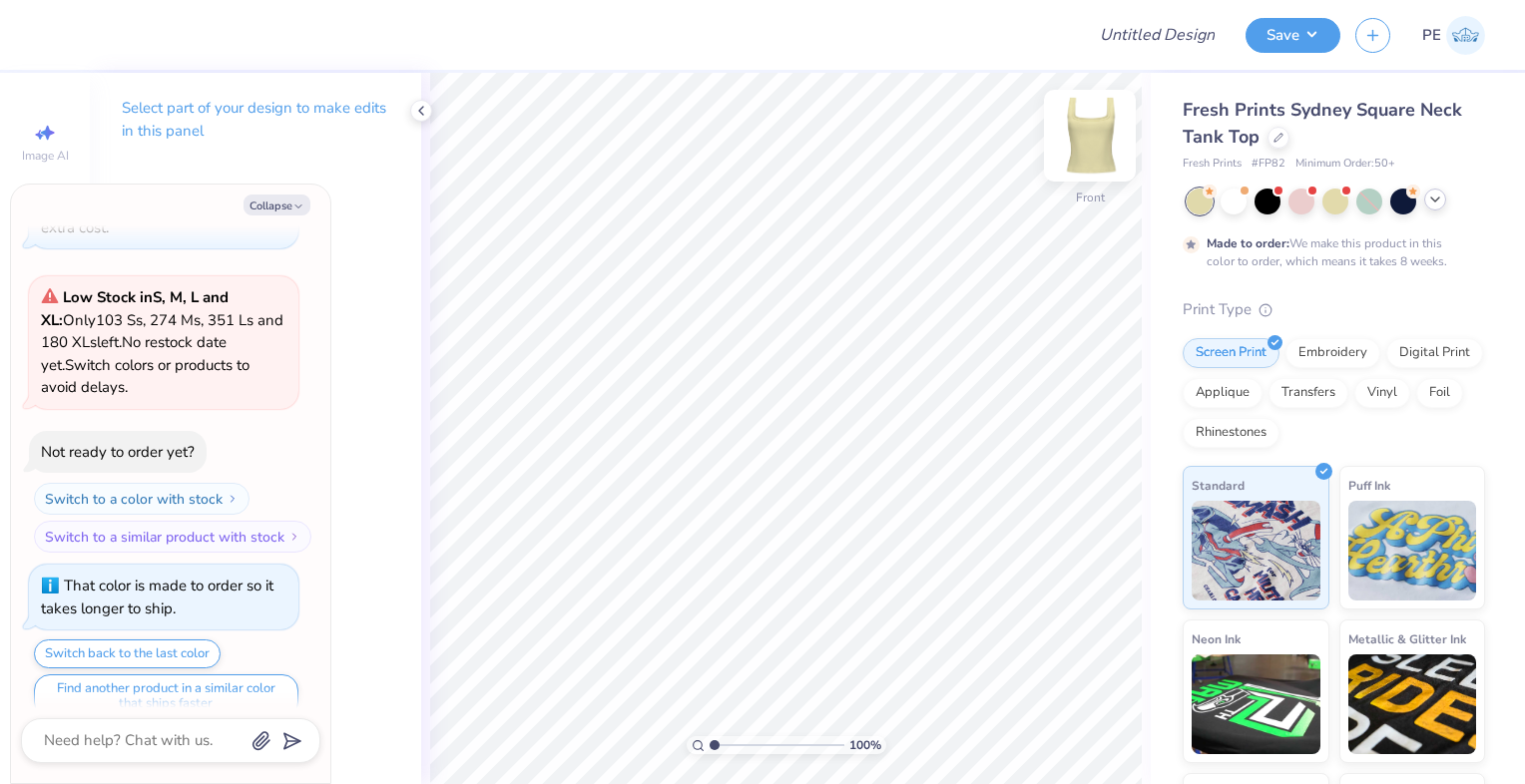 click at bounding box center [1090, 136] 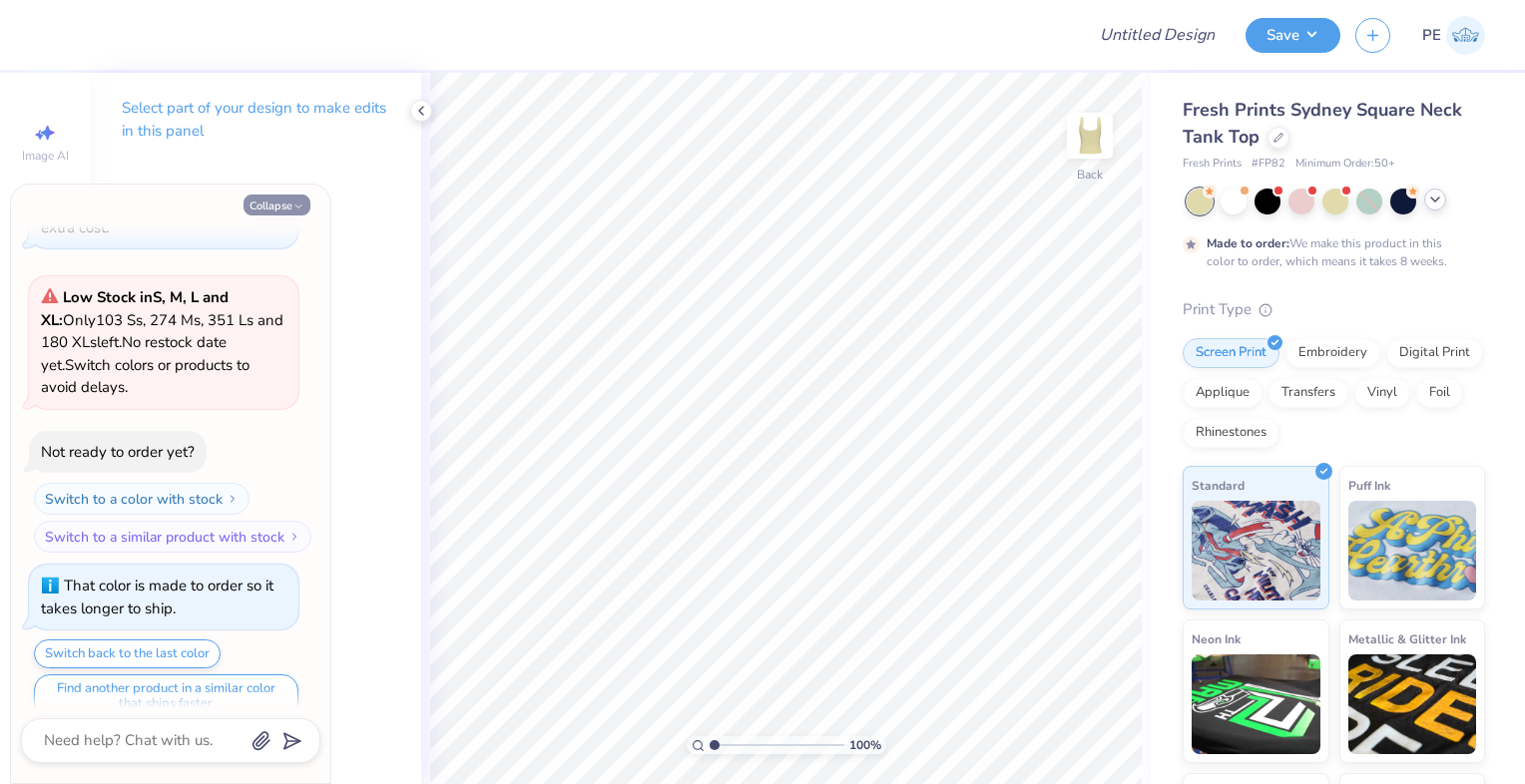click on "Collapse" at bounding box center (276, 204) 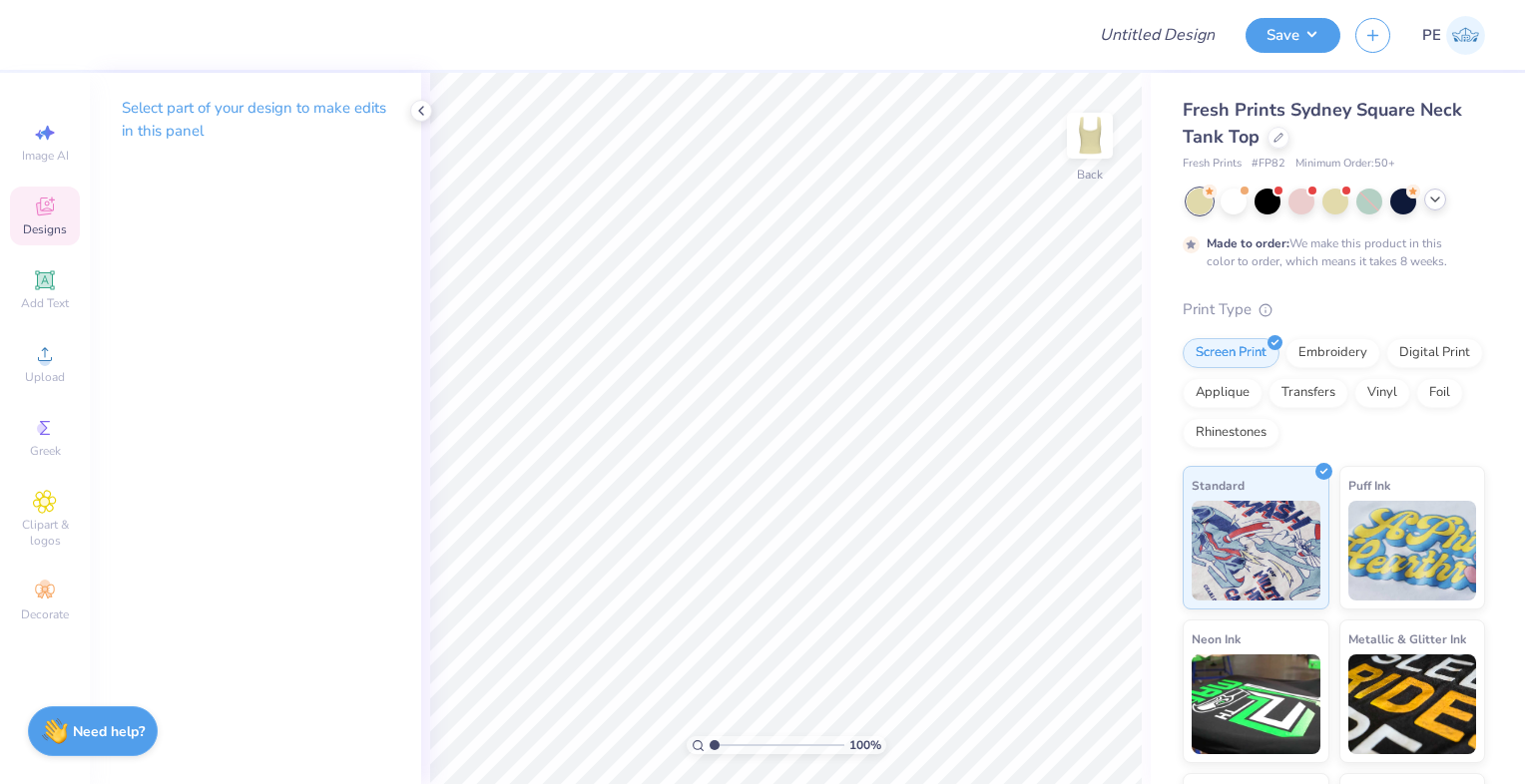 click 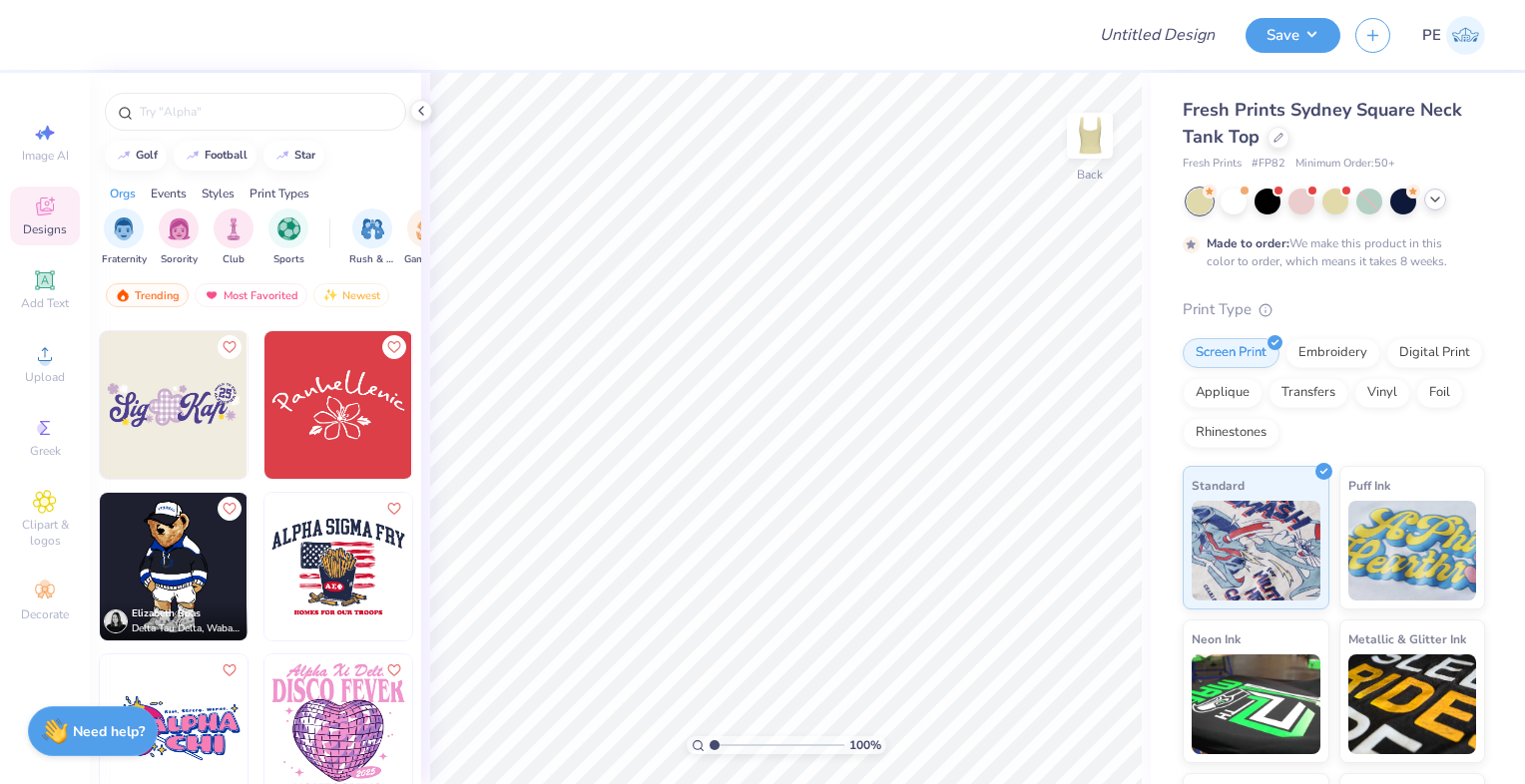 scroll, scrollTop: 997, scrollLeft: 0, axis: vertical 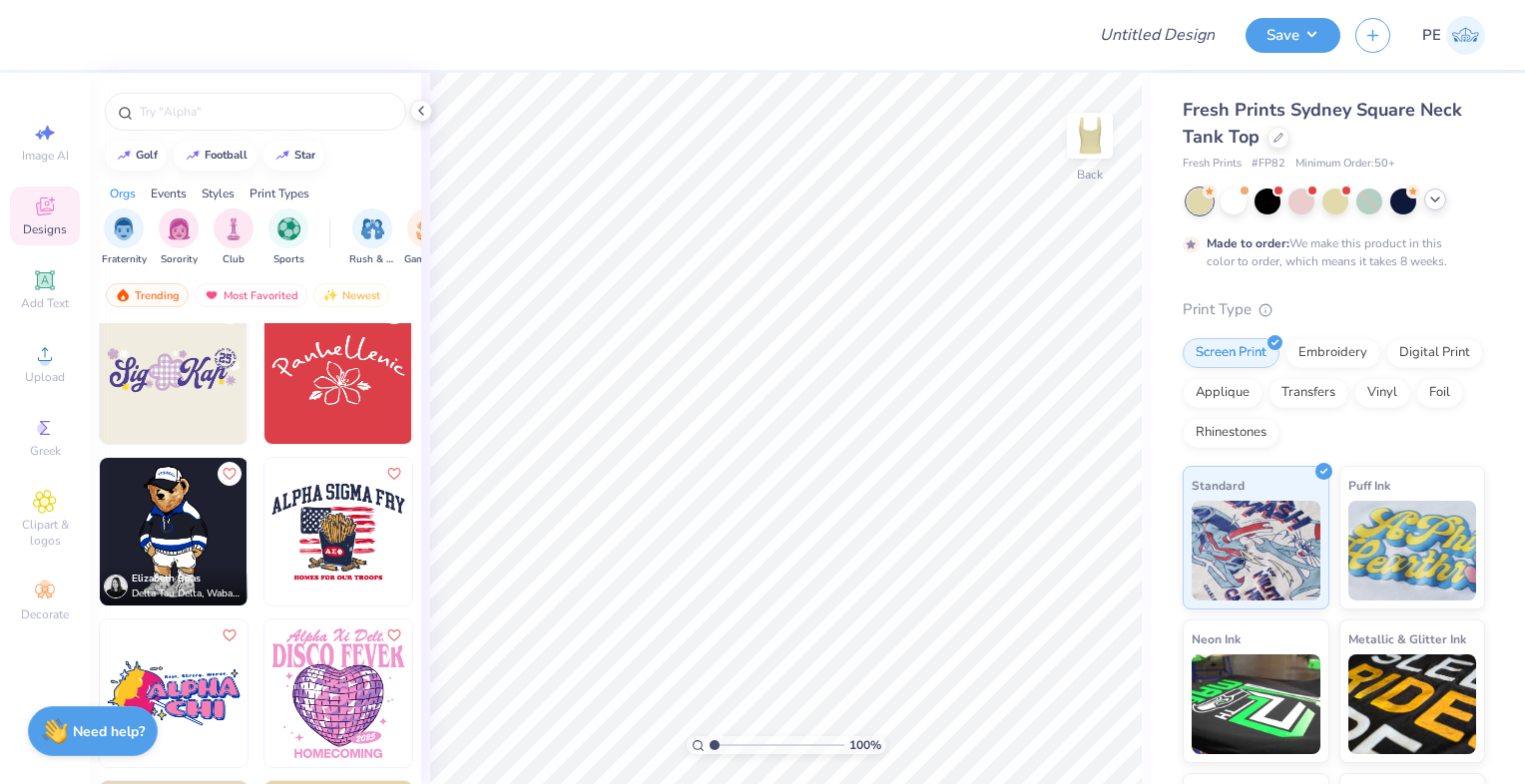 click at bounding box center [338, 370] 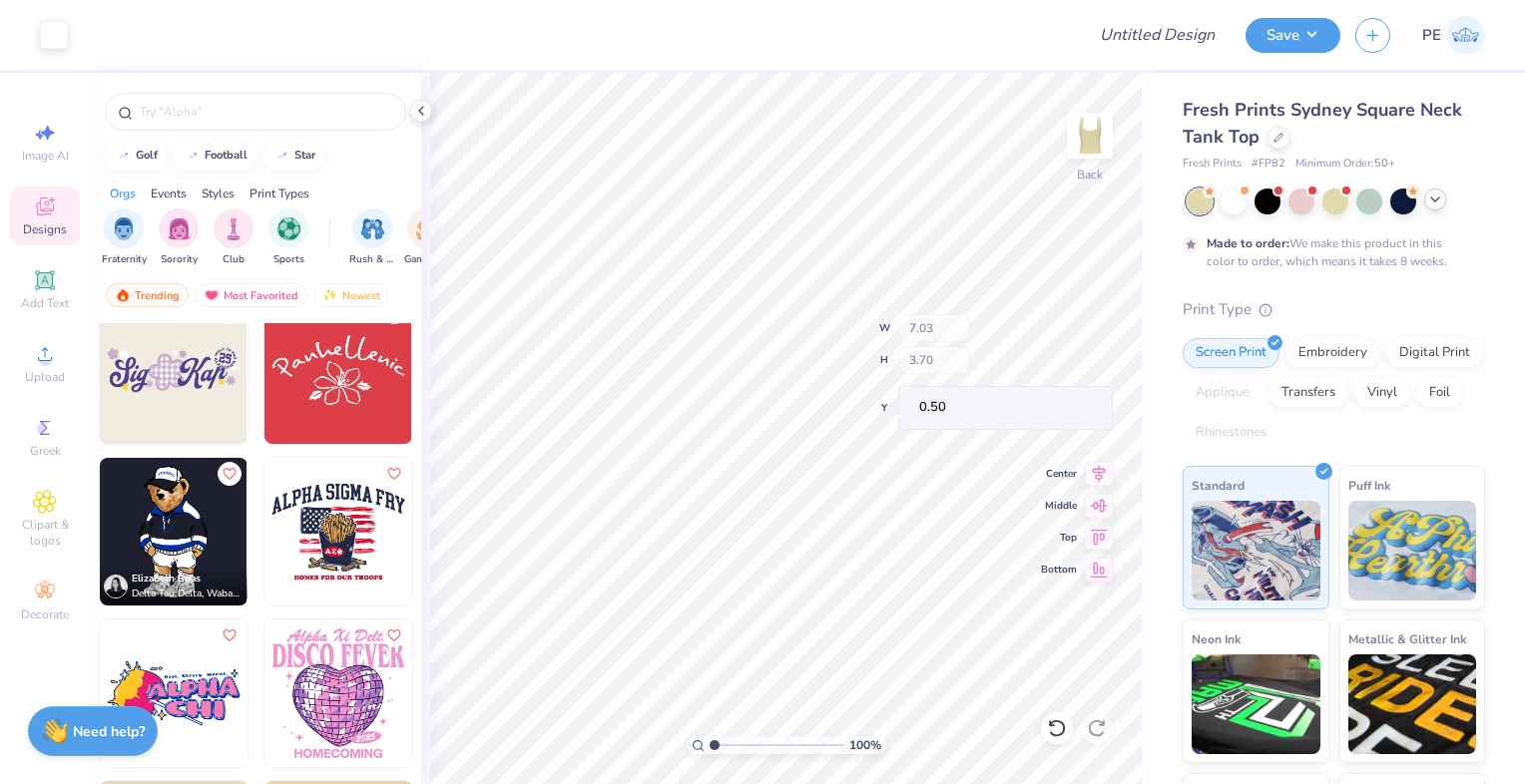type on "0.50" 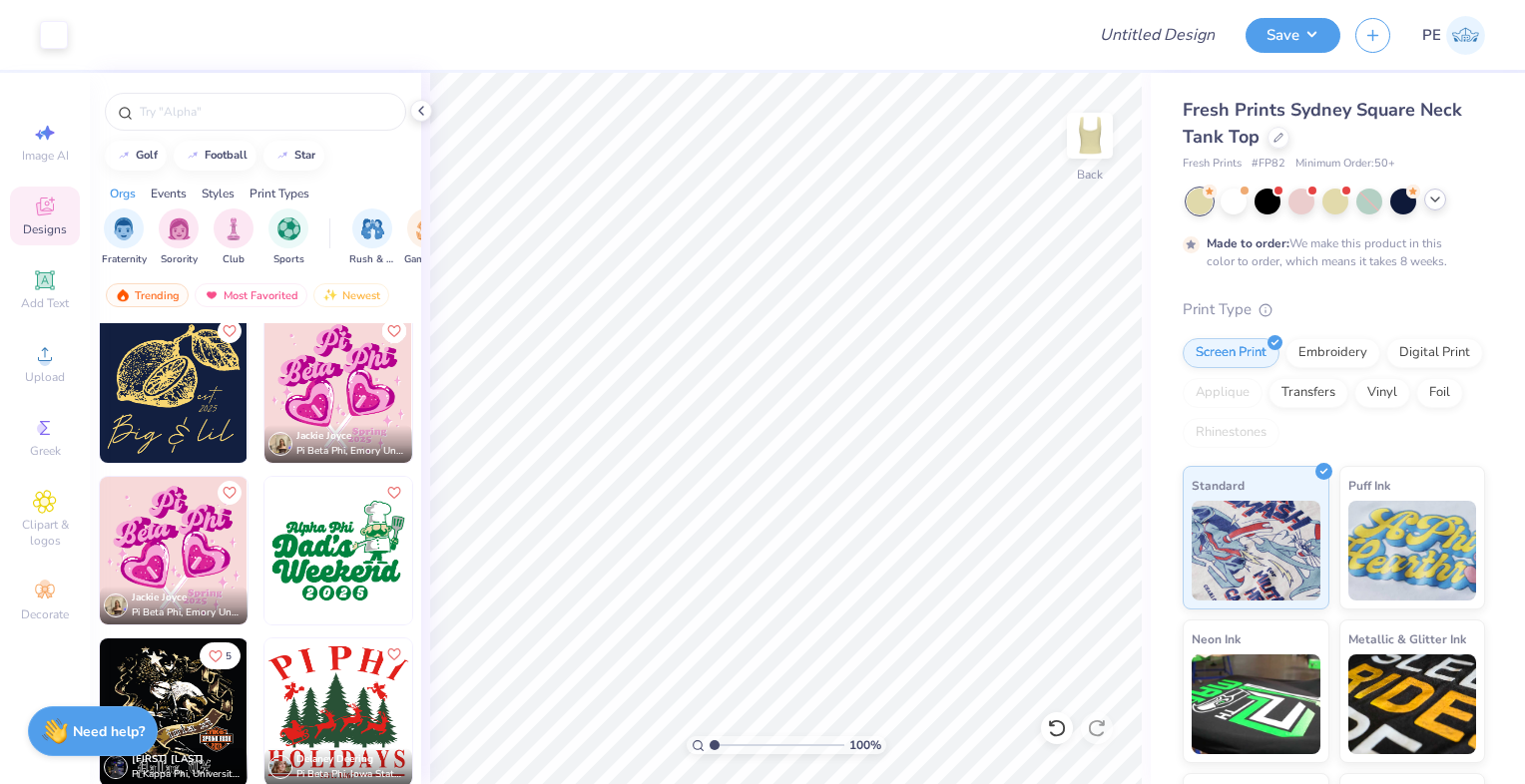 scroll, scrollTop: 2394, scrollLeft: 0, axis: vertical 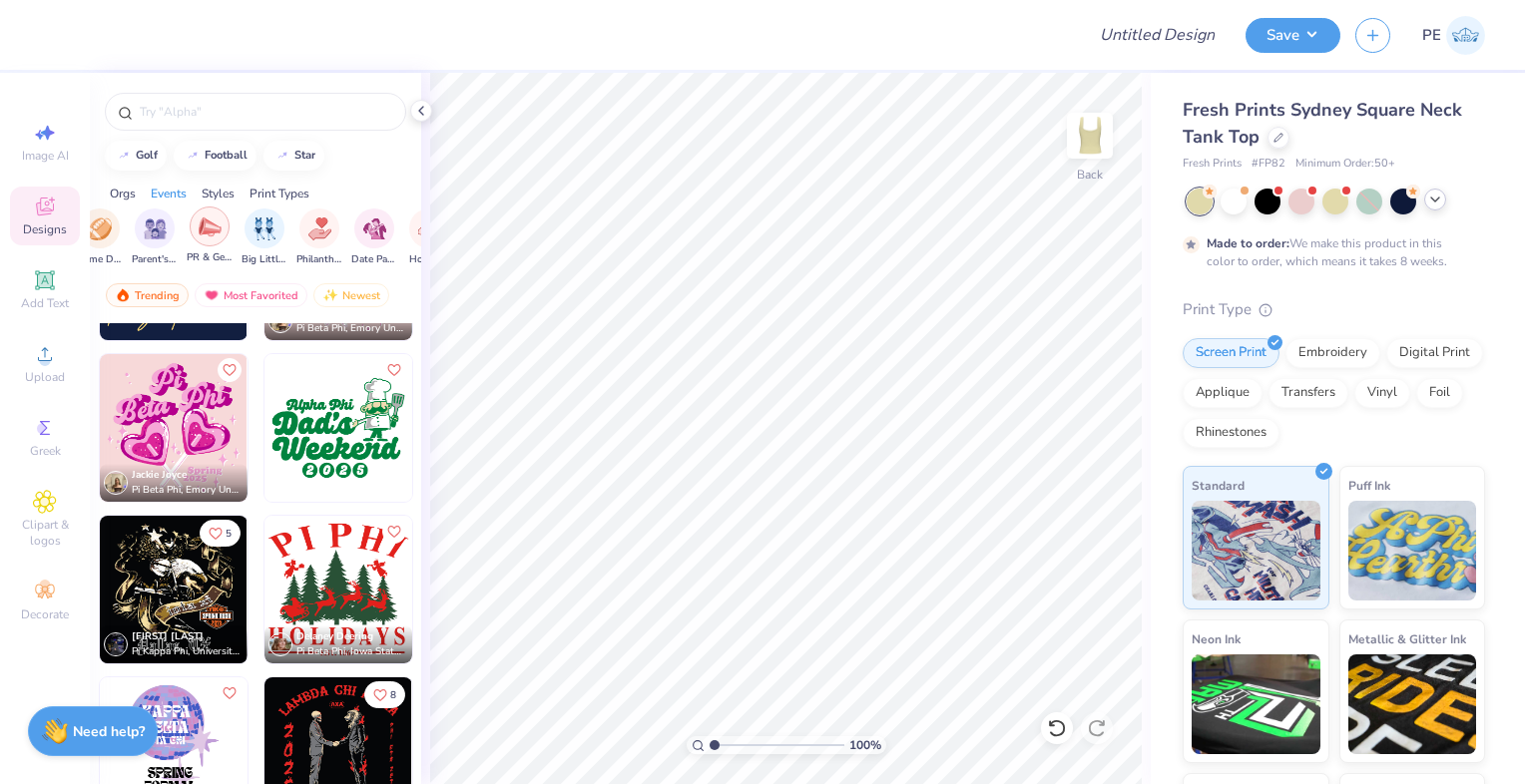 click at bounding box center (210, 226) 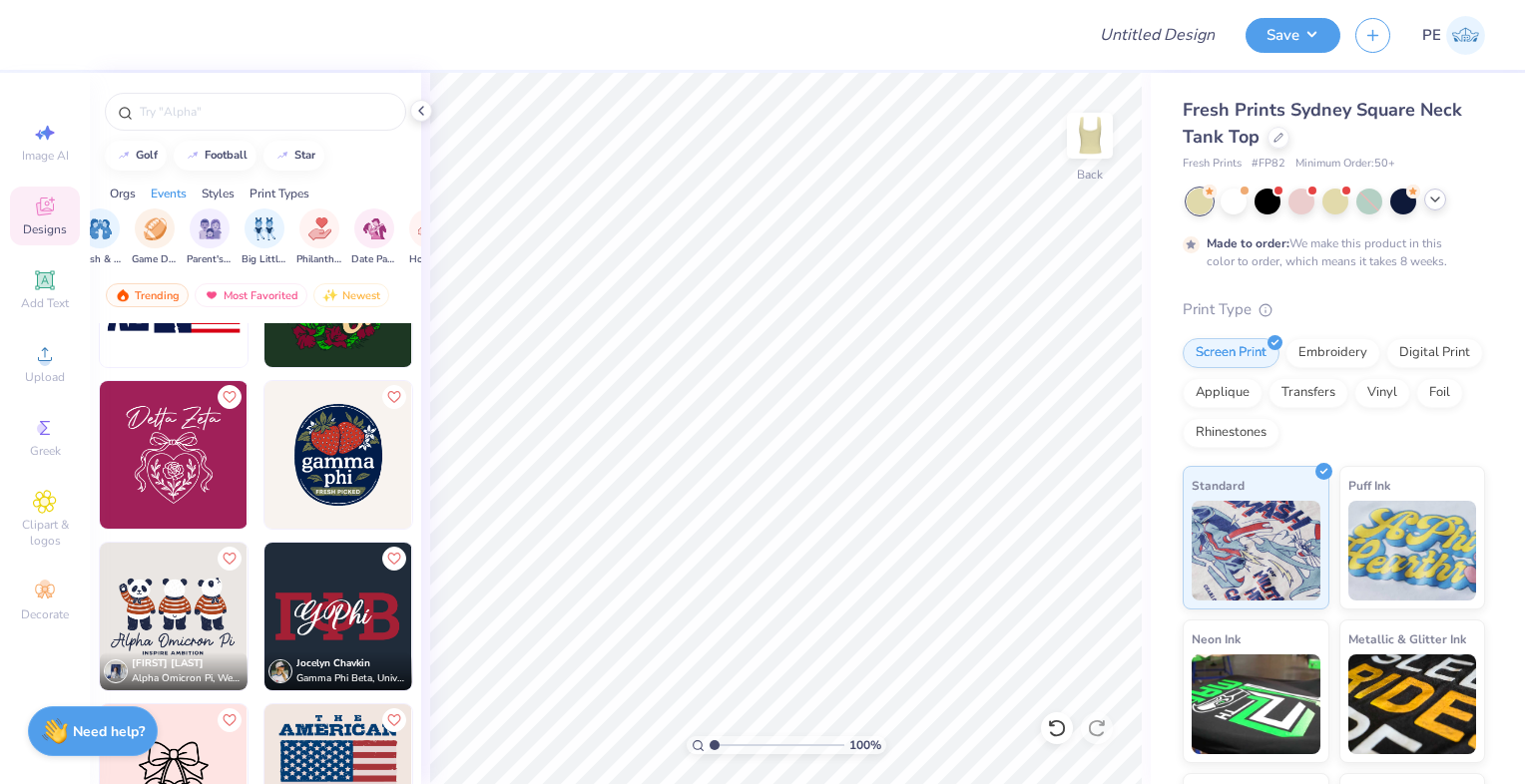 scroll, scrollTop: 1297, scrollLeft: 0, axis: vertical 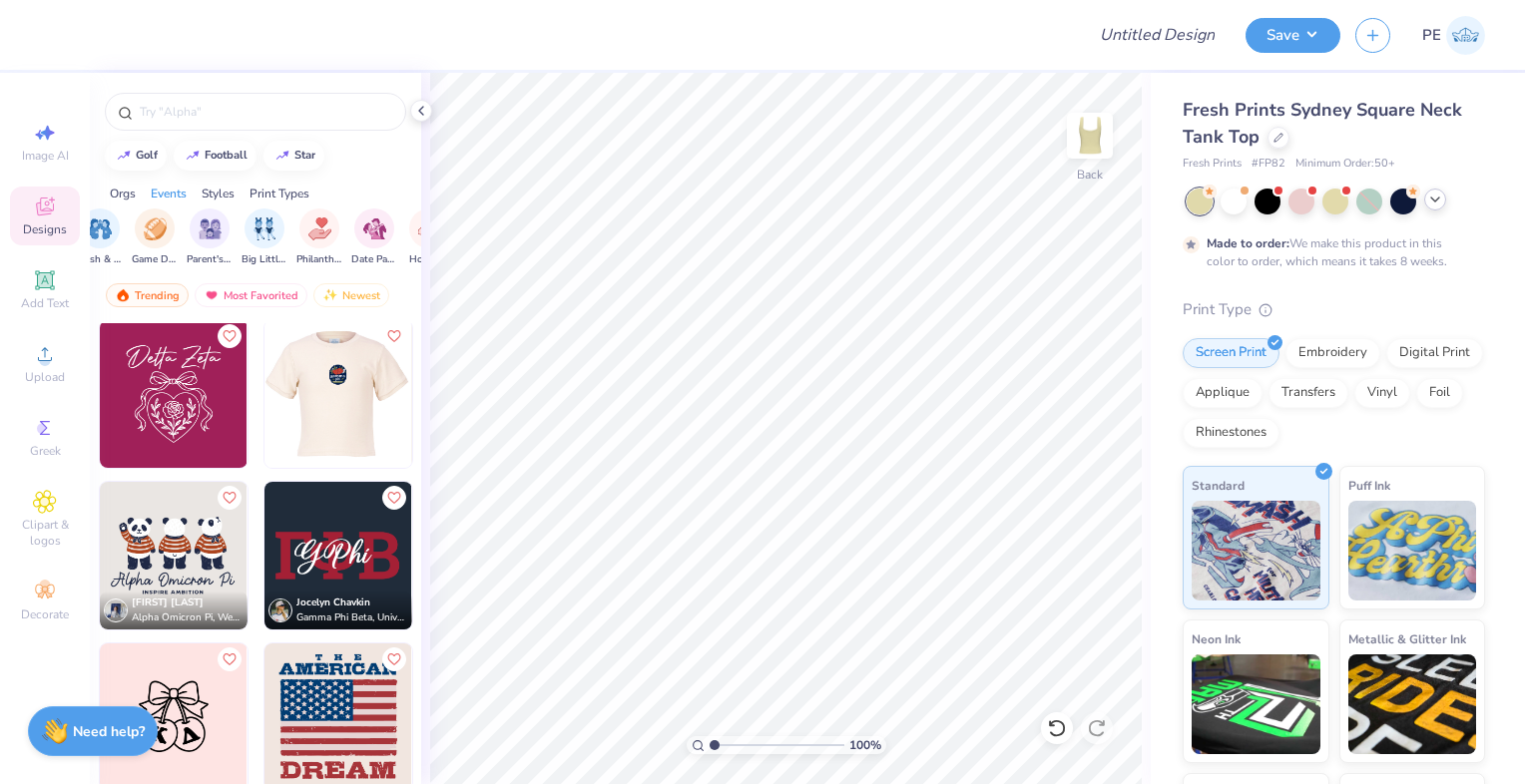 click at bounding box center (191, 394) 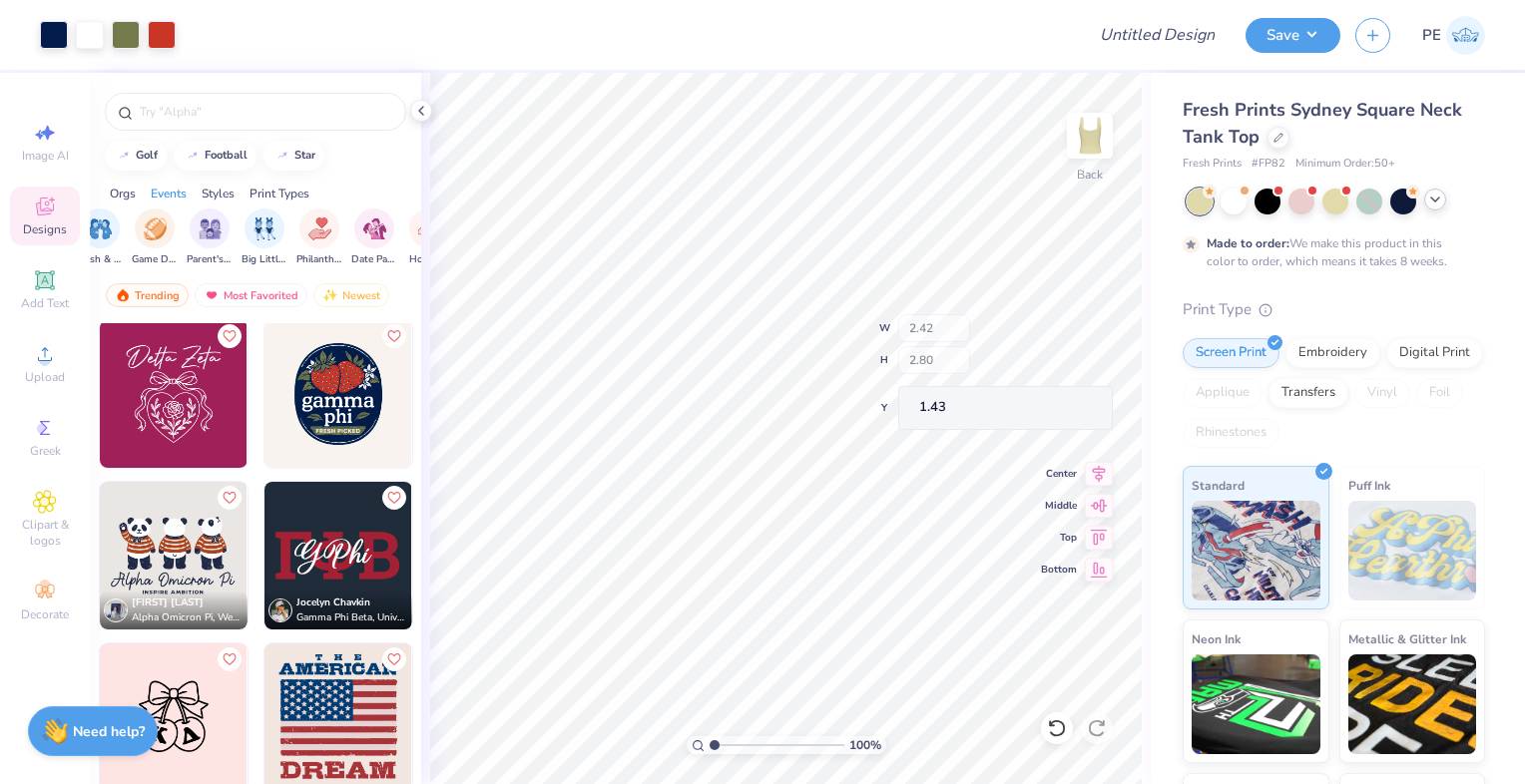 type on "1.43" 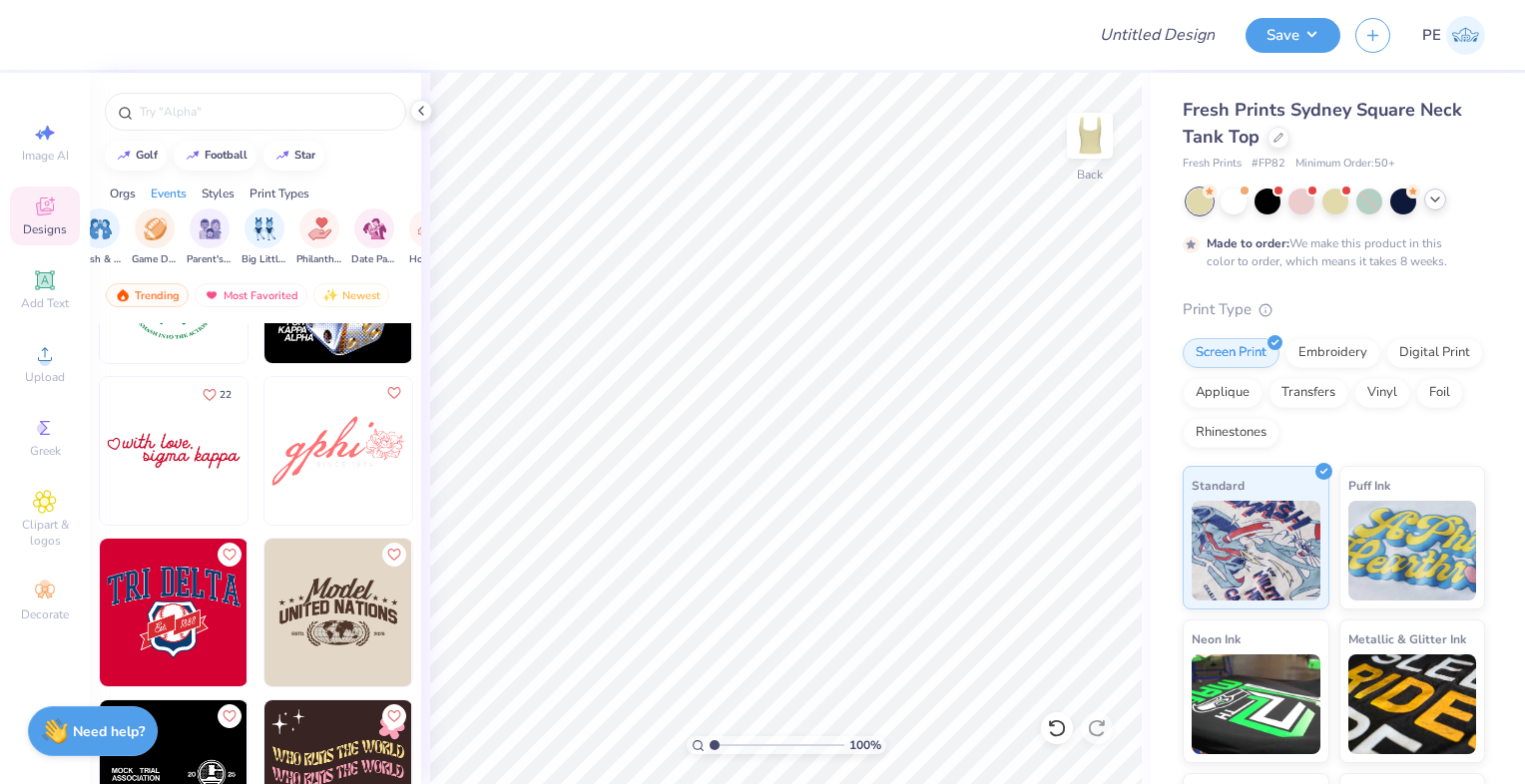 scroll, scrollTop: 8379, scrollLeft: 0, axis: vertical 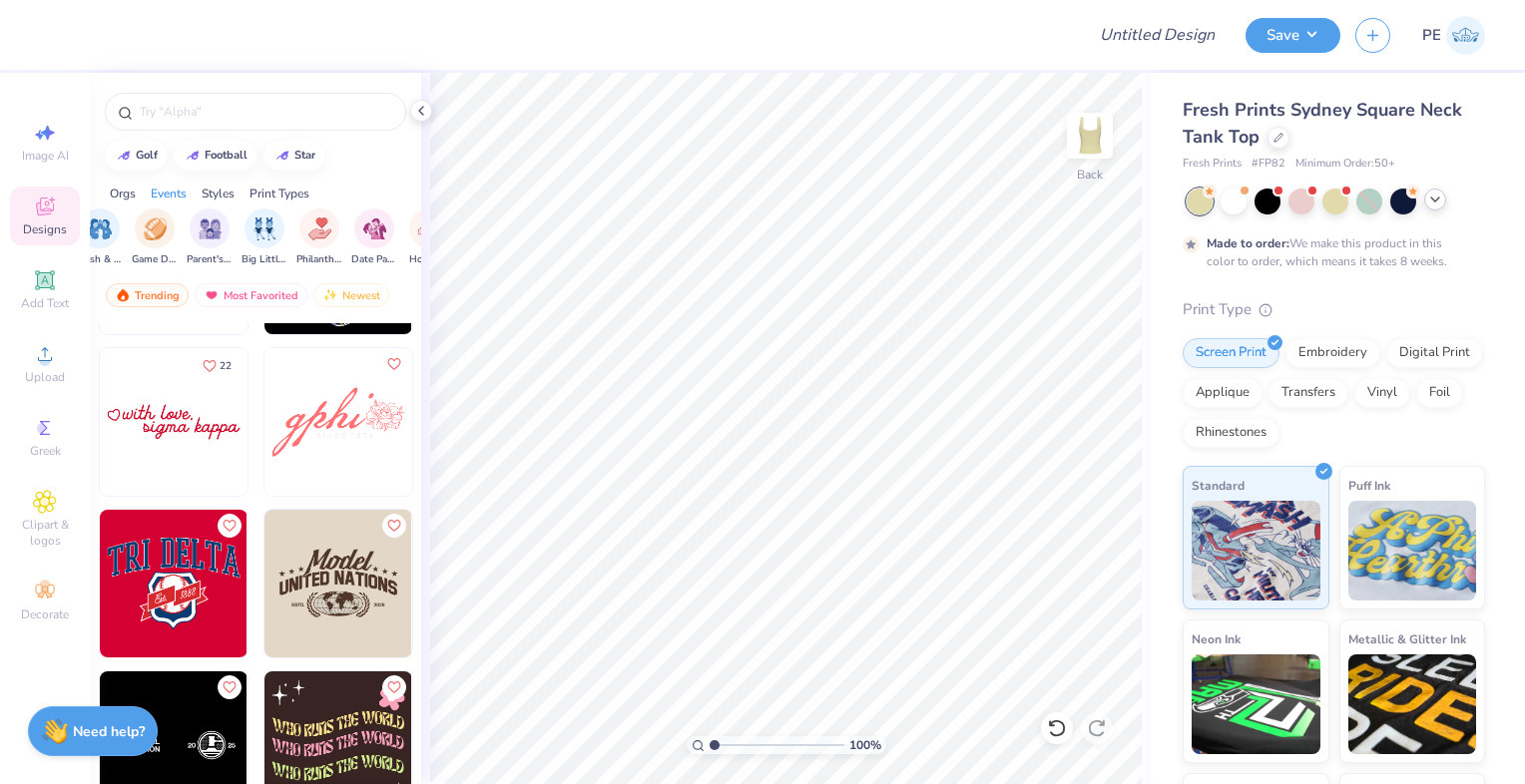 click at bounding box center [174, 422] 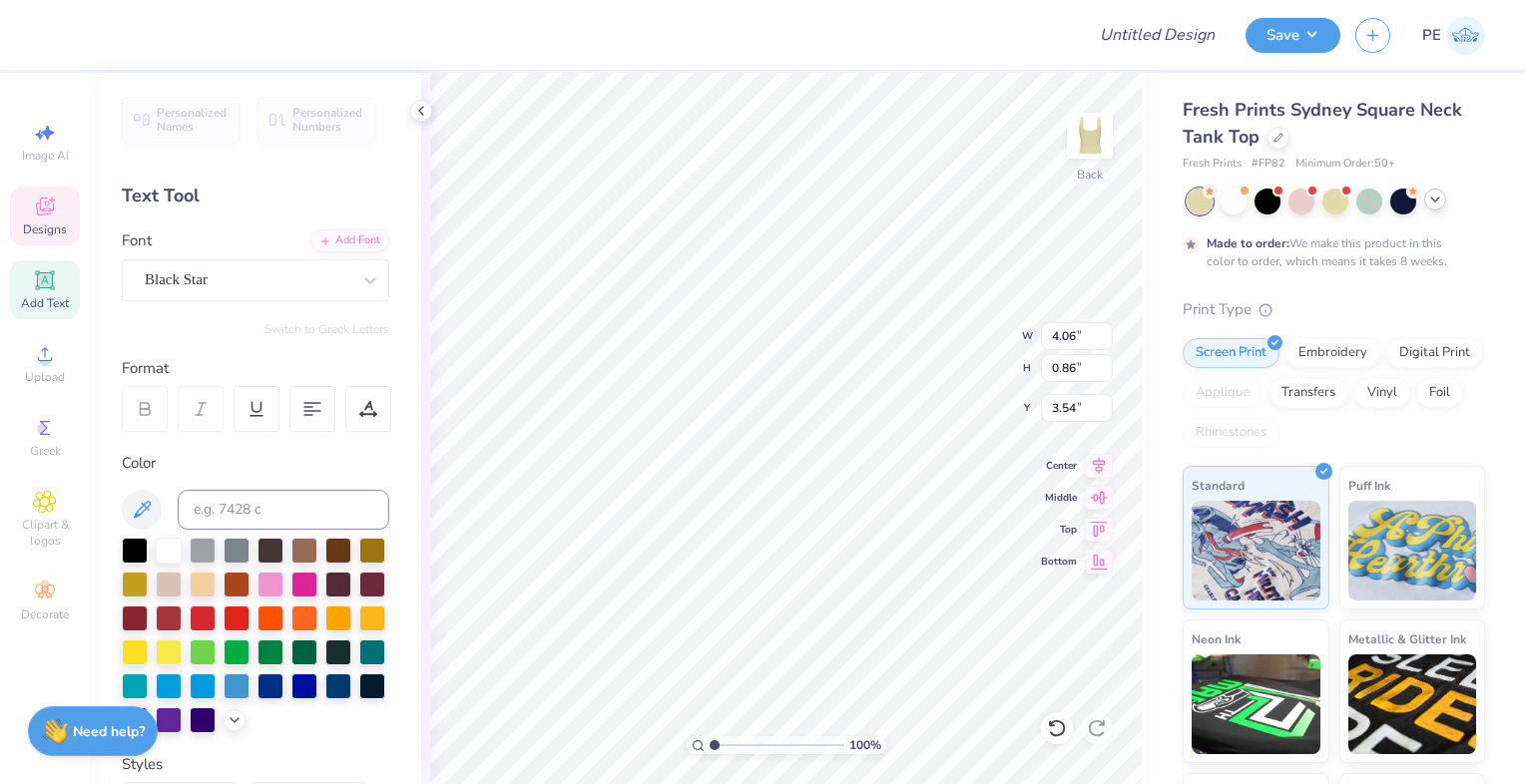 scroll, scrollTop: 16, scrollLeft: 2, axis: both 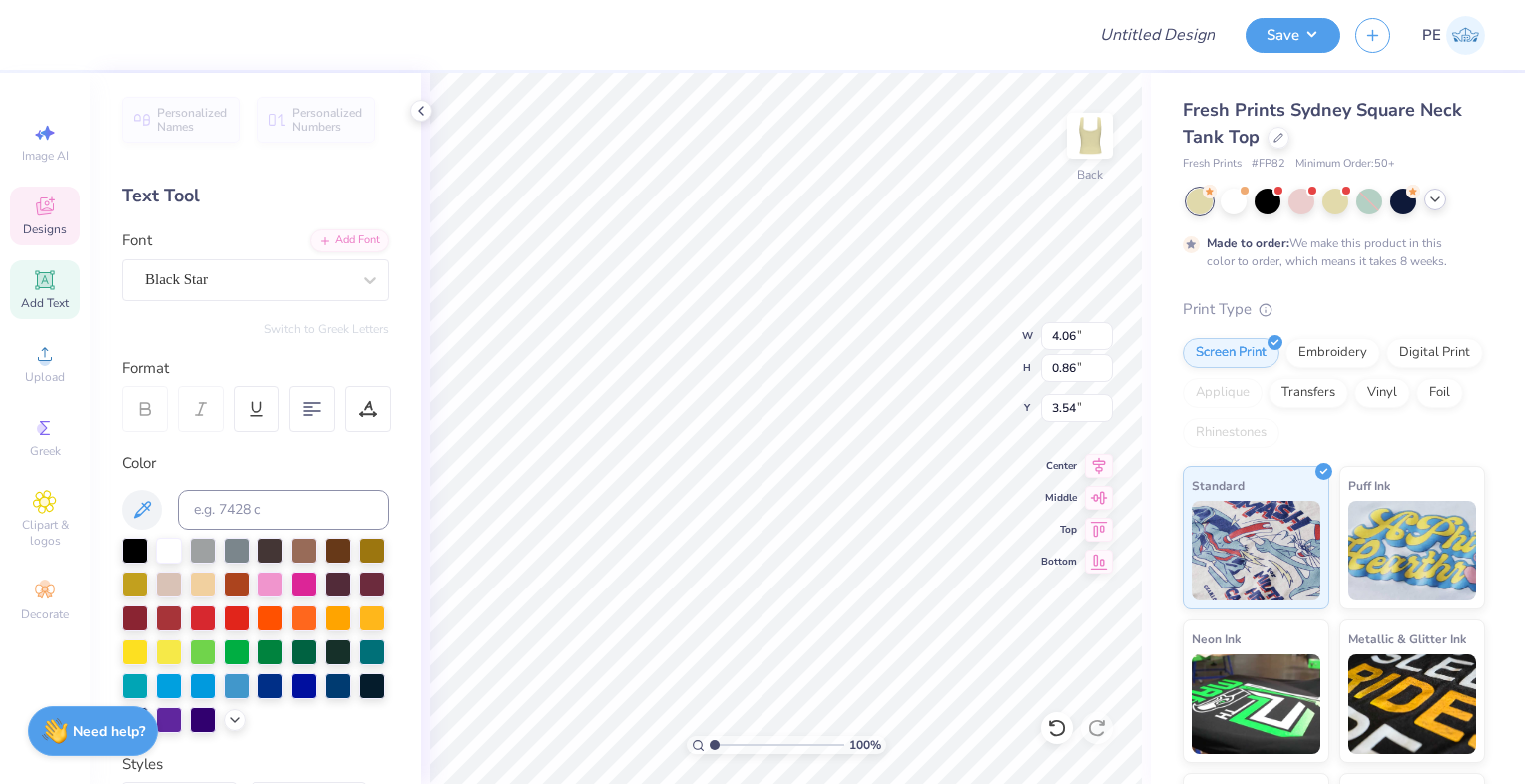type on "gamma phi" 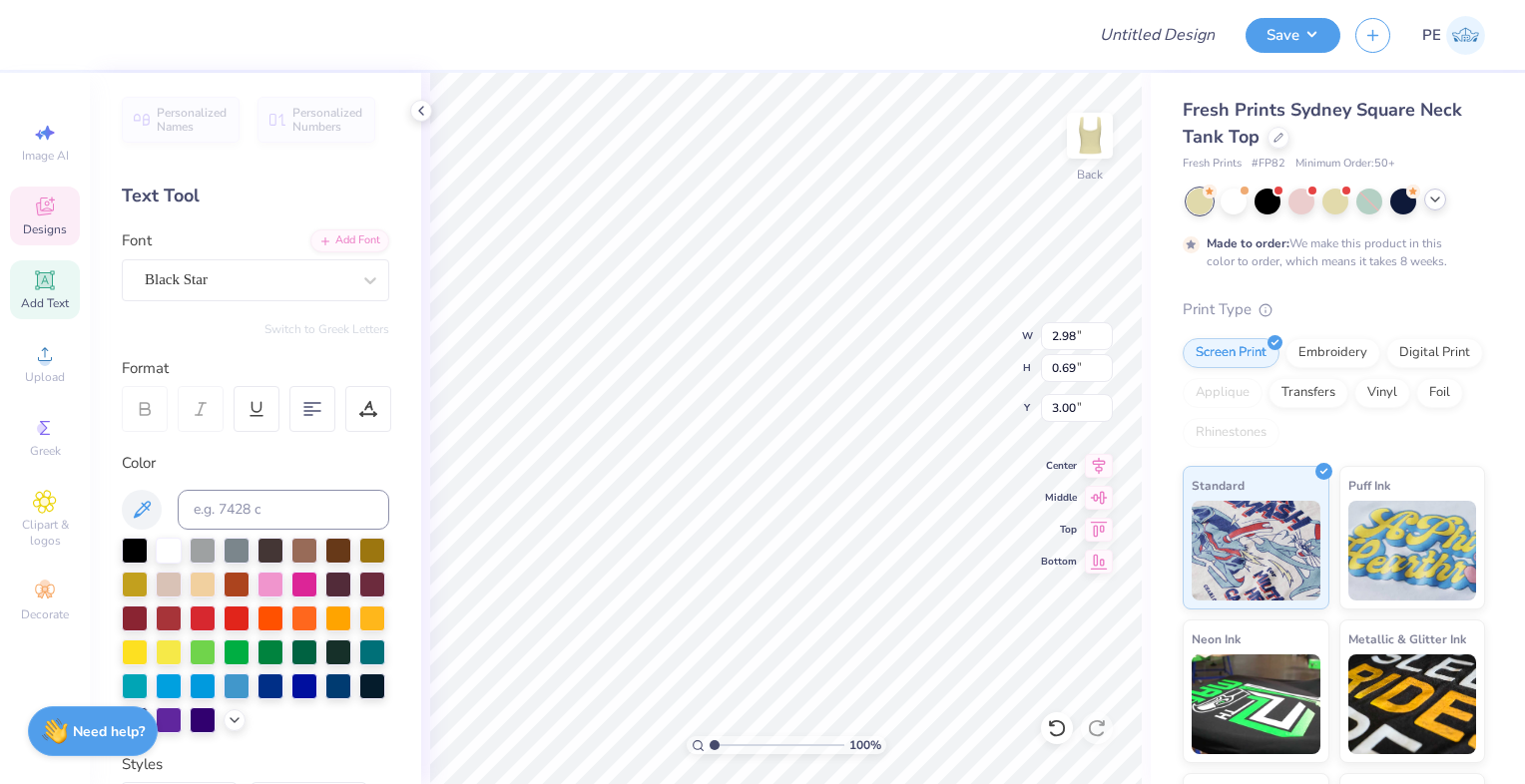 type on "2.98" 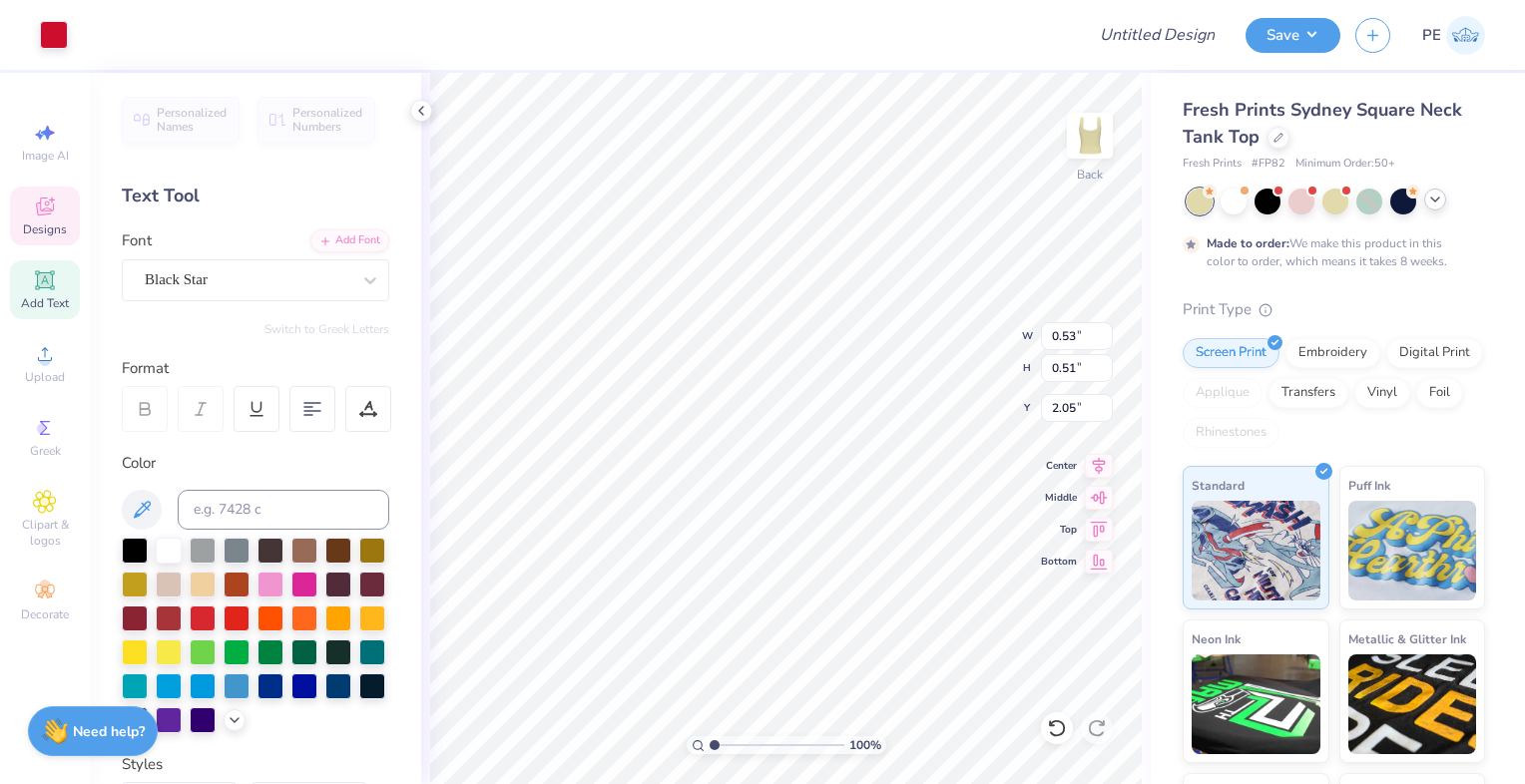 type on "2.05" 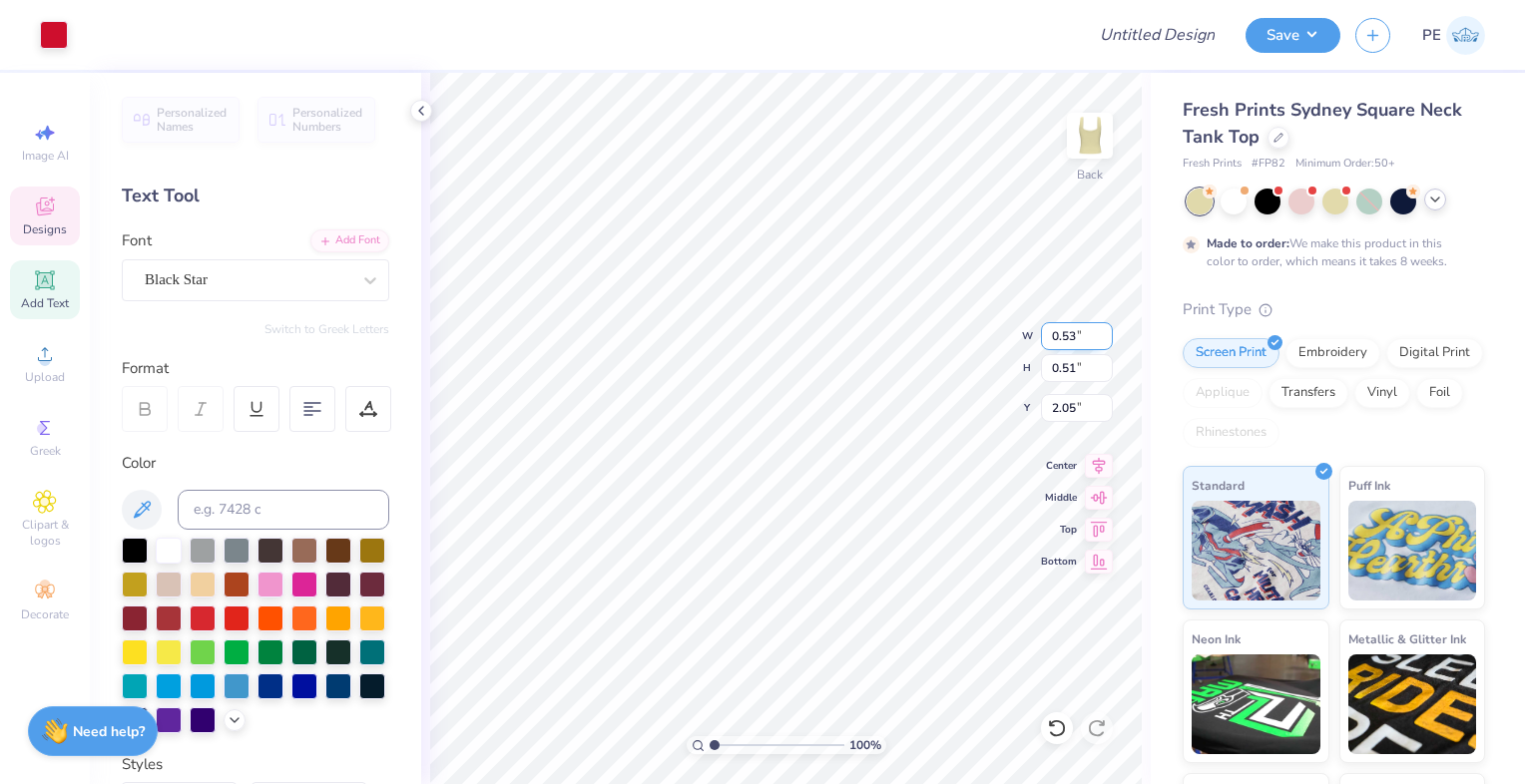 click on "100  % Back W 0.53 0.53 " H 0.51 0.51 " Y 2.05 2.05 " Center Middle Top Bottom" at bounding box center [785, 428] 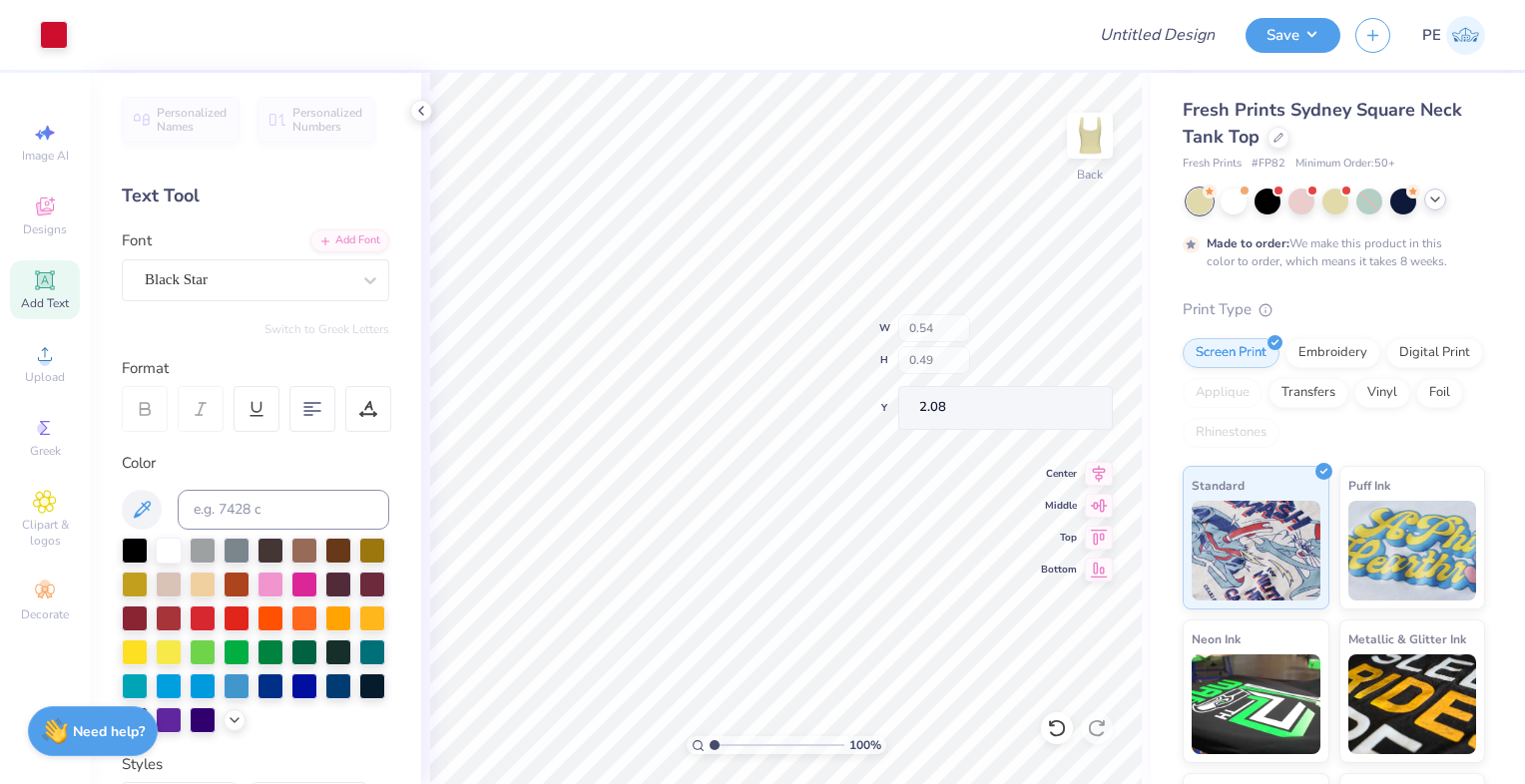 type on "0.54" 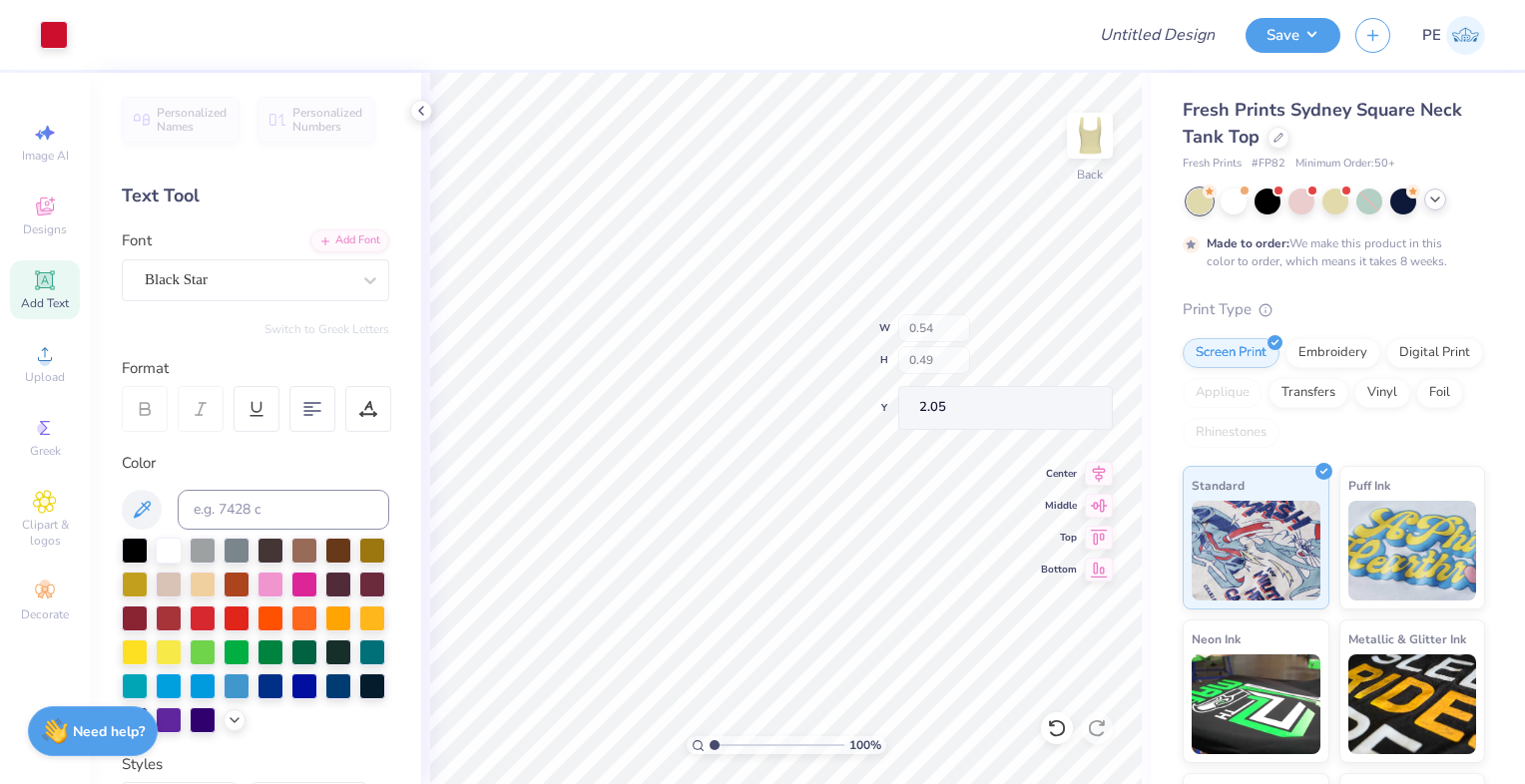 type on "2.05" 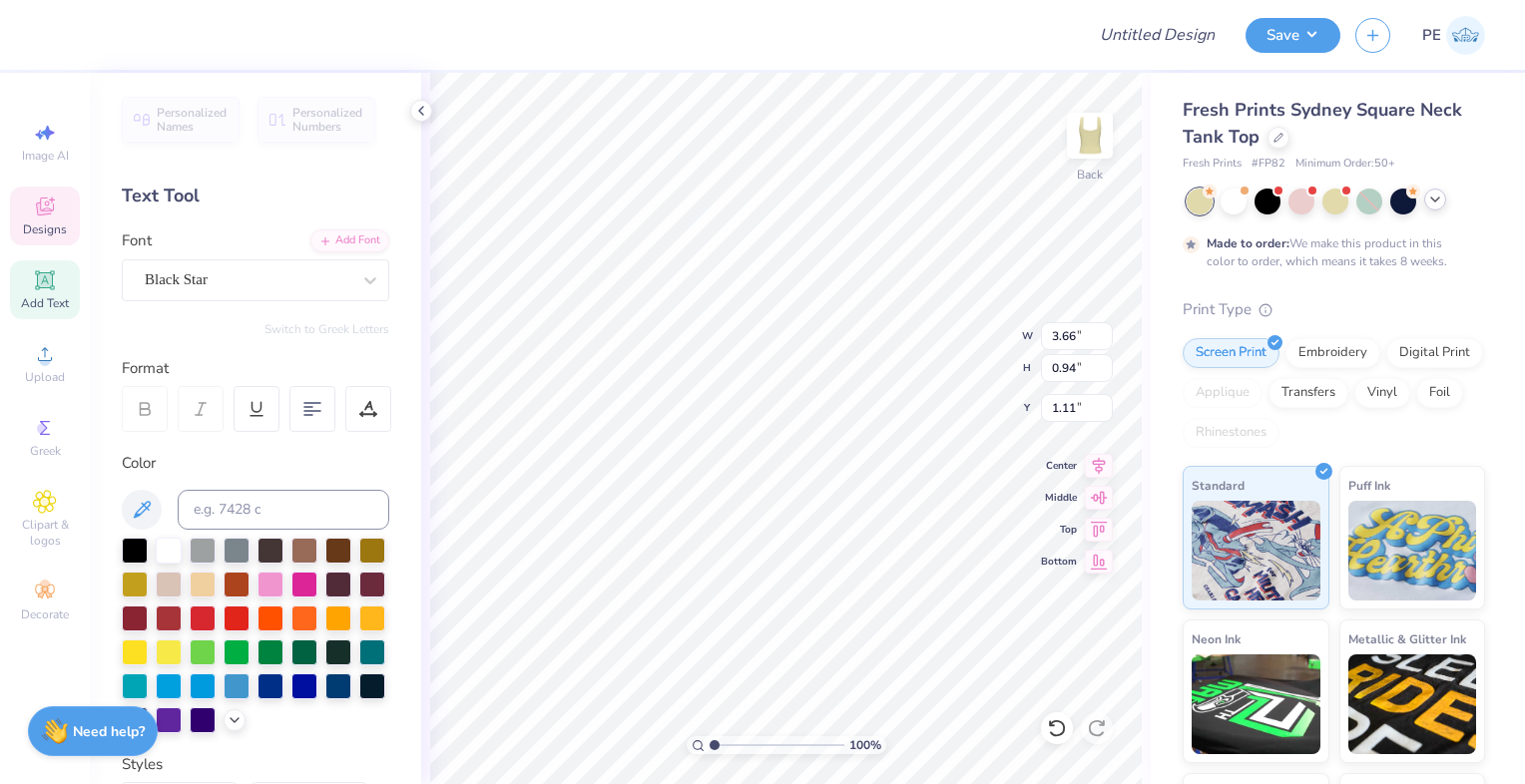 type on "2.53" 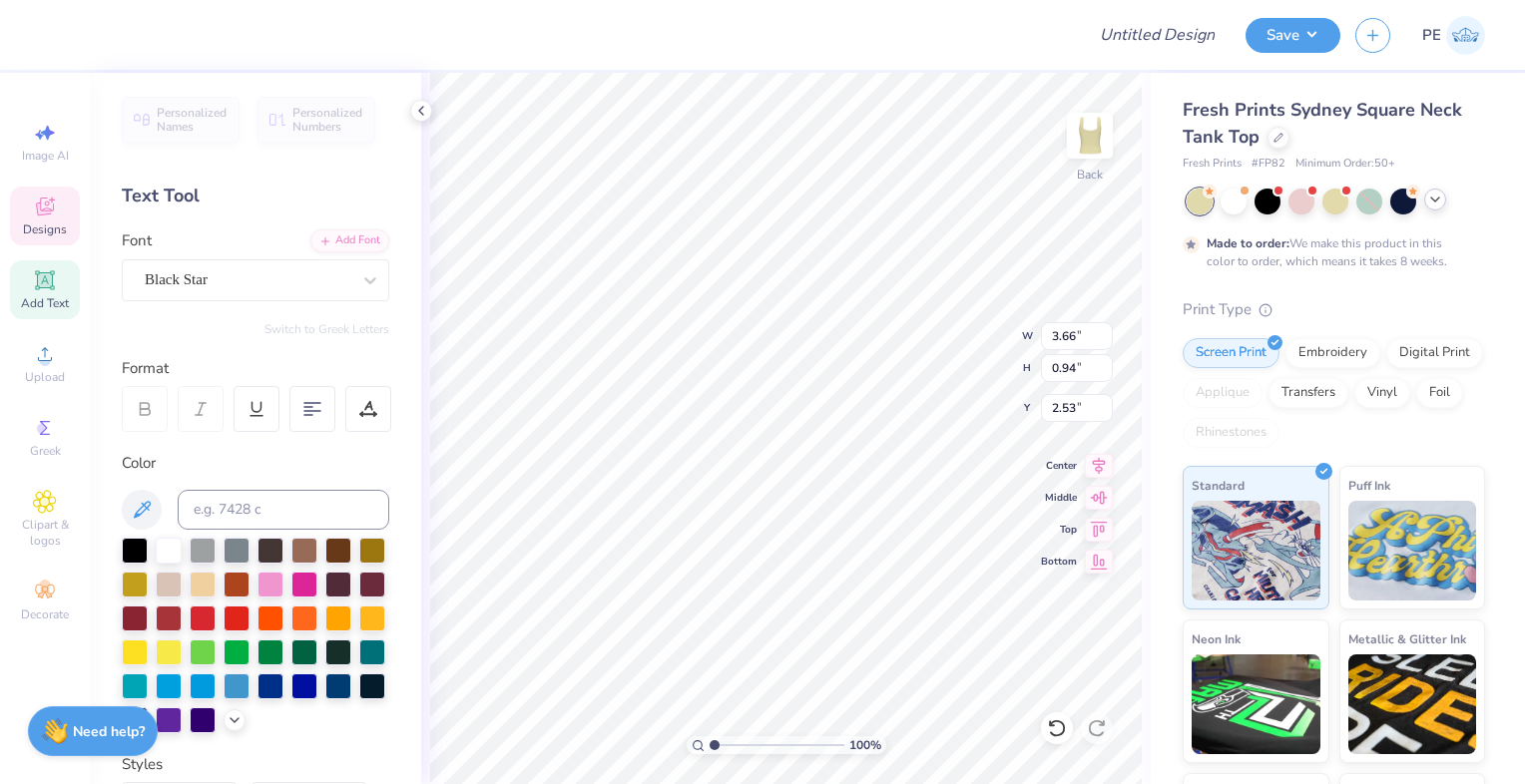 type on "1.11" 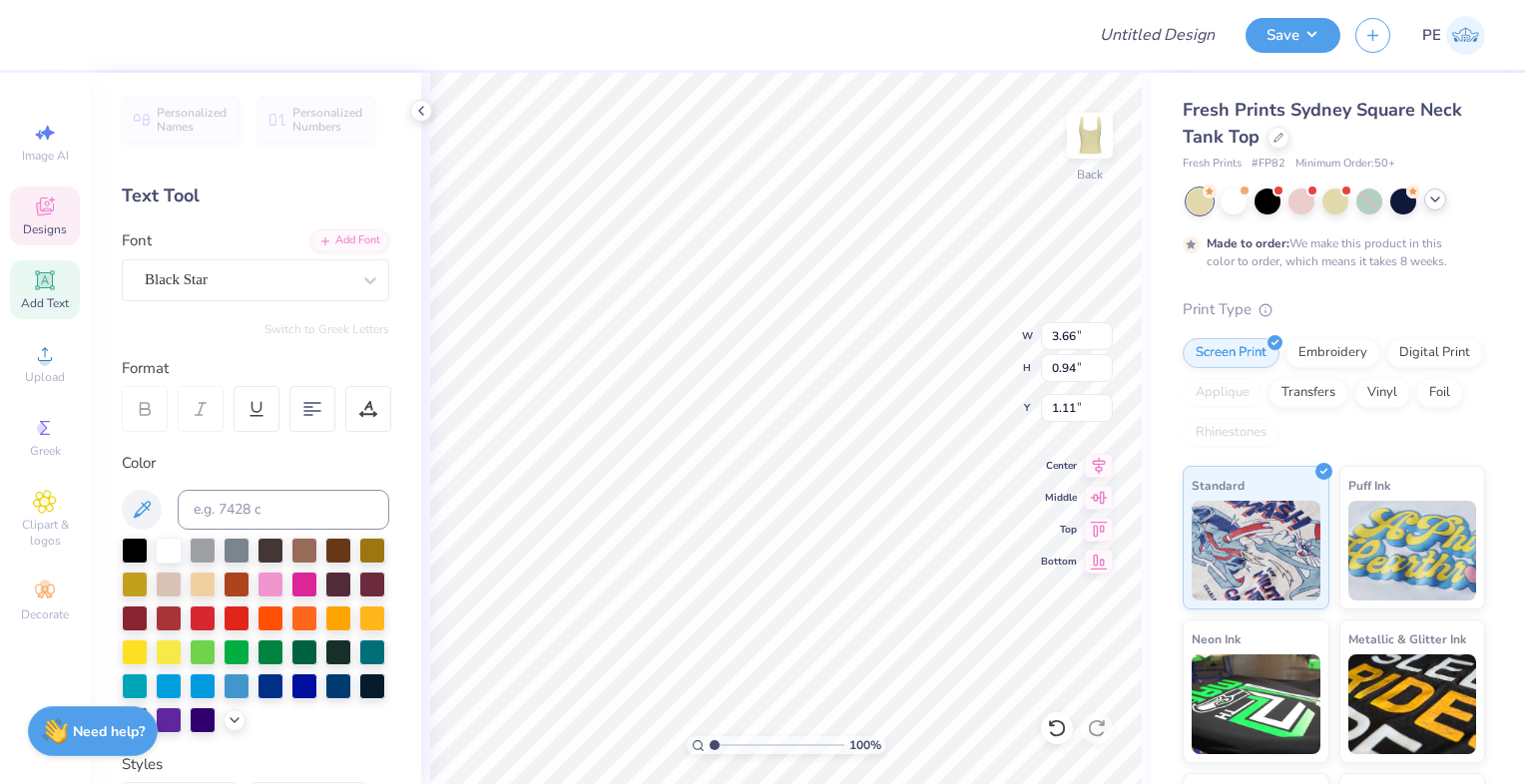 scroll, scrollTop: 16, scrollLeft: 6, axis: both 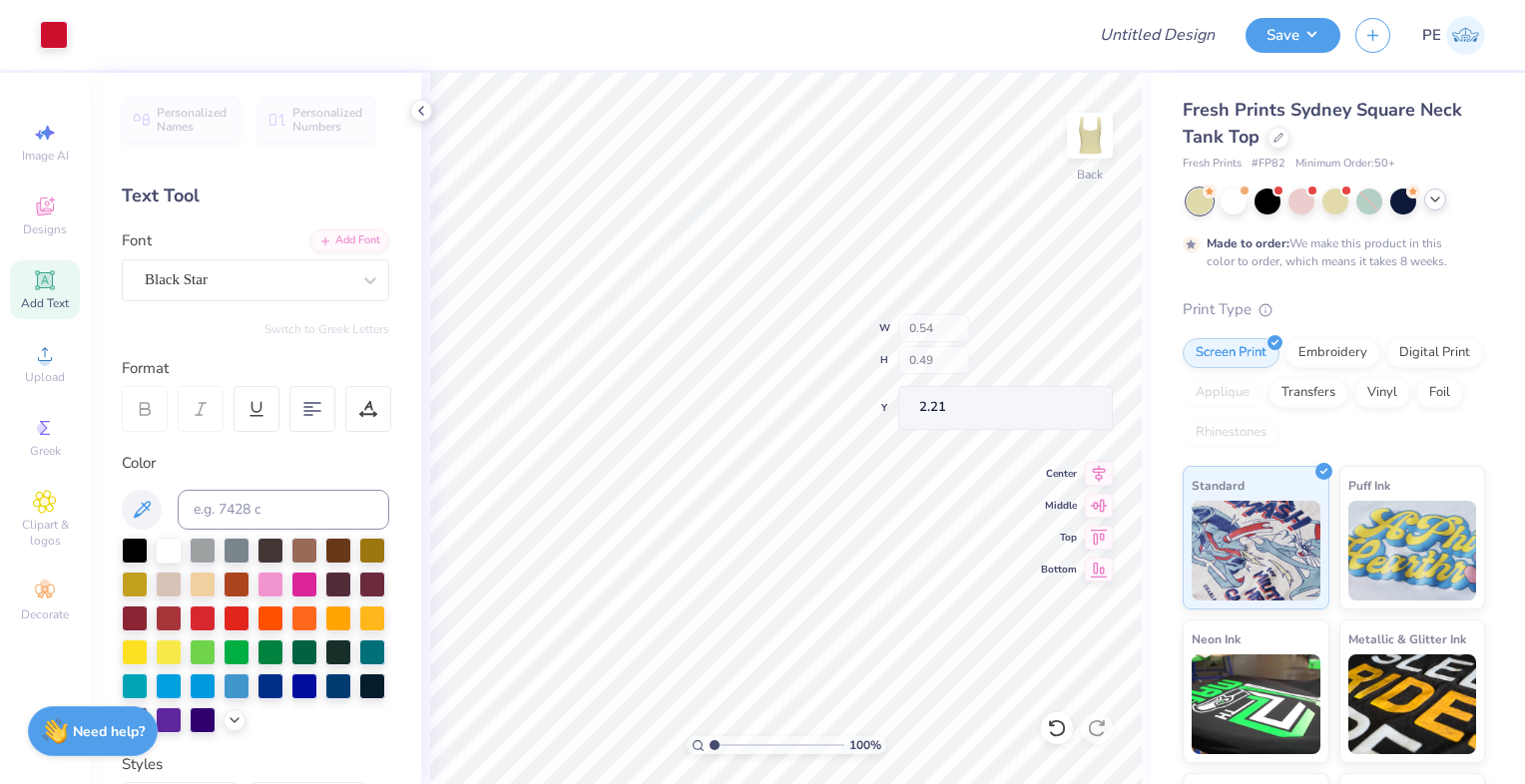 type on "2.21" 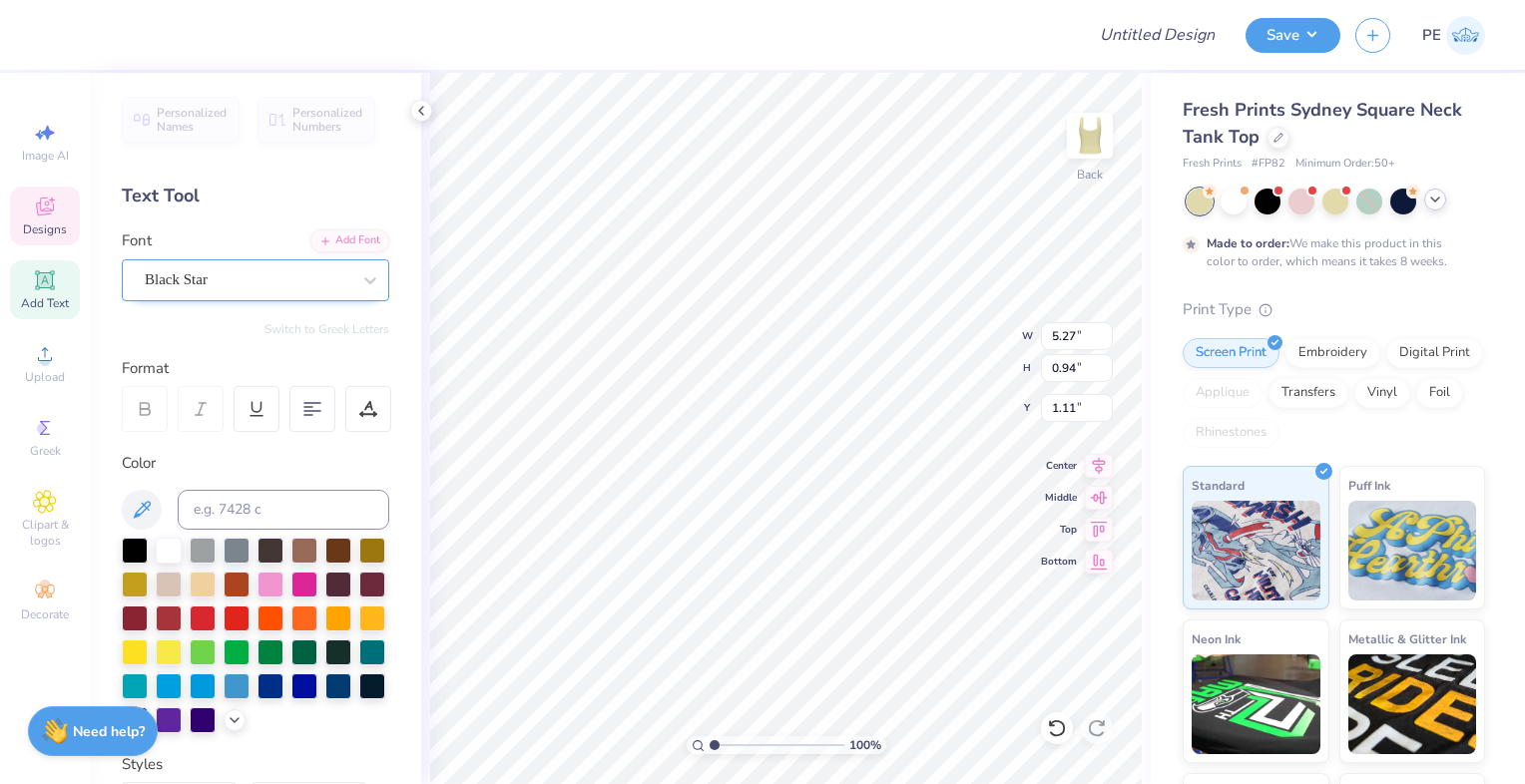 click on "Black Star" at bounding box center (248, 279) 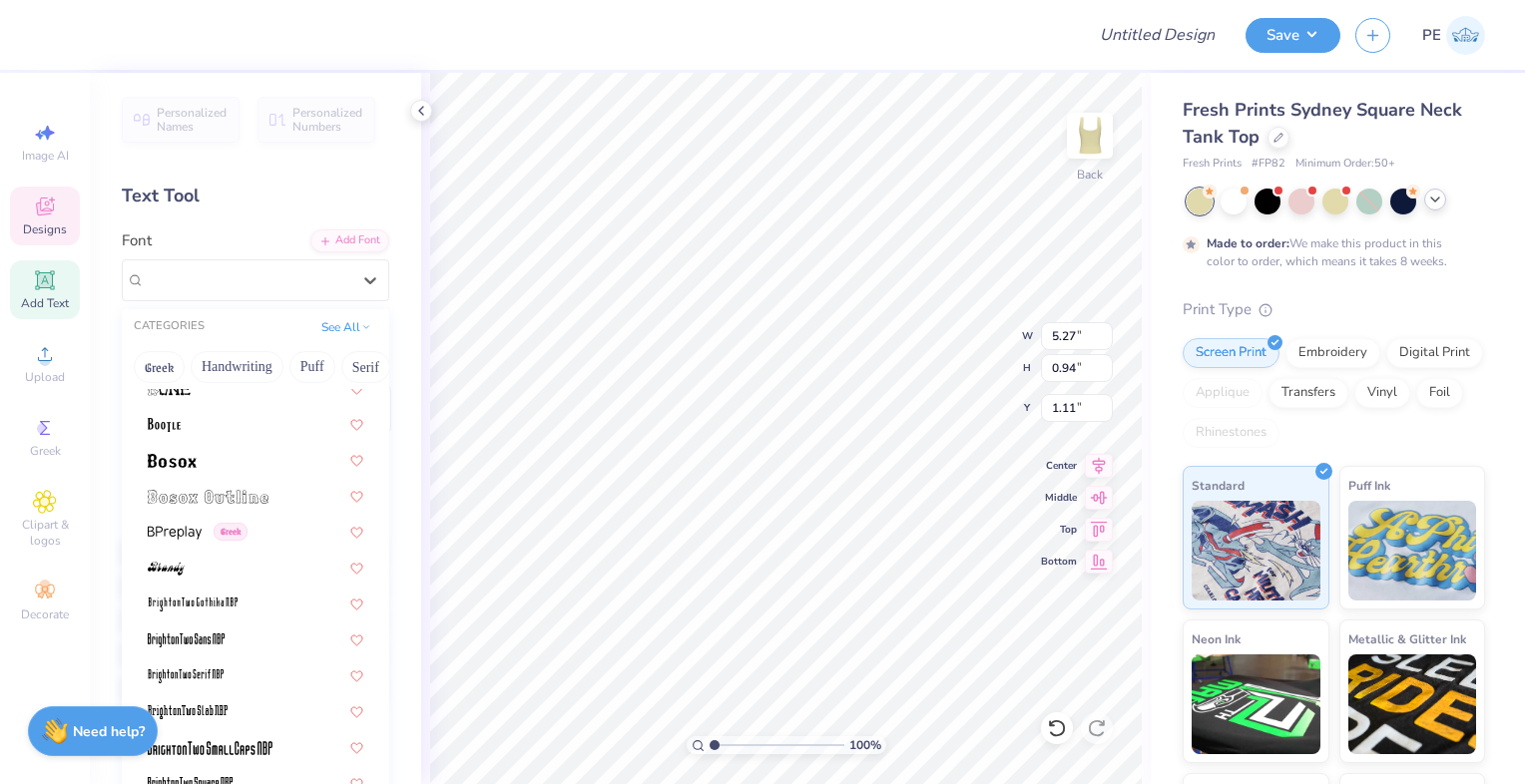 scroll, scrollTop: 1795, scrollLeft: 0, axis: vertical 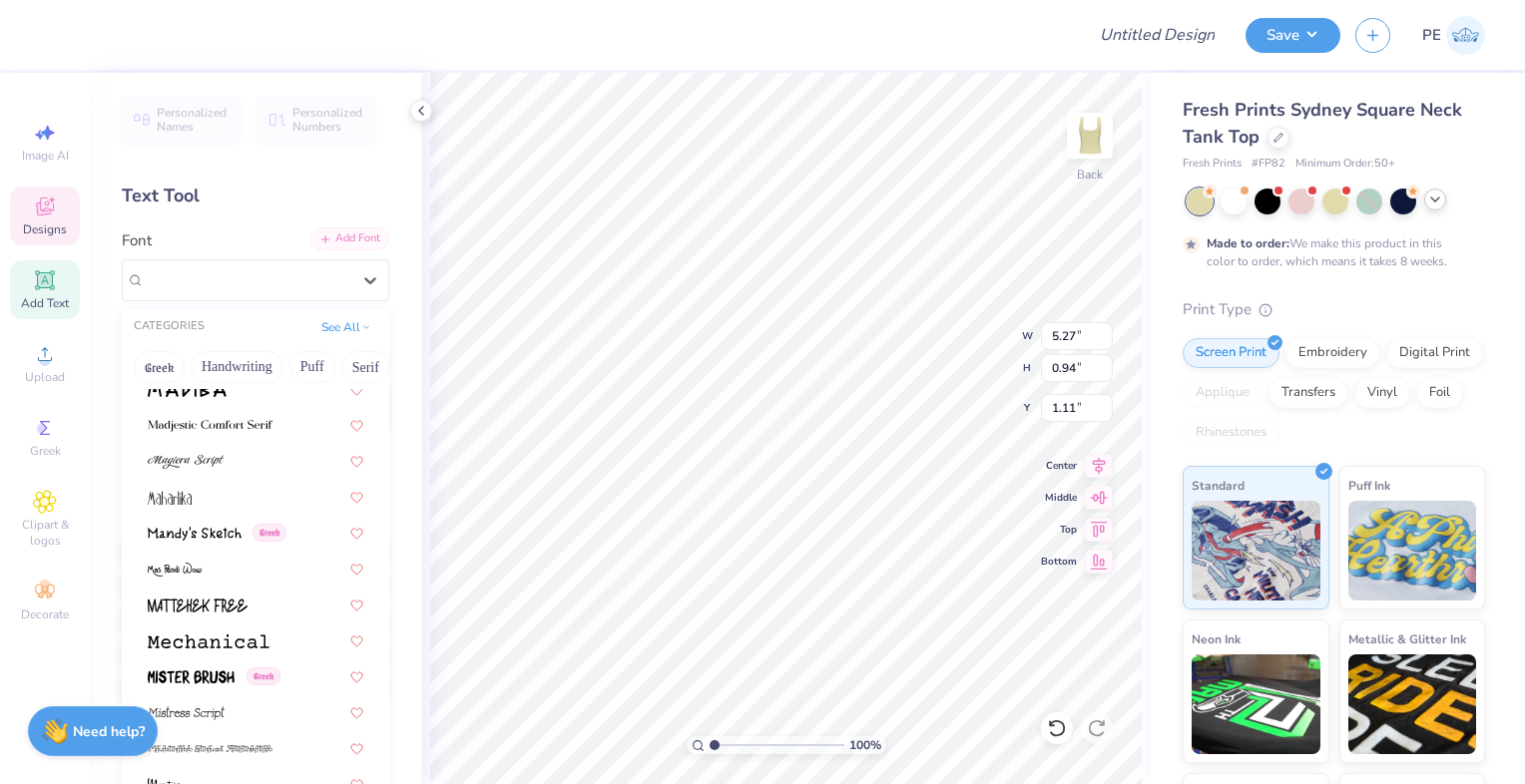 click on "Add Font" at bounding box center [349, 238] 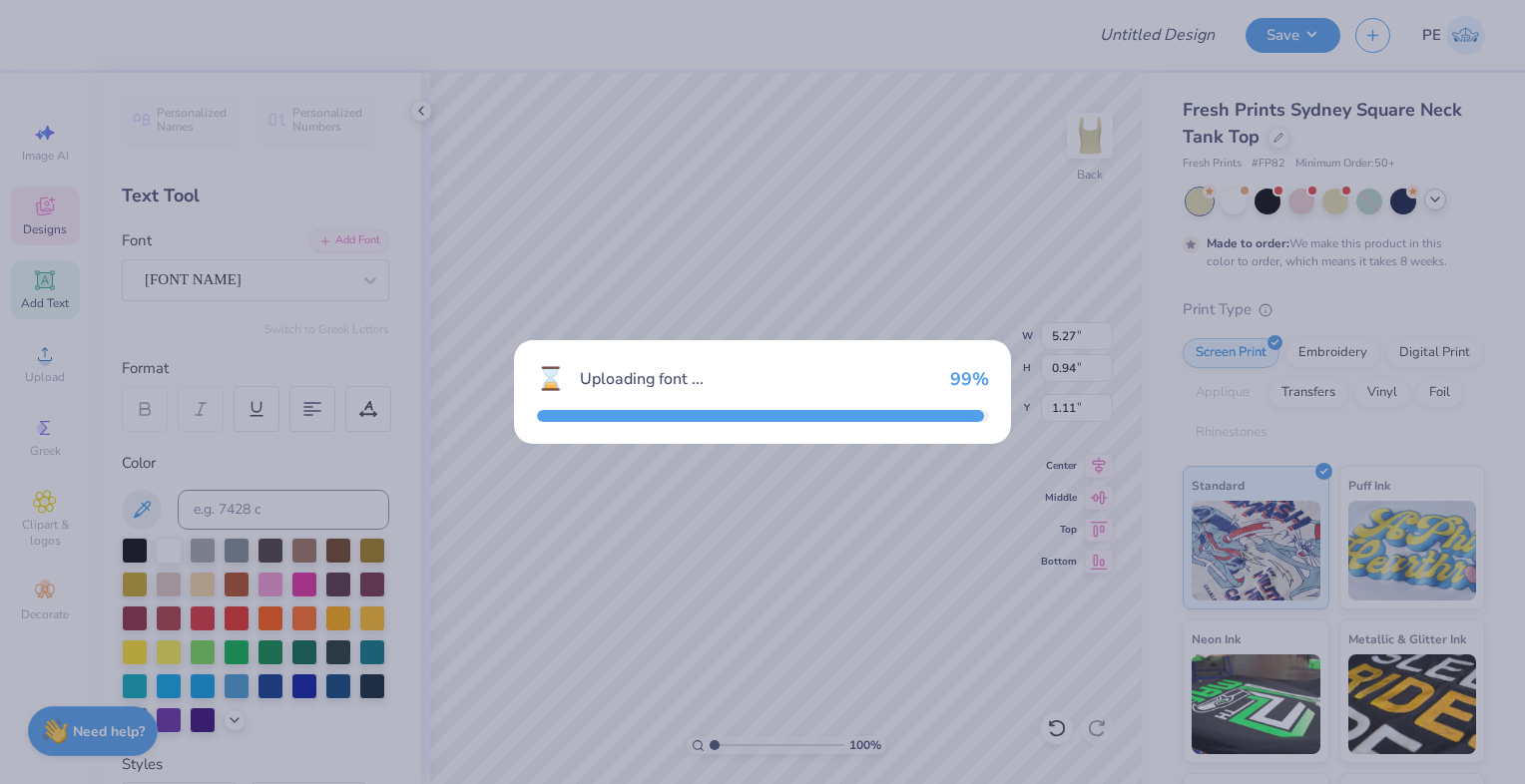 type on "7.03" 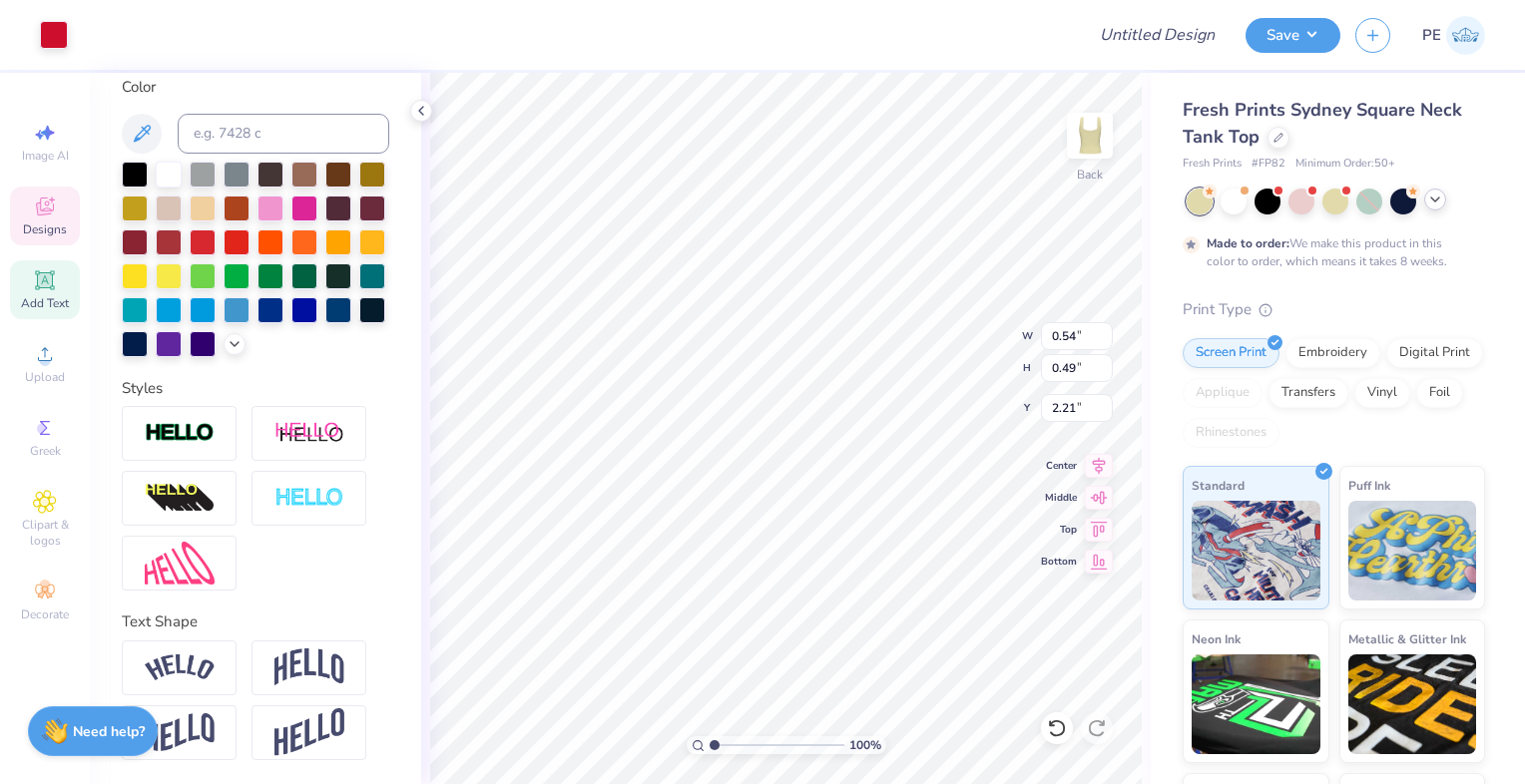 scroll, scrollTop: 0, scrollLeft: 0, axis: both 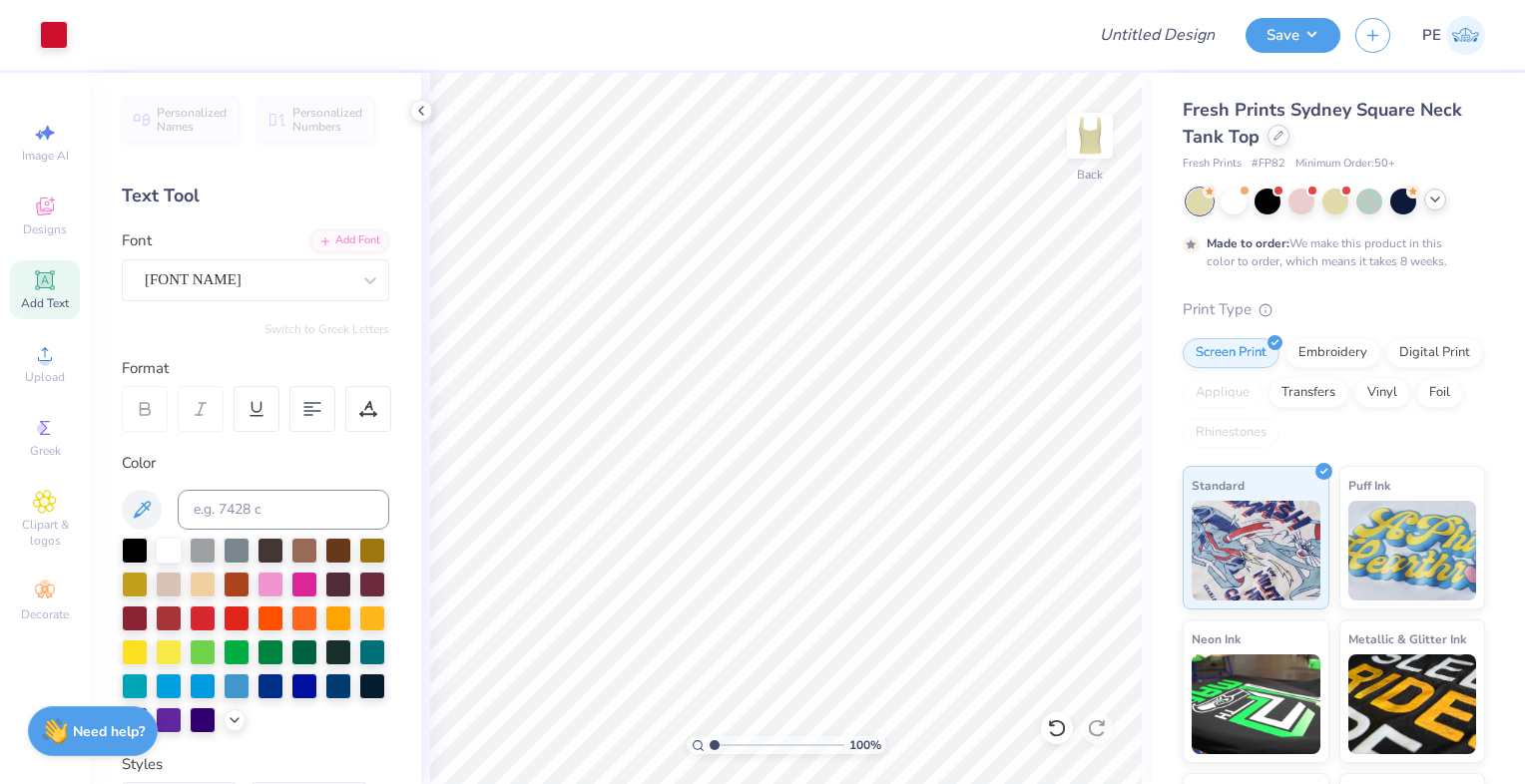 click at bounding box center (1278, 136) 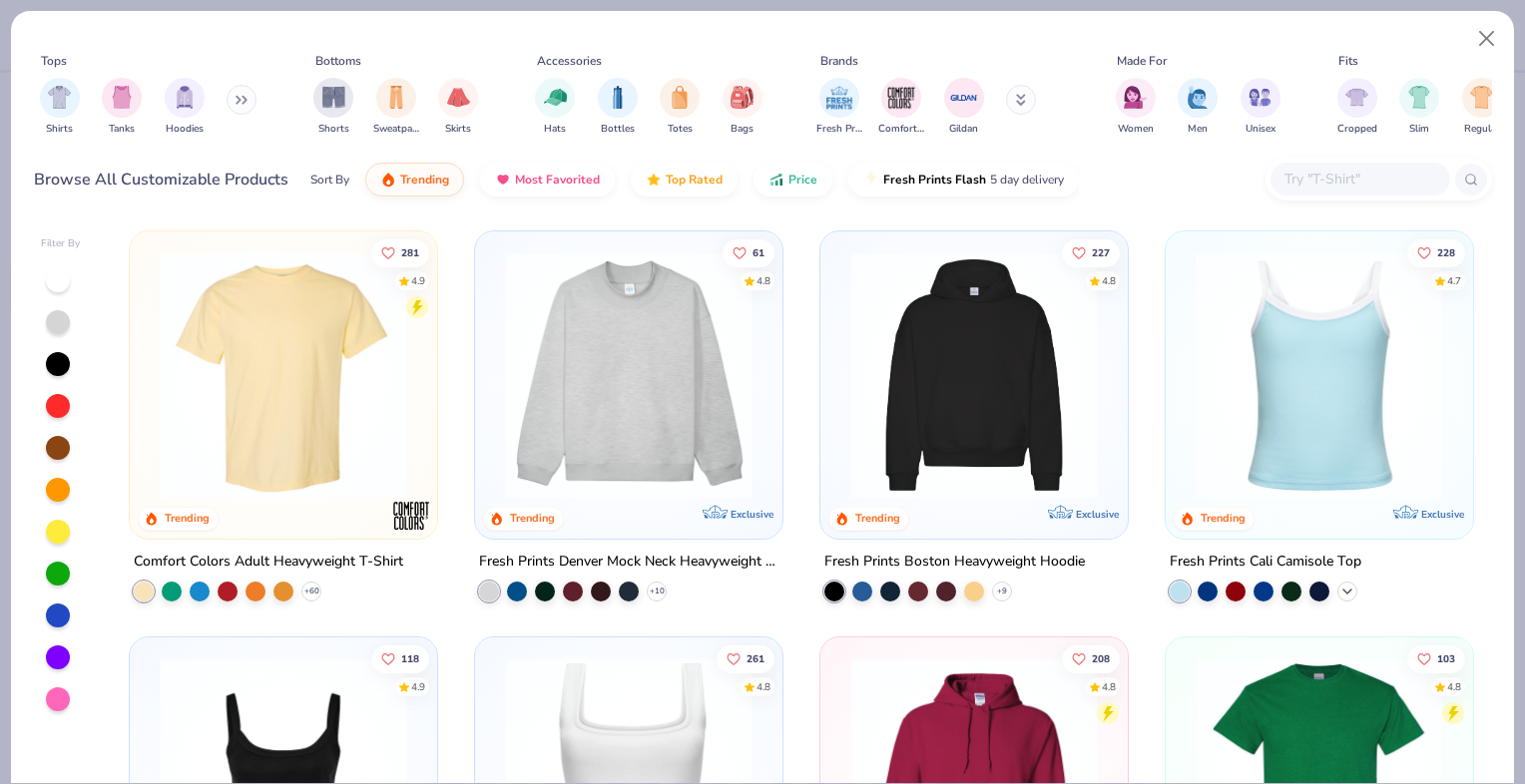click 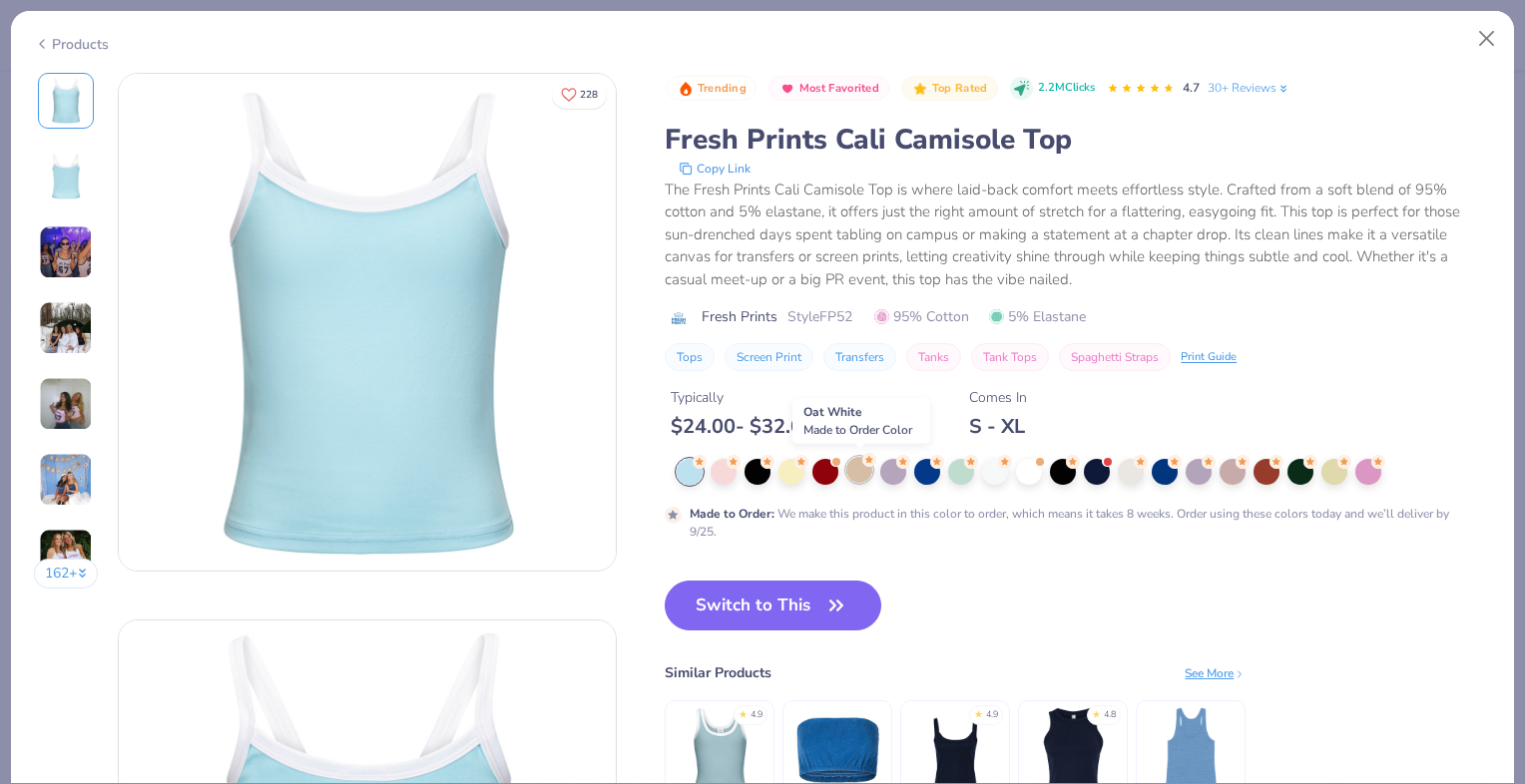 click at bounding box center (859, 470) 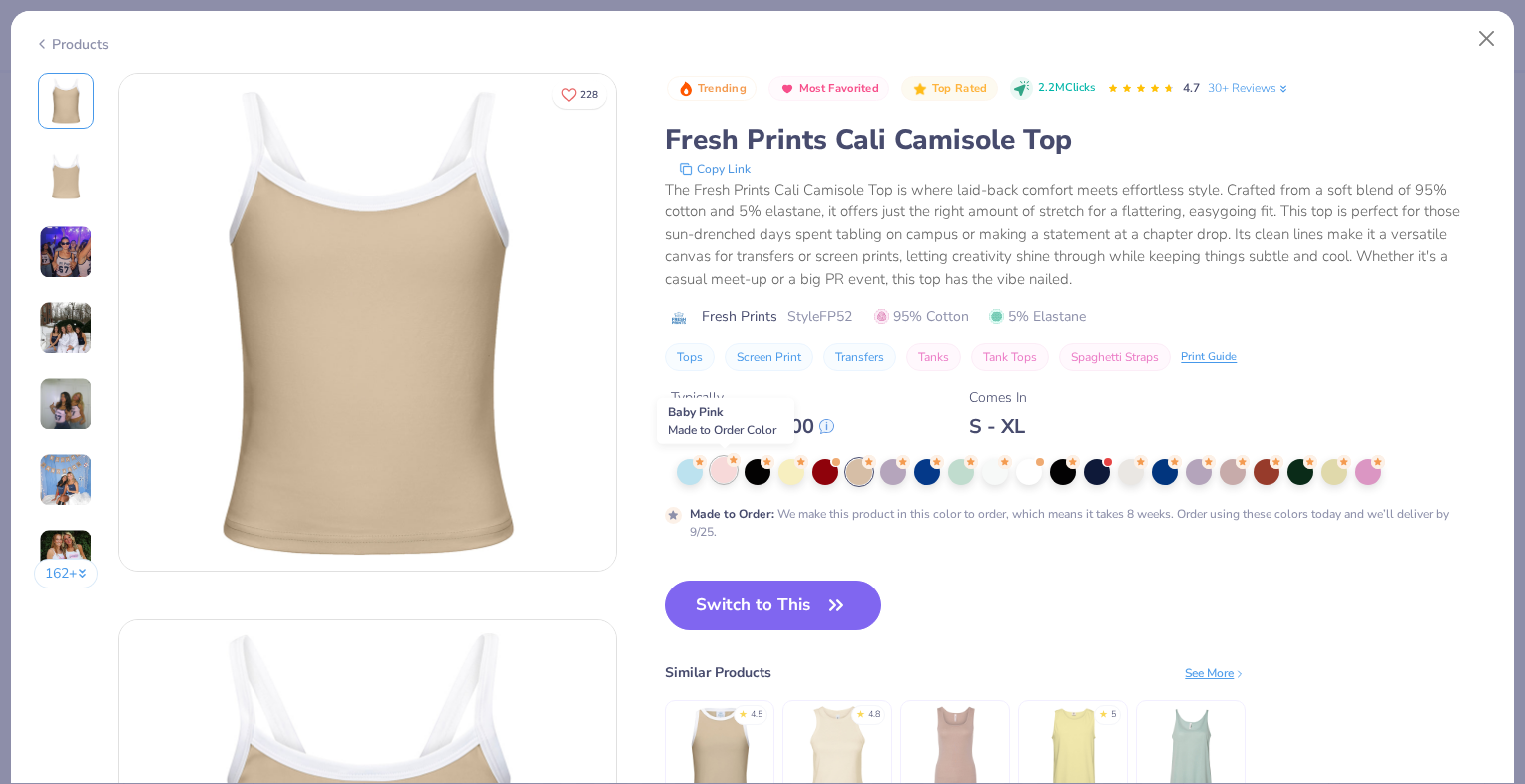 click at bounding box center [724, 470] 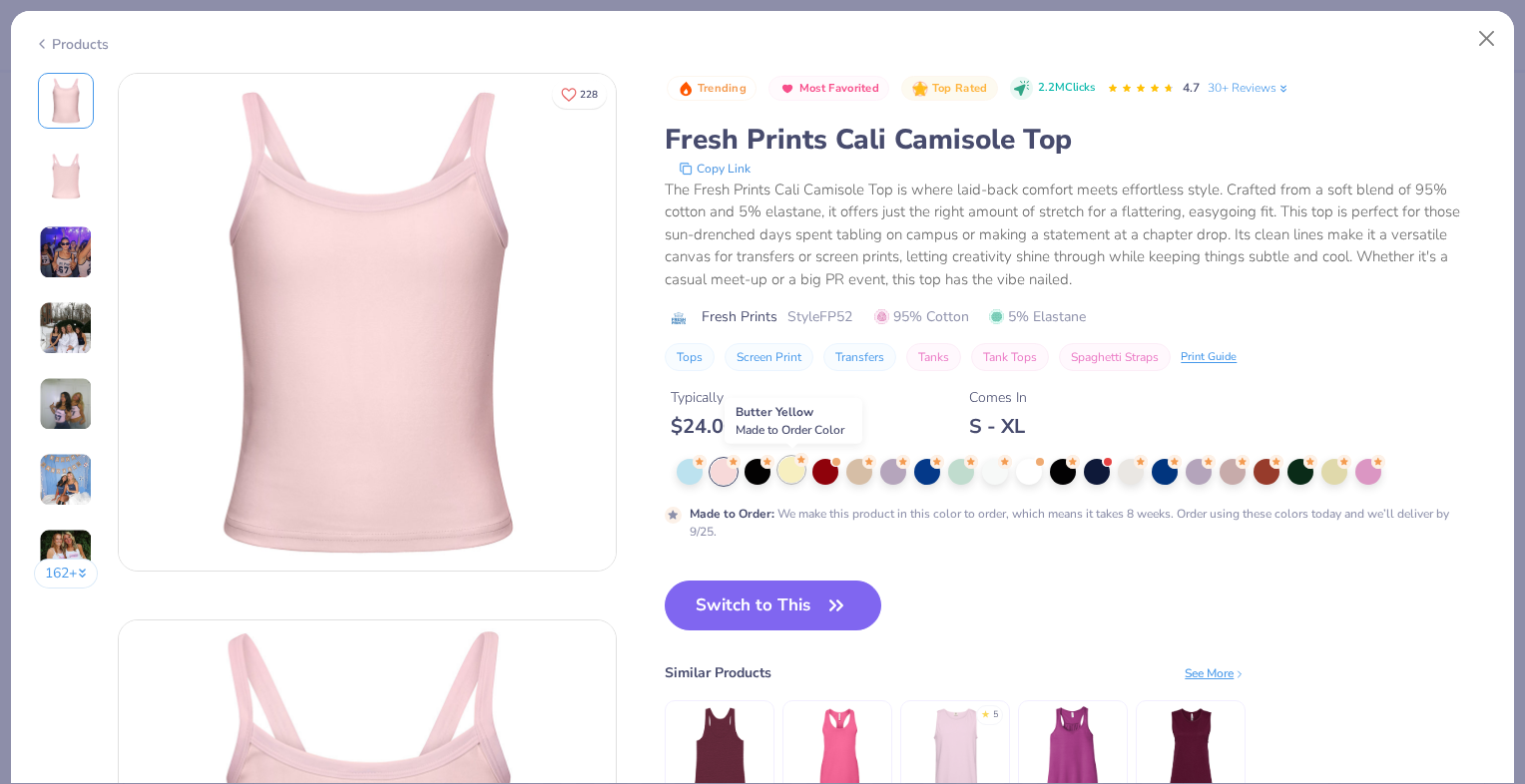 click at bounding box center [791, 470] 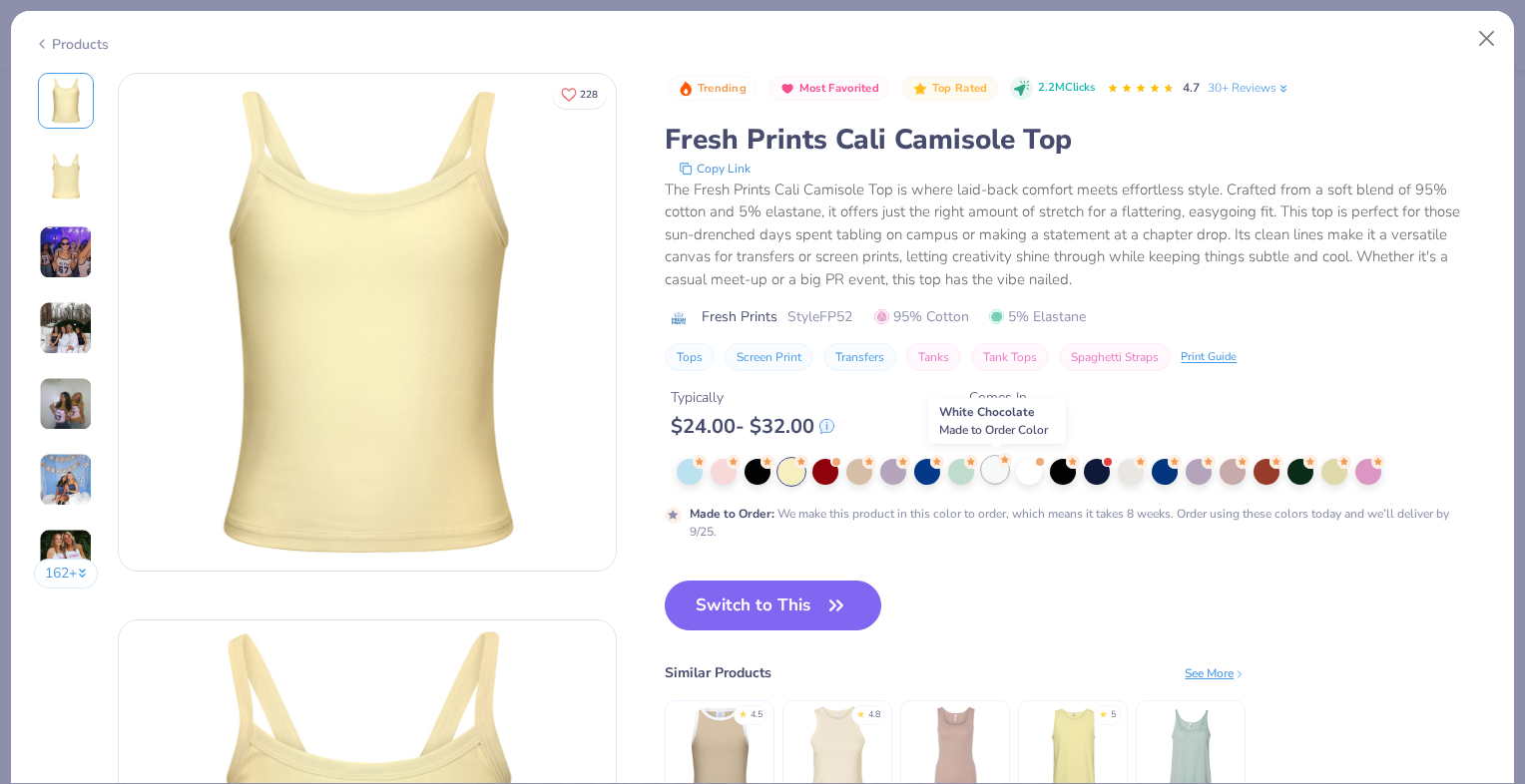 click at bounding box center (995, 470) 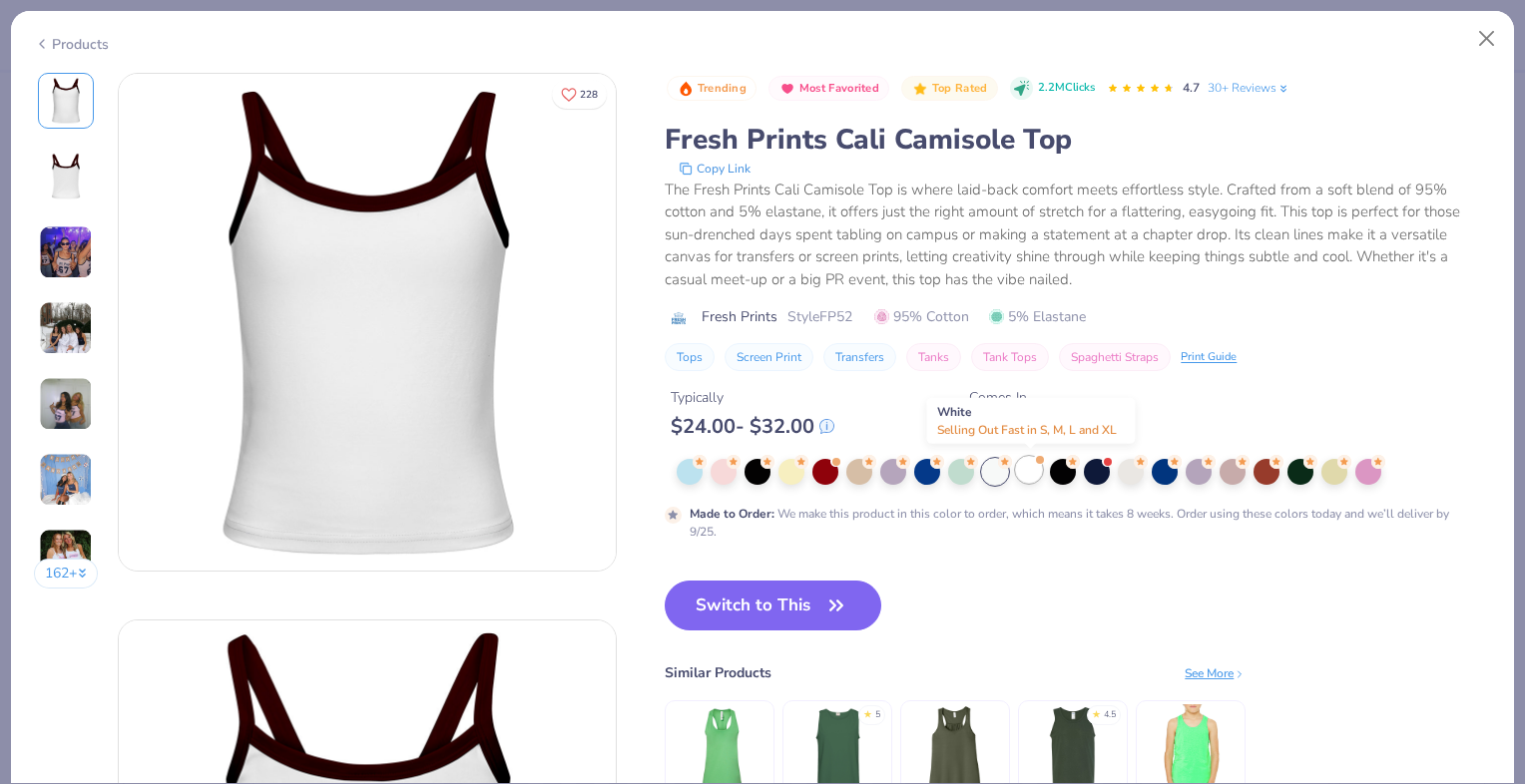 click at bounding box center [1029, 470] 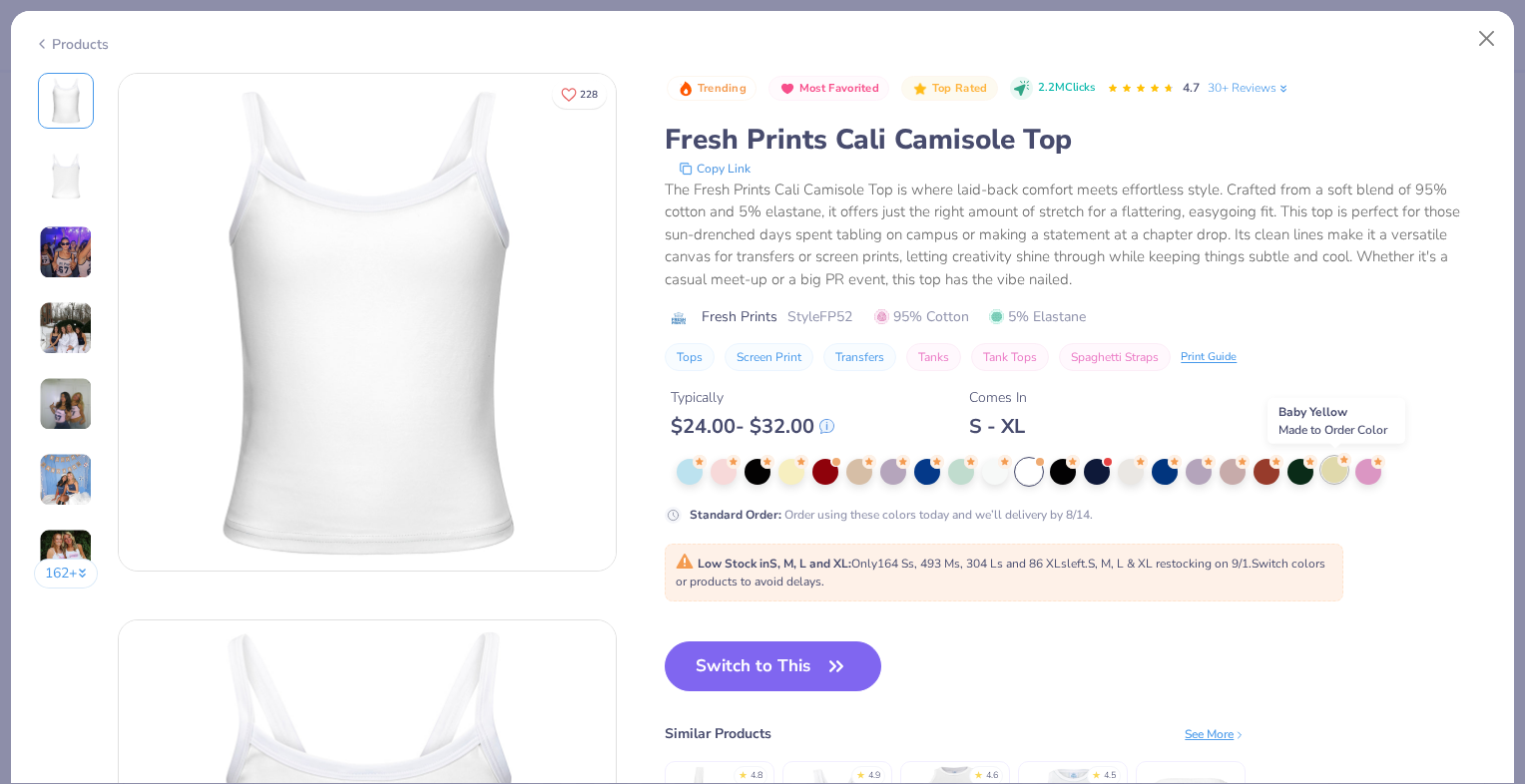 click at bounding box center (1334, 470) 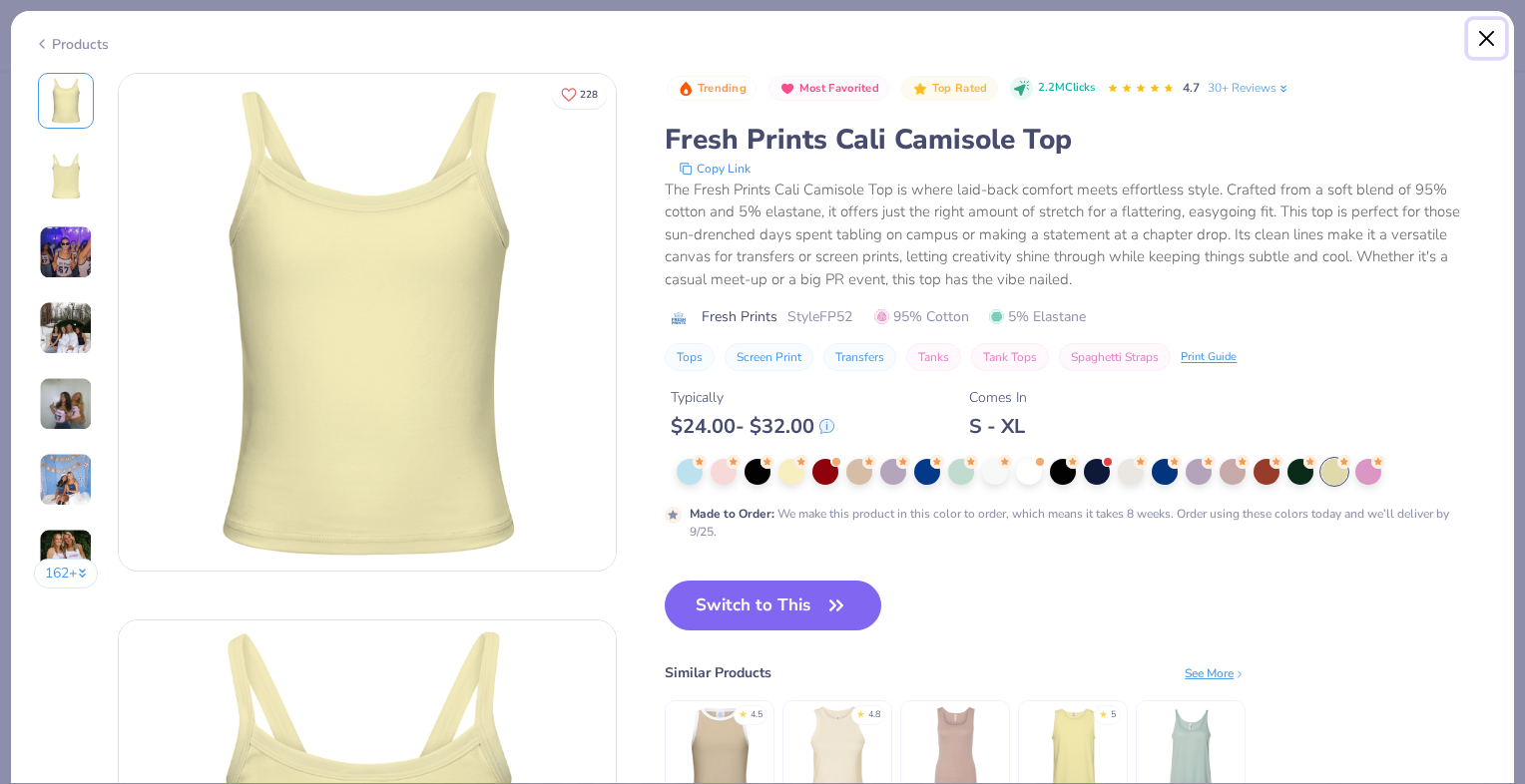 click at bounding box center [1487, 39] 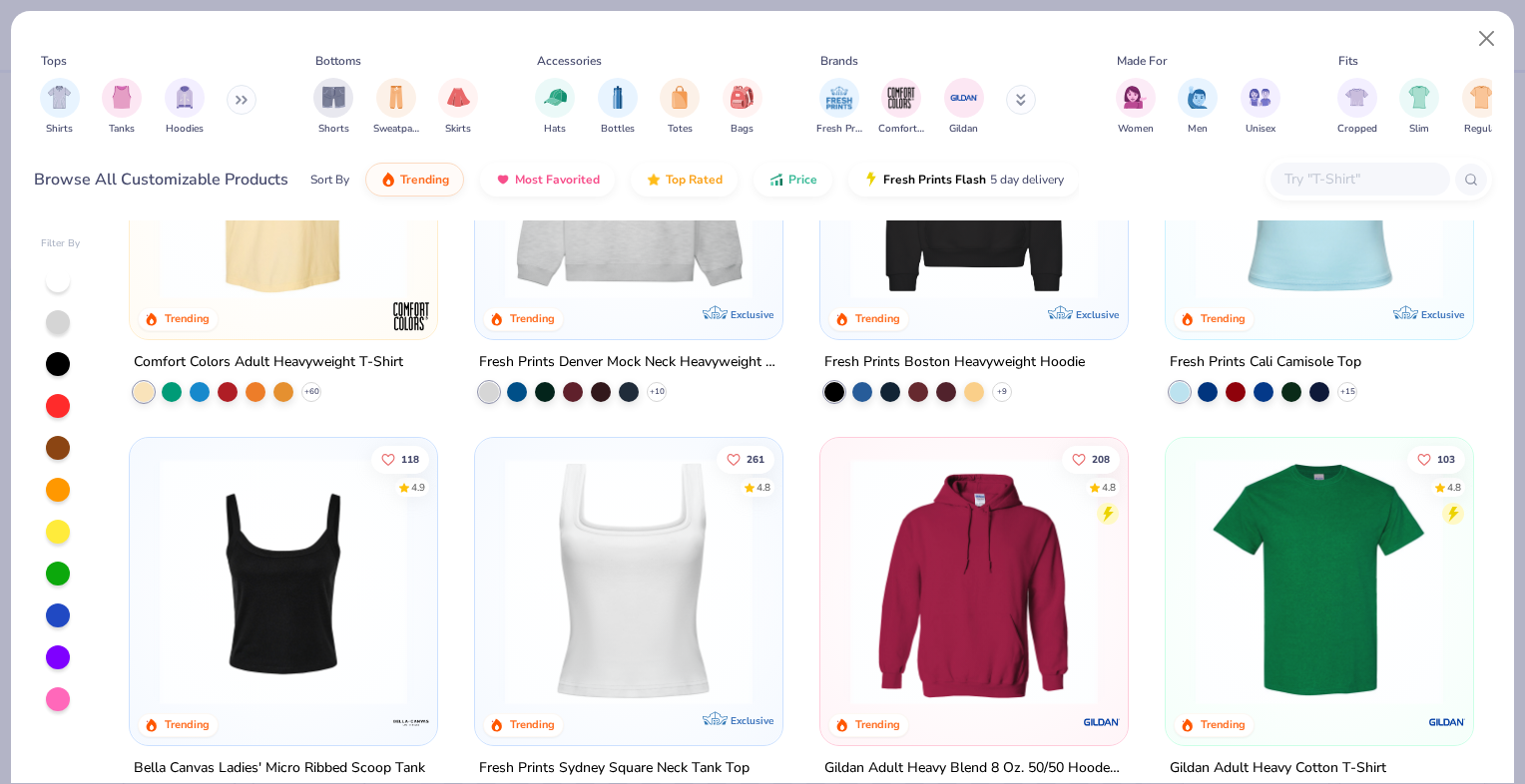 scroll, scrollTop: 399, scrollLeft: 0, axis: vertical 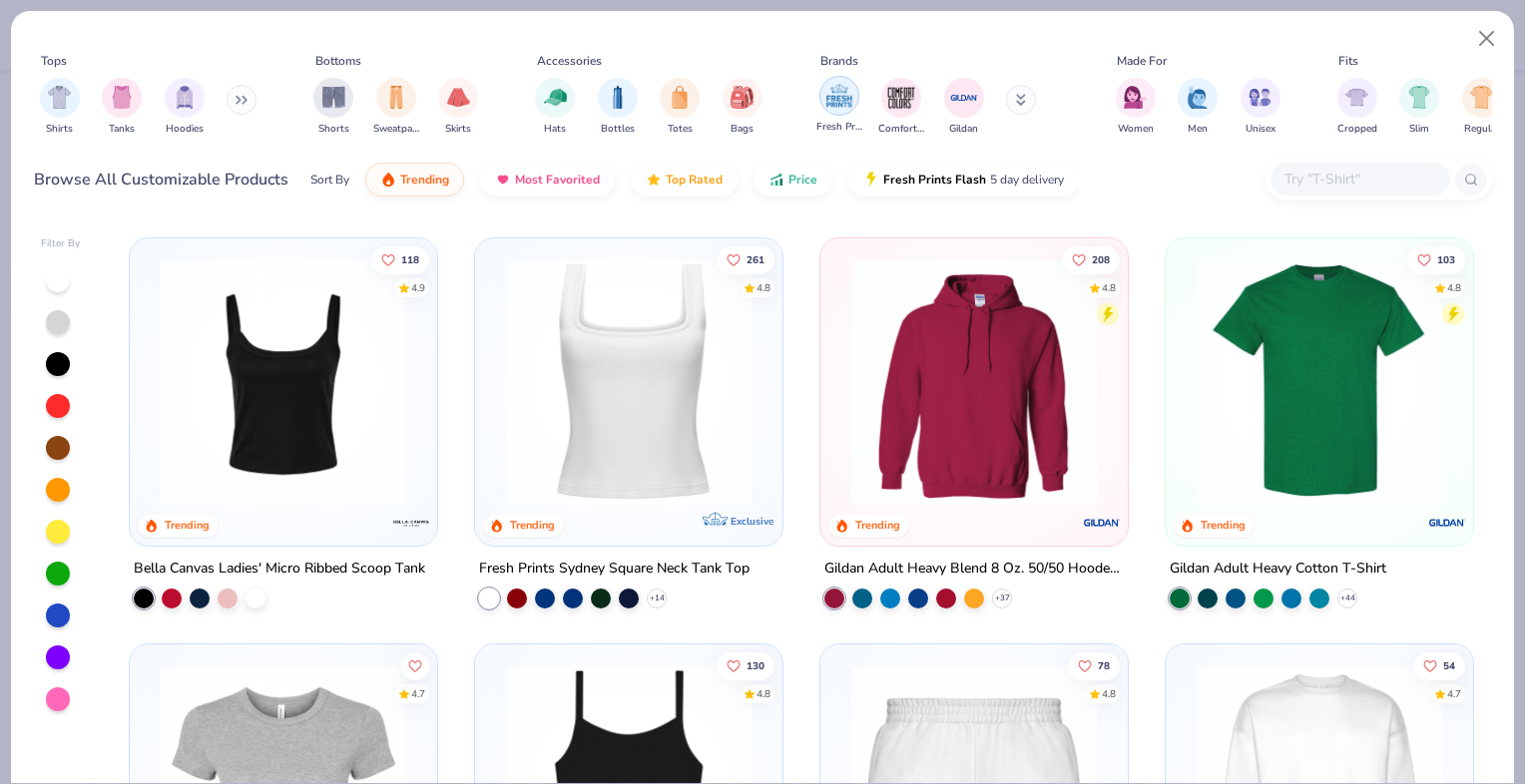 click at bounding box center [839, 96] 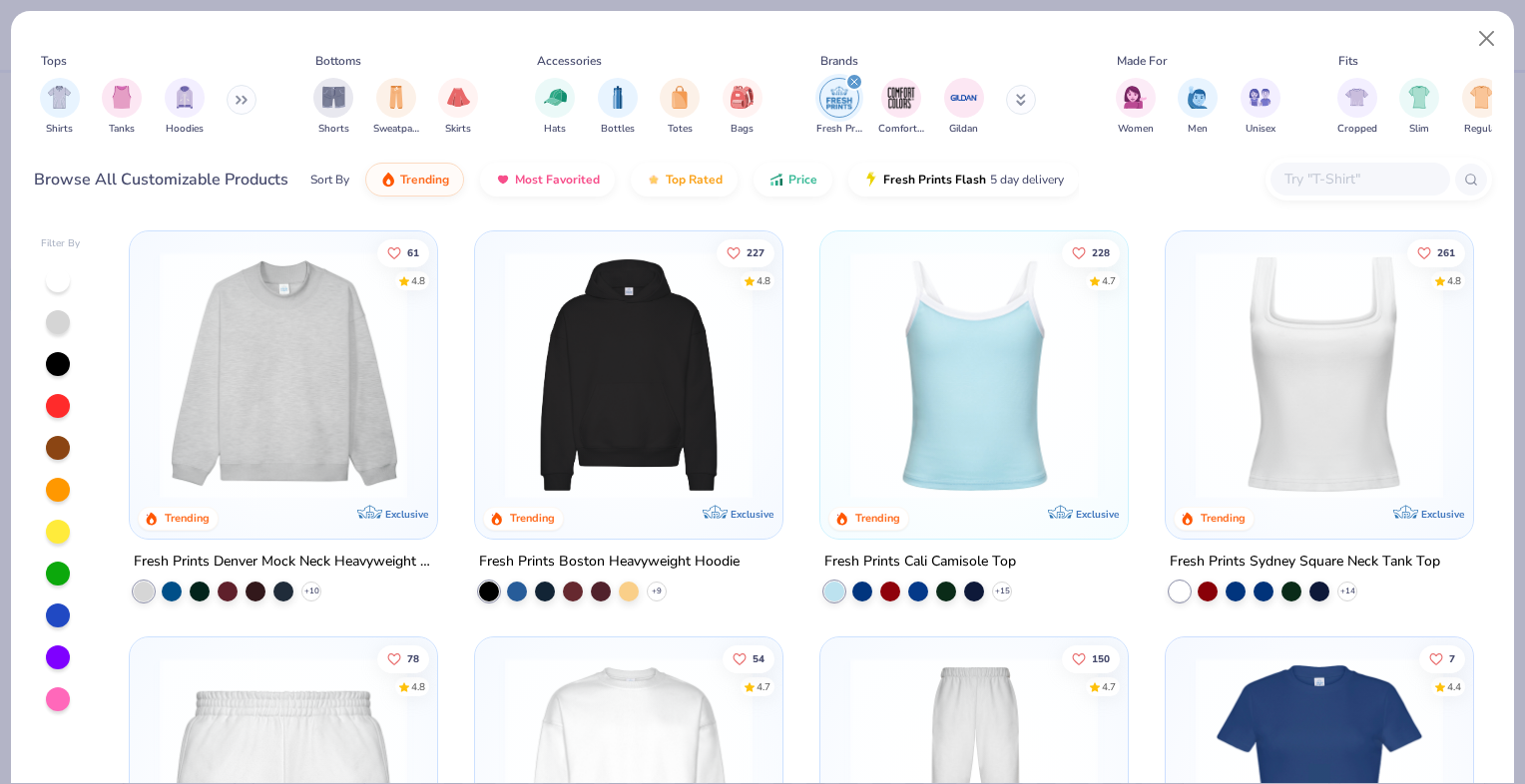 scroll, scrollTop: 100, scrollLeft: 0, axis: vertical 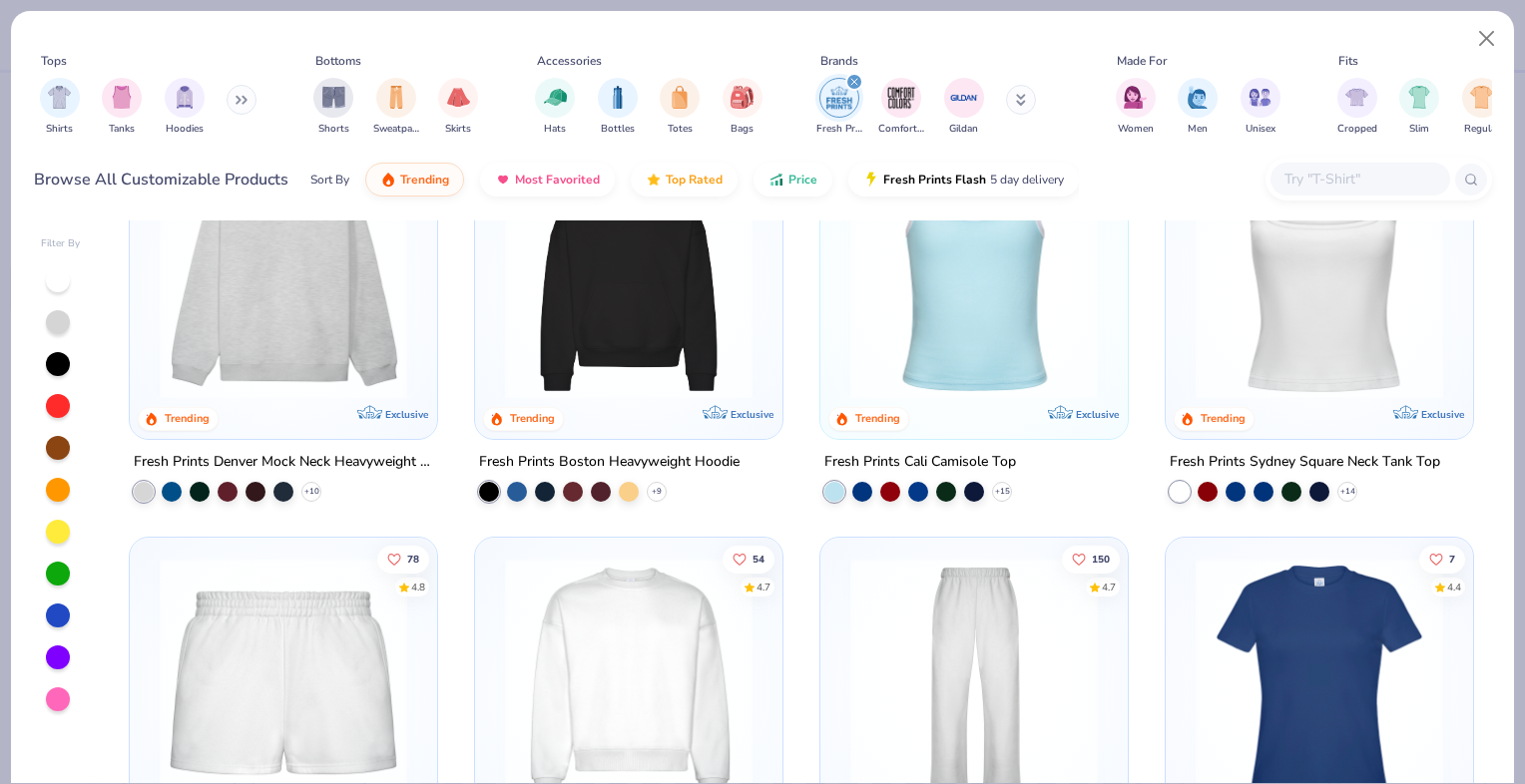 click 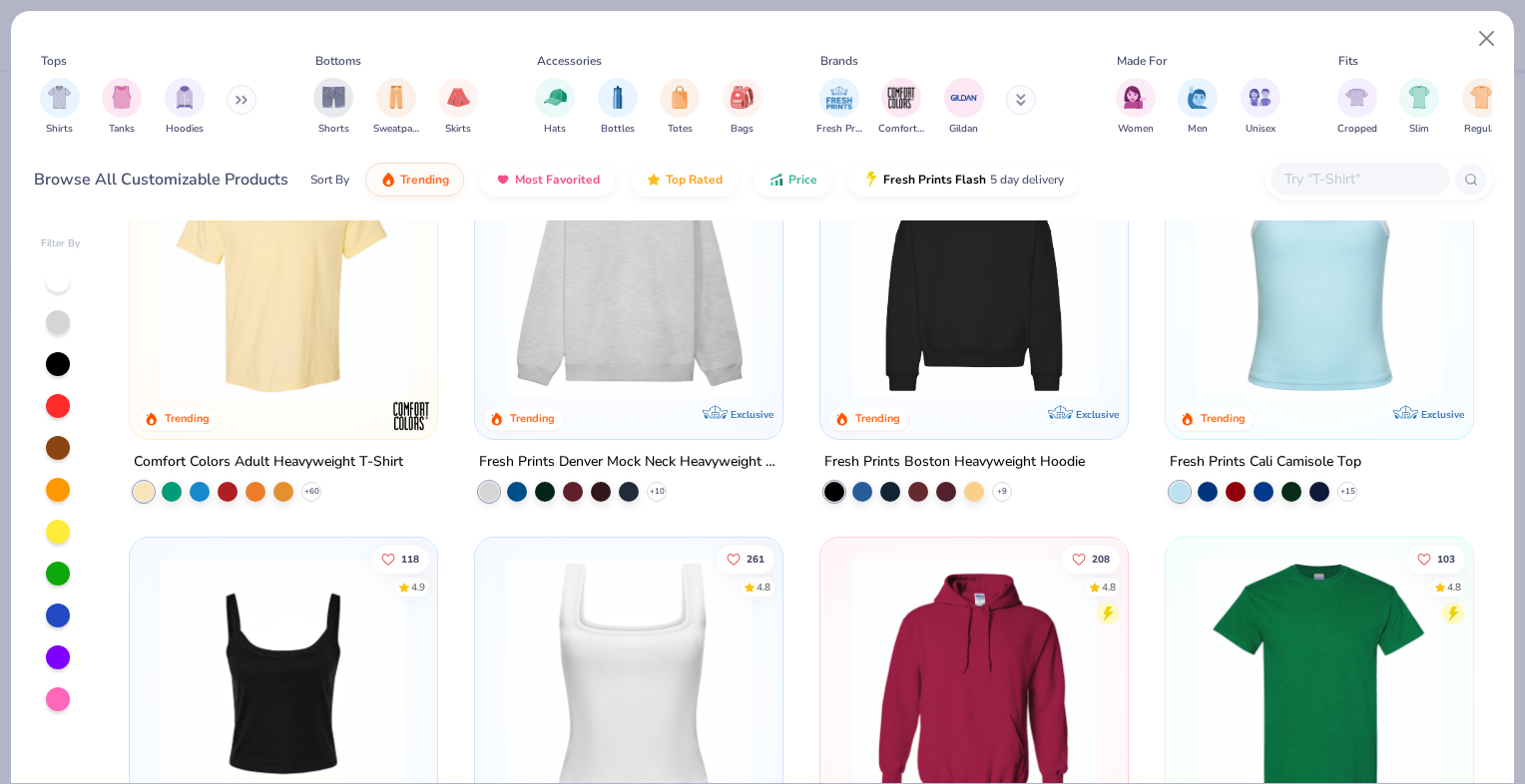 scroll, scrollTop: 0, scrollLeft: 0, axis: both 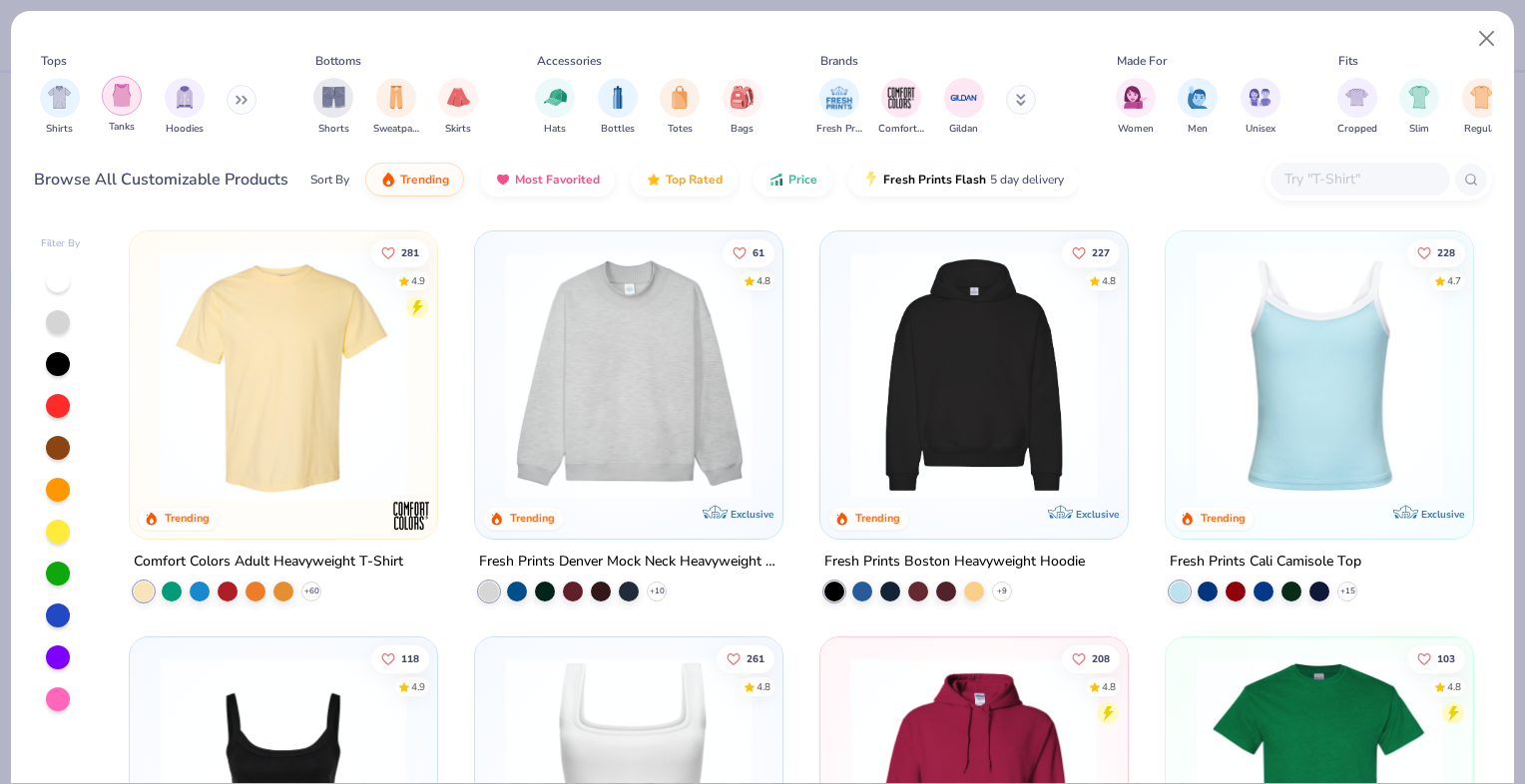 click at bounding box center (122, 95) 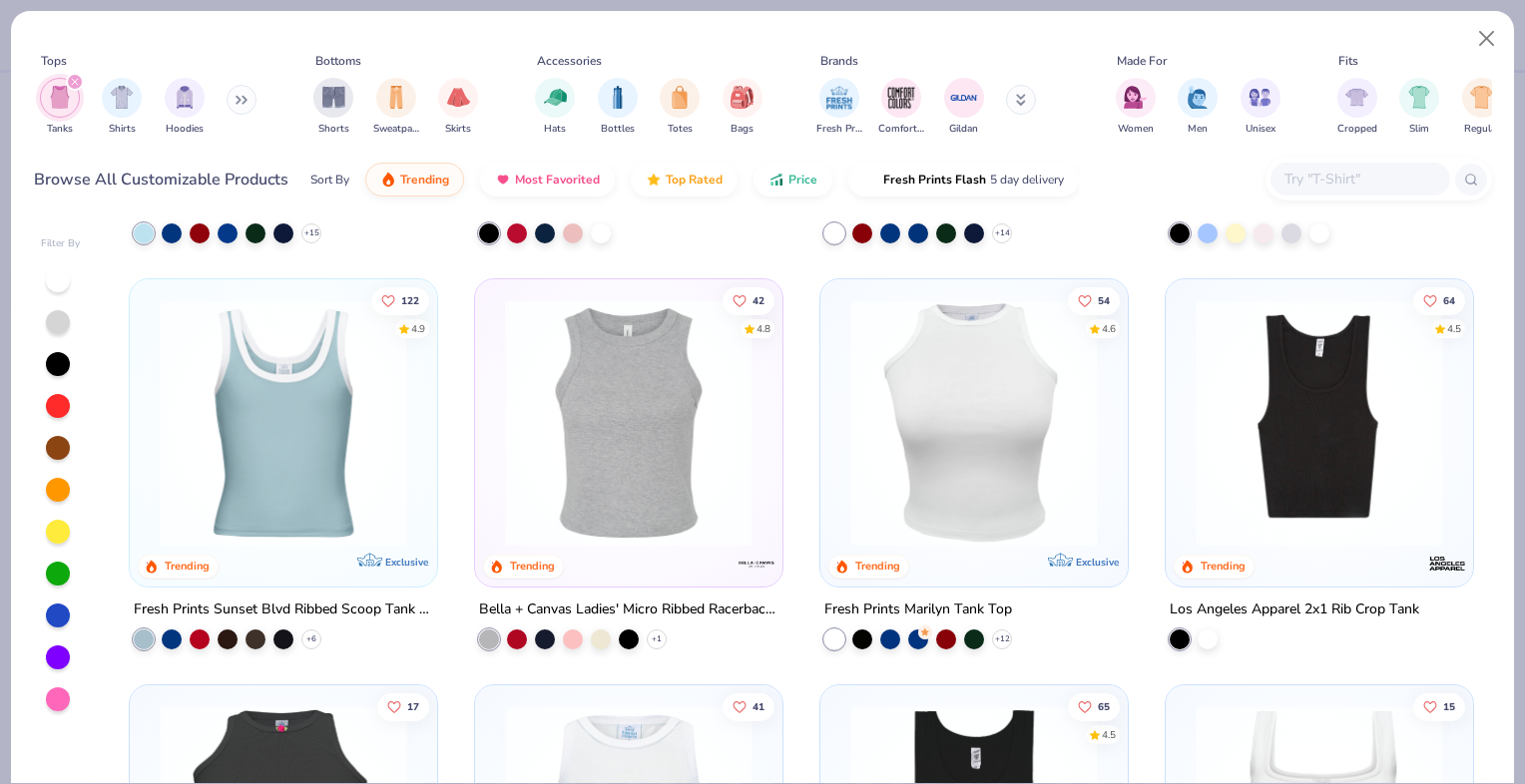 scroll, scrollTop: 399, scrollLeft: 0, axis: vertical 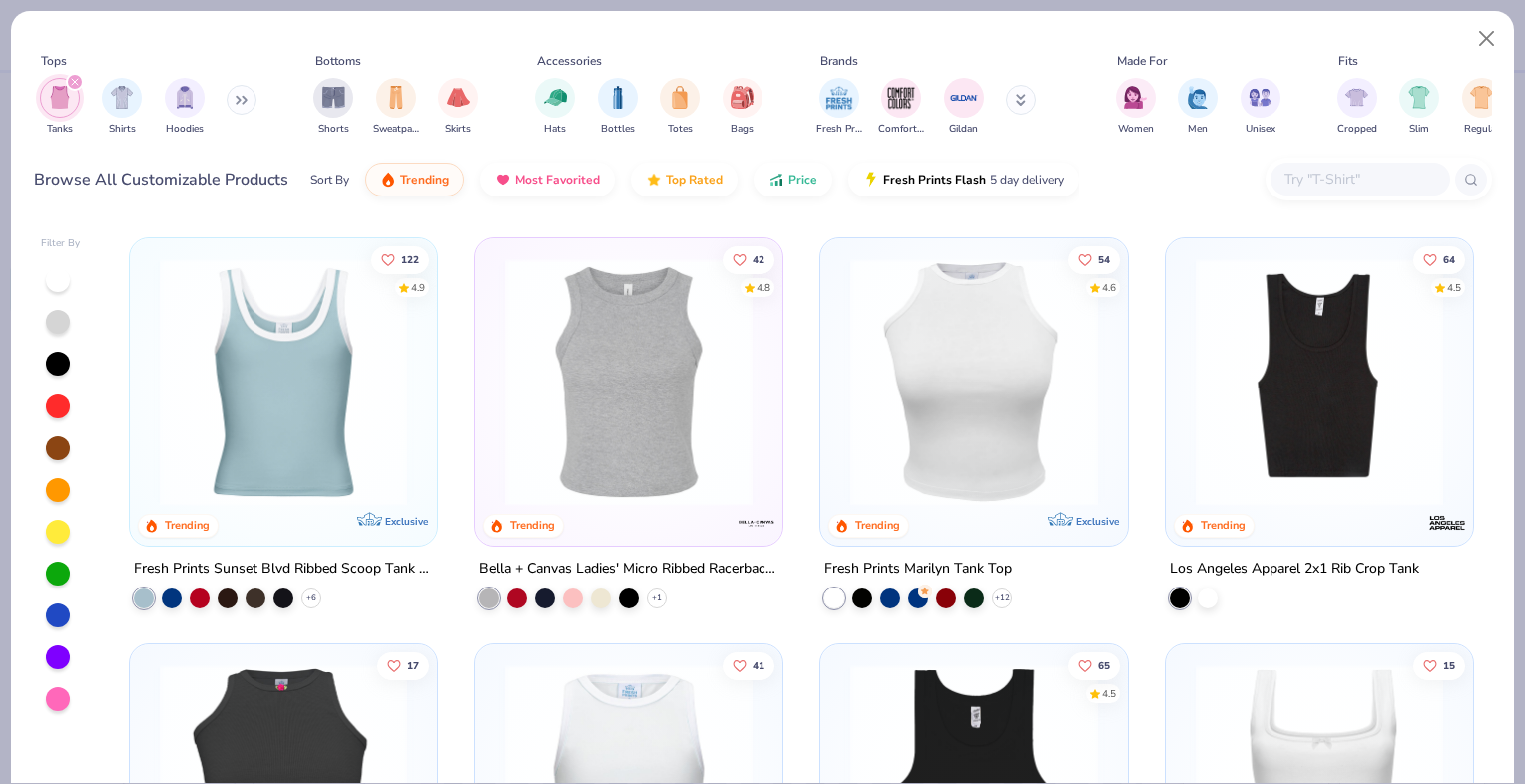 click at bounding box center [629, 382] 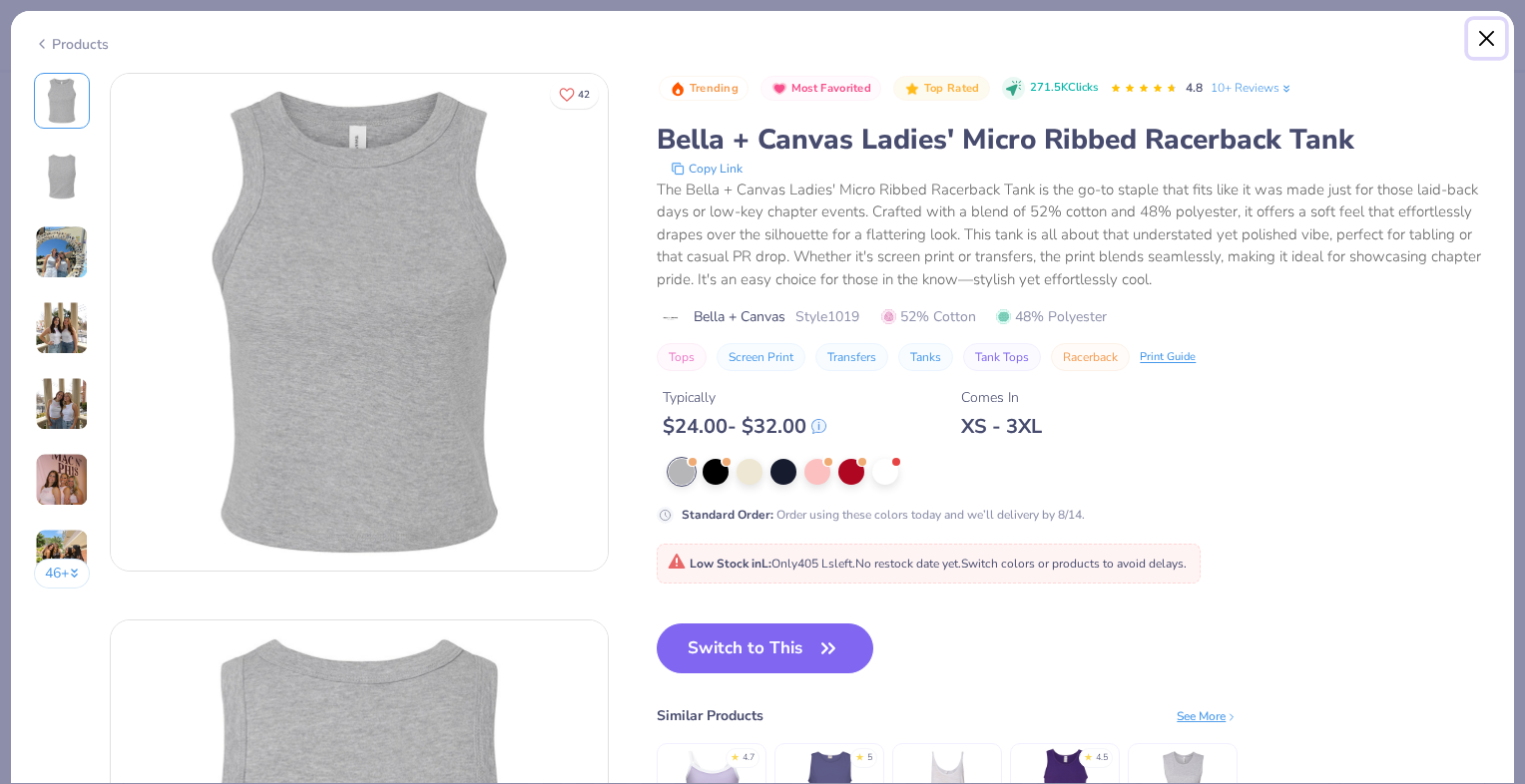 click at bounding box center [1487, 39] 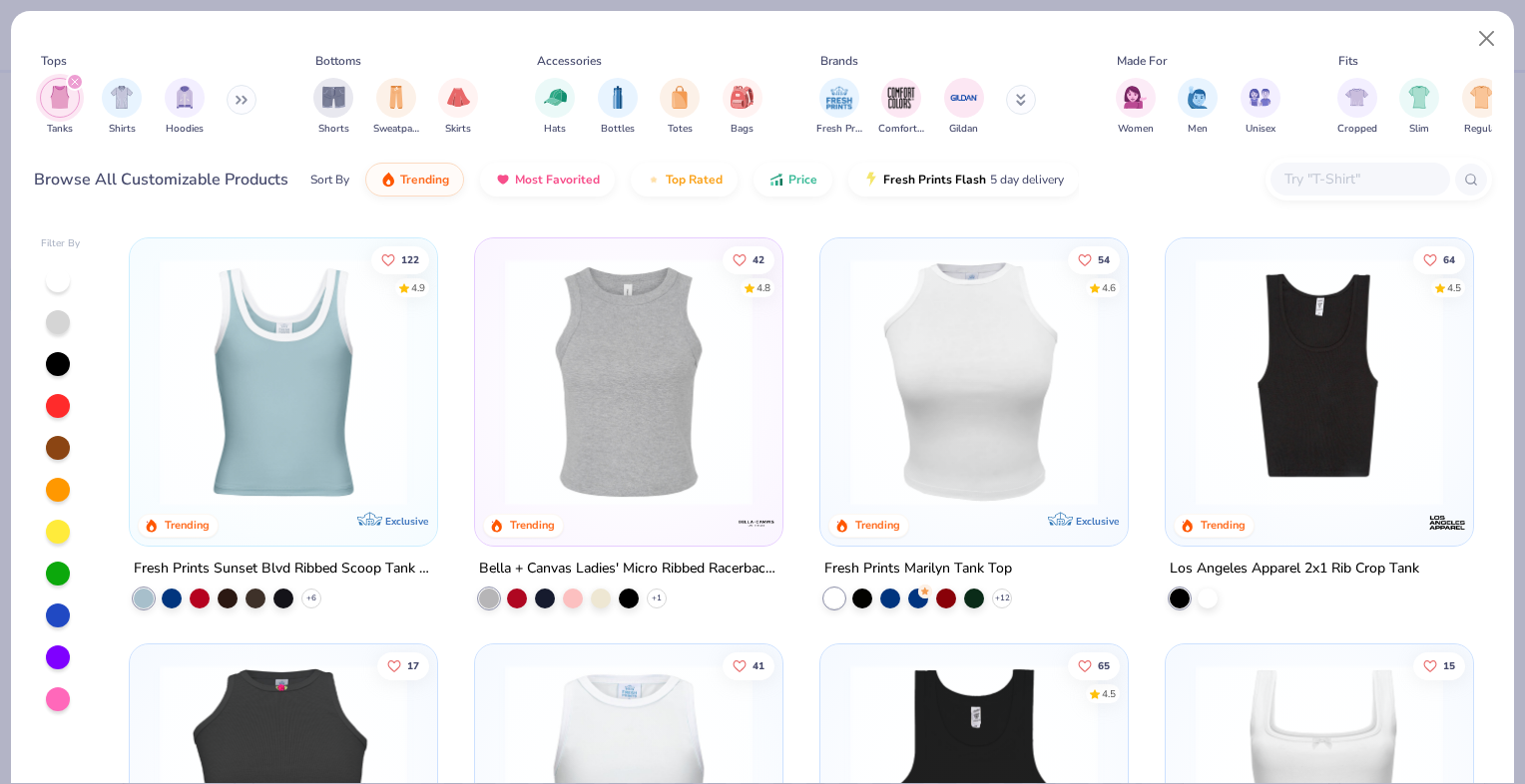 click at bounding box center [974, 382] 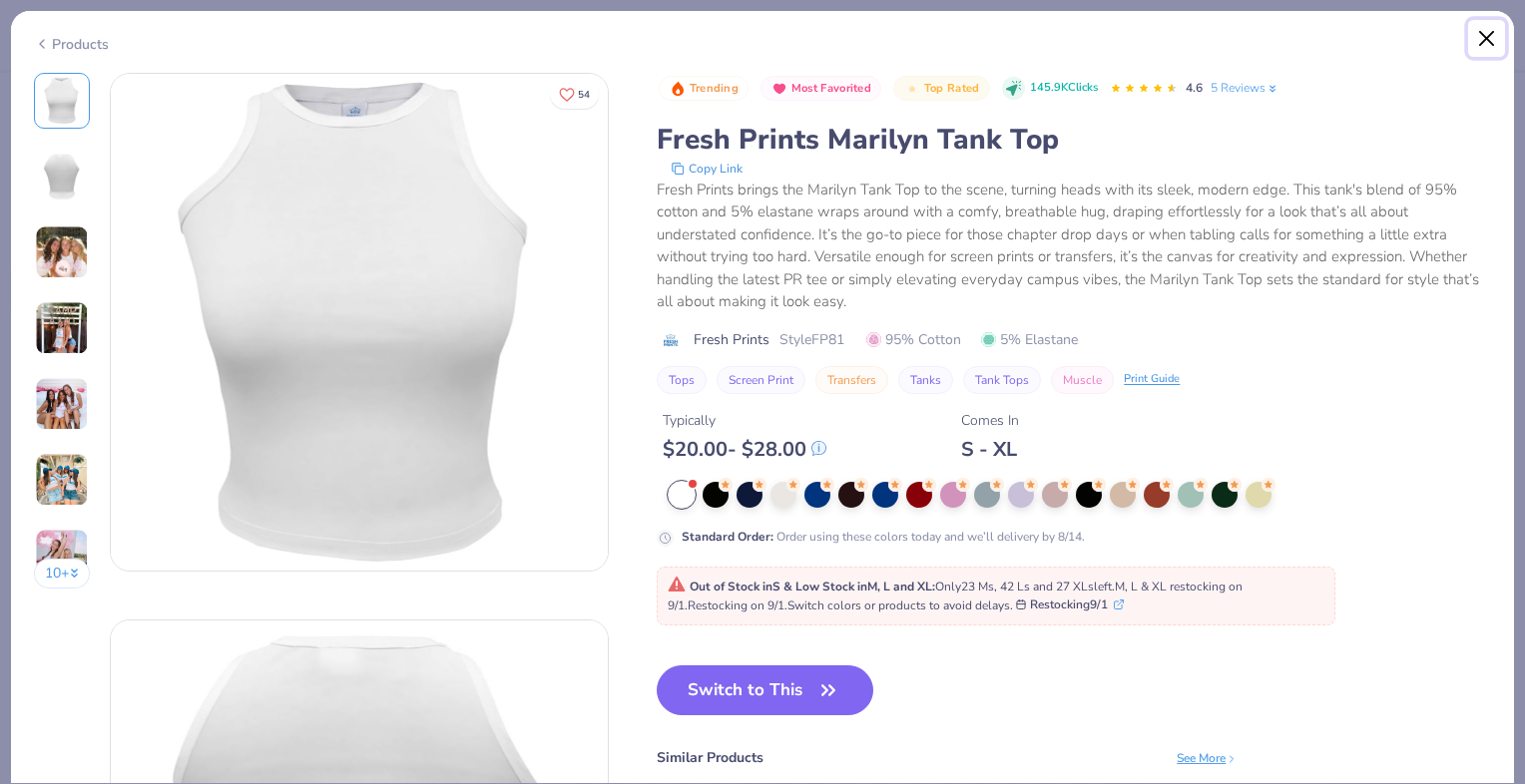 click at bounding box center [1487, 39] 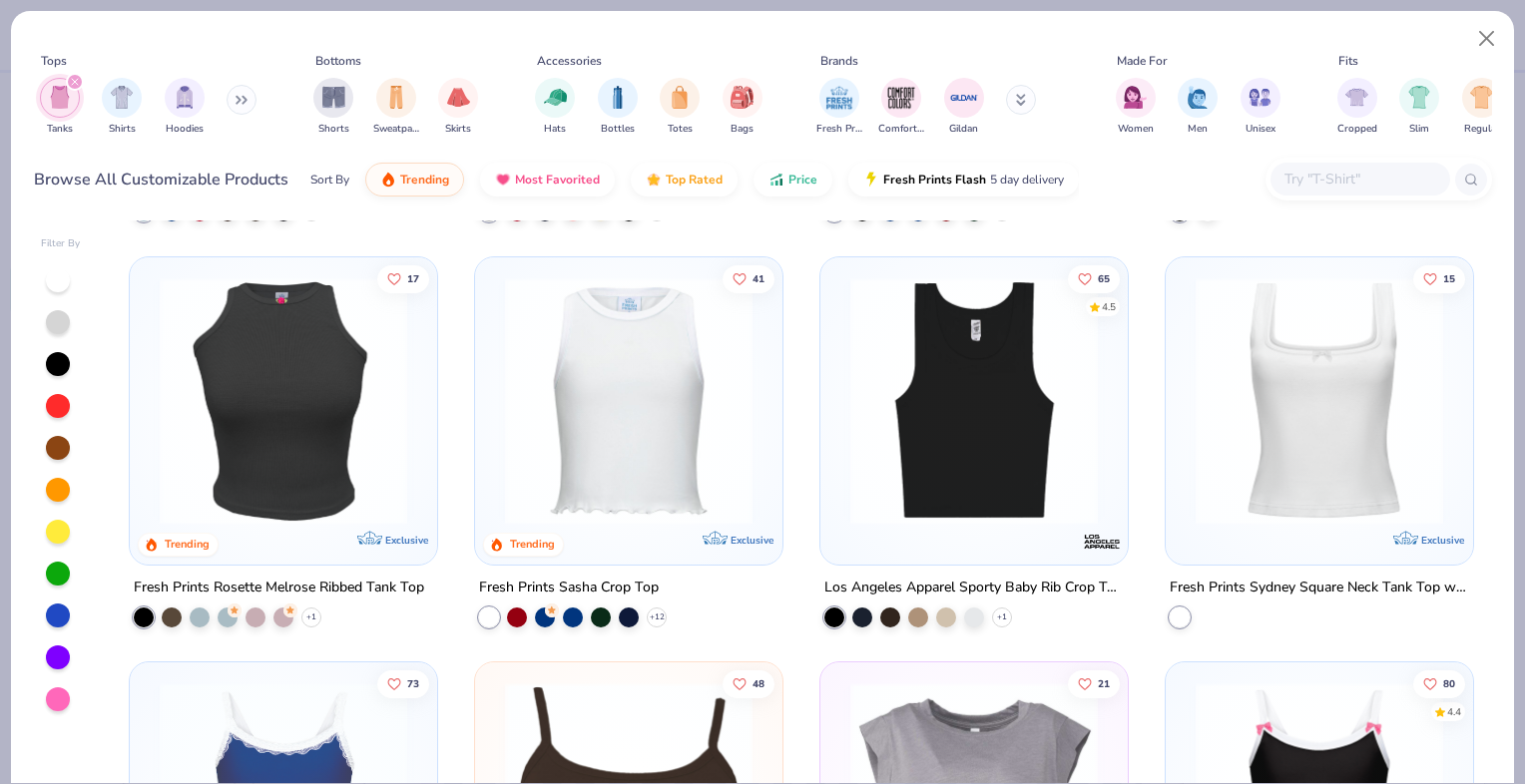 scroll, scrollTop: 798, scrollLeft: 0, axis: vertical 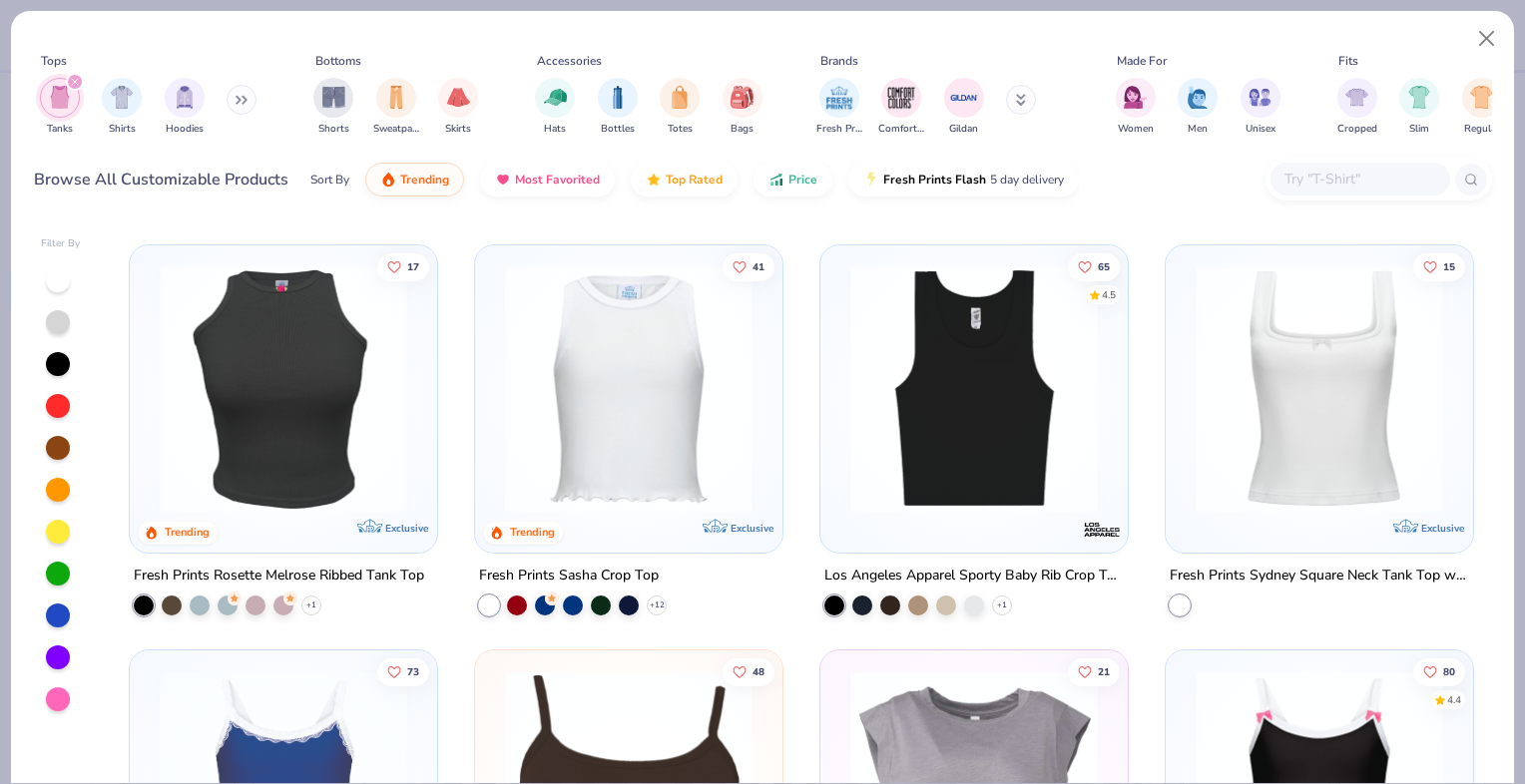 click at bounding box center [629, 388] 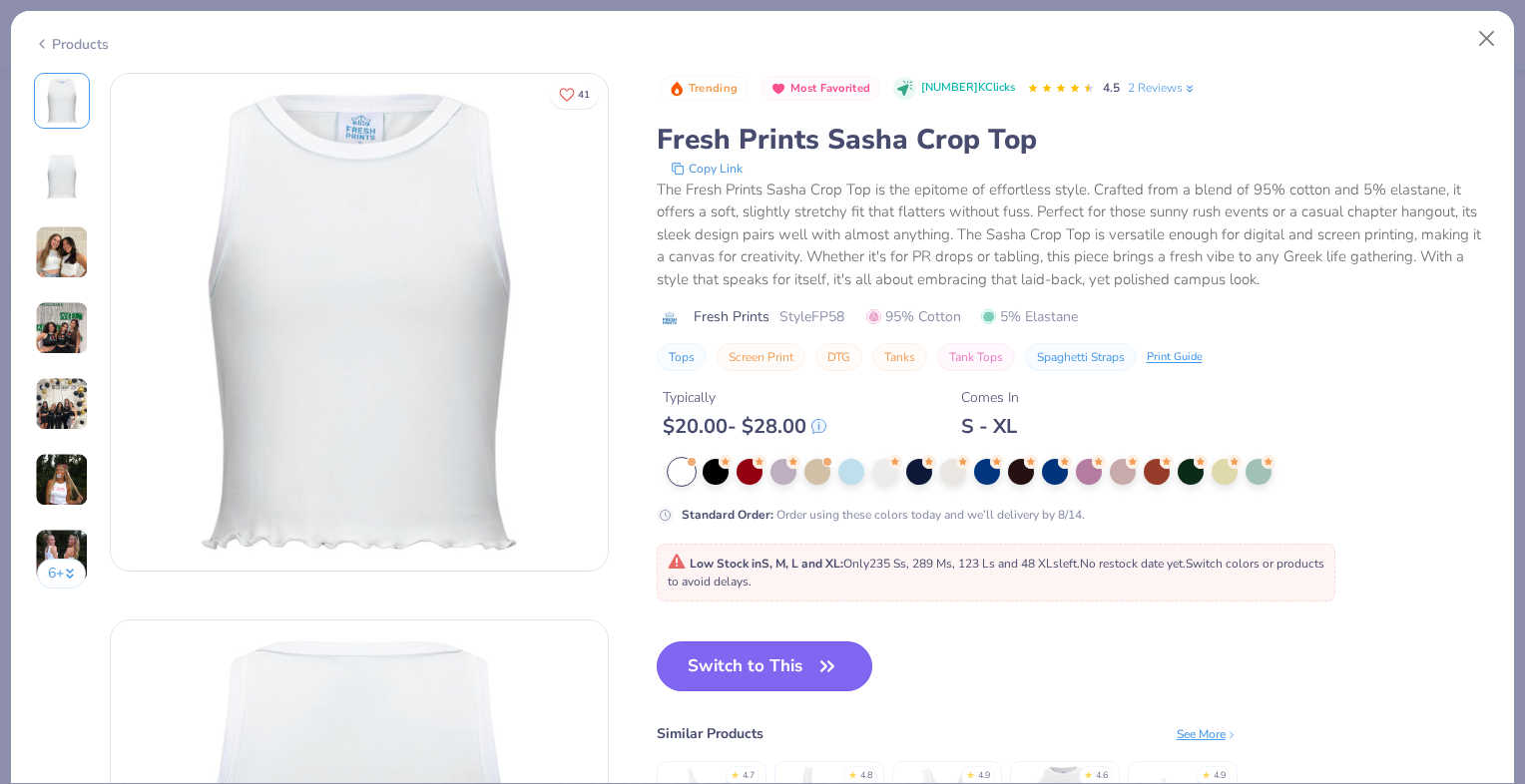 click on "Switch to This" at bounding box center (764, 666) 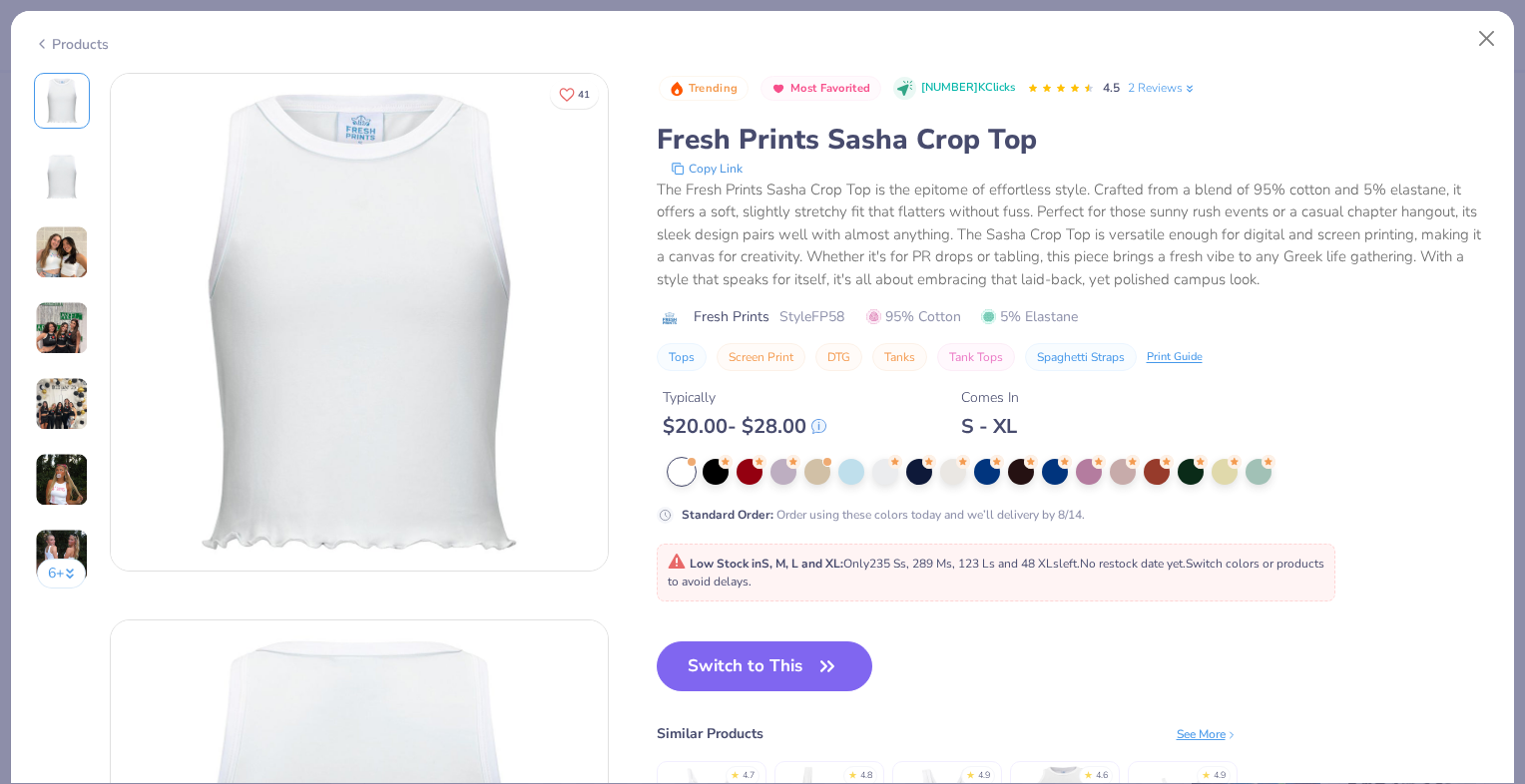 scroll, scrollTop: 990, scrollLeft: 0, axis: vertical 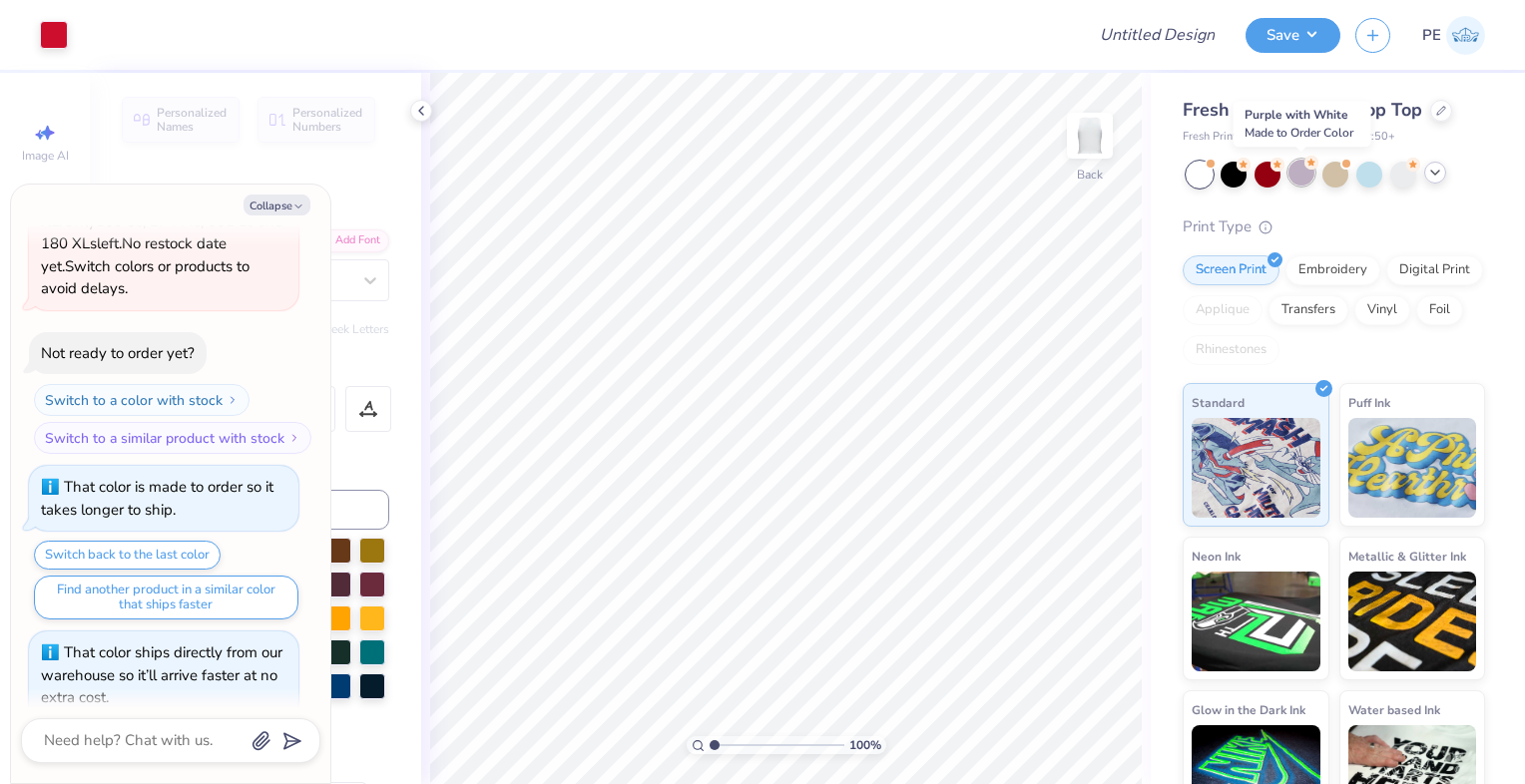 click 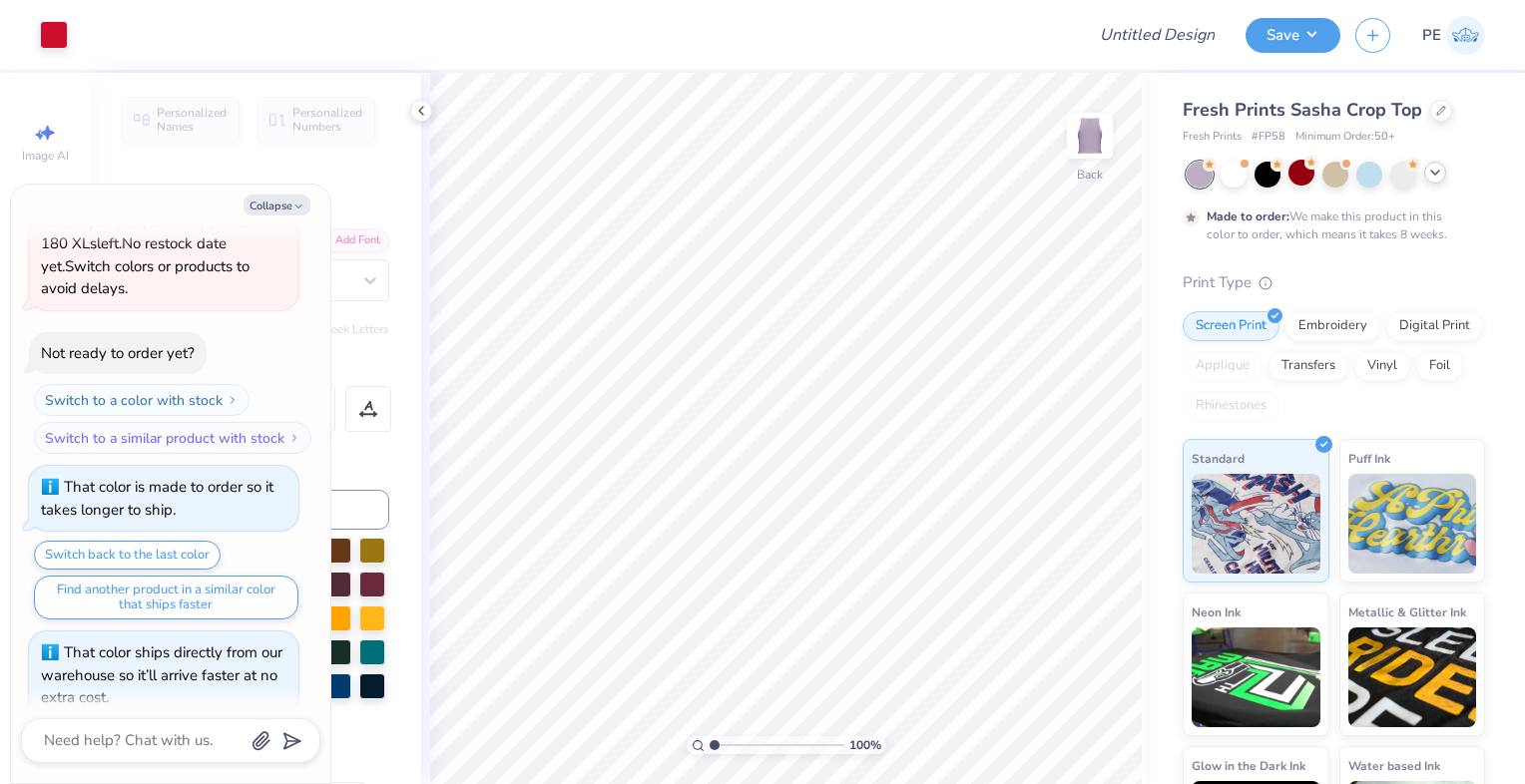 scroll, scrollTop: 1156, scrollLeft: 0, axis: vertical 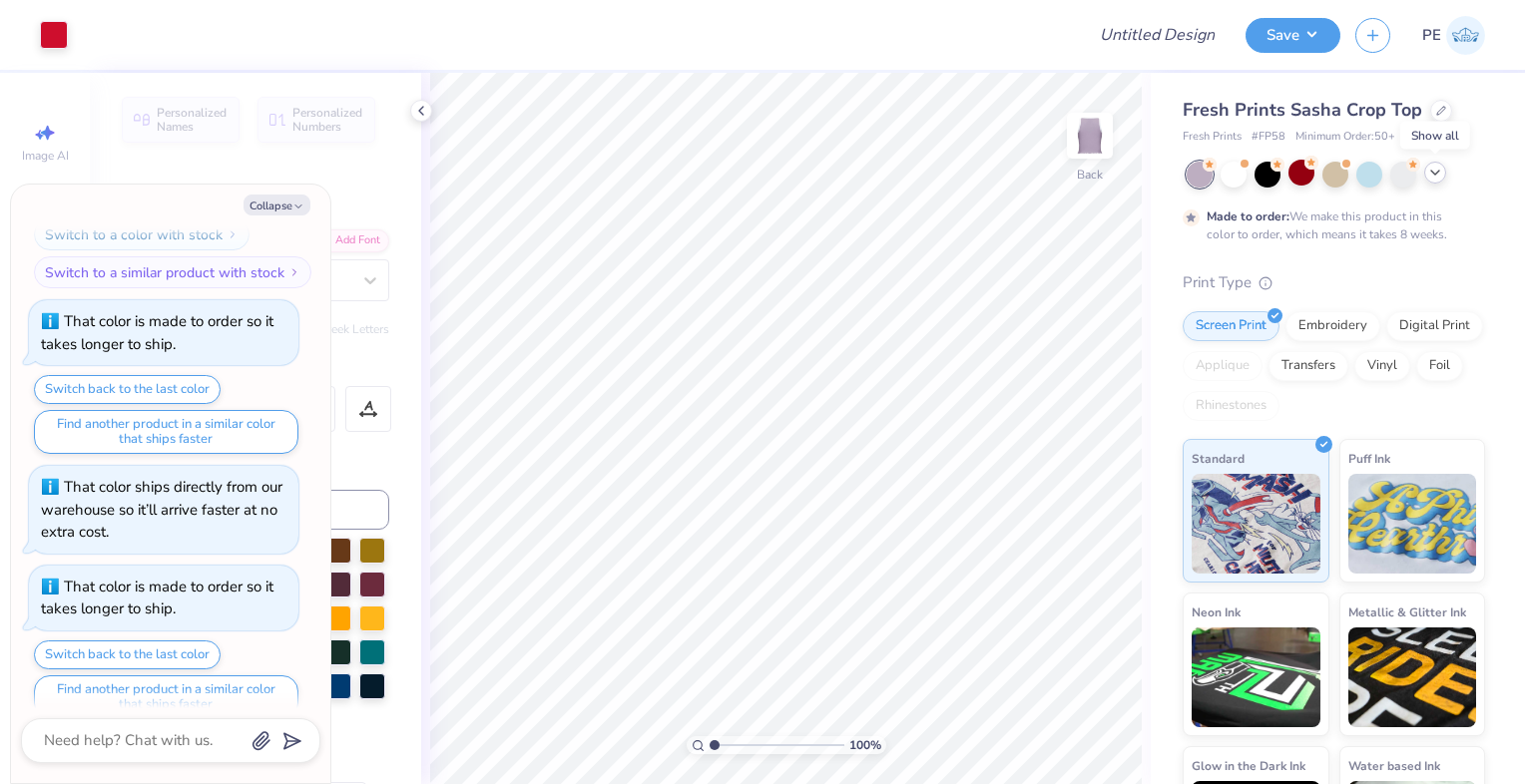 click 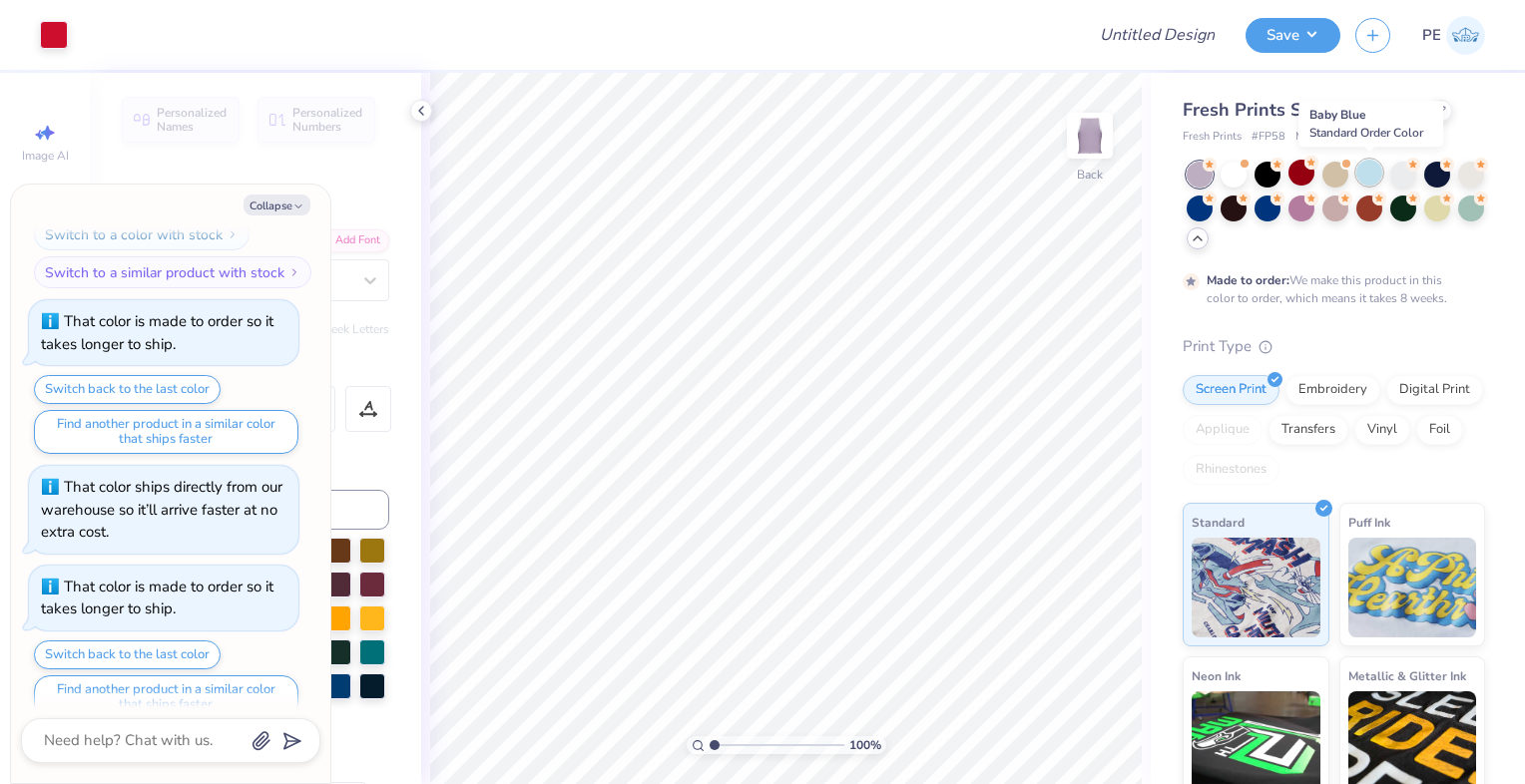 click at bounding box center (1369, 173) 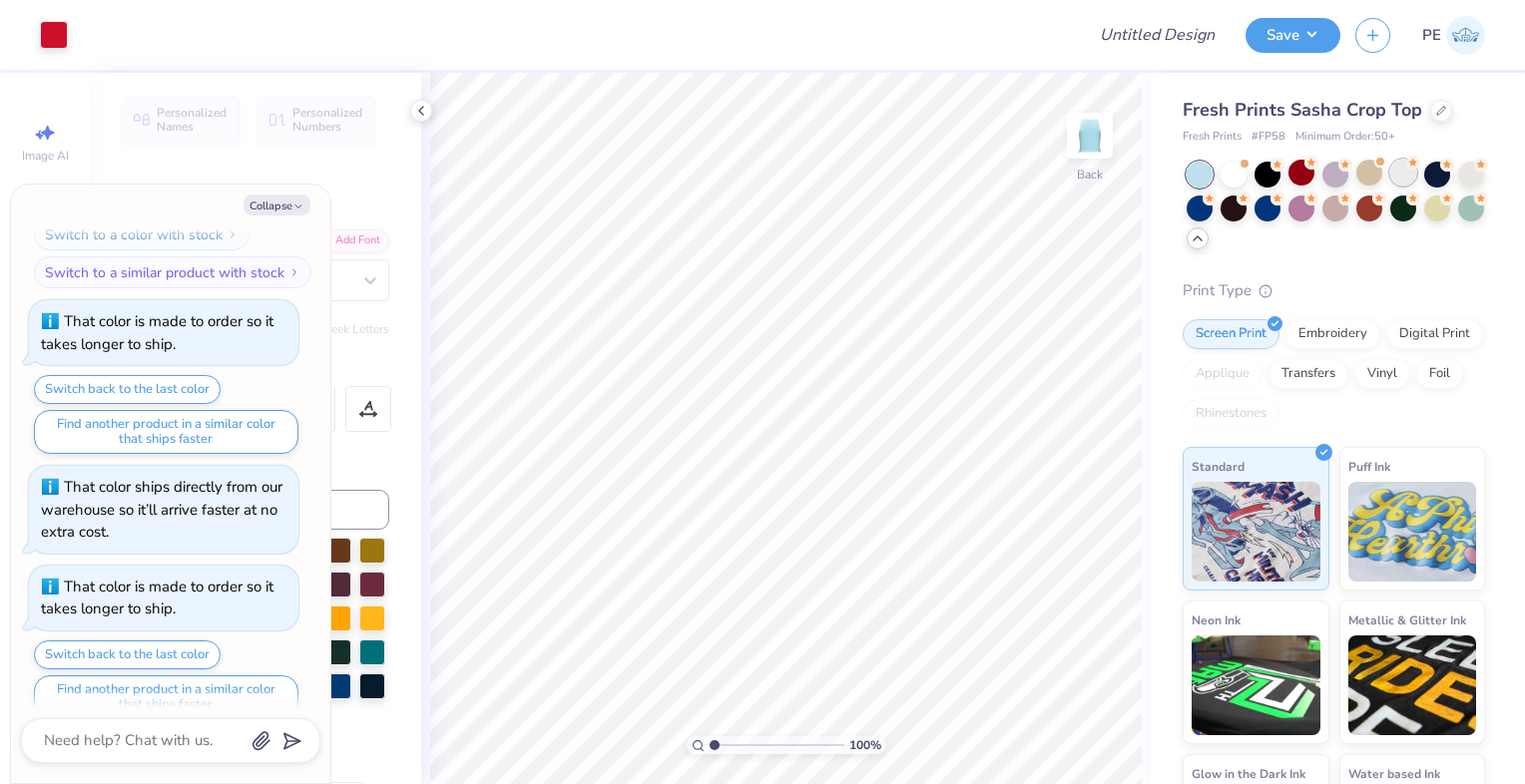 scroll, scrollTop: 1255, scrollLeft: 0, axis: vertical 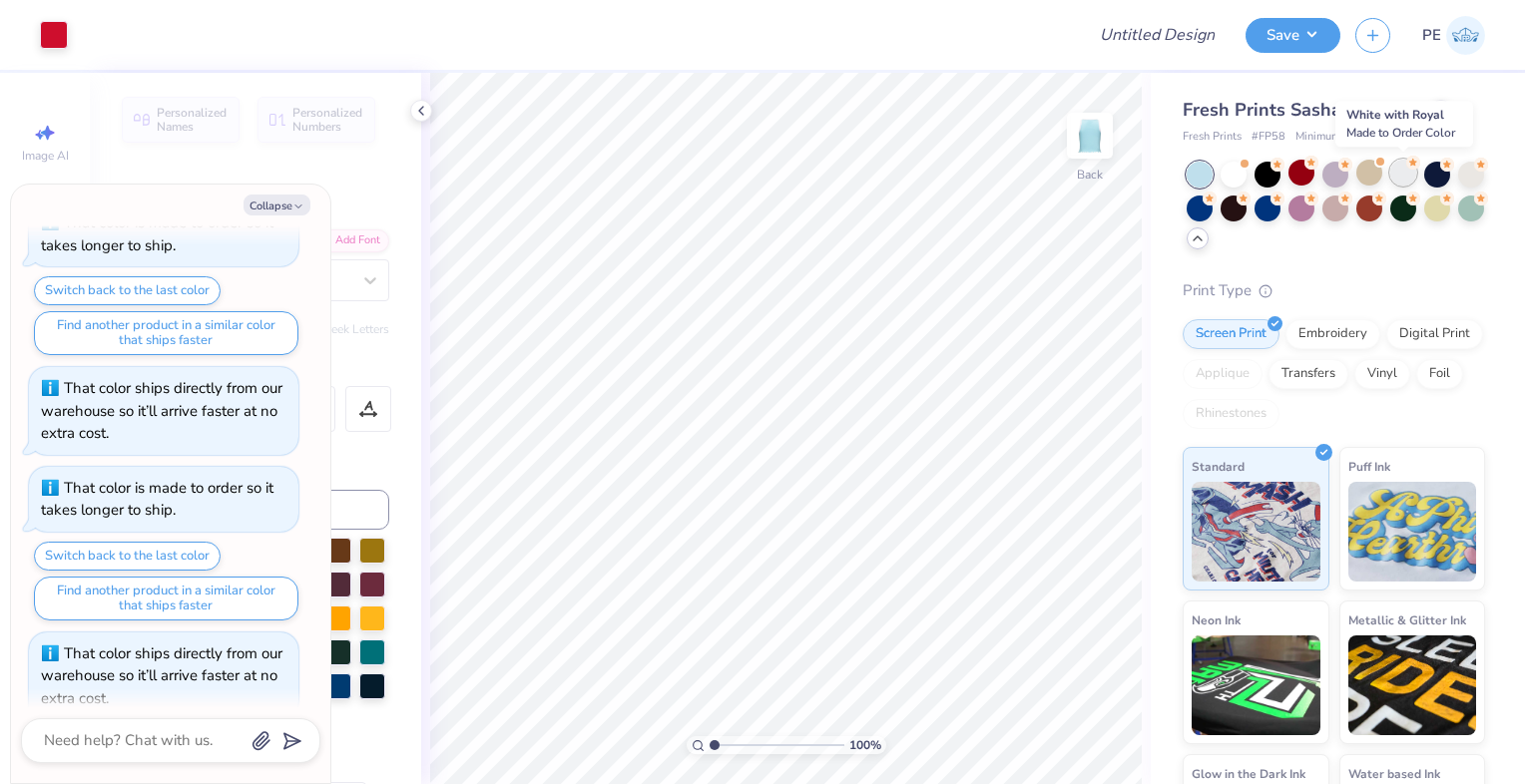 click at bounding box center (1403, 173) 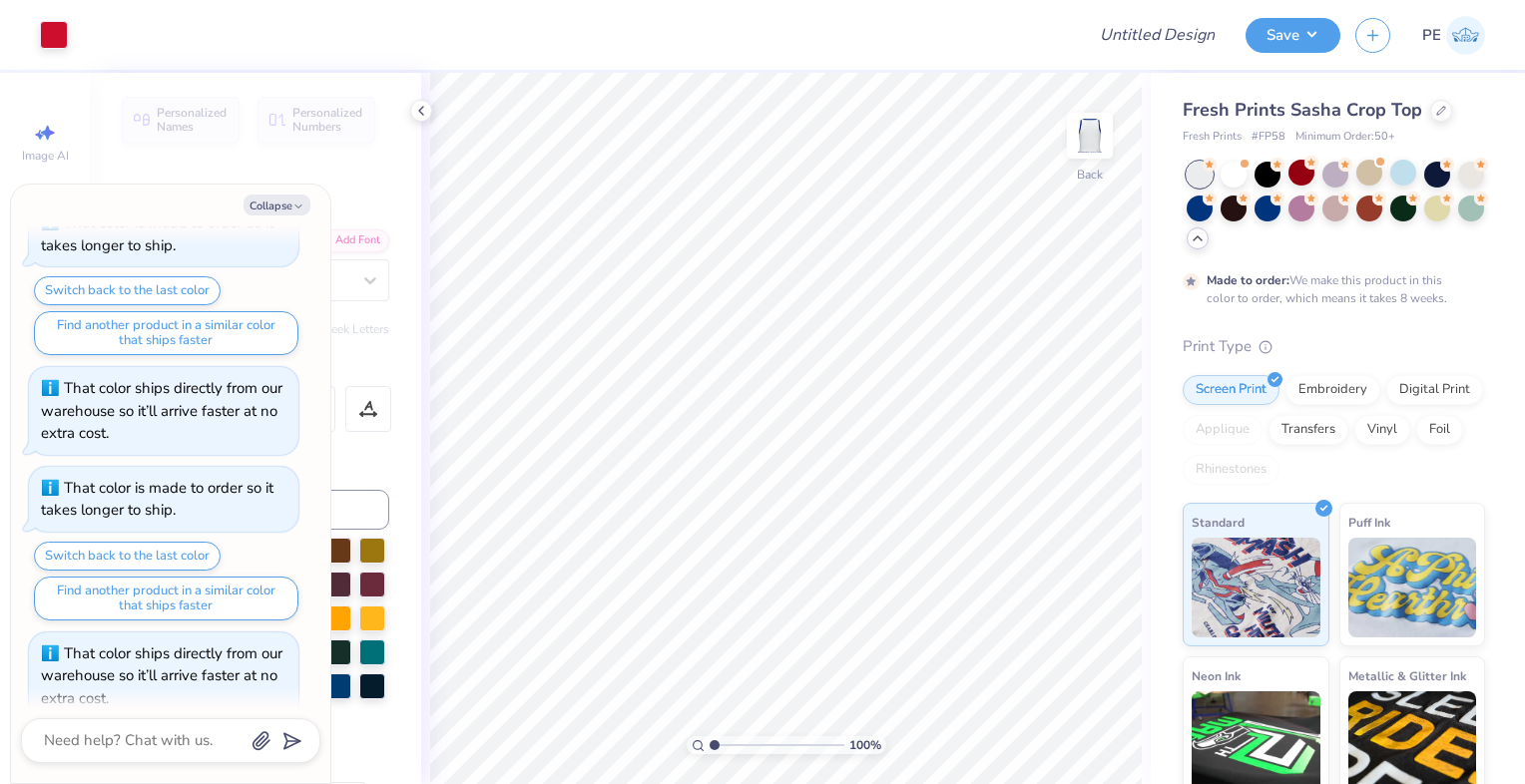 scroll, scrollTop: 1420, scrollLeft: 0, axis: vertical 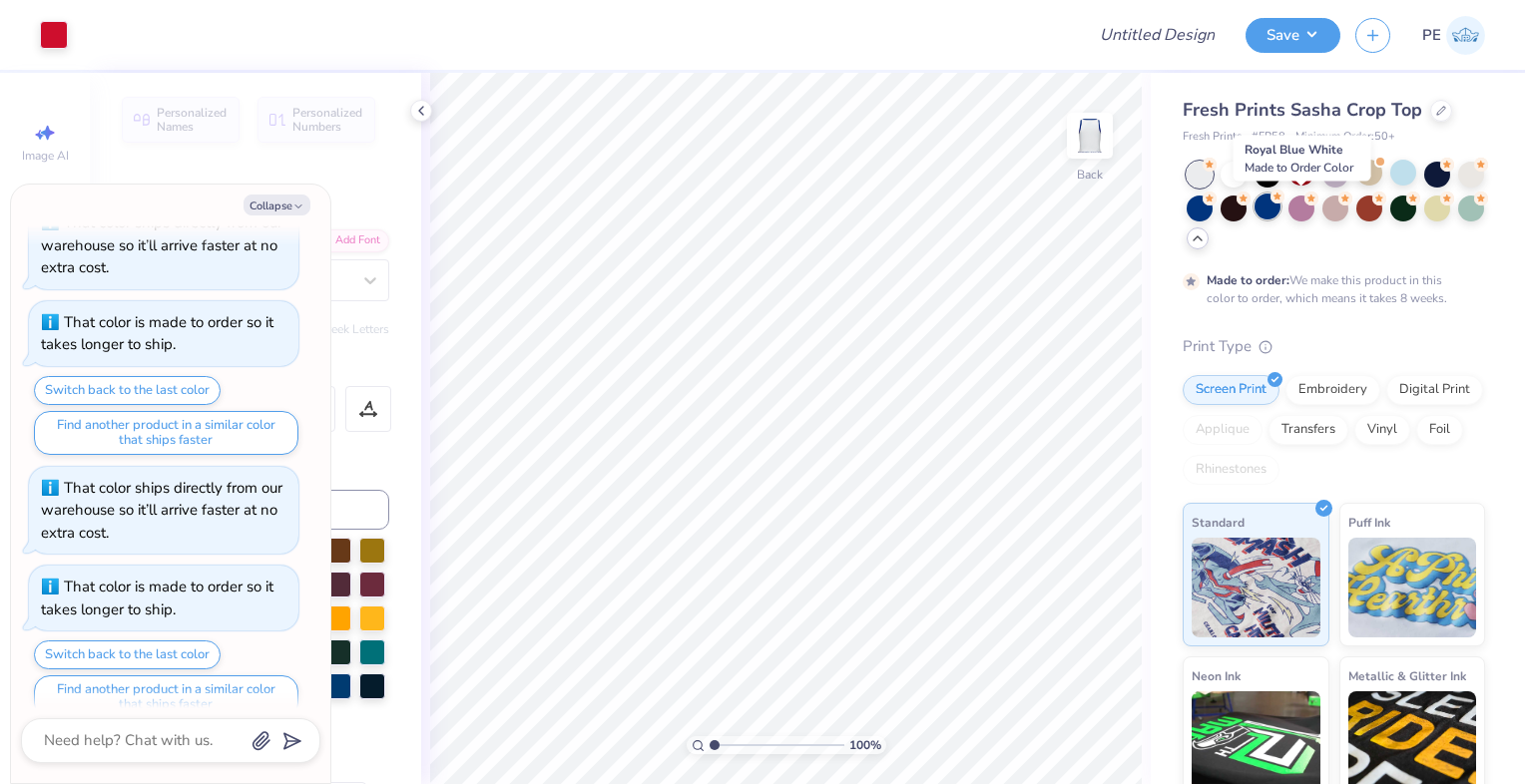 click at bounding box center (1268, 206) 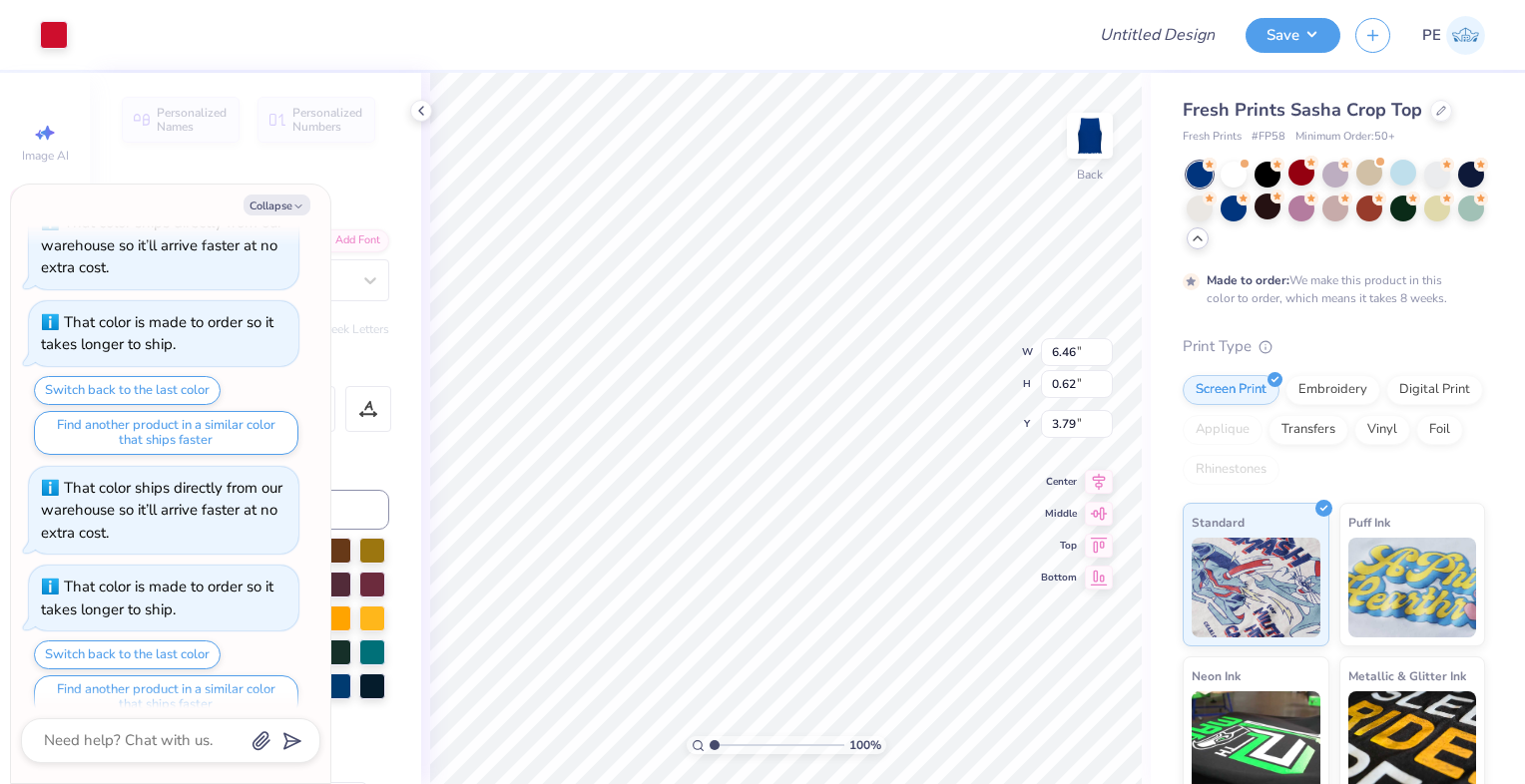 type on "x" 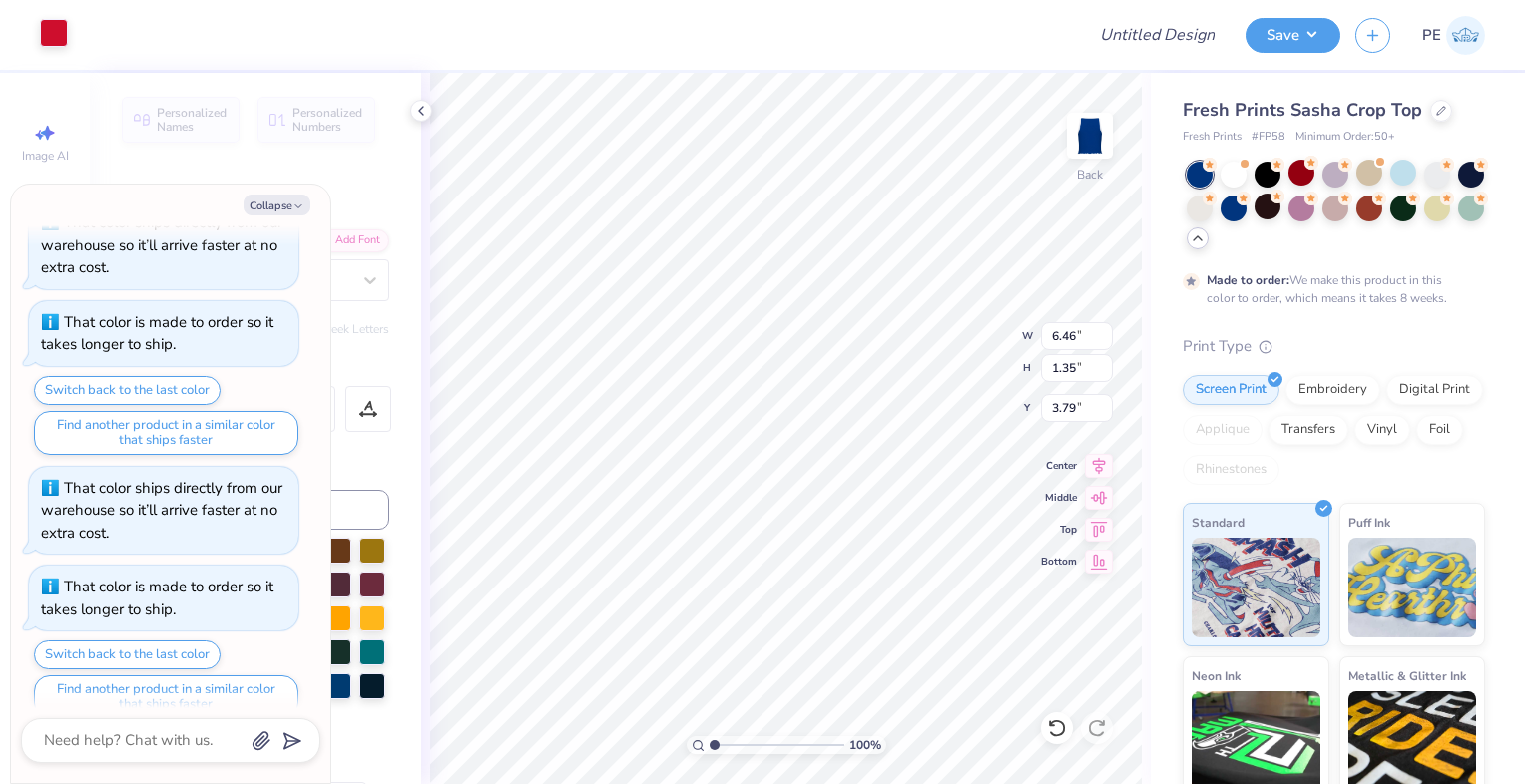 click at bounding box center (54, 33) 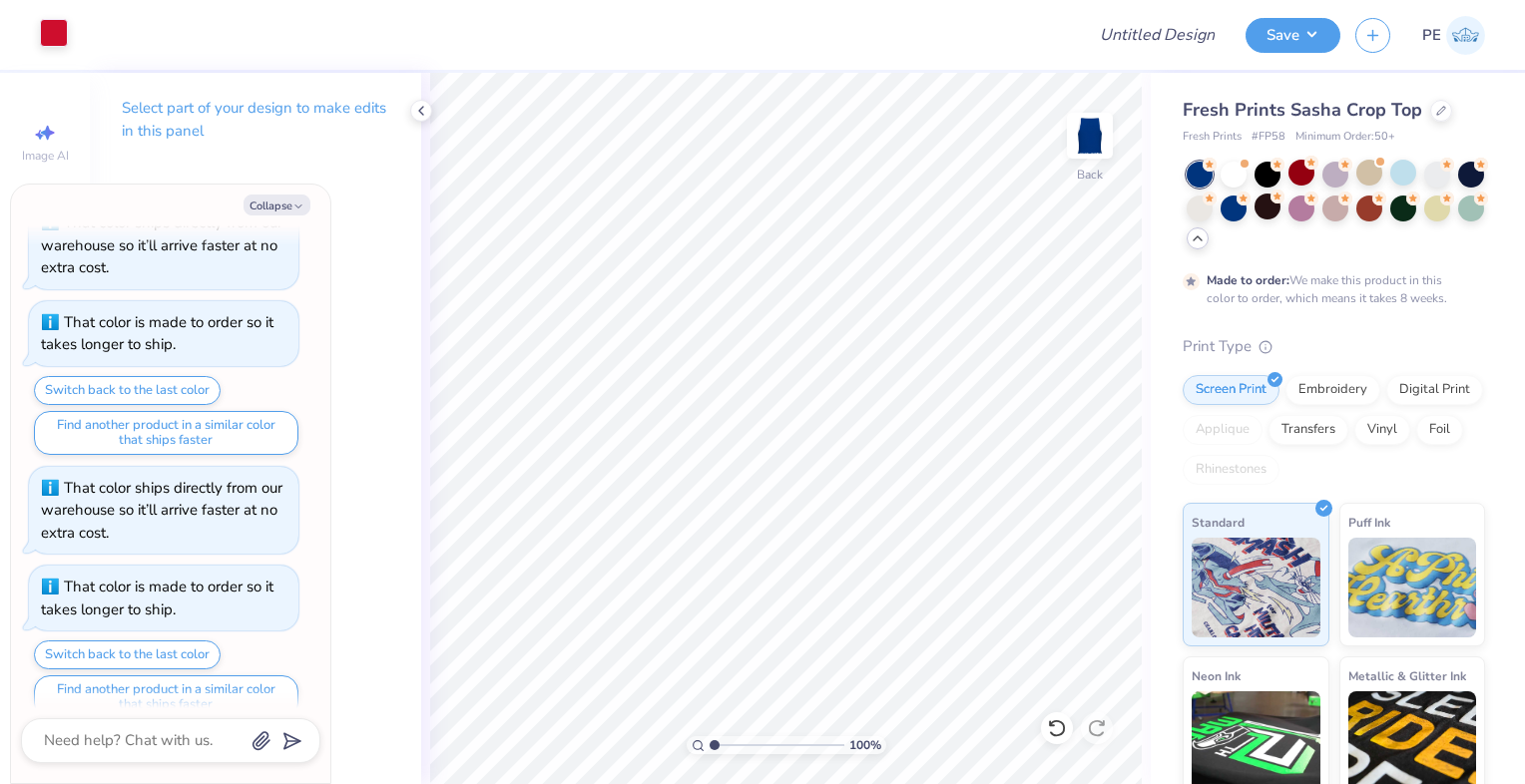 click at bounding box center [54, 33] 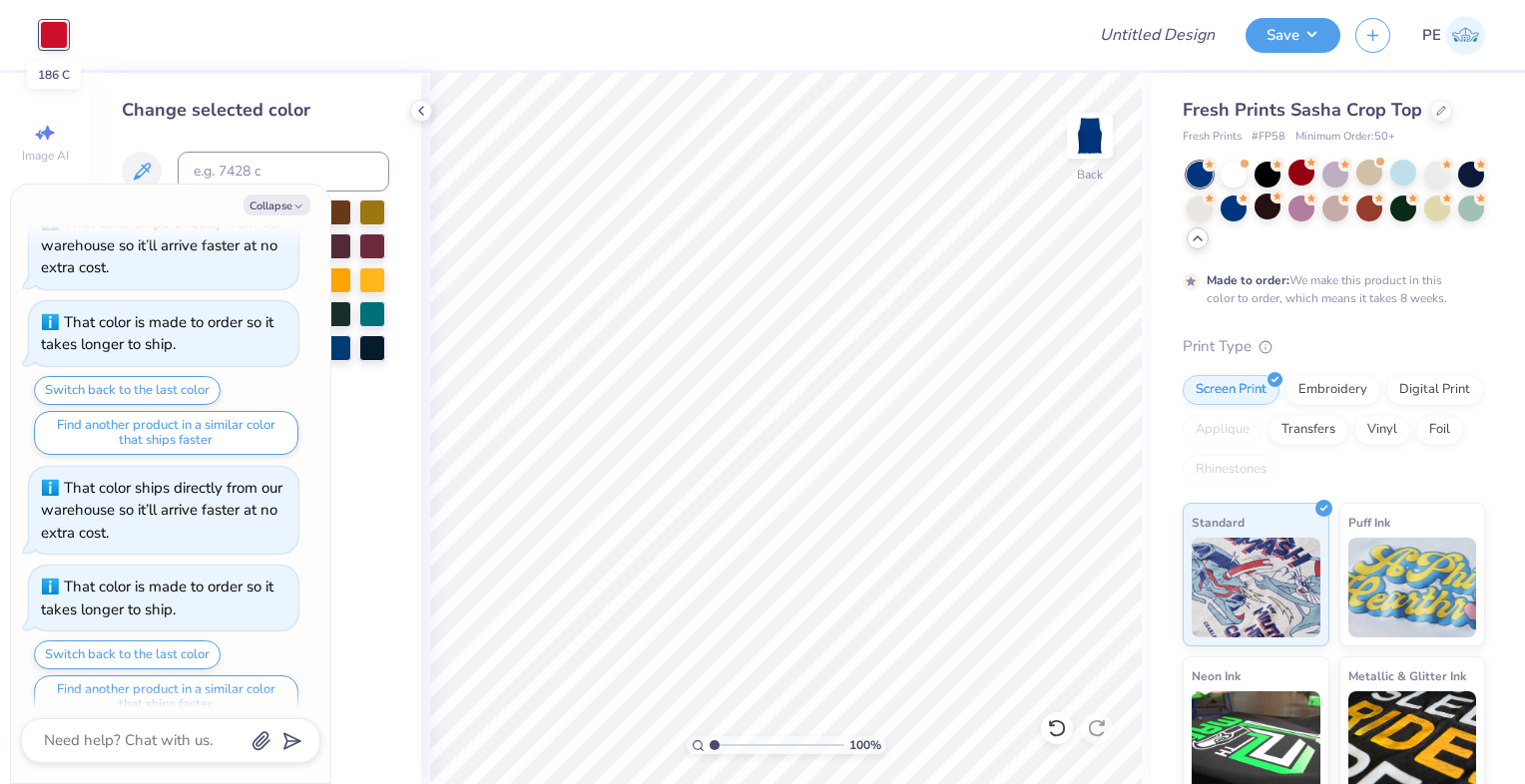 click at bounding box center (54, 35) 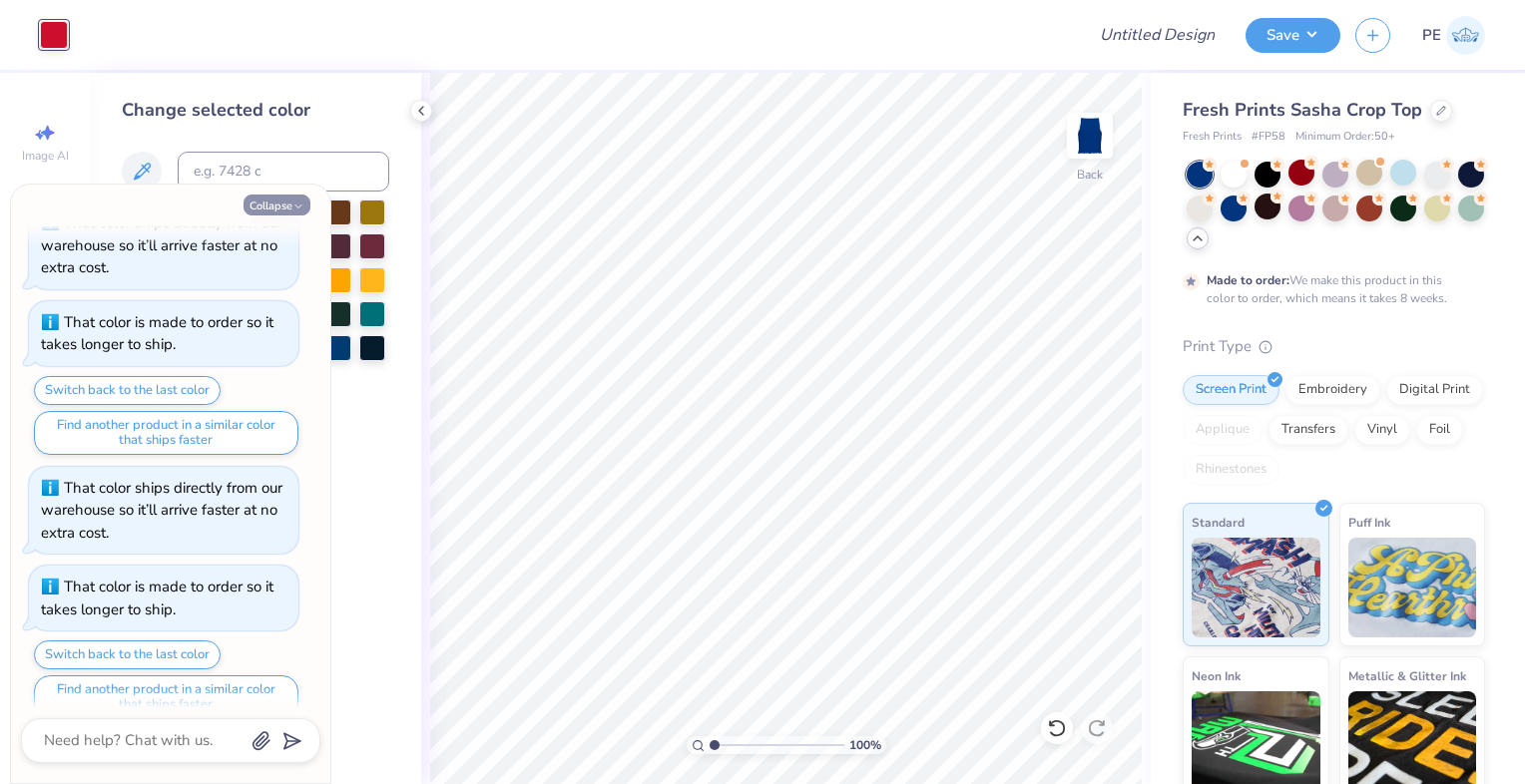 click 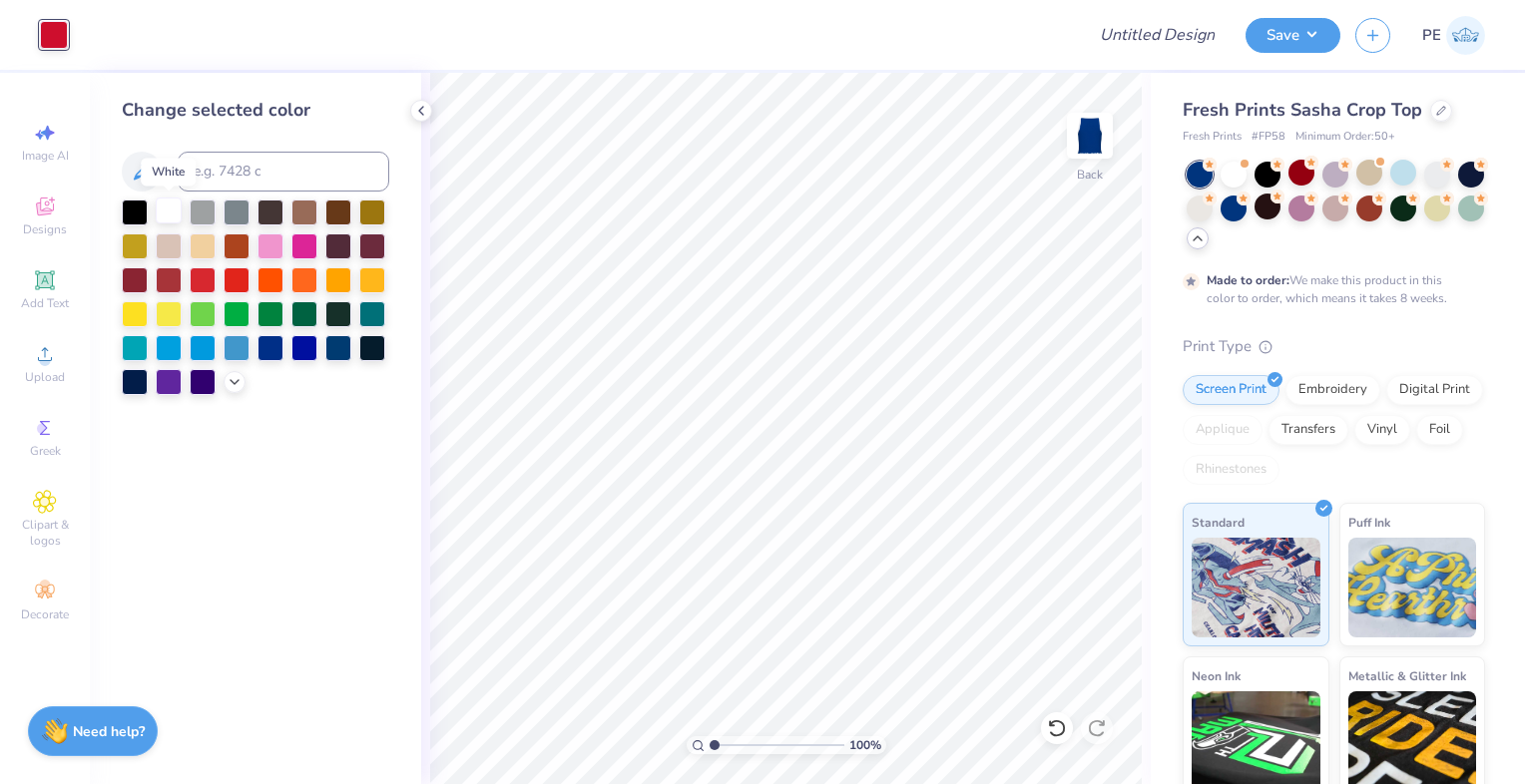 click at bounding box center [169, 210] 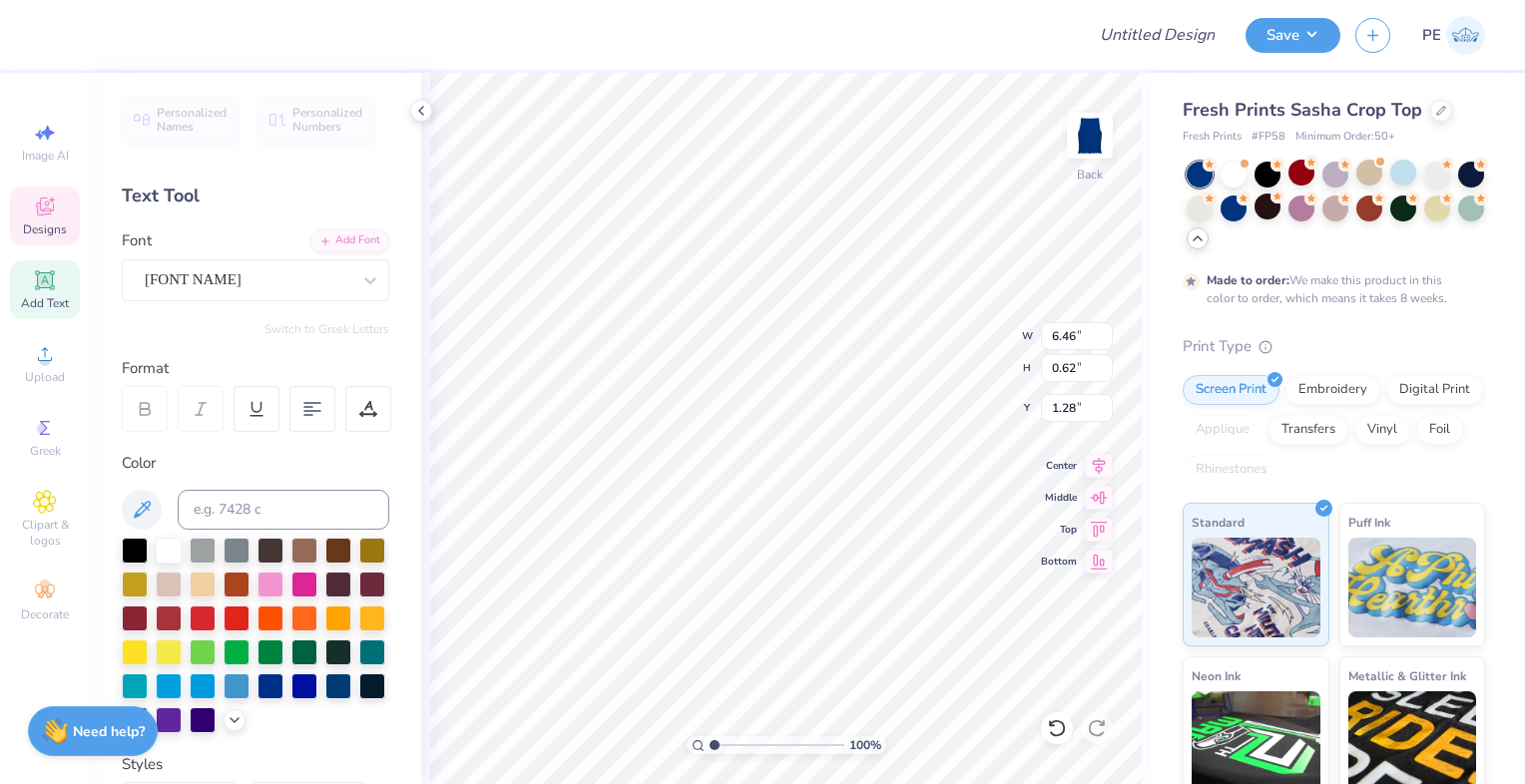 type on "1.28" 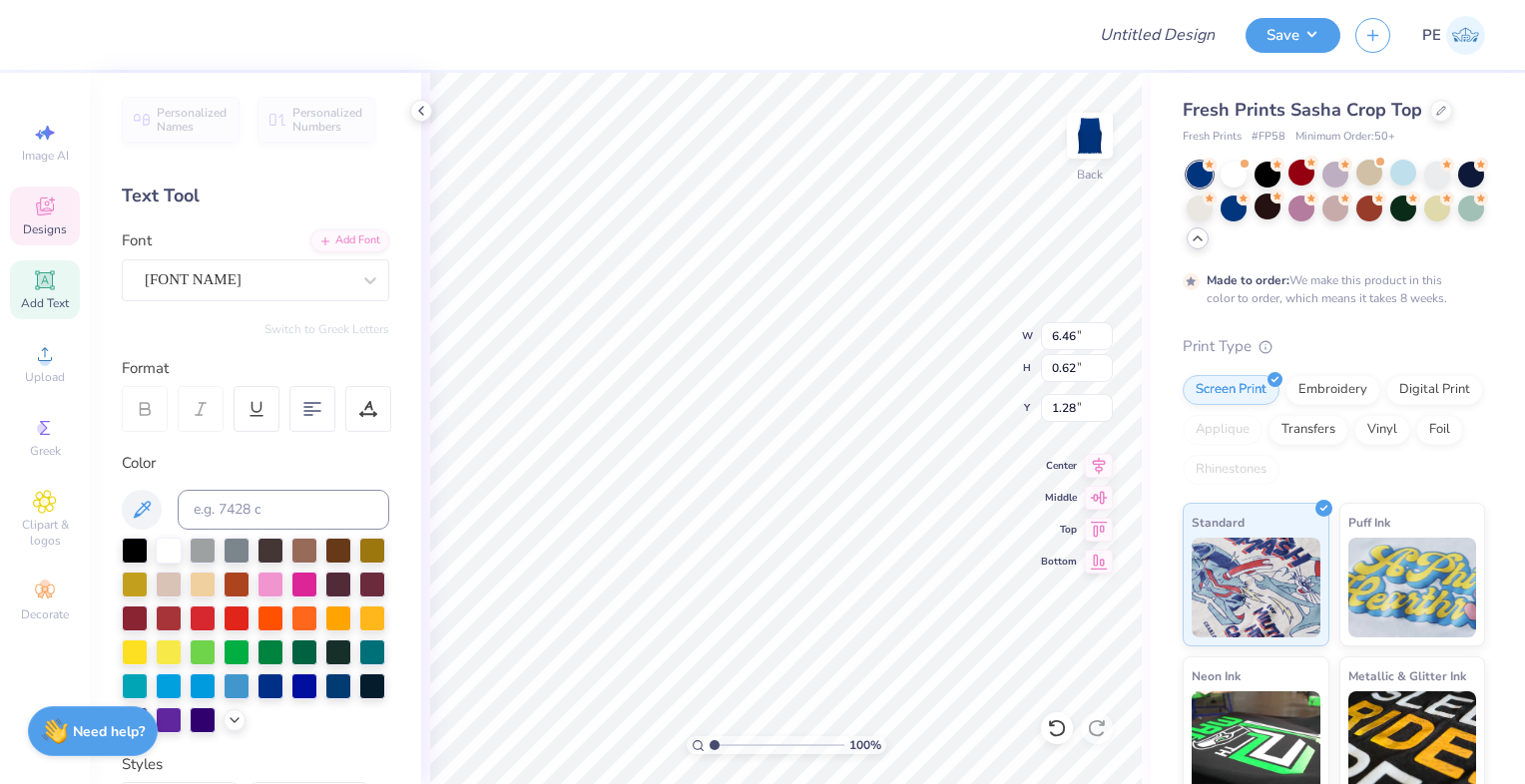 type on "g" 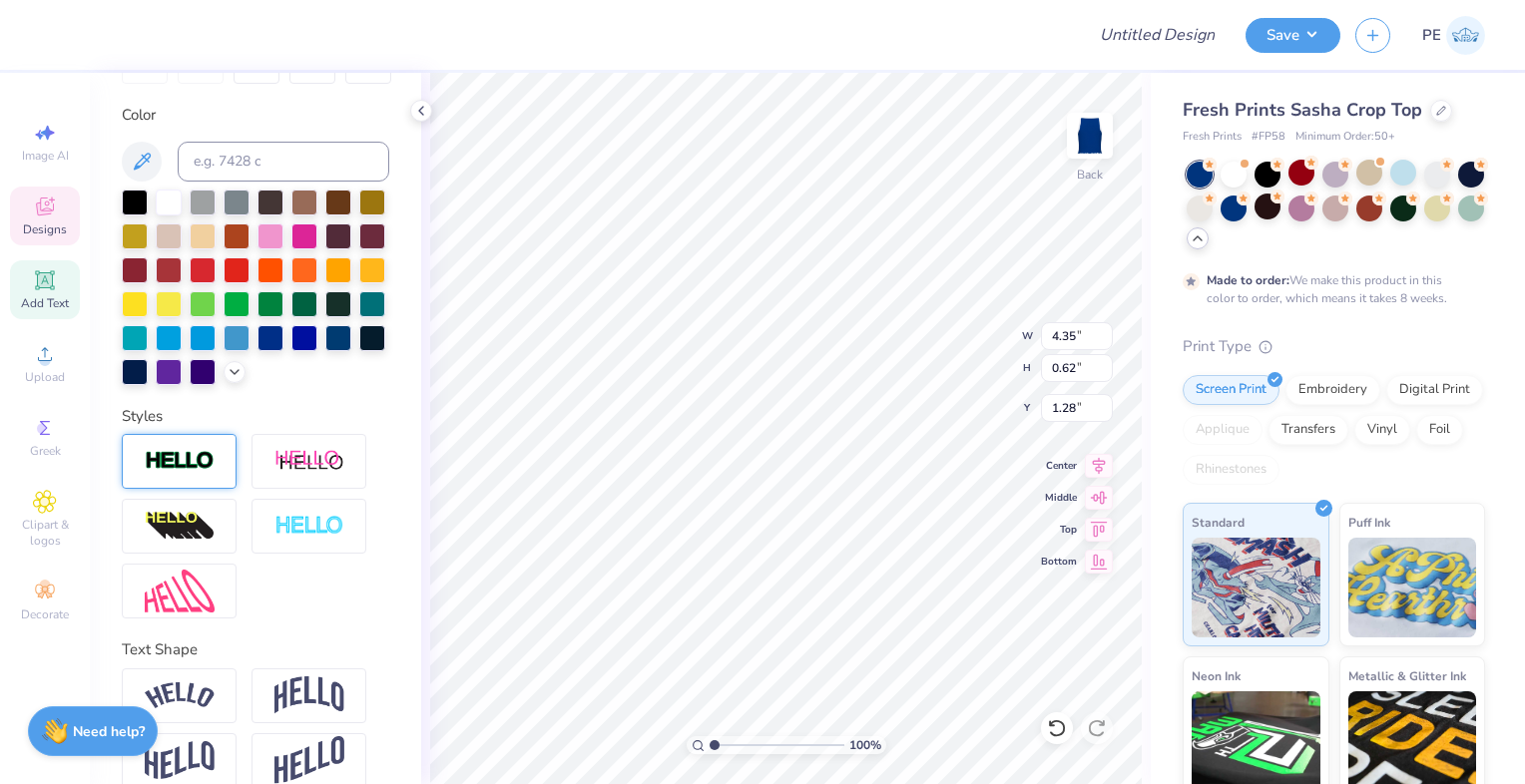 scroll, scrollTop: 408, scrollLeft: 0, axis: vertical 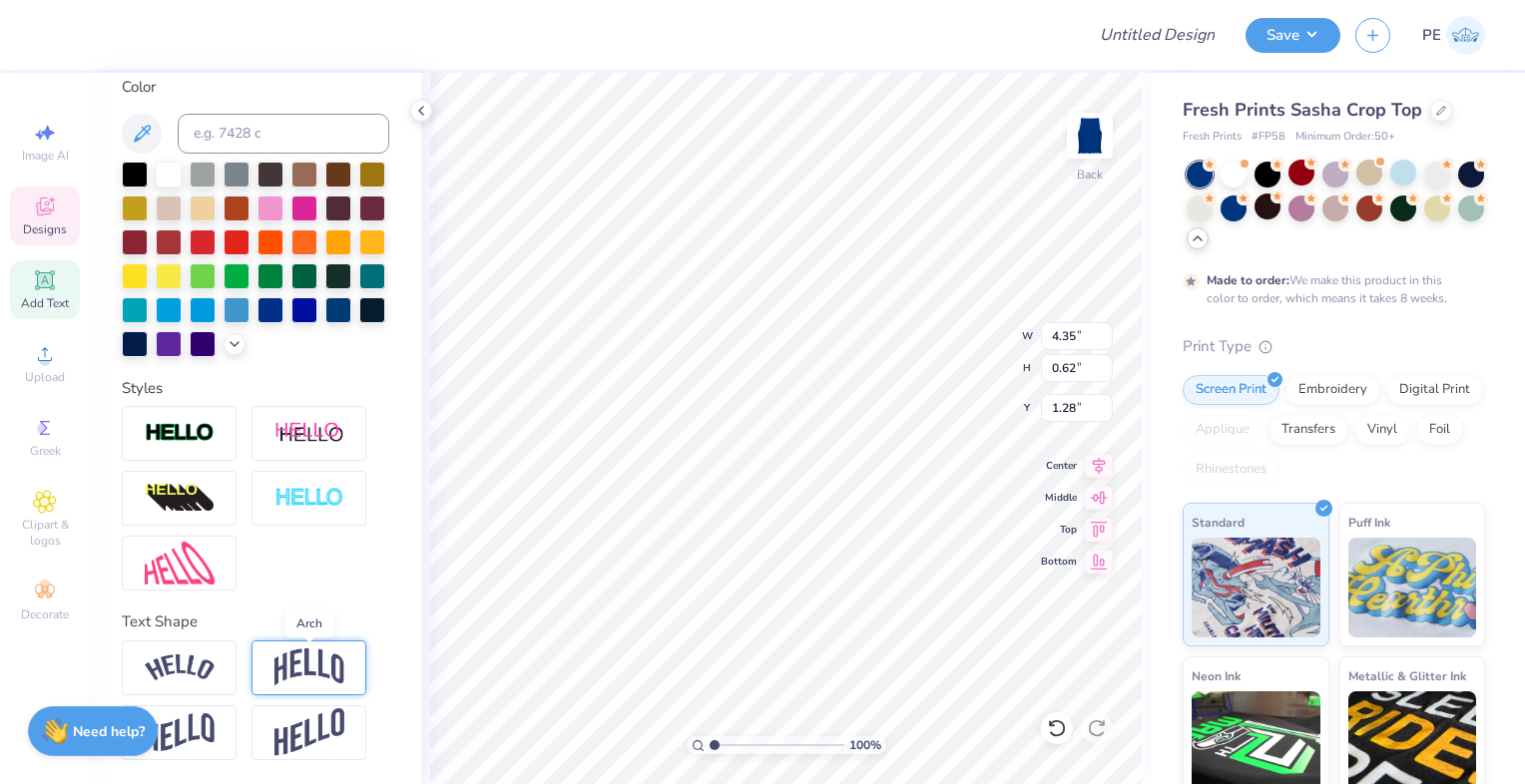 click at bounding box center (309, 667) 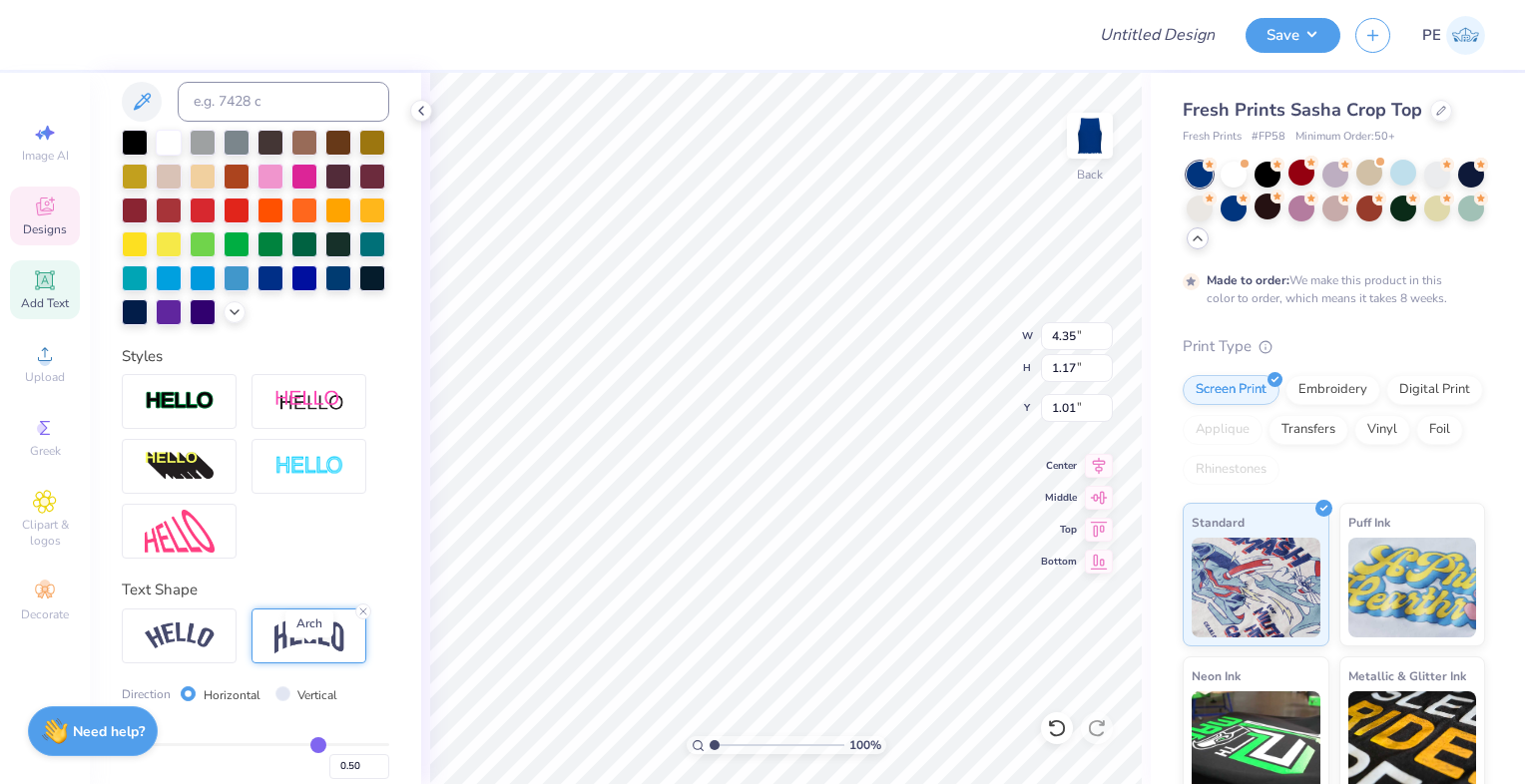type on "1.17" 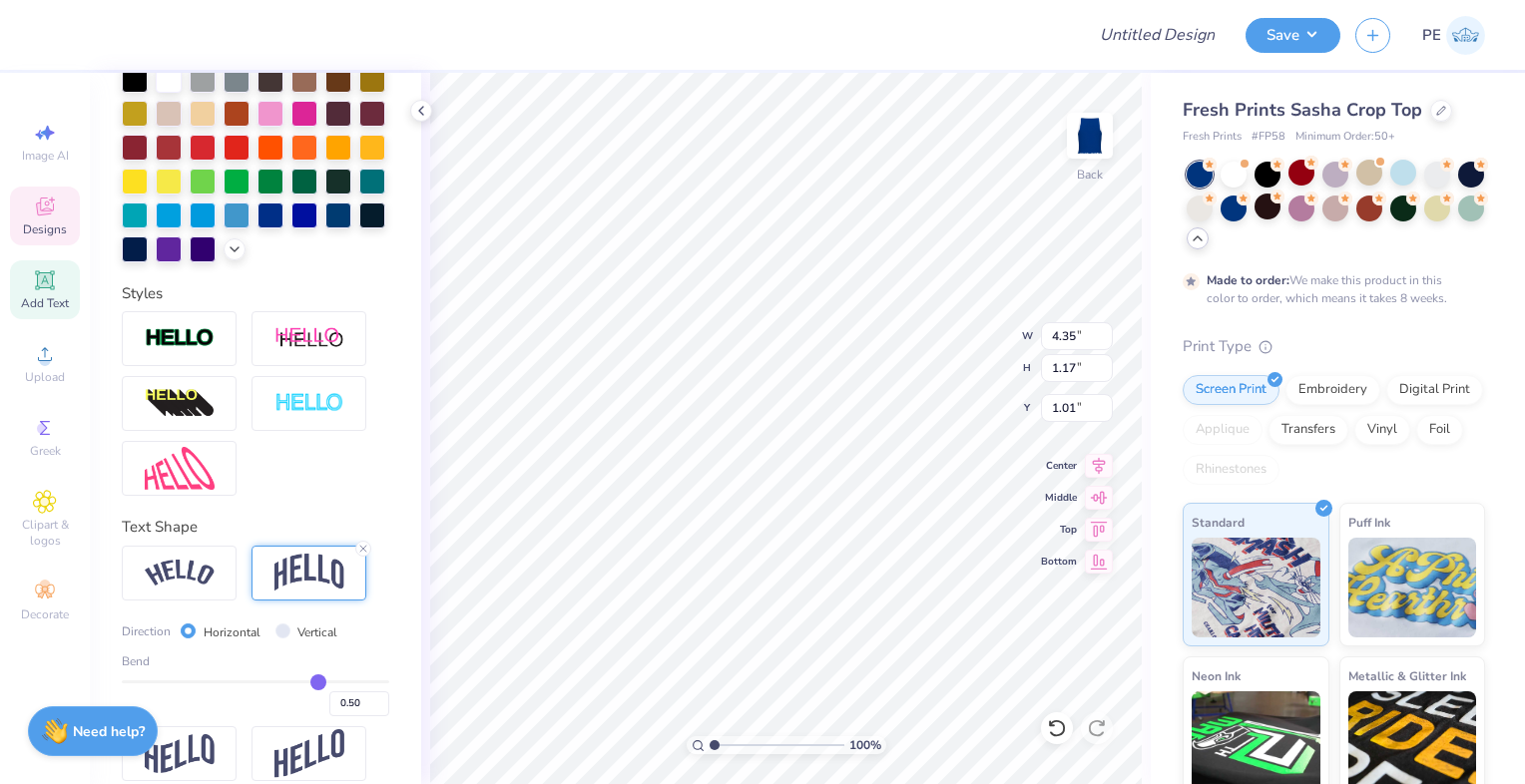 scroll, scrollTop: 524, scrollLeft: 0, axis: vertical 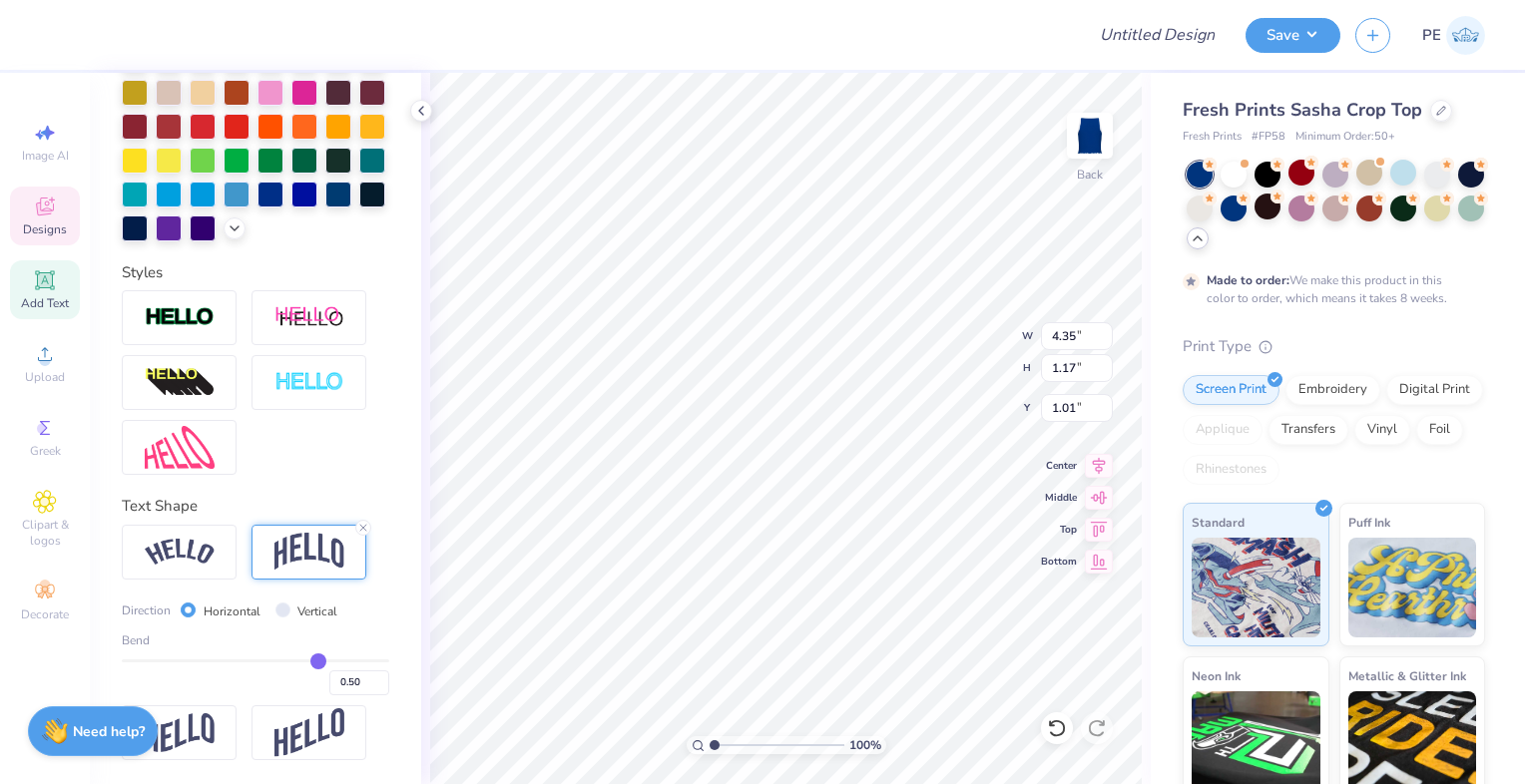 type on "0.51" 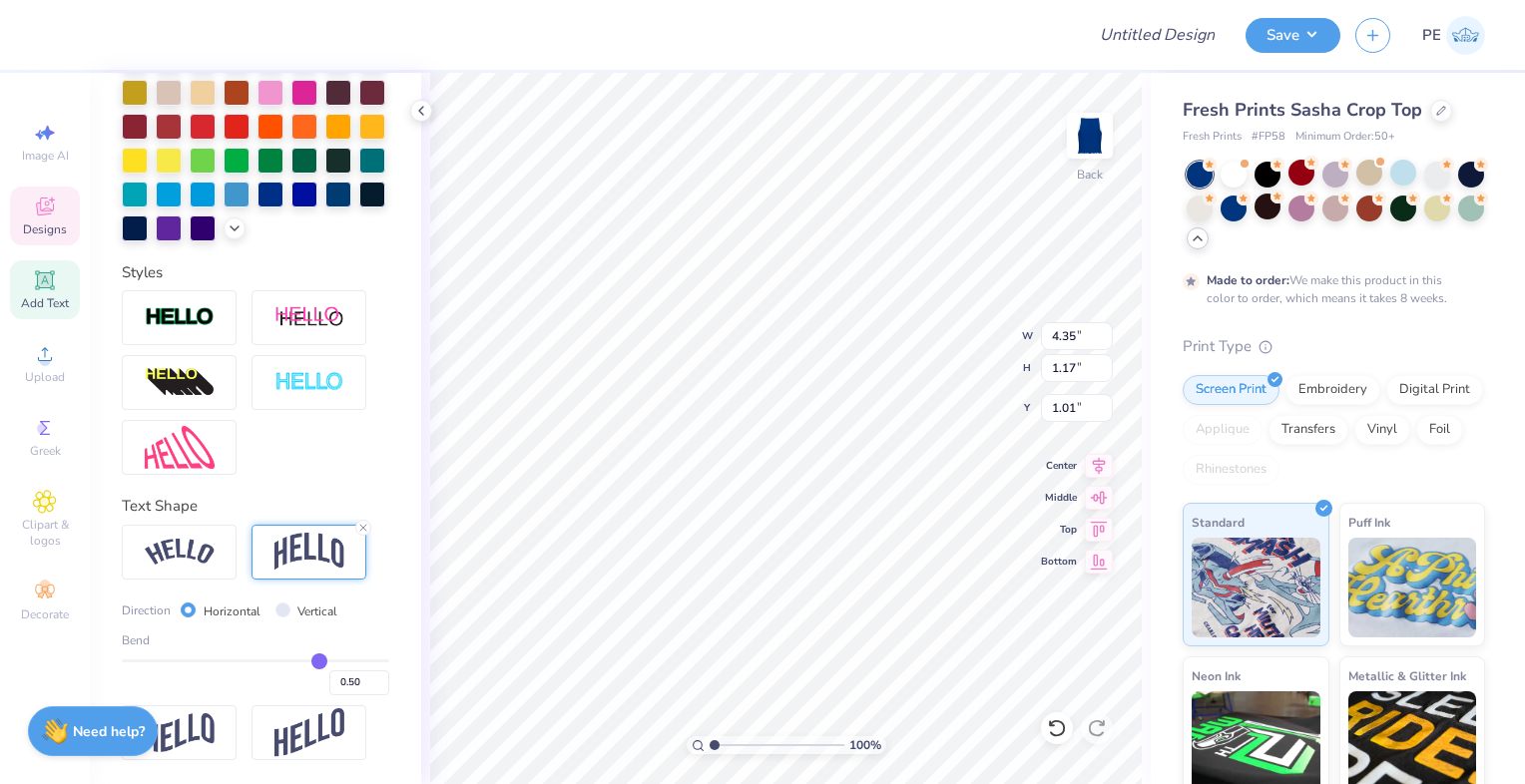 type on "0.51" 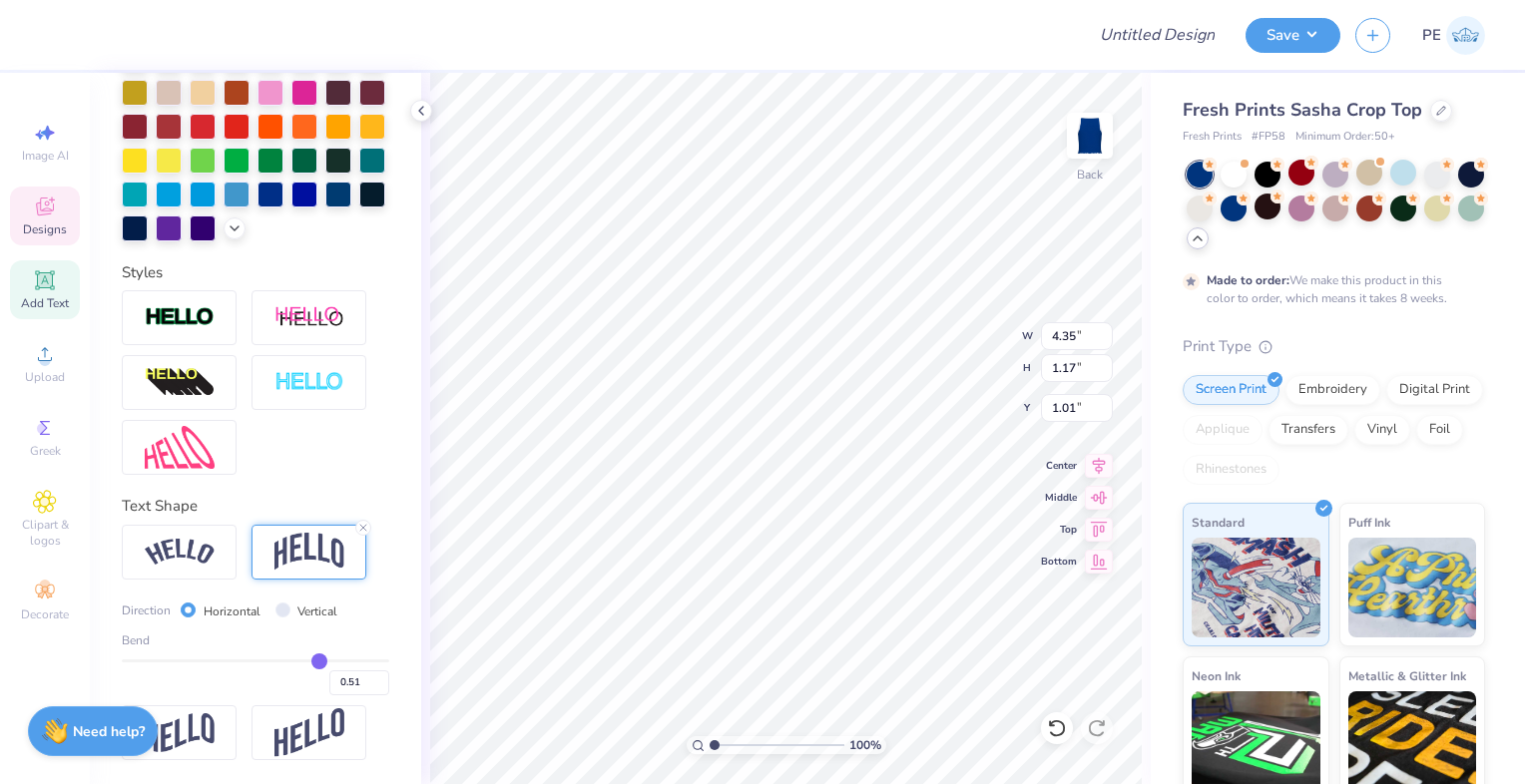 type on "0.5" 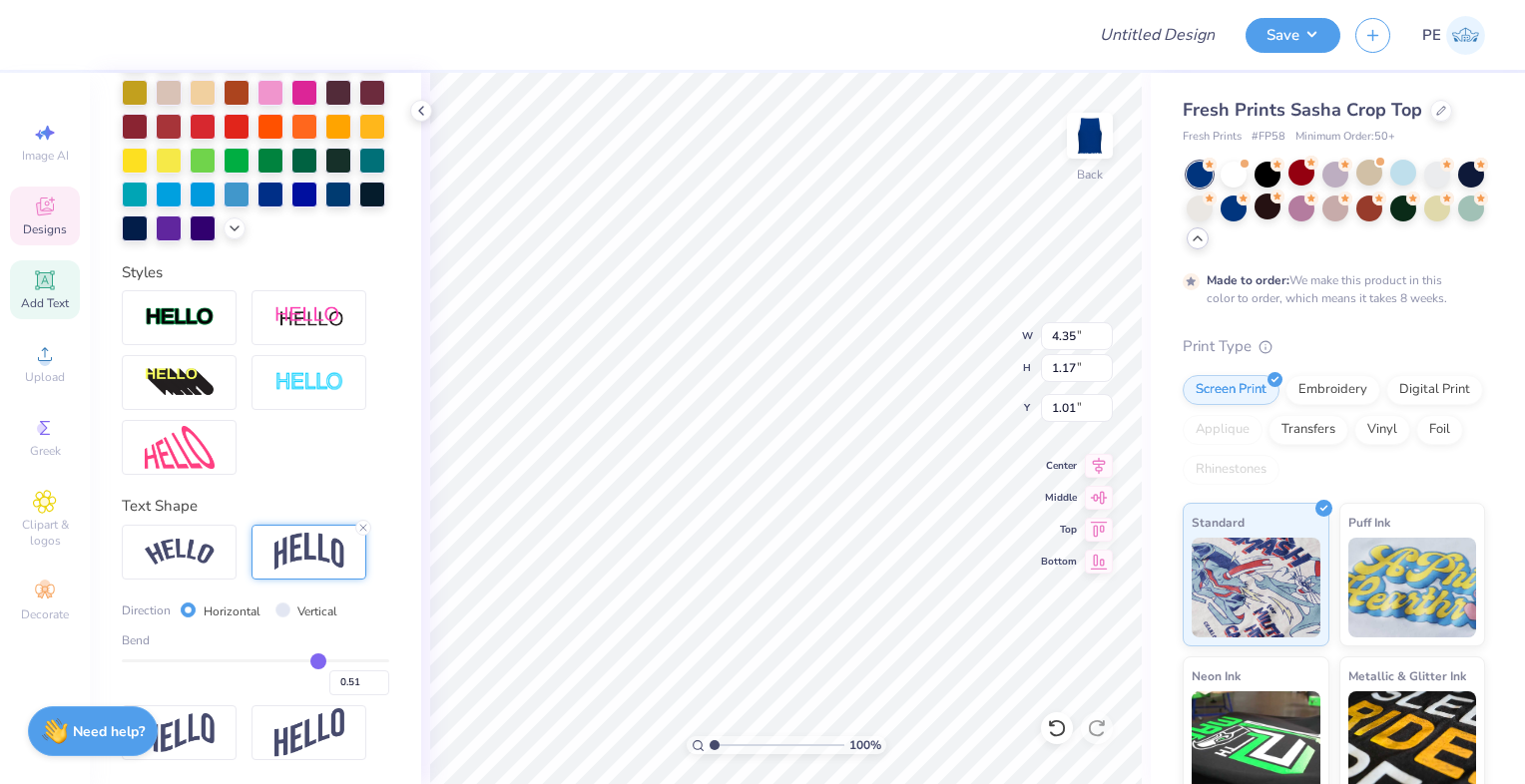type on "0.50" 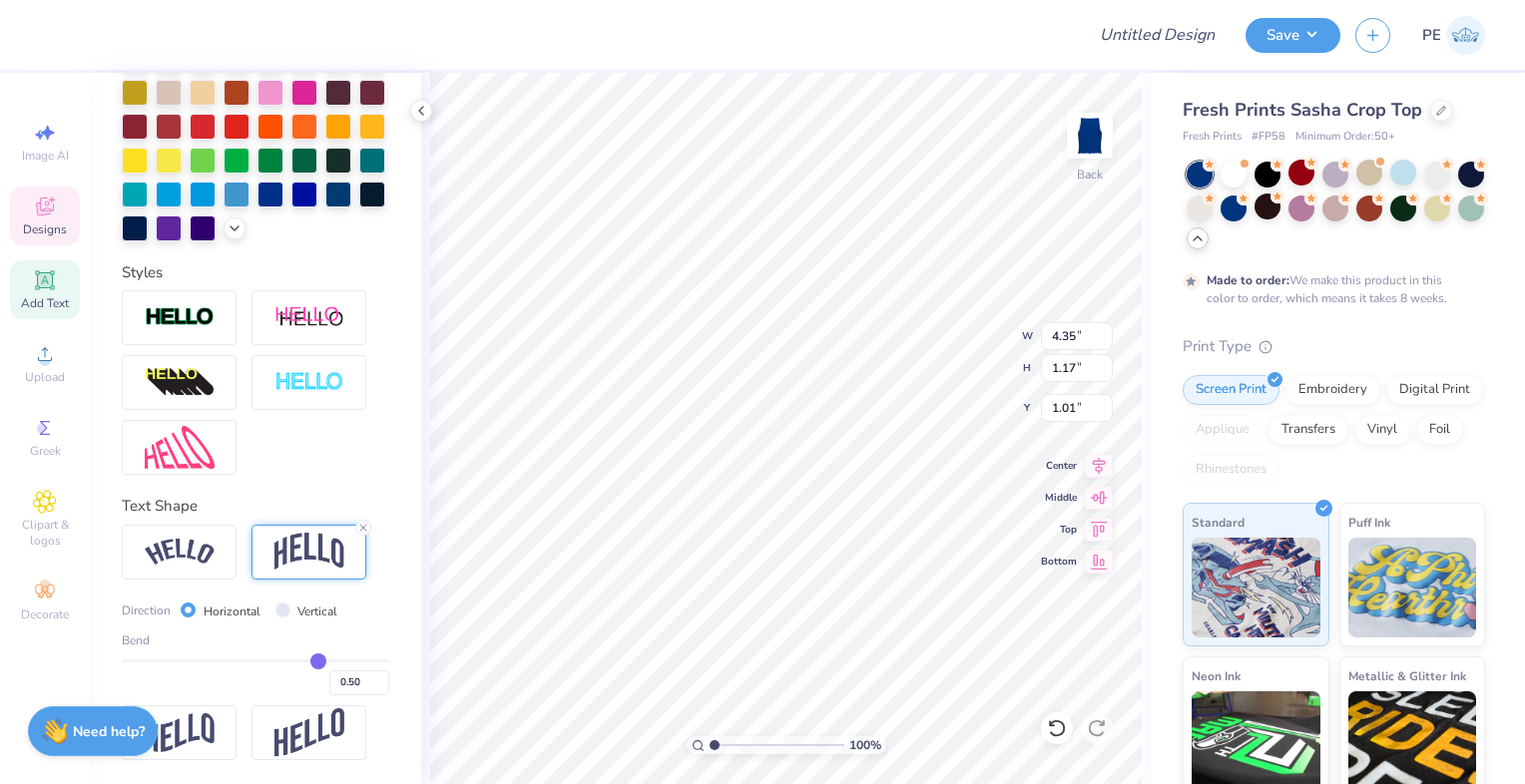 type on "0.48" 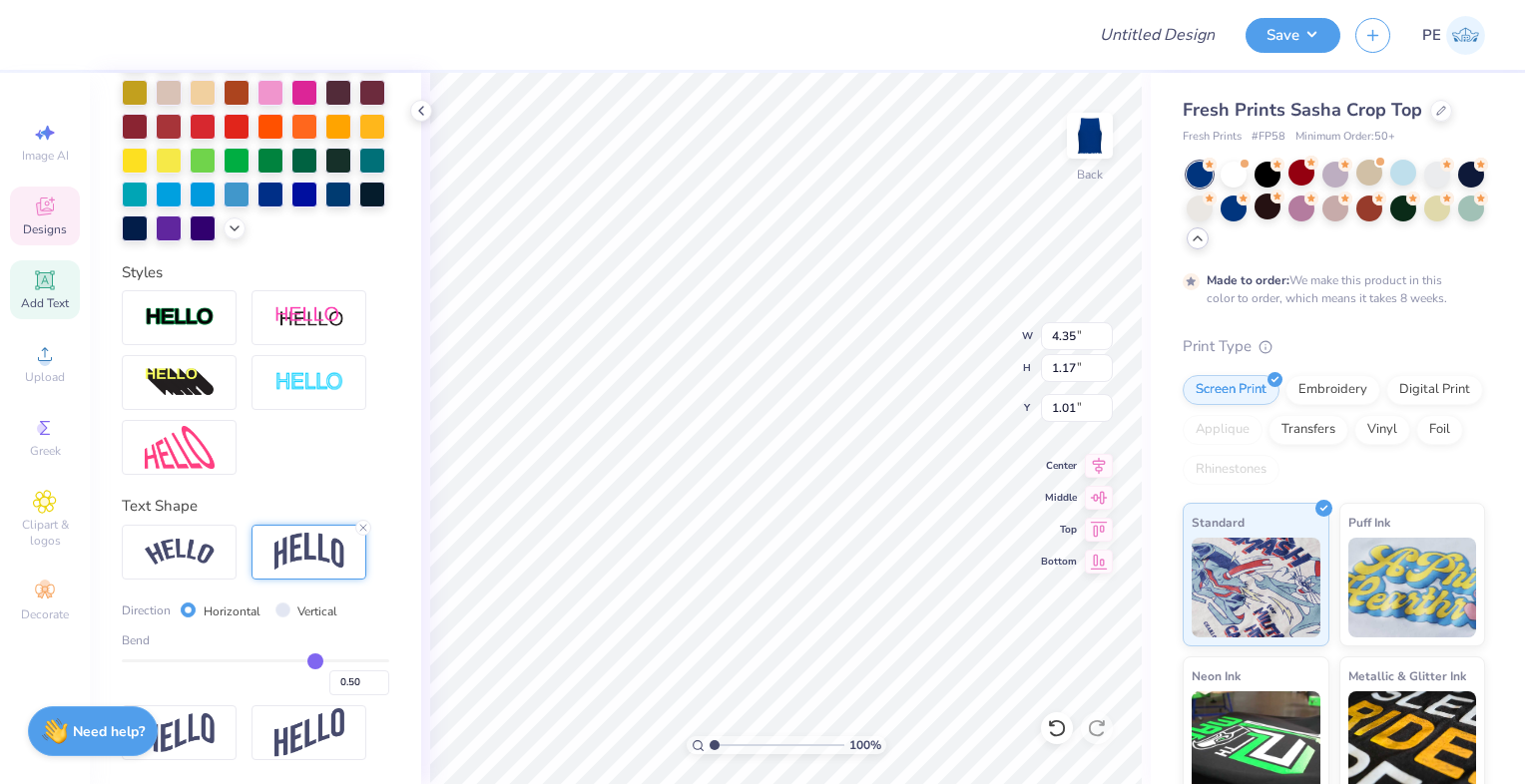 type on "0.48" 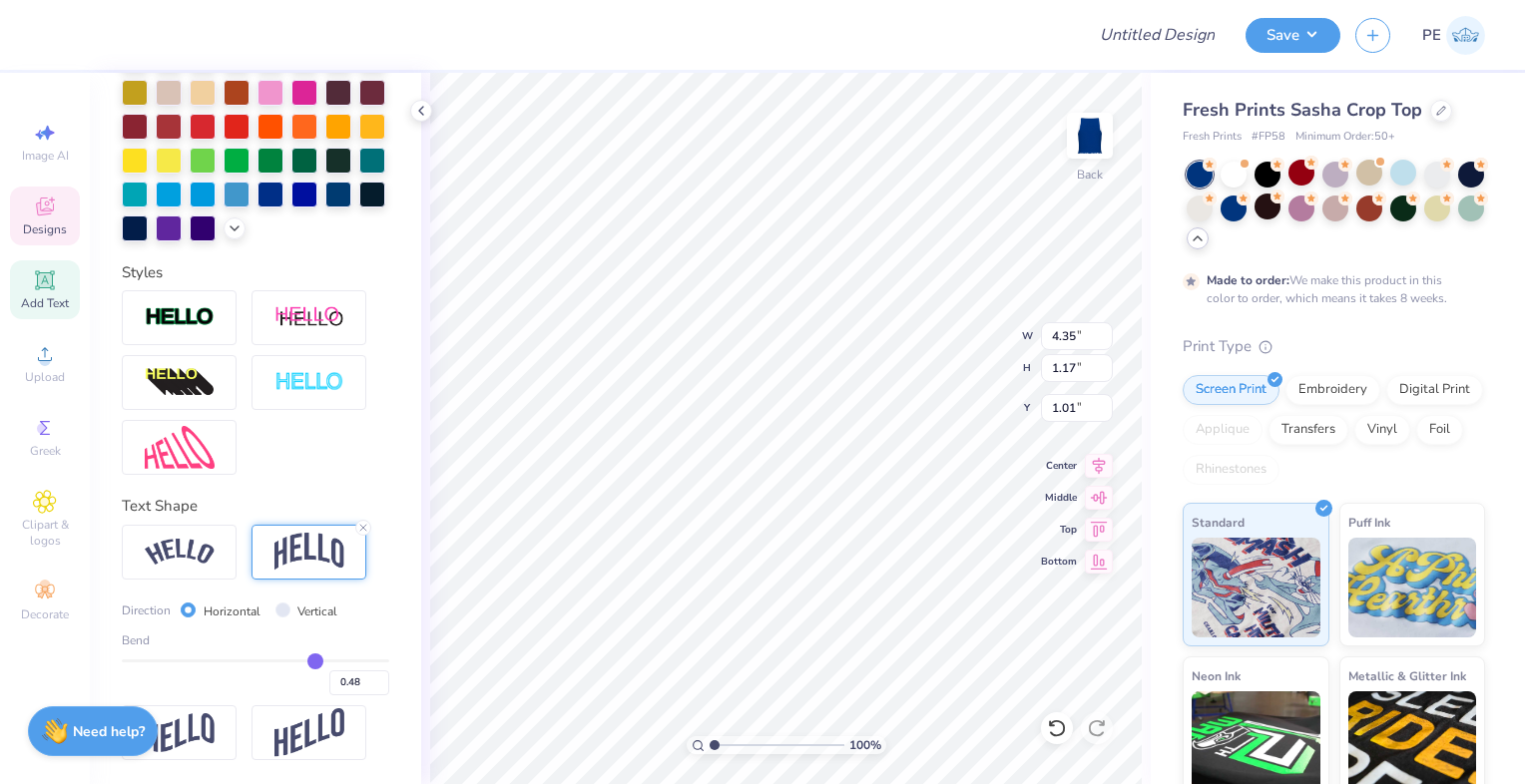 type on "0.45" 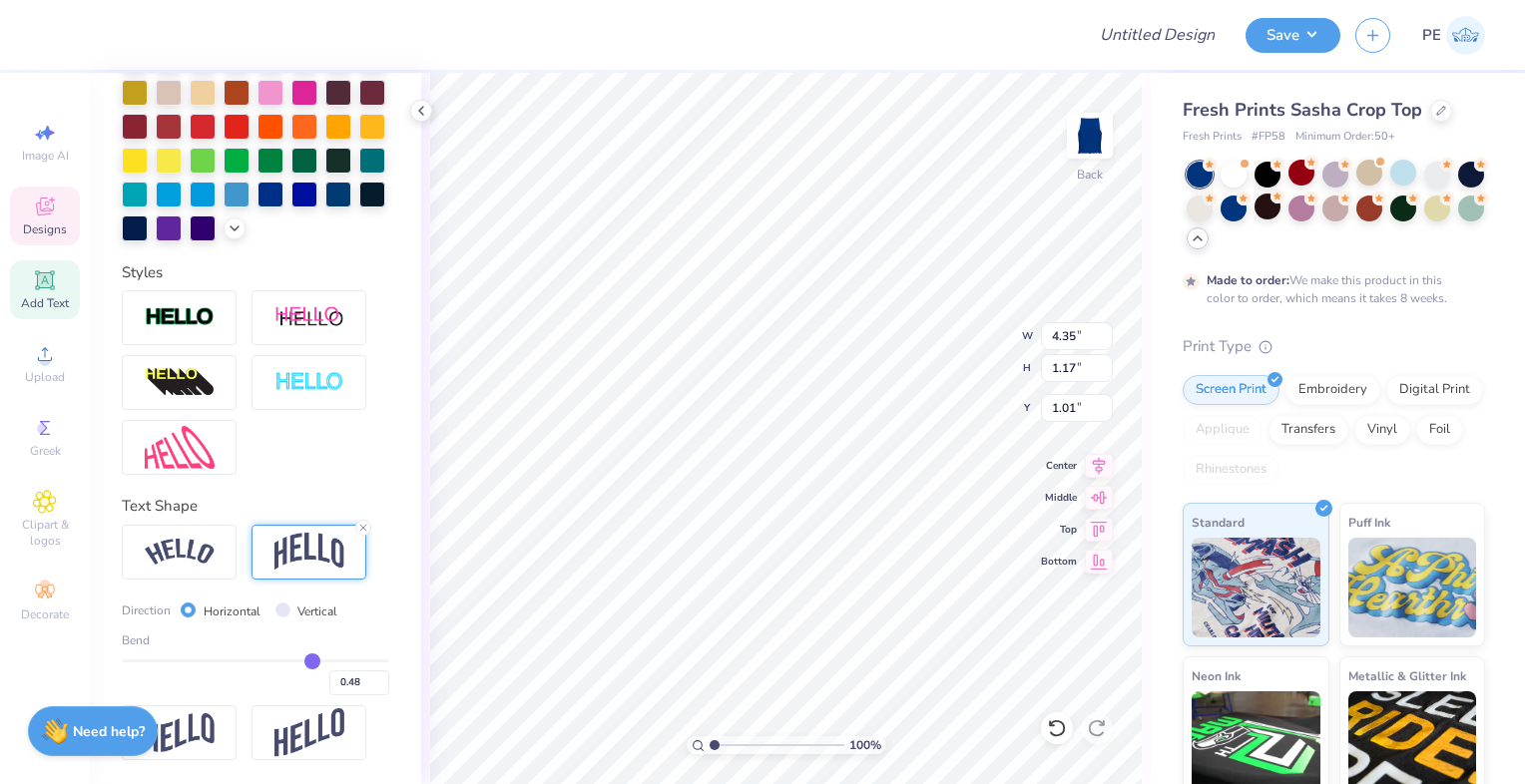type on "0.45" 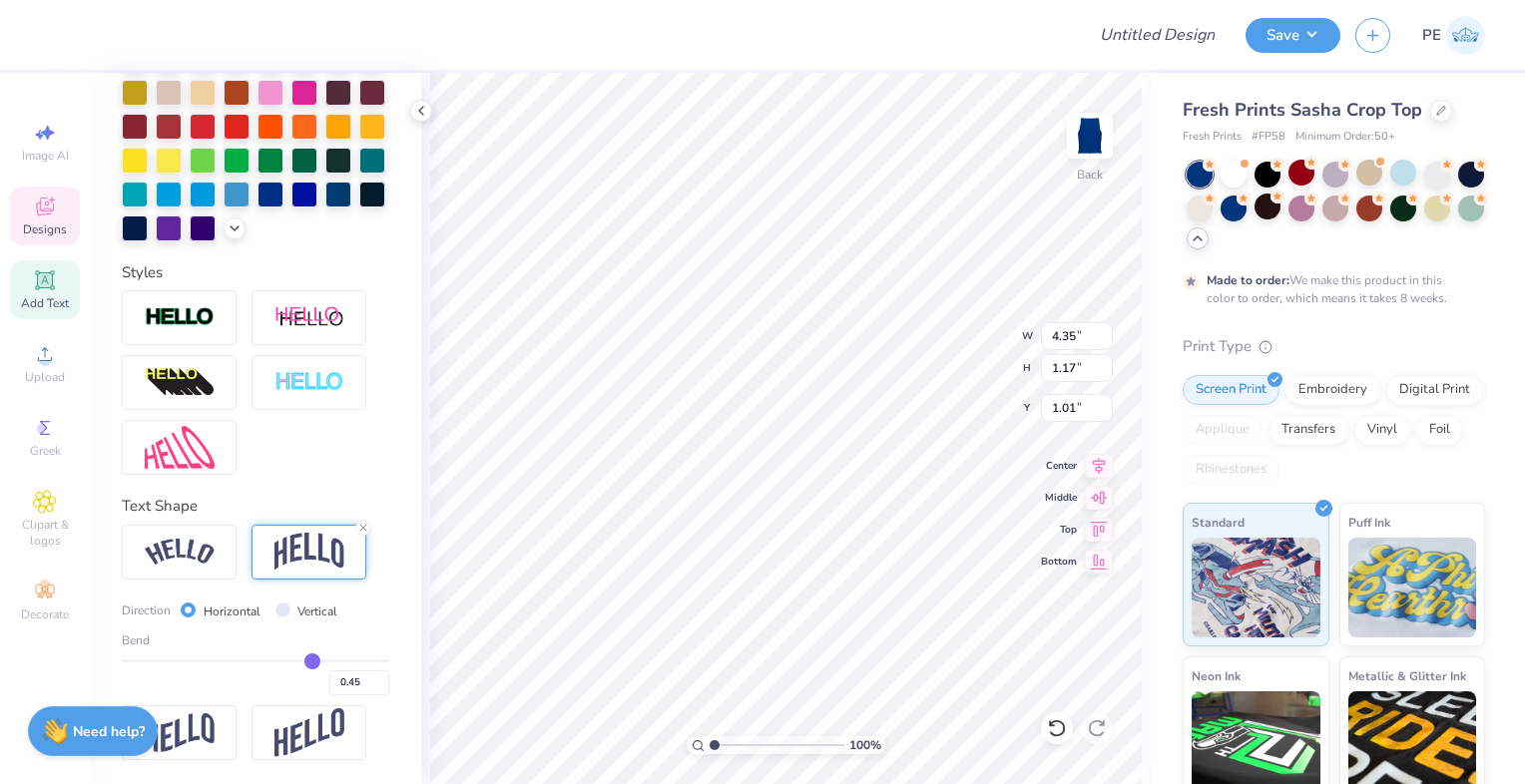 type on "0.43" 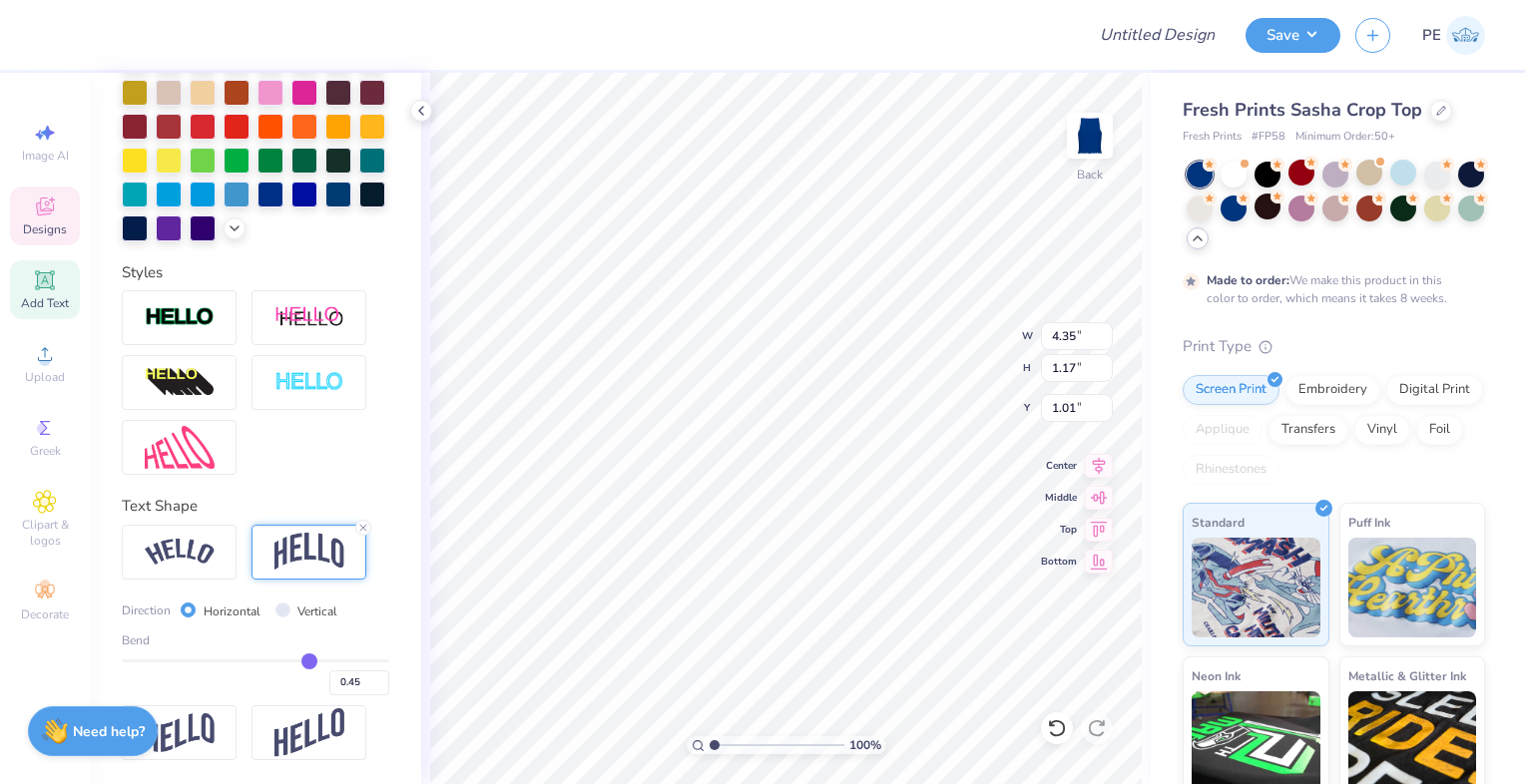 type on "0.43" 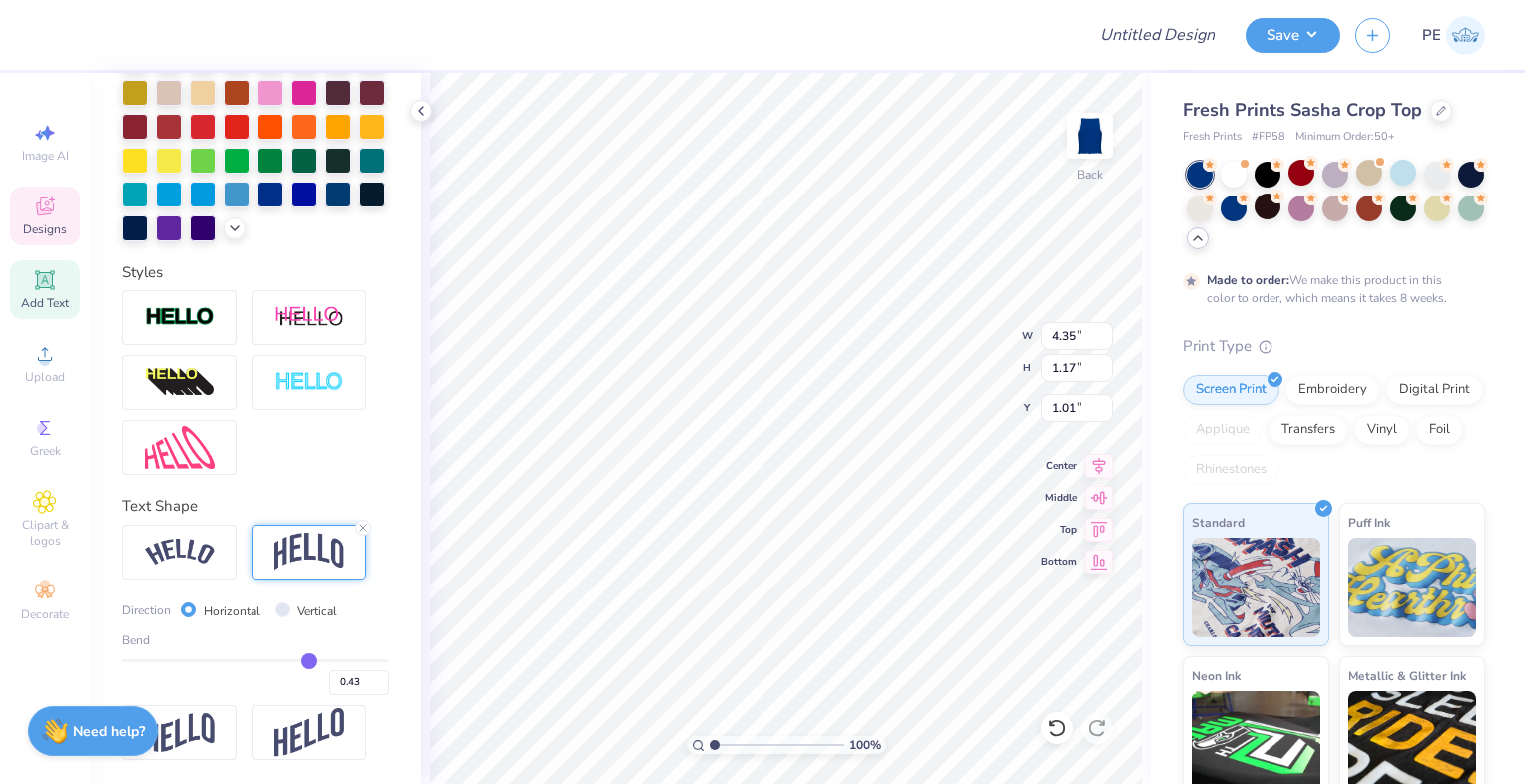 type on "0.39" 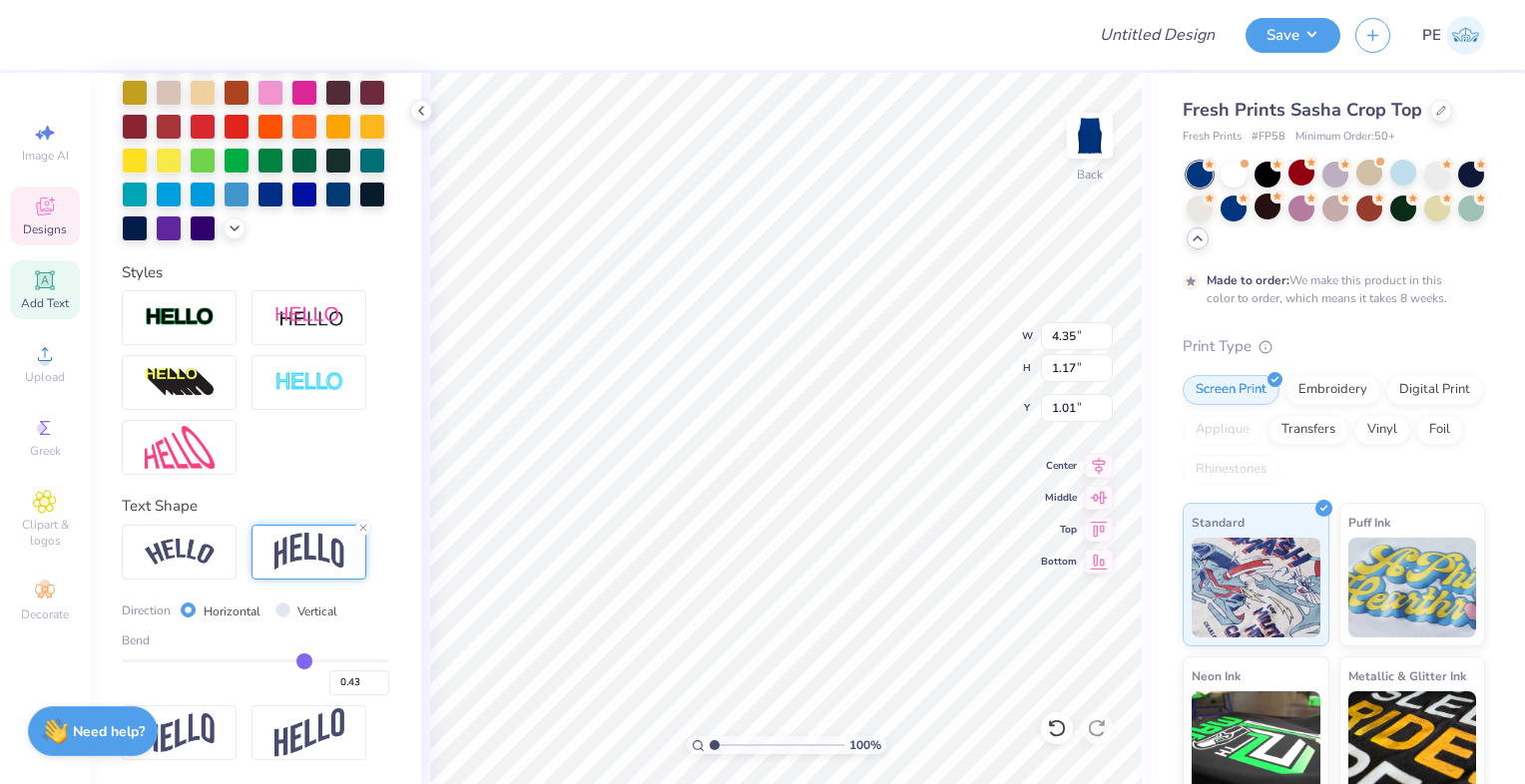 type on "0.39" 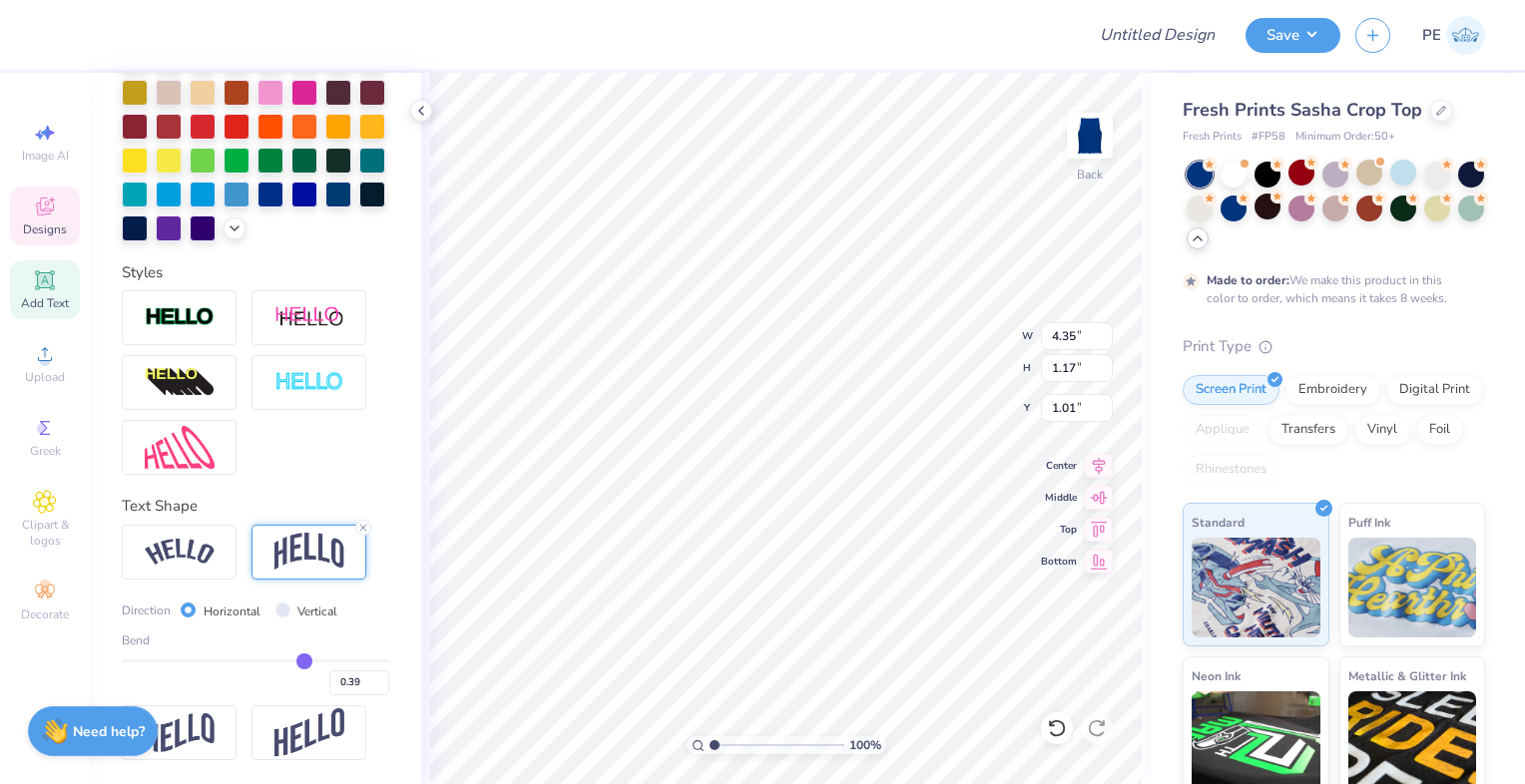 type on "0.38" 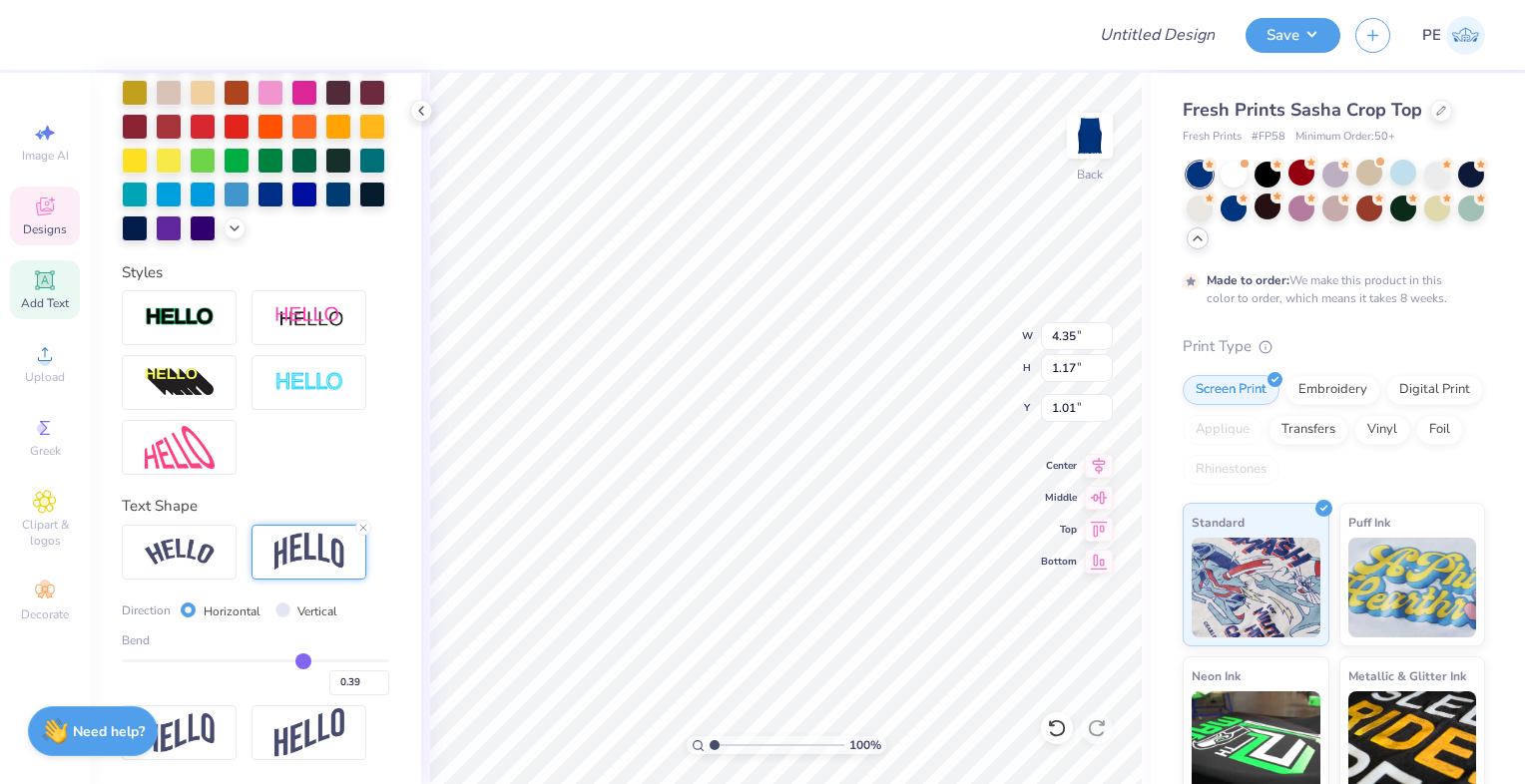 type on "0.38" 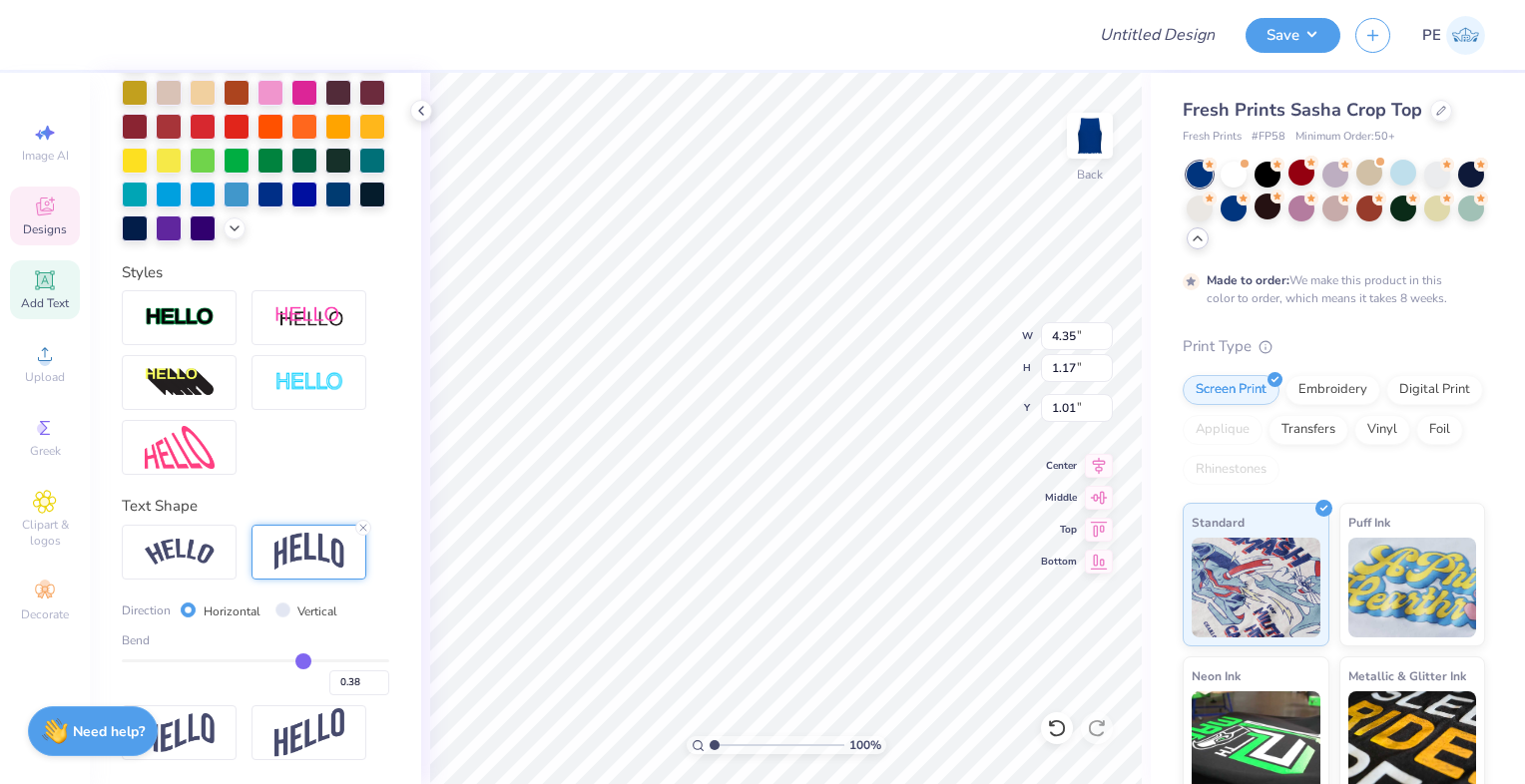 type on "0.36" 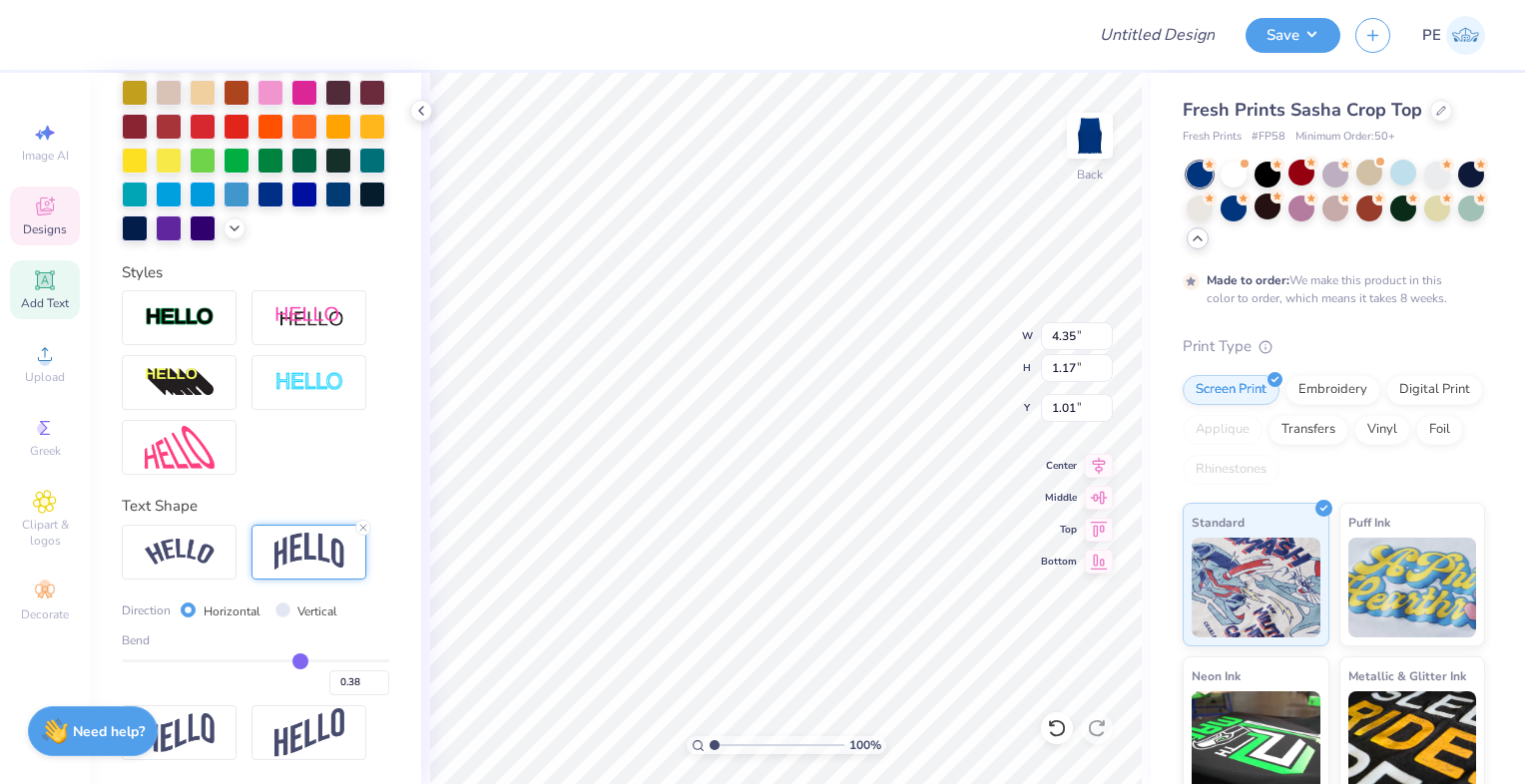 type on "0.36" 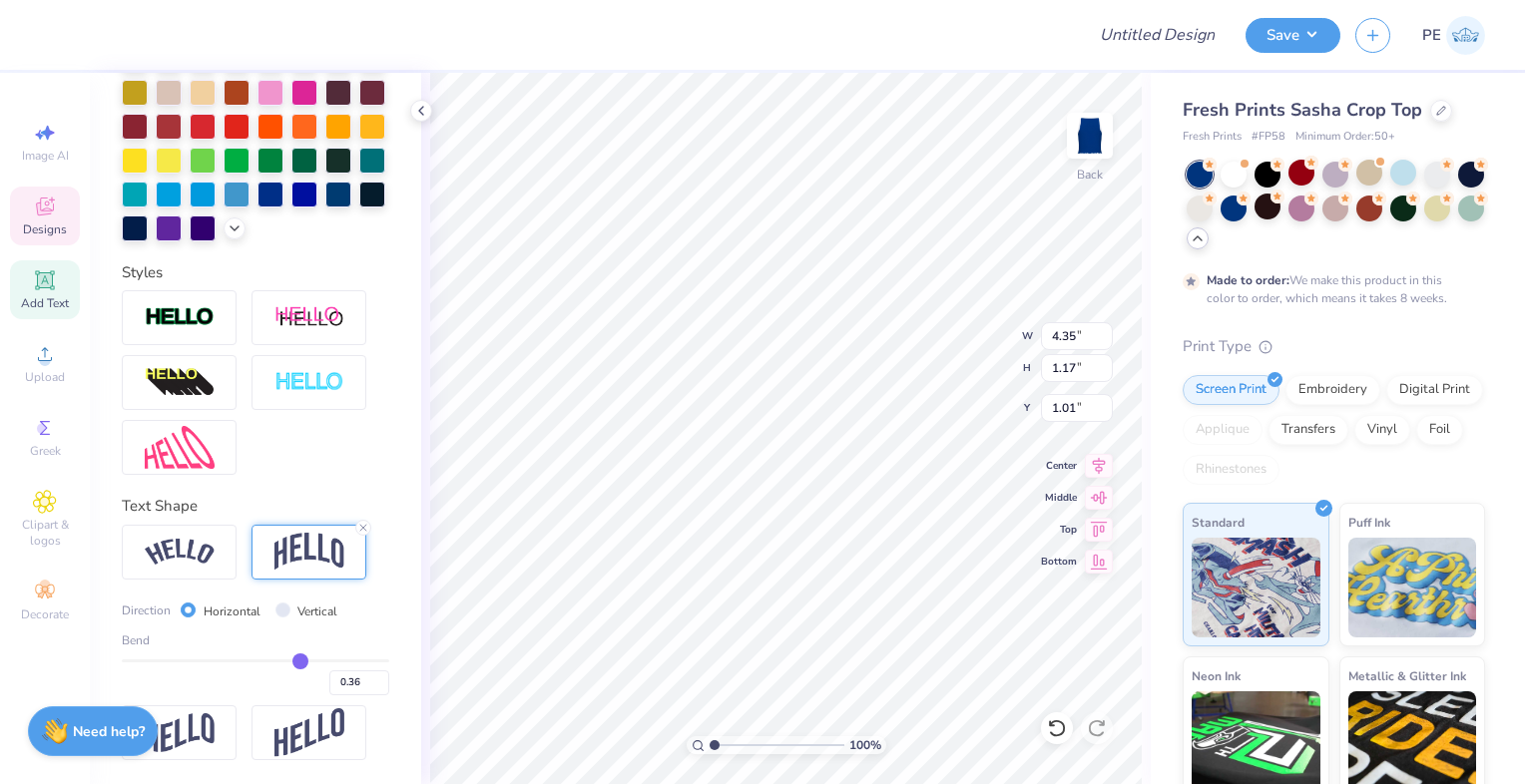 type on "0.35" 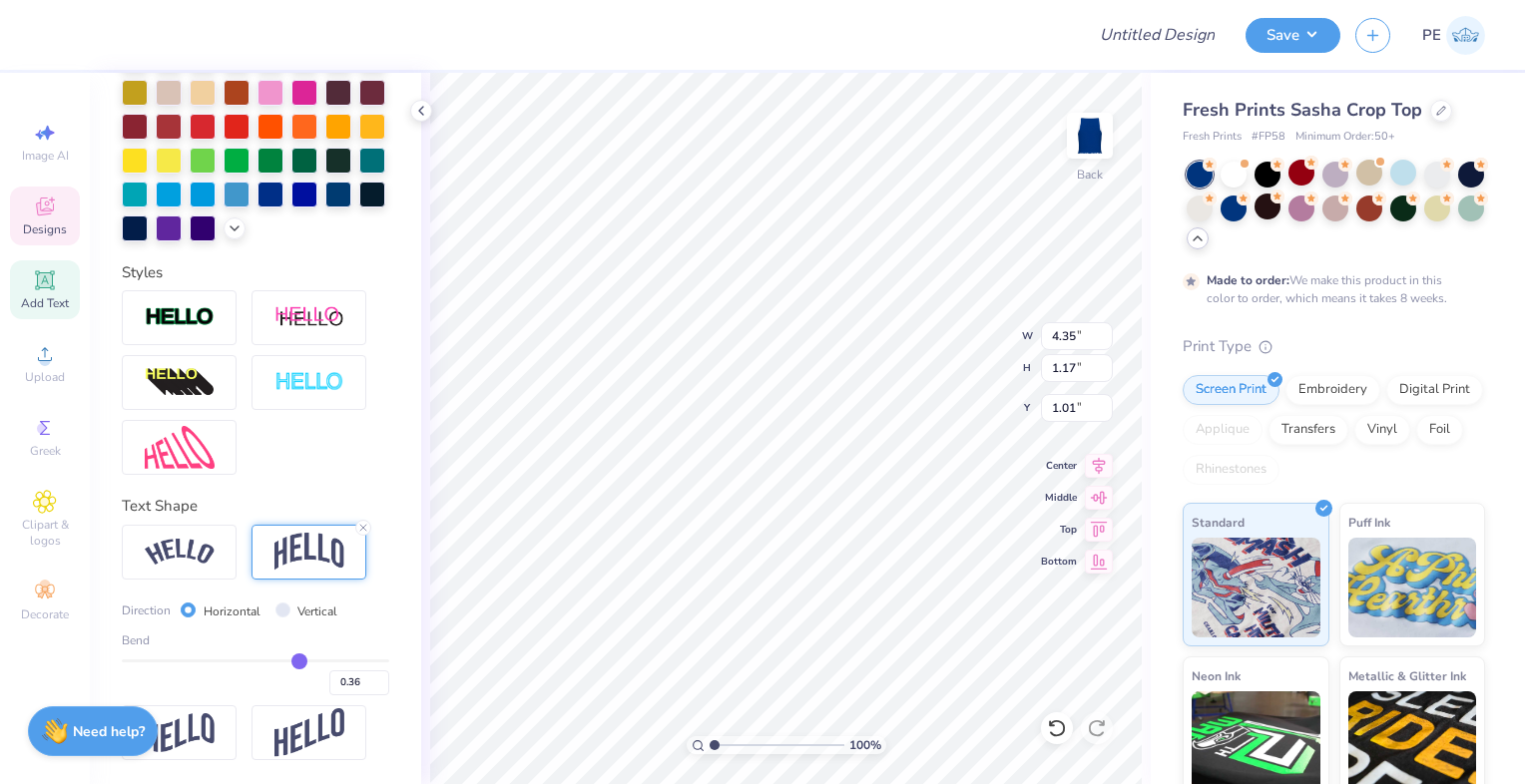 type on "0.35" 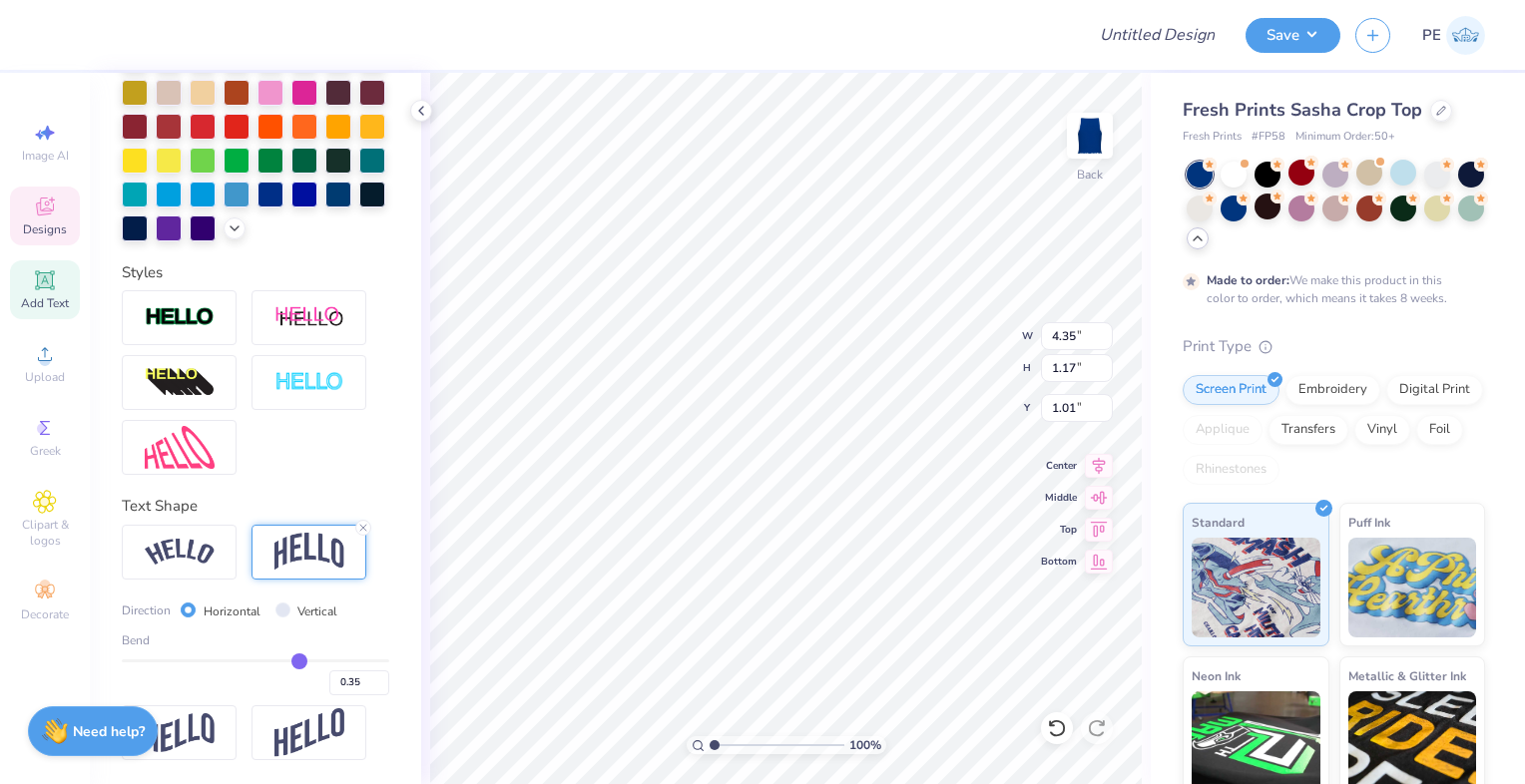 type on "0.32" 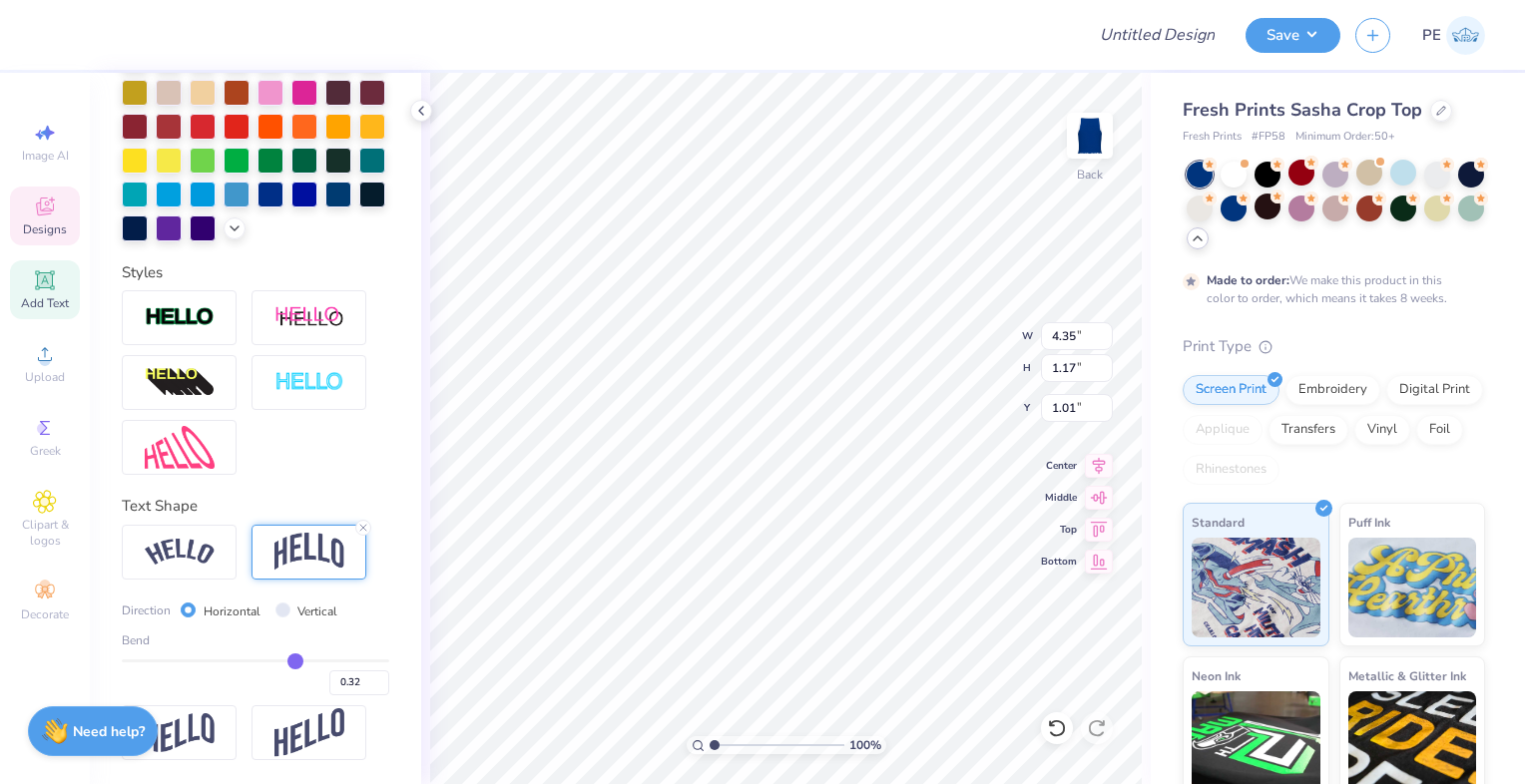 type on "0.3" 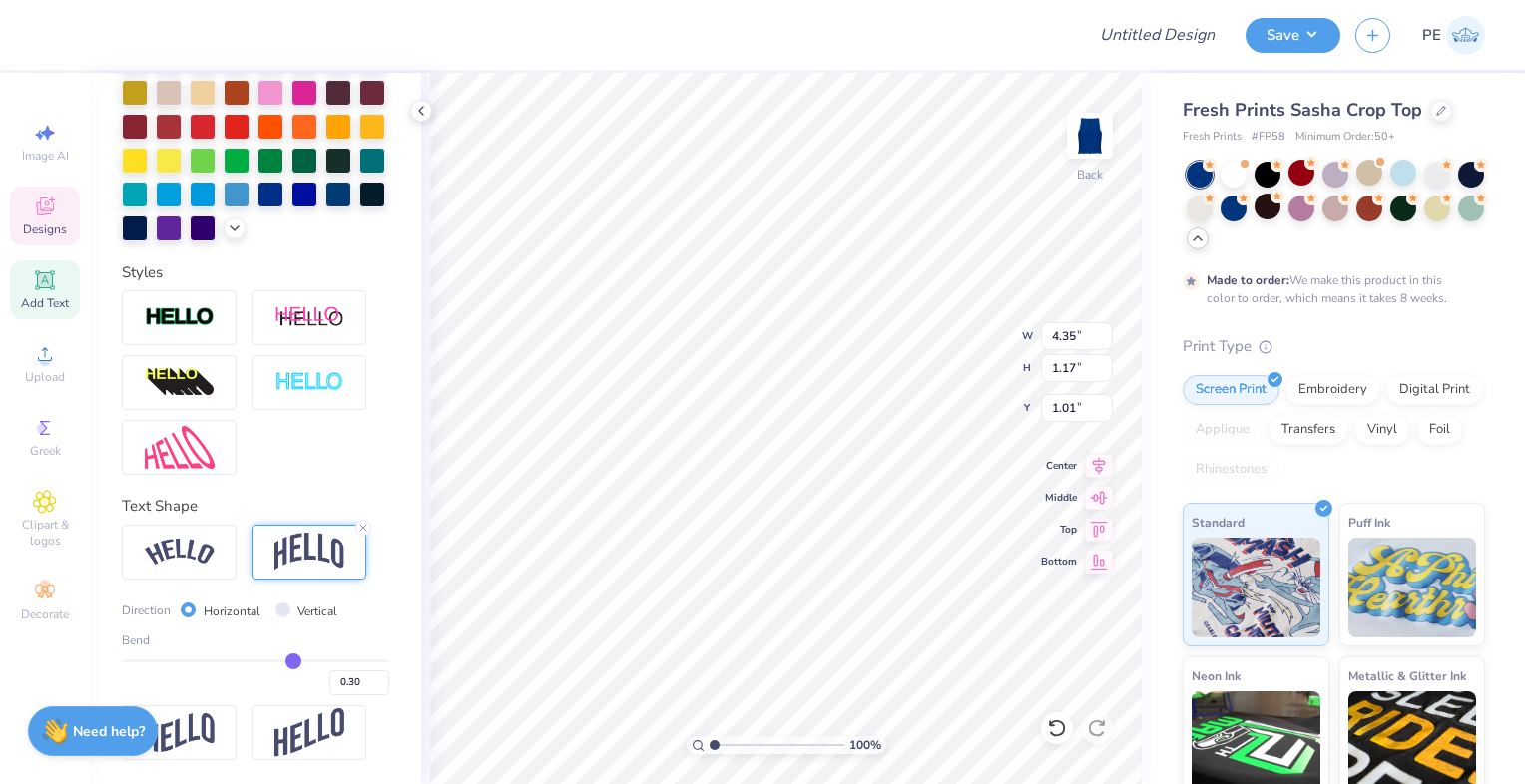 type on "0.29" 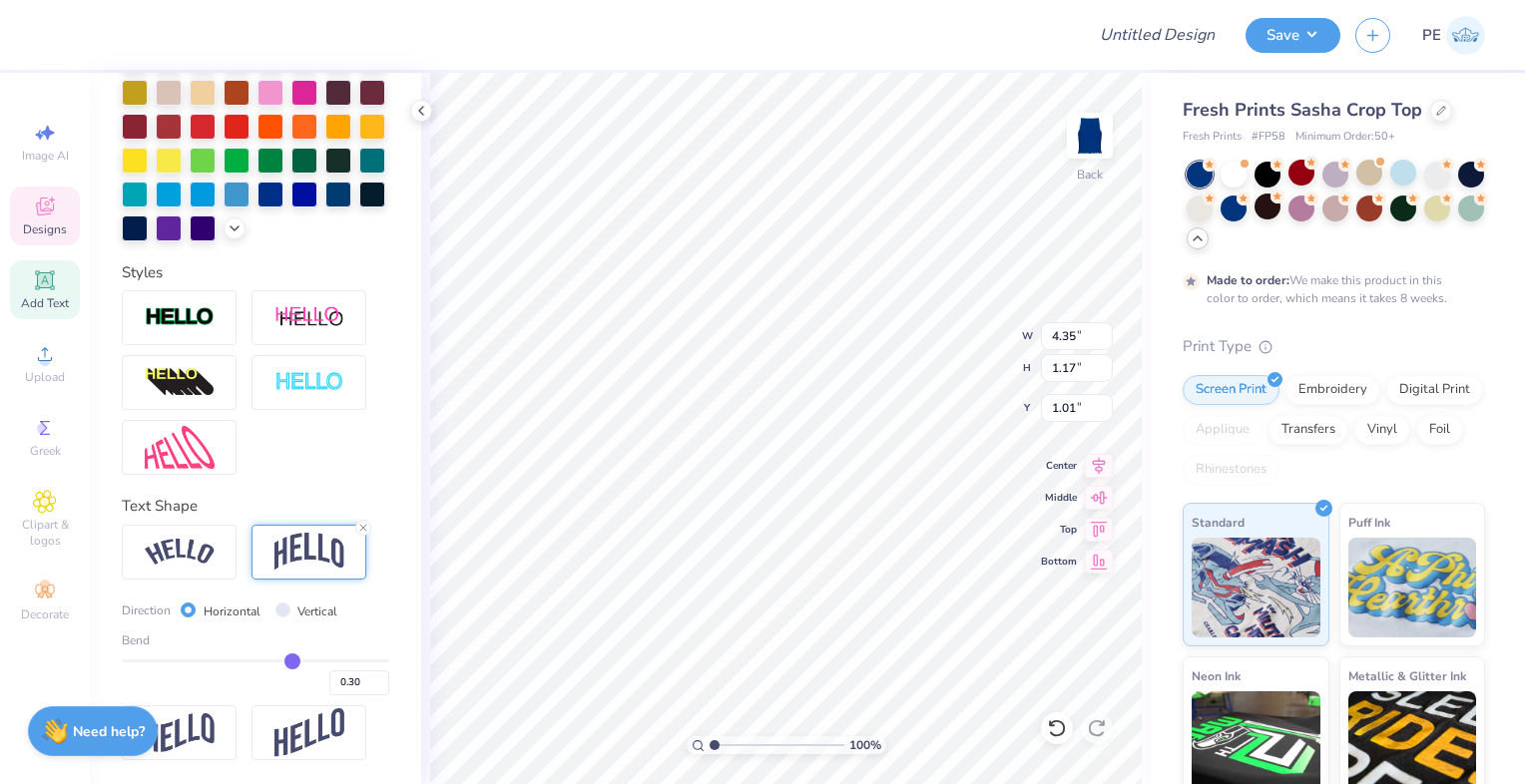 type on "0.29" 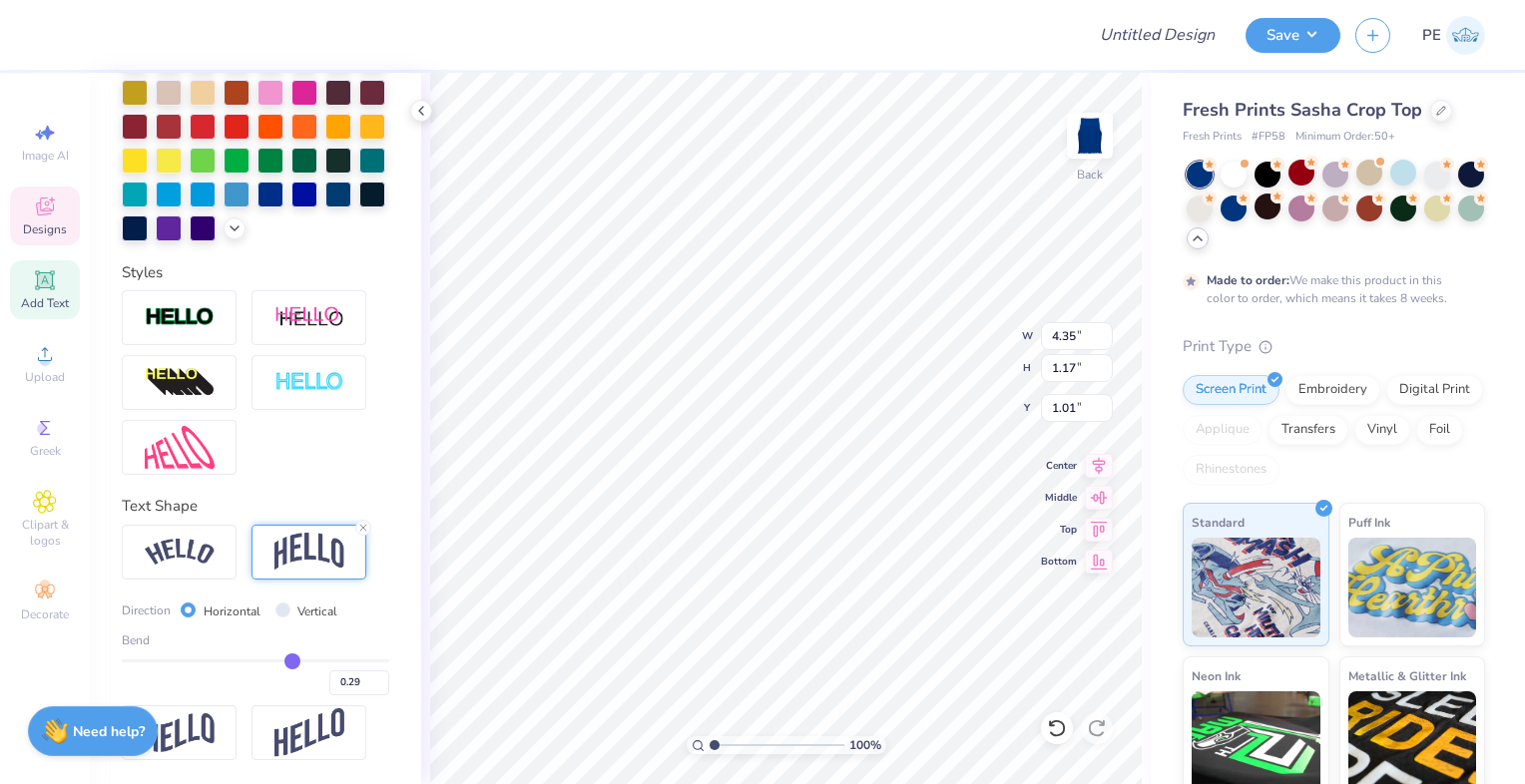 type on "0.28" 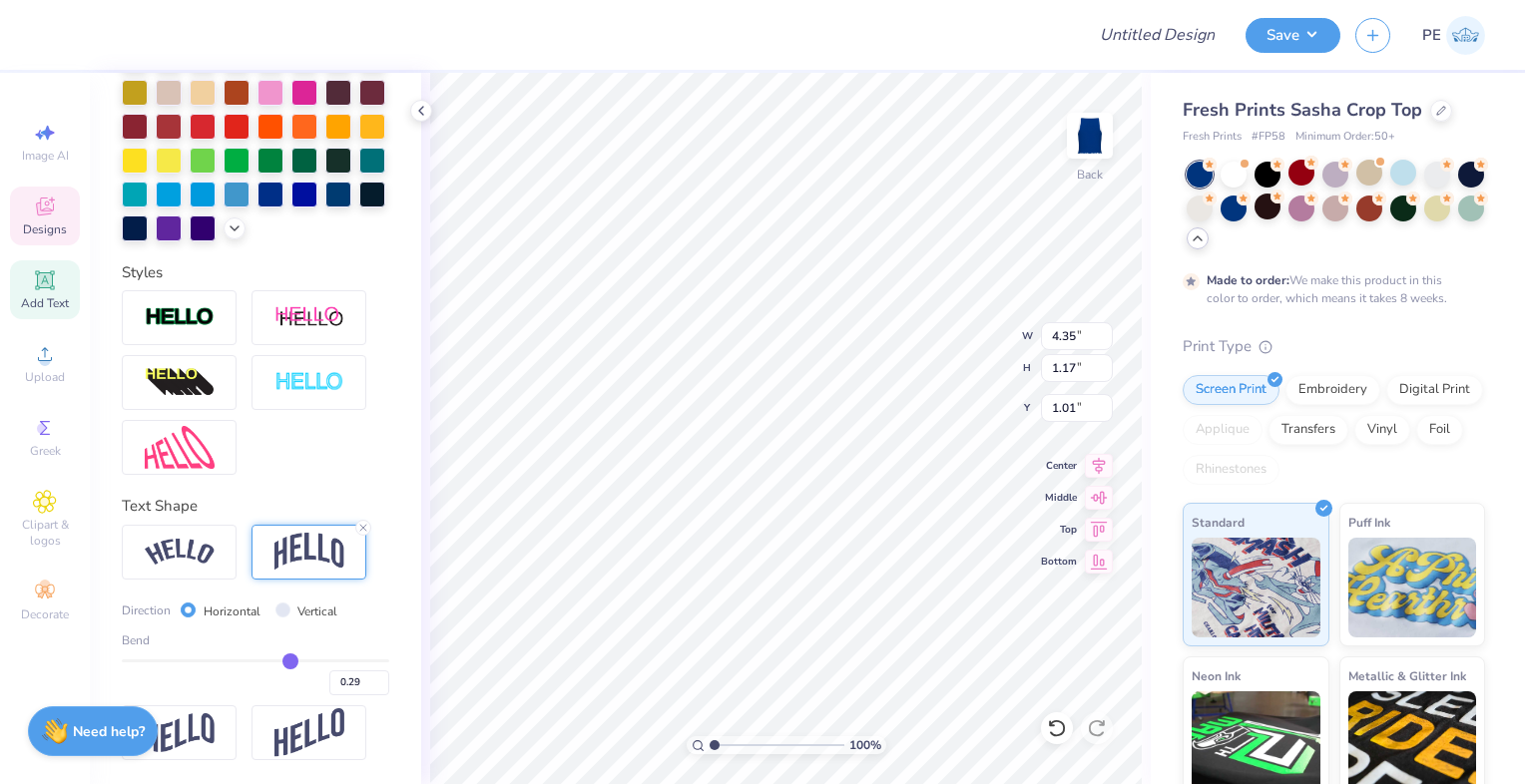 type on "0.28" 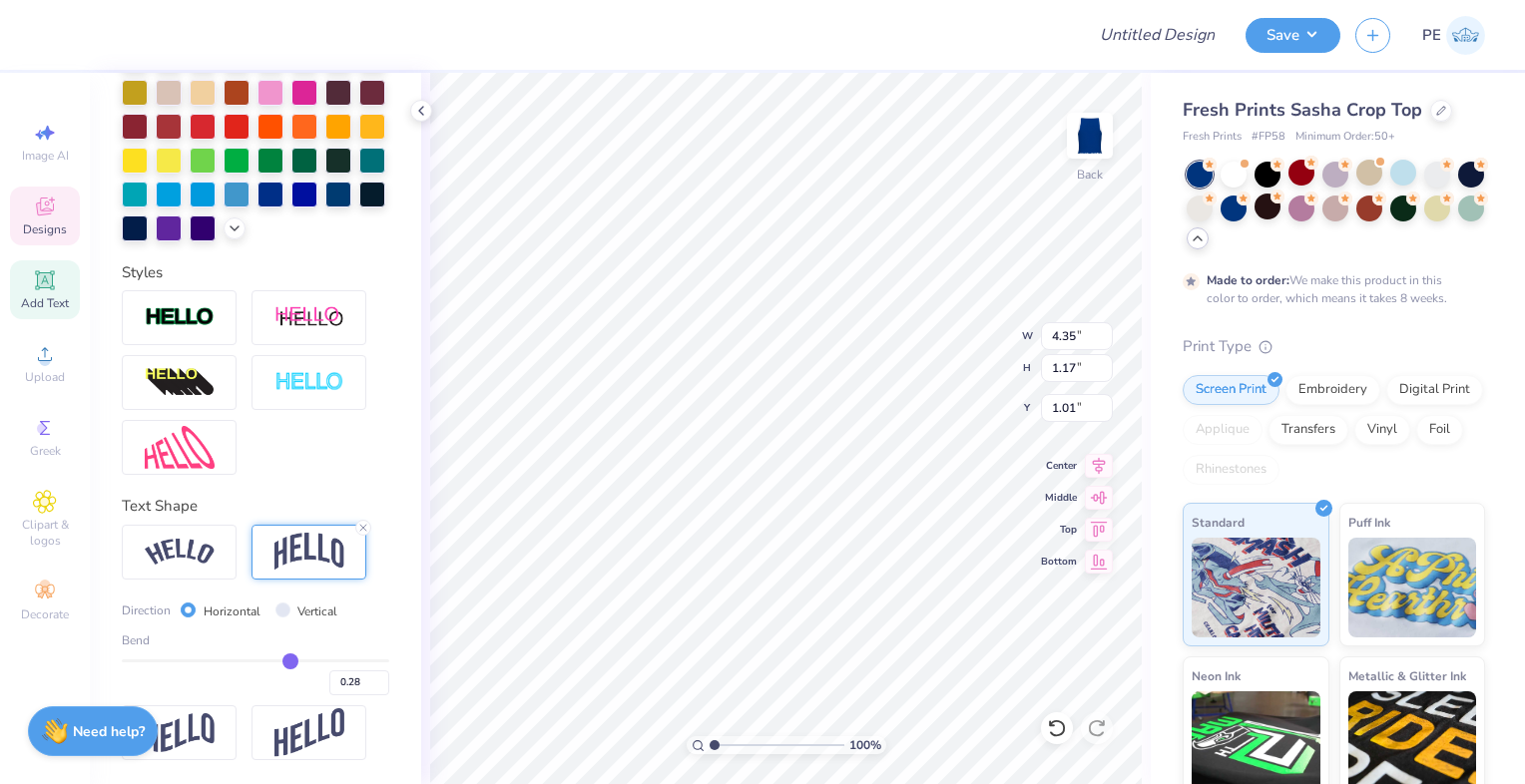 type on "0.25" 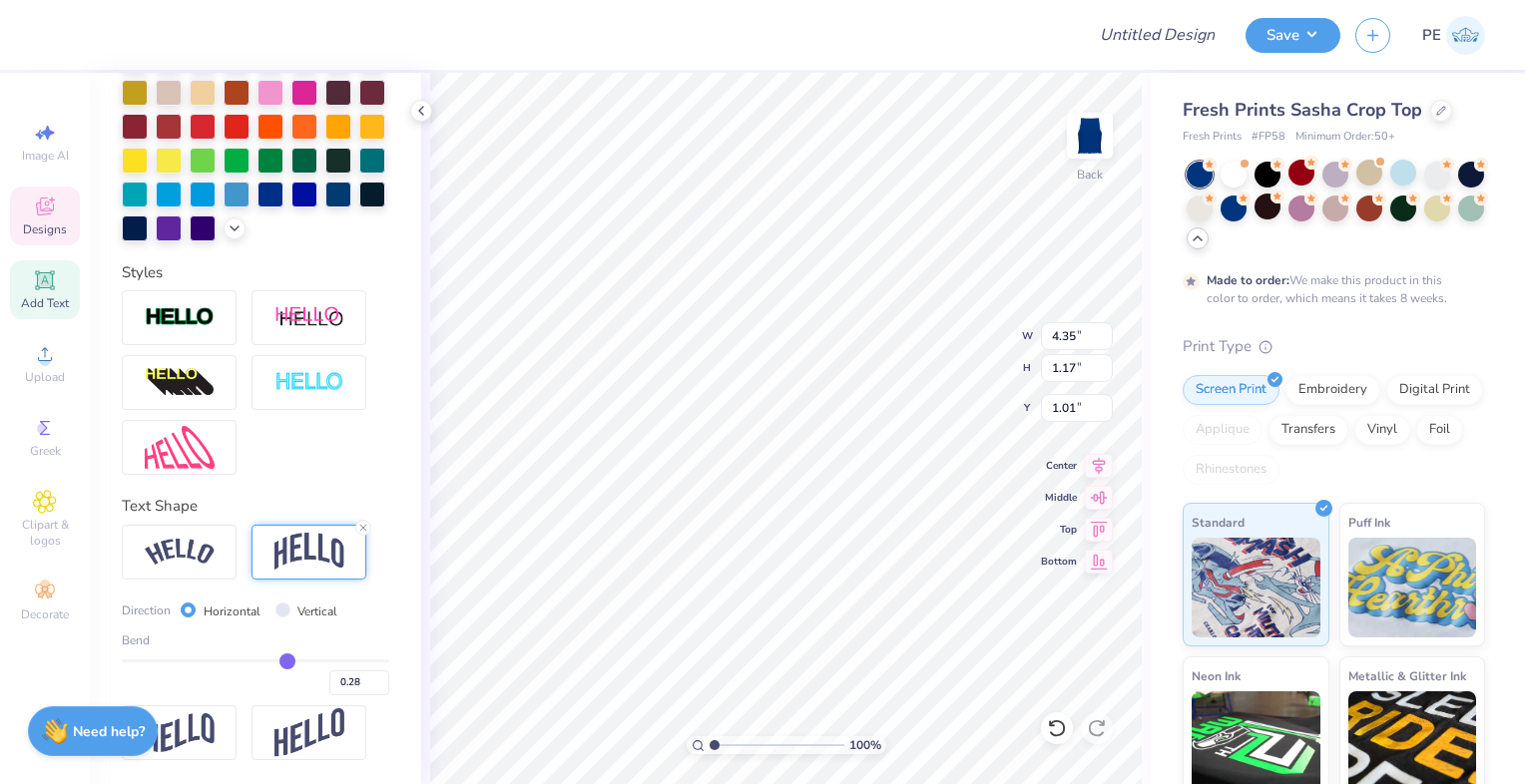 type on "0.25" 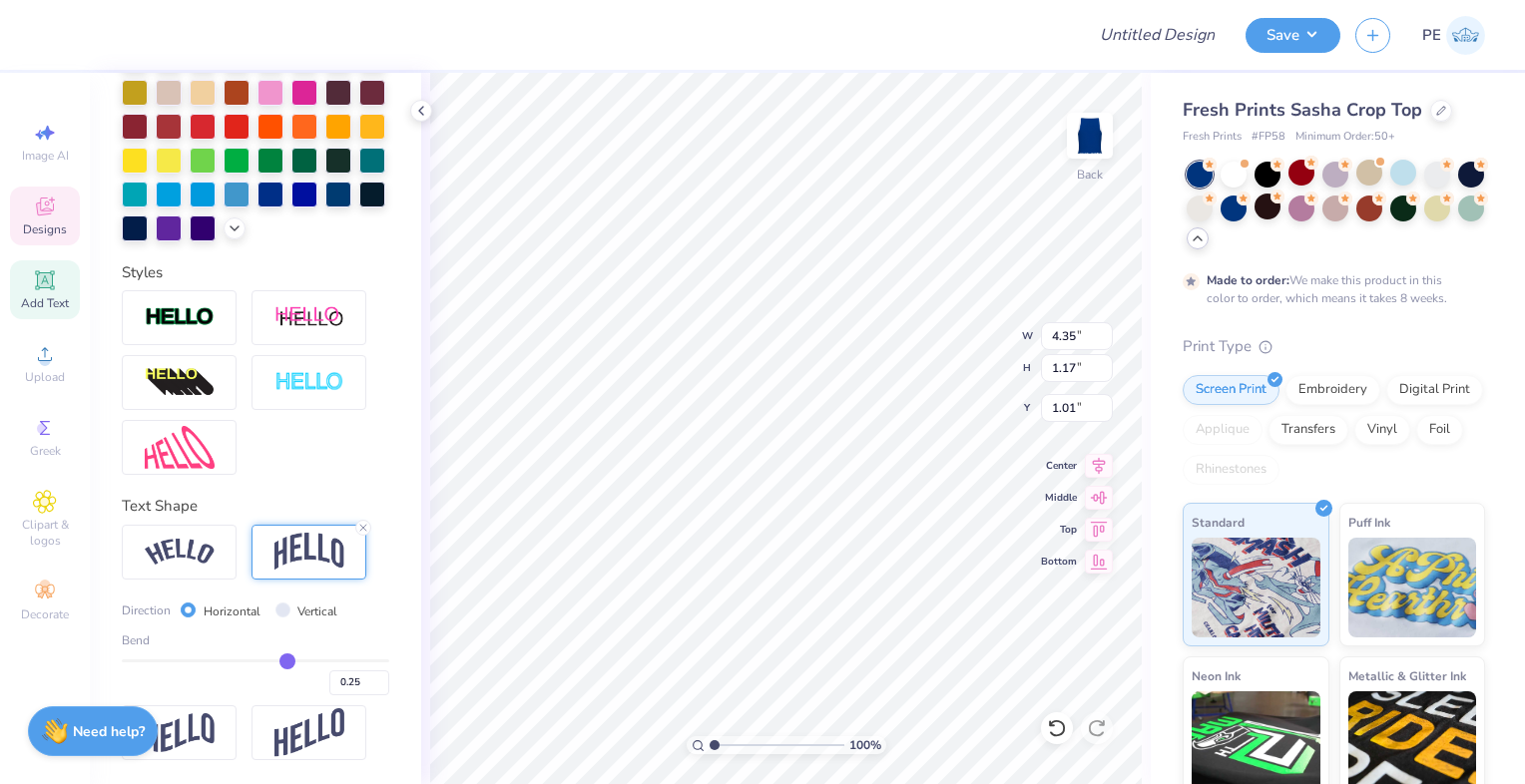 type on "0.21" 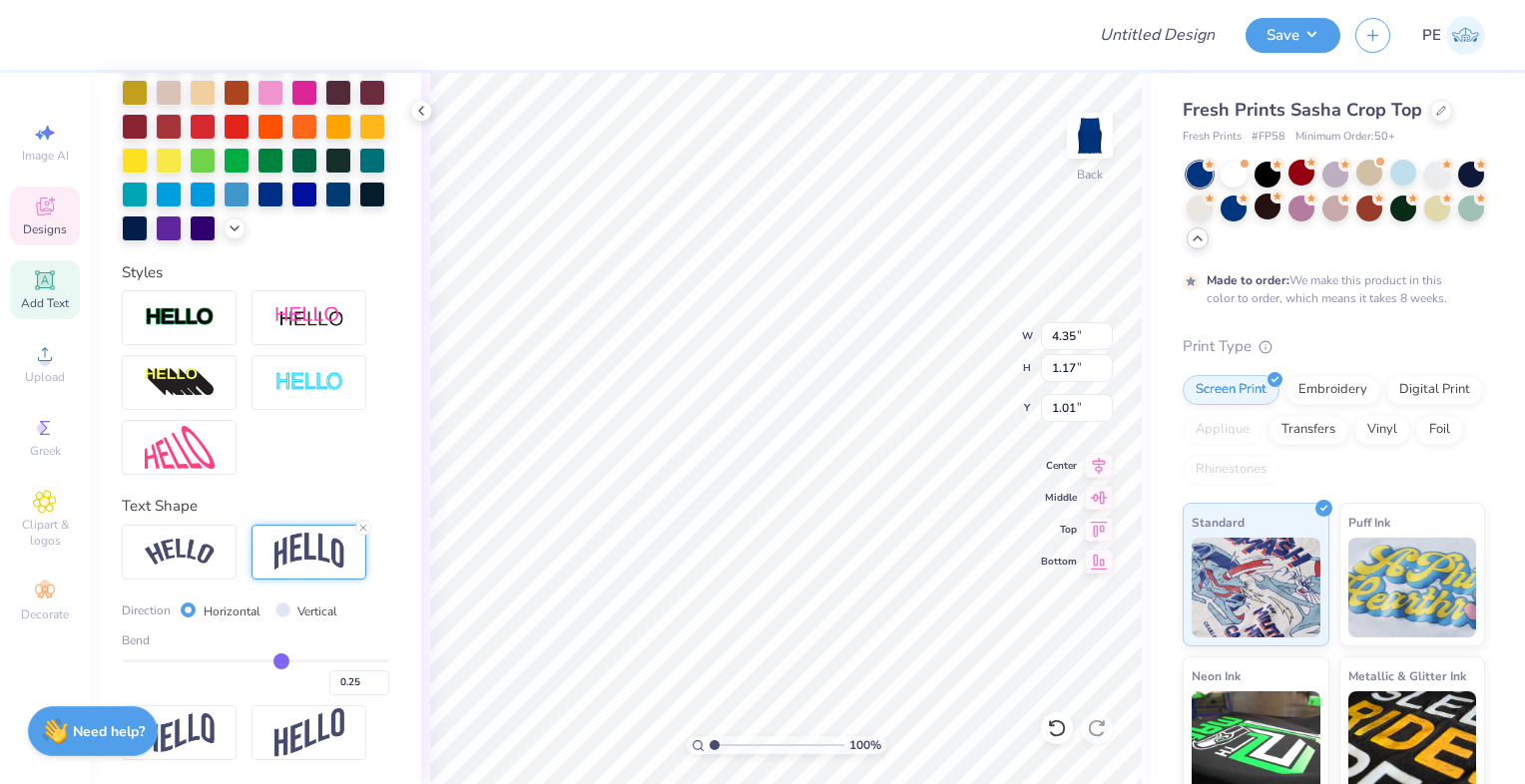 type on "0.21" 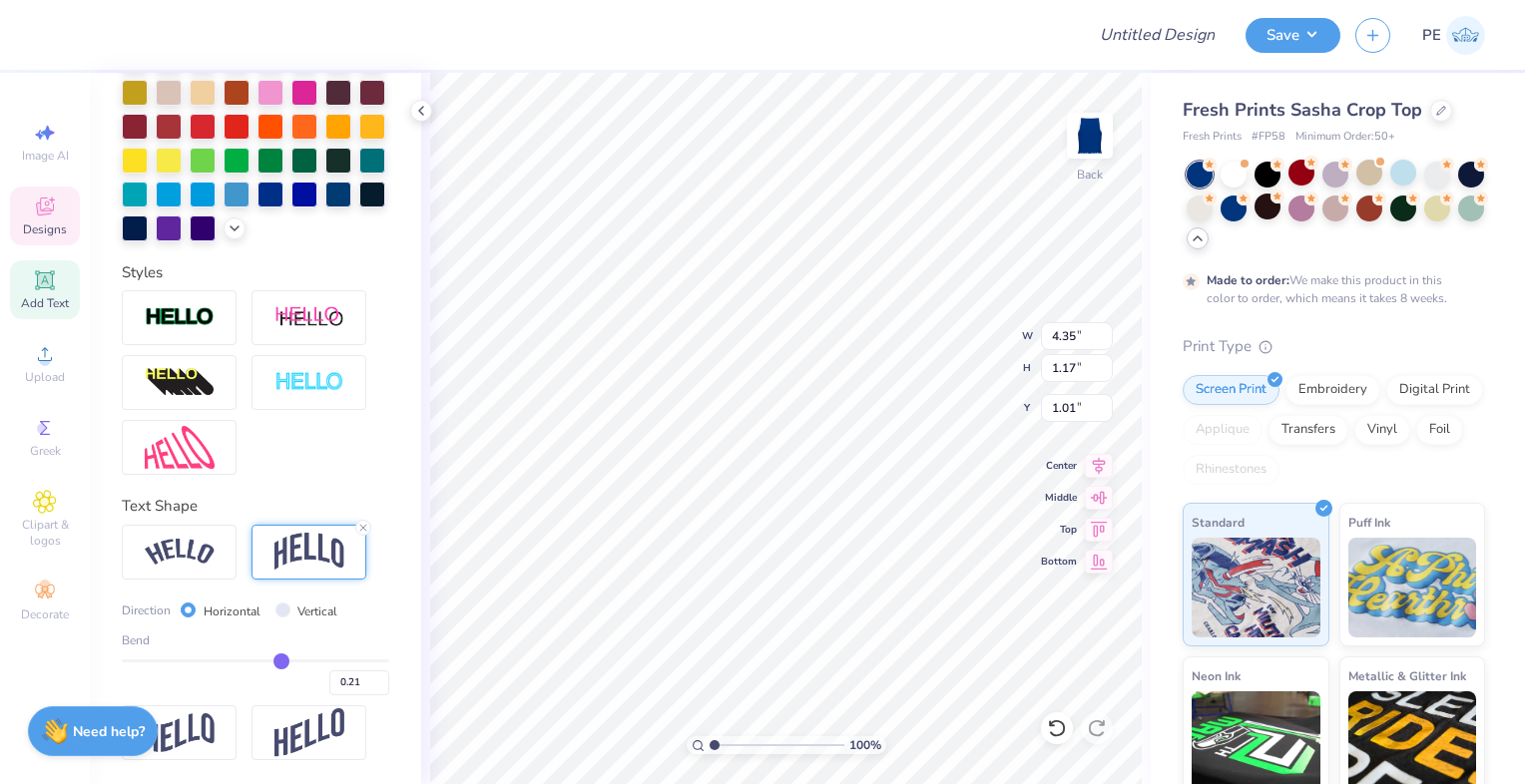 type on "0.16" 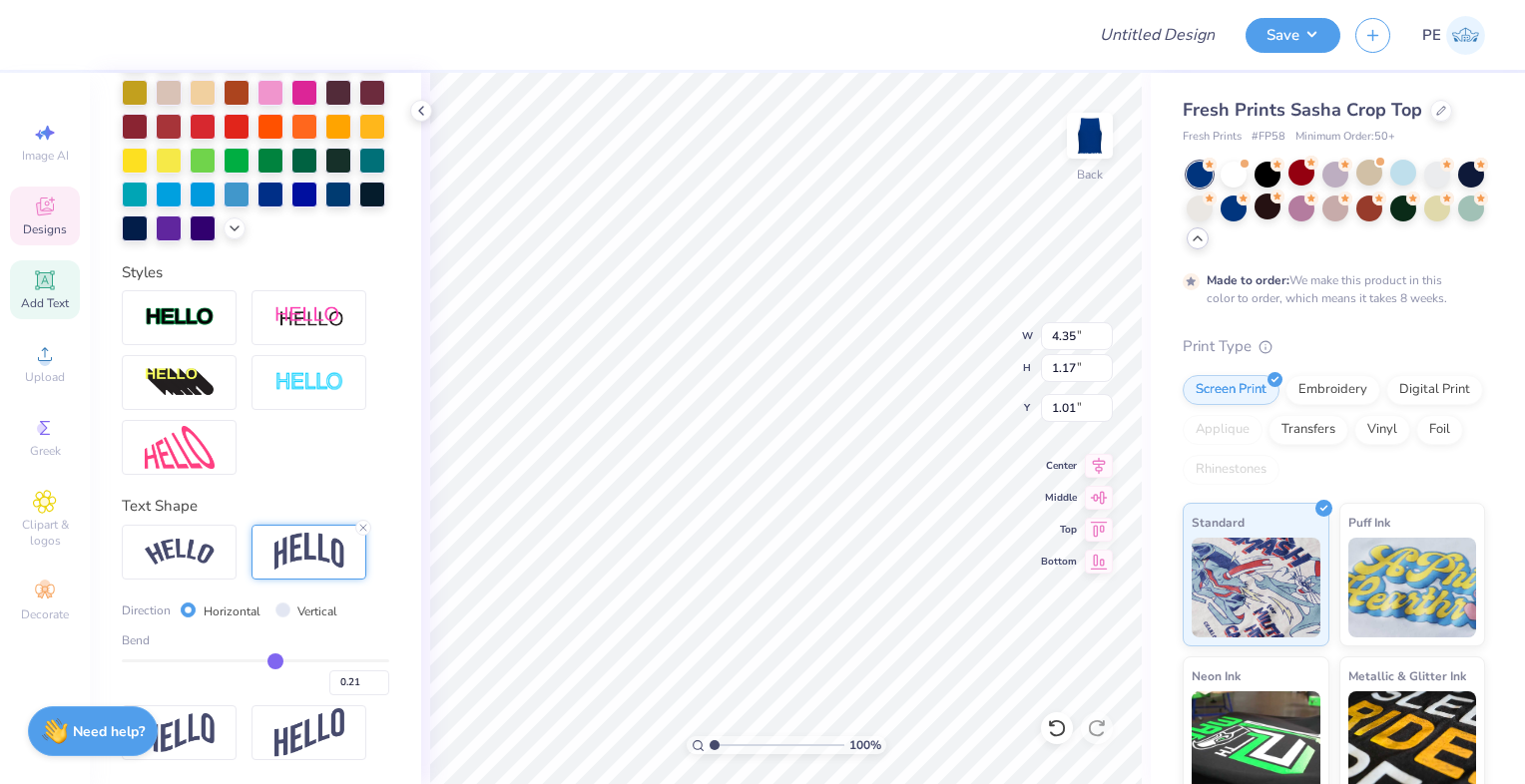 type on "0.16" 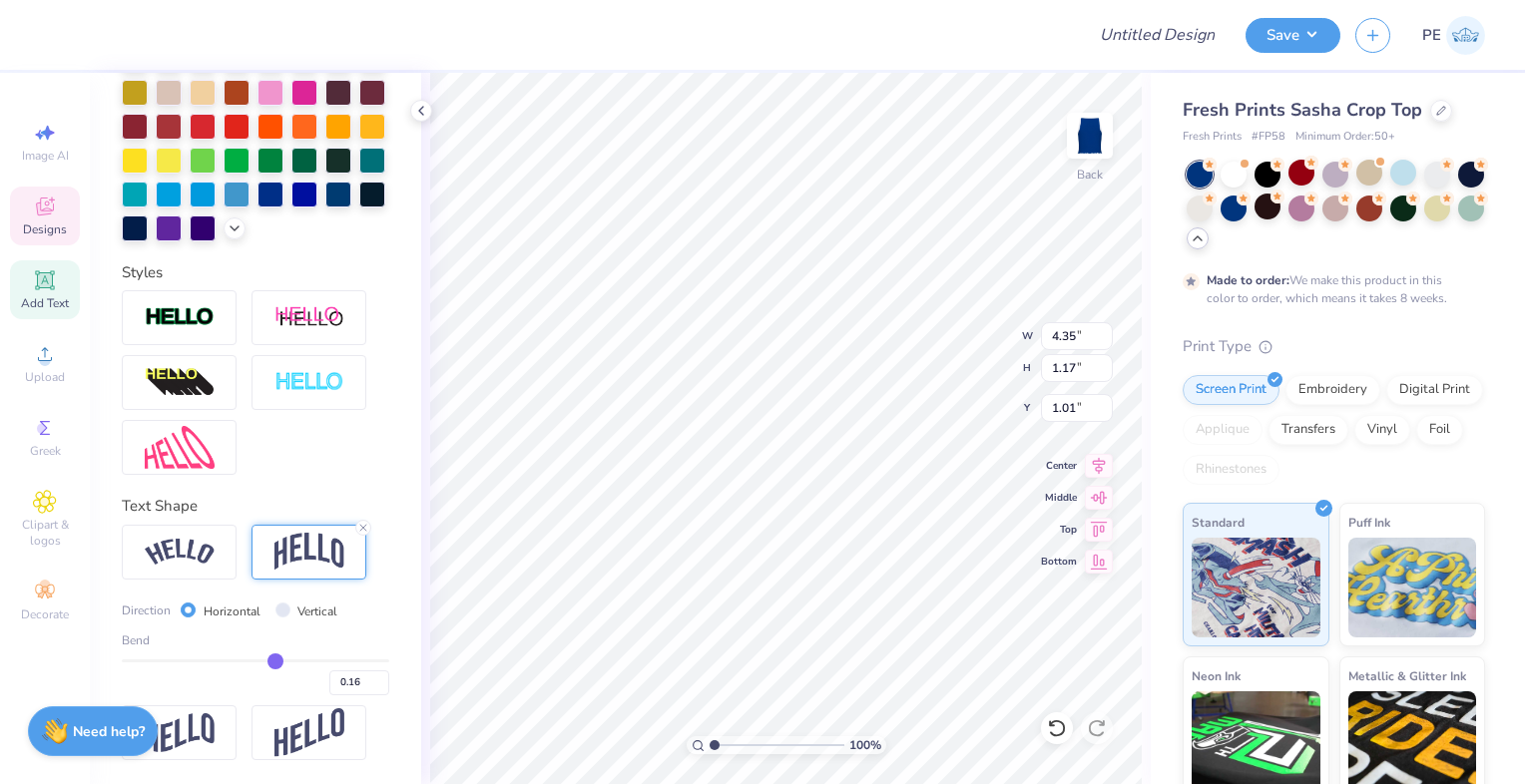 type on "0.11" 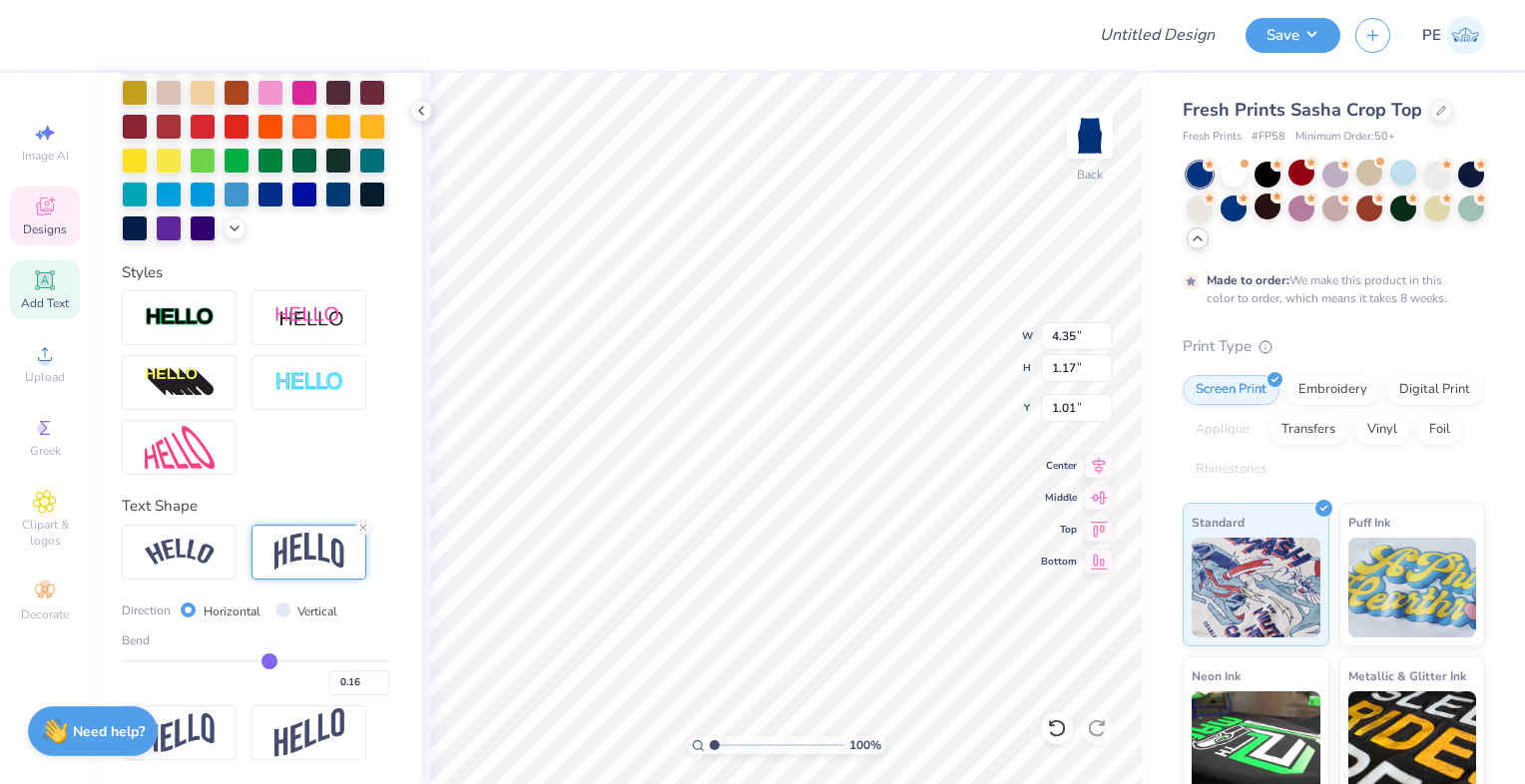 type on "0.11" 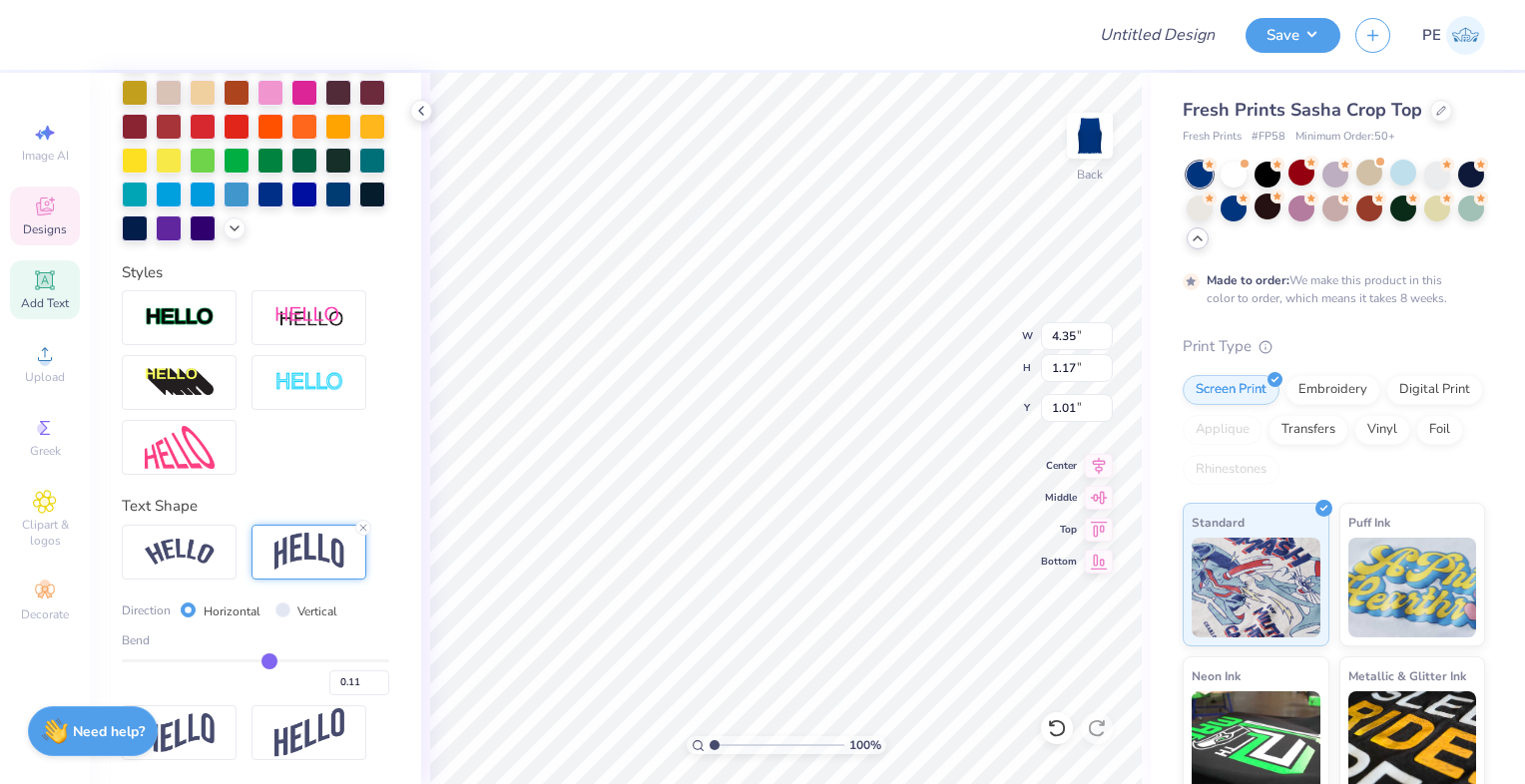 type on "0.08" 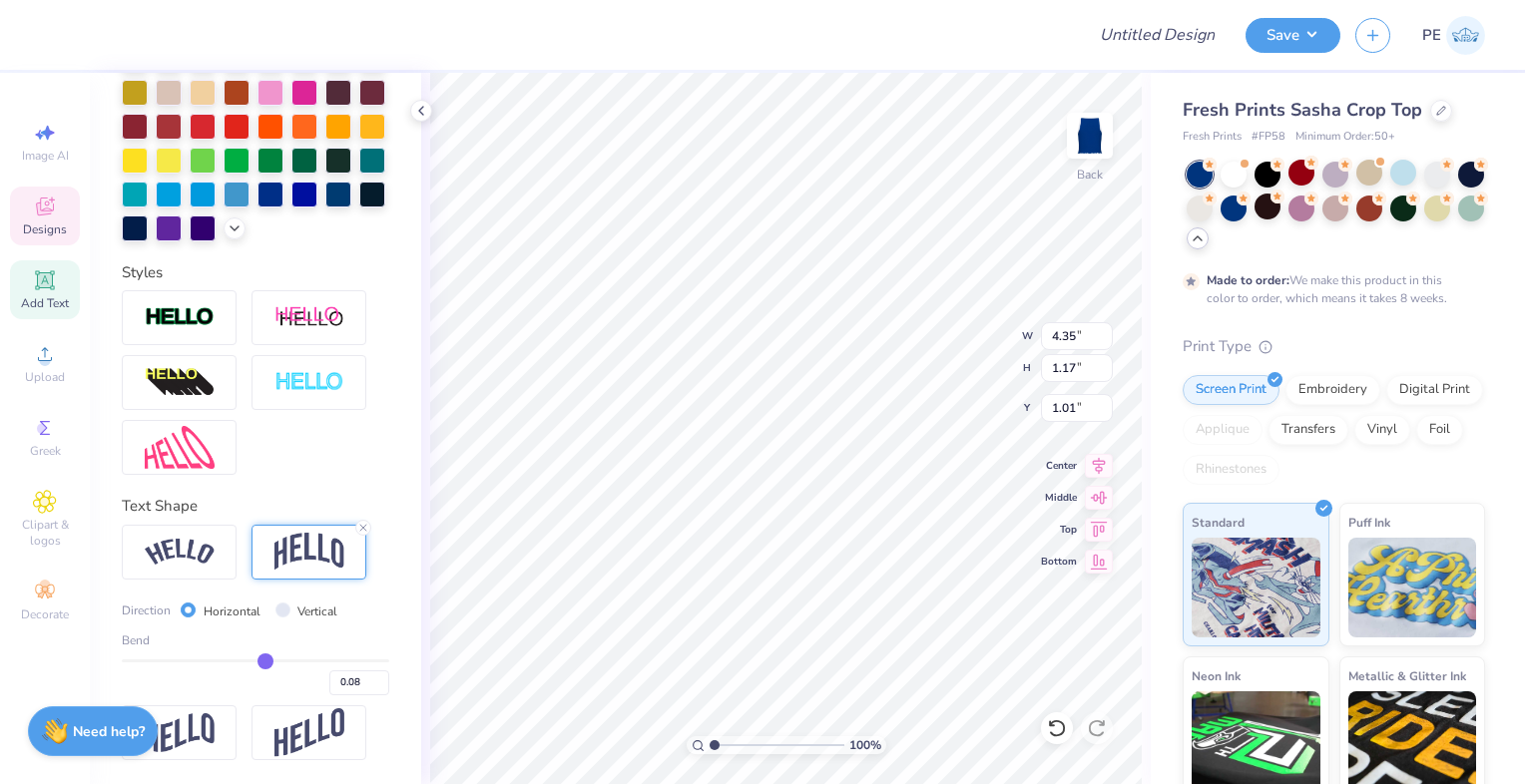 type on "0.07" 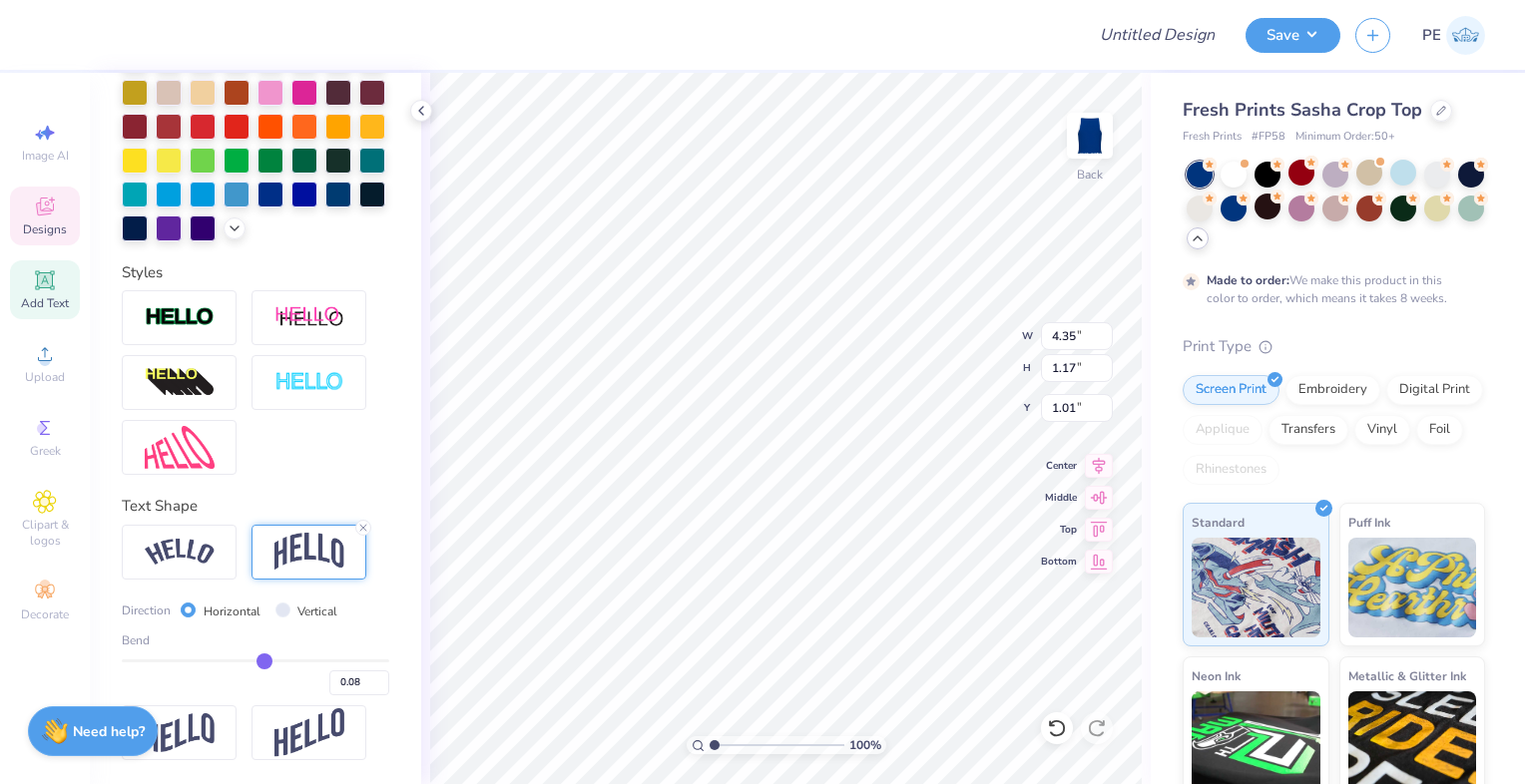 type on "0.07" 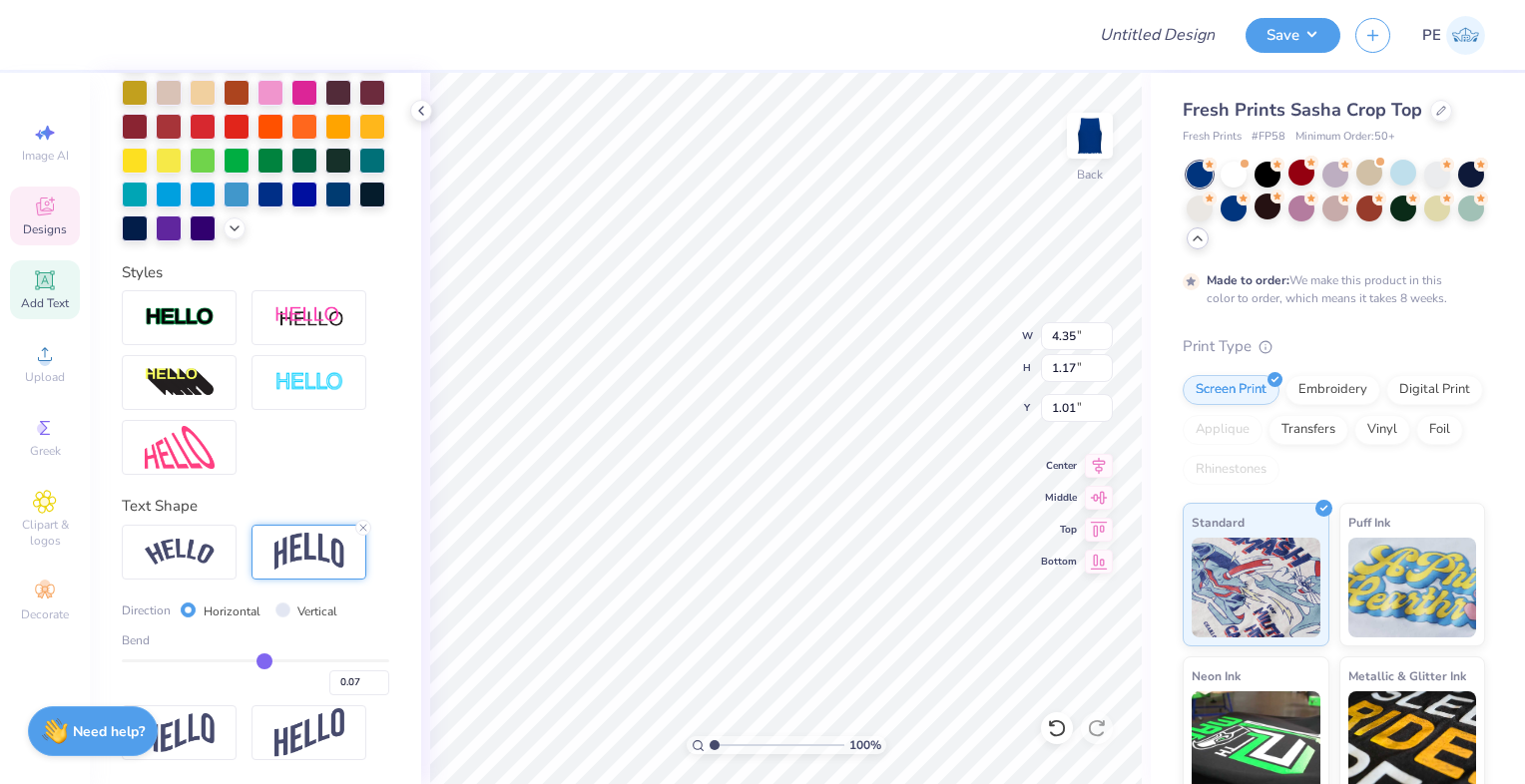 type on "0.05" 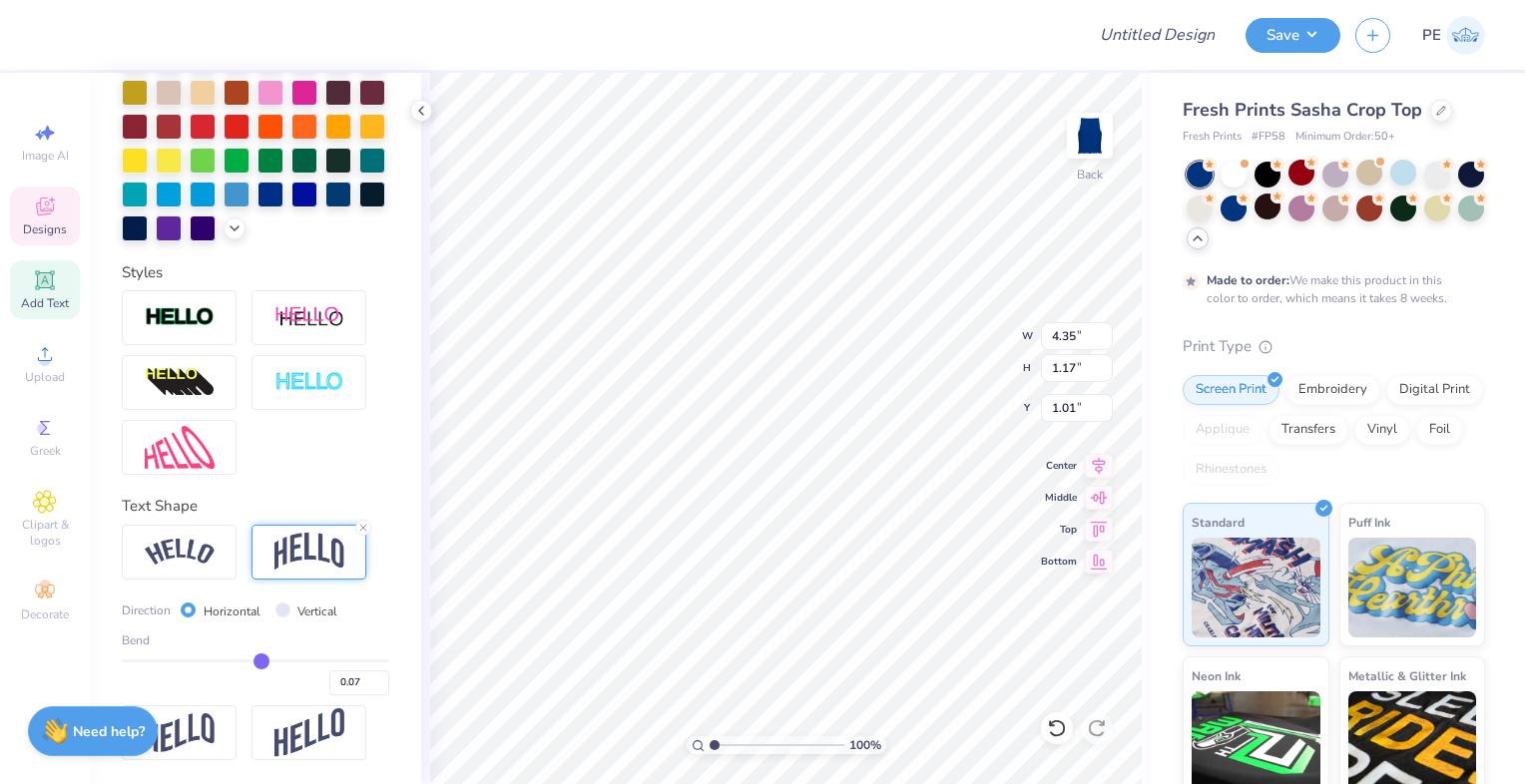 type on "0.05" 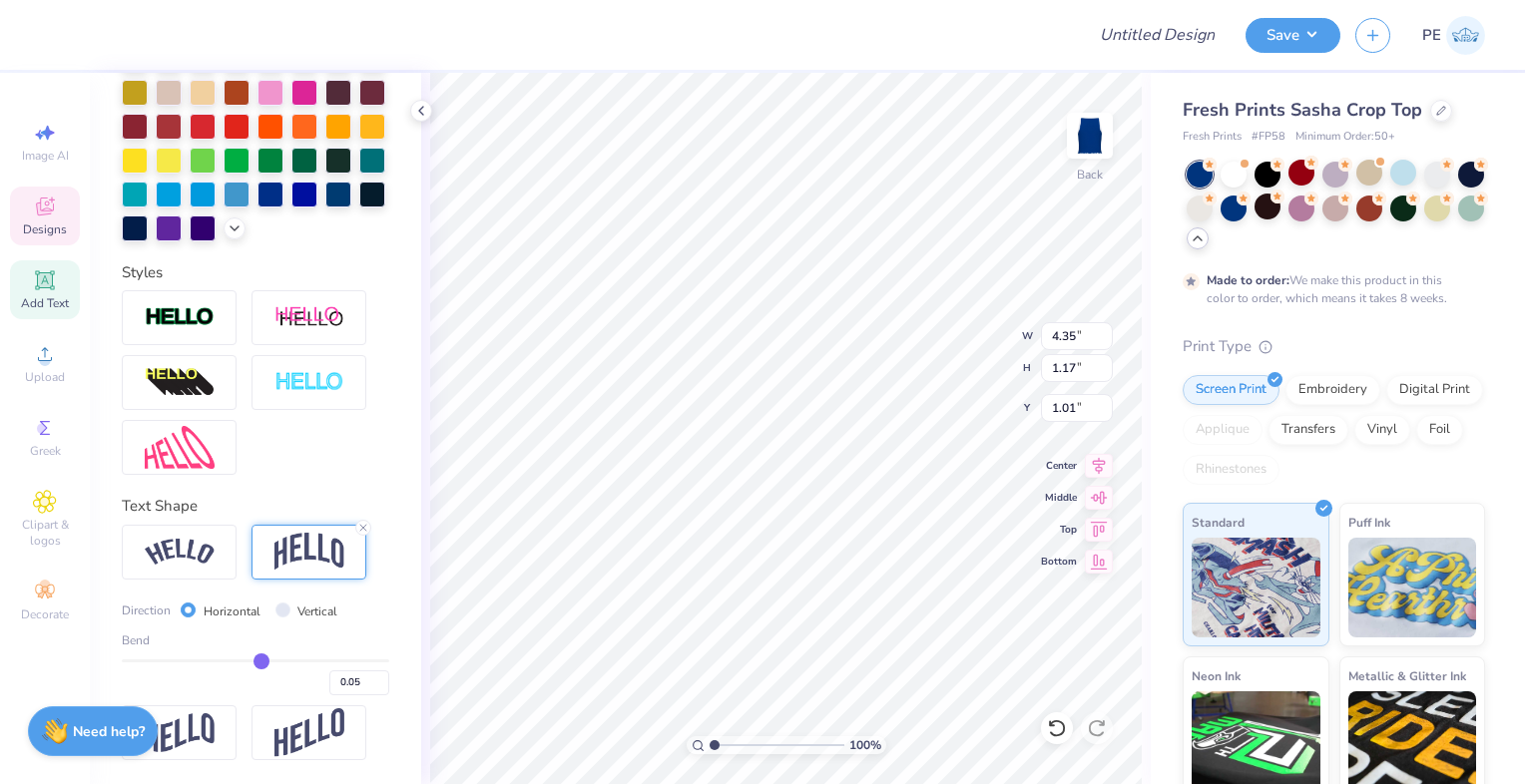 type on "0.03" 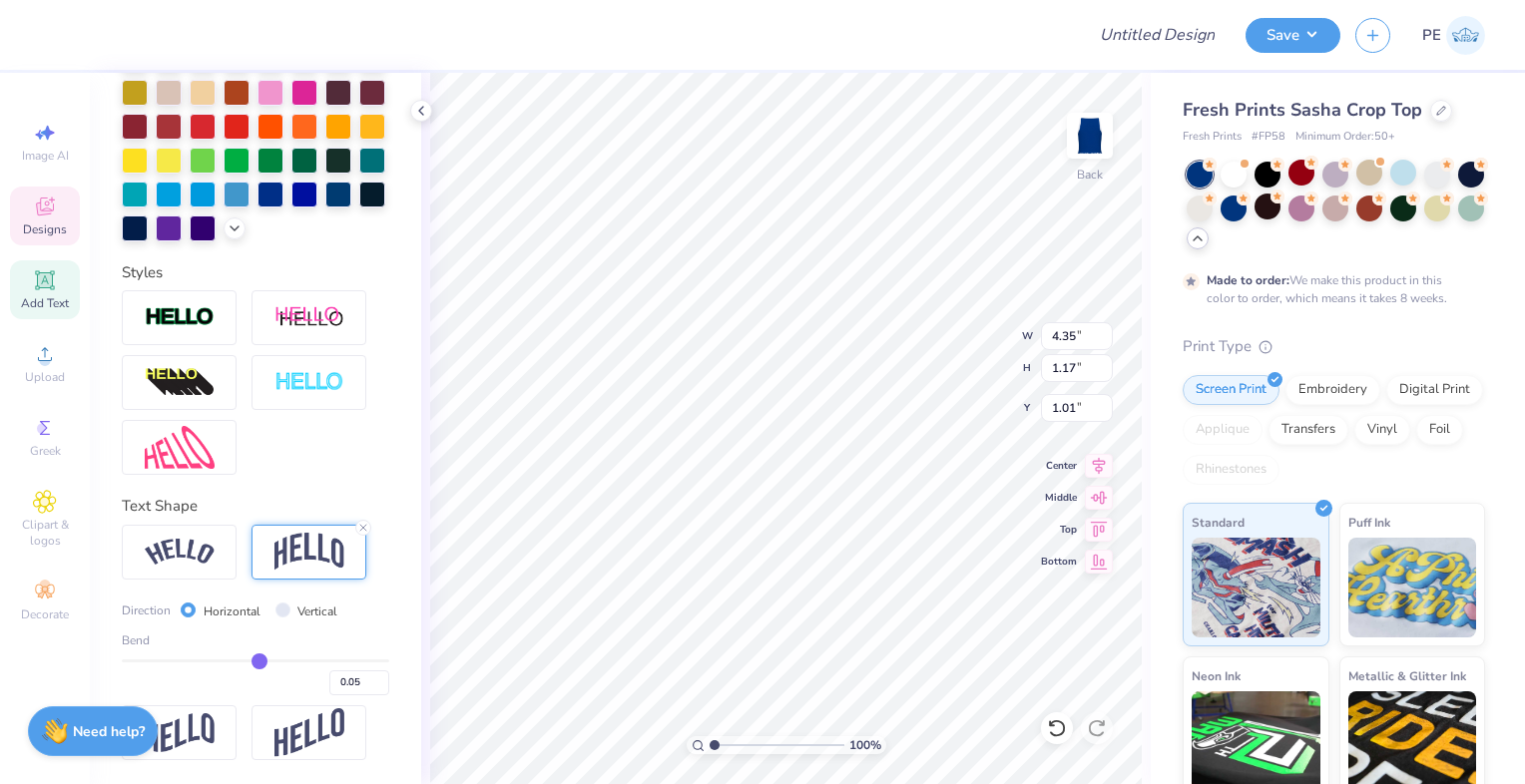 type on "0.03" 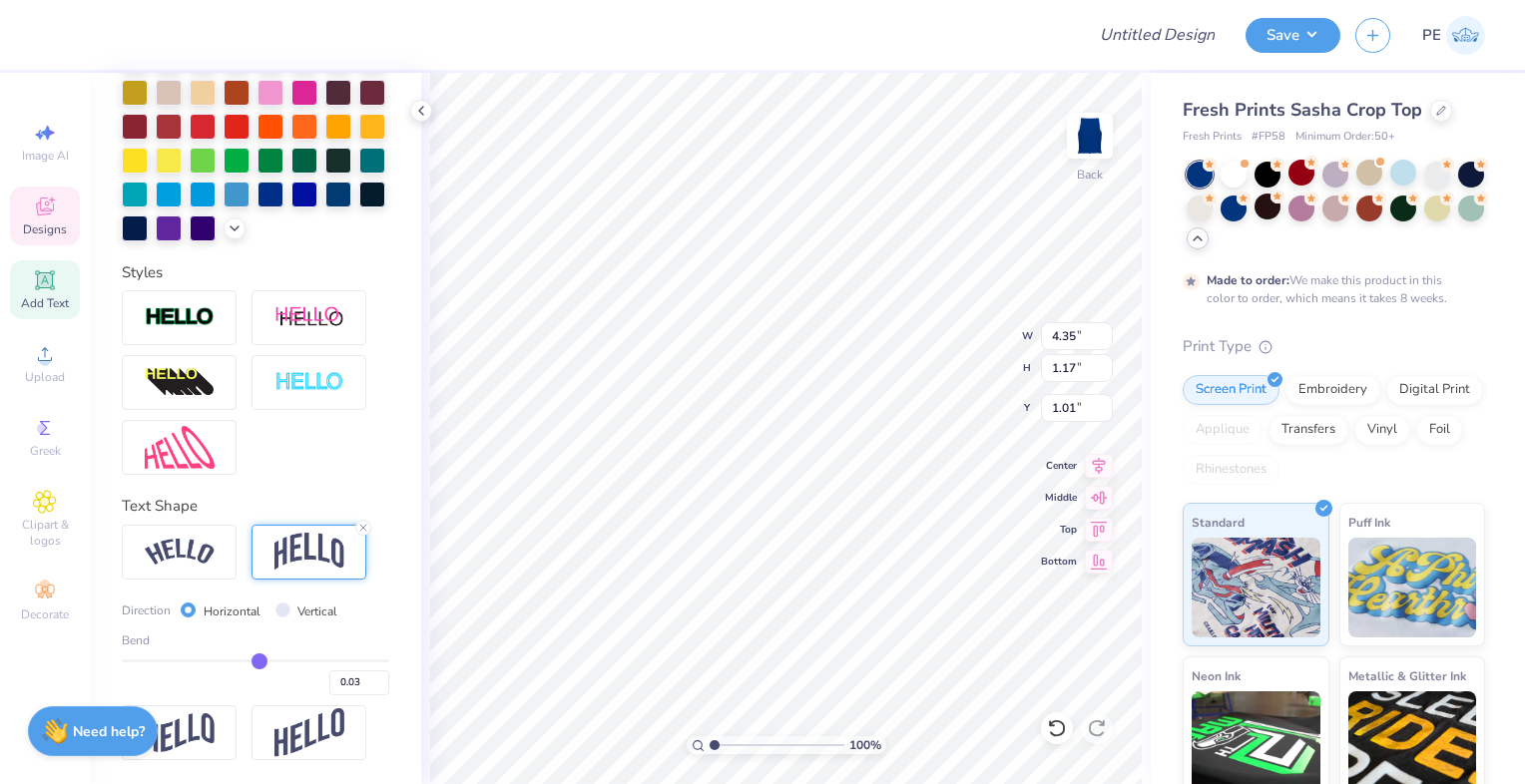 type on "0.02" 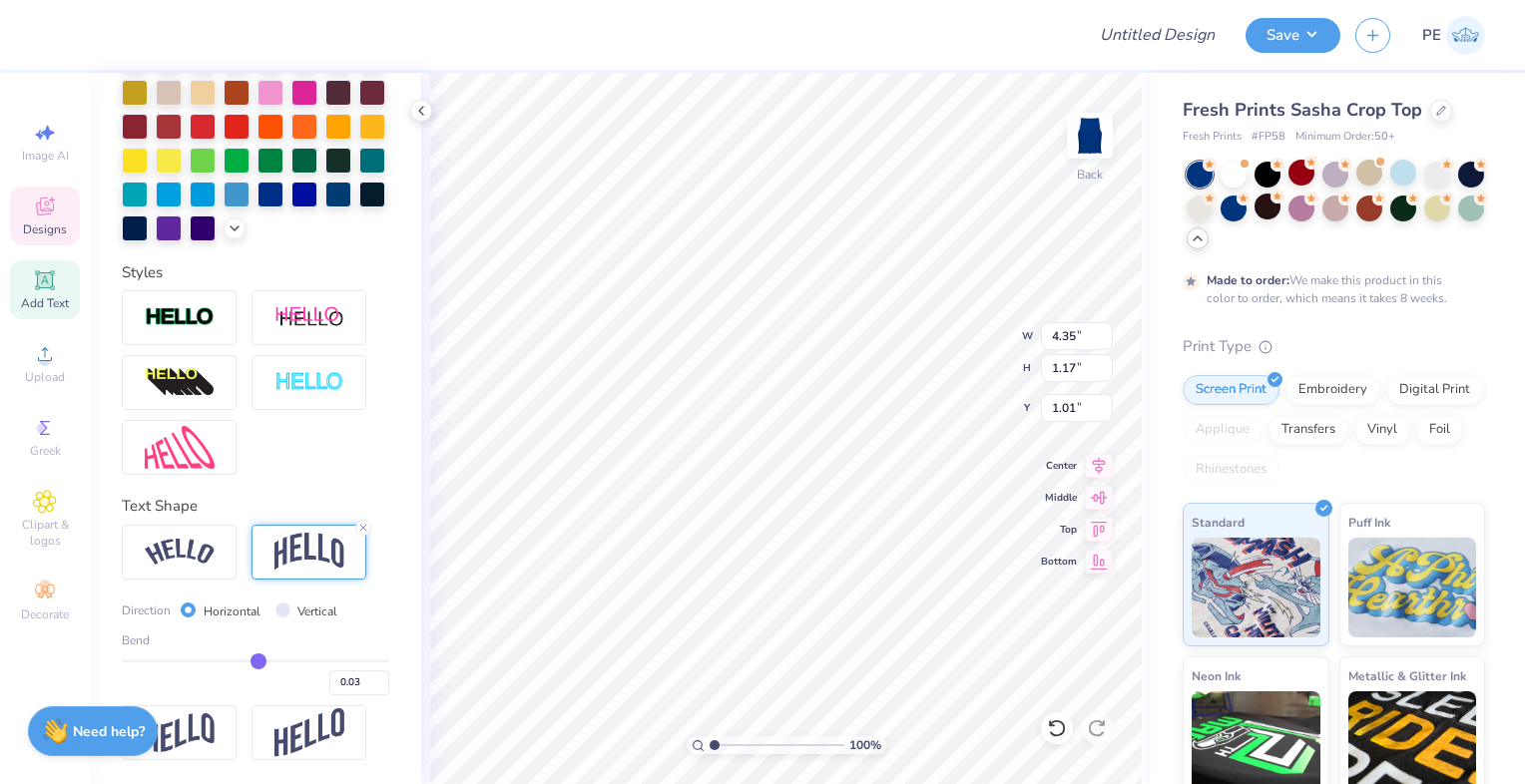 type on "0.02" 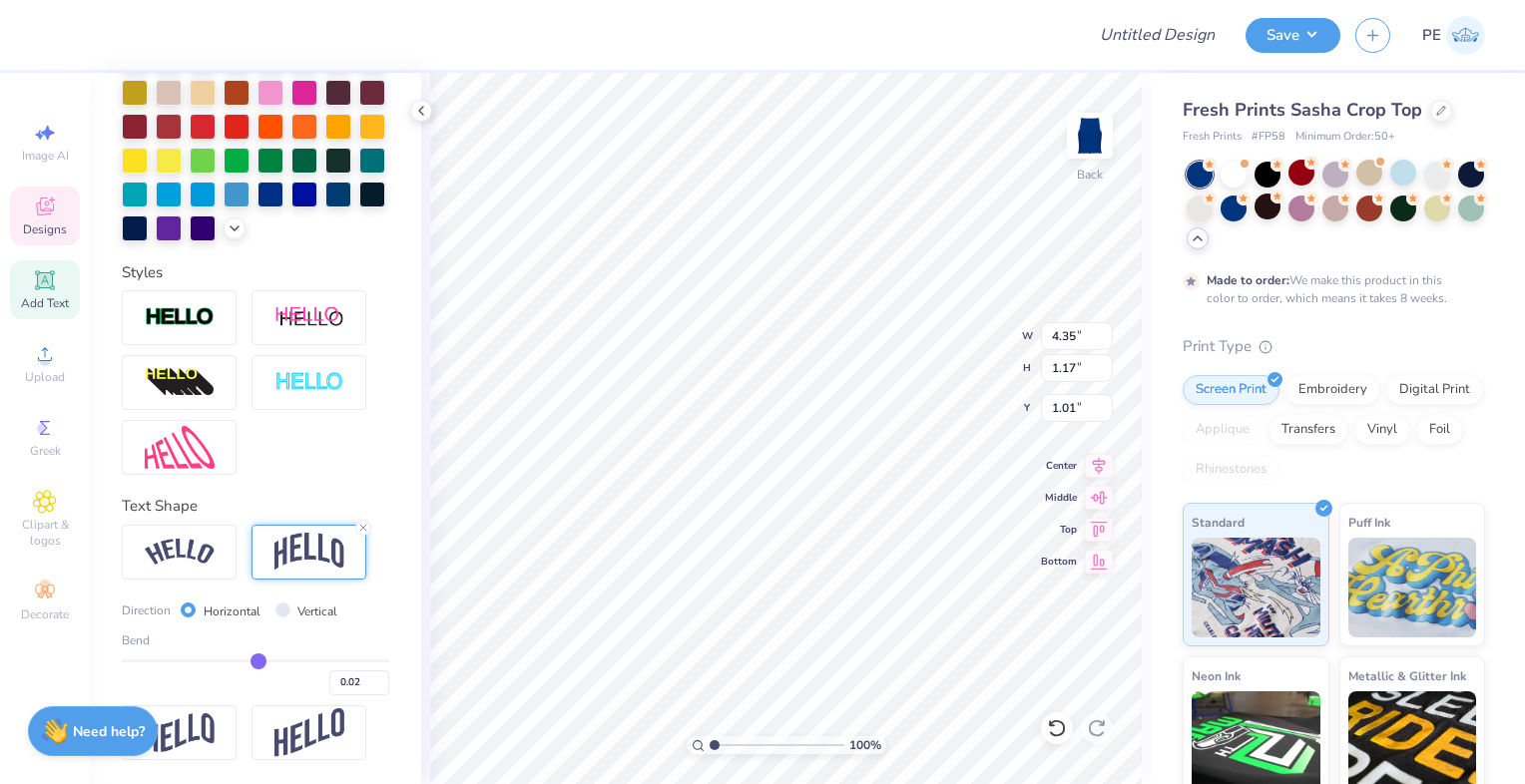 type on "0.01" 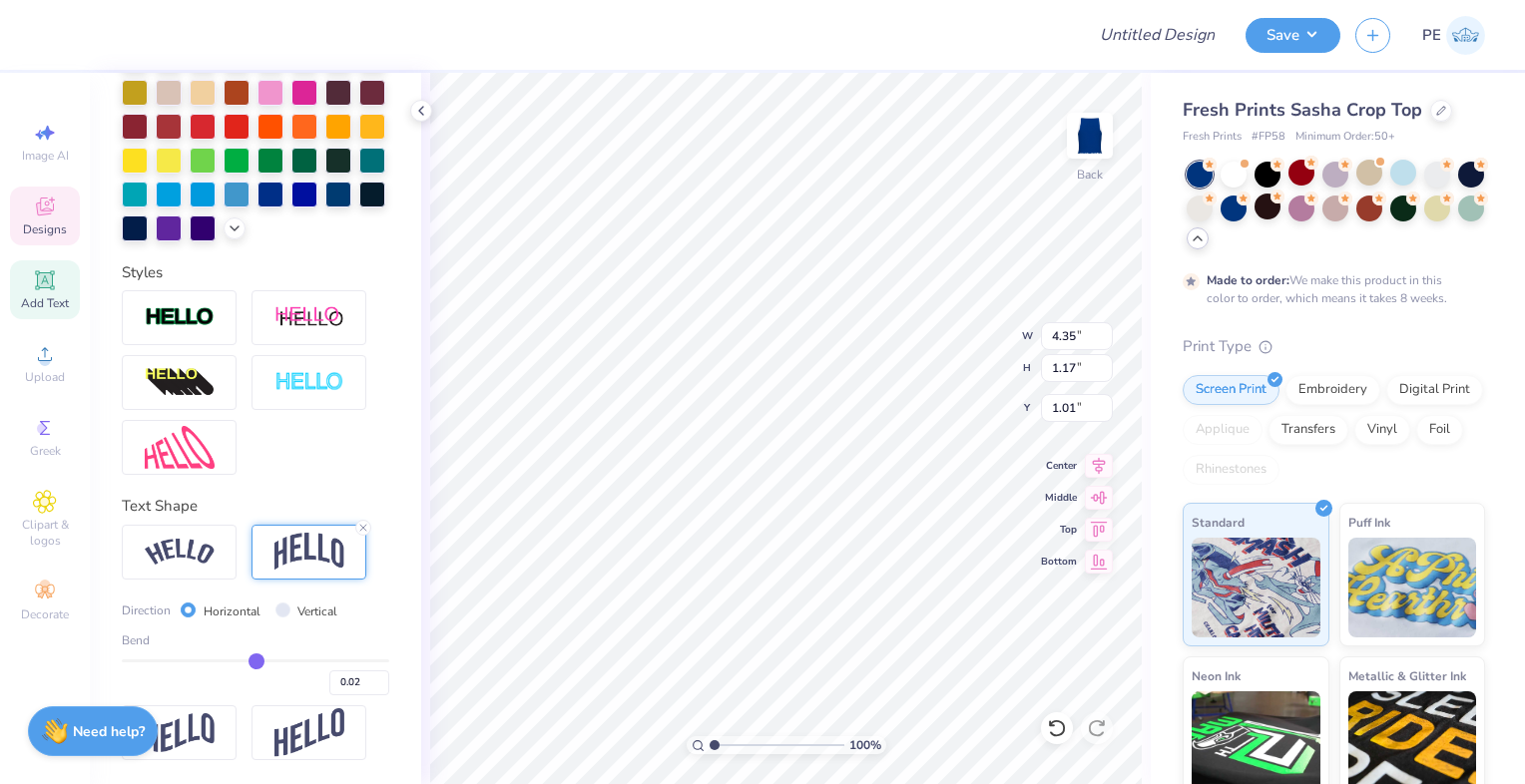type on "0.01" 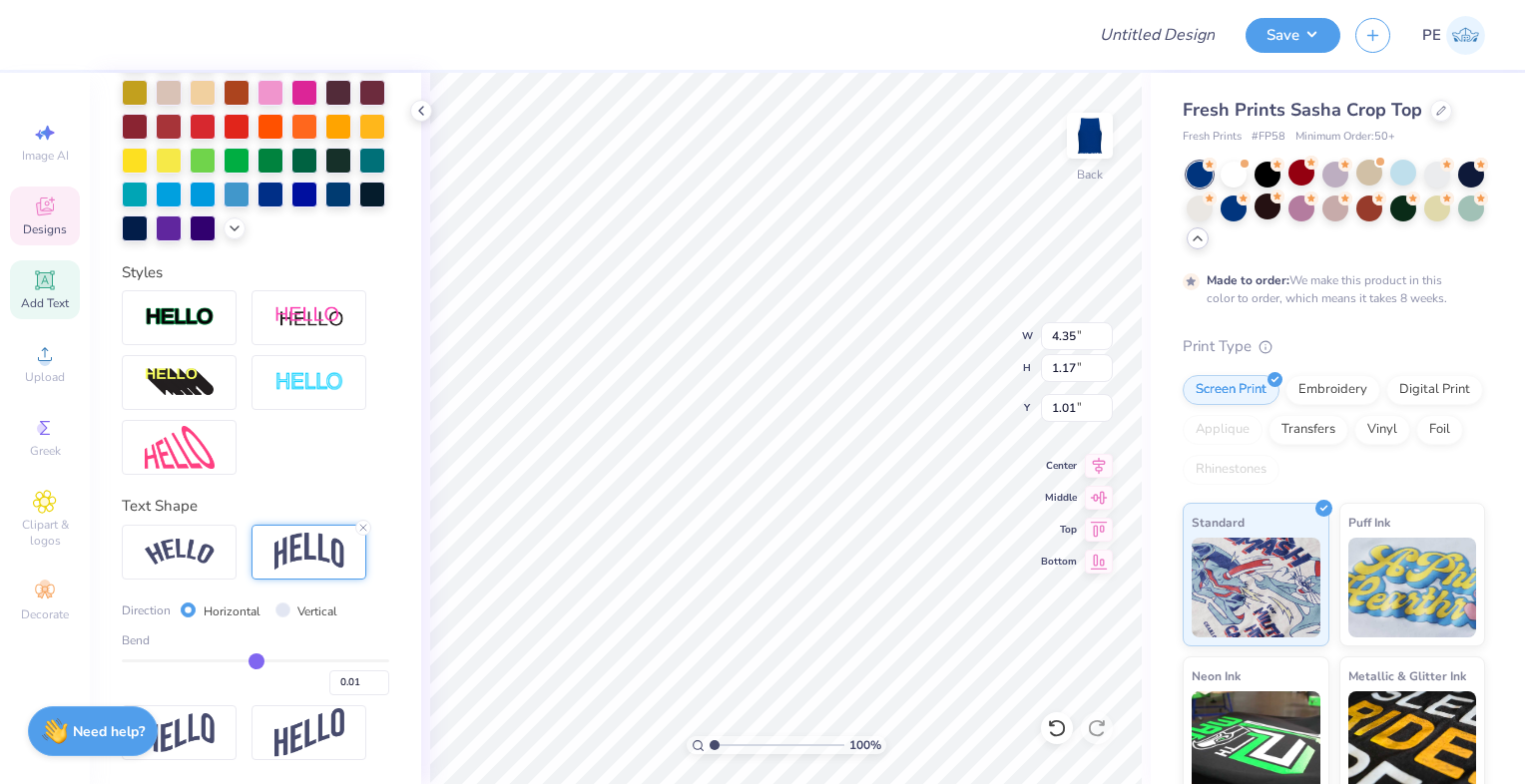 type on "0" 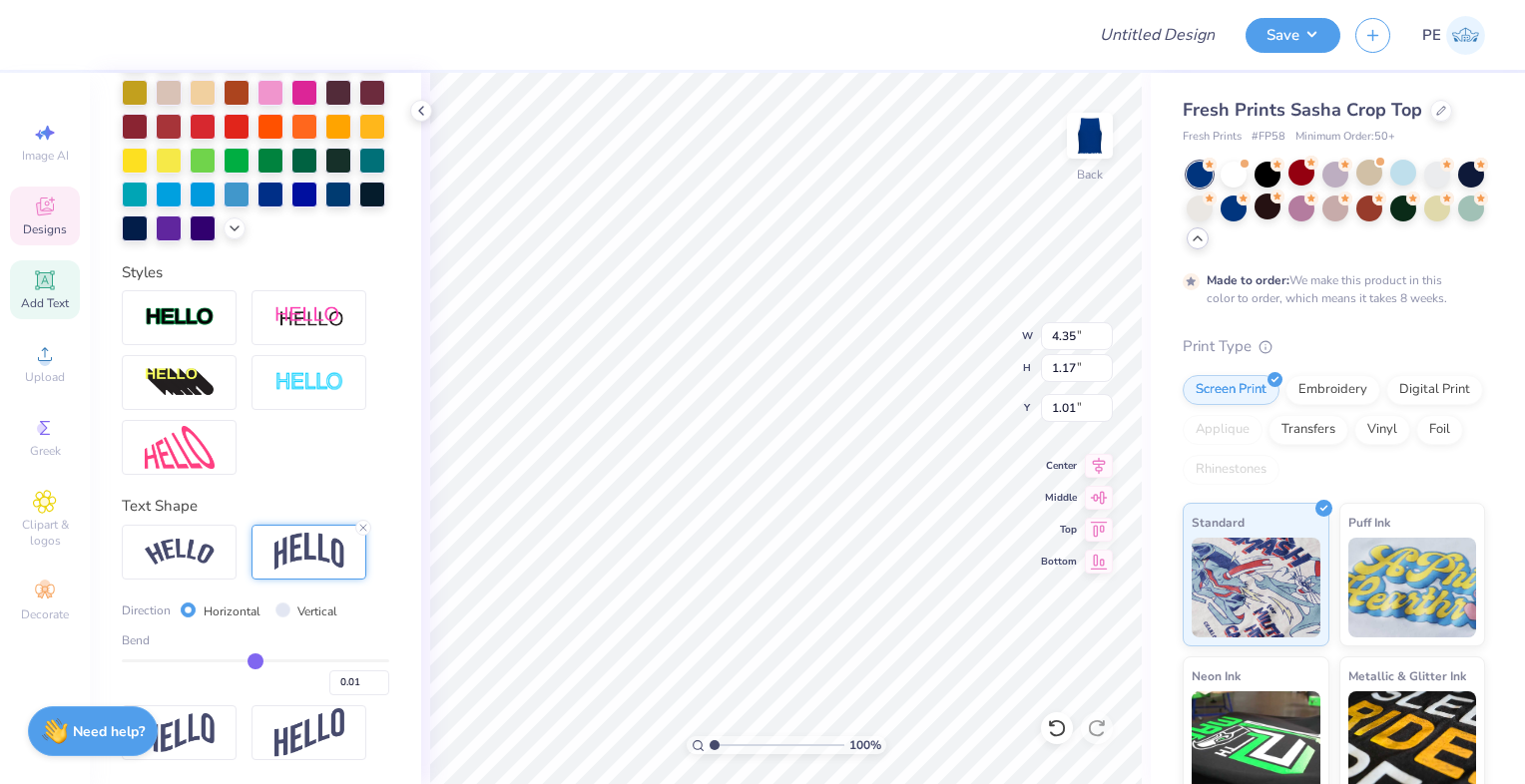 type on "0.00" 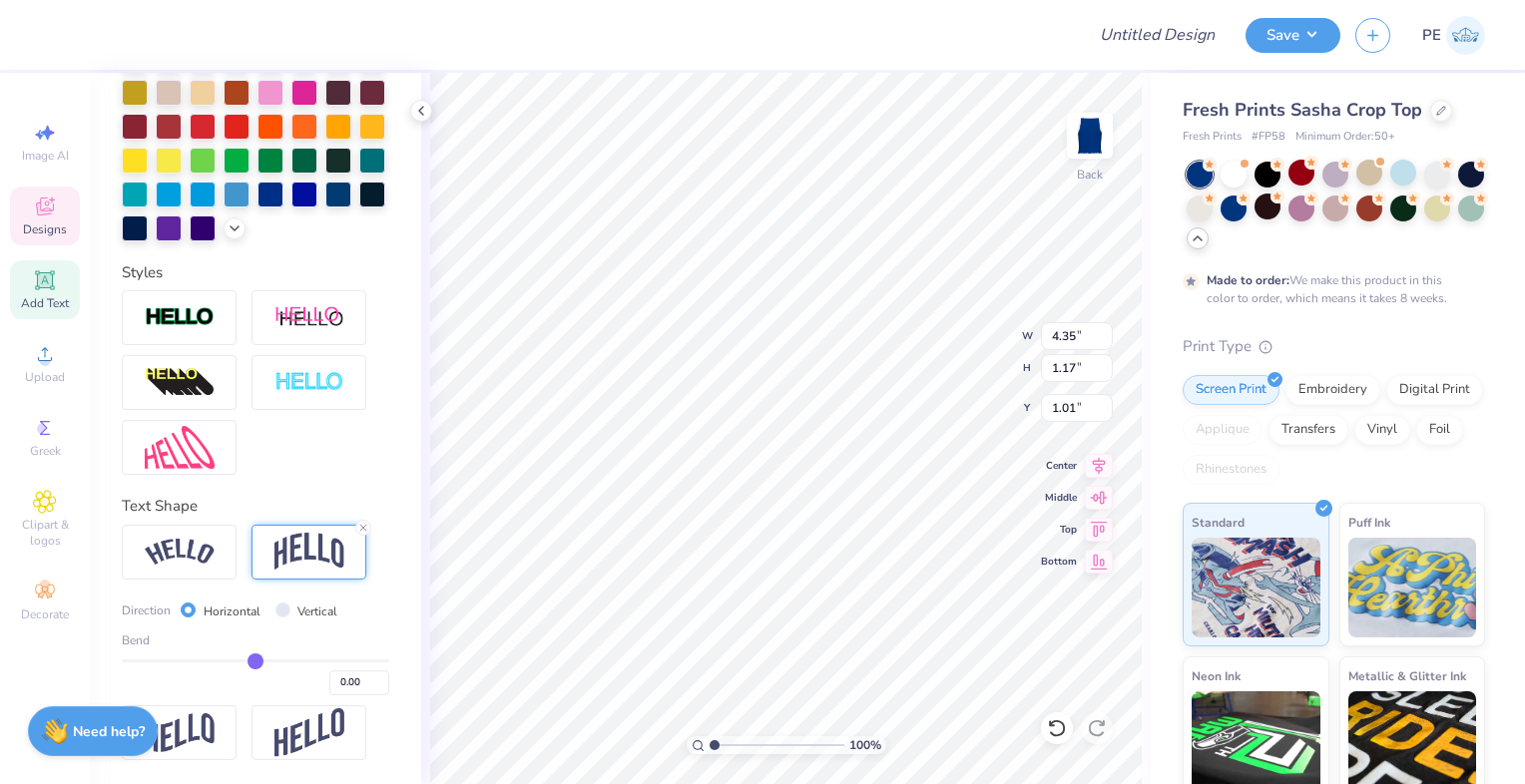 type on "-0.01" 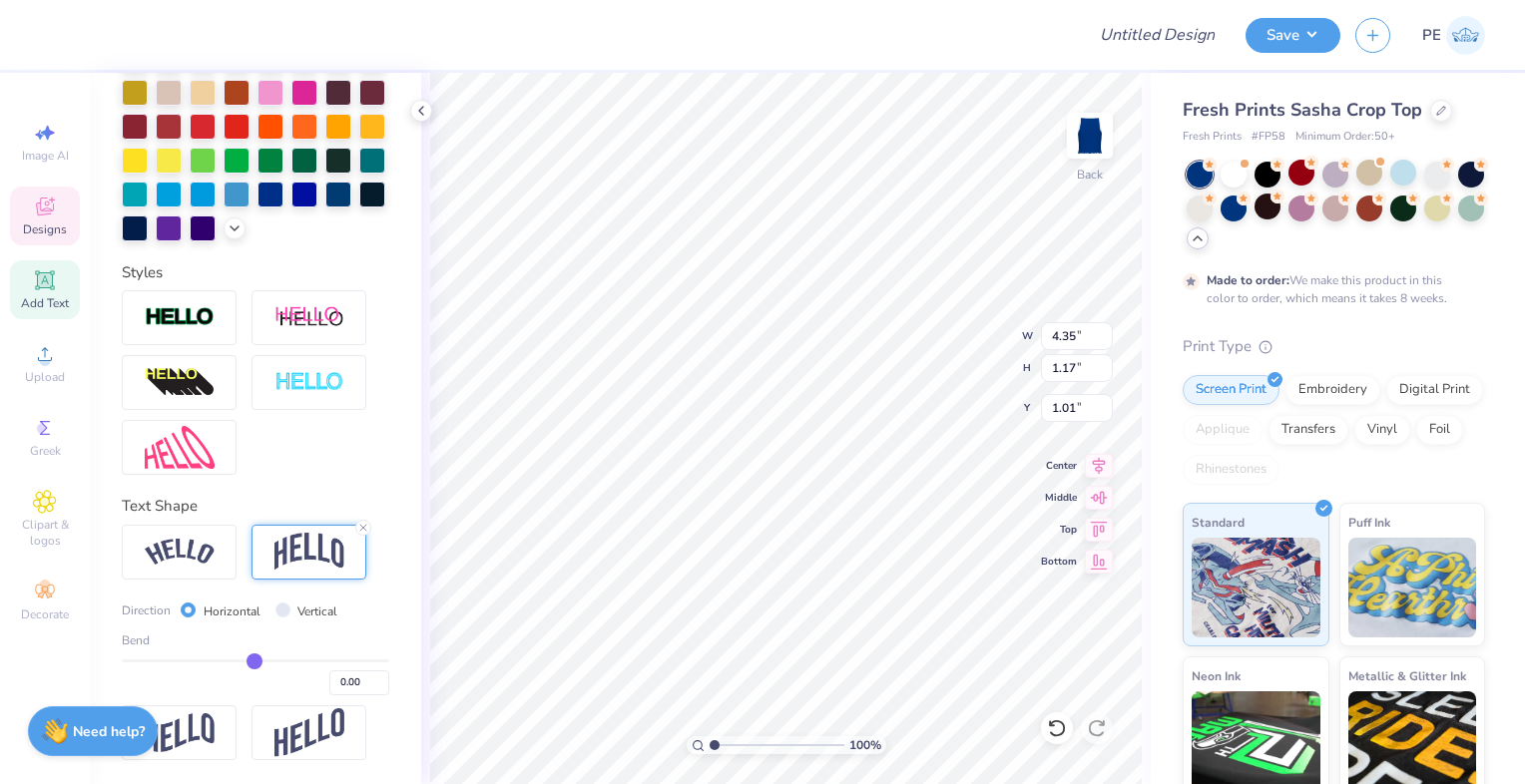 type on "-0.01" 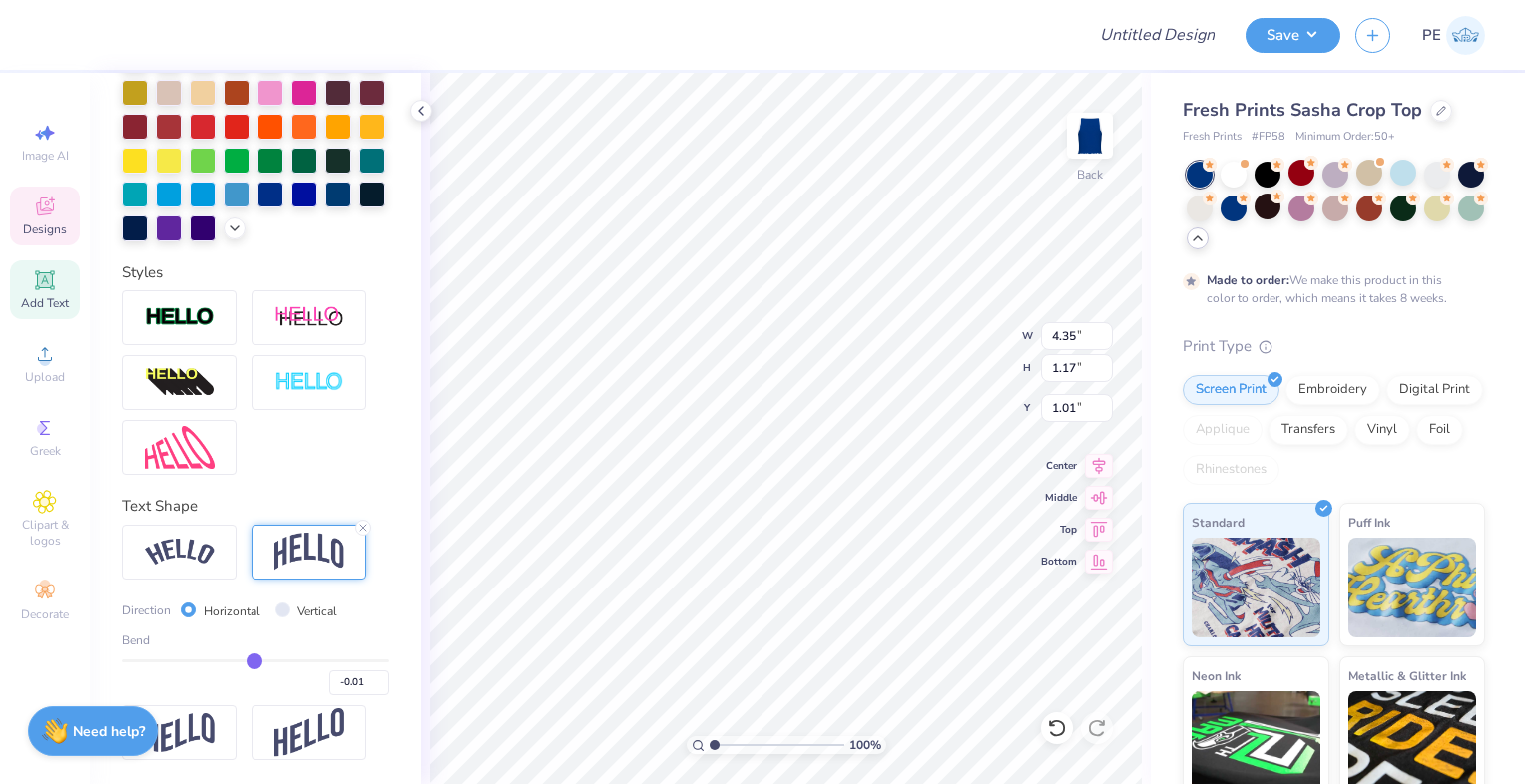 drag, startPoint x: 308, startPoint y: 658, endPoint x: 247, endPoint y: 660, distance: 61.03278 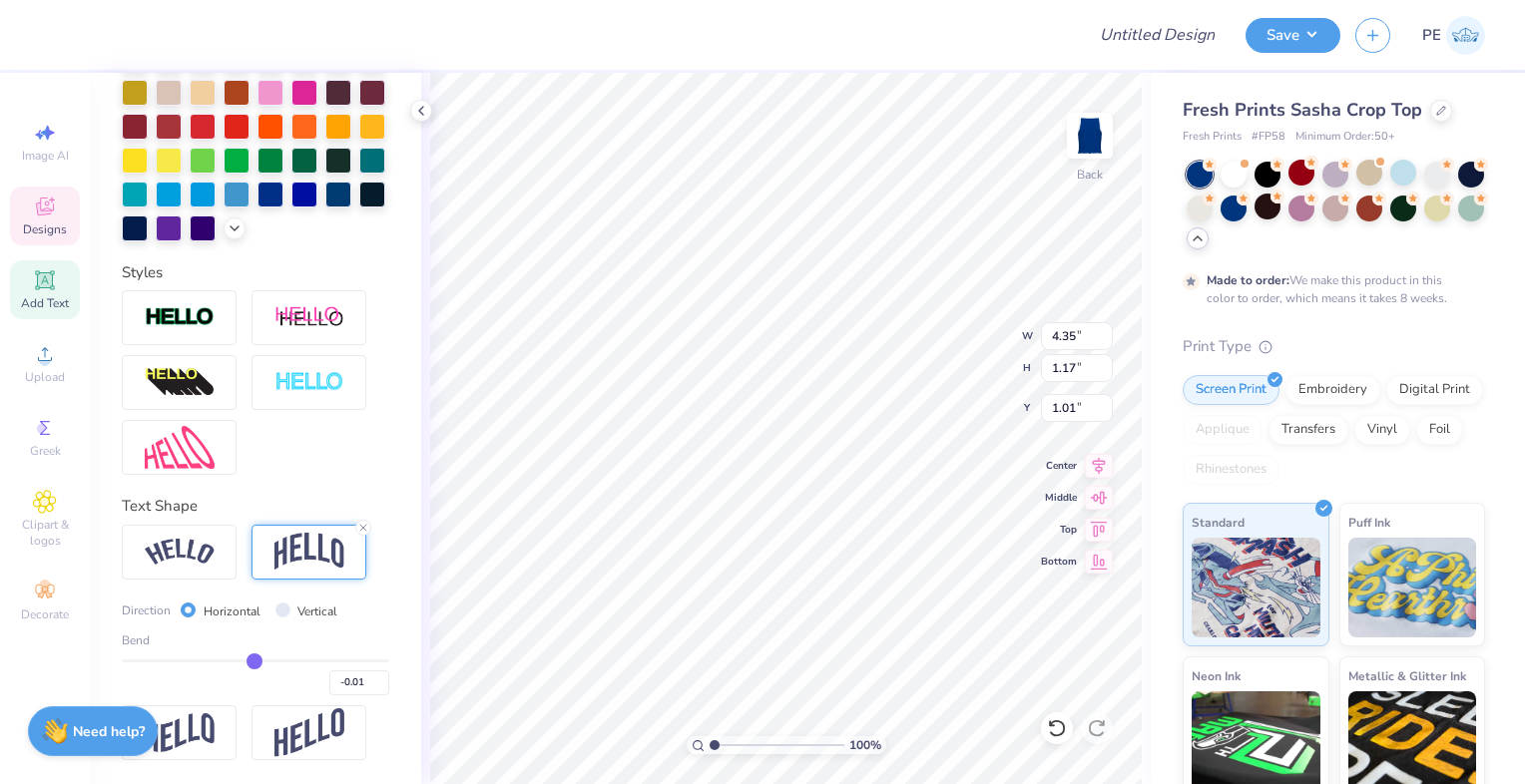 type on "0.63" 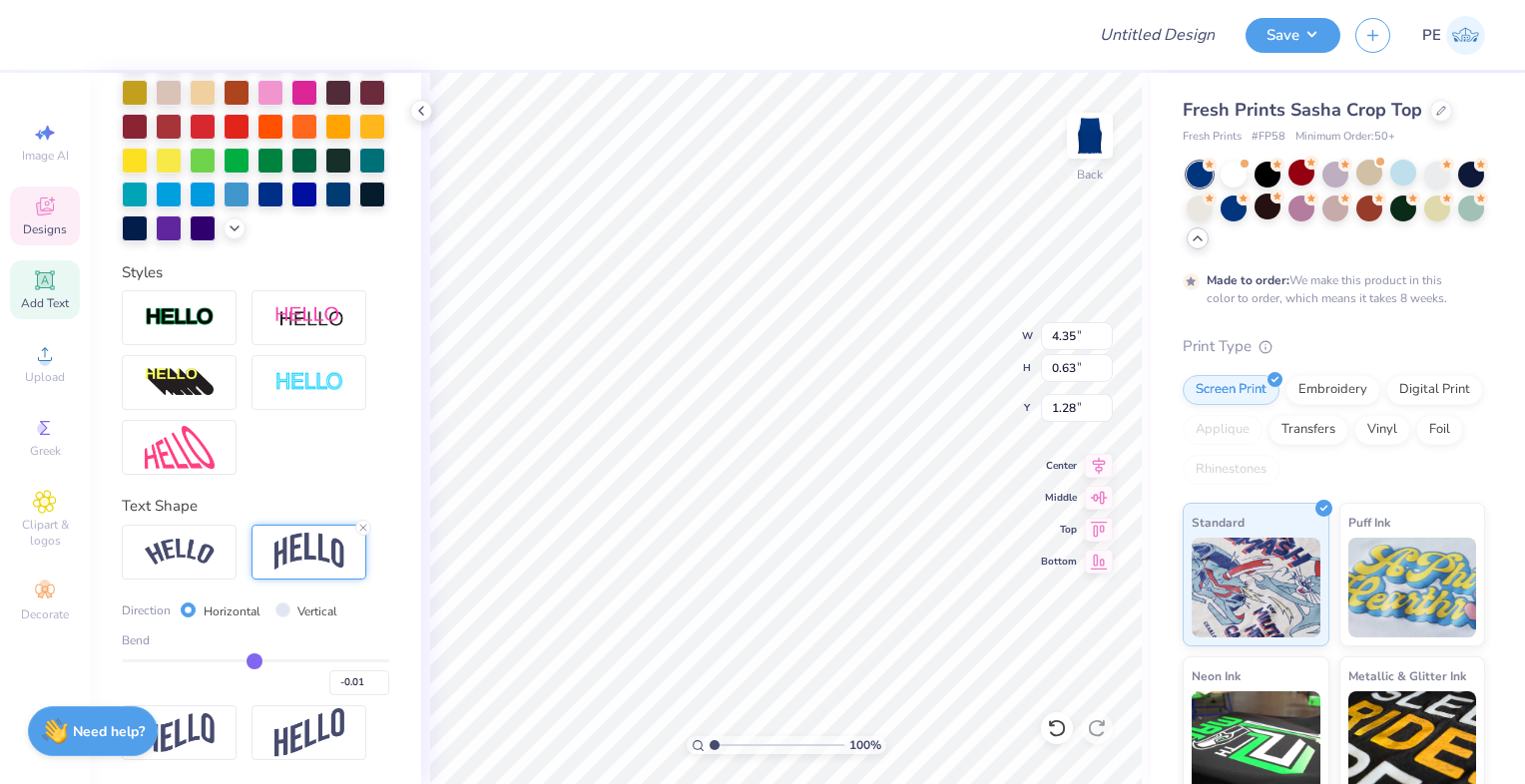 type on "-0.02" 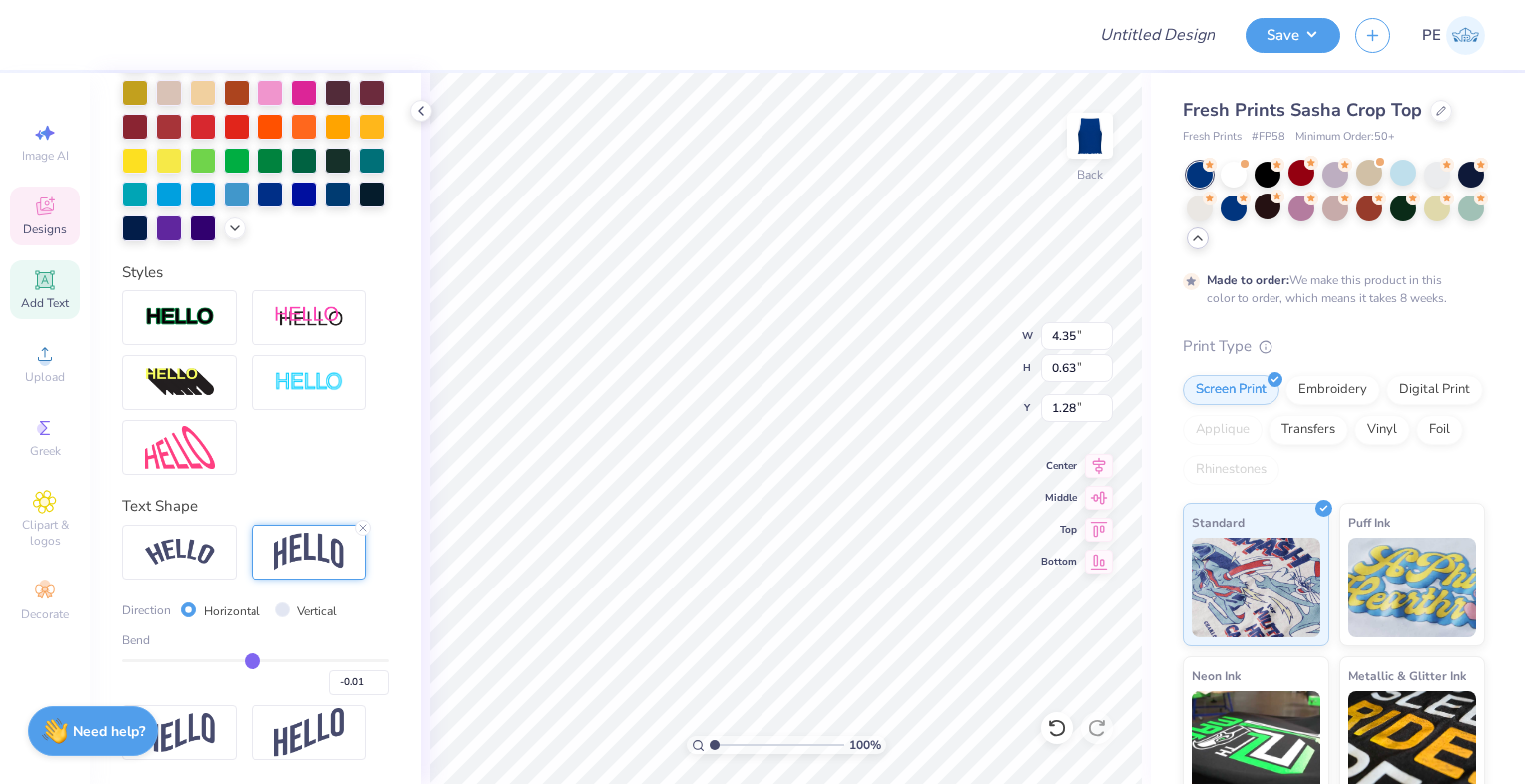 type on "-0.02" 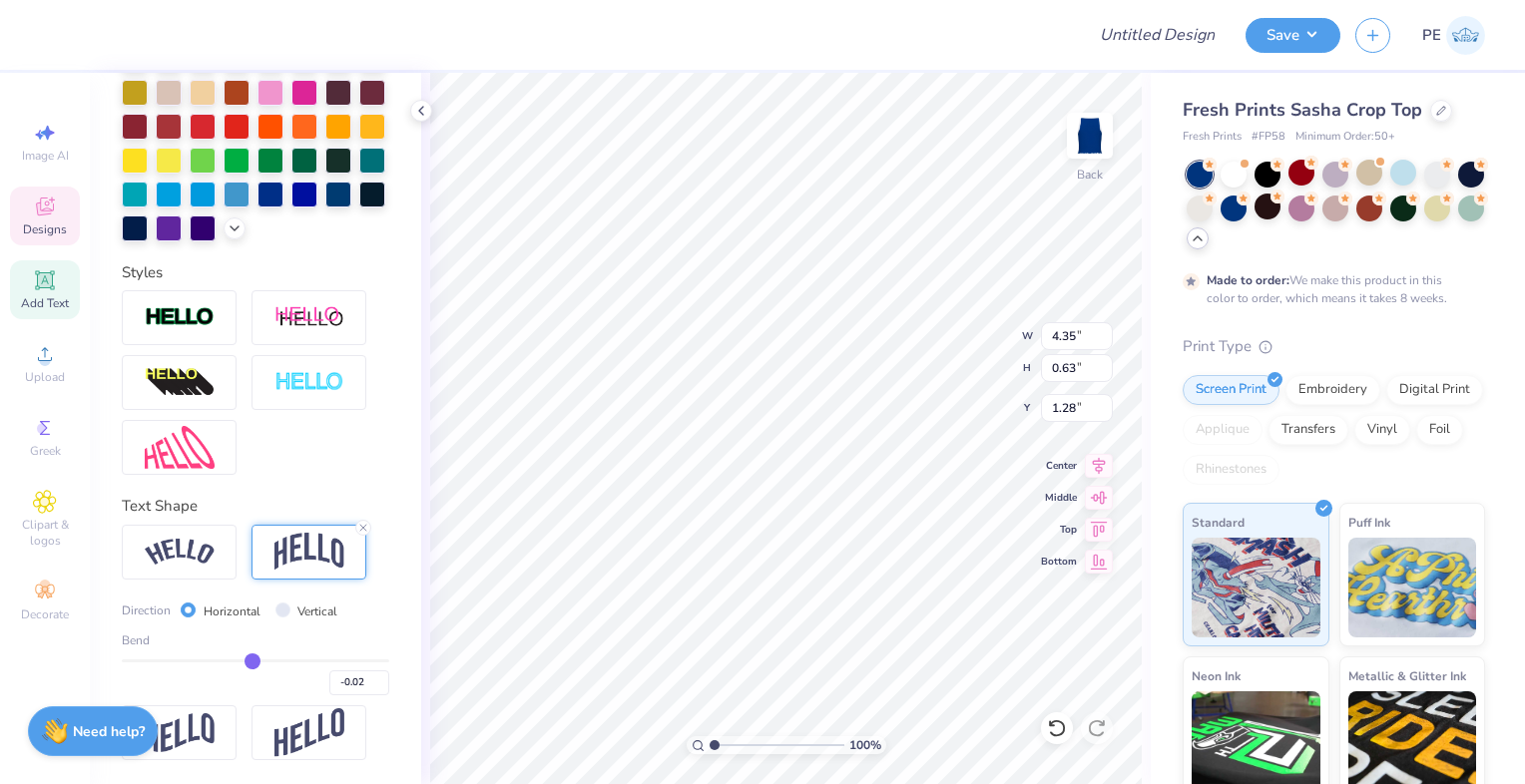 type on "-0.04" 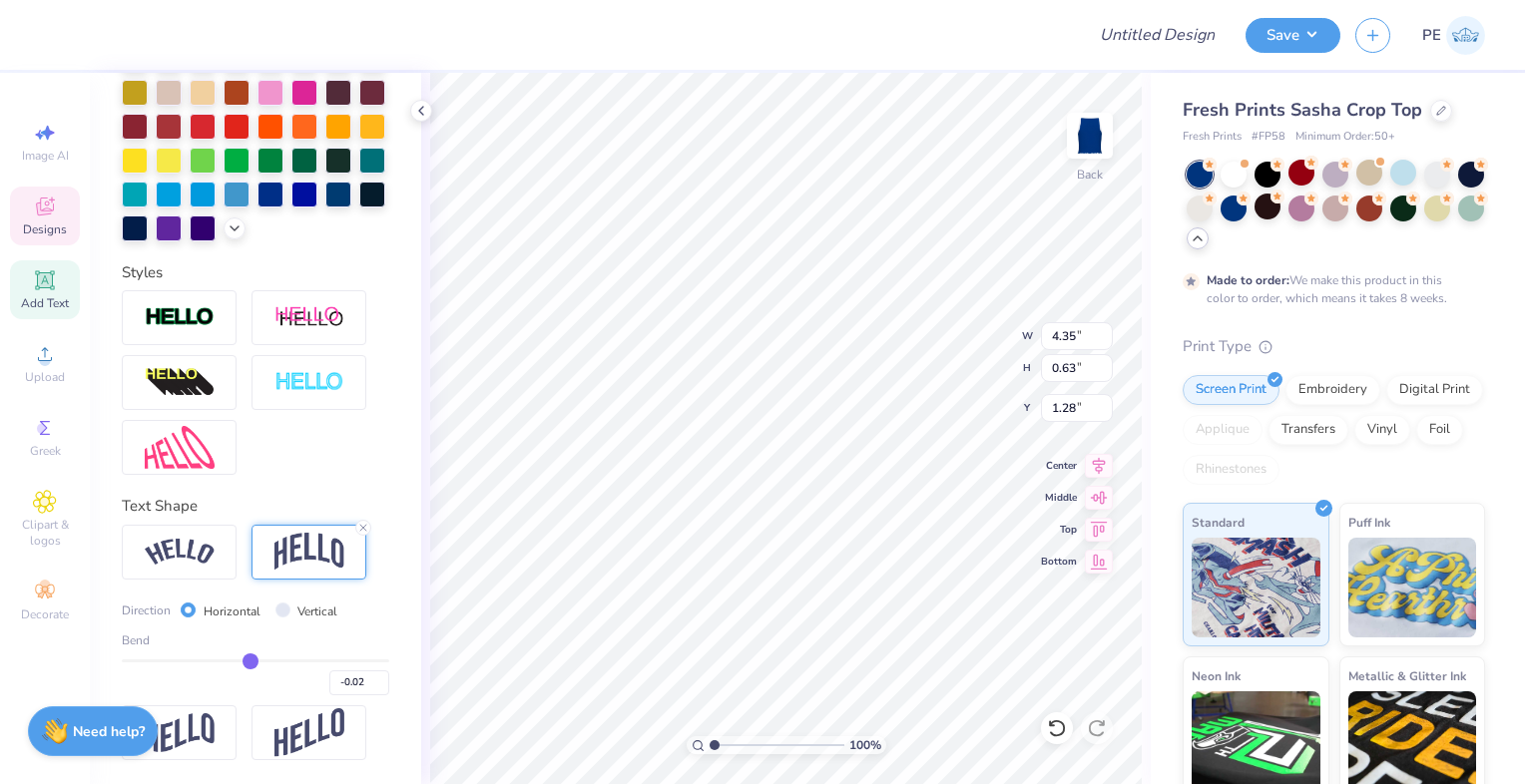 type on "-0.04" 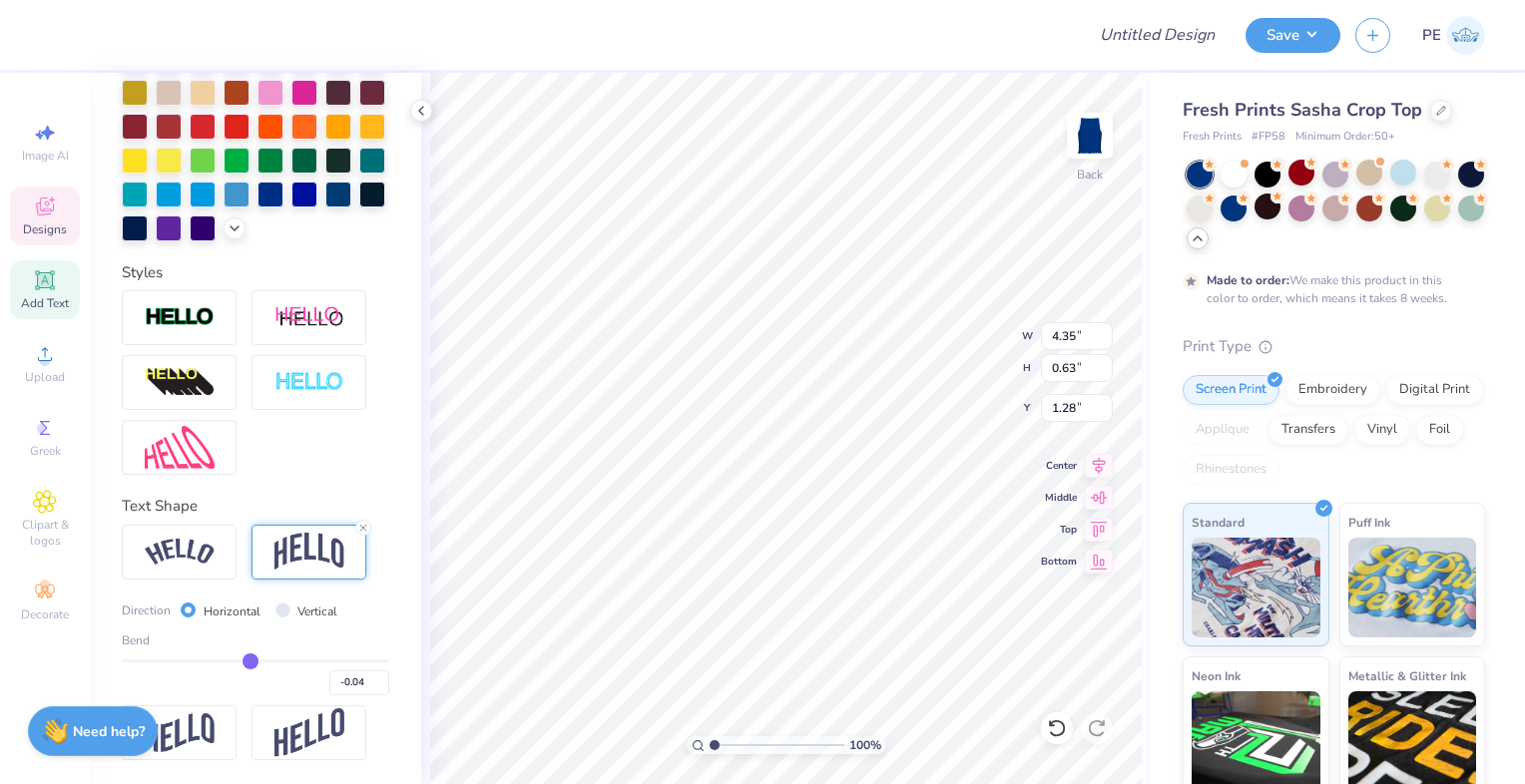 type on "-0.05" 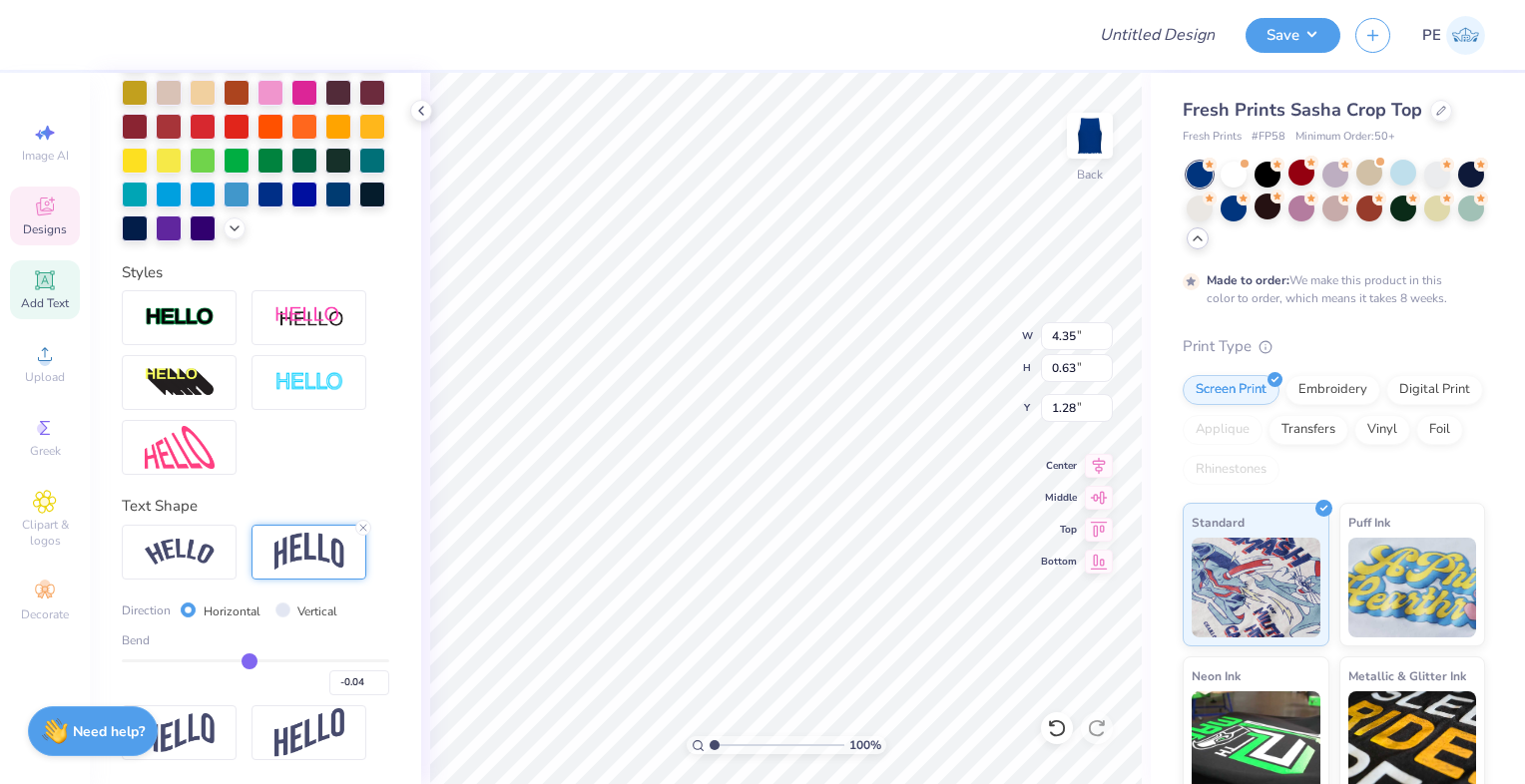 type on "-0.05" 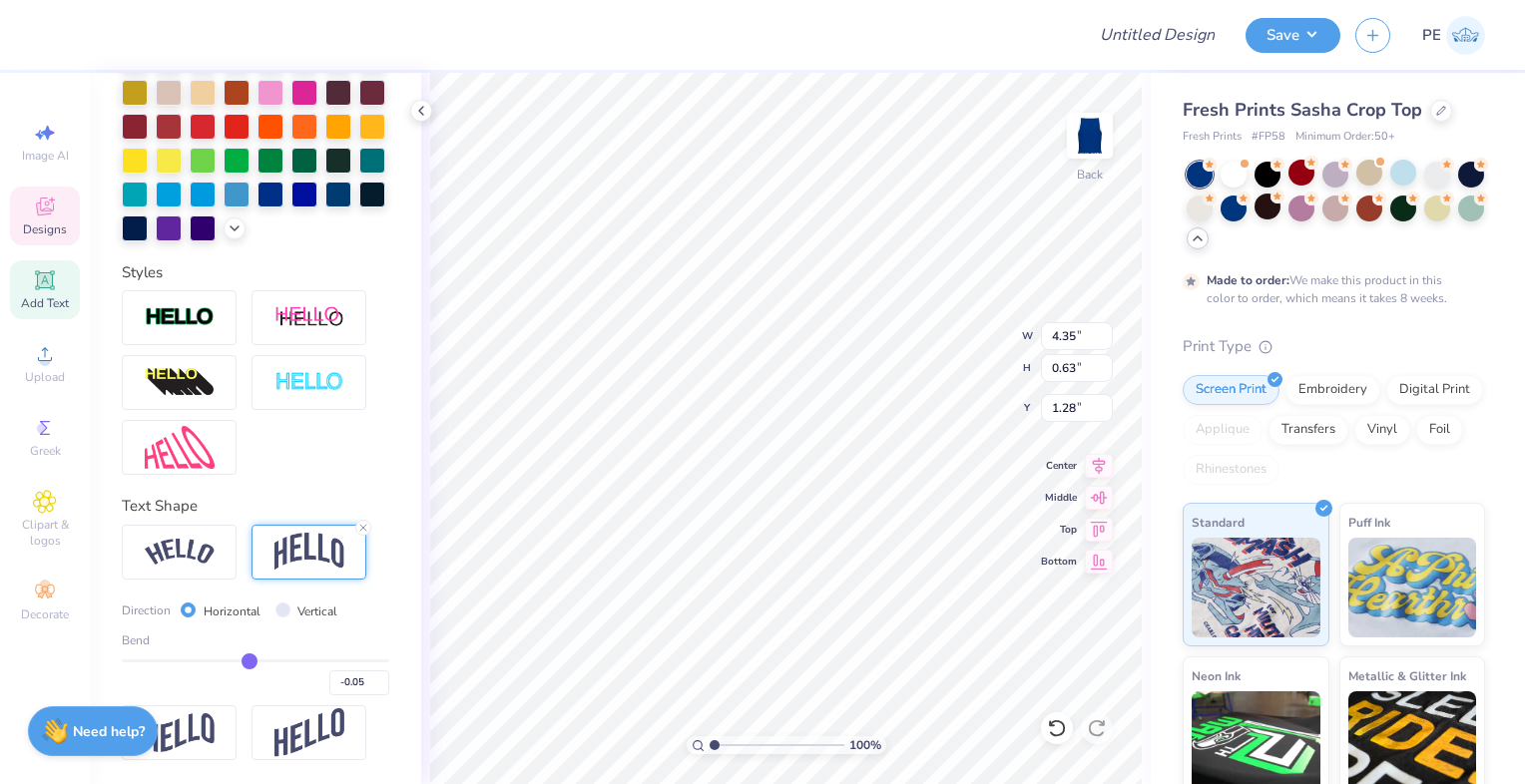 type on "-0.06" 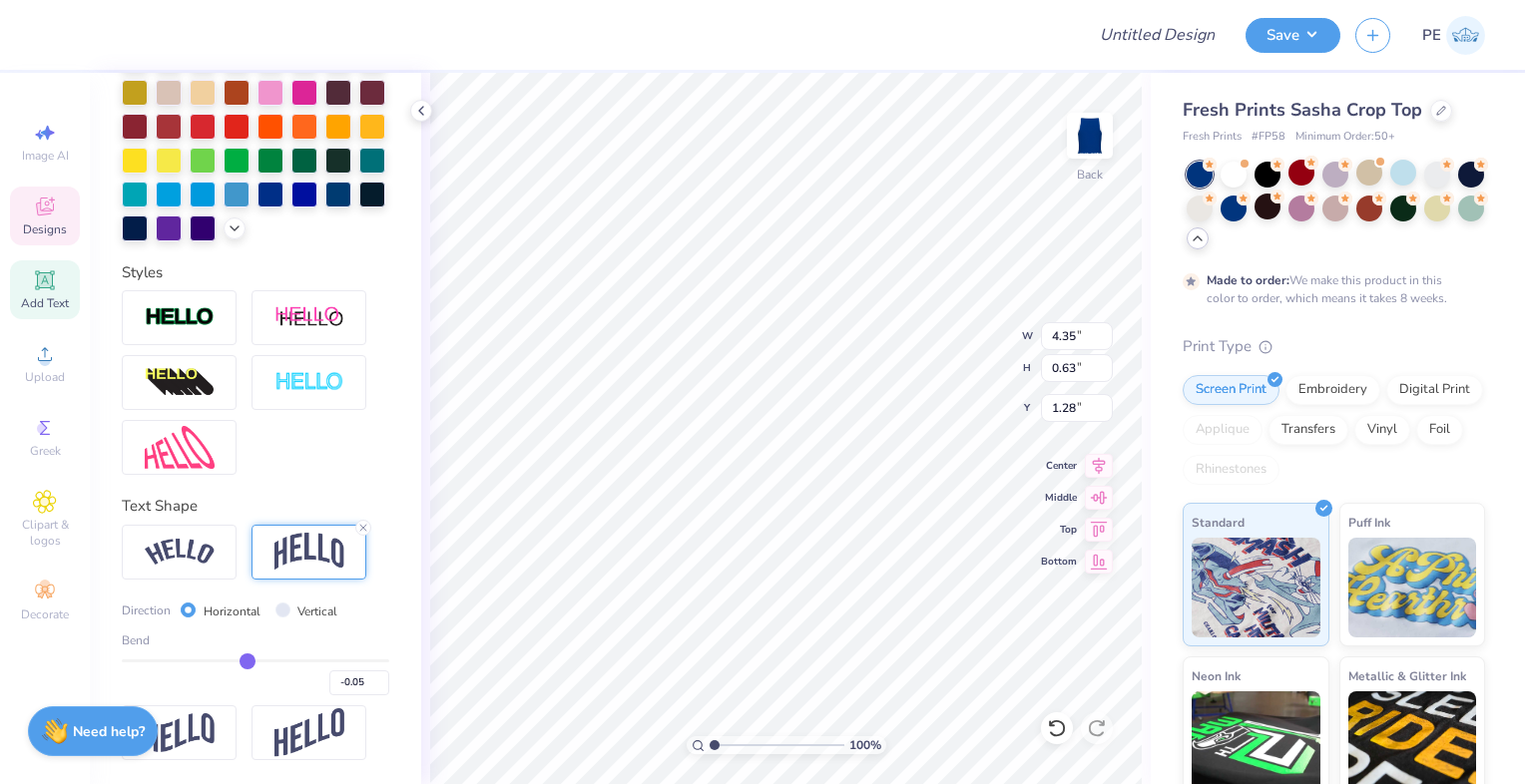type on "-0.06" 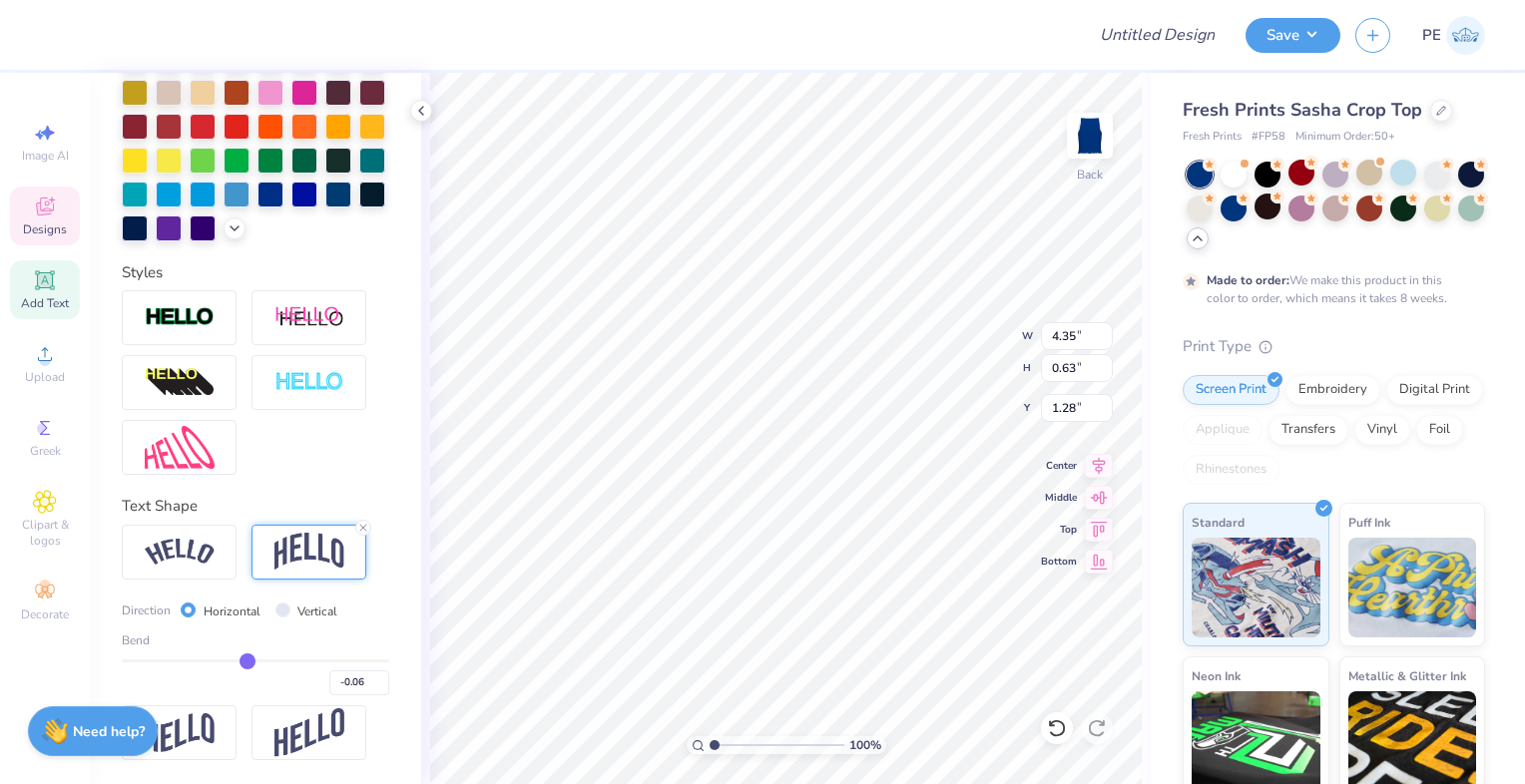 type on "-0.07" 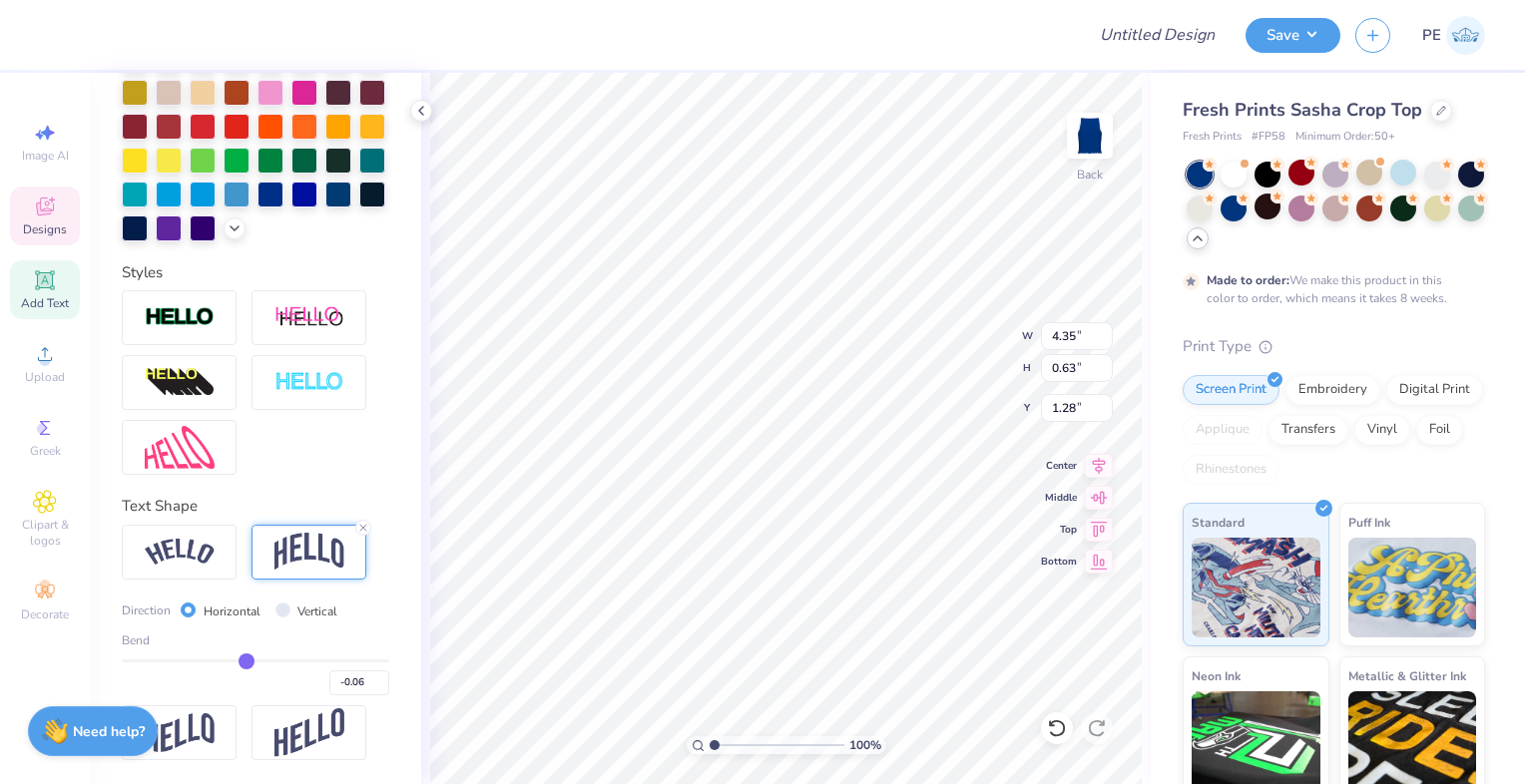 type on "-0.07" 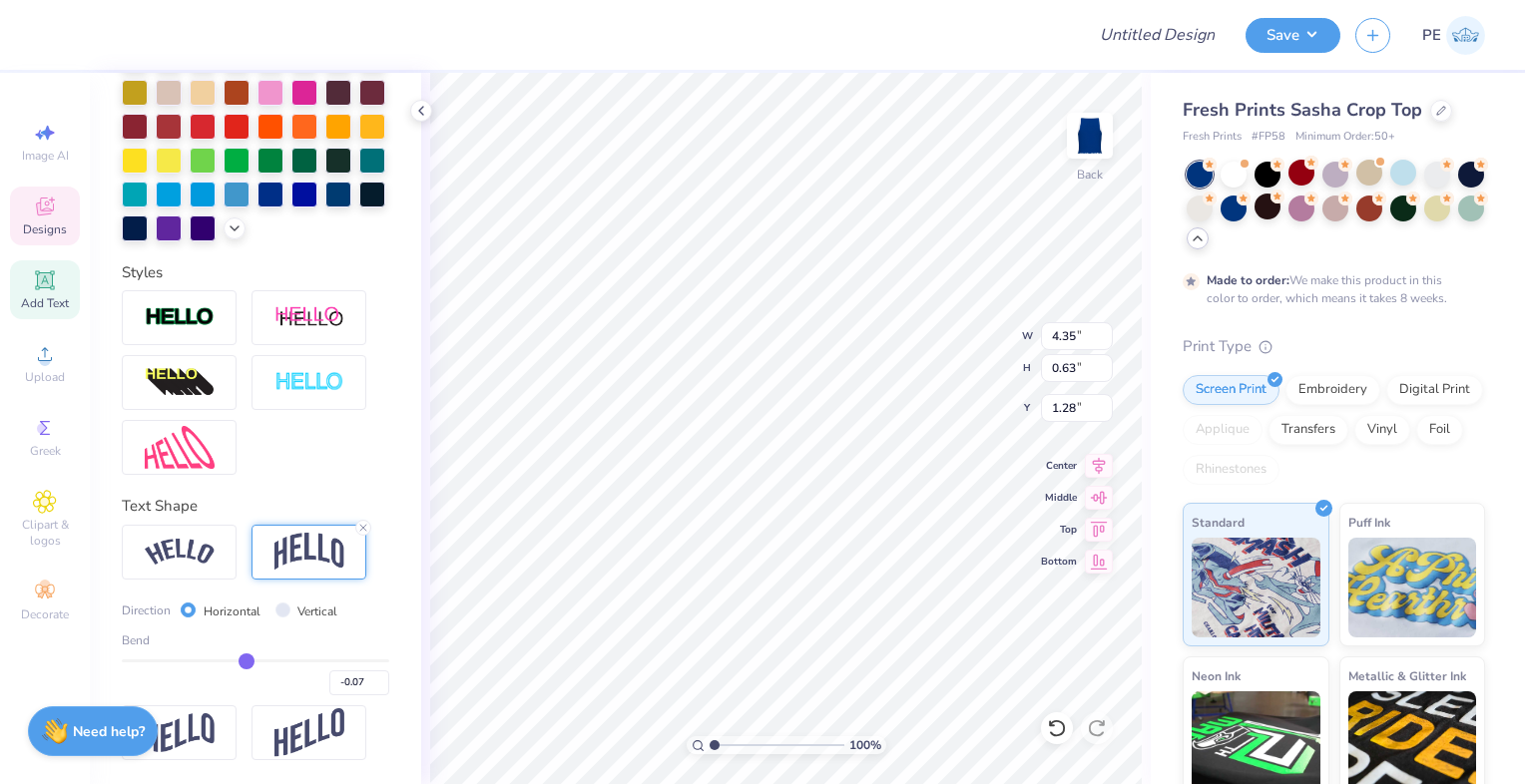 type on "-0.08" 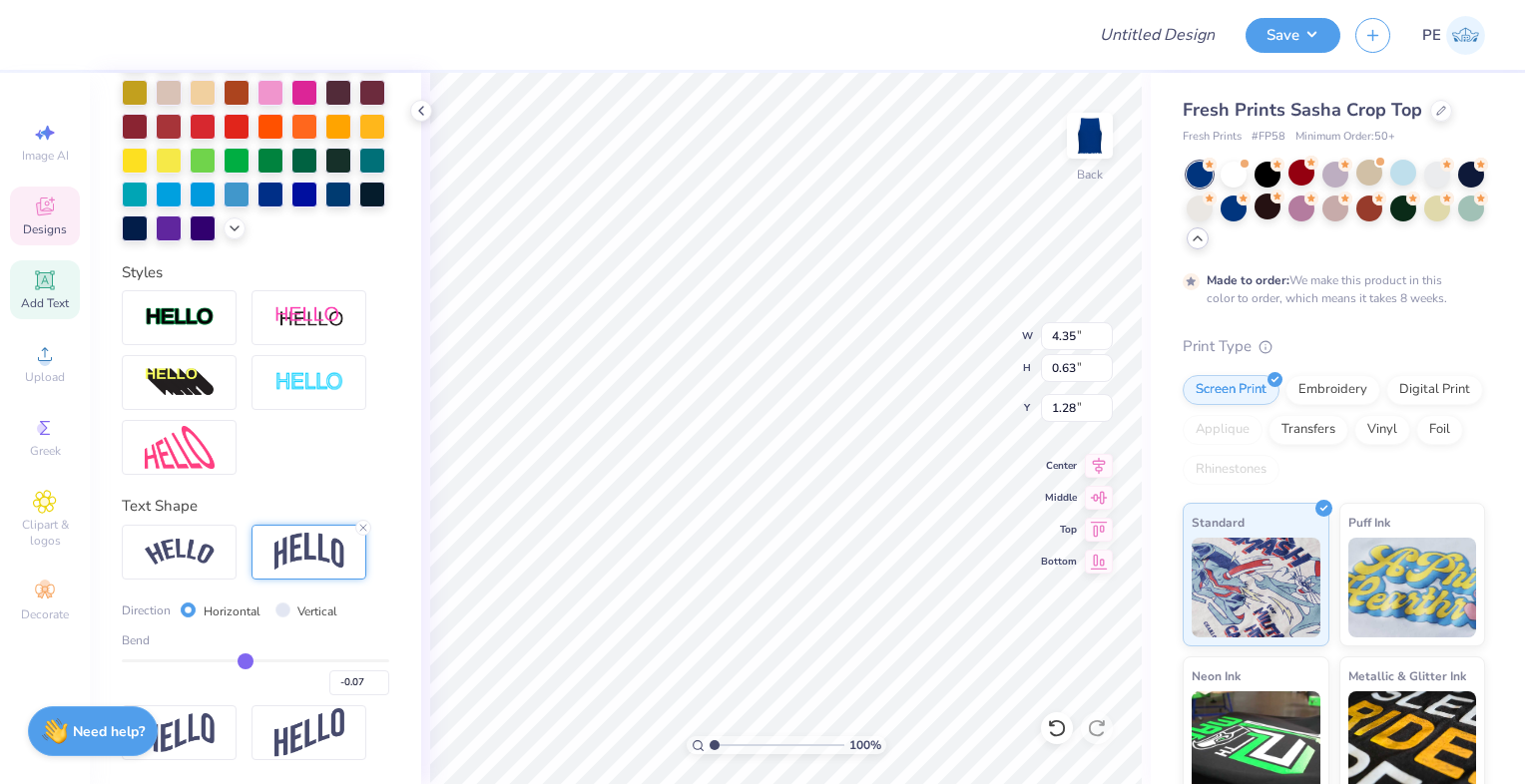 type on "-0.08" 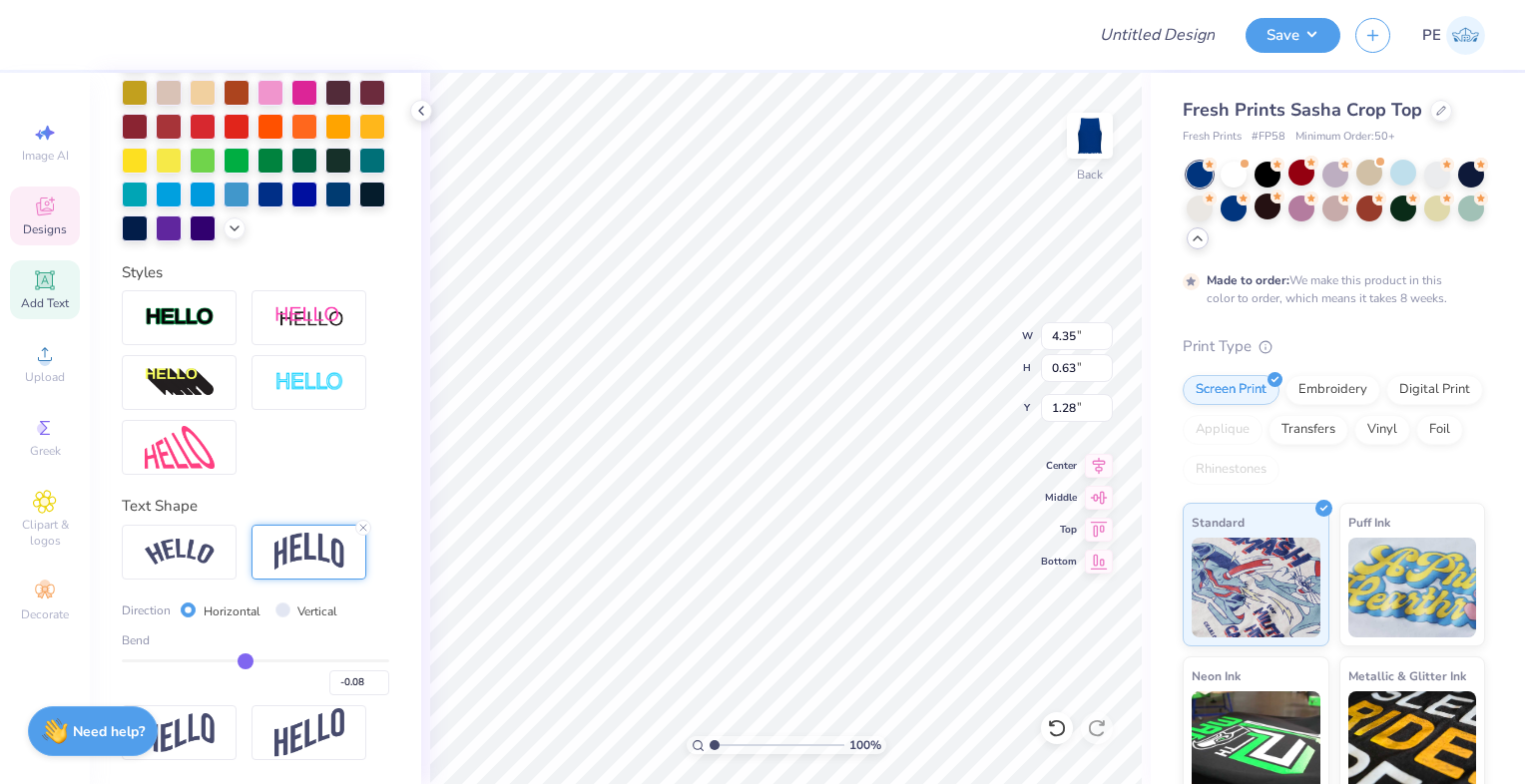 type on "-0.09" 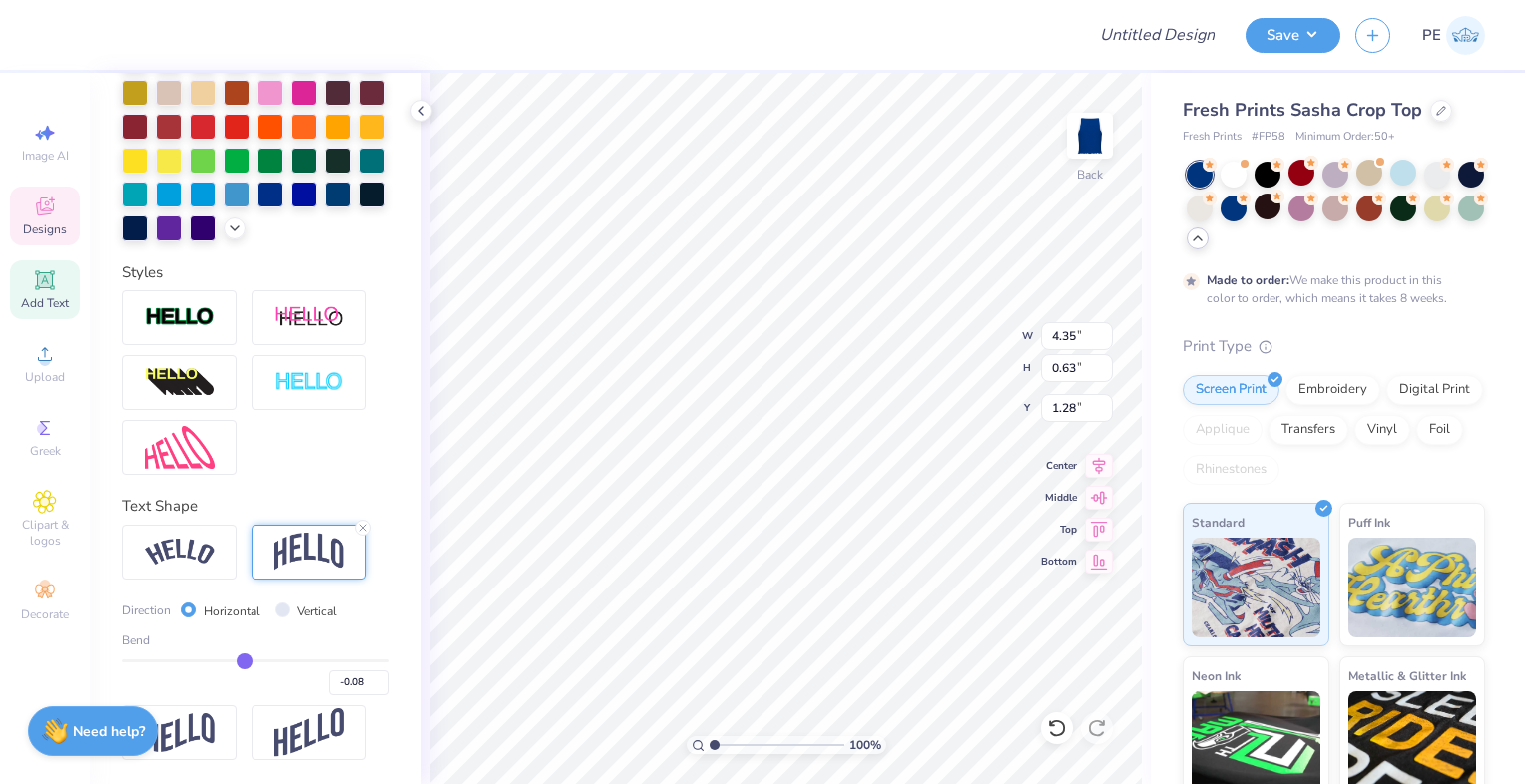 type on "-0.09" 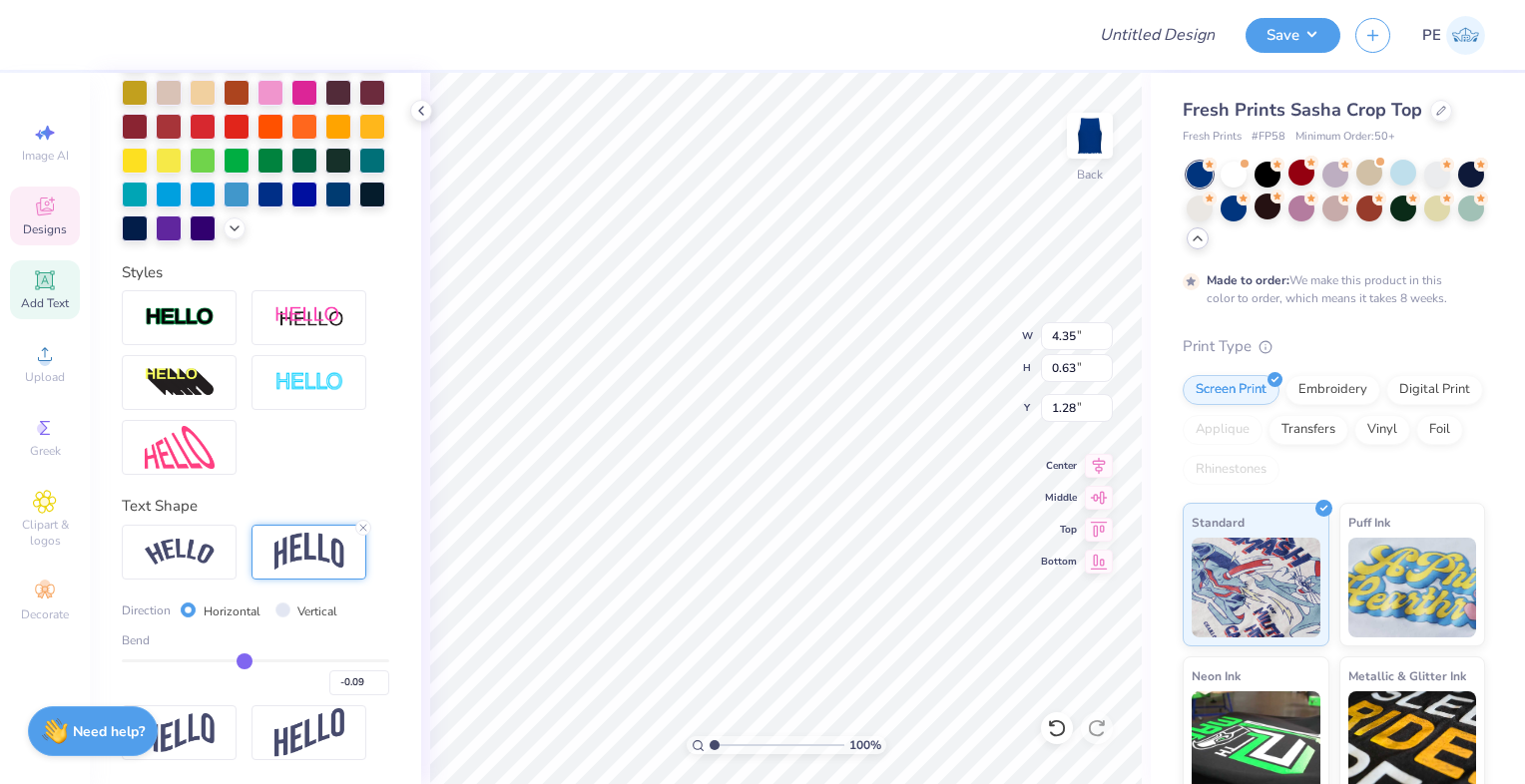 type on "-0.1" 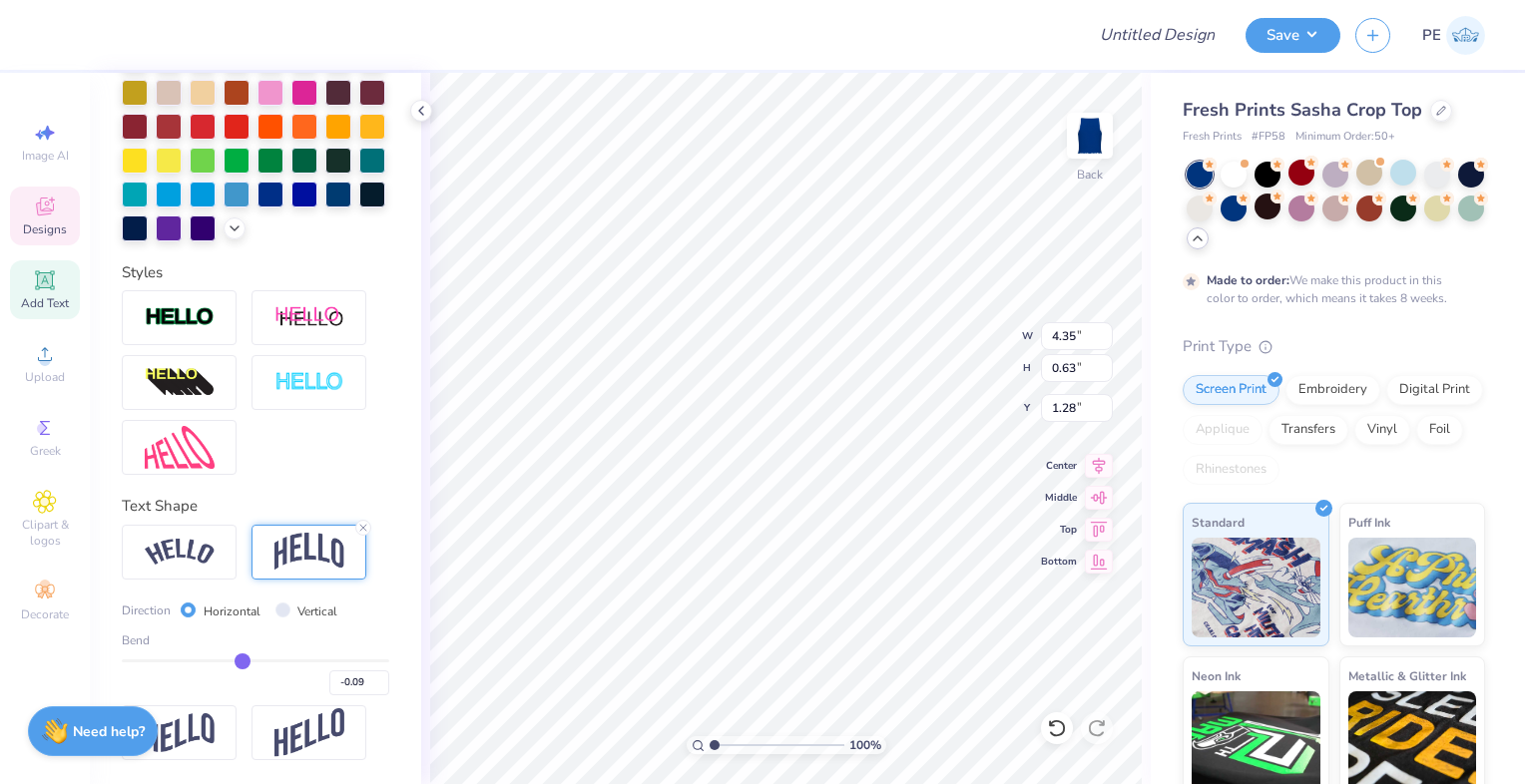 type on "-0.10" 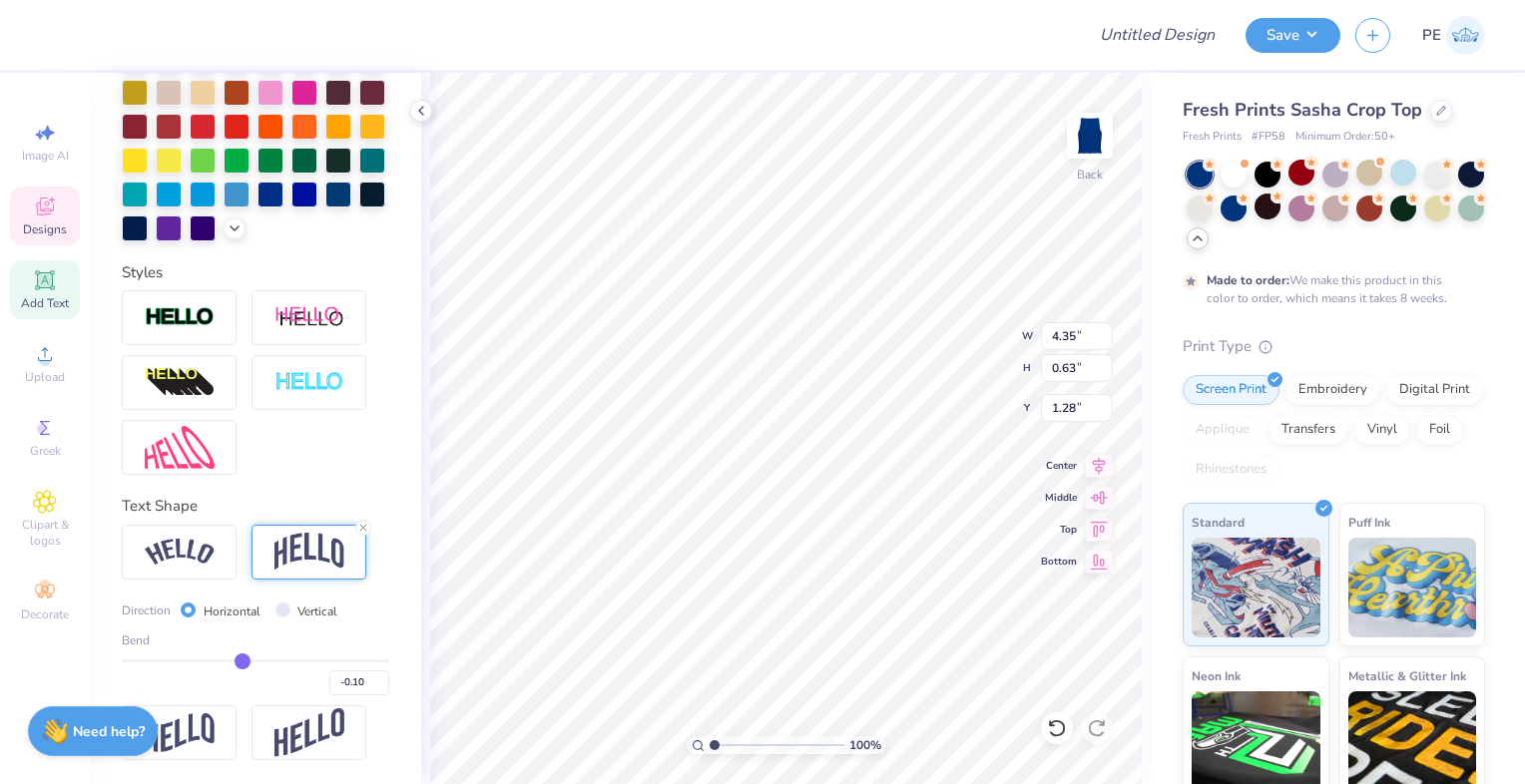 drag, startPoint x: 247, startPoint y: 660, endPoint x: 236, endPoint y: 665, distance: 12.083046 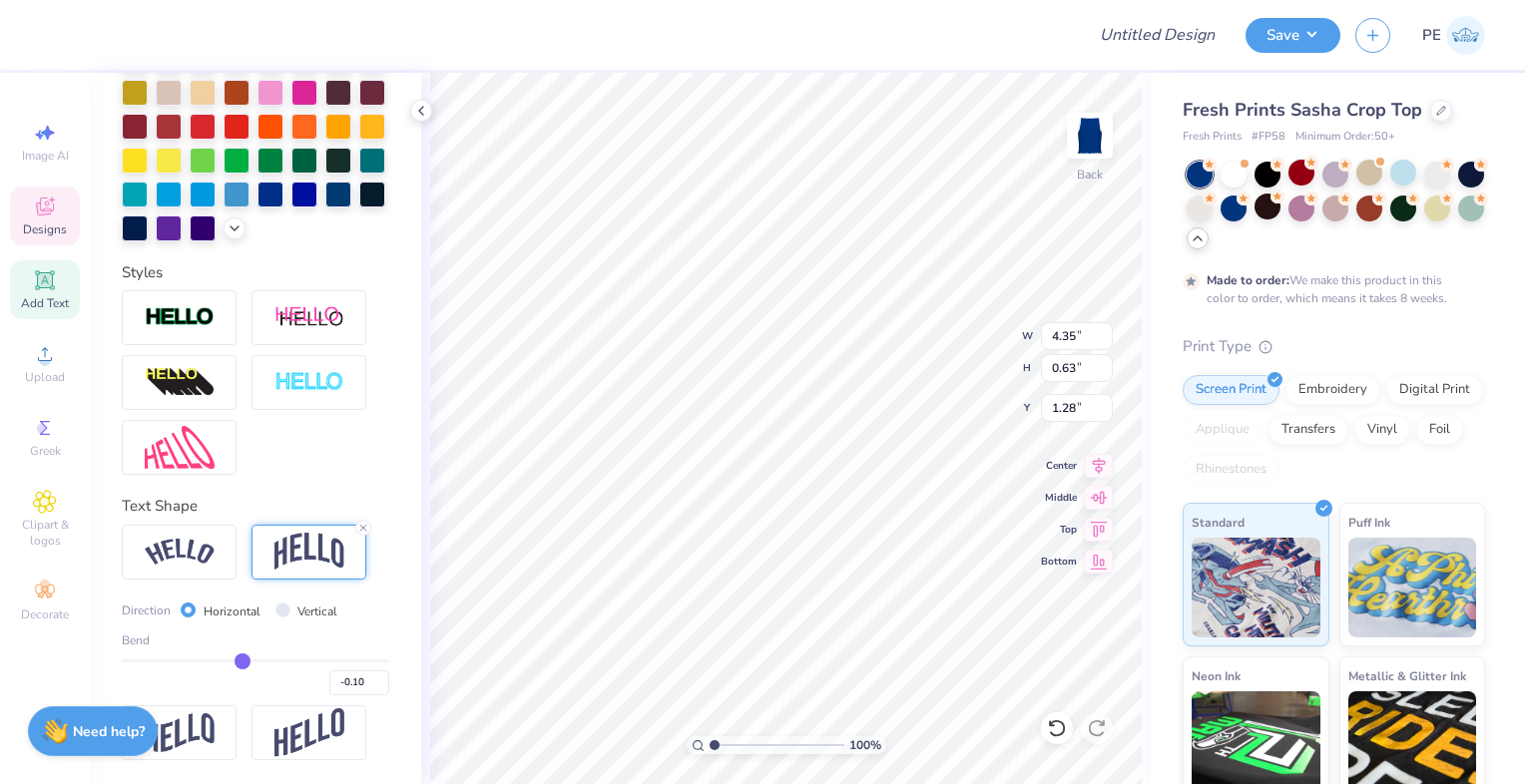type on "0.67" 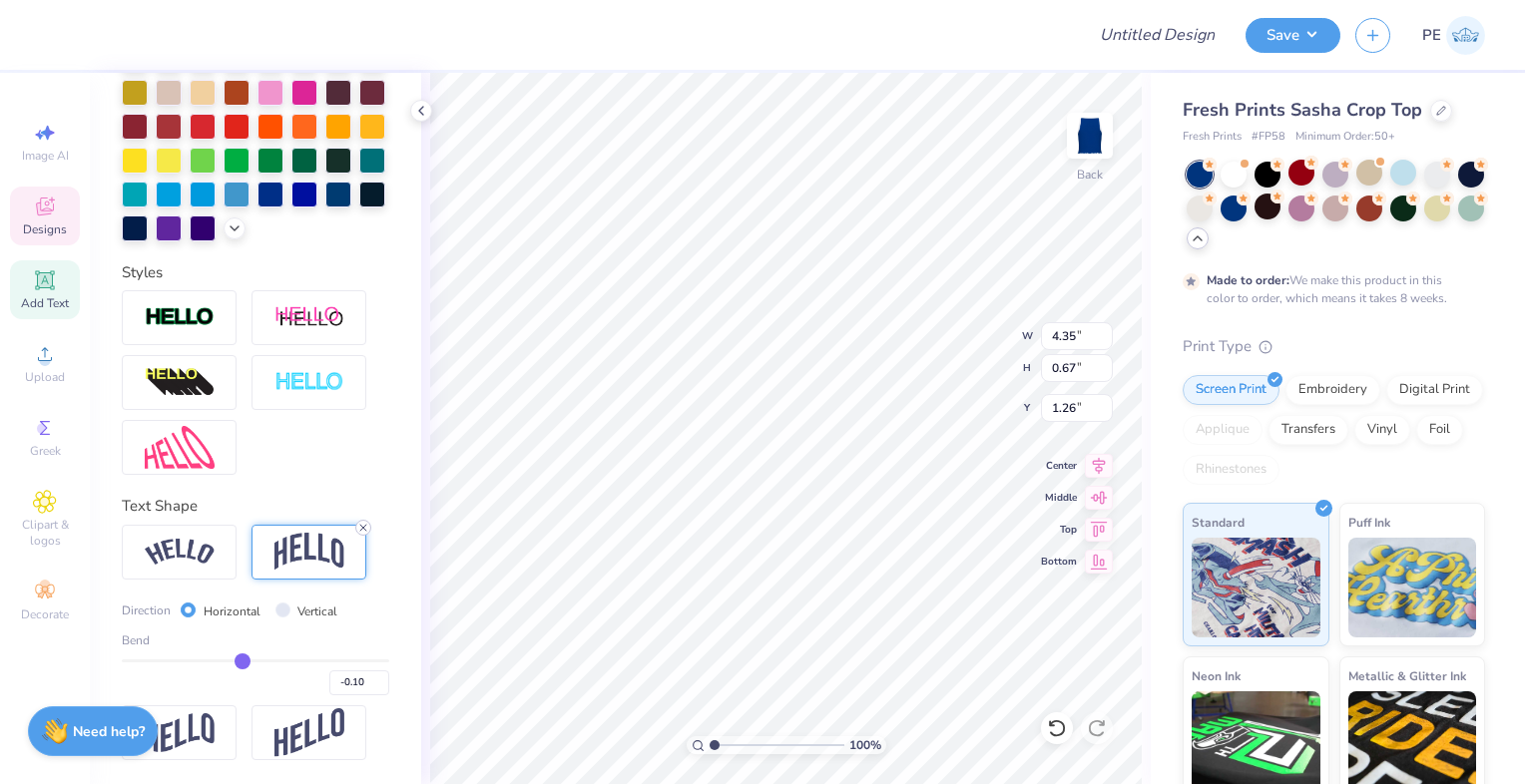 click 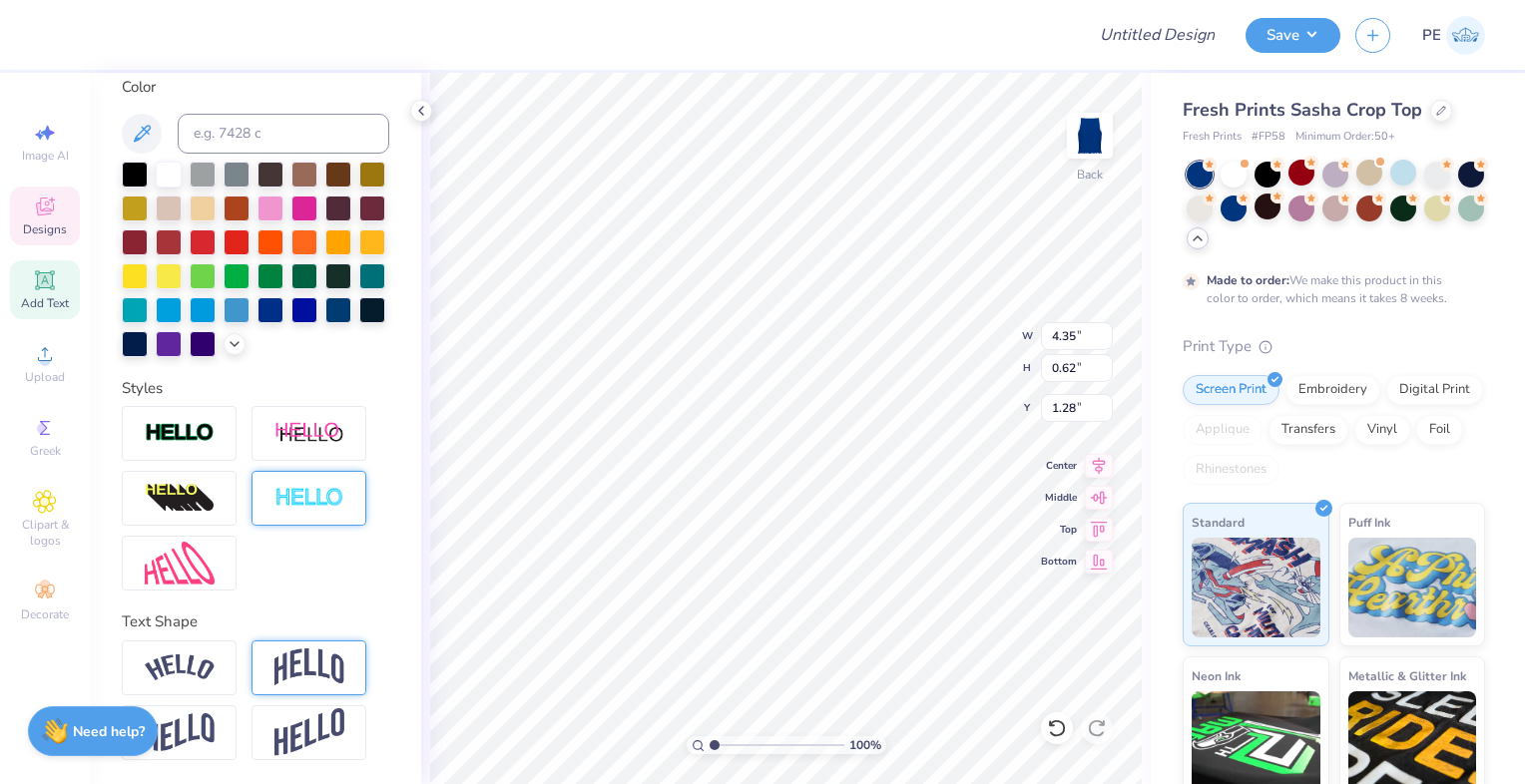 type on "0.62" 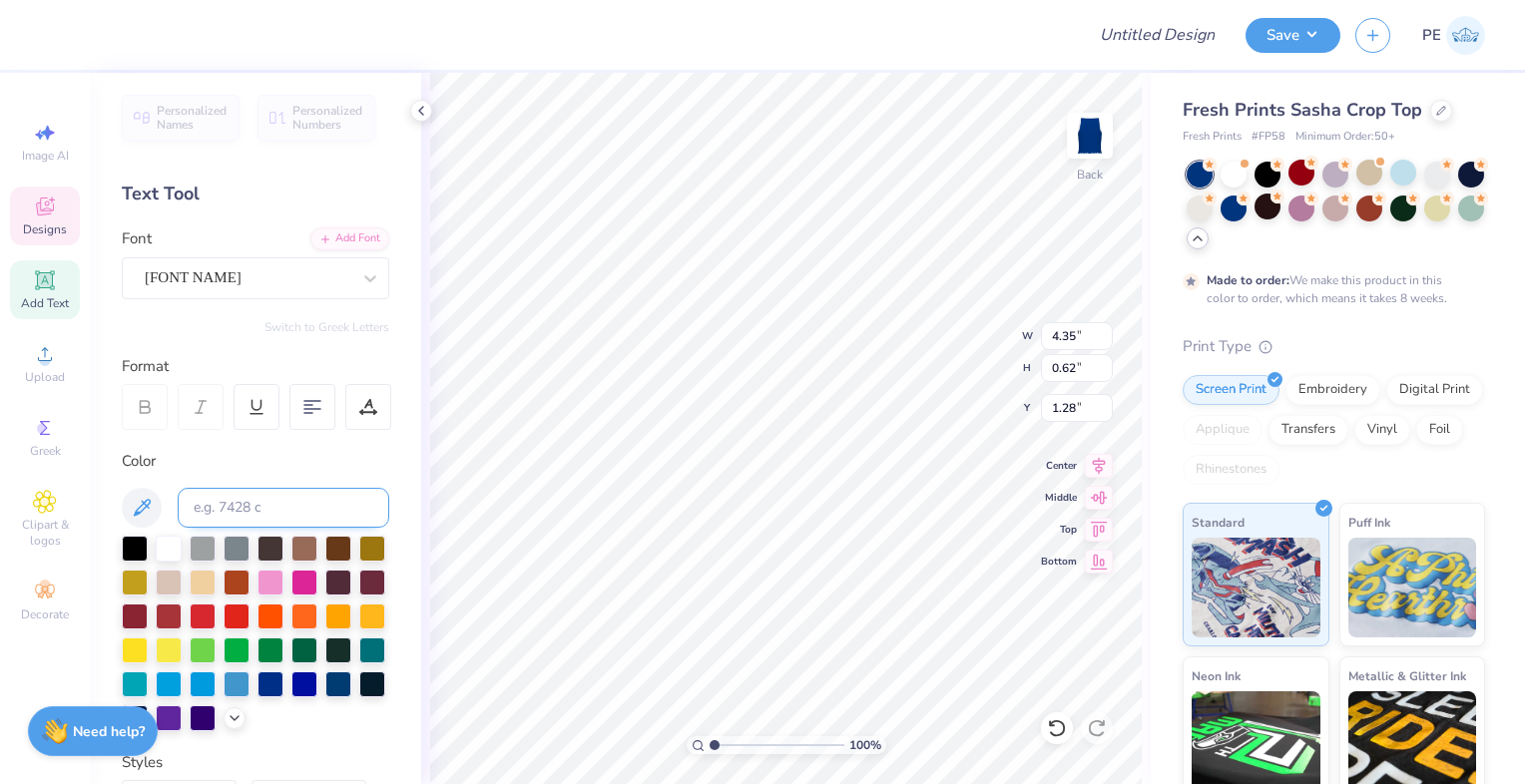 scroll, scrollTop: 0, scrollLeft: 0, axis: both 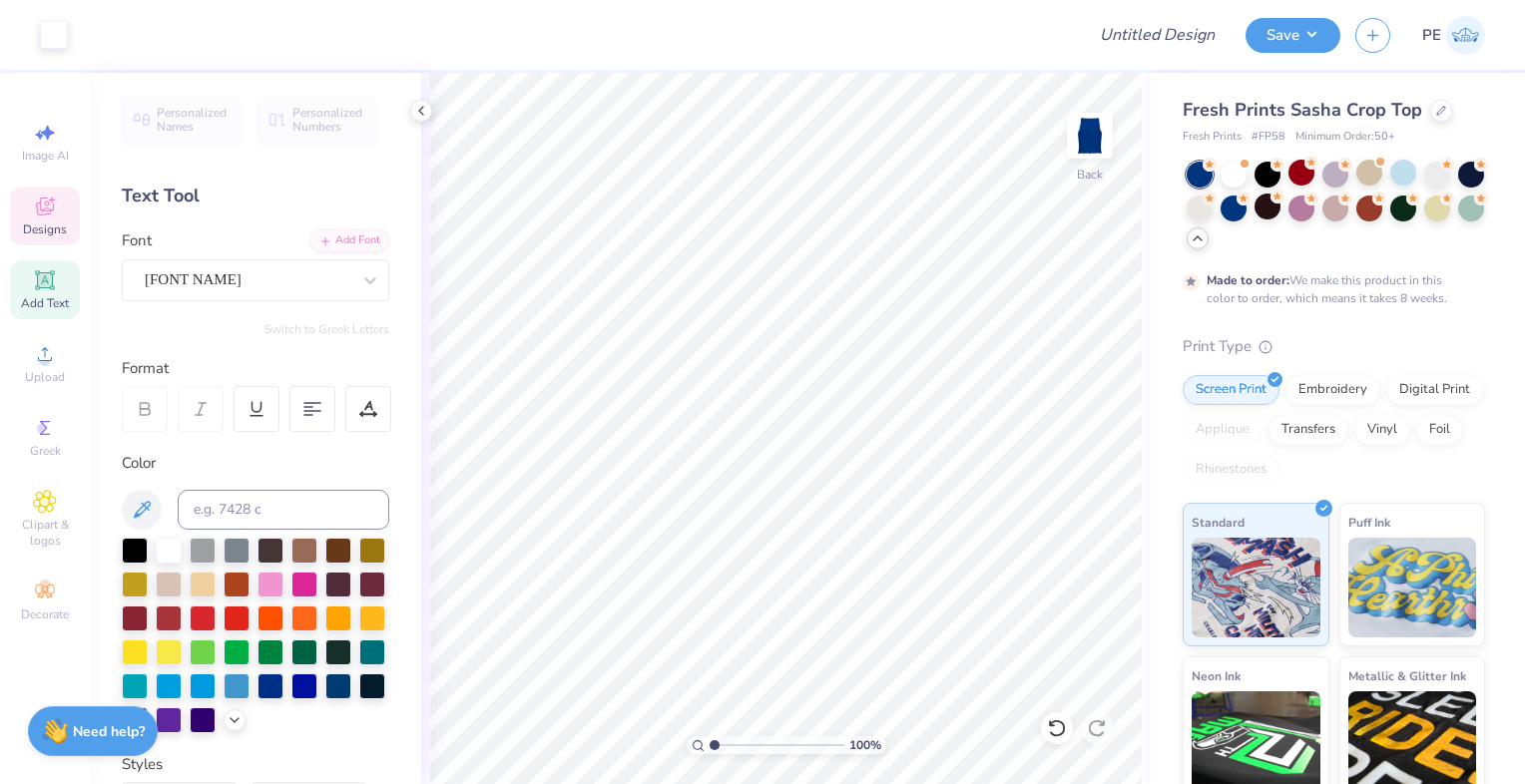 click 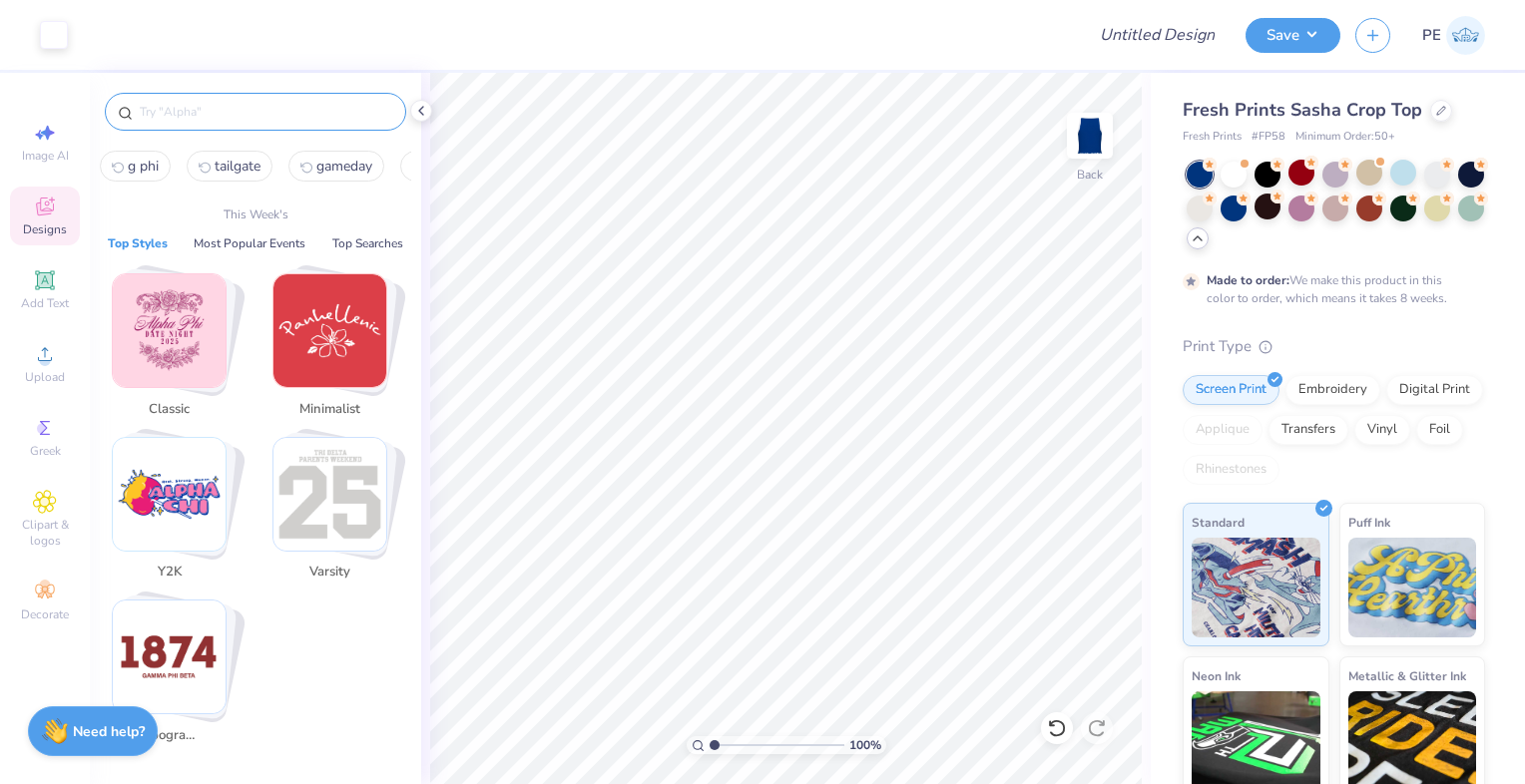click at bounding box center (265, 112) 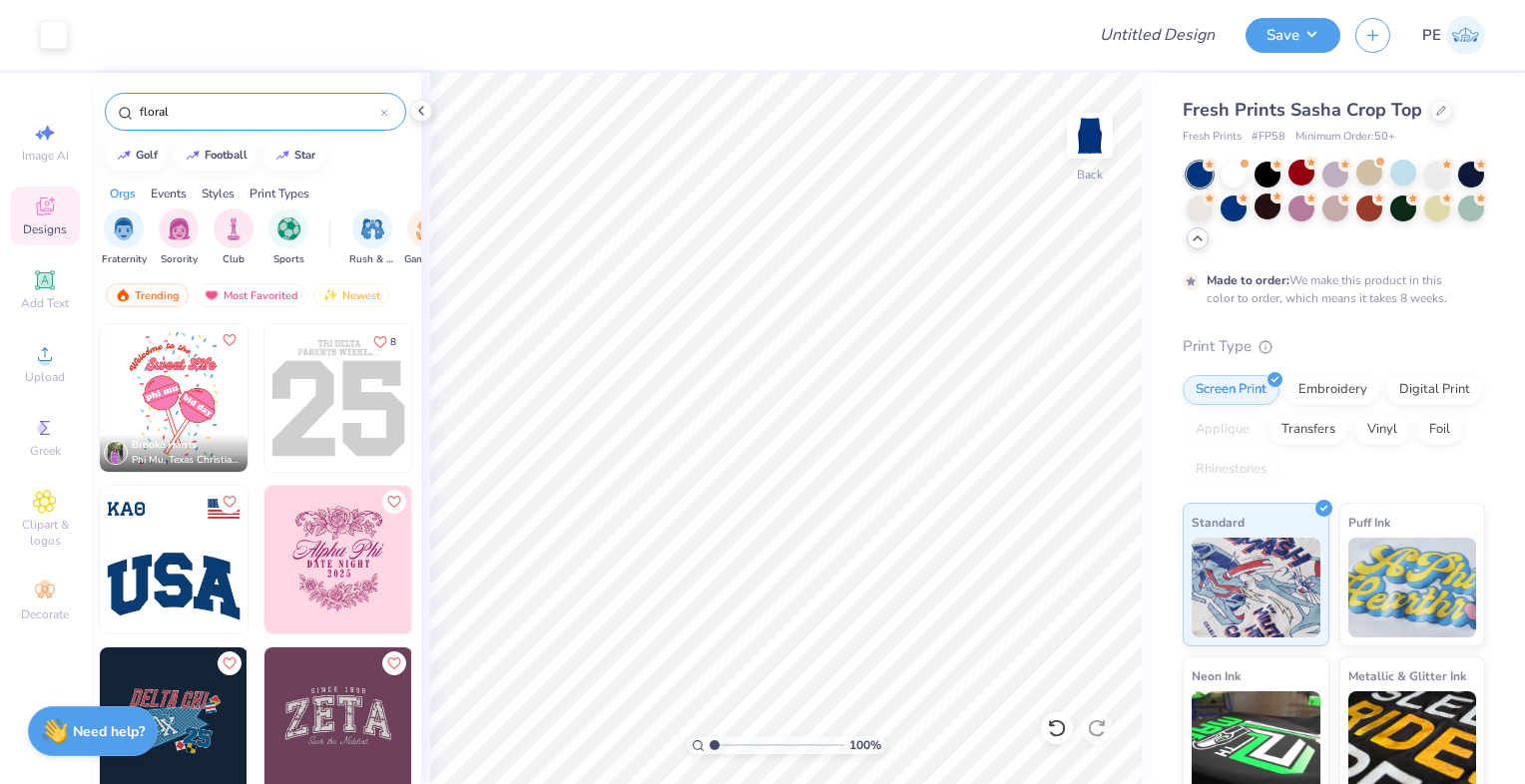 type on "floral" 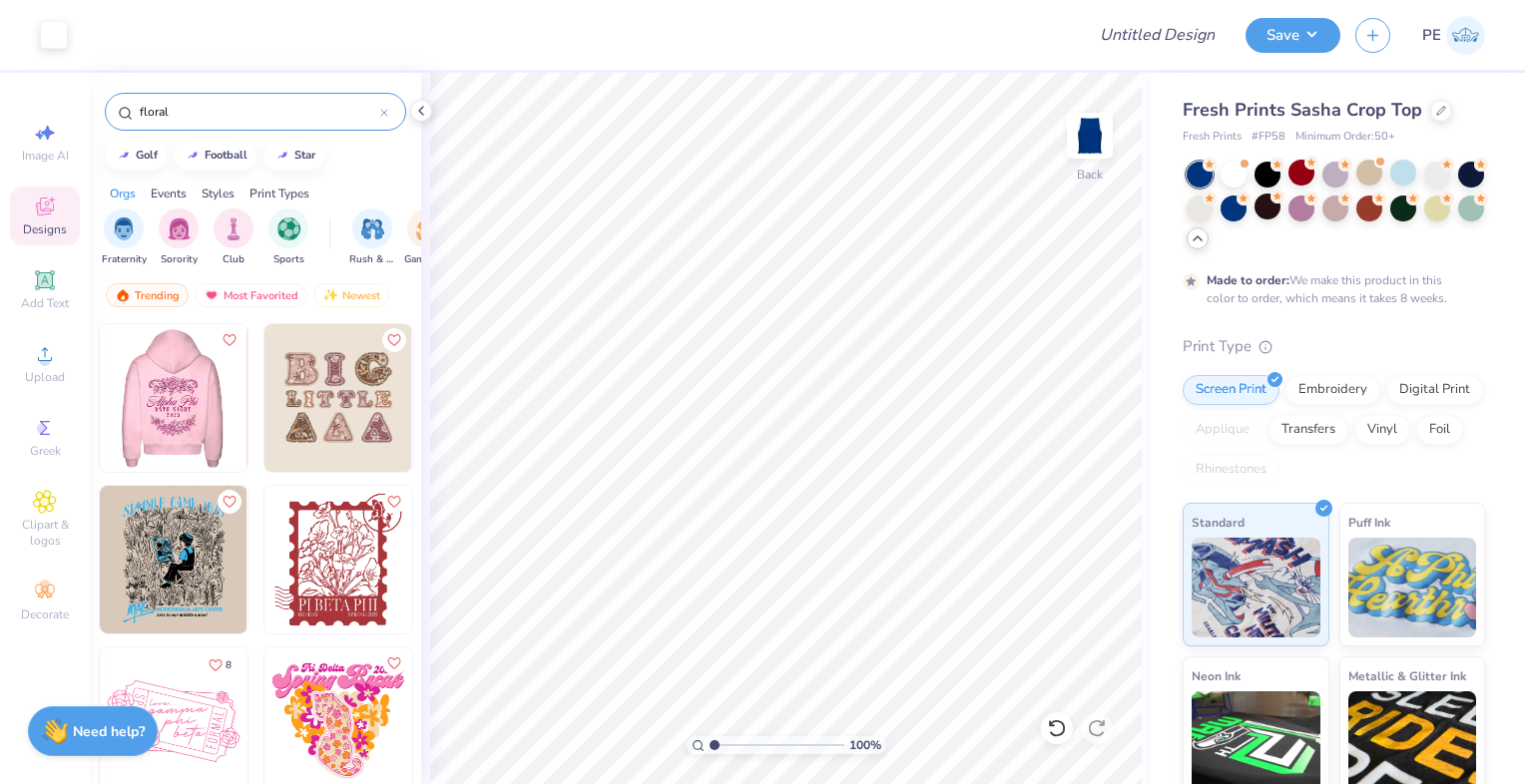 click at bounding box center [173, 398] 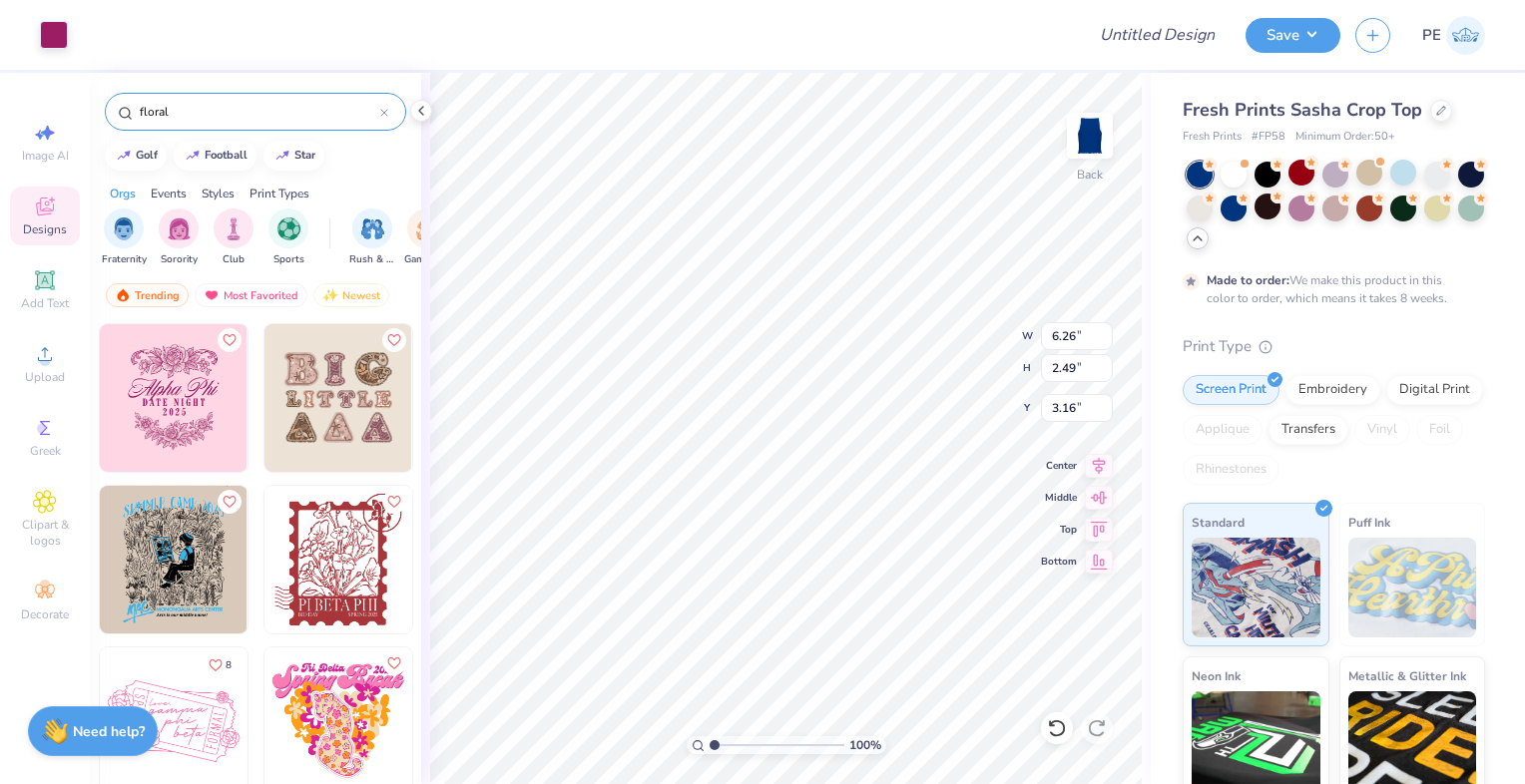 type on "6.26" 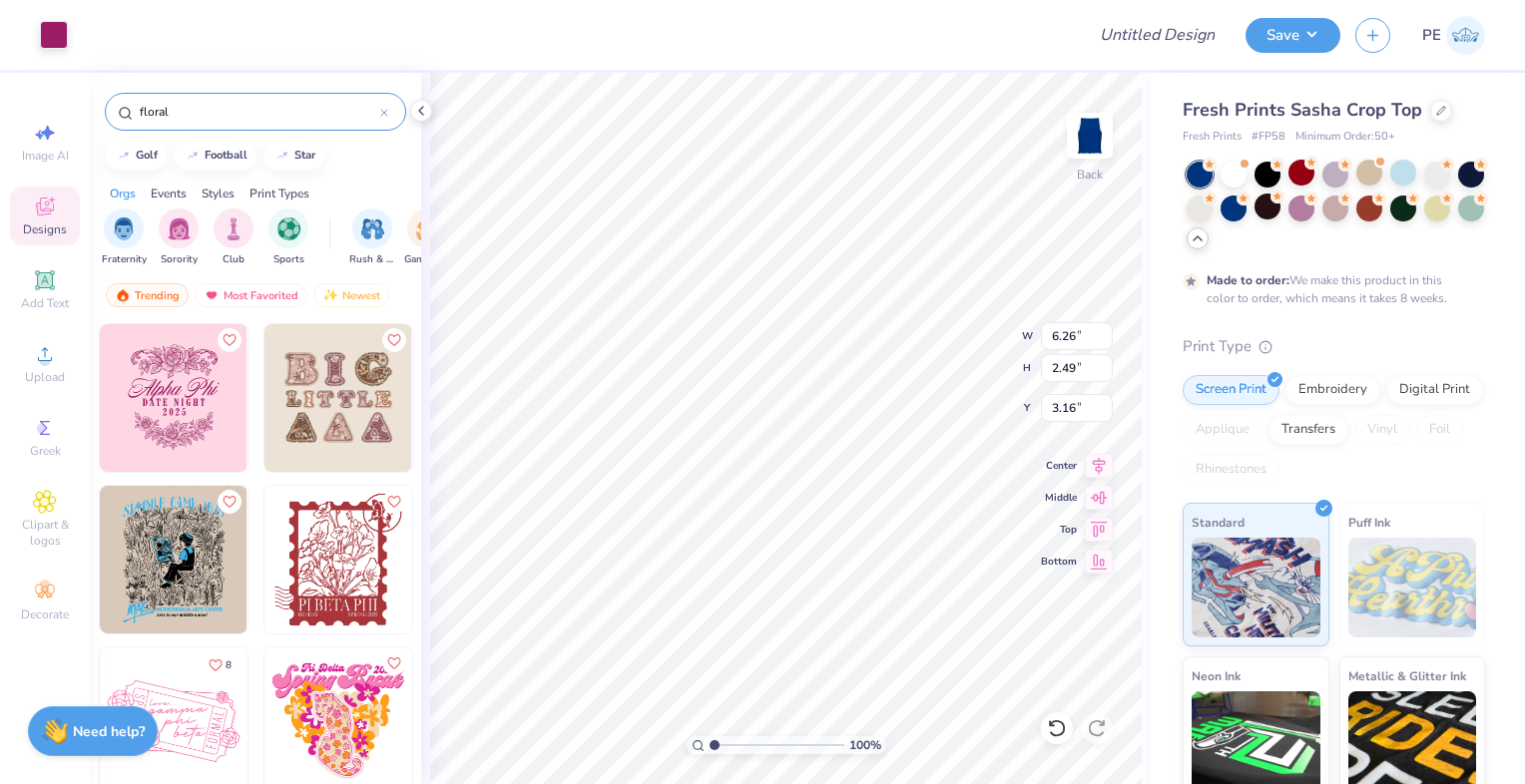 type on "2.49" 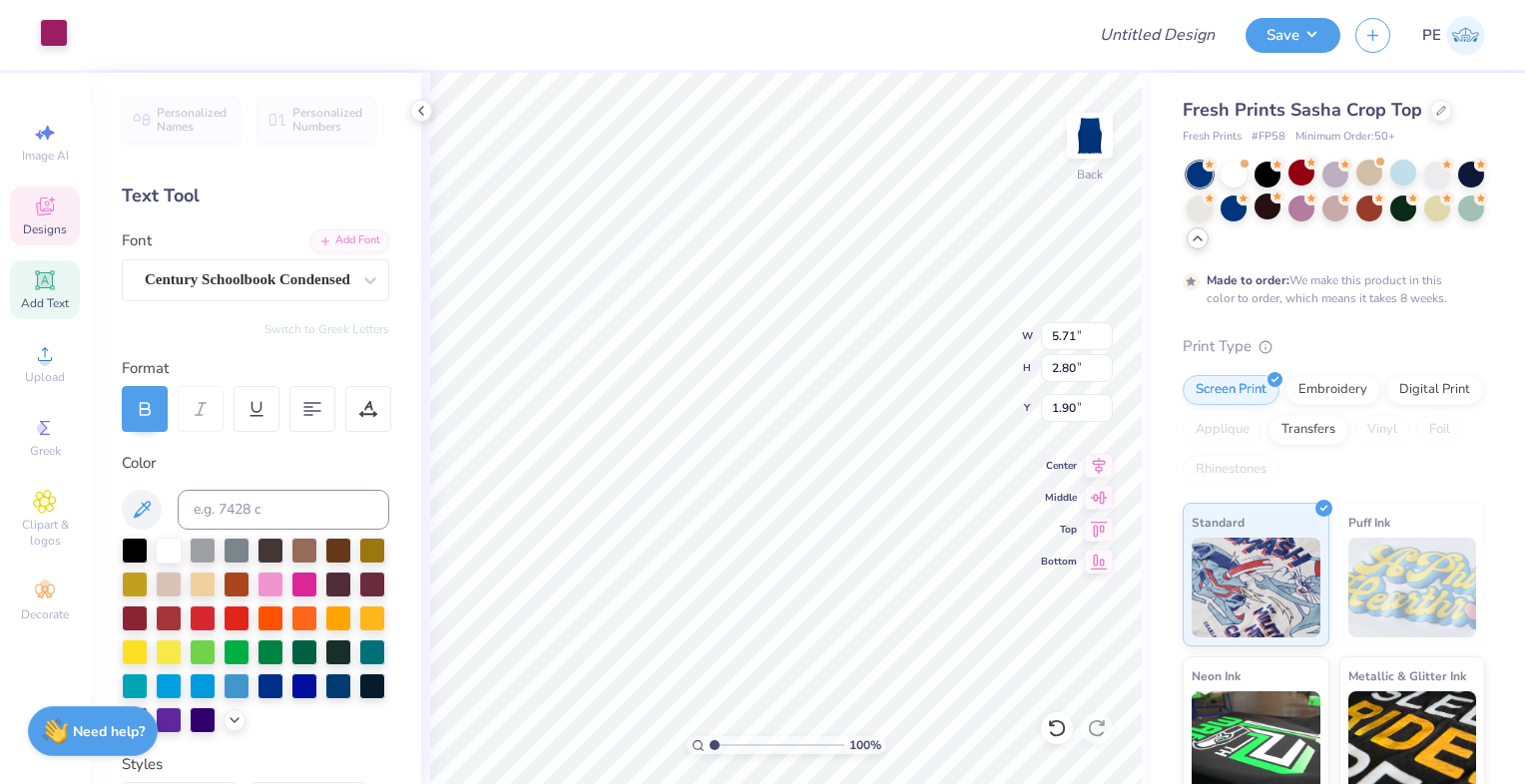 type on "1.90" 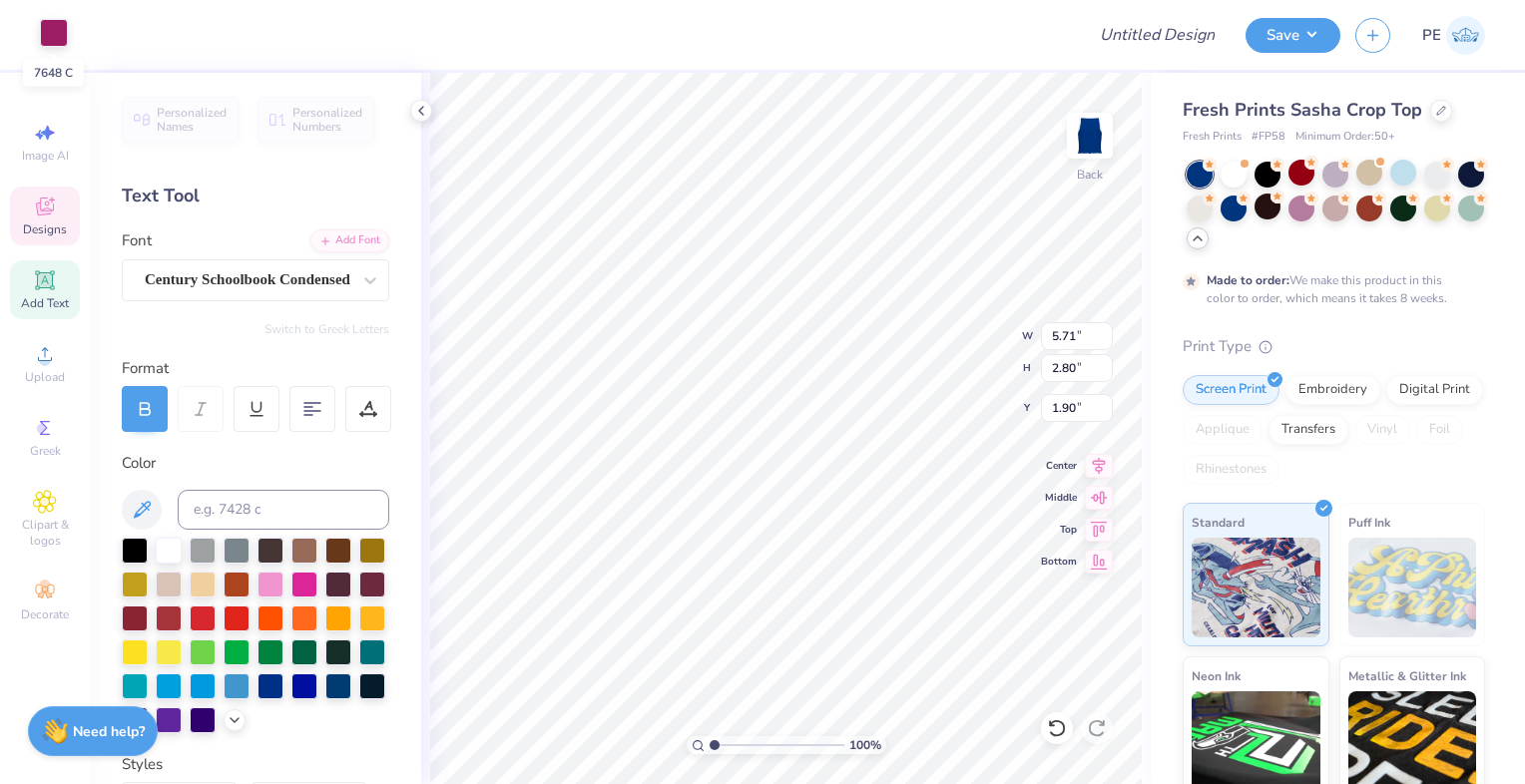 click at bounding box center [54, 33] 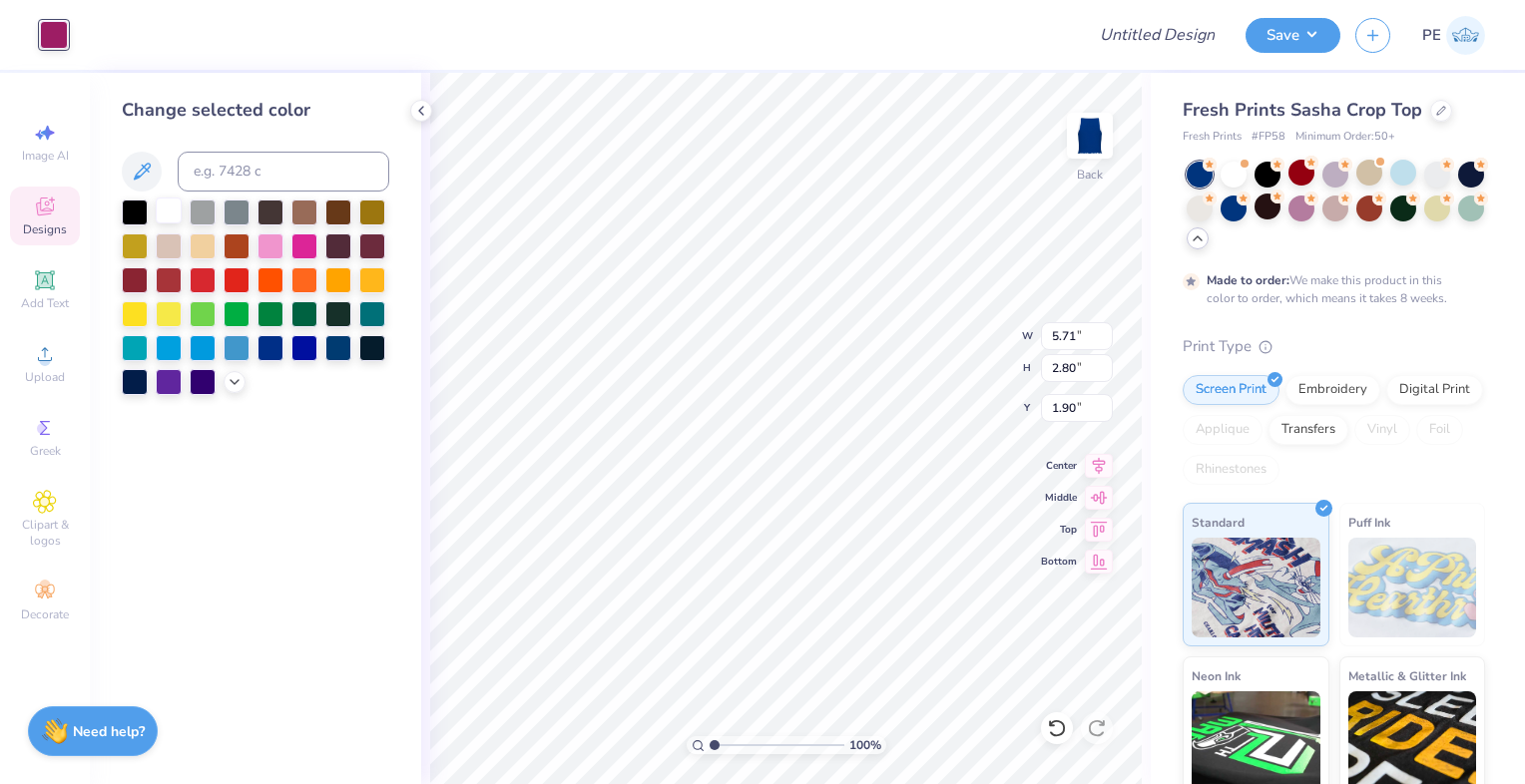 click at bounding box center (169, 210) 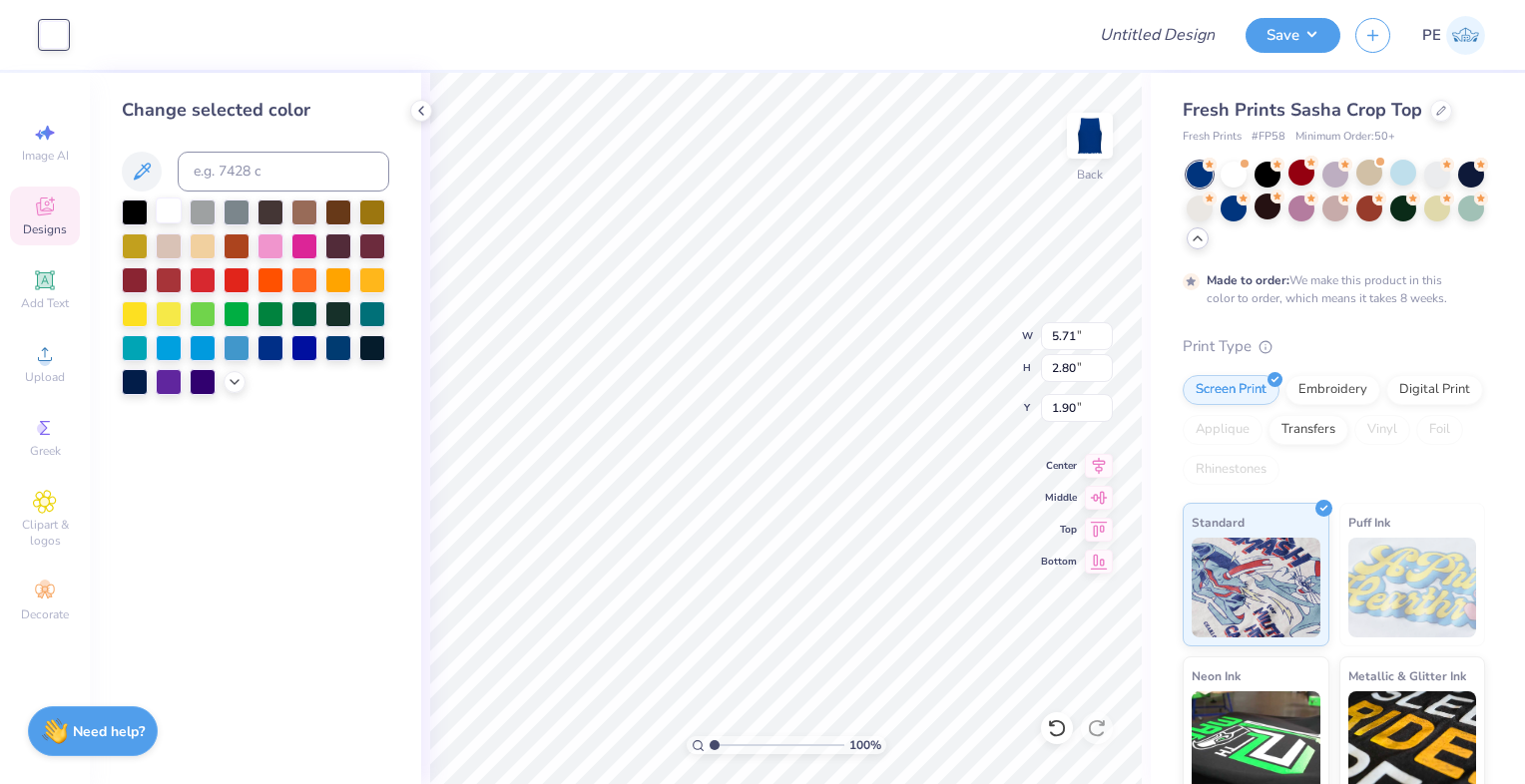 type on "4.15" 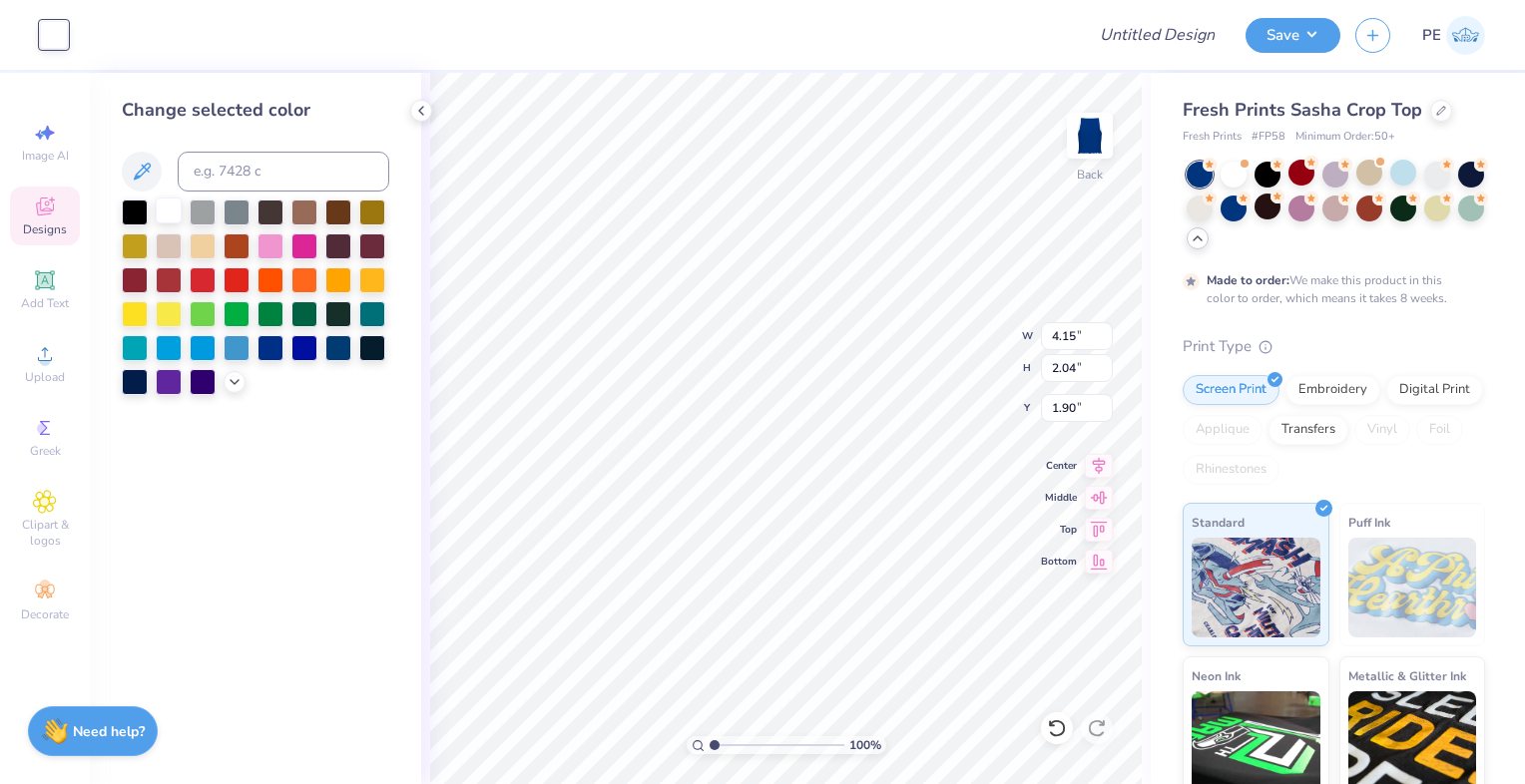 type on "4.45" 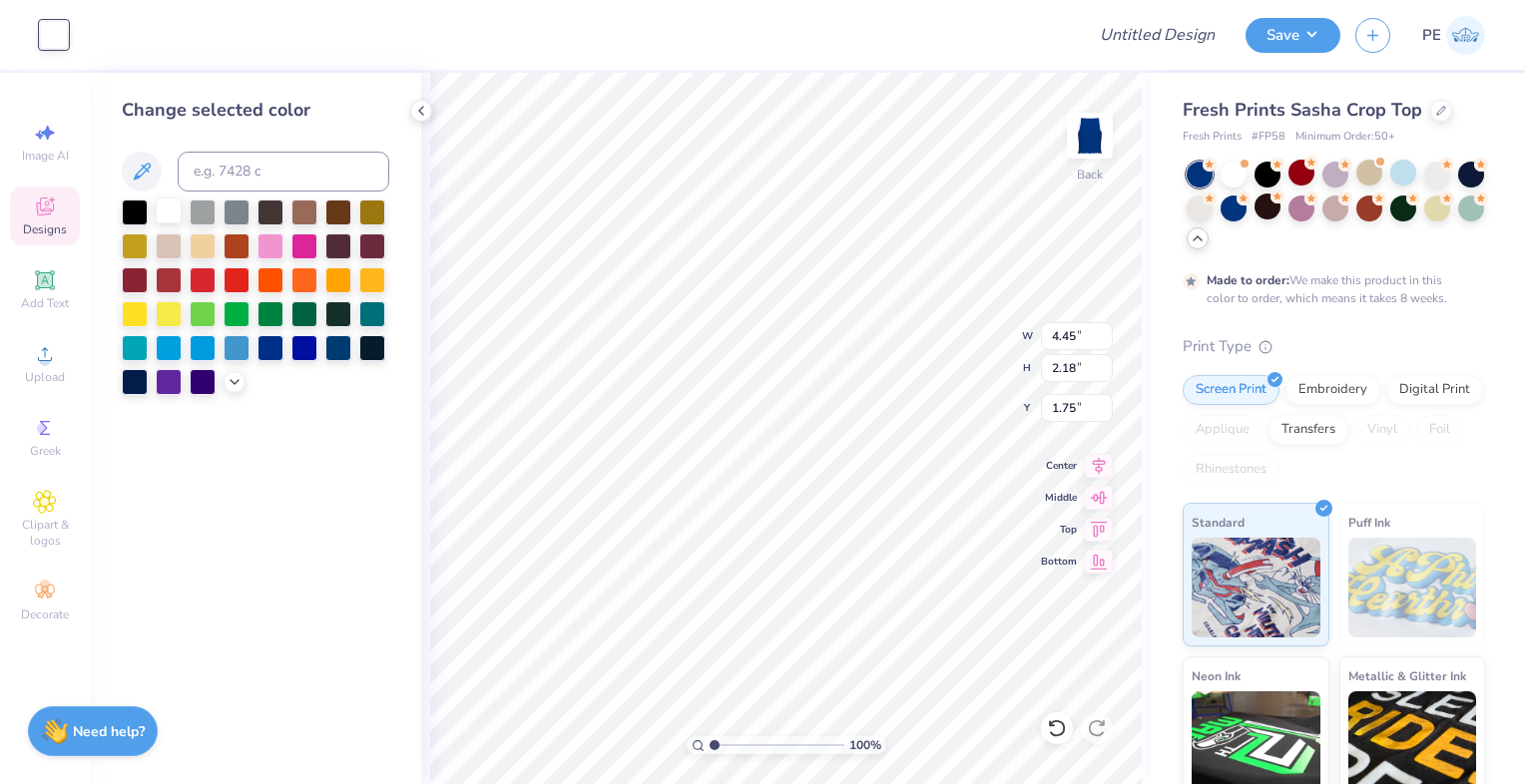 type on "1.90" 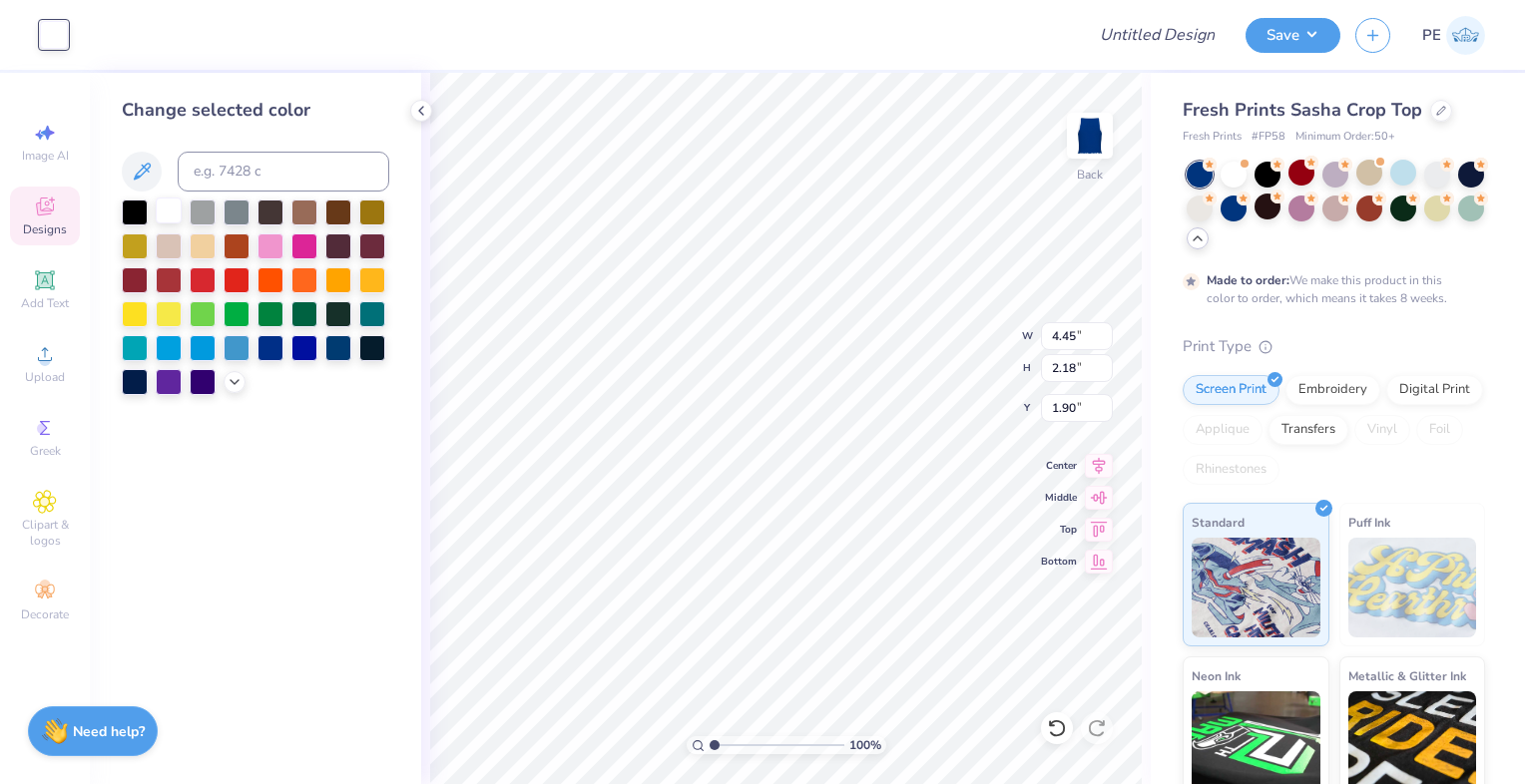 type on "5.46" 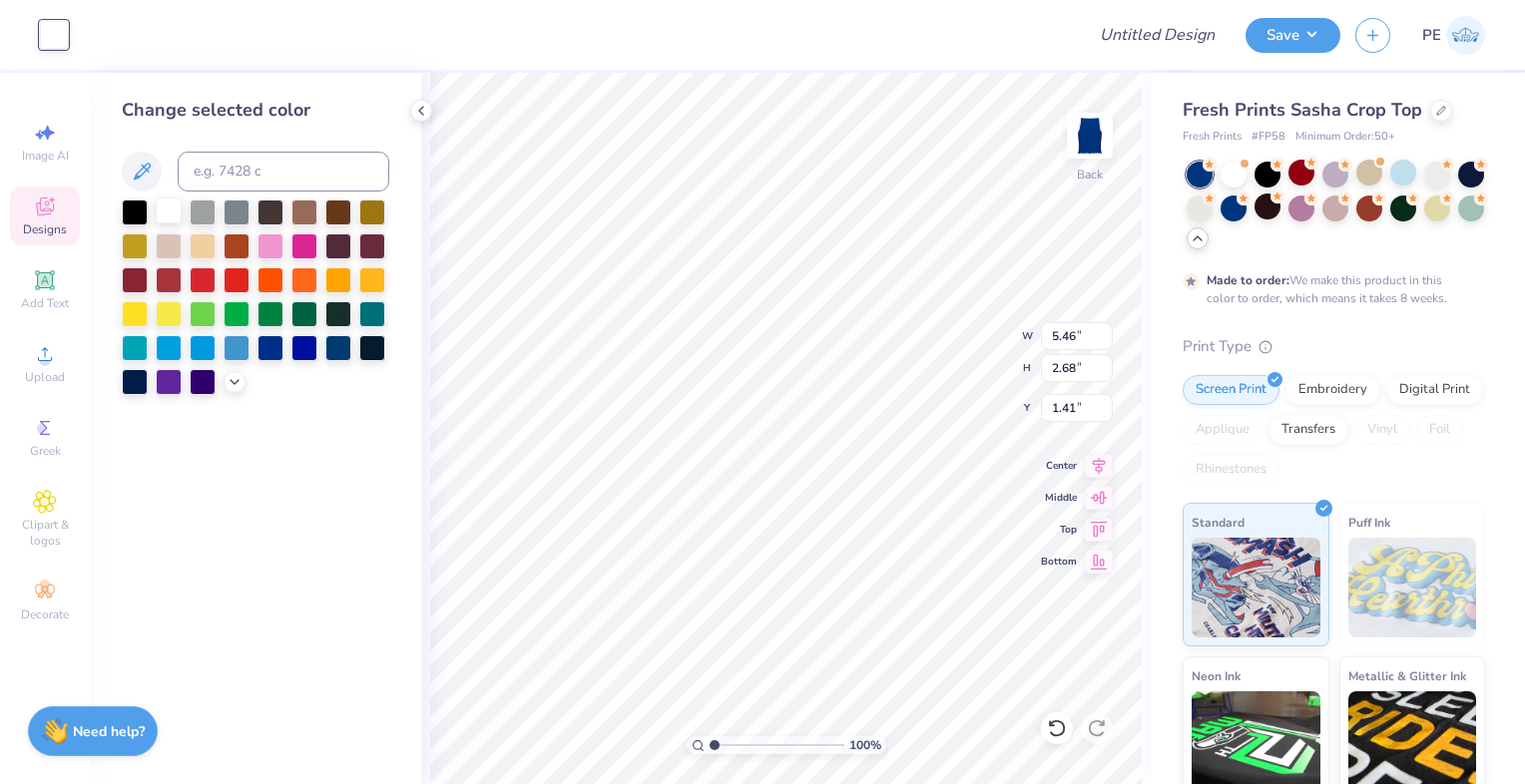 type on "1.74" 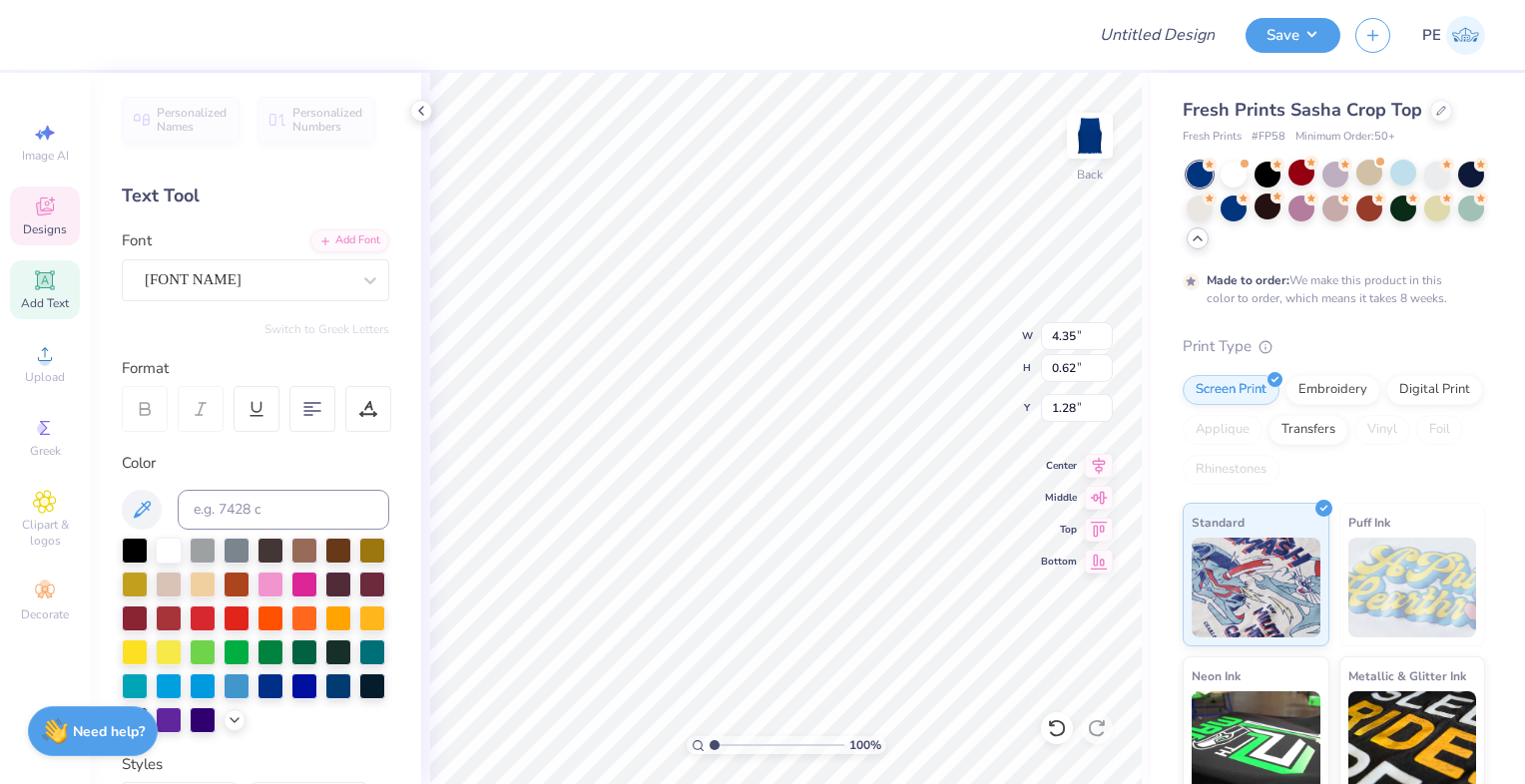 type on "5.46" 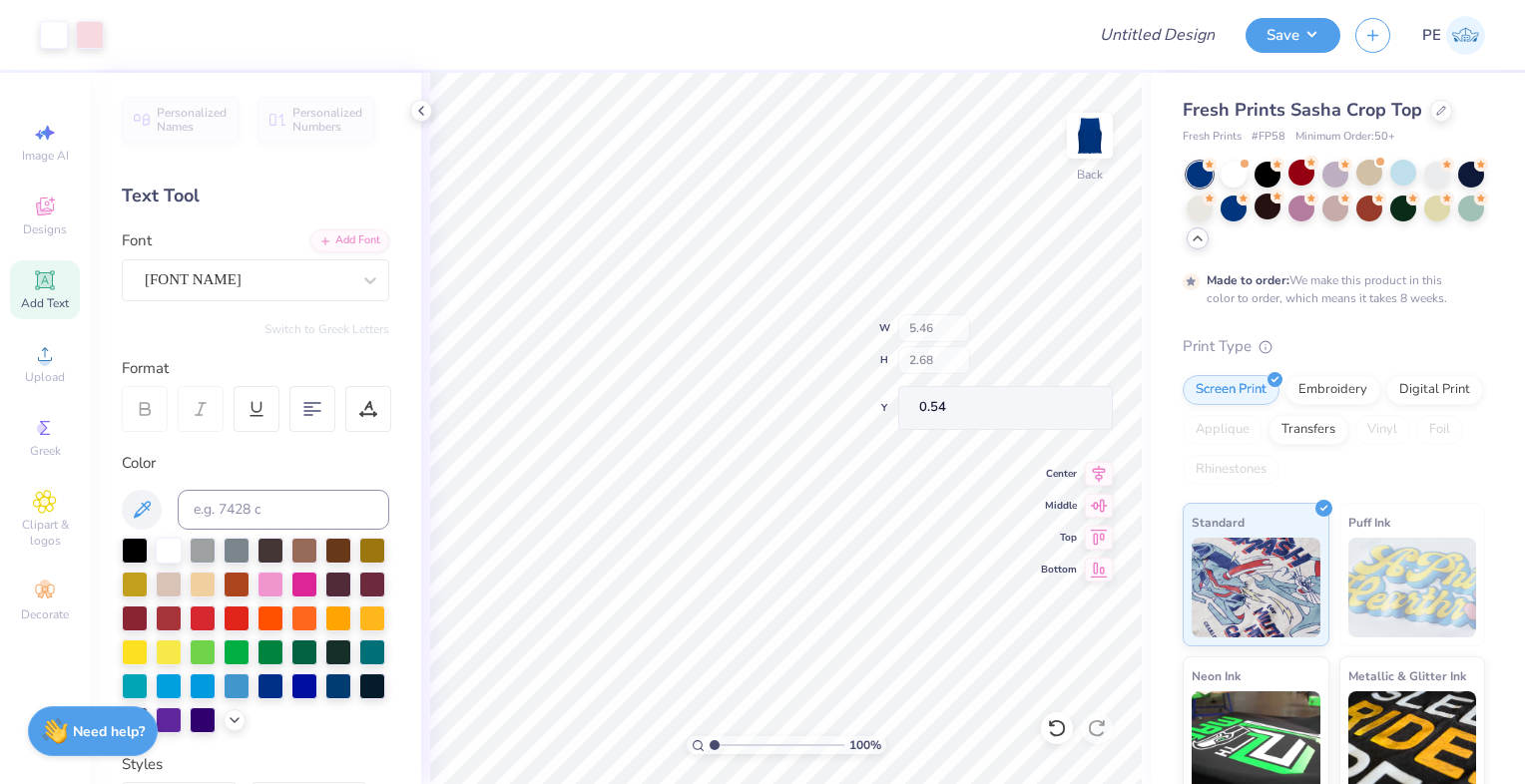 type on "0.25" 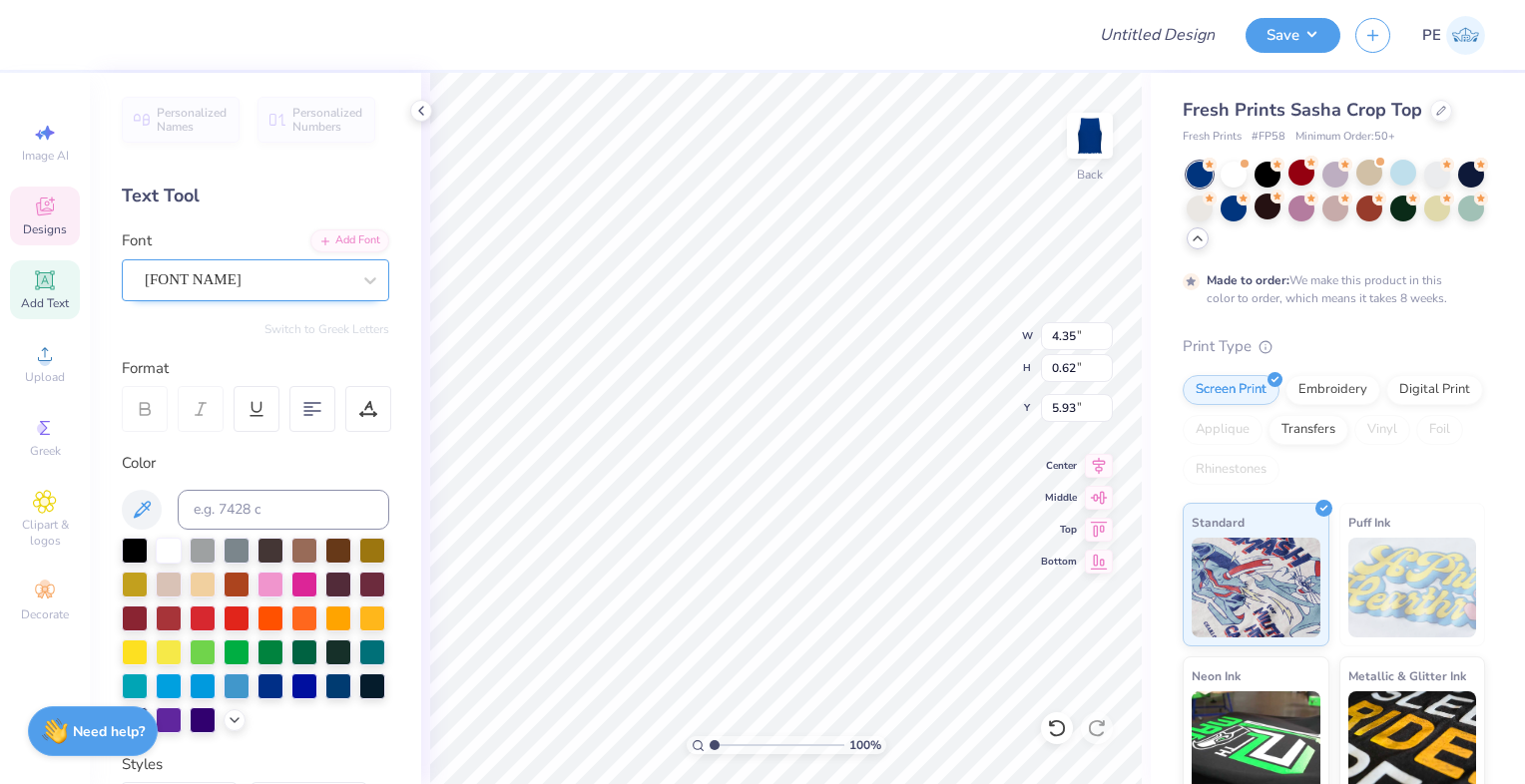 click on "alagambe" at bounding box center [248, 279] 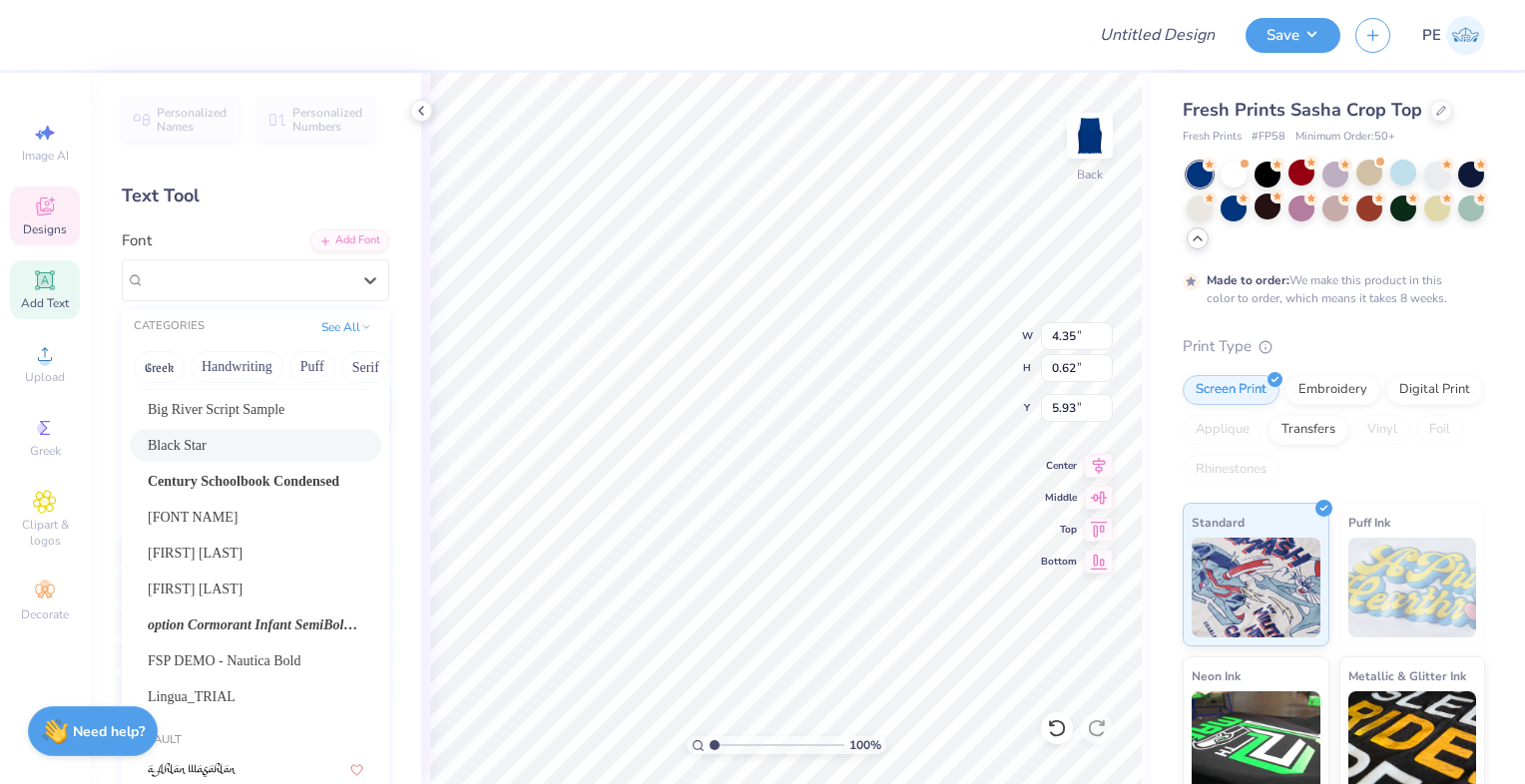 scroll, scrollTop: 0, scrollLeft: 0, axis: both 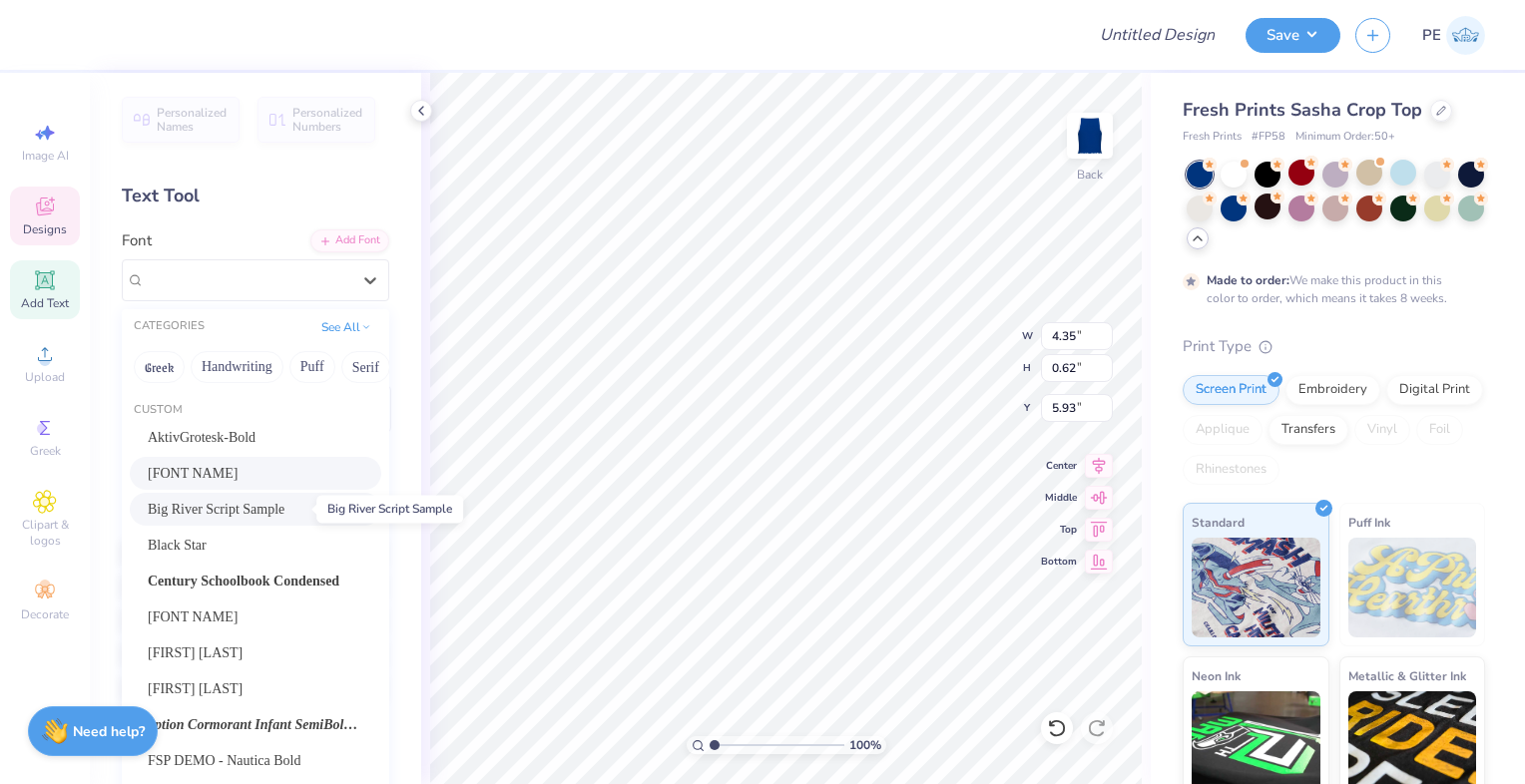 click on "Big River Script Sample" at bounding box center [216, 509] 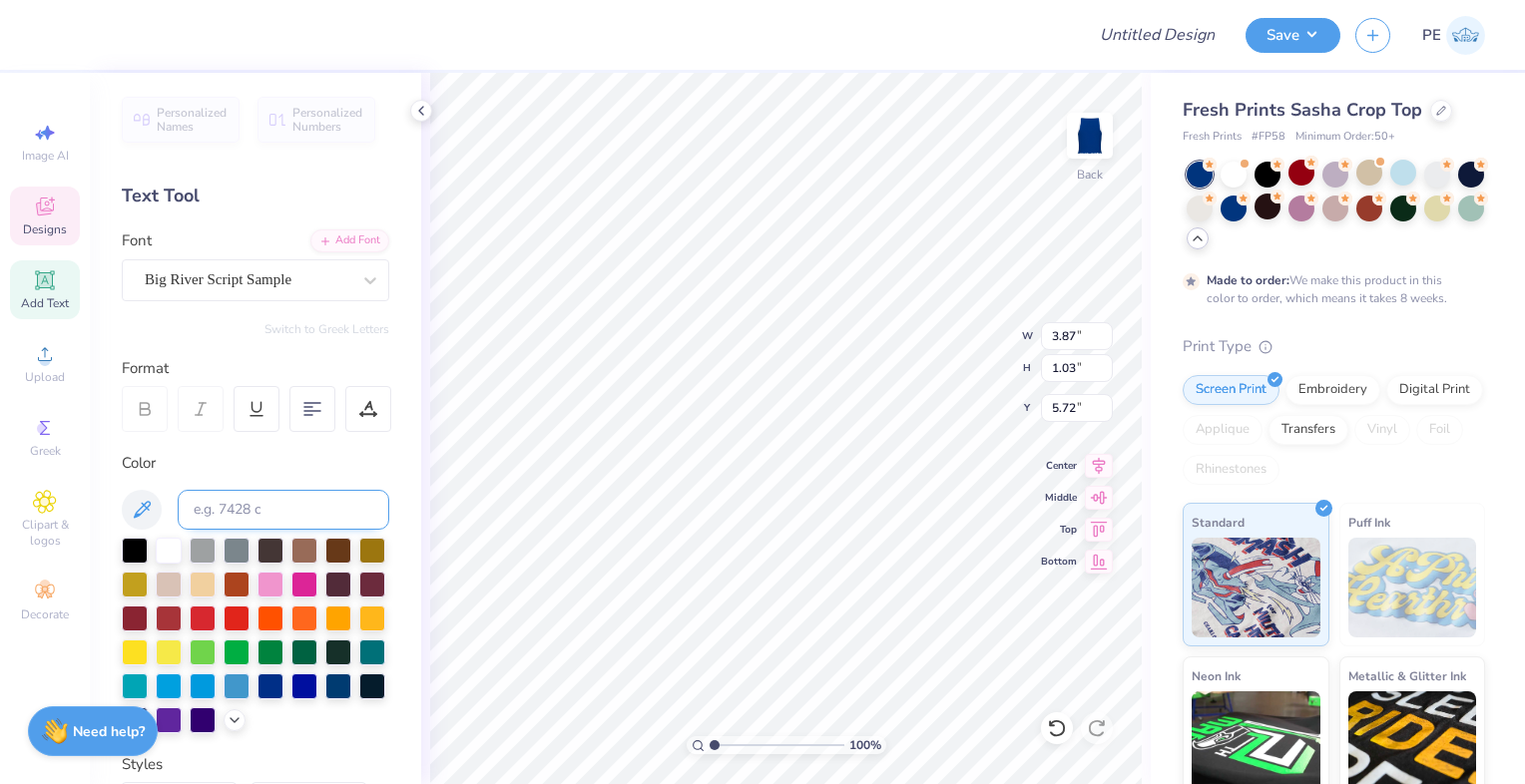 type on "3.87" 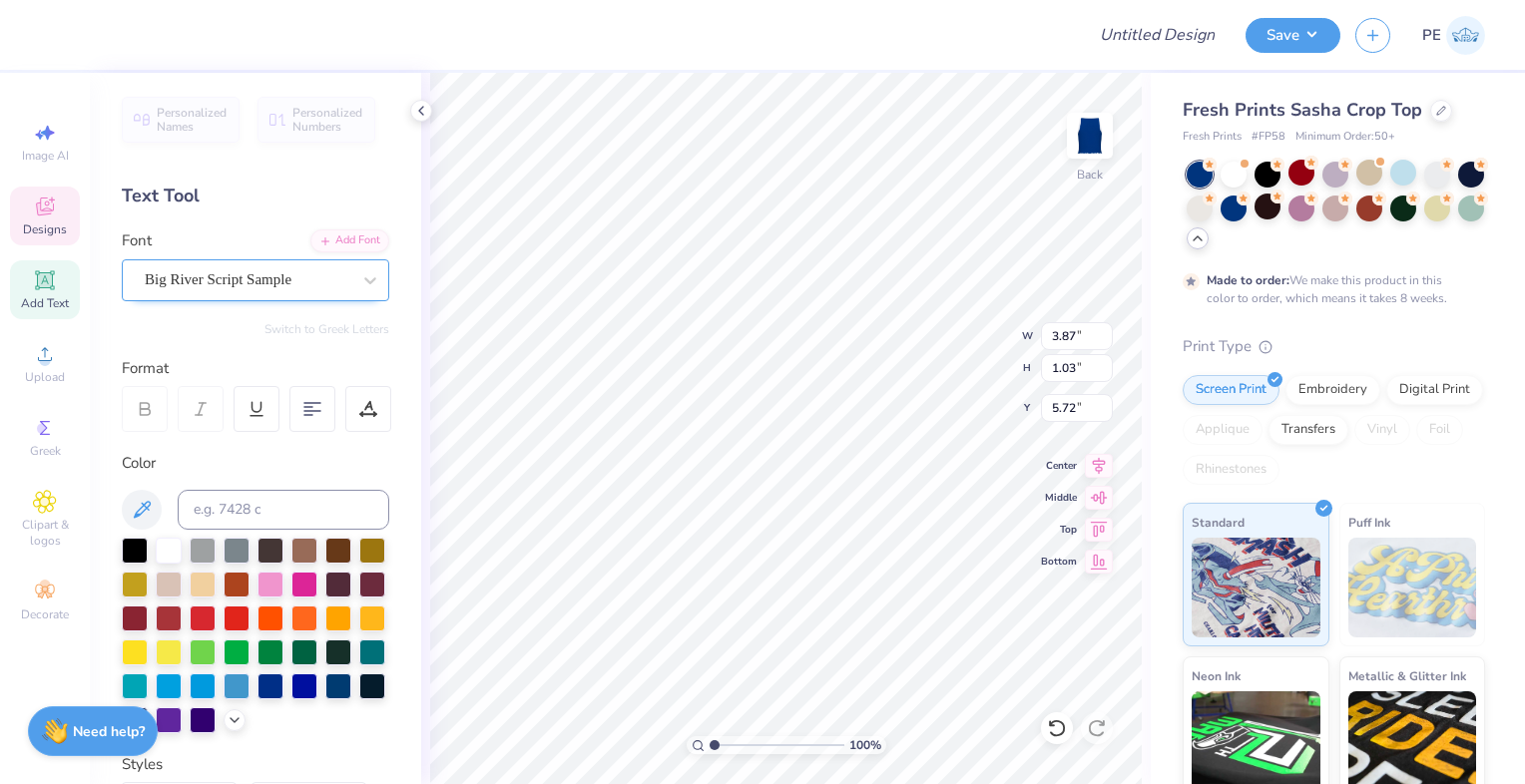 click on "Big River Script Sample" at bounding box center [248, 279] 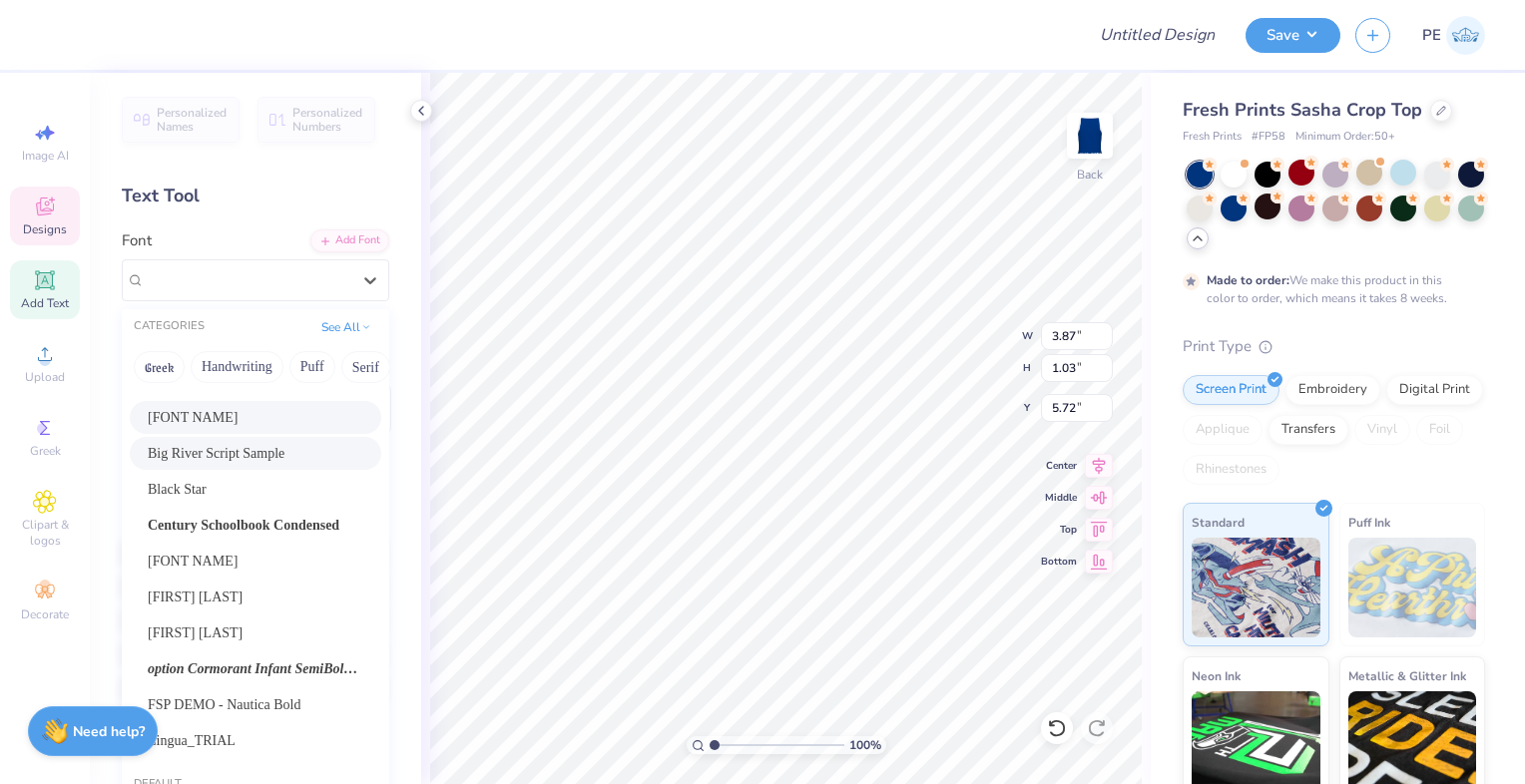 scroll, scrollTop: 100, scrollLeft: 0, axis: vertical 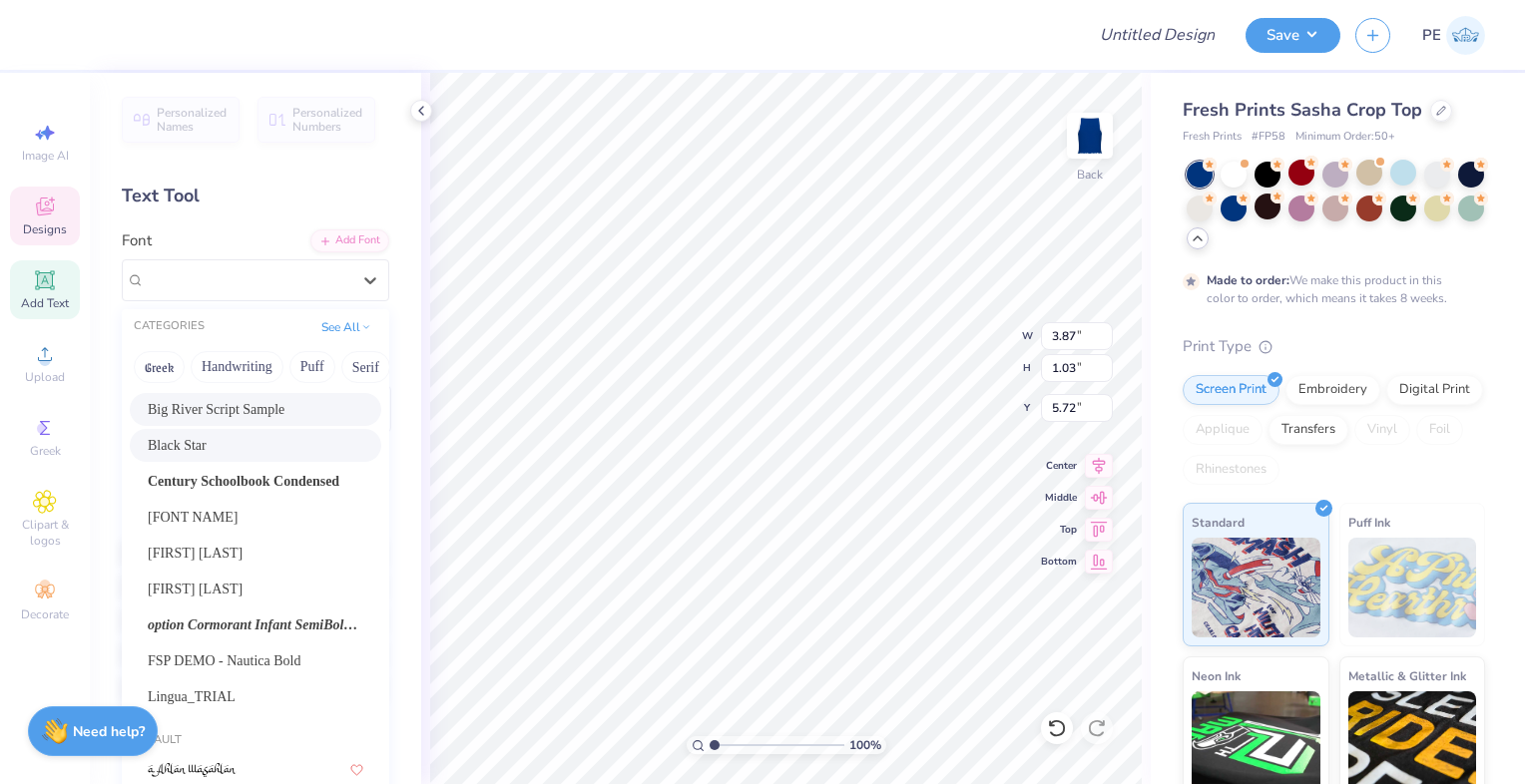 click on "Black Star" at bounding box center (255, 445) 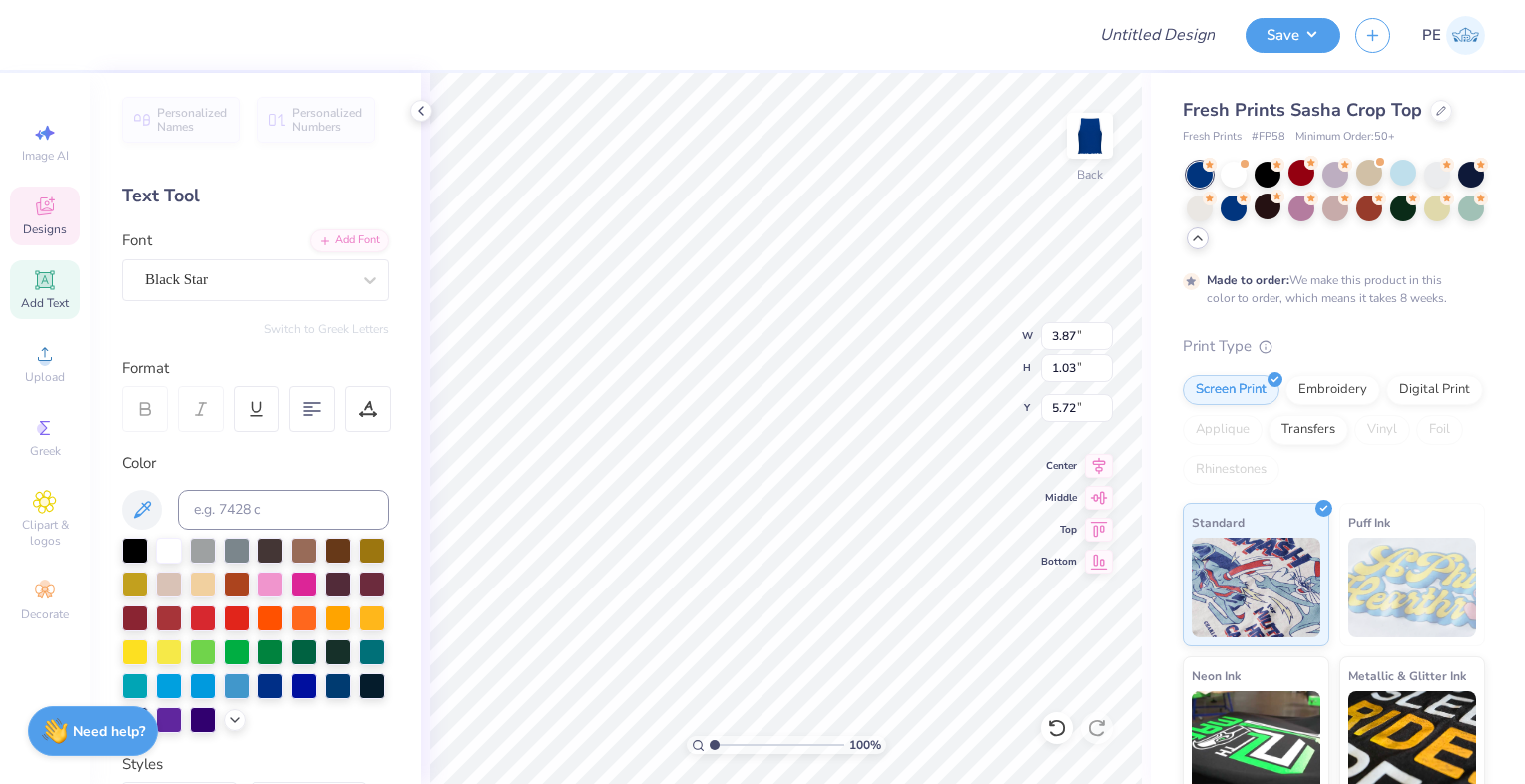 type on "2.69" 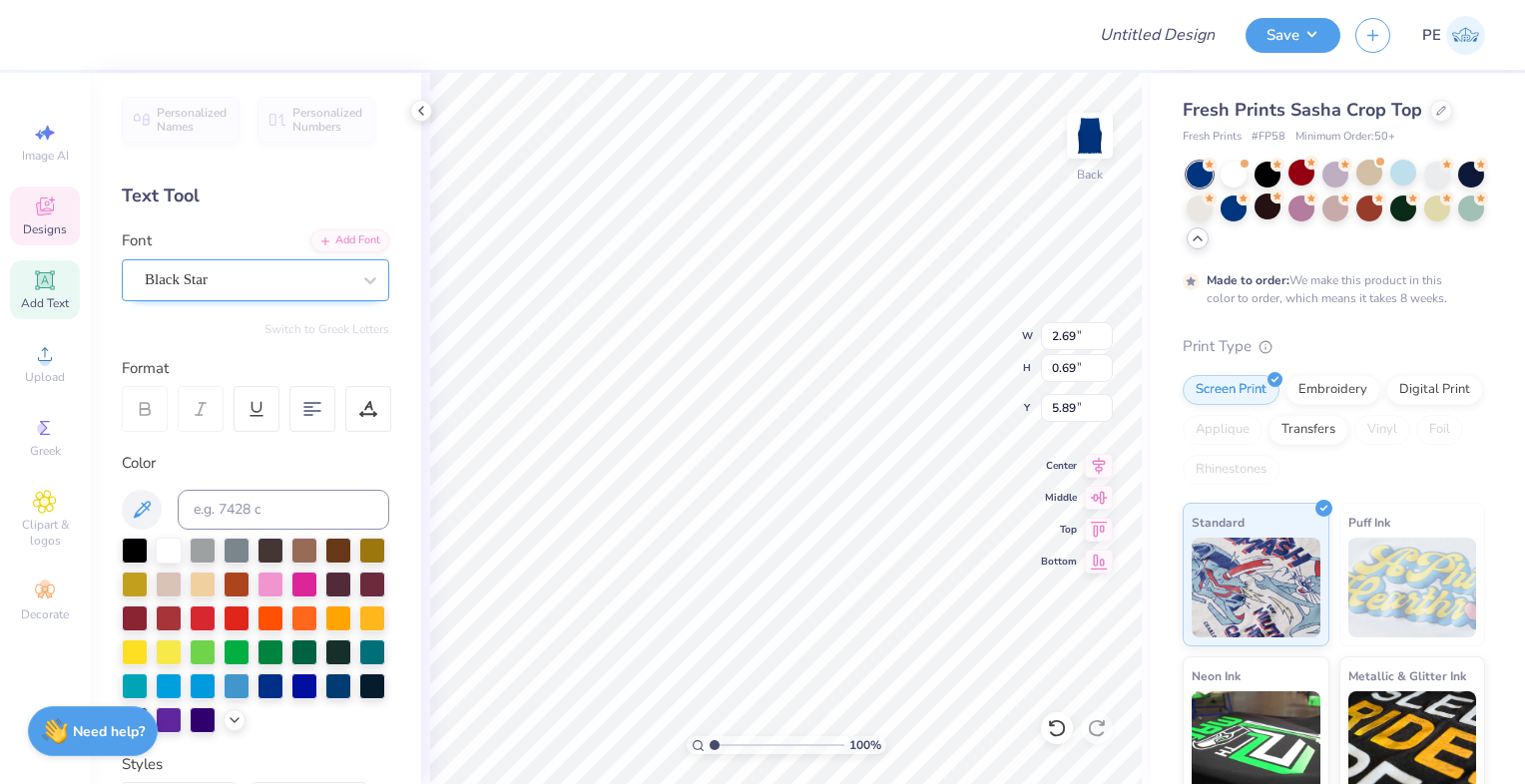 click on "Black Star" at bounding box center [248, 279] 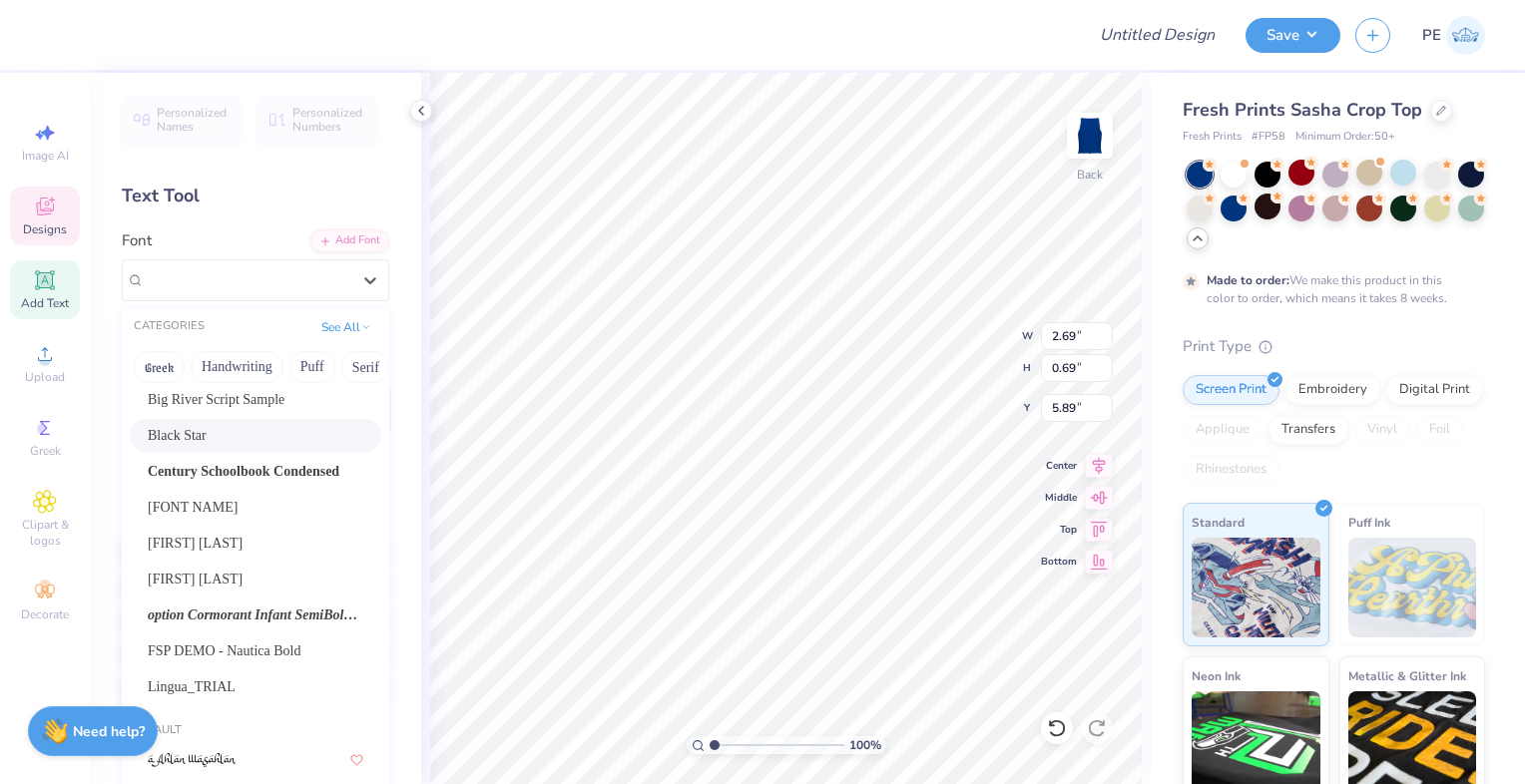 scroll, scrollTop: 299, scrollLeft: 0, axis: vertical 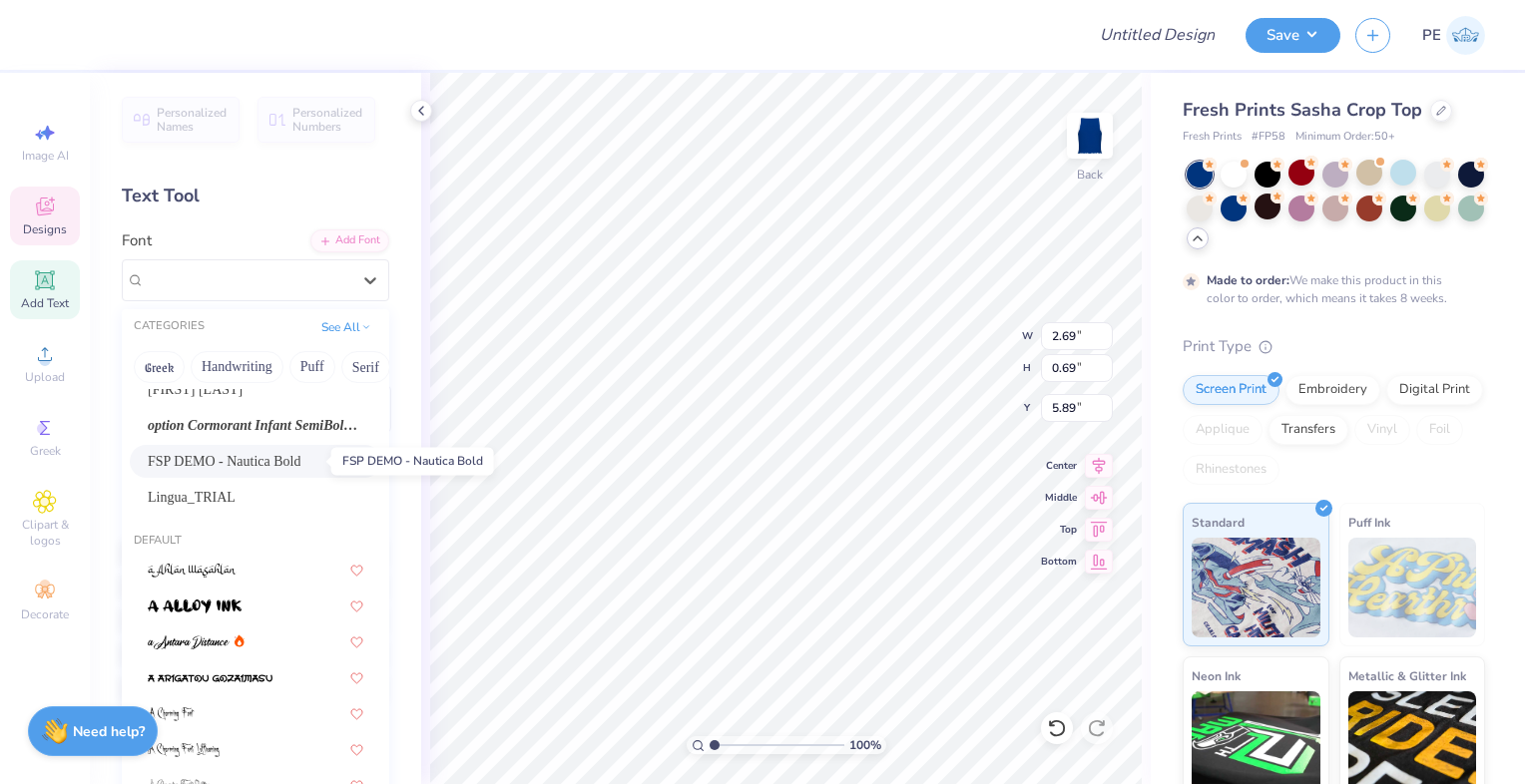 click on "FSP DEMO - Nautica Bold" at bounding box center (224, 461) 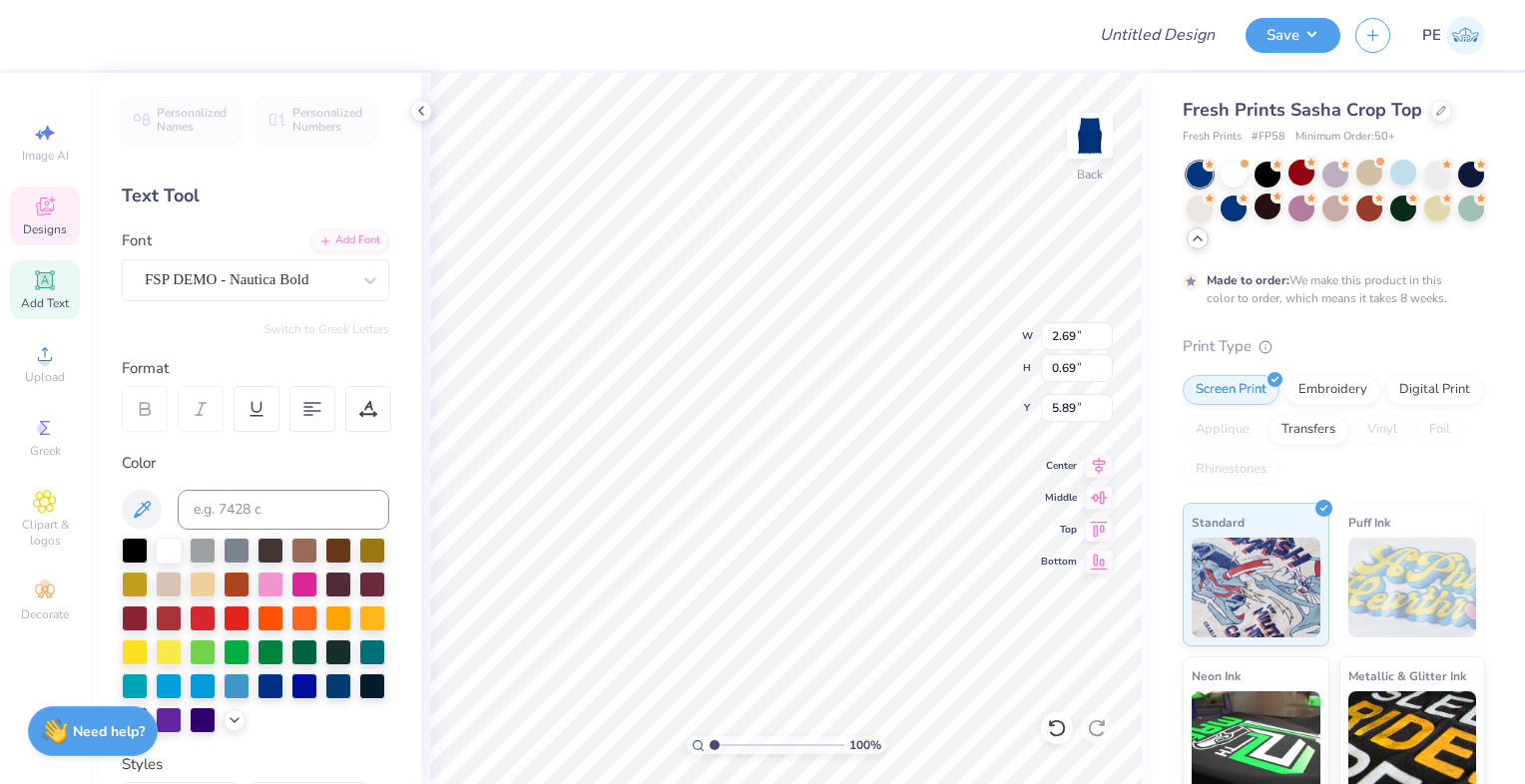 type on "2.68" 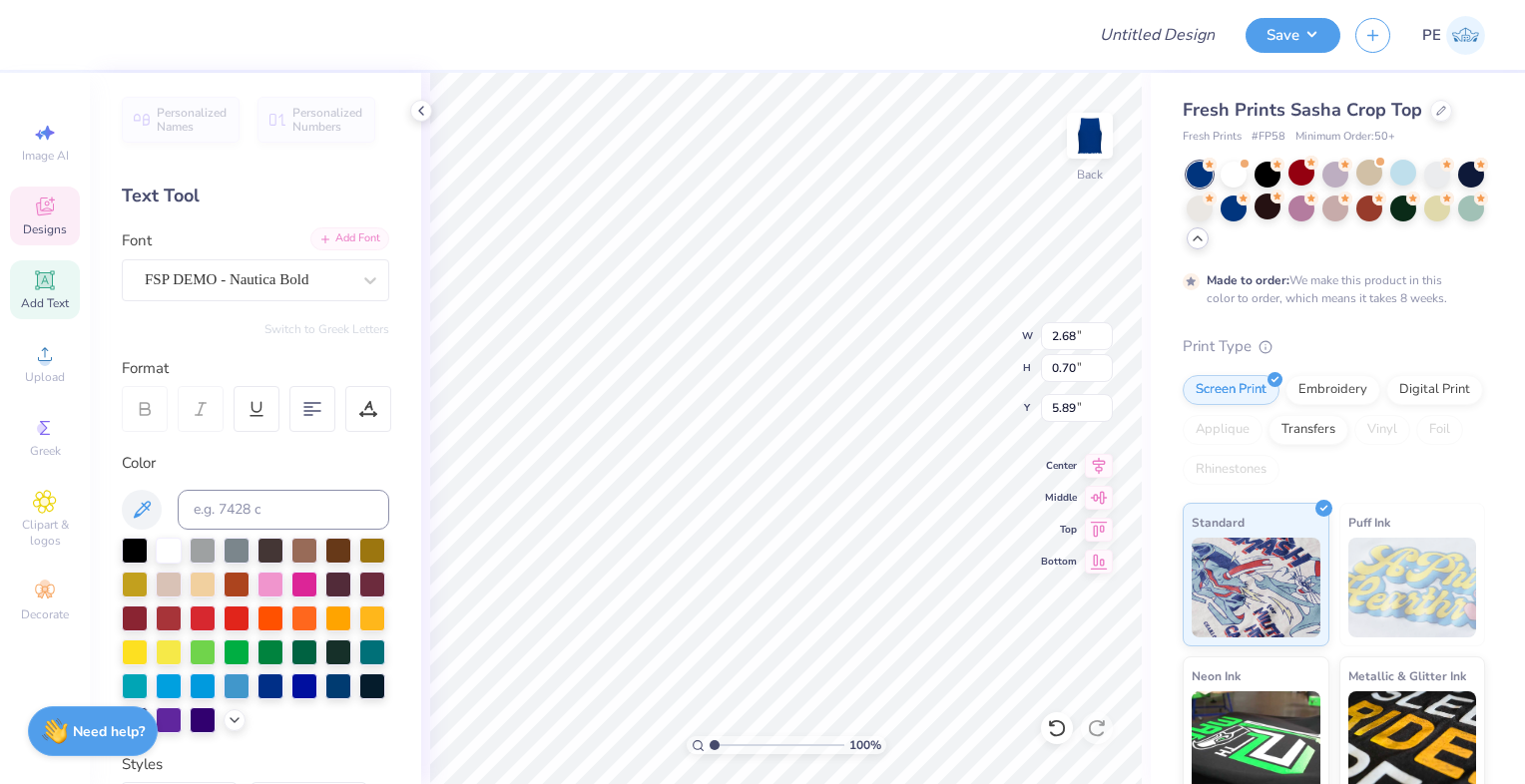 click on "Add Font" at bounding box center [349, 238] 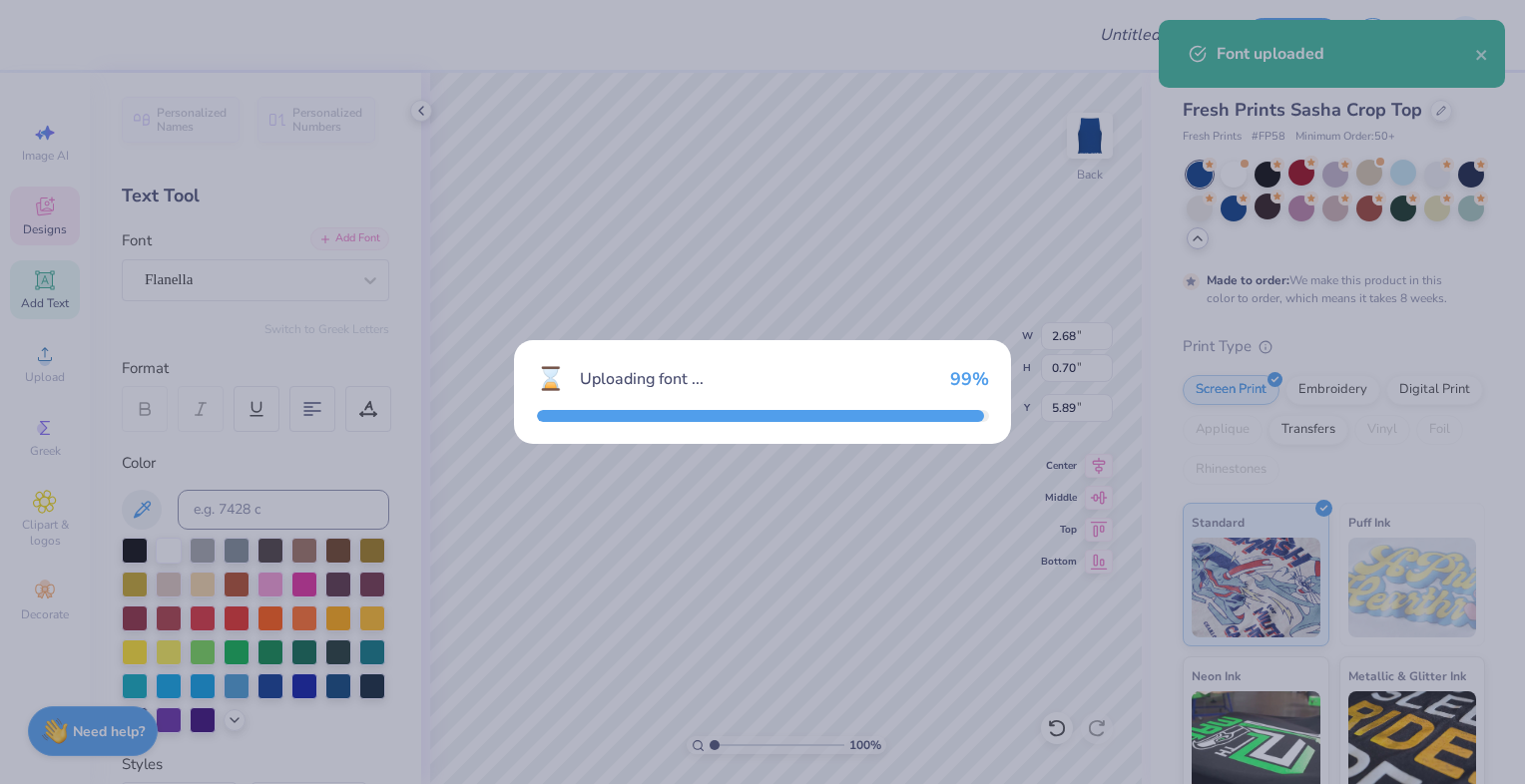 type on "2.26" 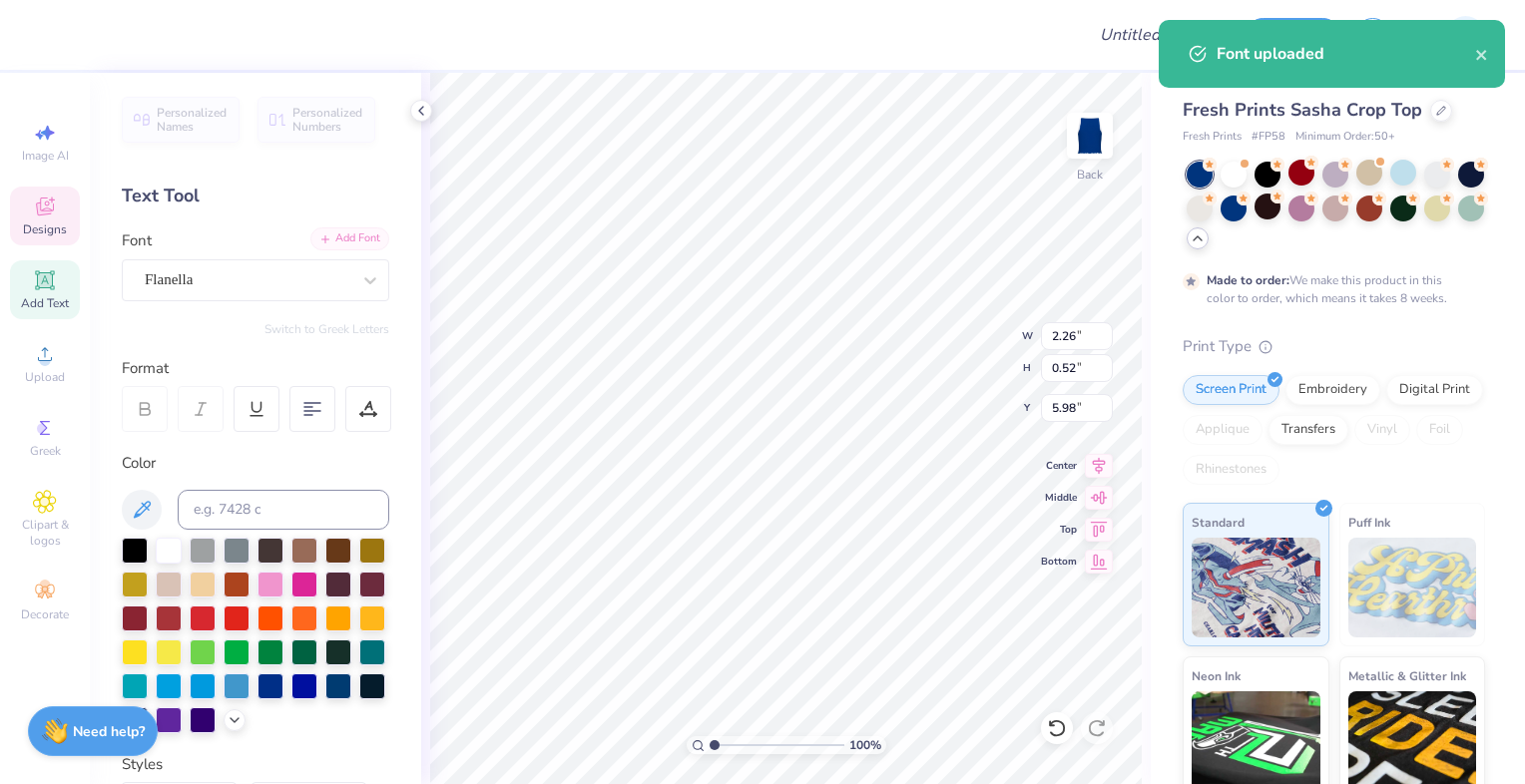 click on "Add Font" at bounding box center (349, 238) 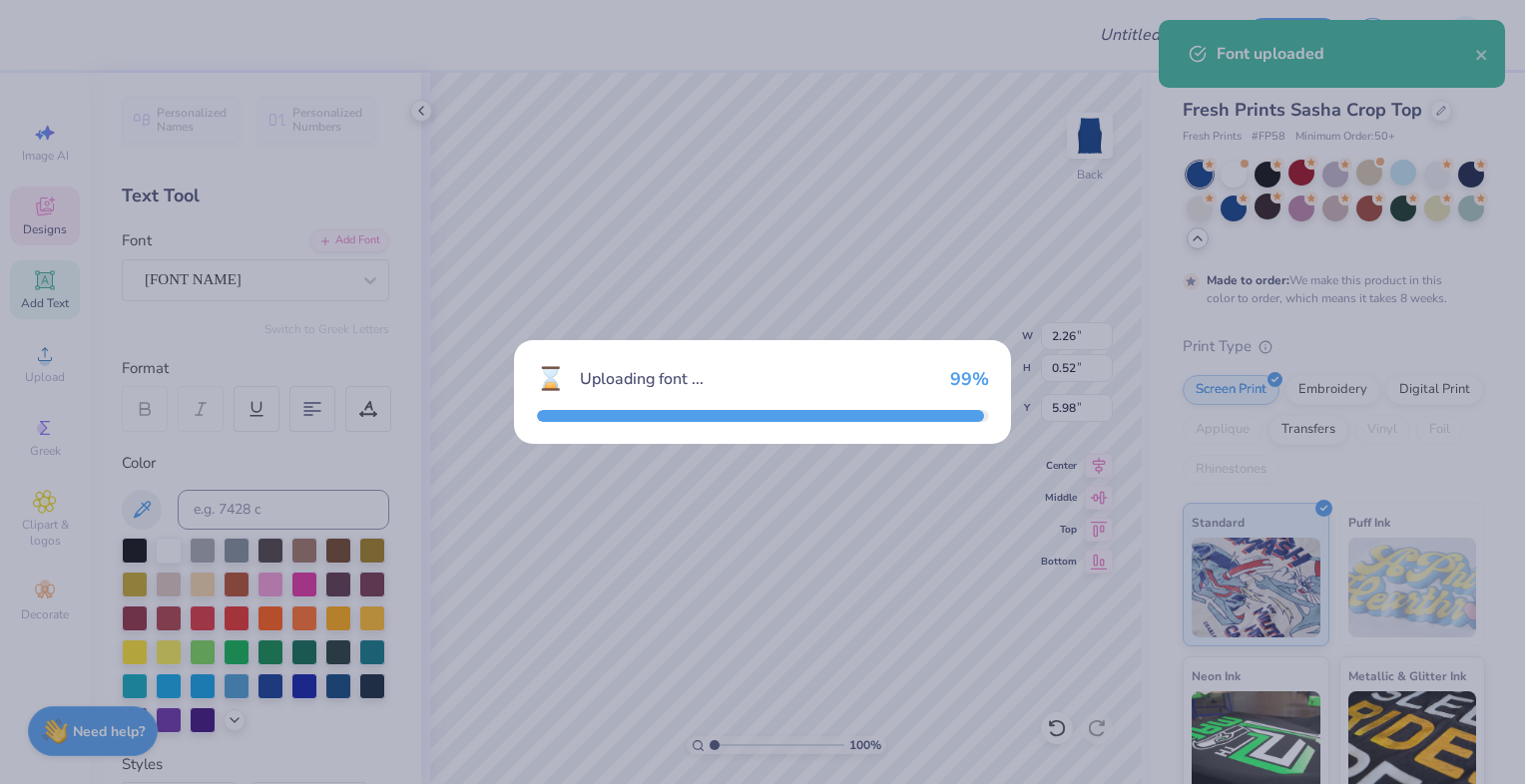 type on "2.10" 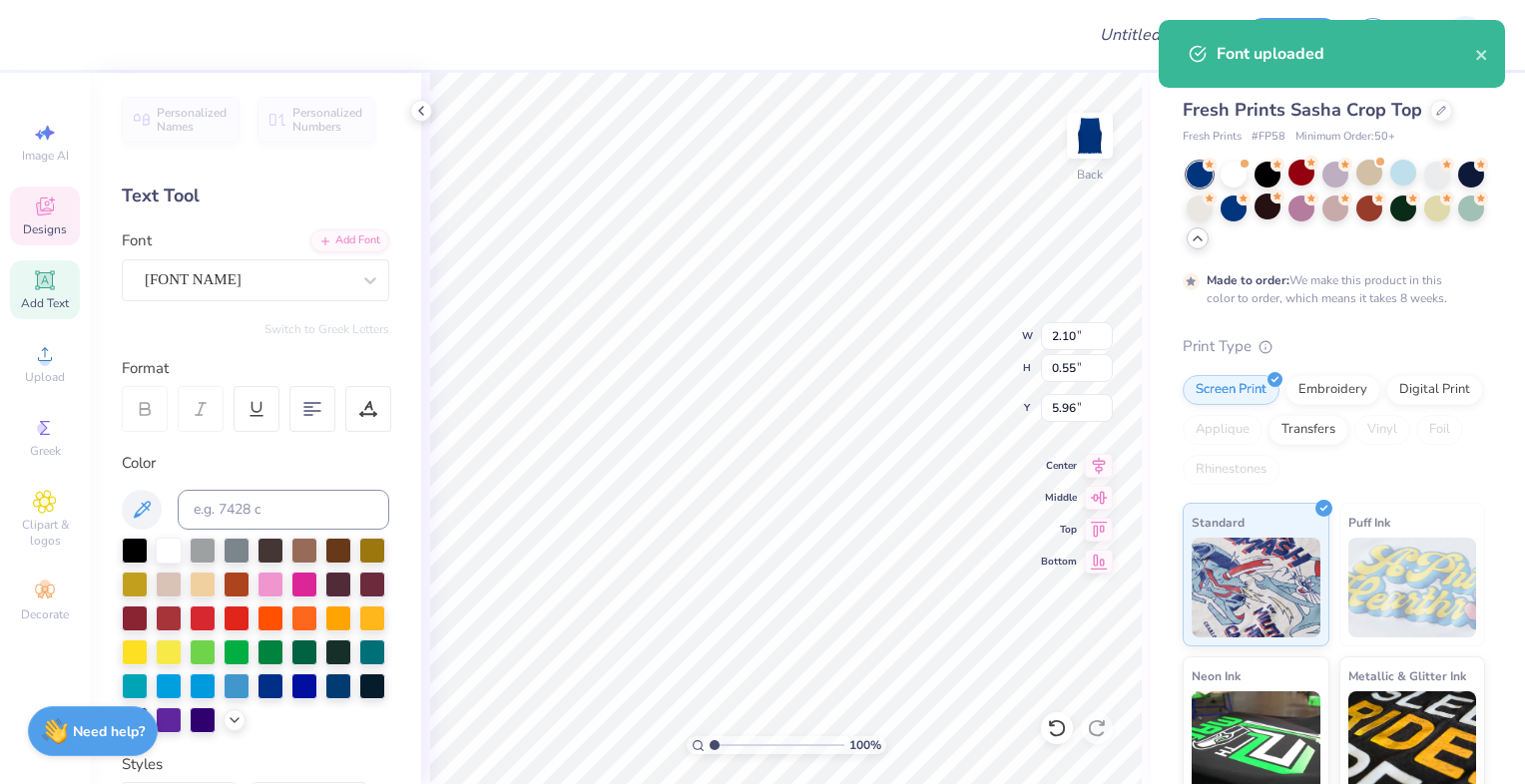 click 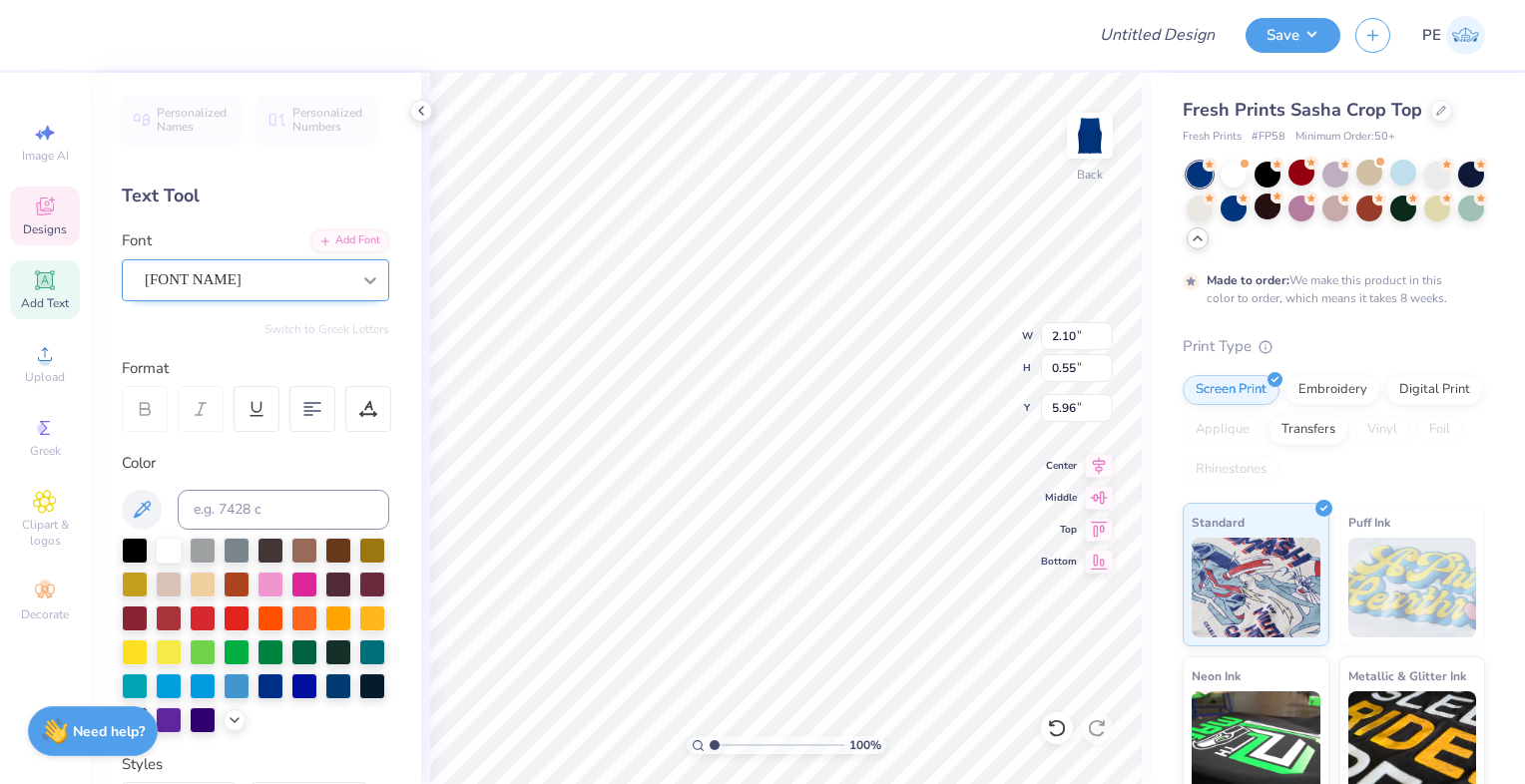 type on "4.66" 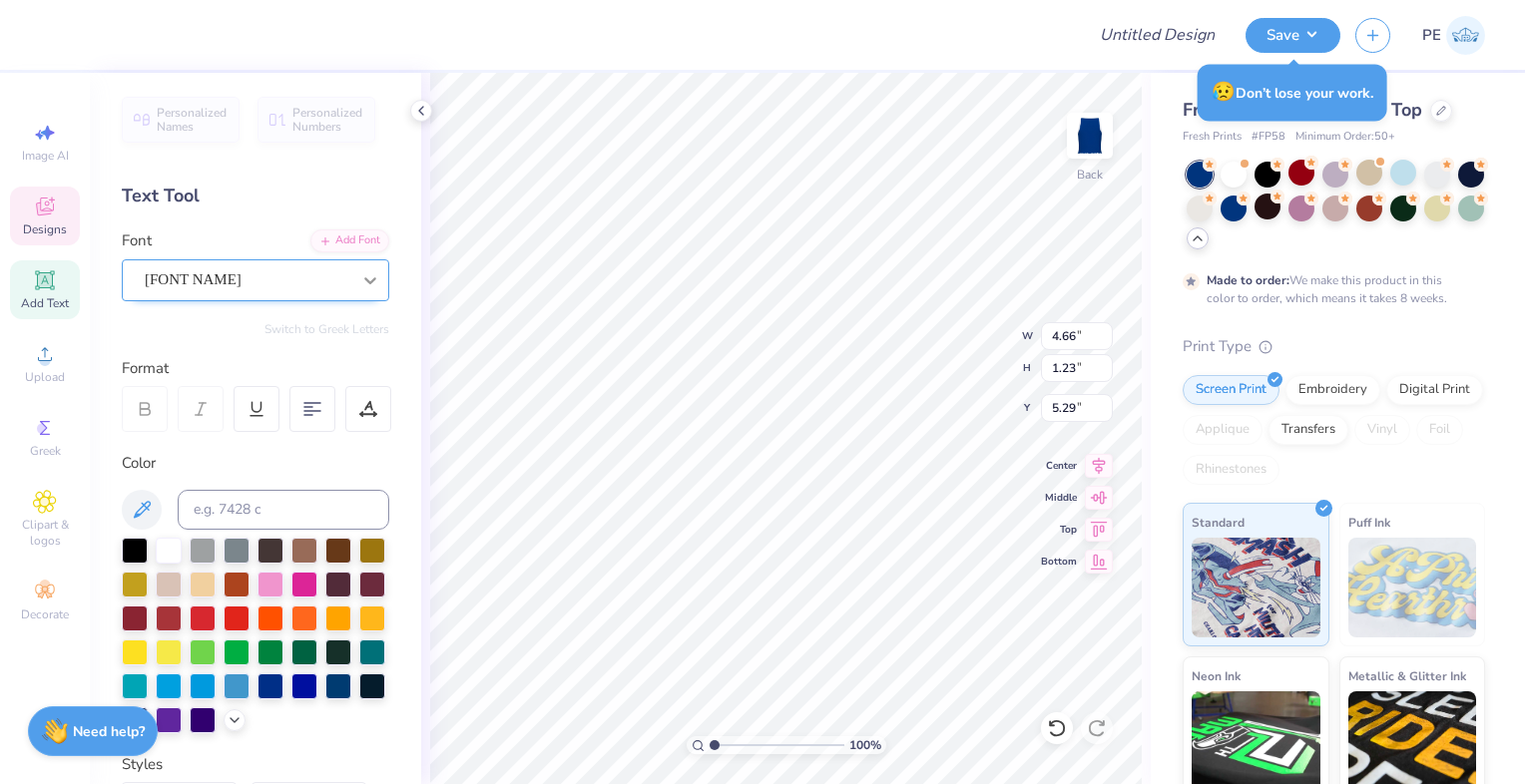 click 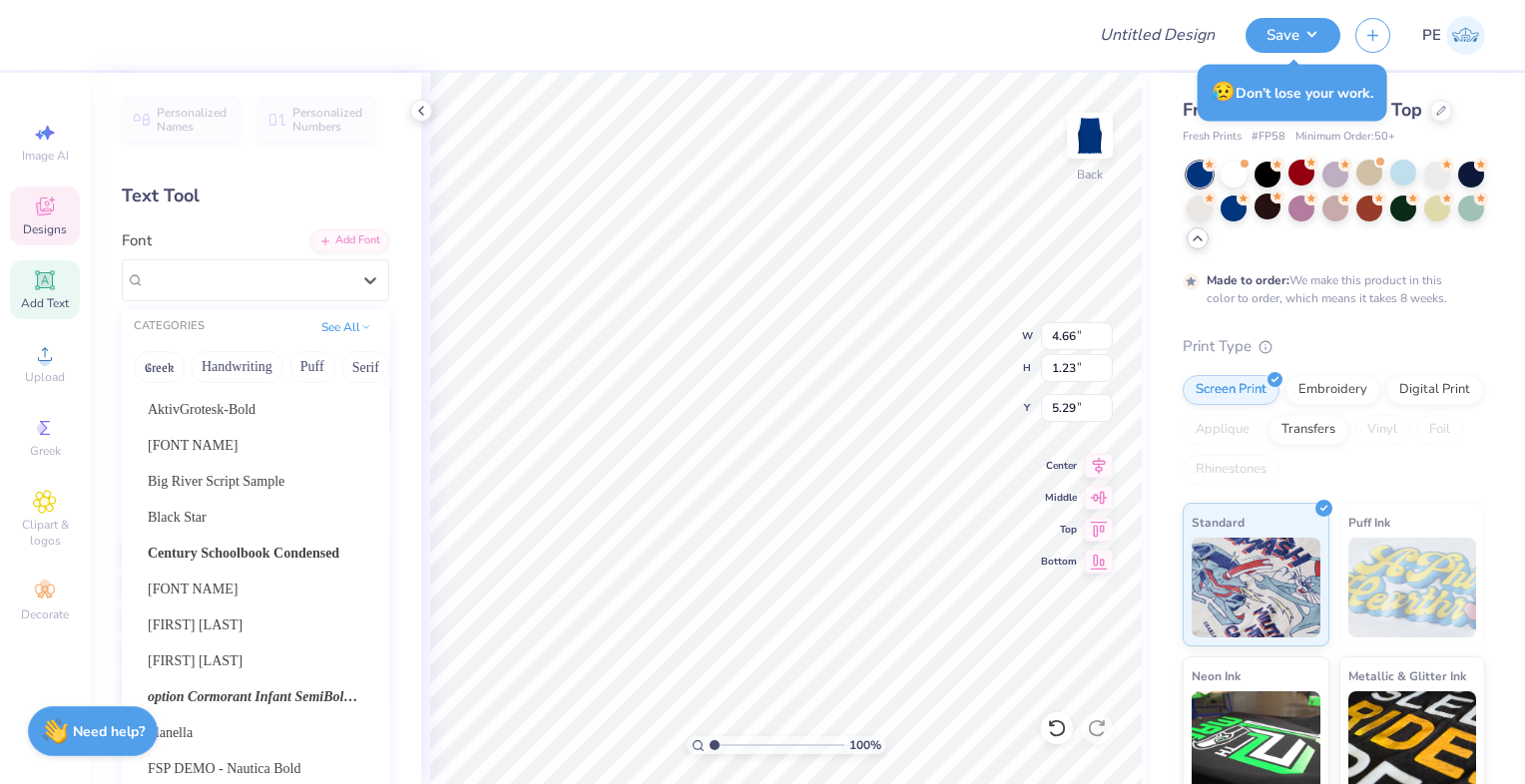 scroll, scrollTop: 0, scrollLeft: 0, axis: both 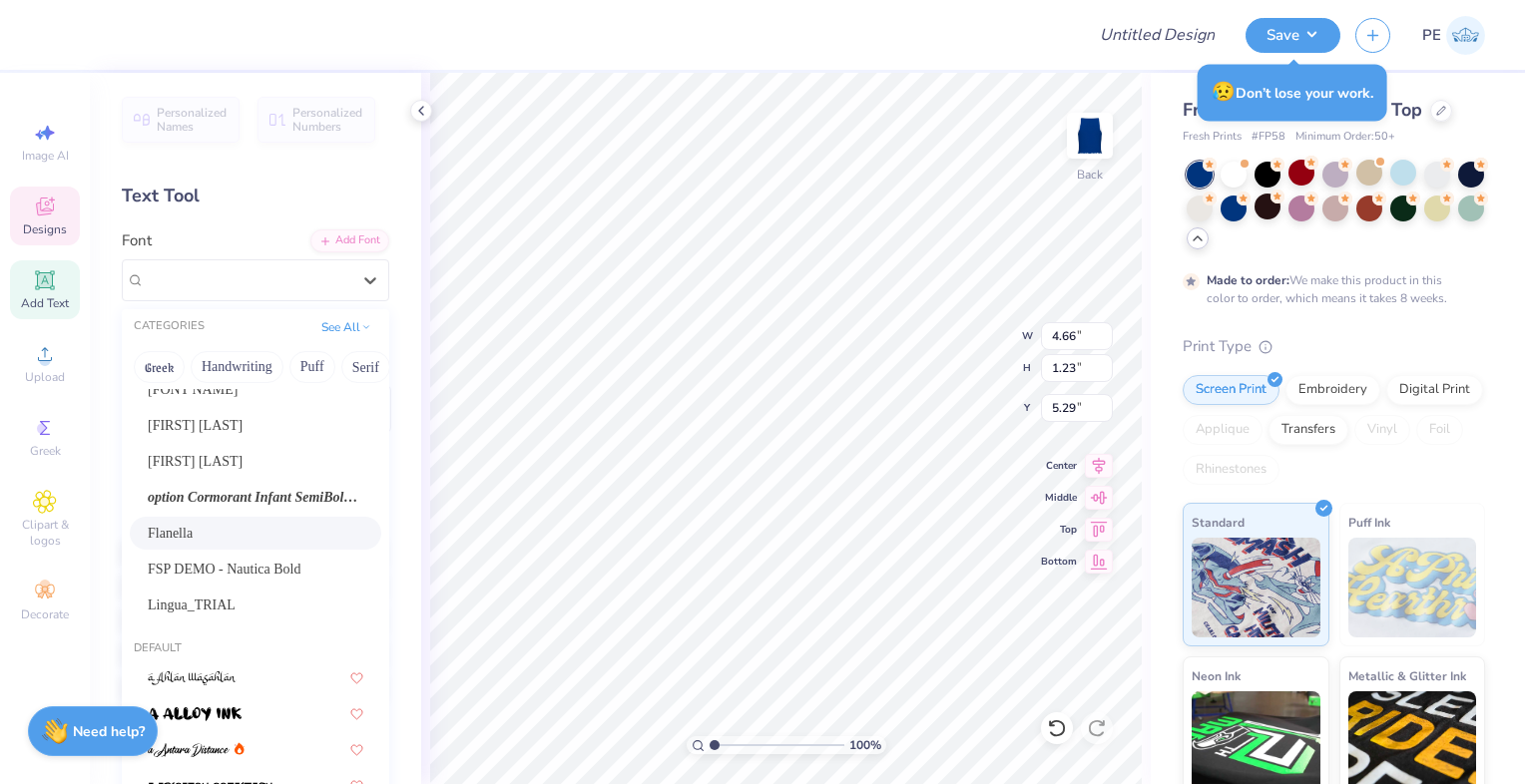 click on "Flanella" at bounding box center [255, 533] 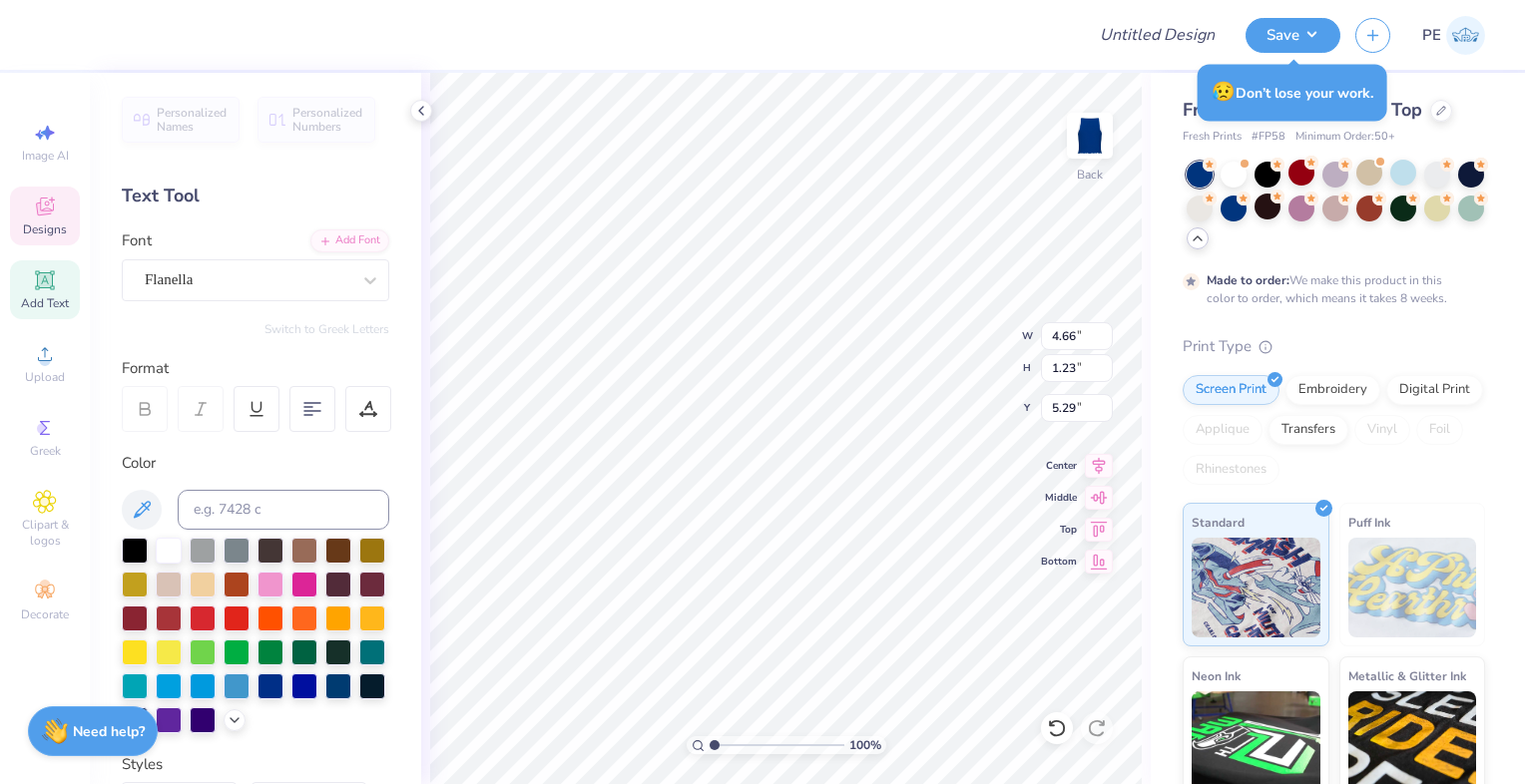 type on "5.01" 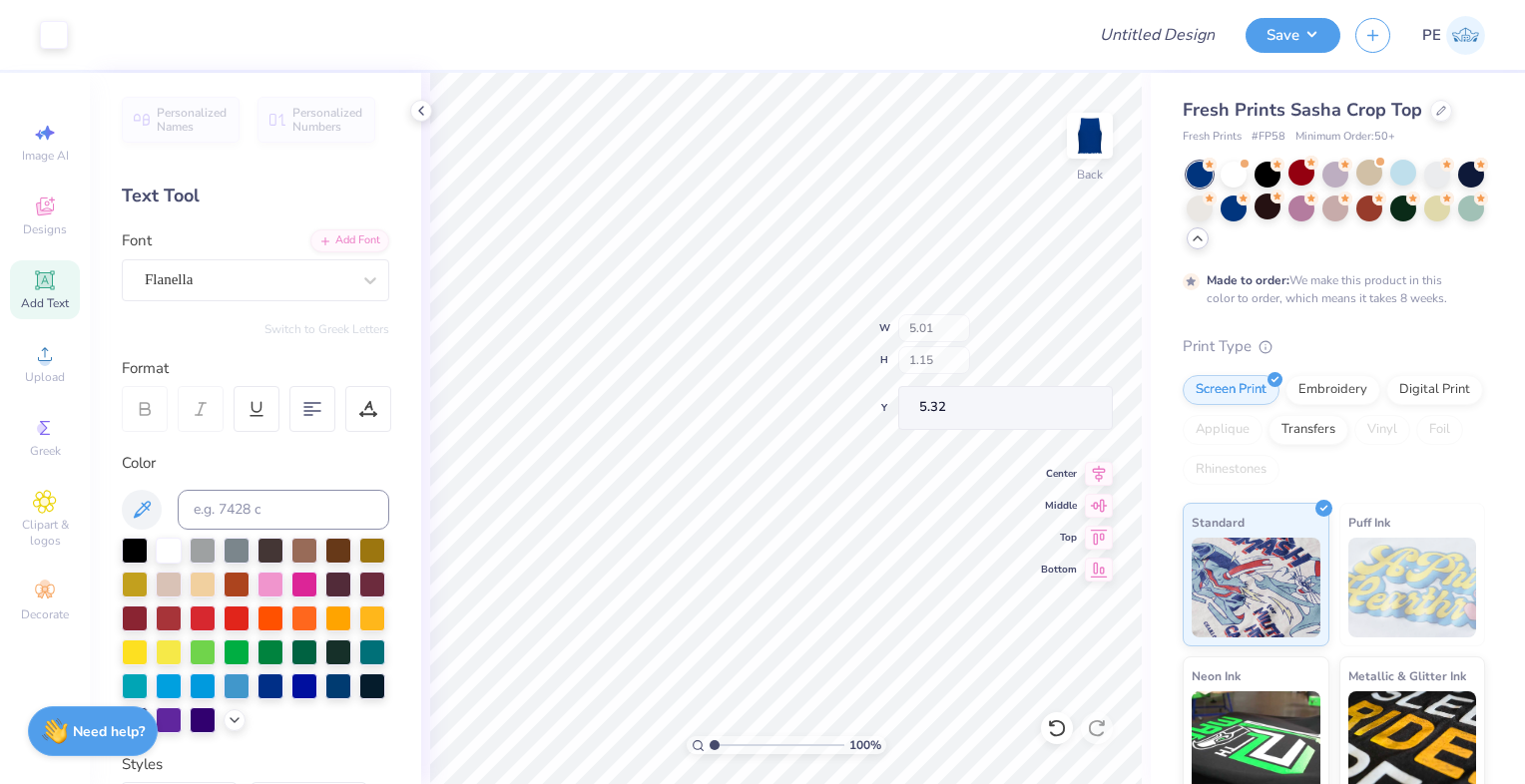 type on "2.93" 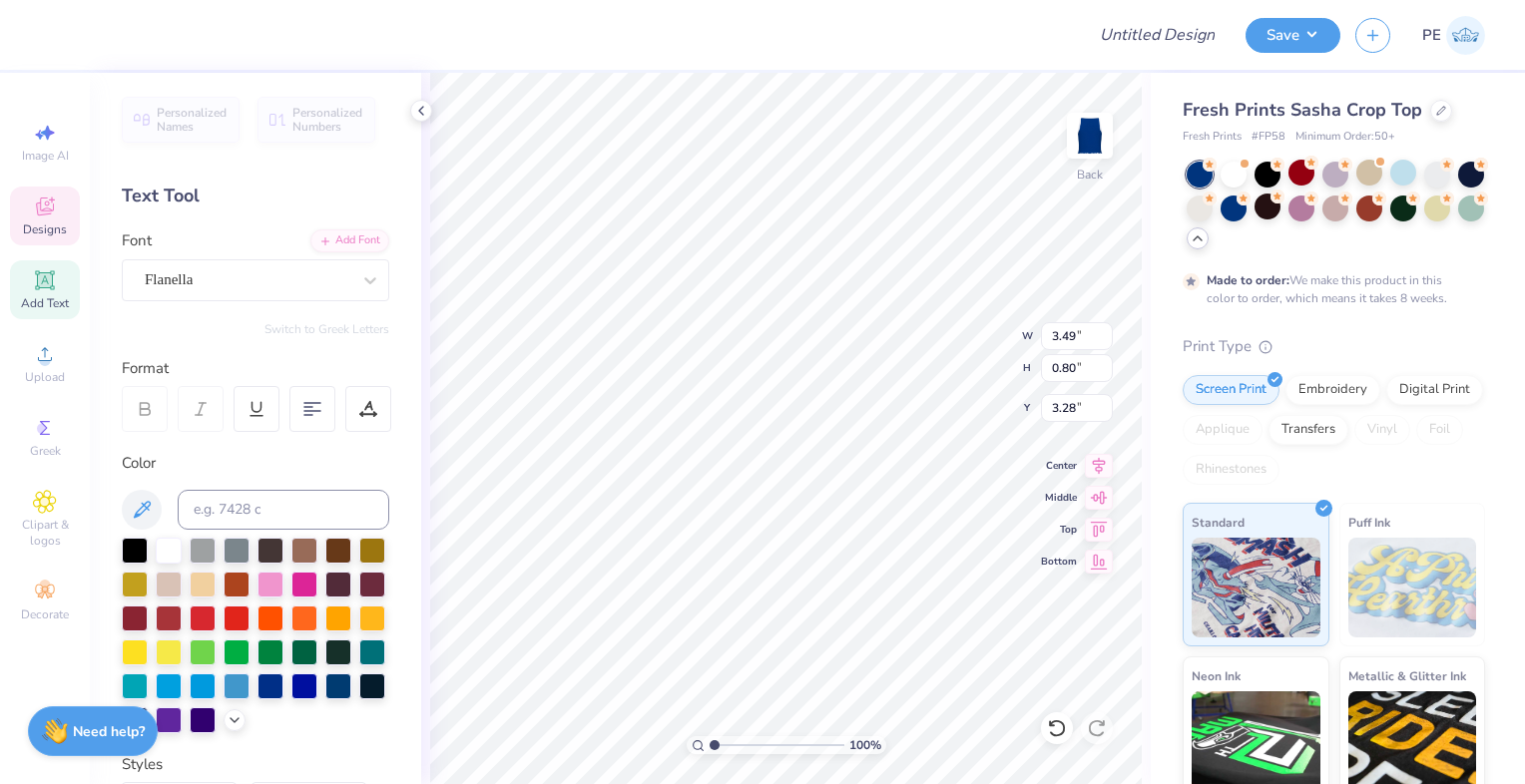 type on "3.49" 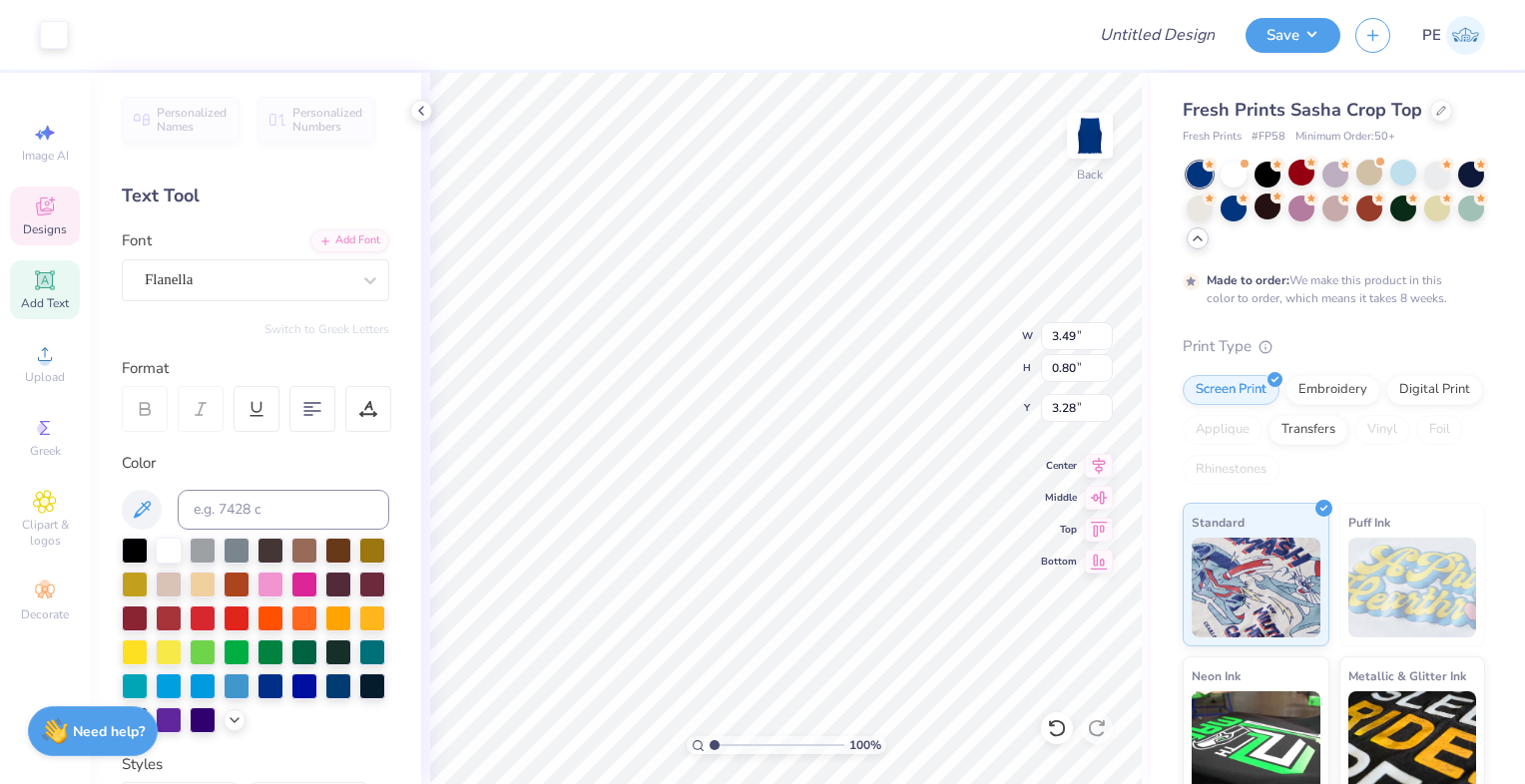 type on "5.46" 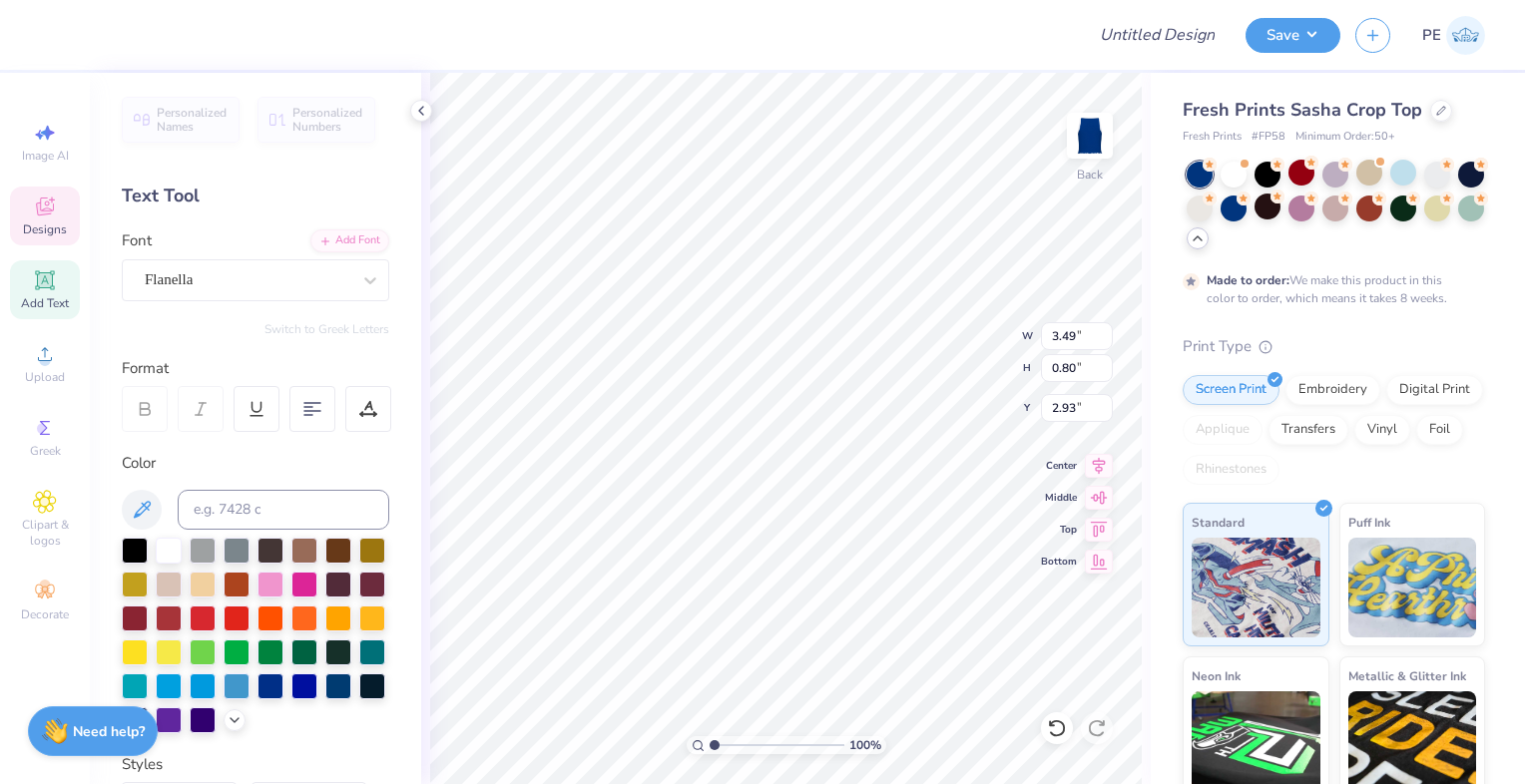 type on "1.64" 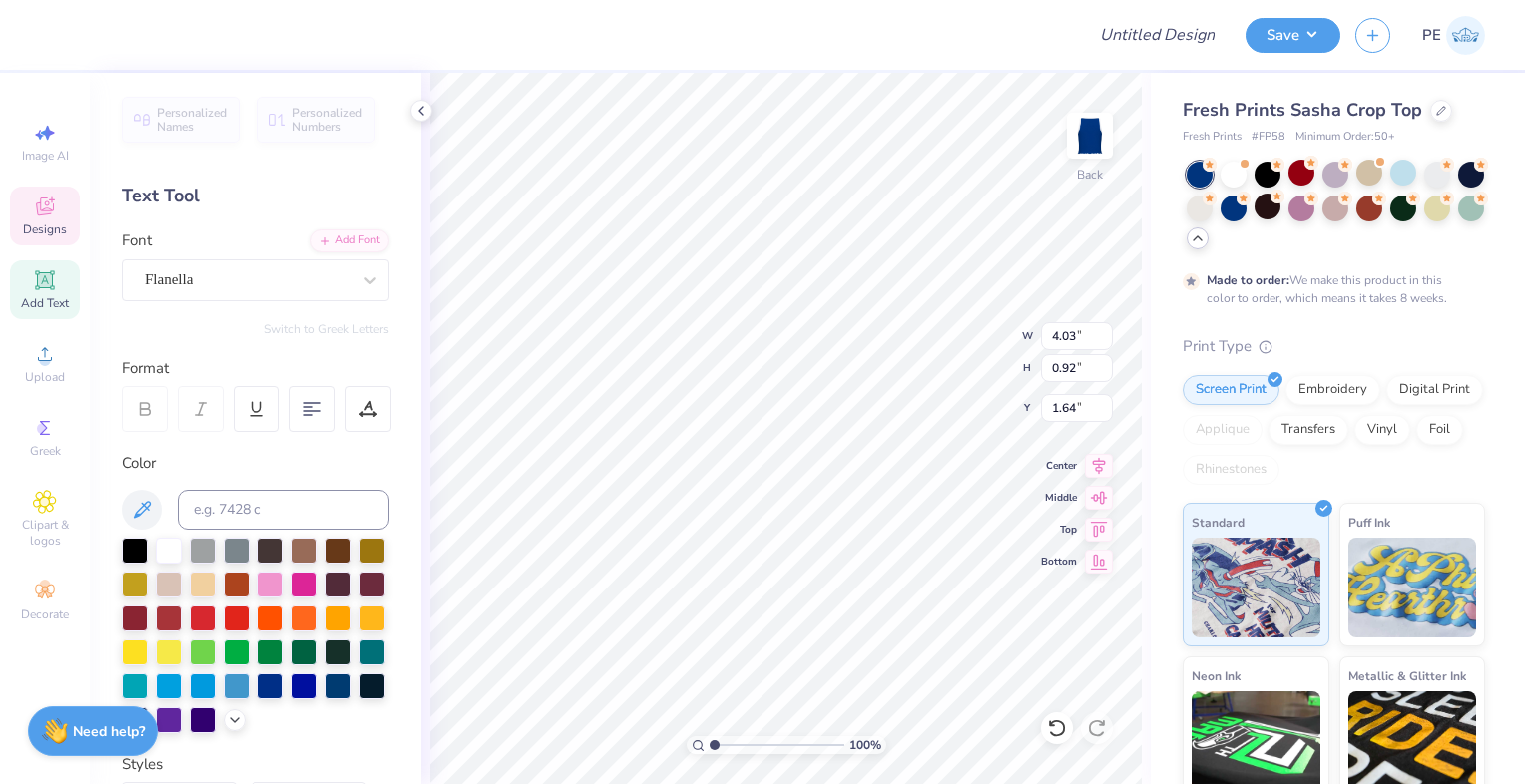 type on "4.03" 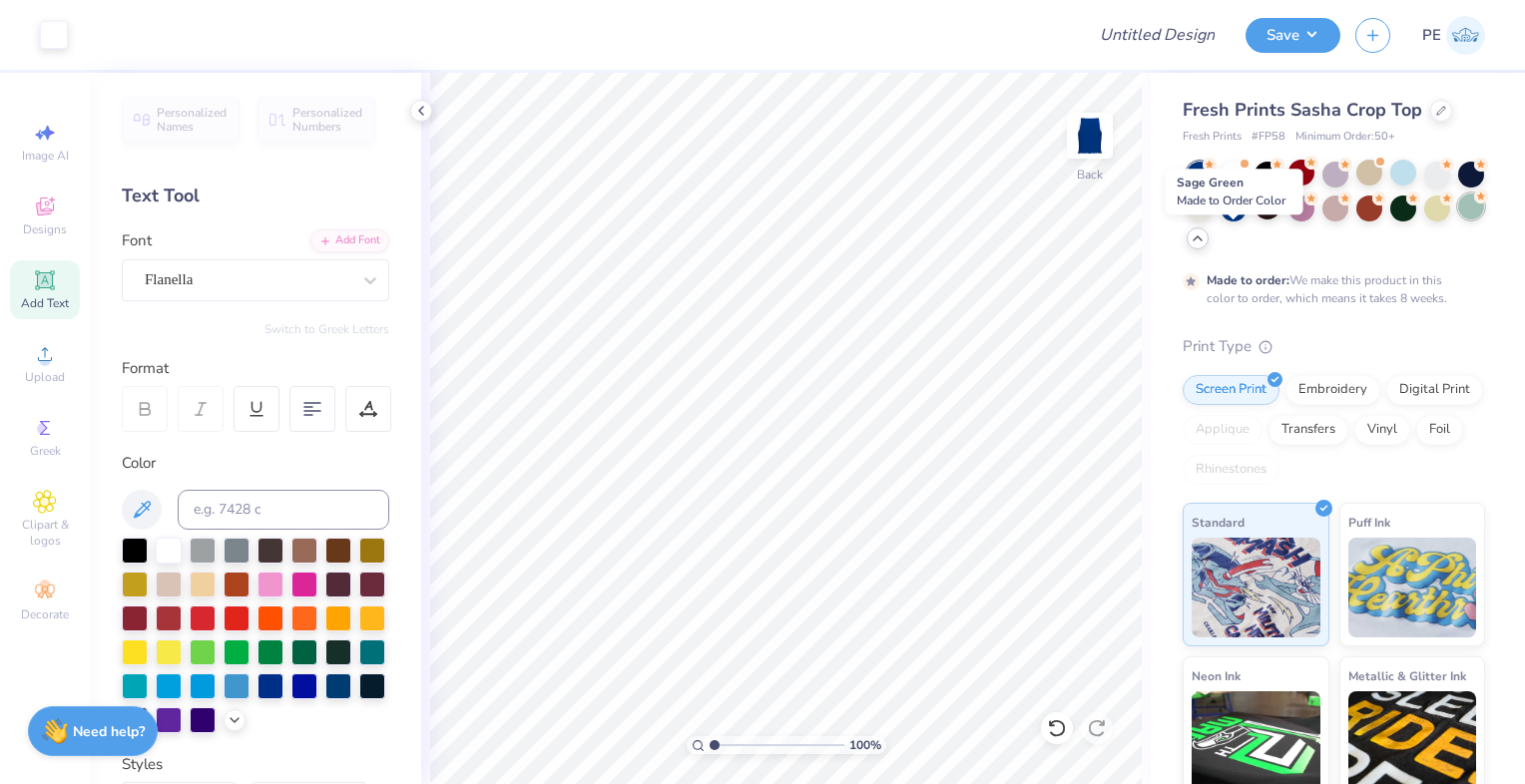 click at bounding box center (1471, 206) 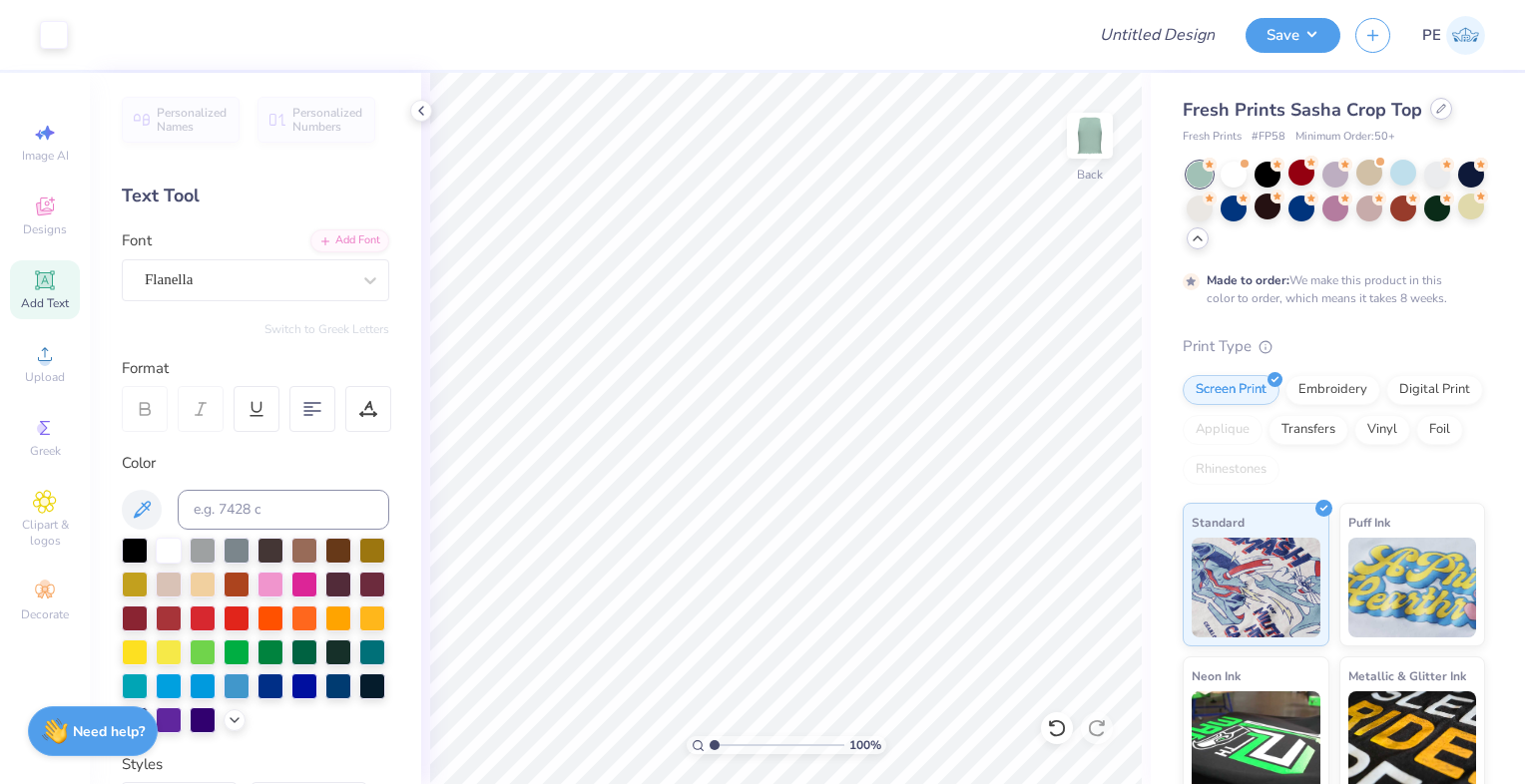click 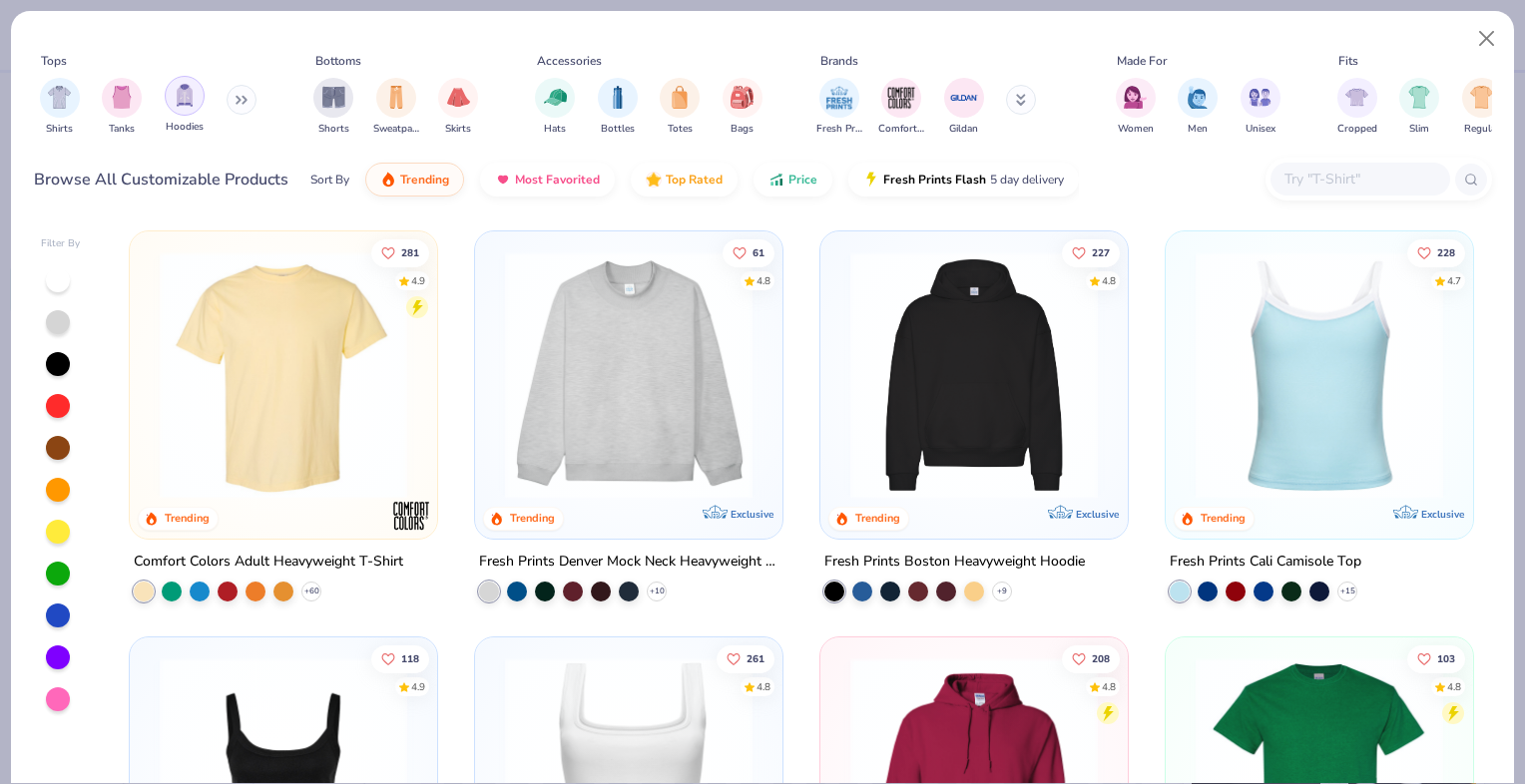 click at bounding box center (185, 95) 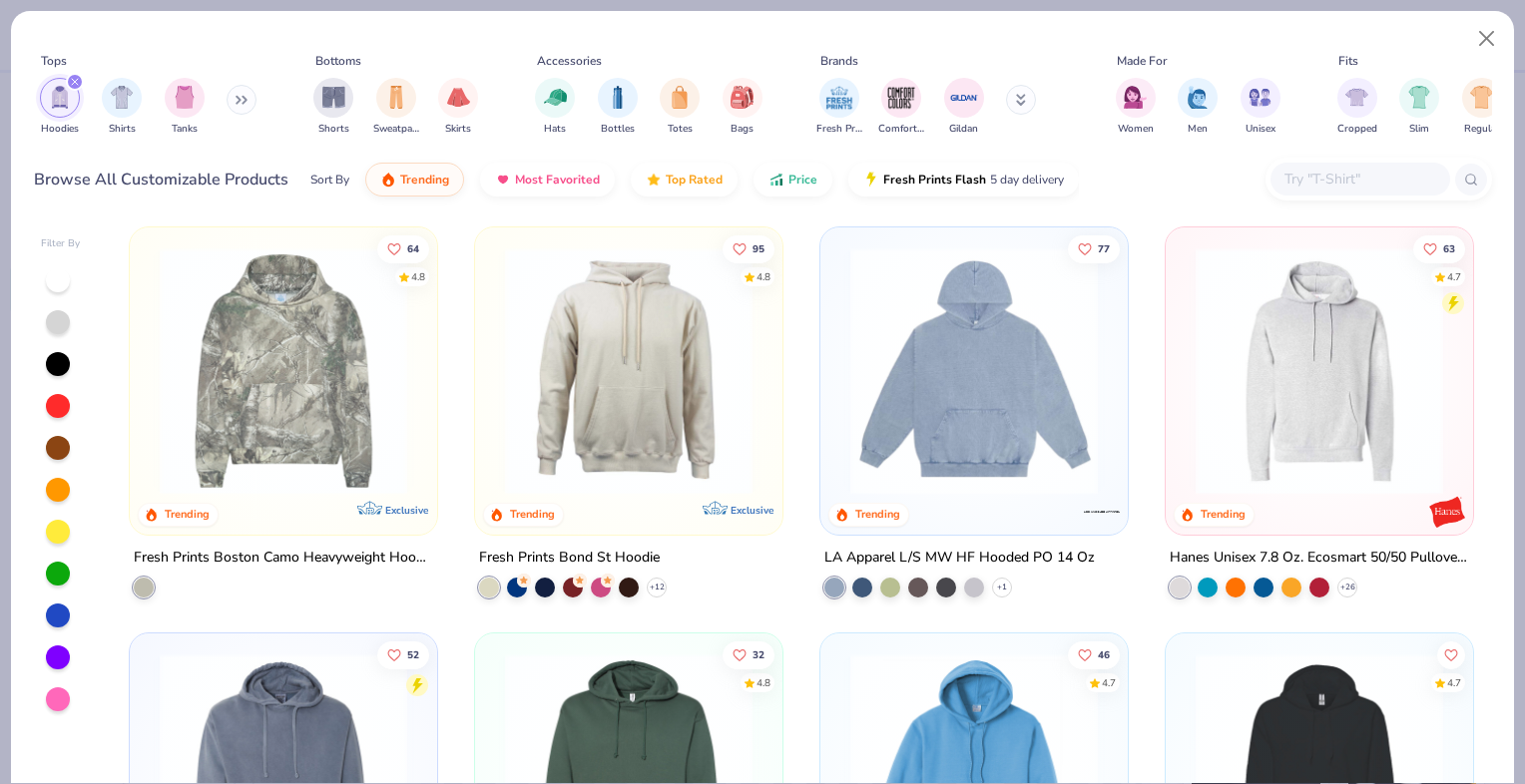 scroll, scrollTop: 399, scrollLeft: 0, axis: vertical 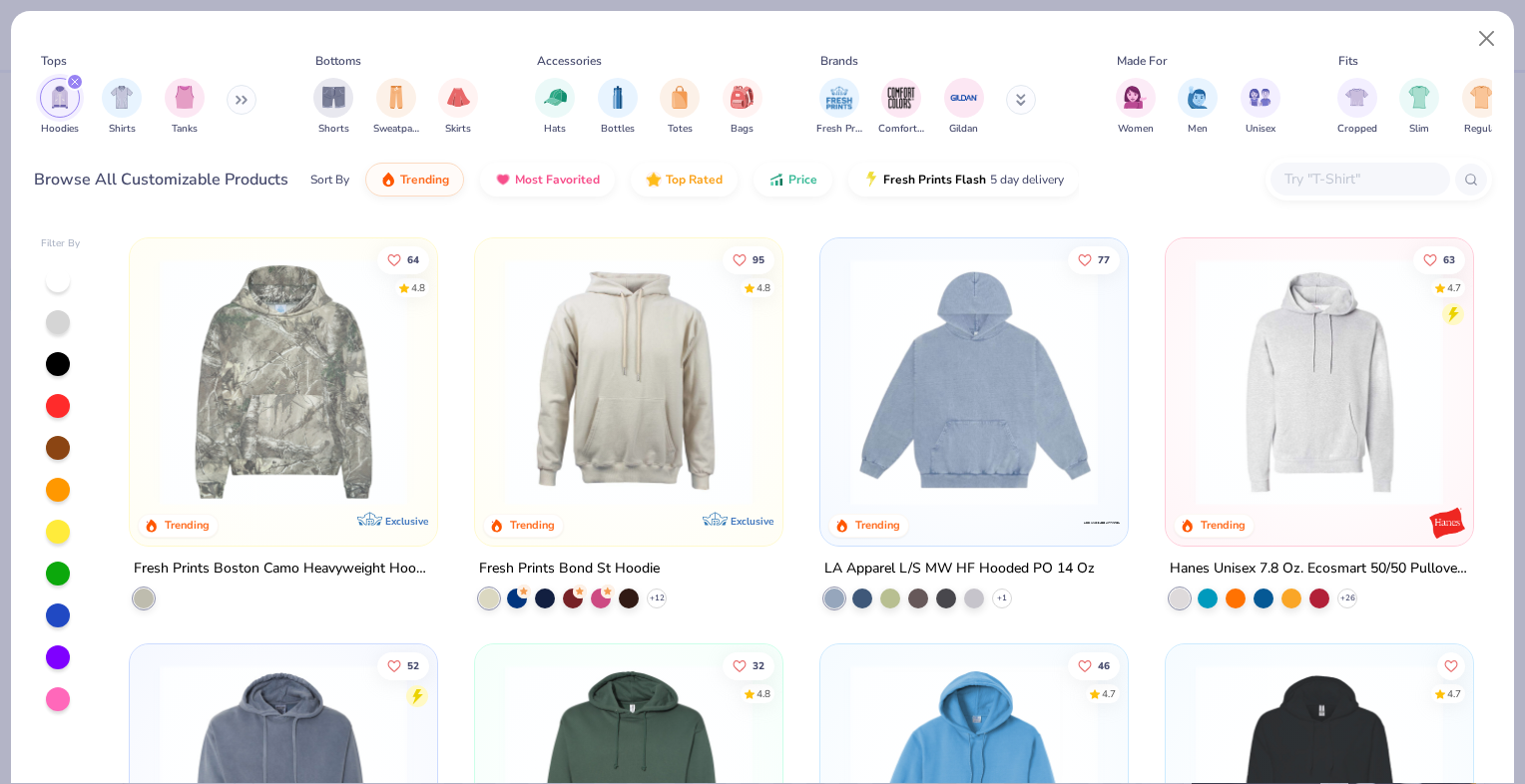 click at bounding box center (283, 382) 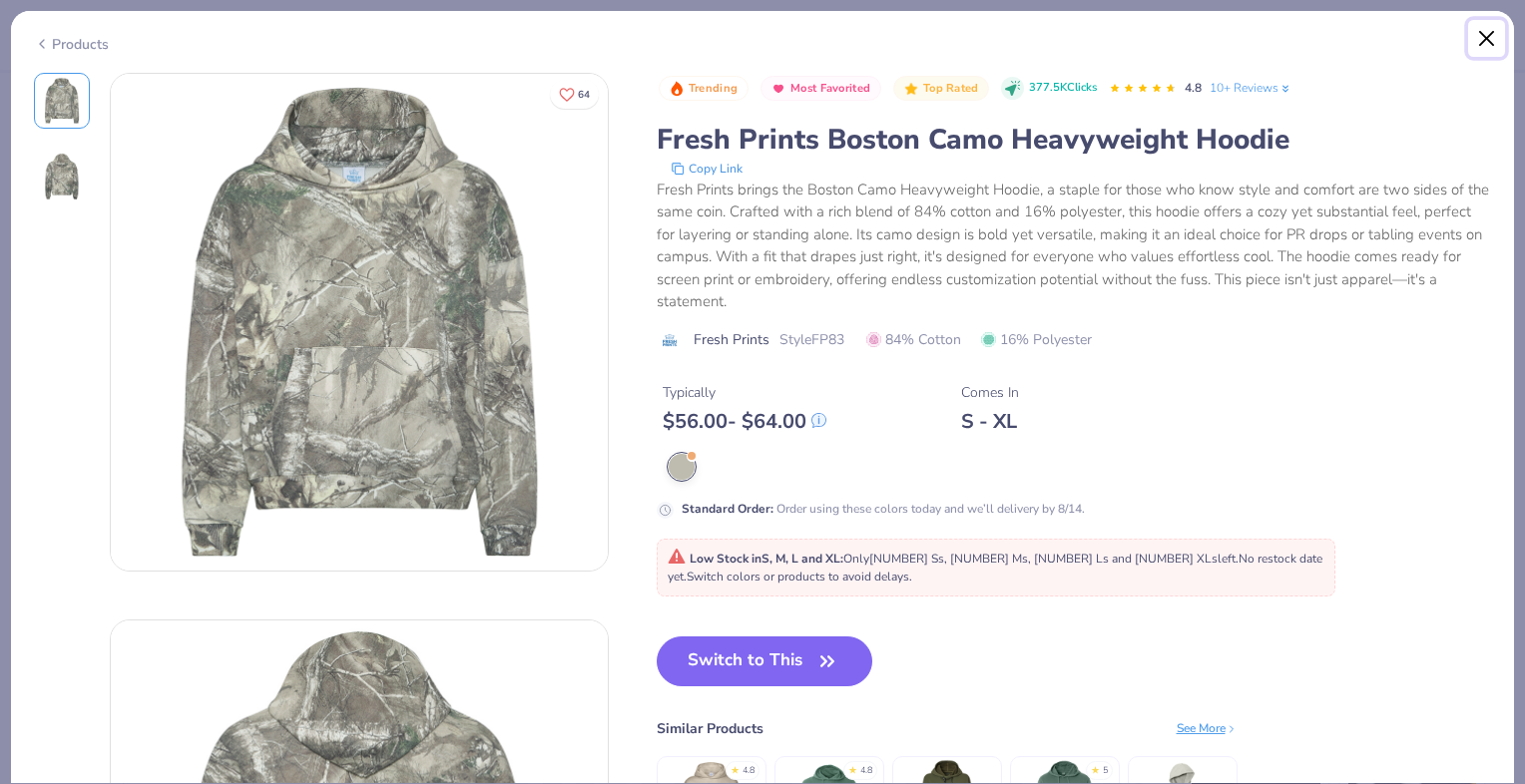 click at bounding box center (1487, 39) 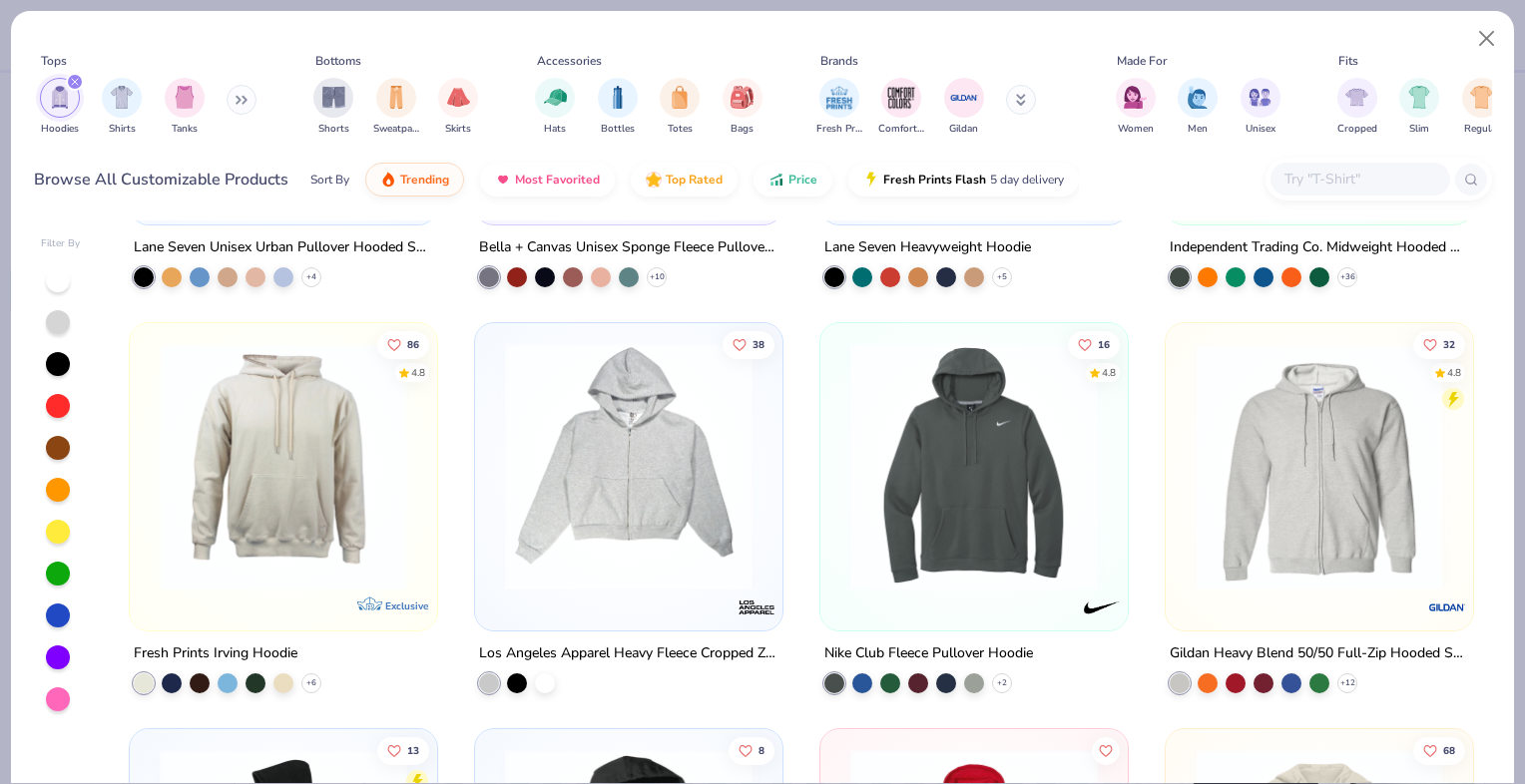 scroll, scrollTop: 1596, scrollLeft: 0, axis: vertical 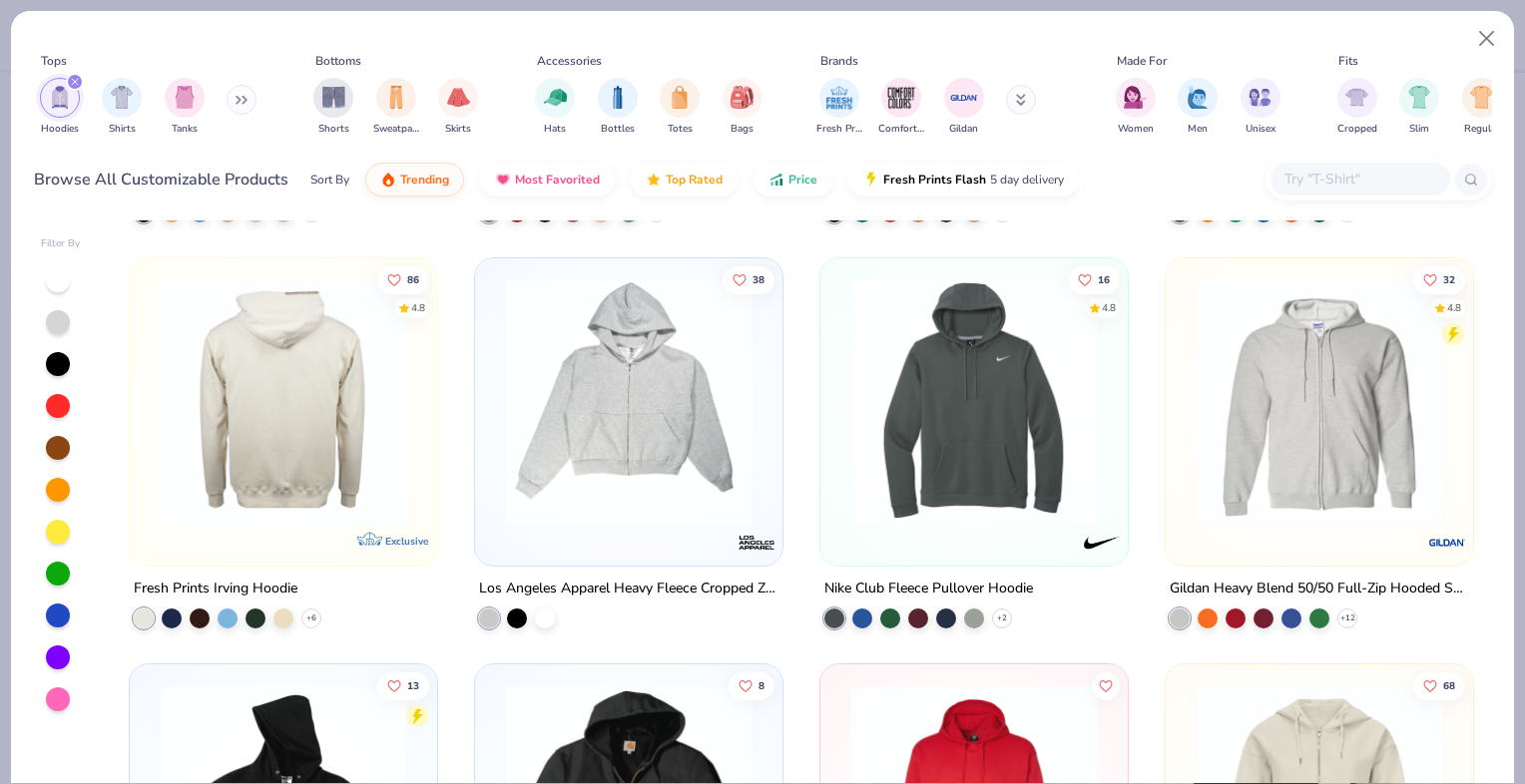 click at bounding box center (283, 402) 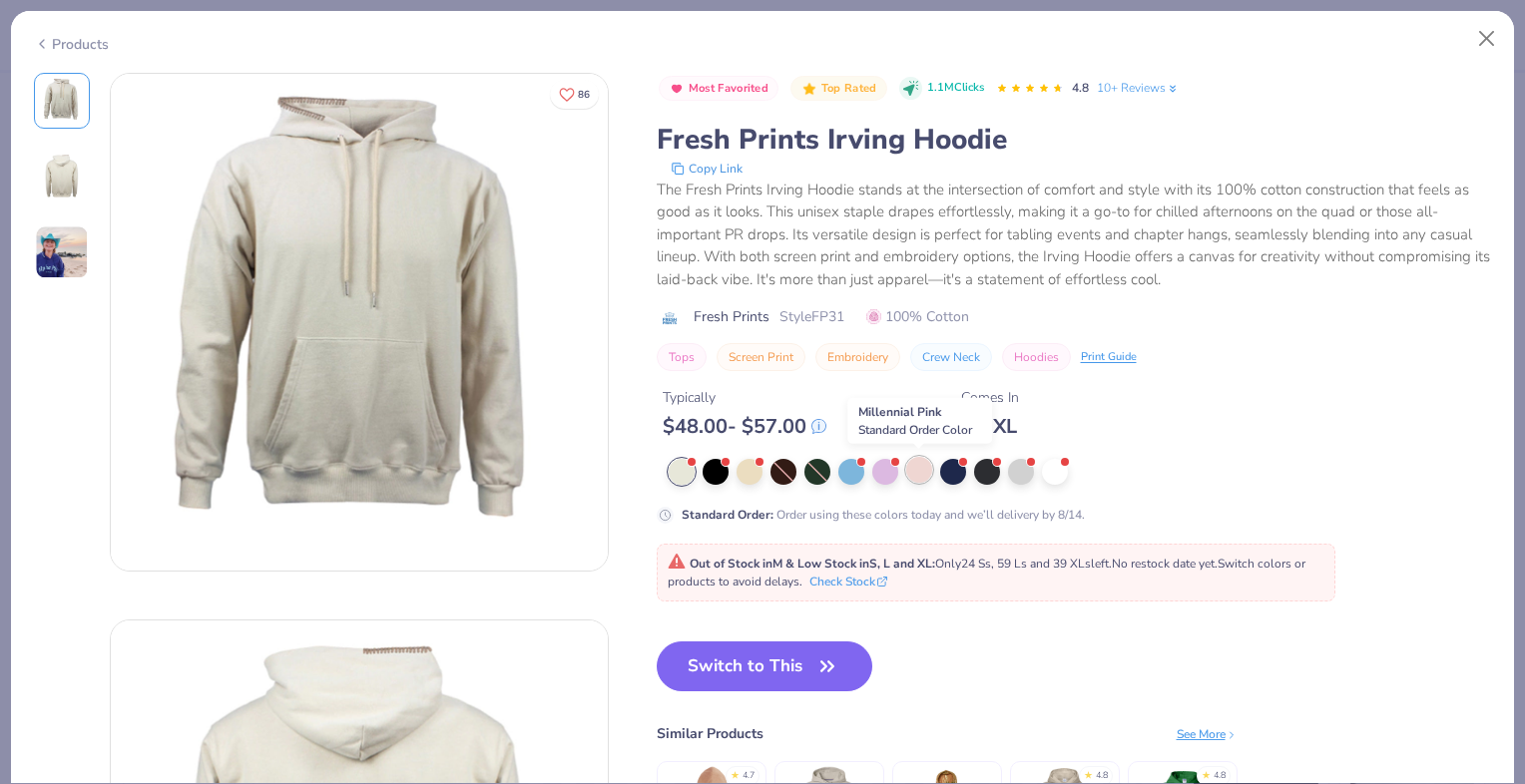click at bounding box center [919, 470] 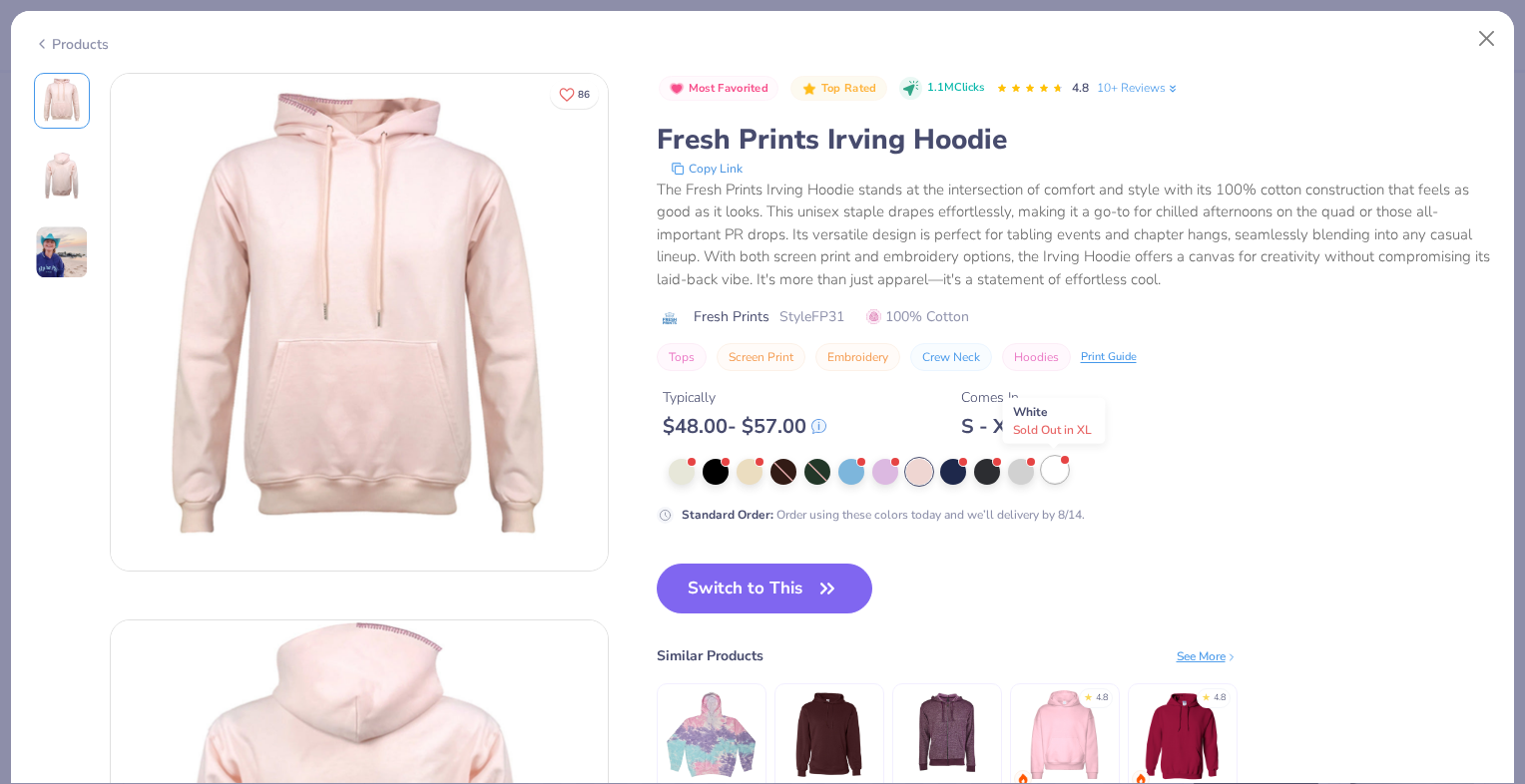 click at bounding box center (1055, 470) 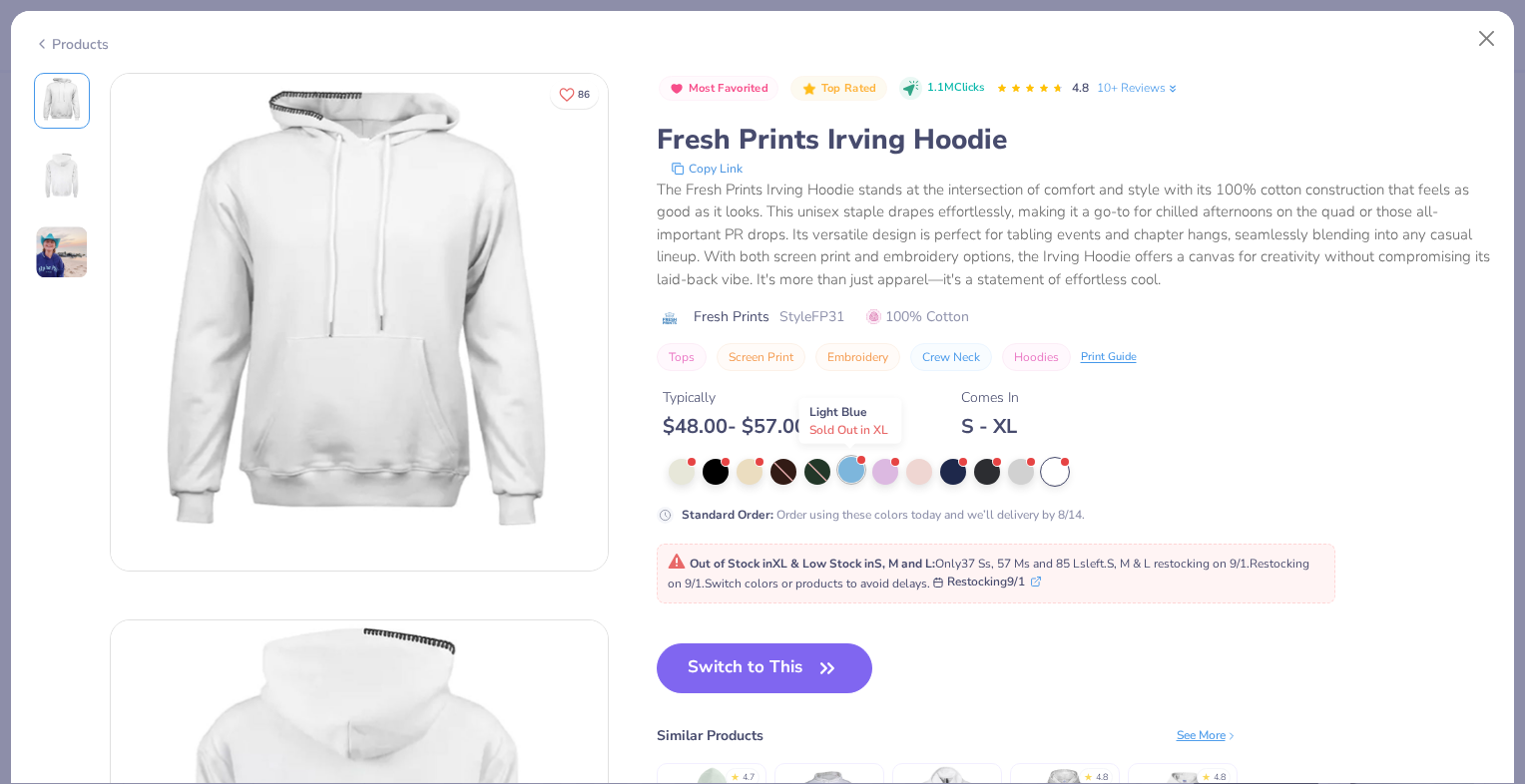 click at bounding box center [851, 470] 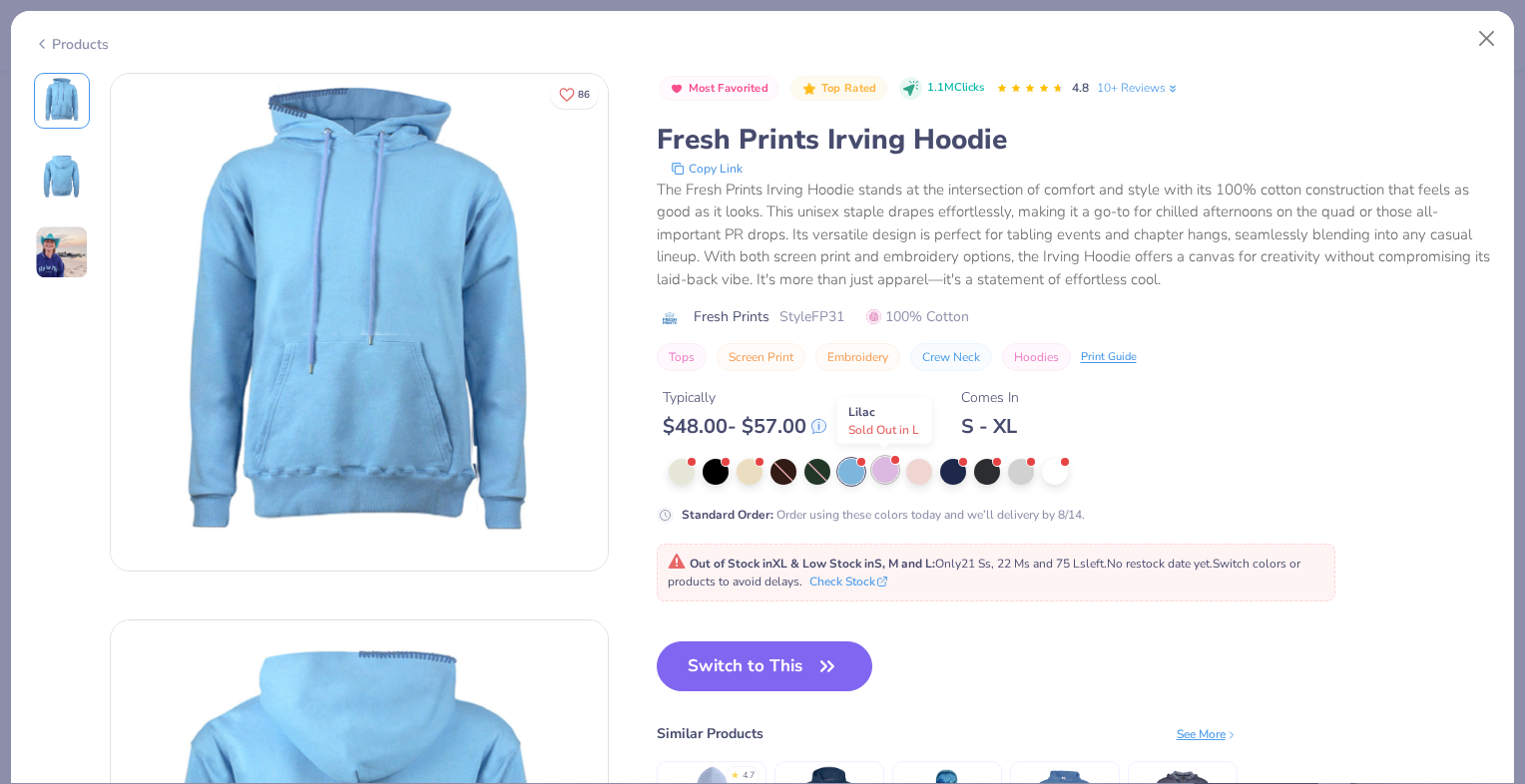 click at bounding box center (885, 470) 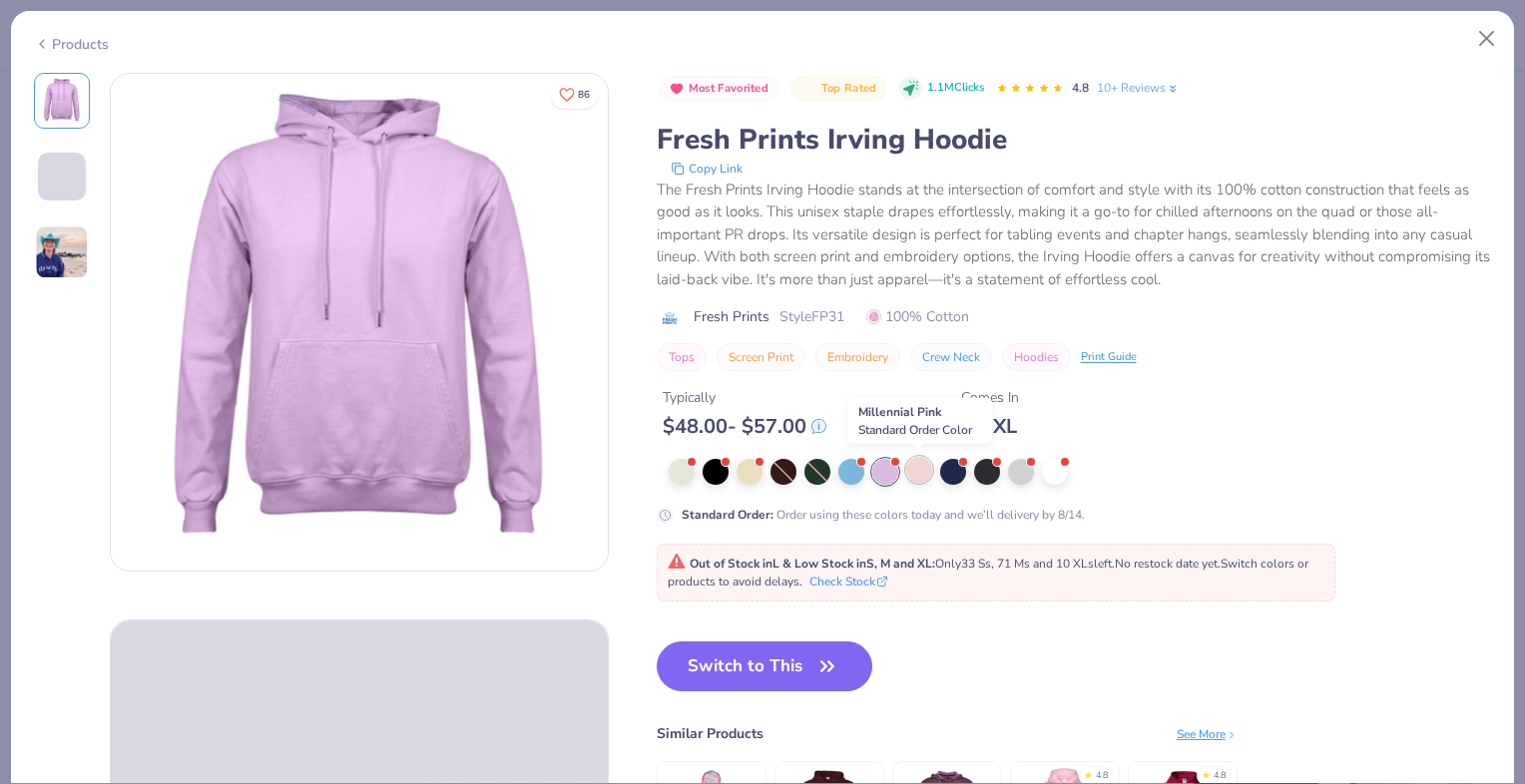 click at bounding box center (919, 470) 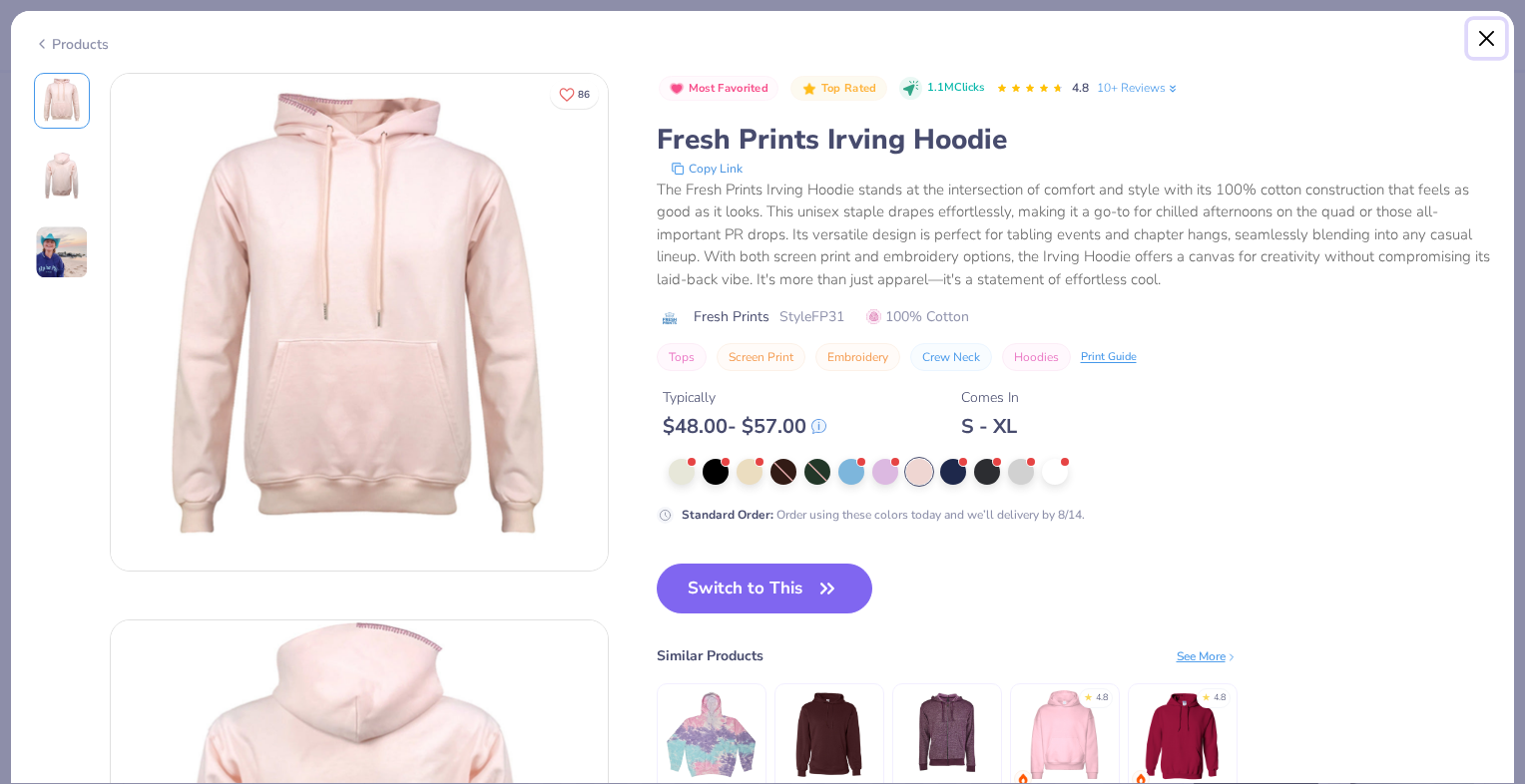click at bounding box center (1487, 39) 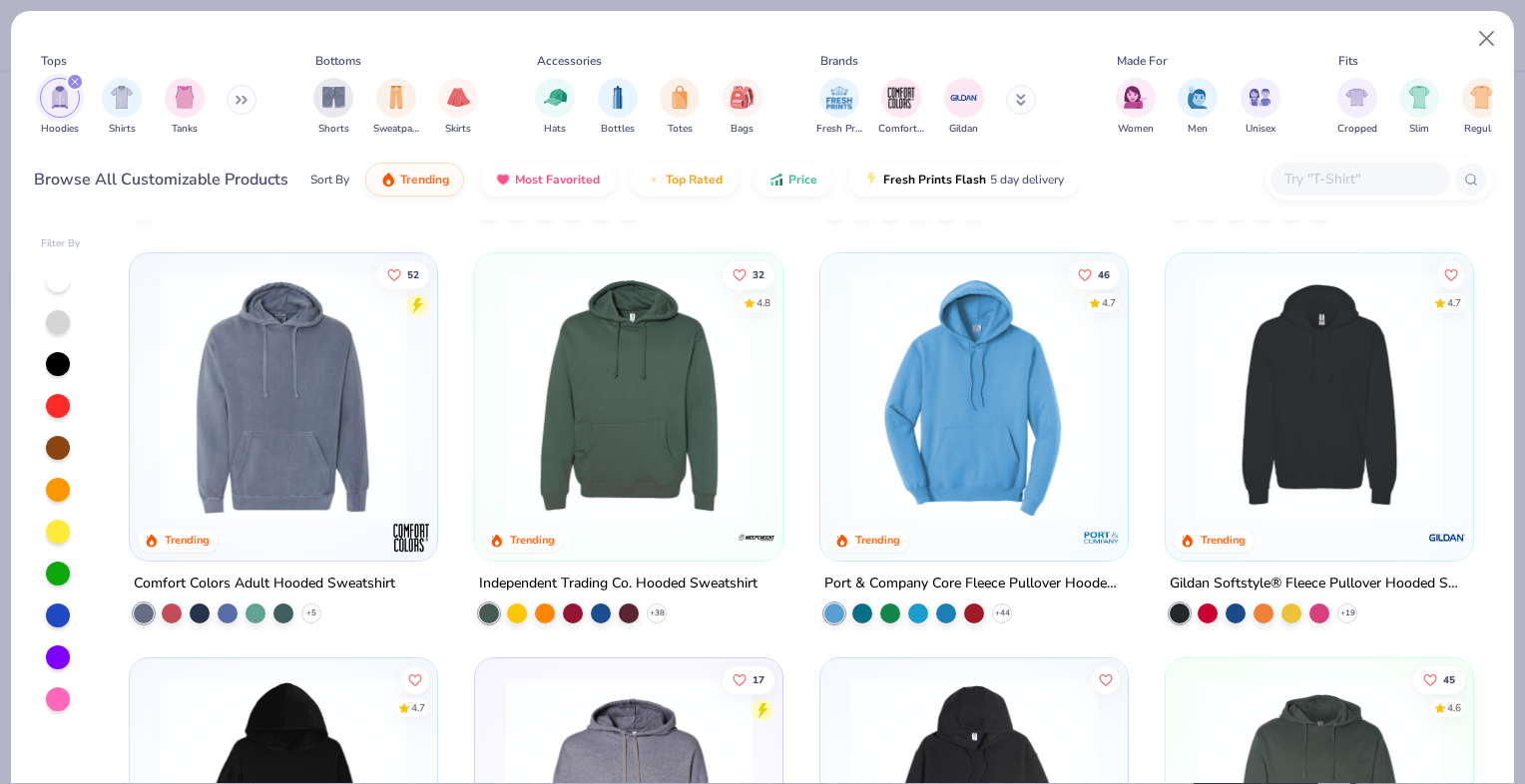 scroll, scrollTop: 798, scrollLeft: 0, axis: vertical 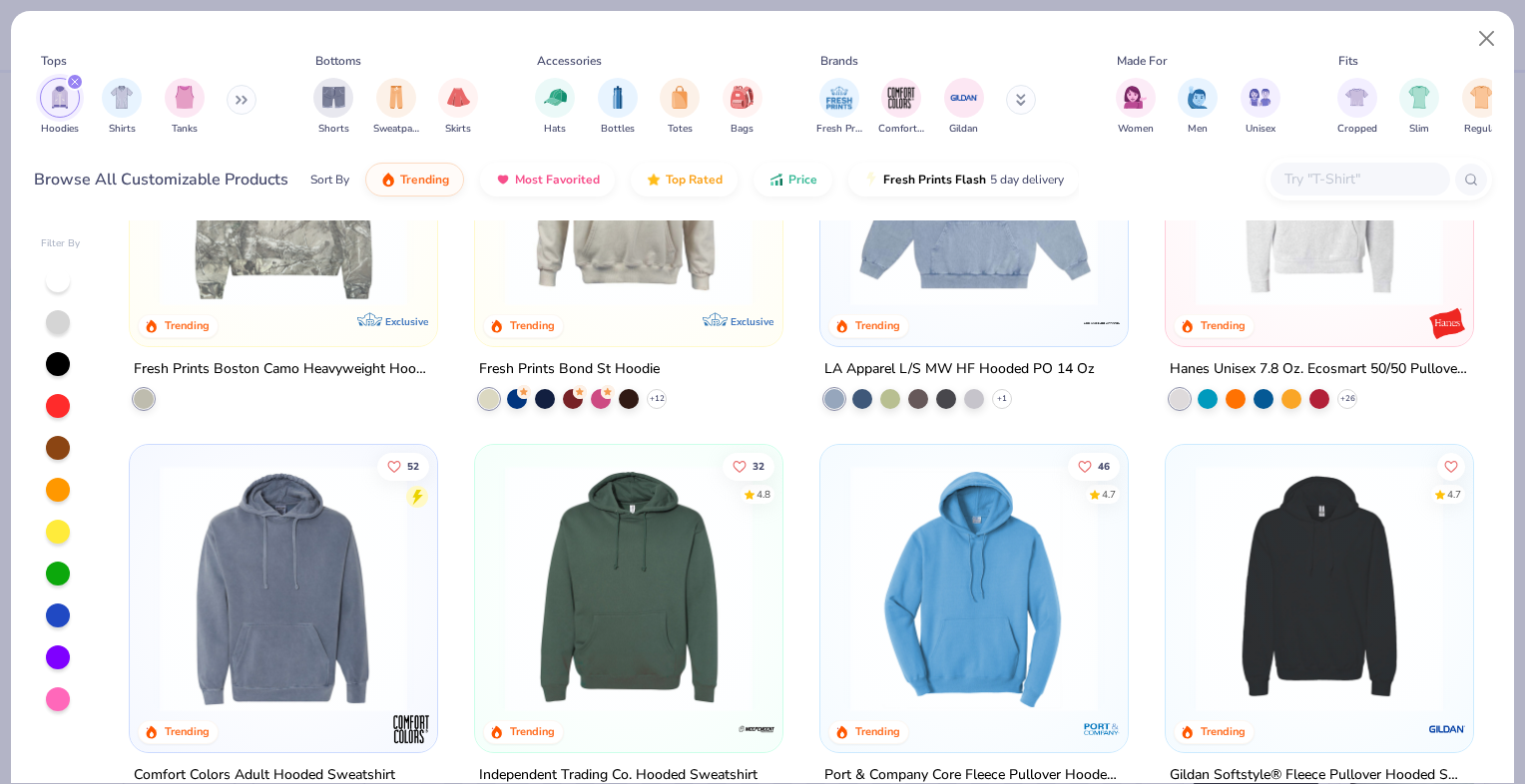 click at bounding box center (629, 588) 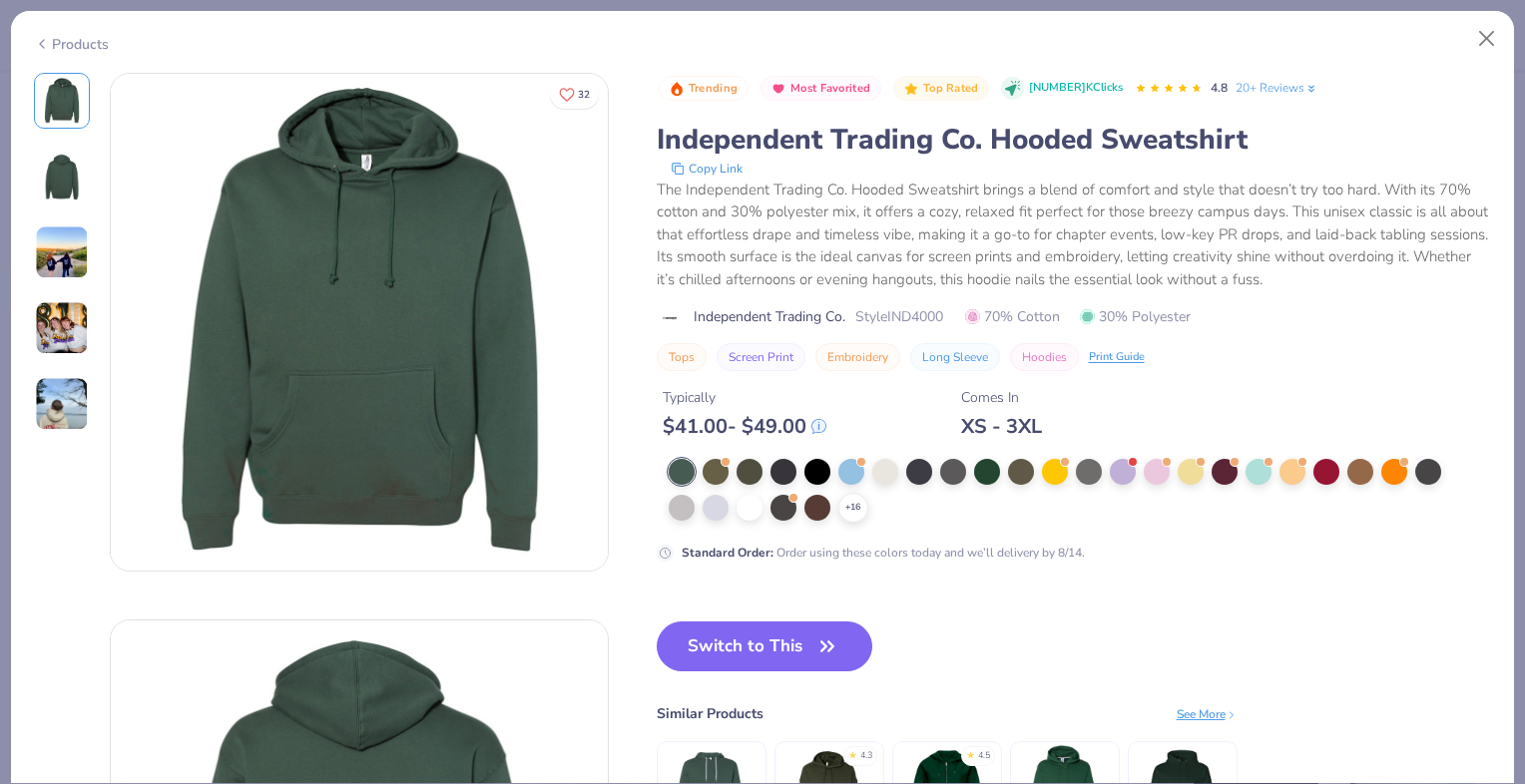 click at bounding box center (62, 177) 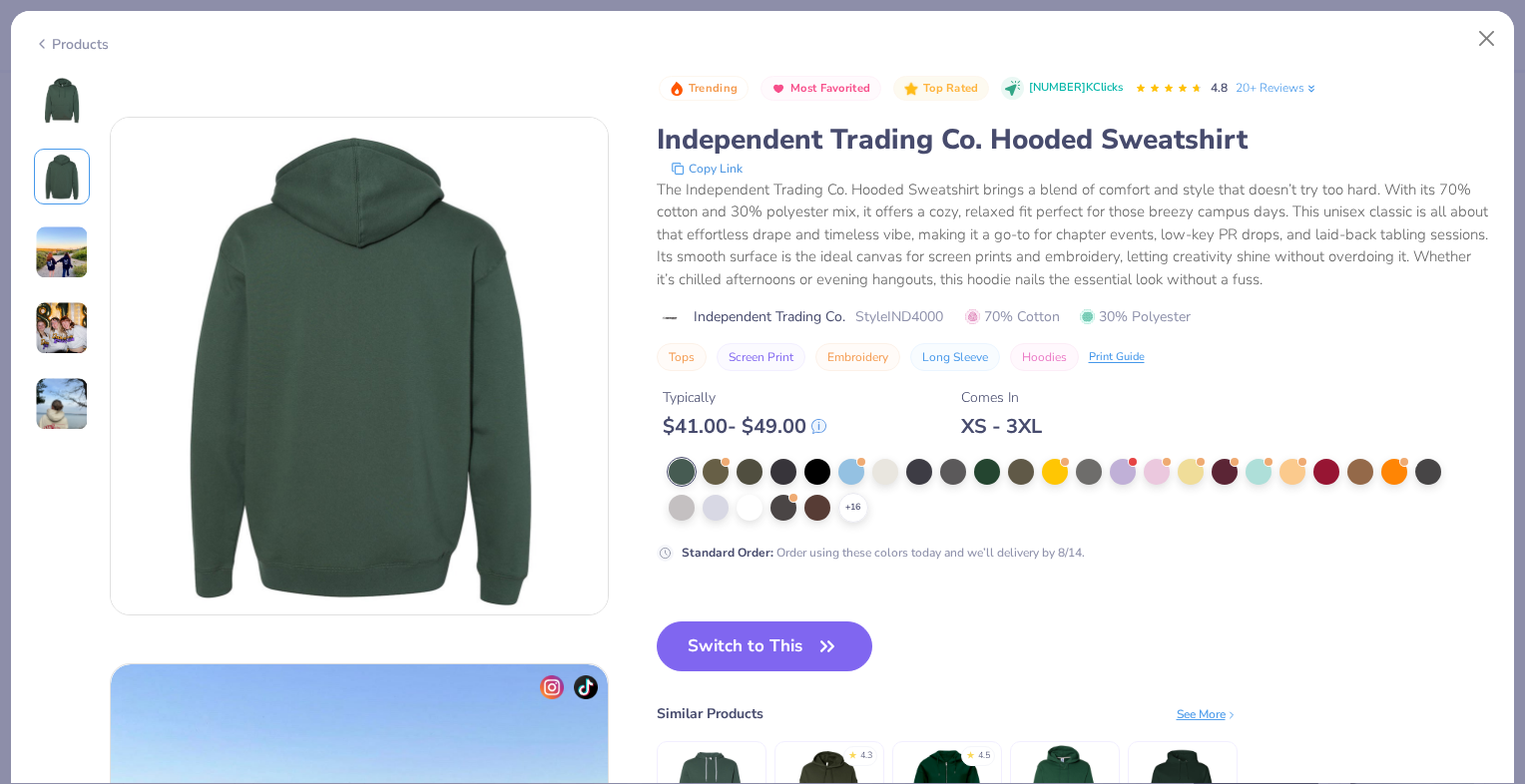 scroll, scrollTop: 547, scrollLeft: 0, axis: vertical 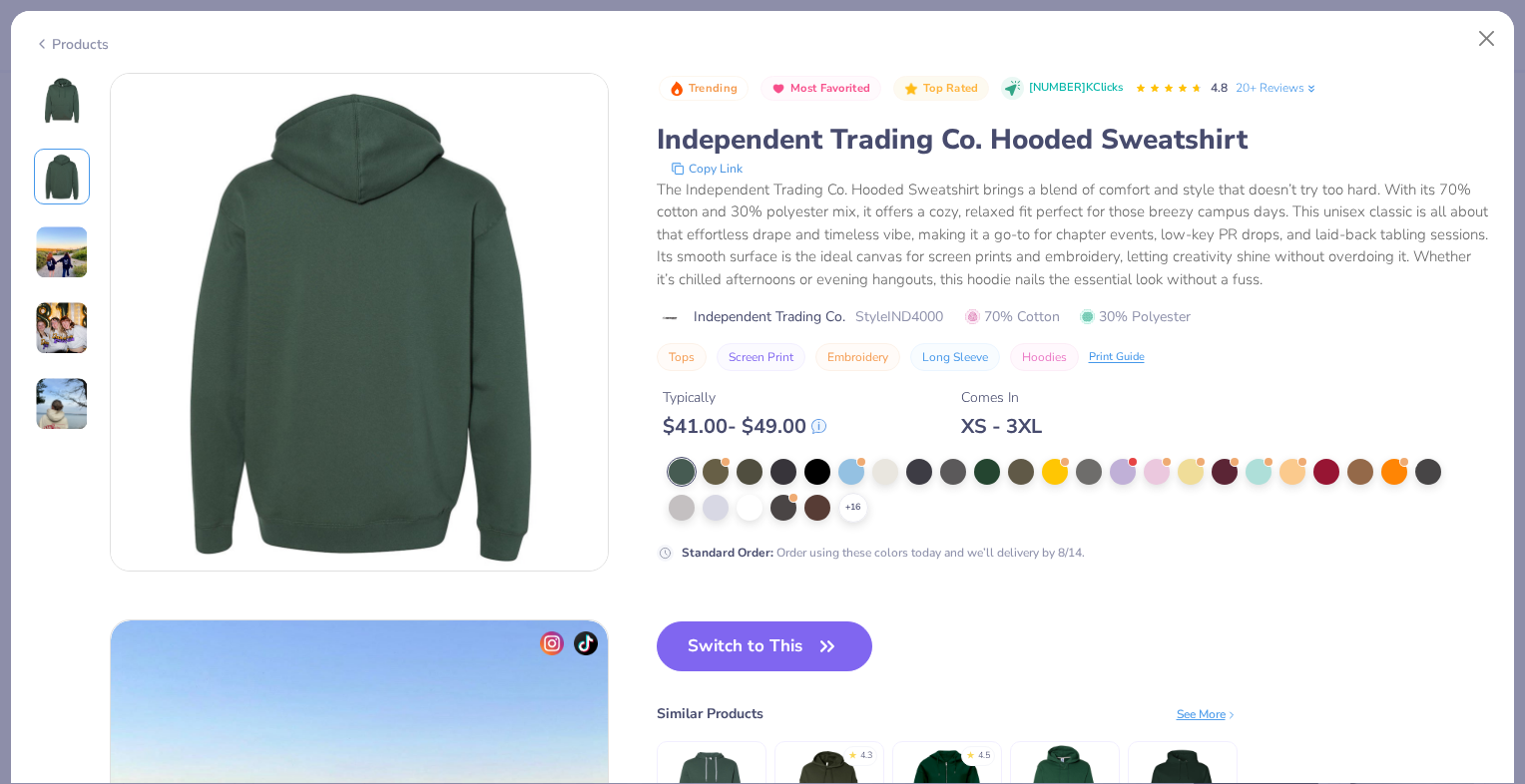 click at bounding box center [62, 252] 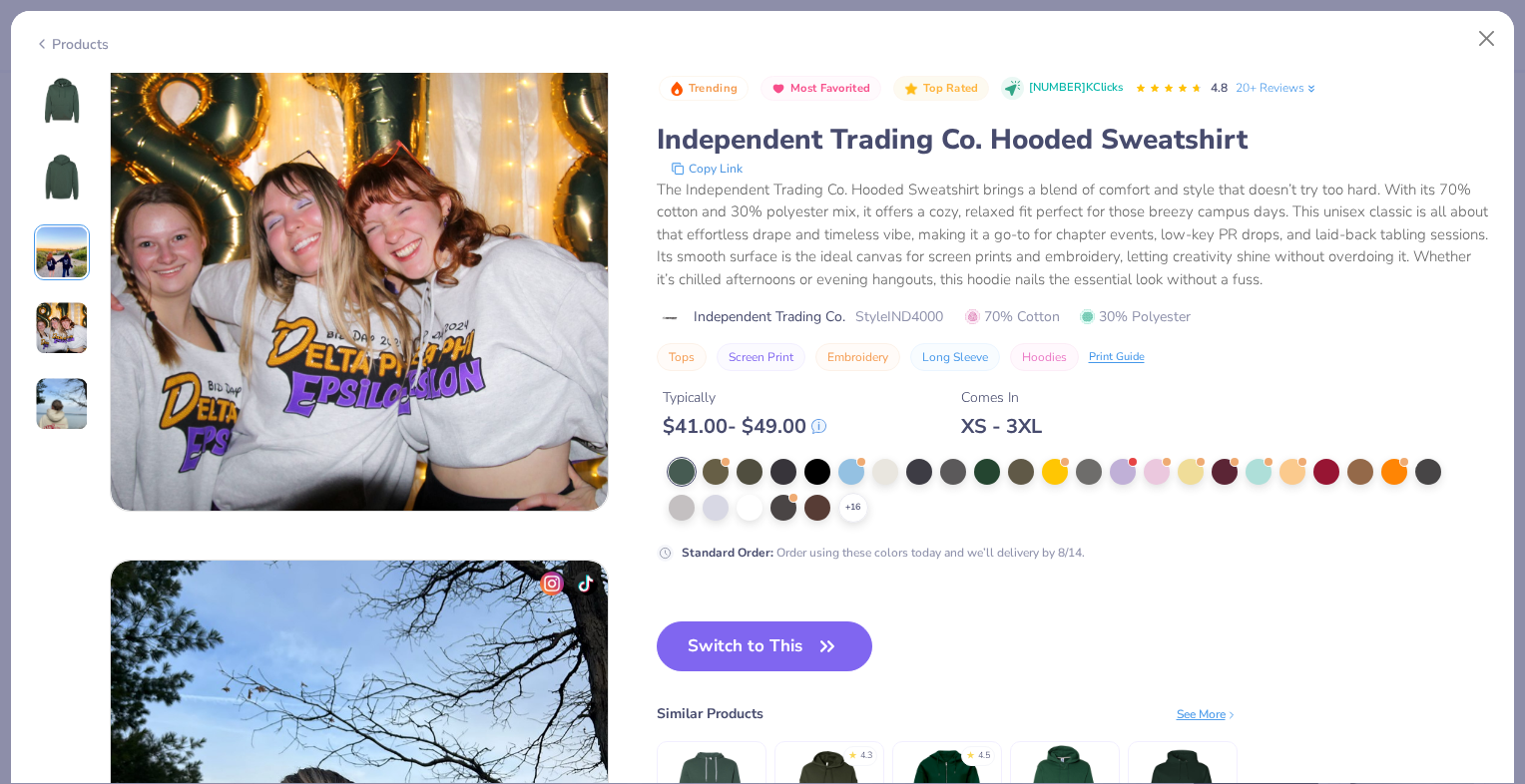 scroll, scrollTop: 1692, scrollLeft: 0, axis: vertical 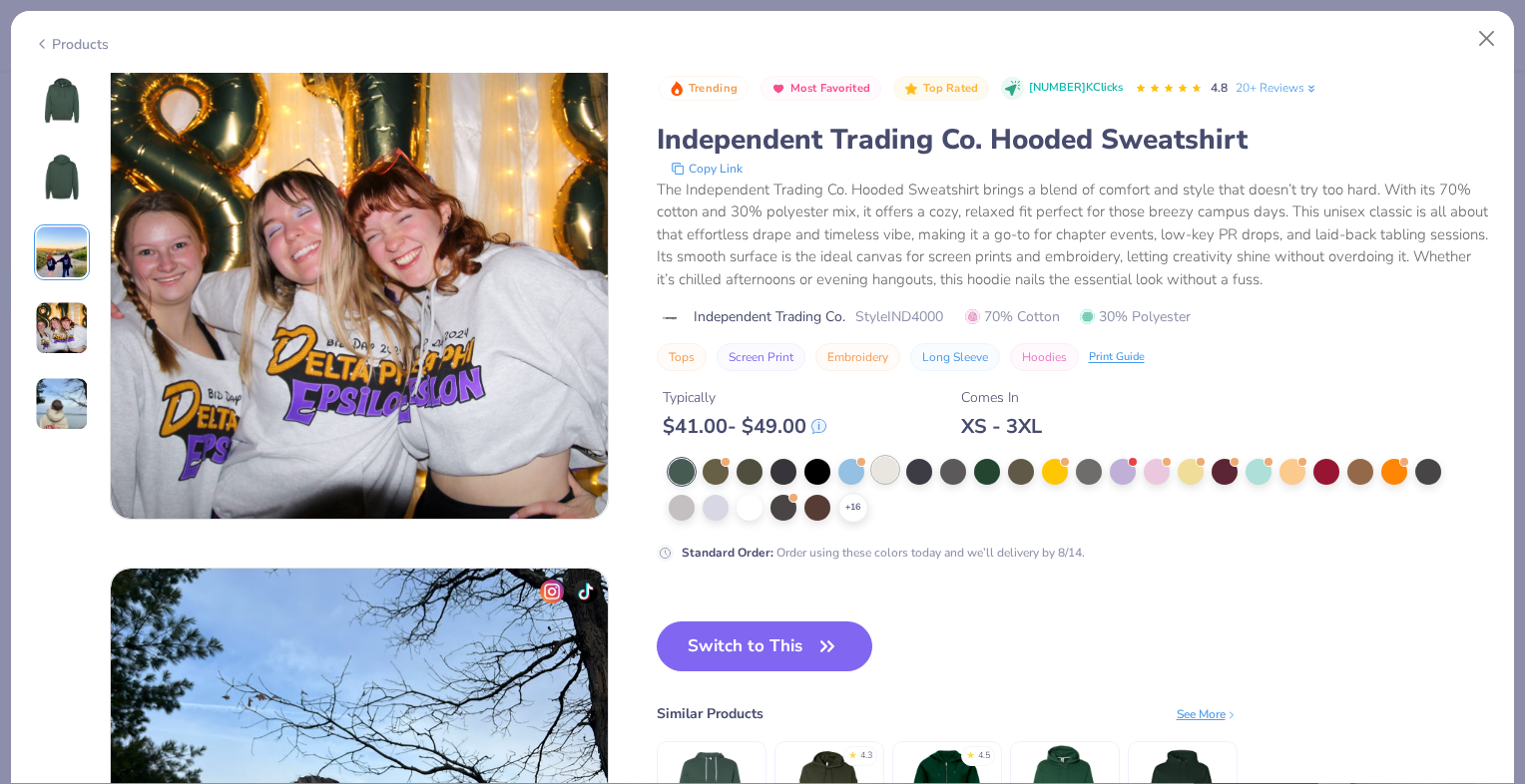 click at bounding box center (885, 470) 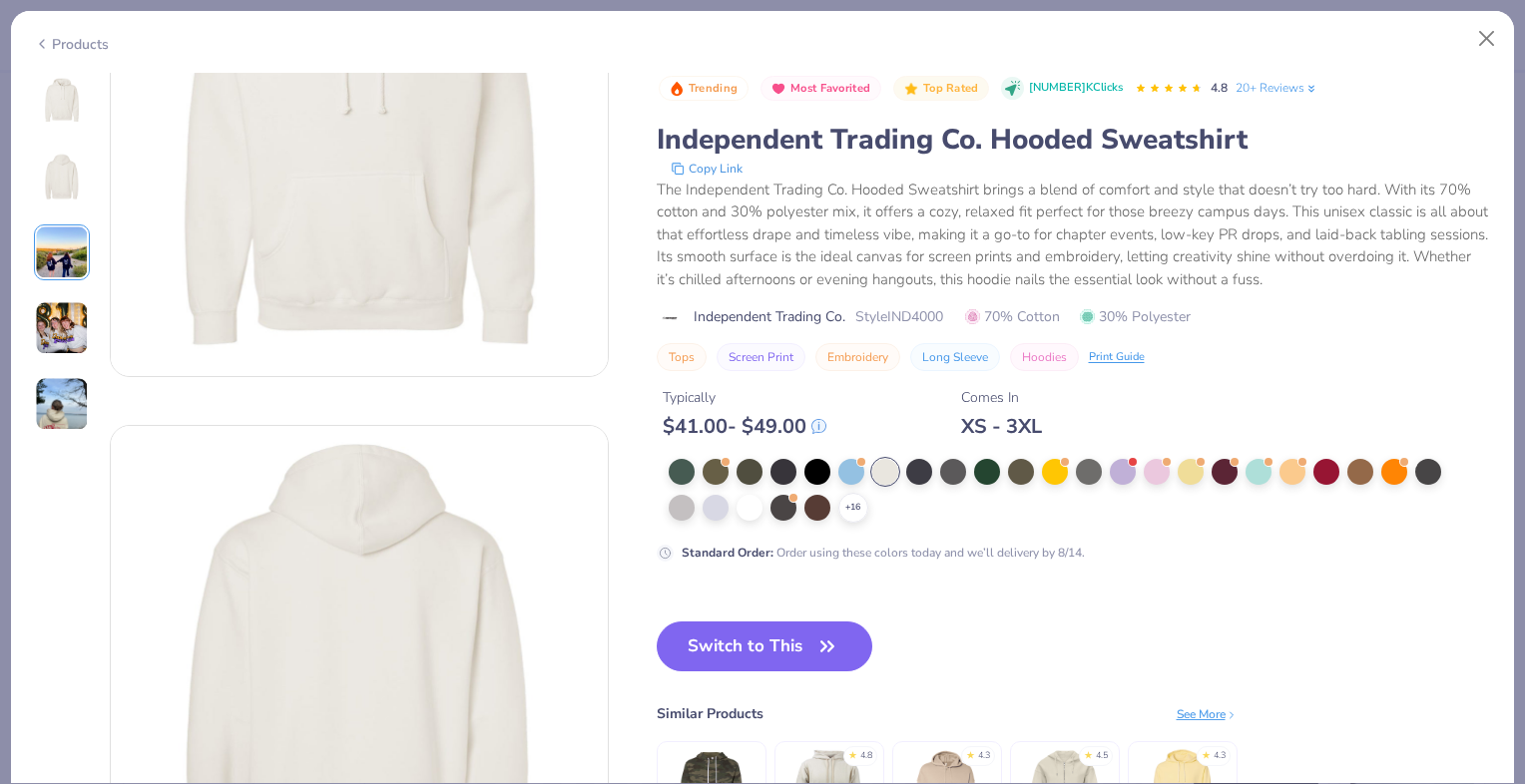 scroll, scrollTop: 0, scrollLeft: 0, axis: both 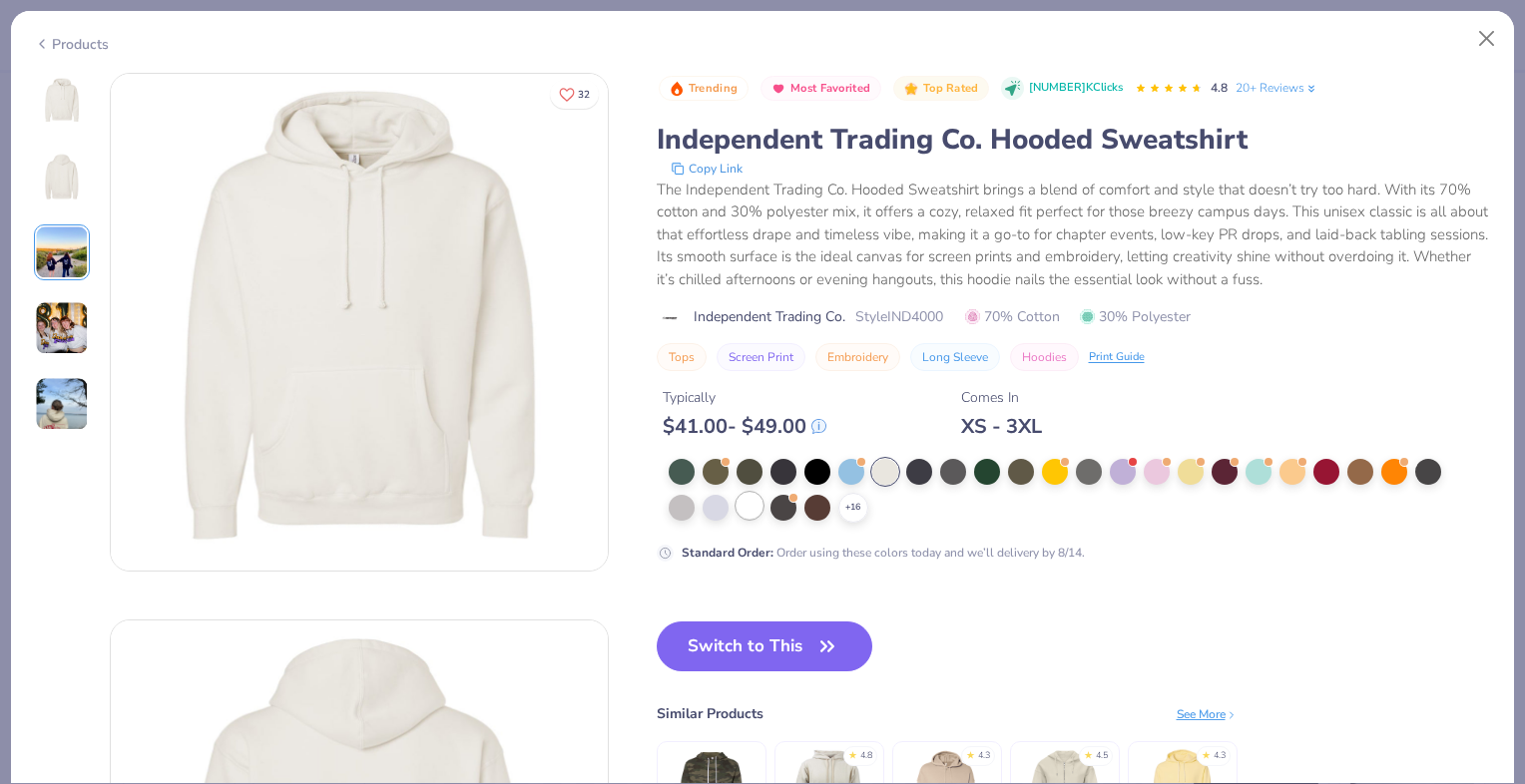 click at bounding box center [750, 506] 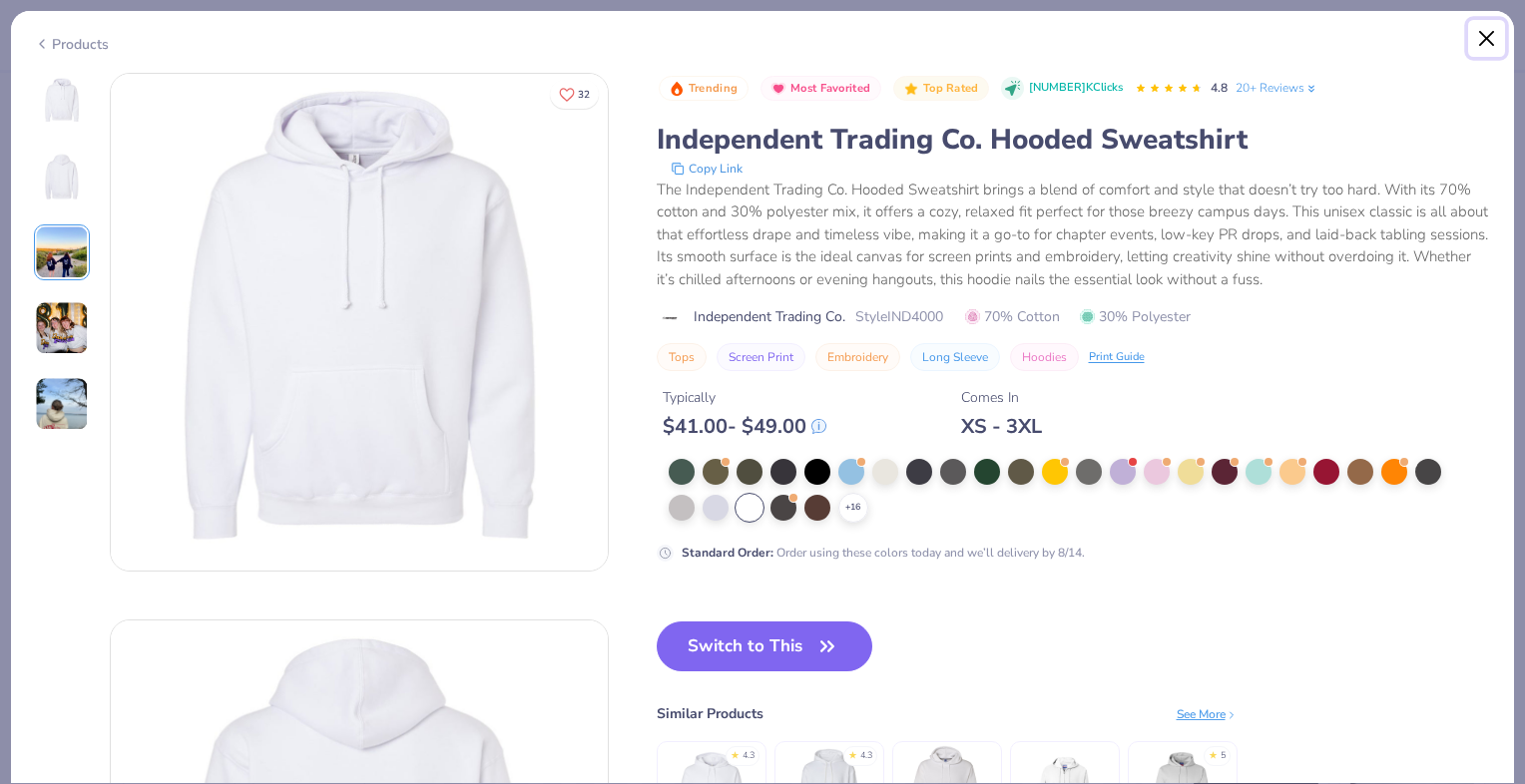 click at bounding box center [1487, 39] 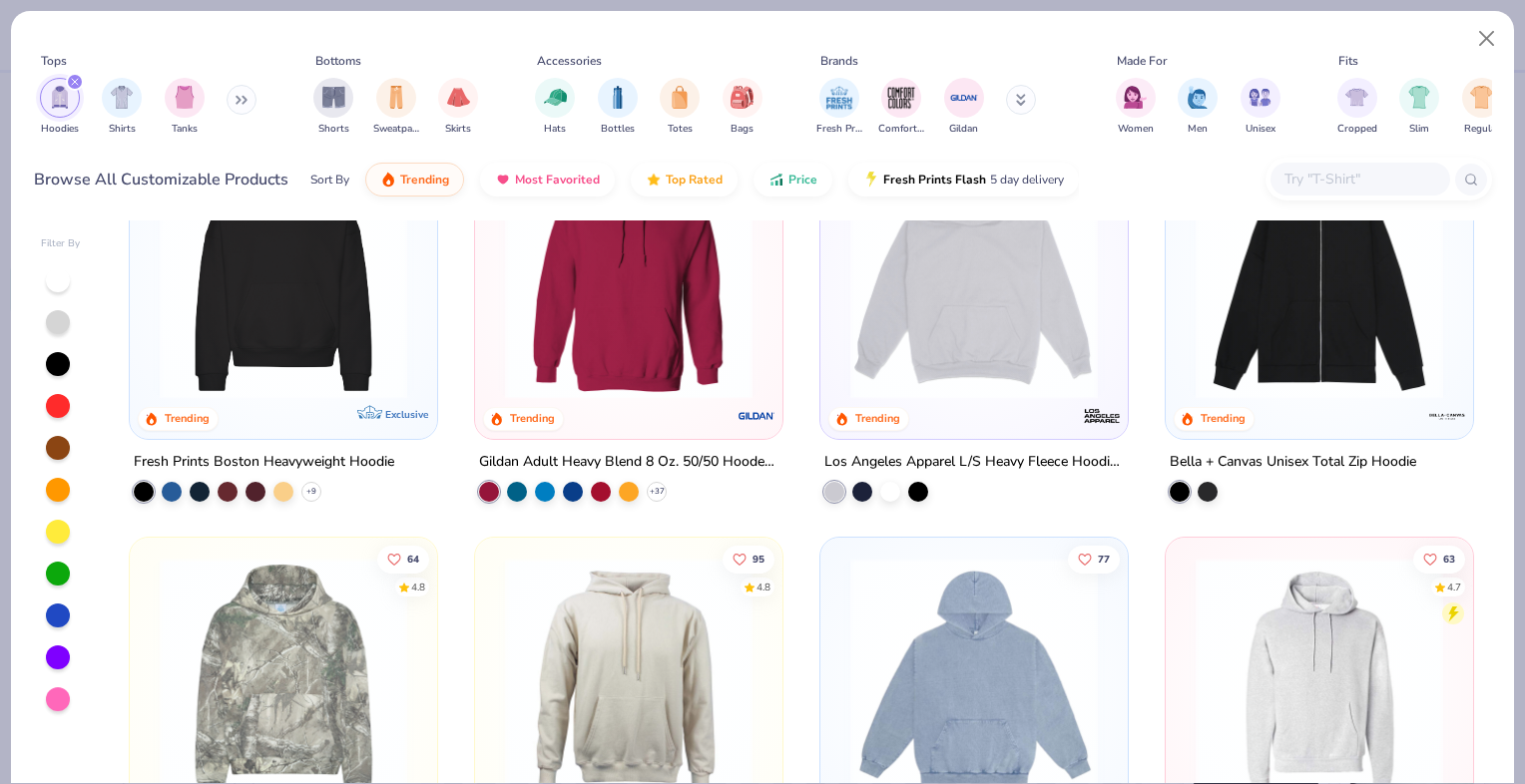 scroll, scrollTop: 0, scrollLeft: 0, axis: both 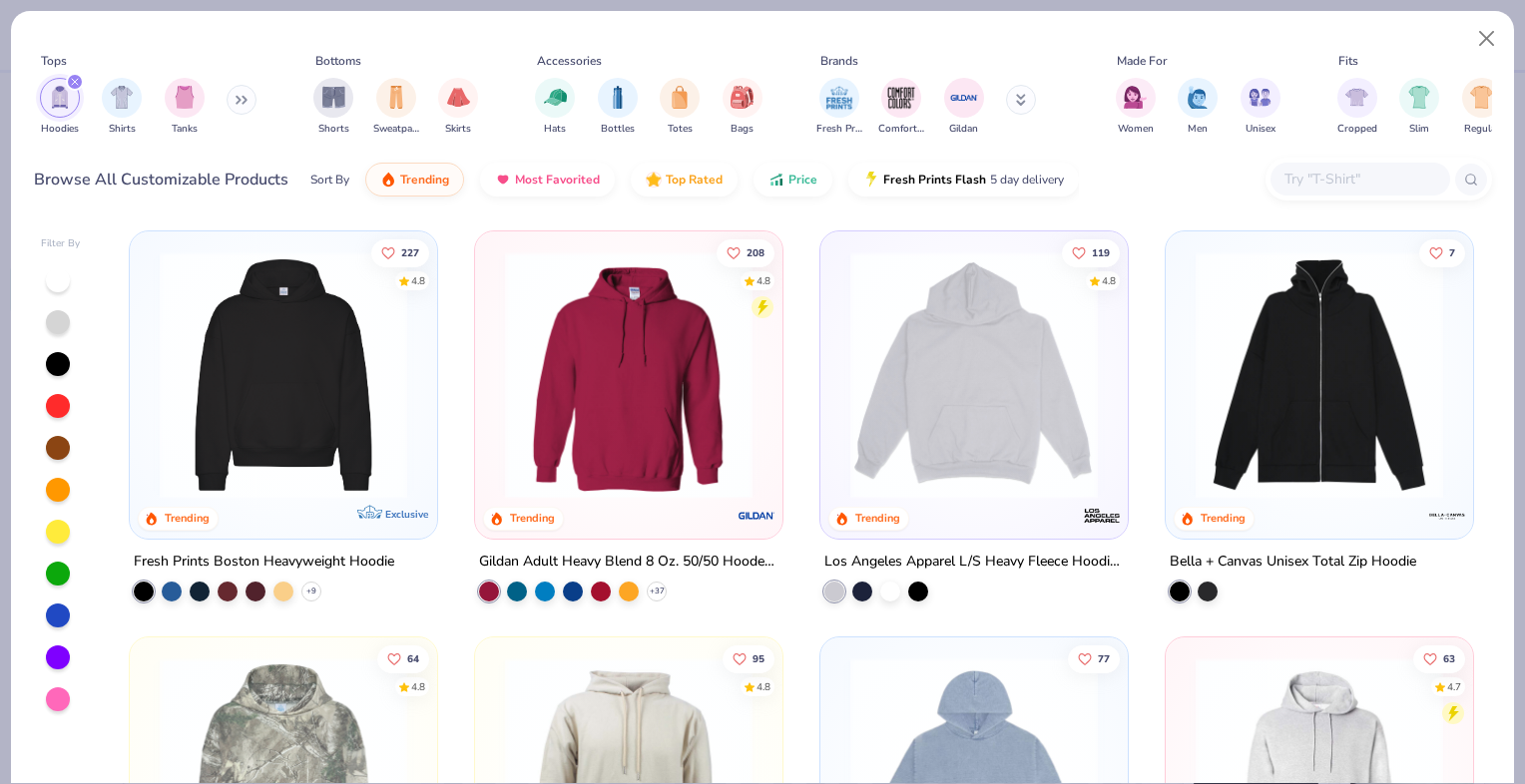 click at bounding box center [283, 375] 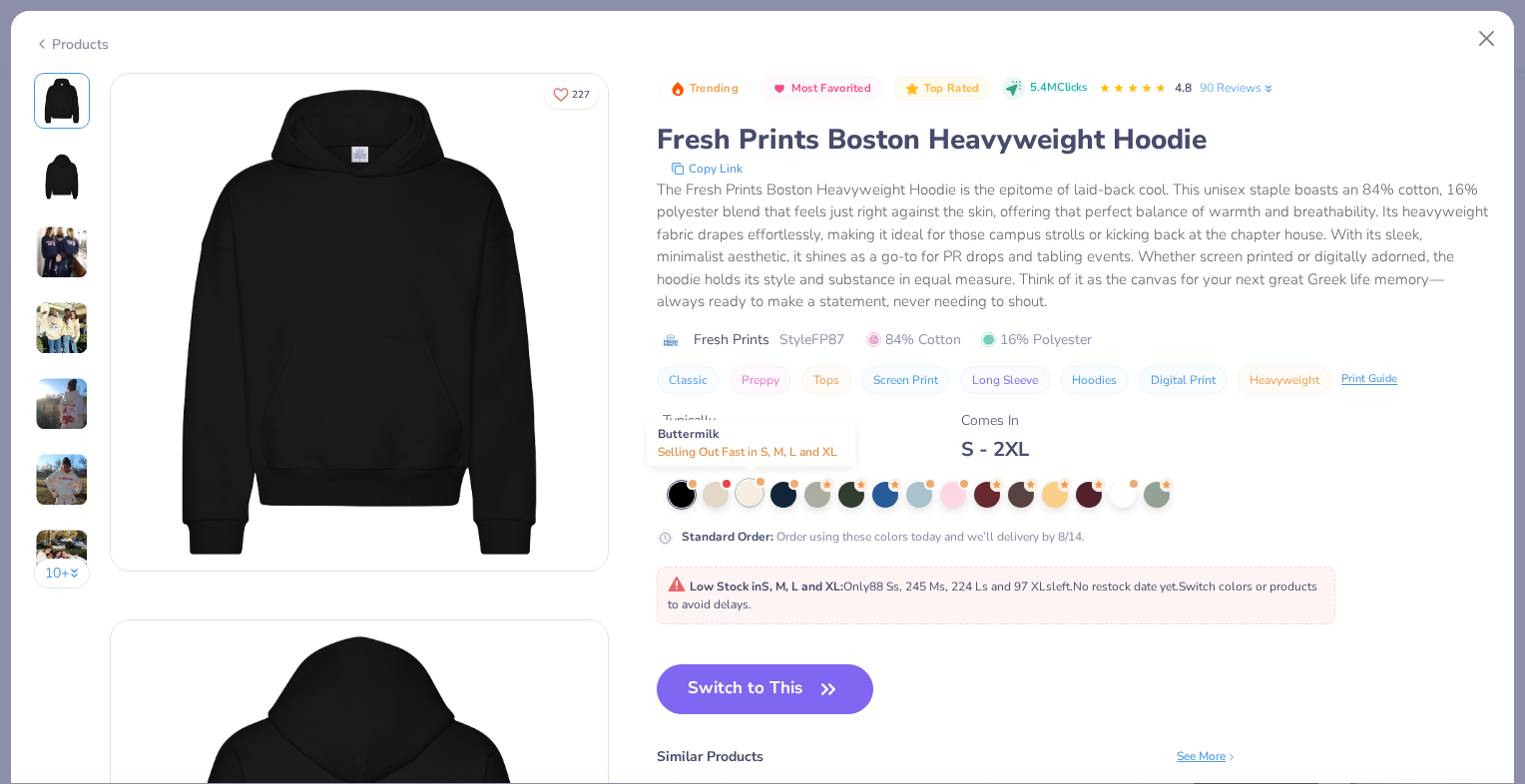 click at bounding box center (750, 493) 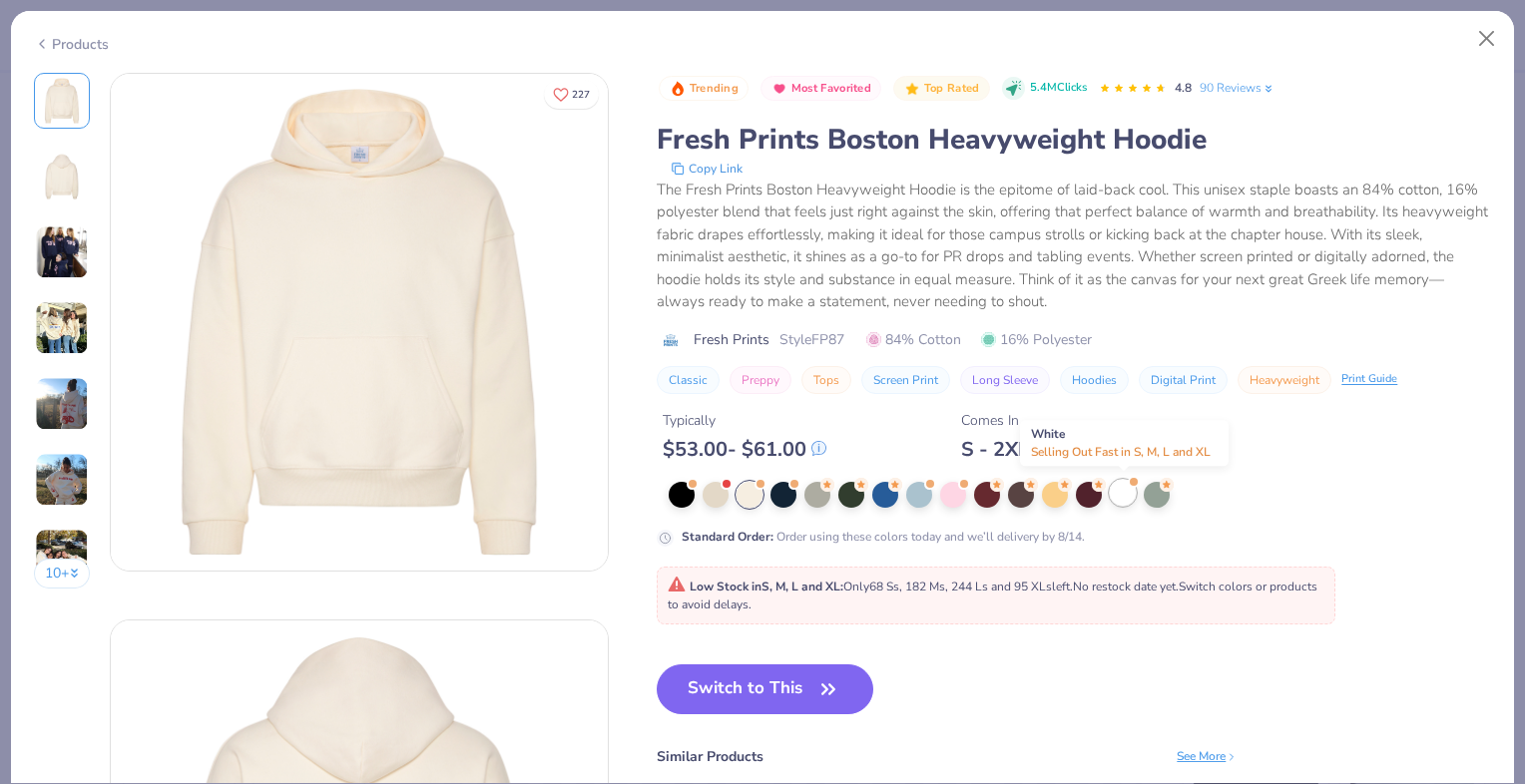 click at bounding box center (1123, 493) 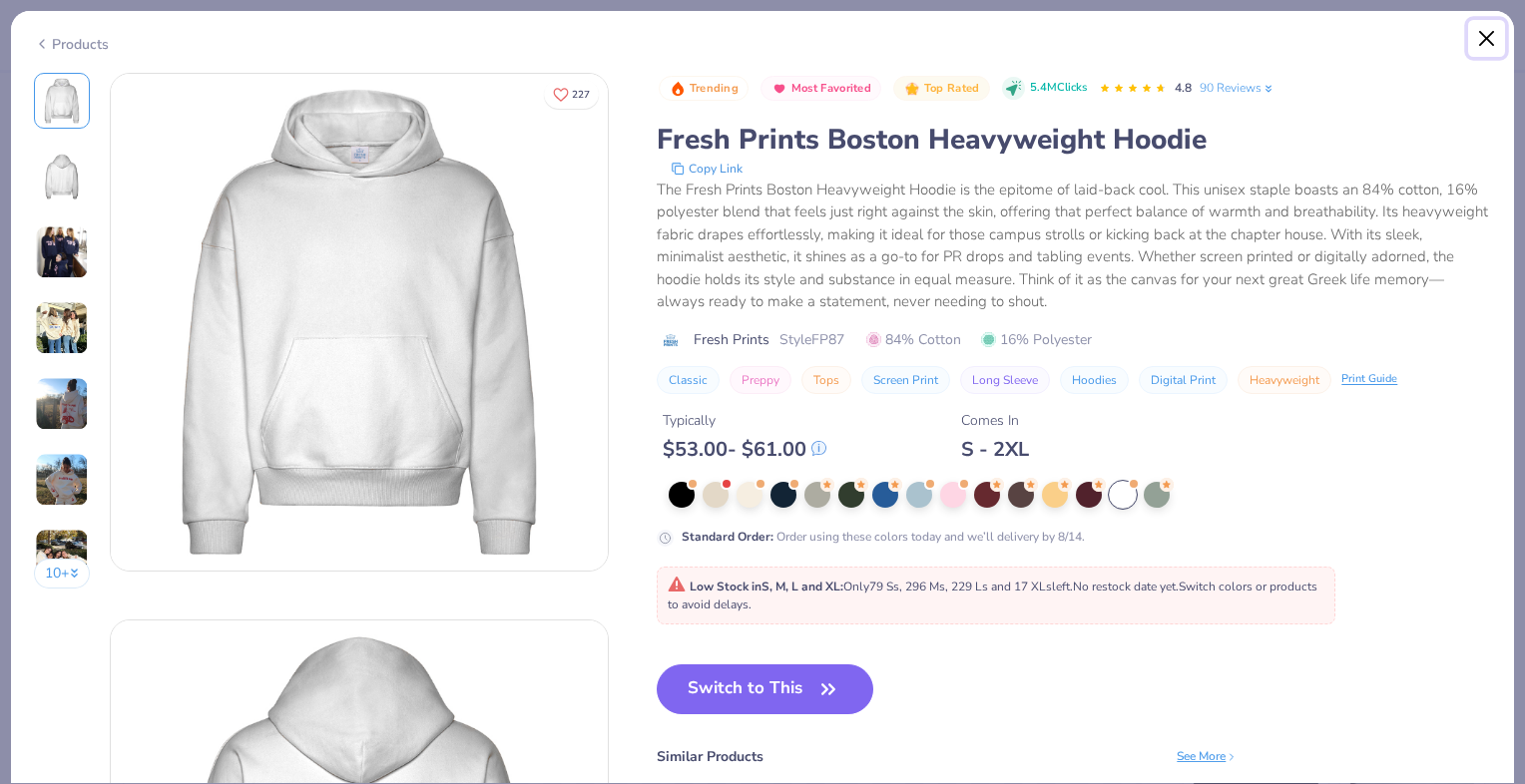 click at bounding box center [1487, 39] 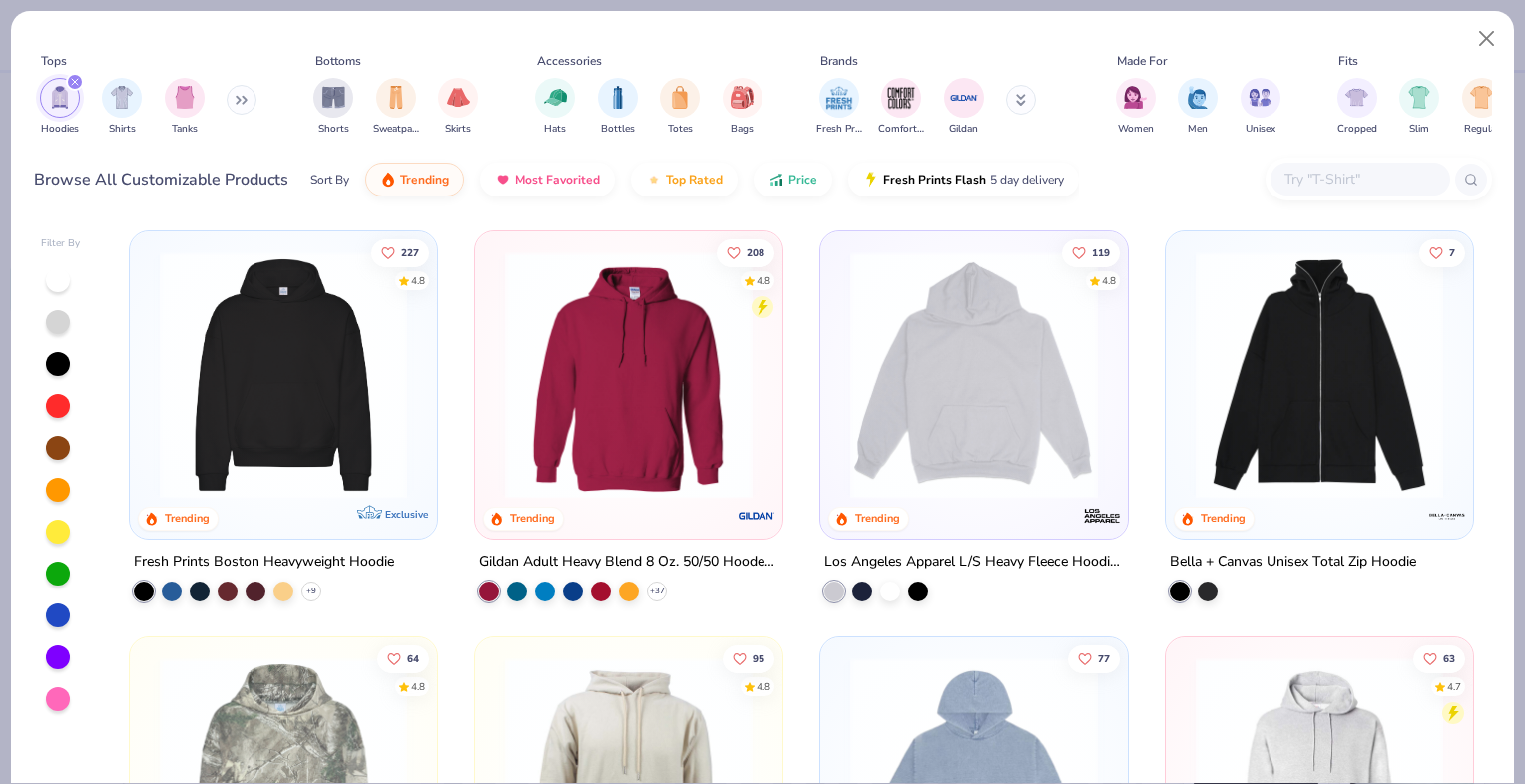 click at bounding box center [242, 100] 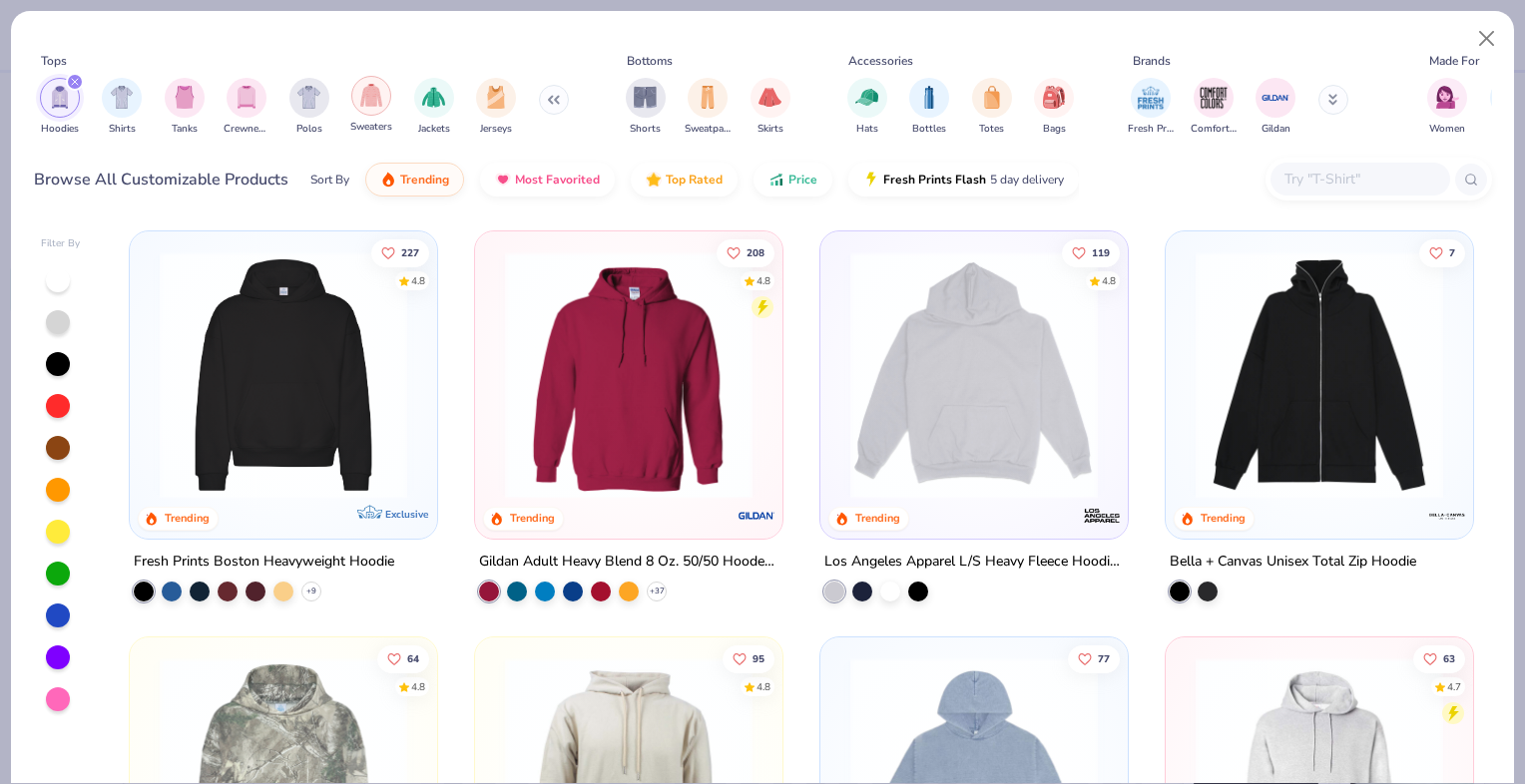 click at bounding box center [371, 96] 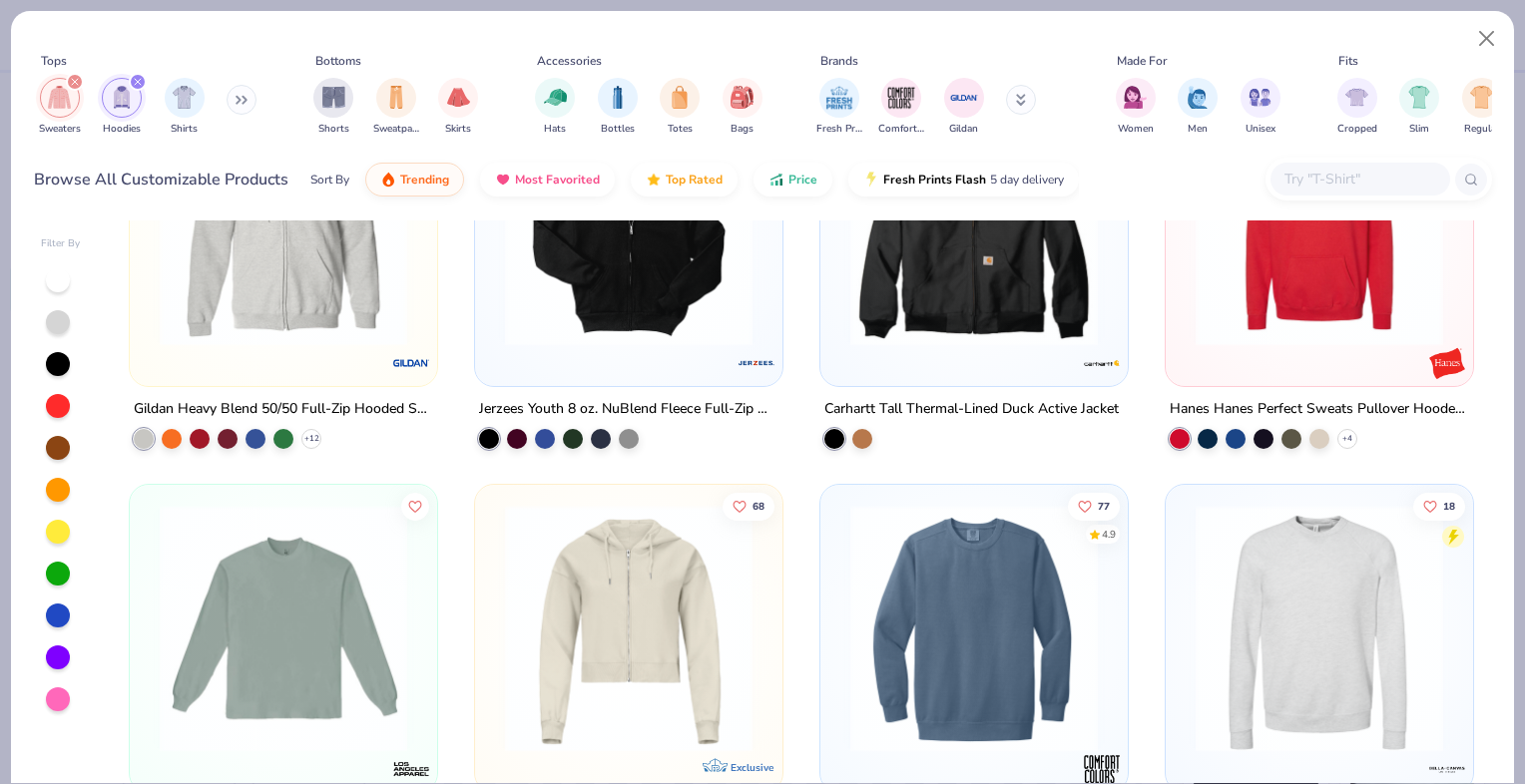 scroll, scrollTop: 3192, scrollLeft: 0, axis: vertical 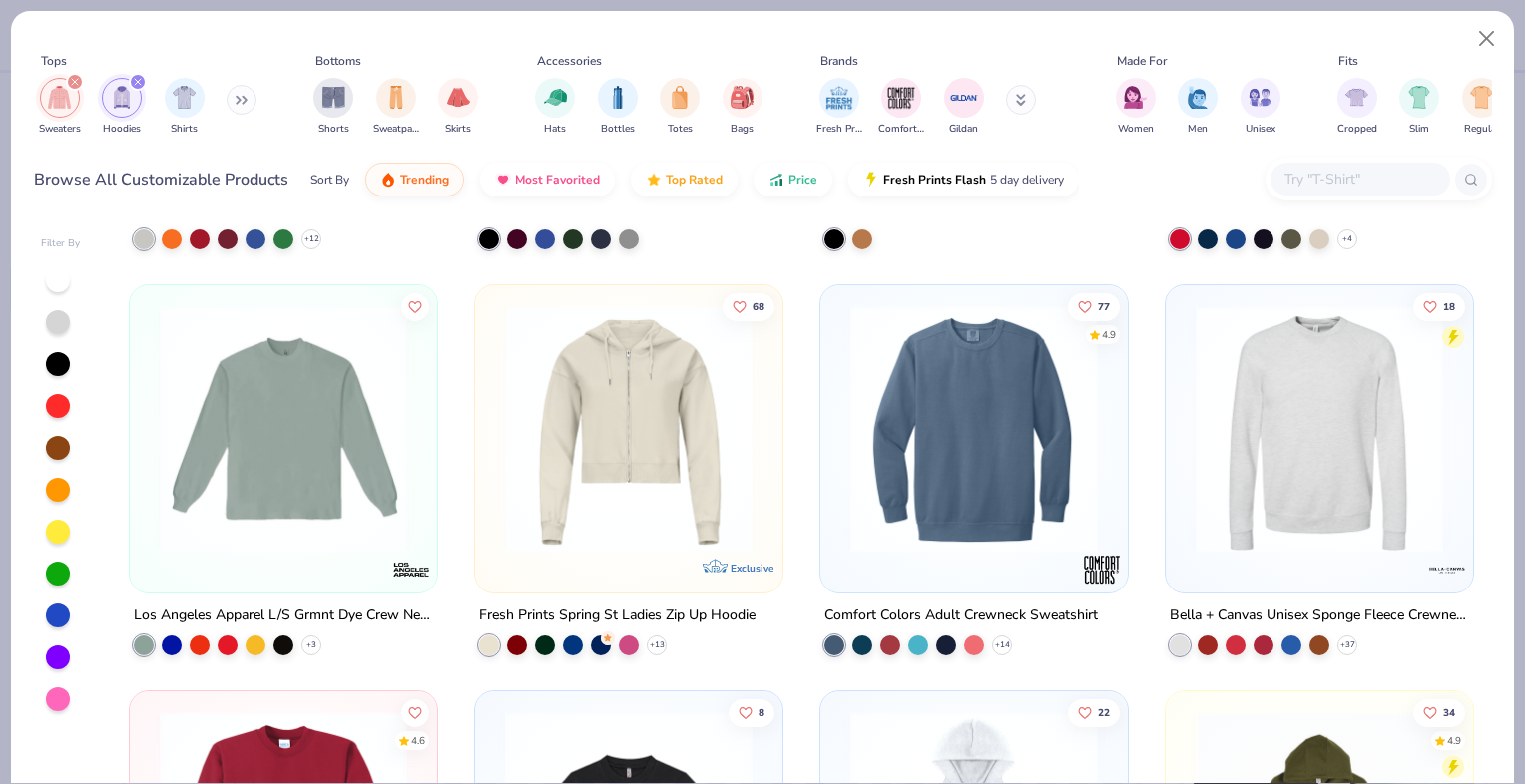 click at bounding box center (283, 429) 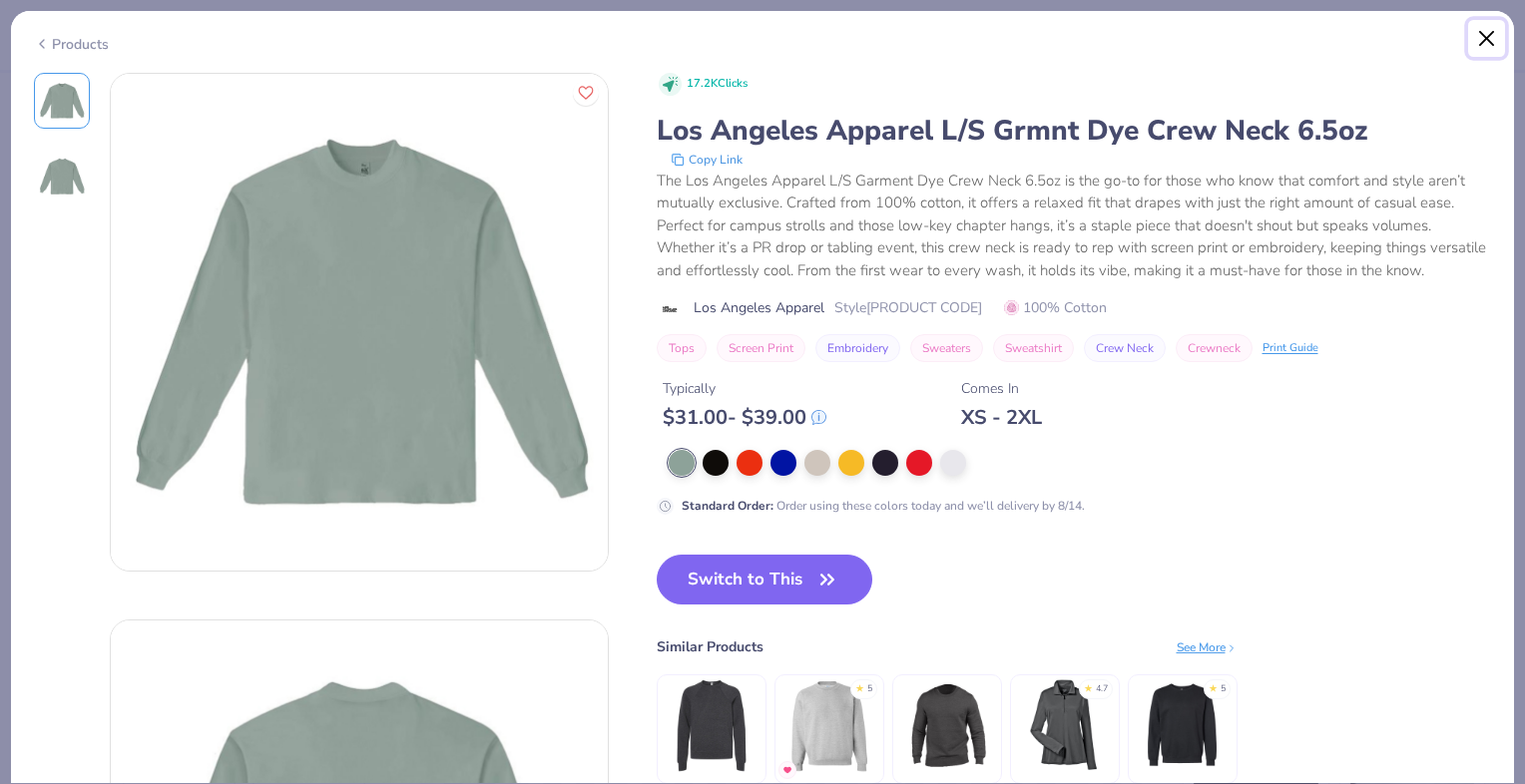 click at bounding box center [1487, 39] 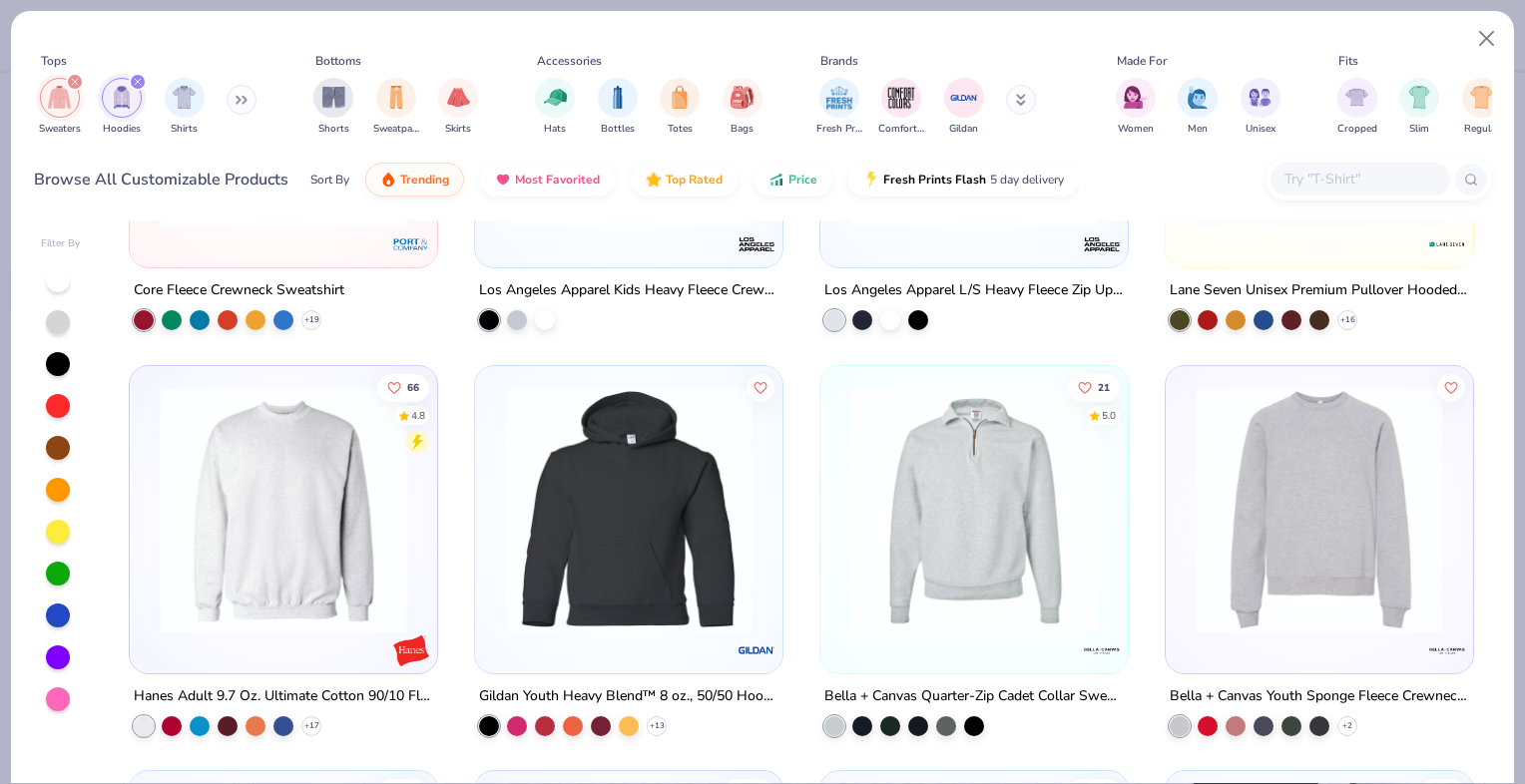 scroll, scrollTop: 3990, scrollLeft: 0, axis: vertical 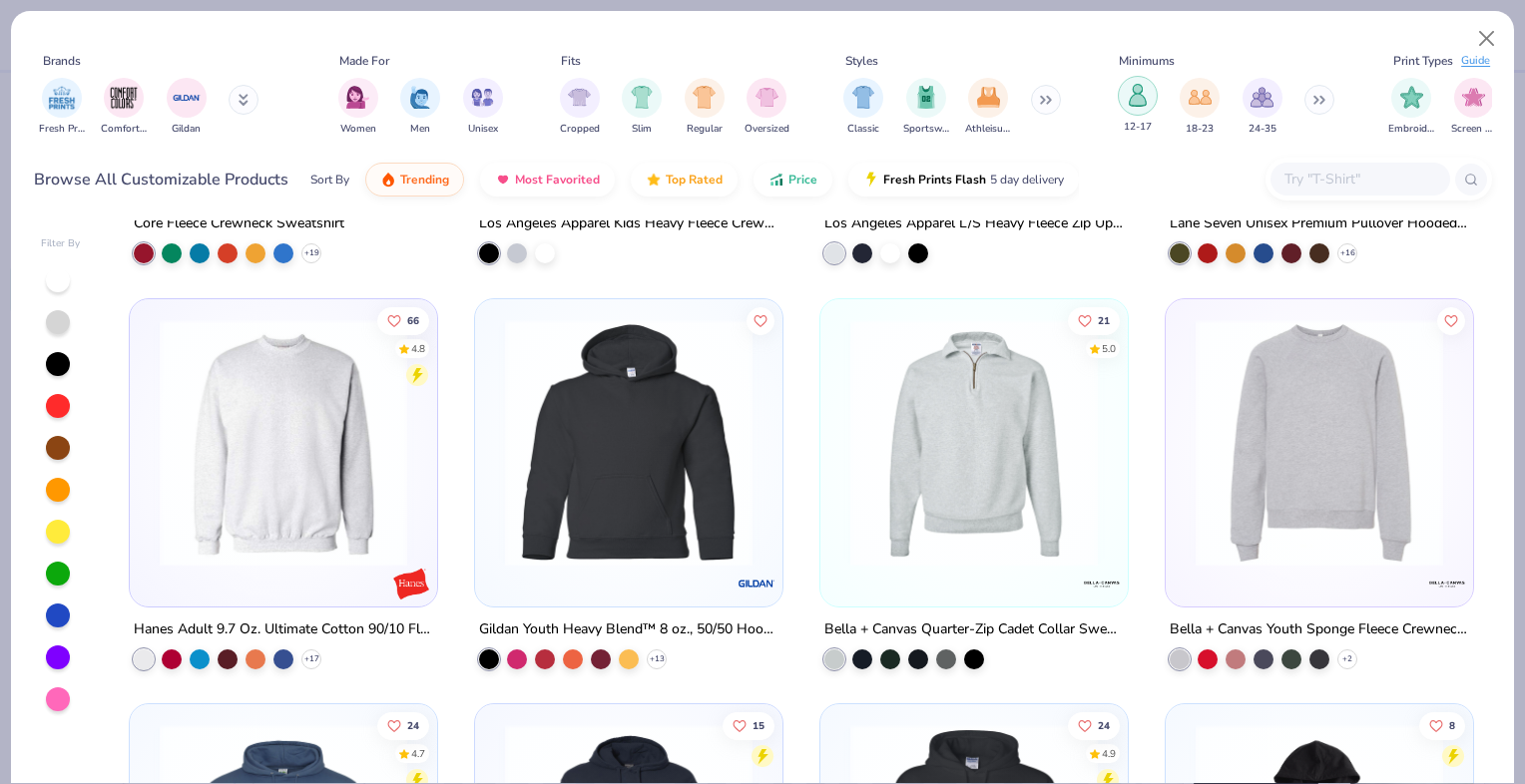 click at bounding box center [1138, 95] 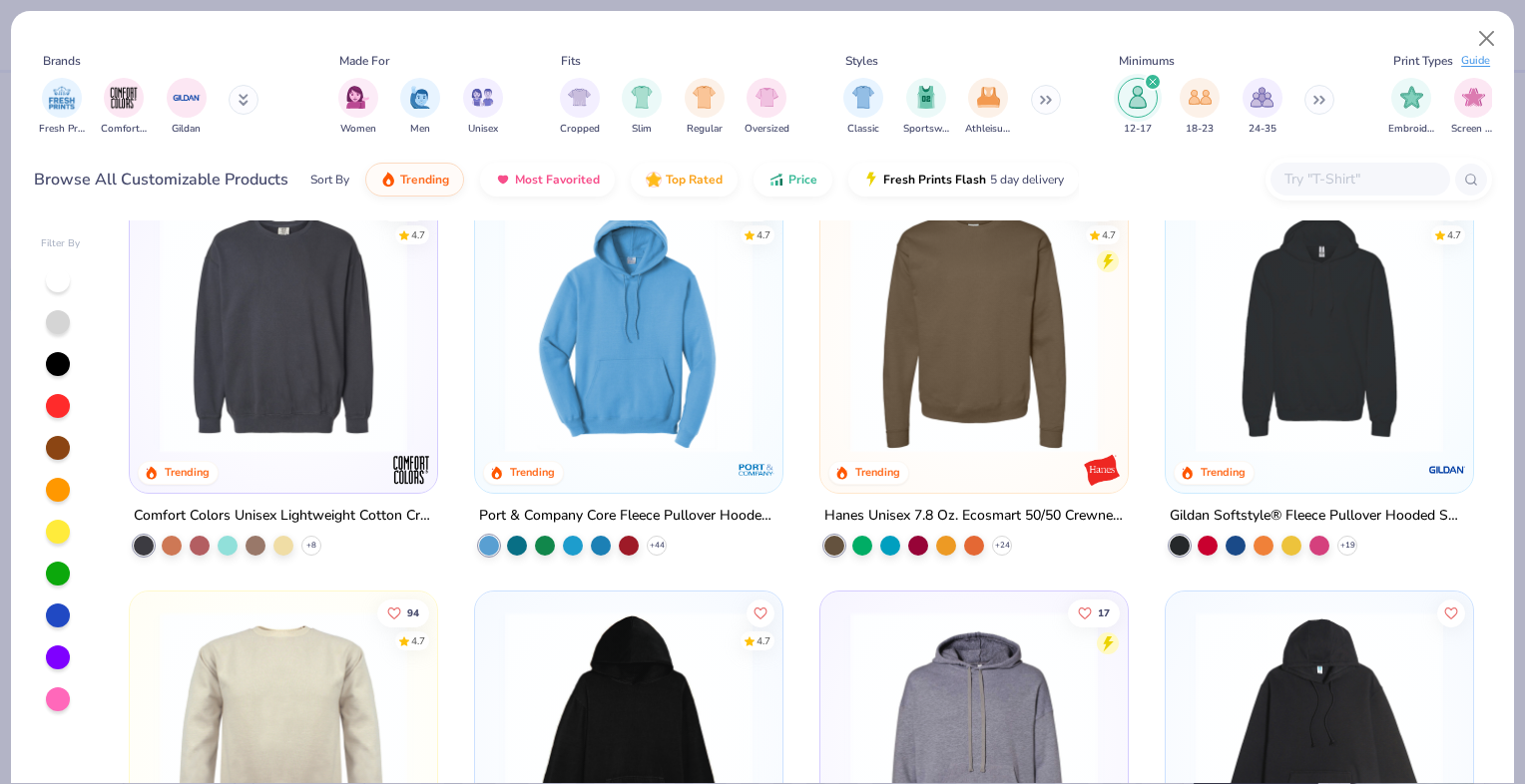 scroll, scrollTop: 1396, scrollLeft: 0, axis: vertical 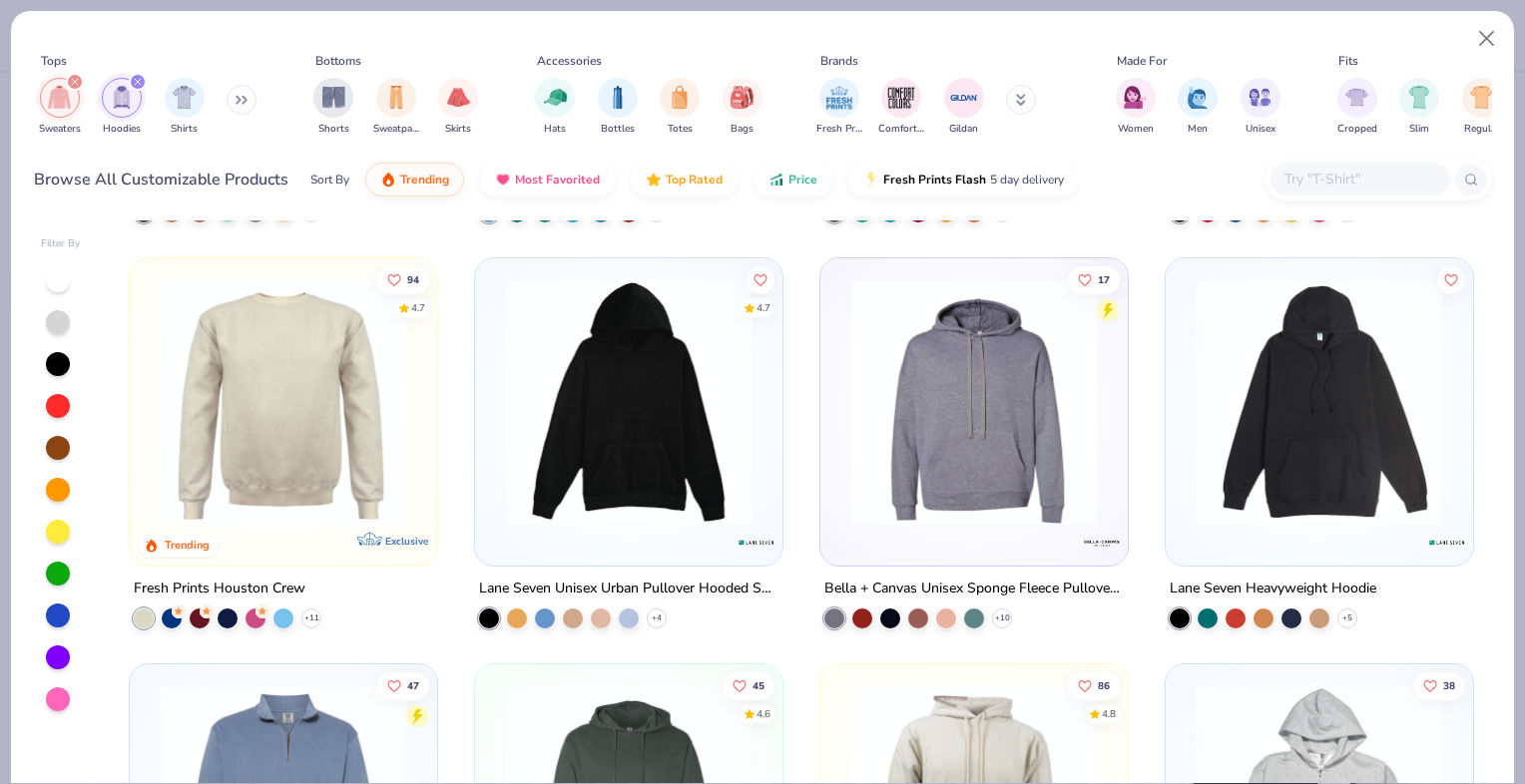 click at bounding box center (1319, 402) 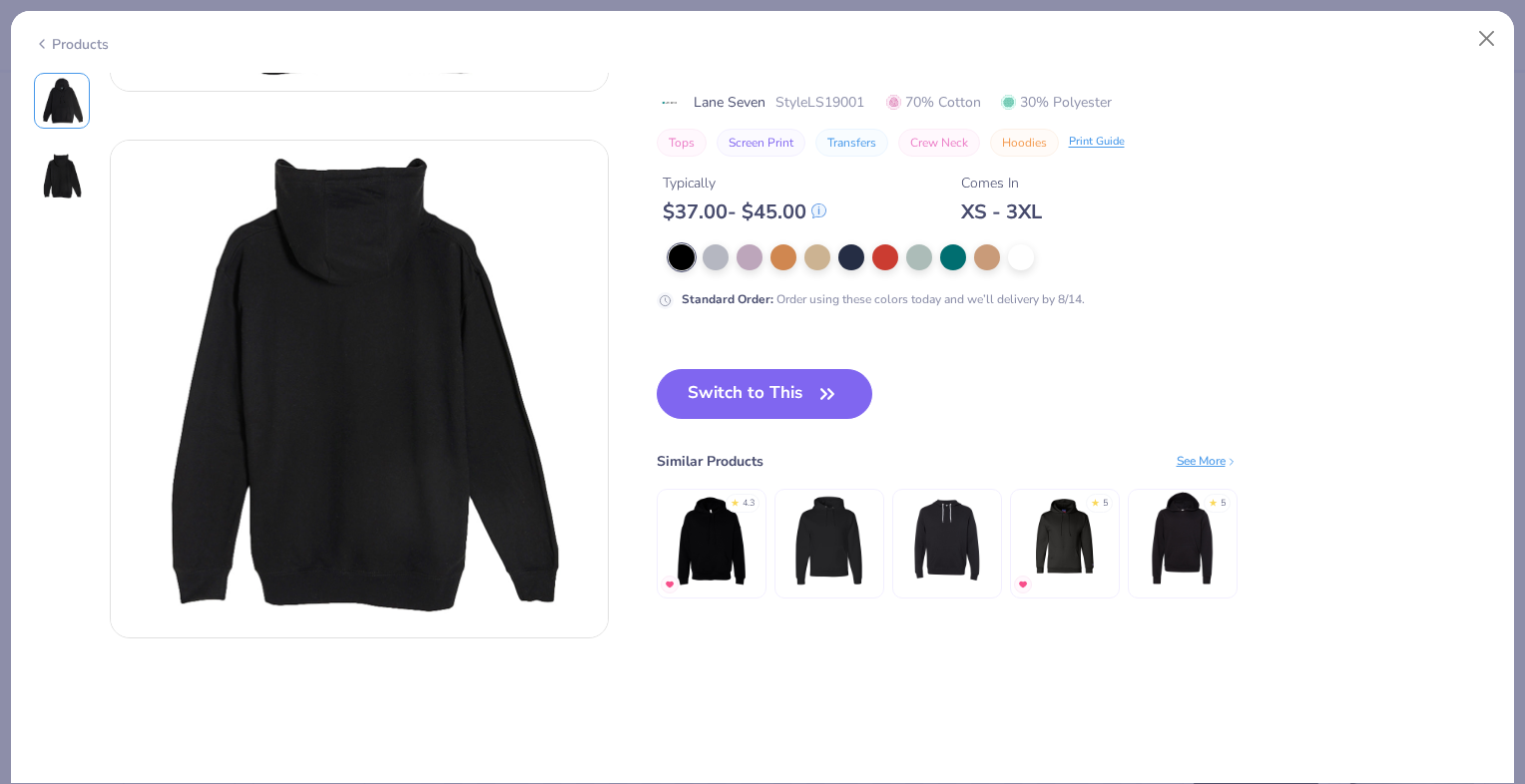 scroll, scrollTop: 598, scrollLeft: 0, axis: vertical 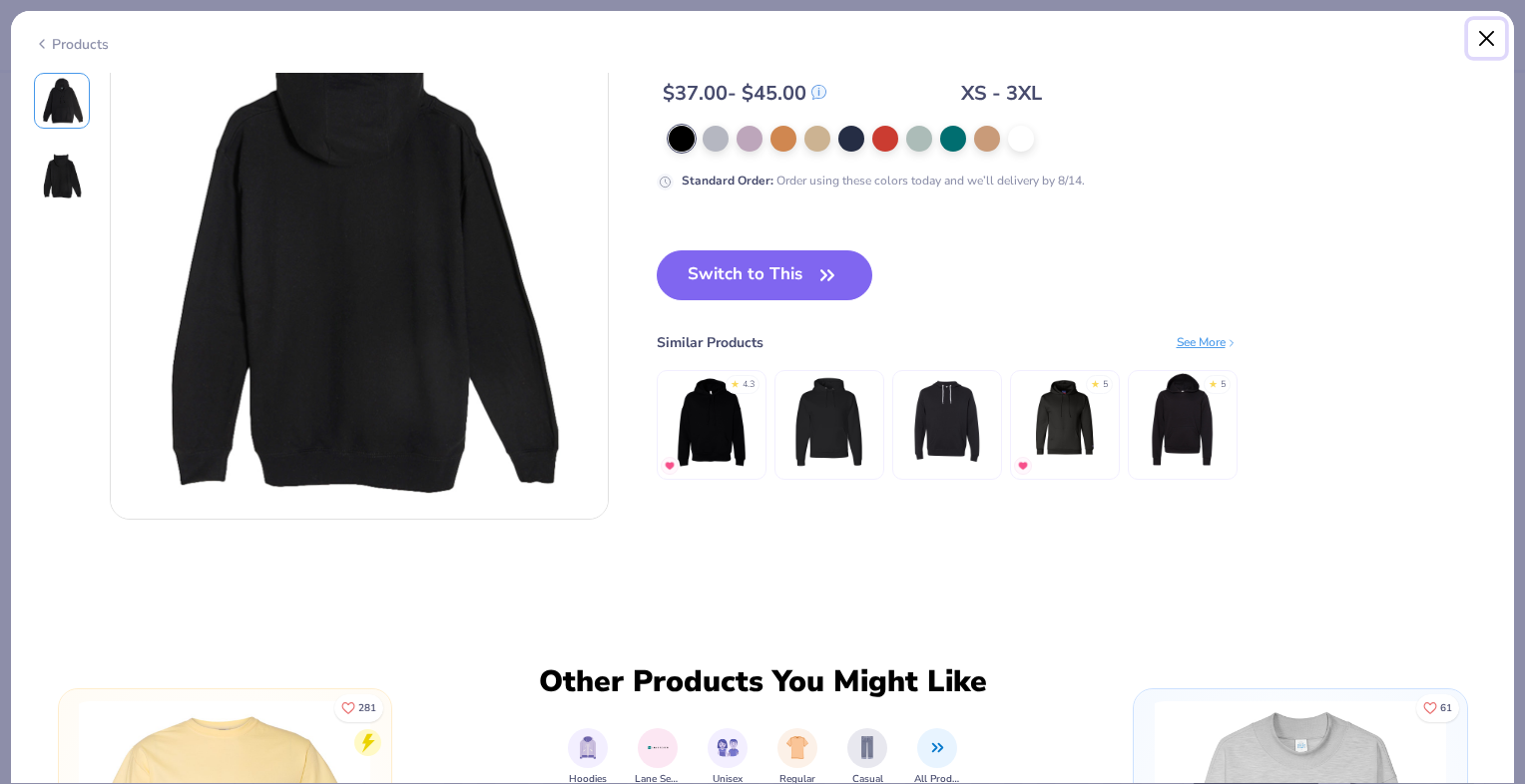click at bounding box center (1487, 39) 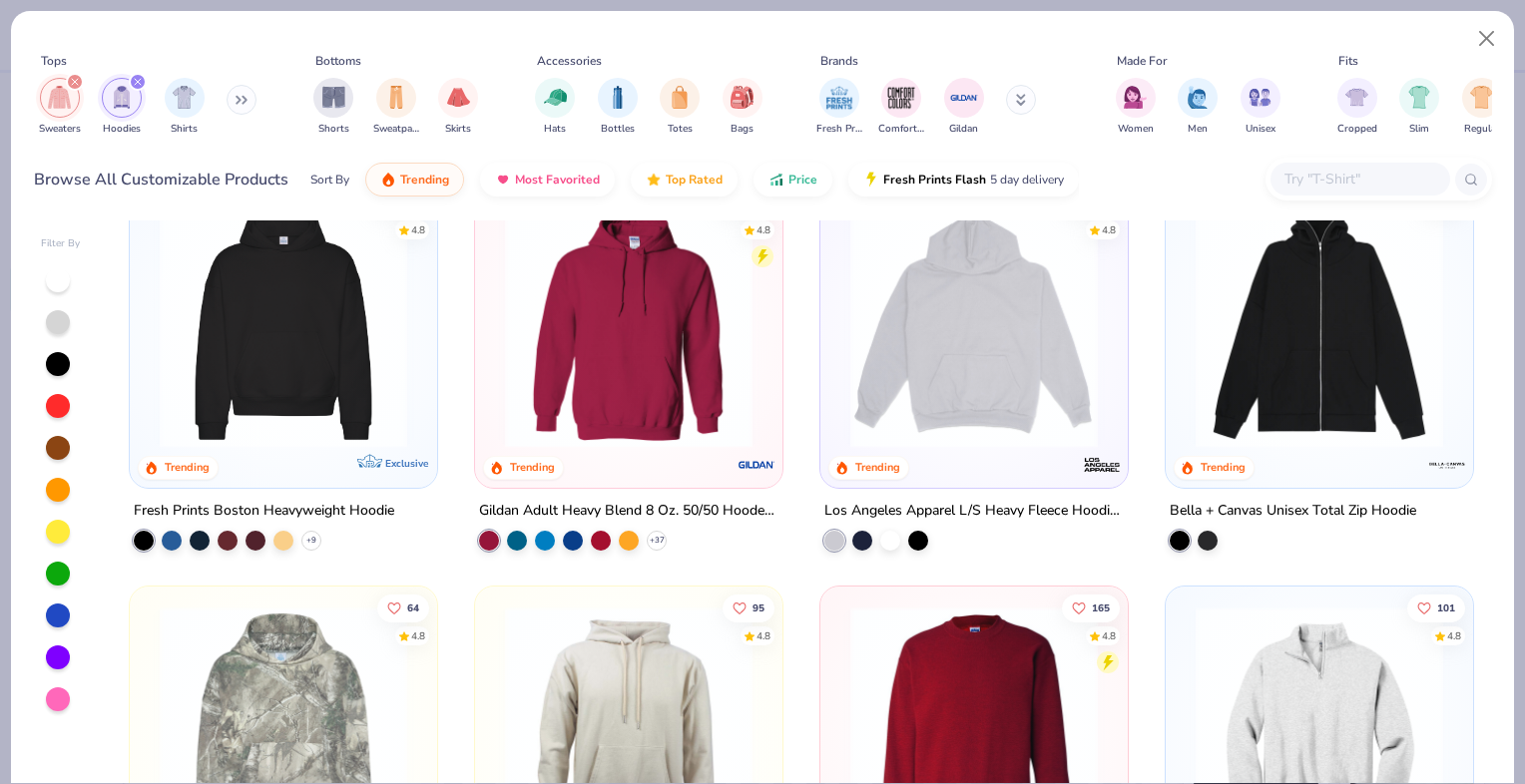 scroll, scrollTop: 0, scrollLeft: 0, axis: both 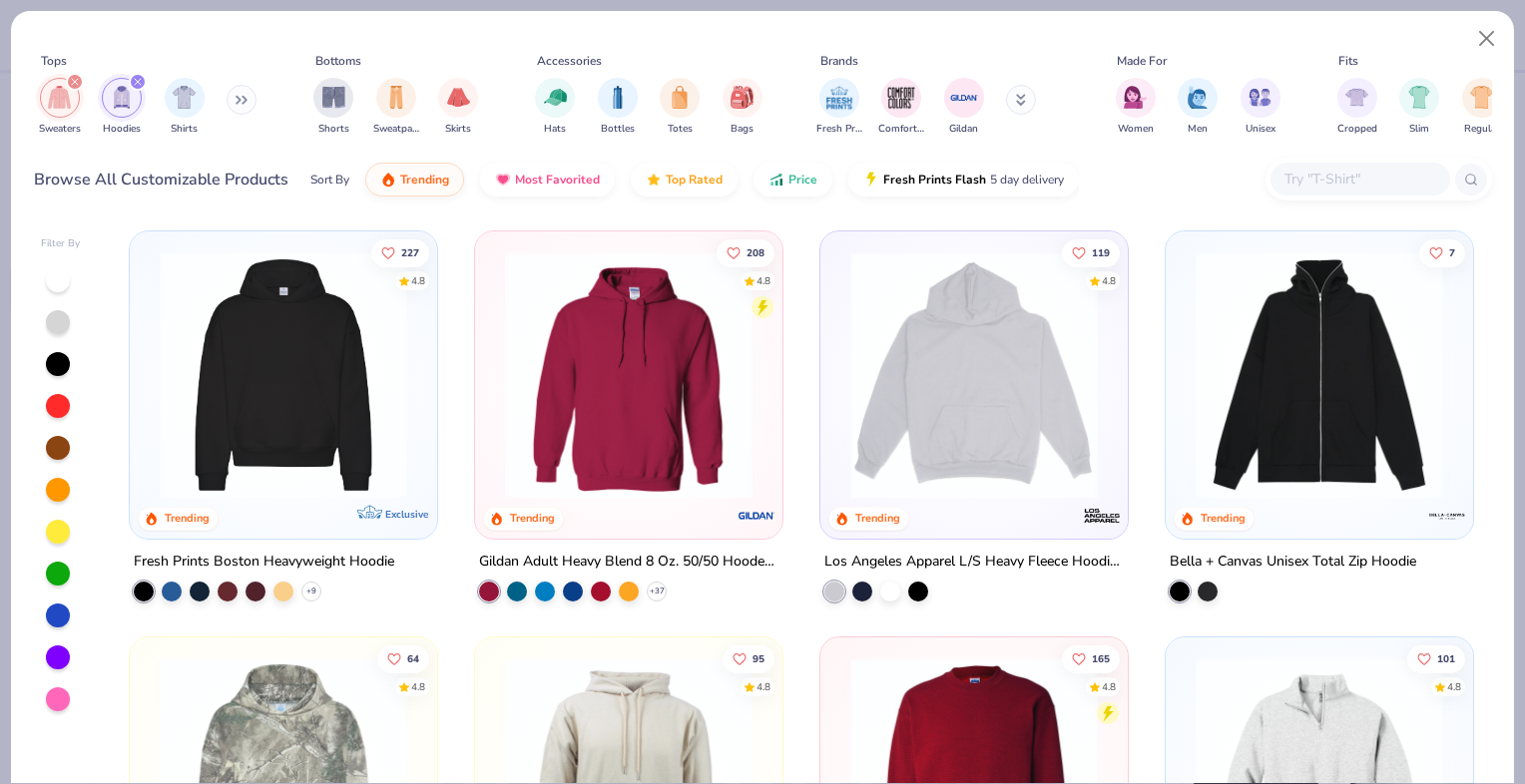 click at bounding box center [974, 375] 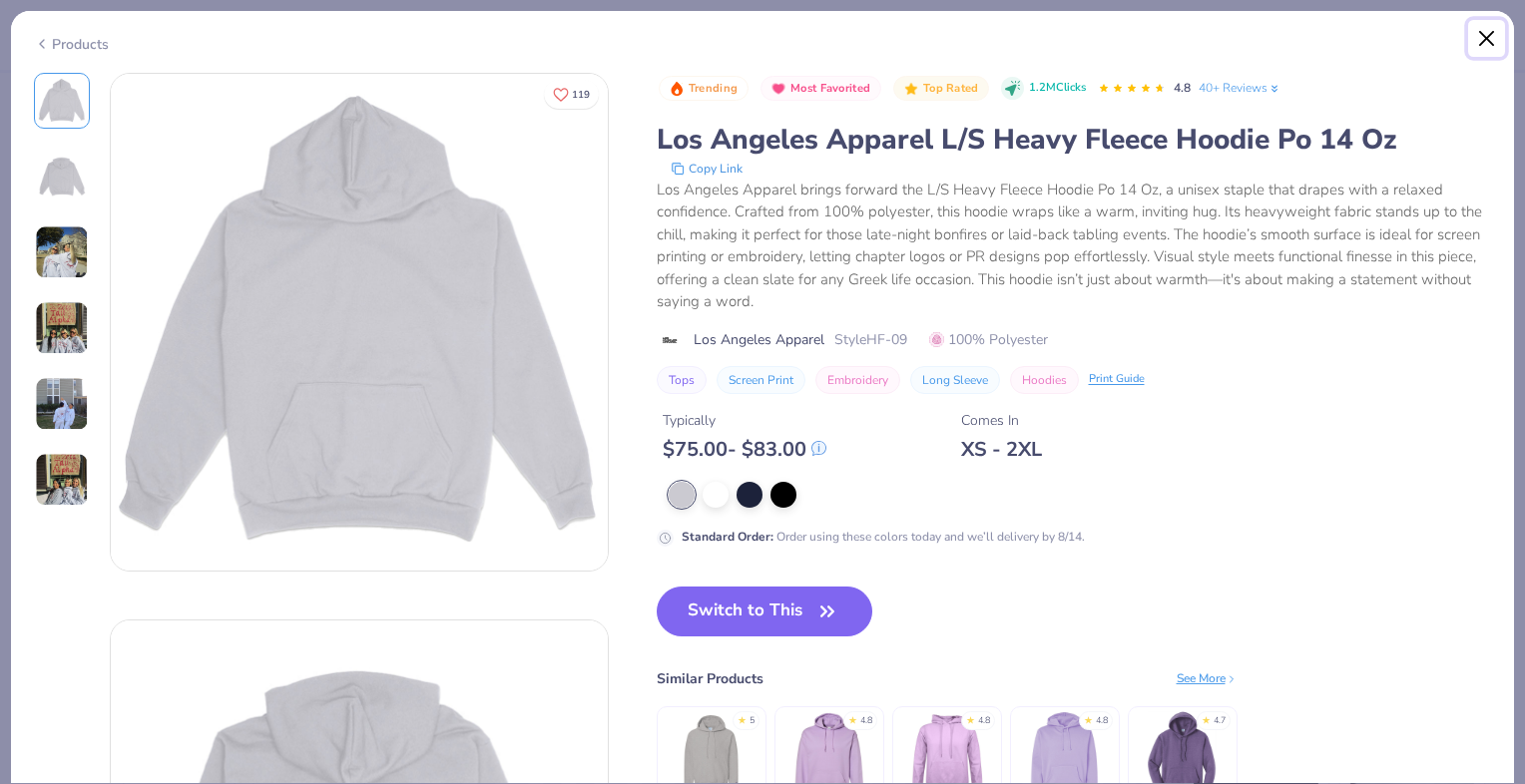 click at bounding box center (1487, 39) 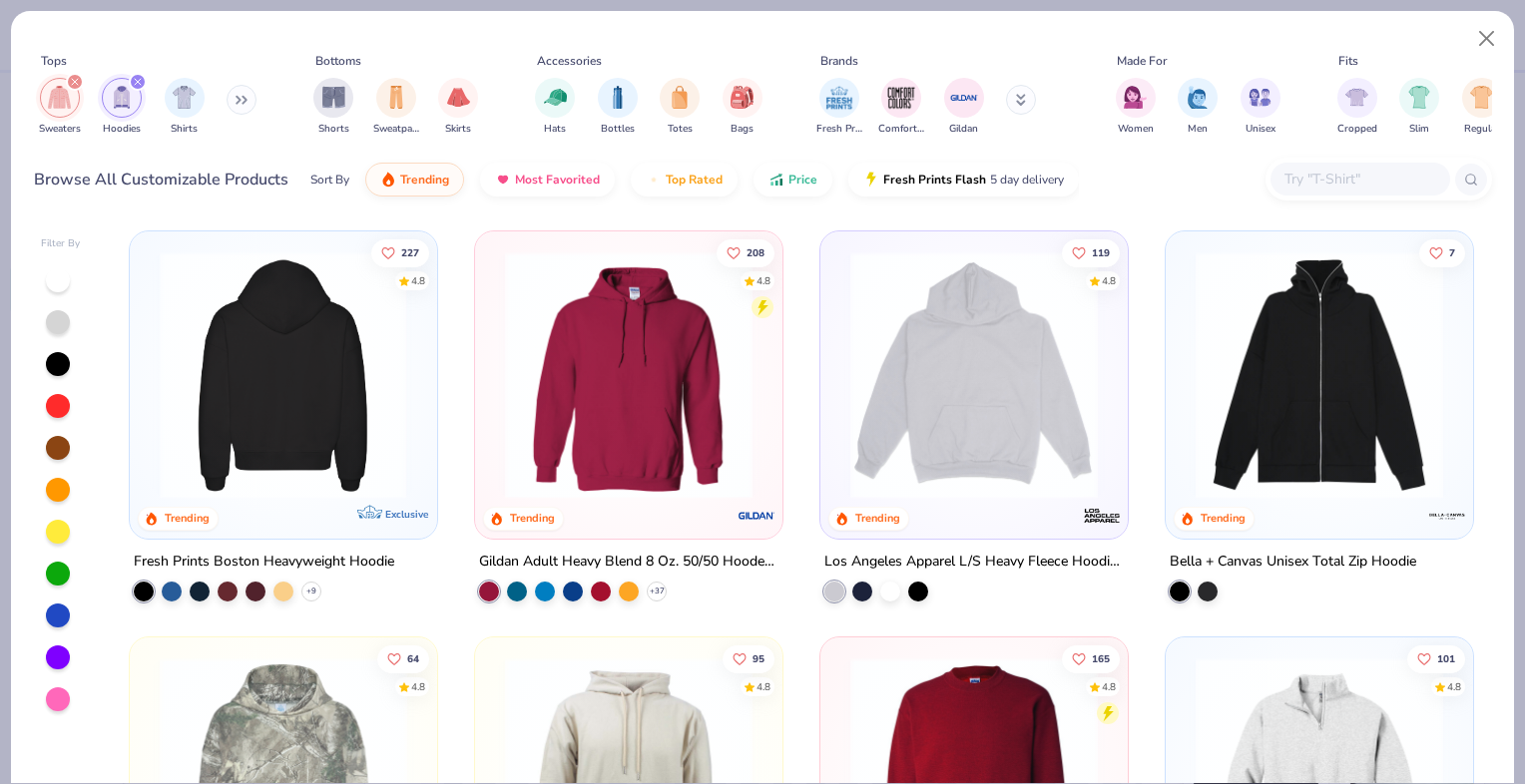 click at bounding box center (283, 375) 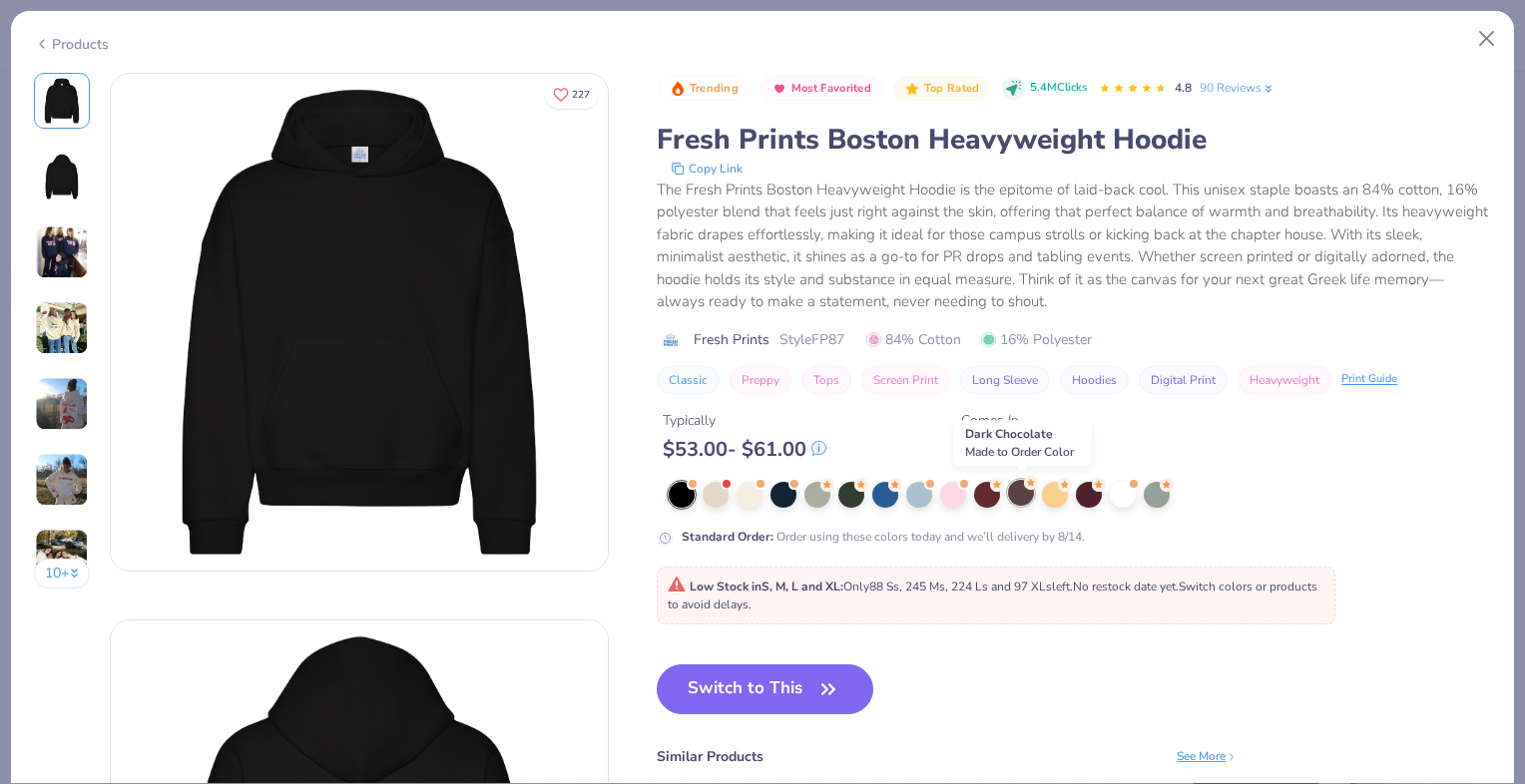 click at bounding box center [1021, 493] 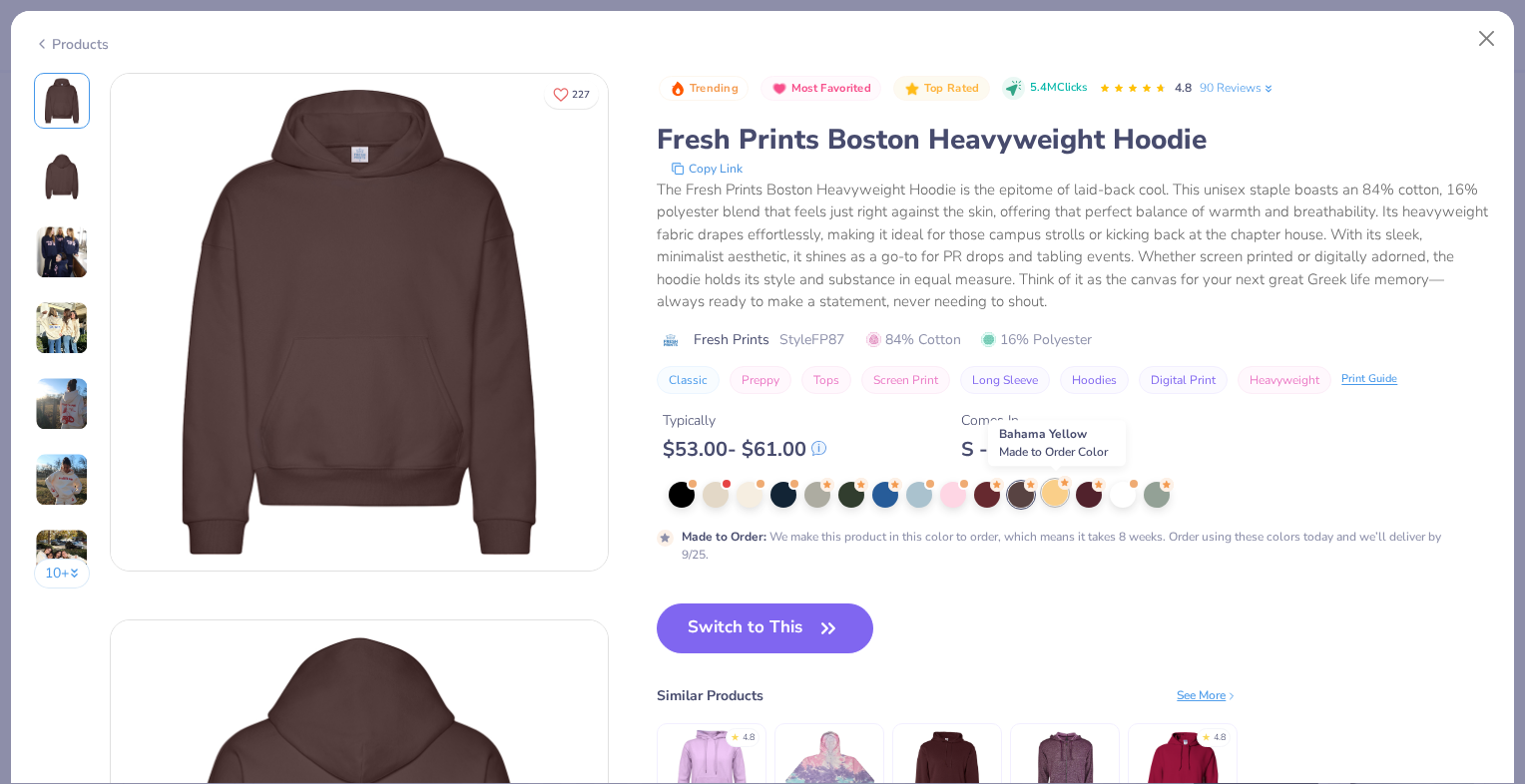 click at bounding box center [1055, 493] 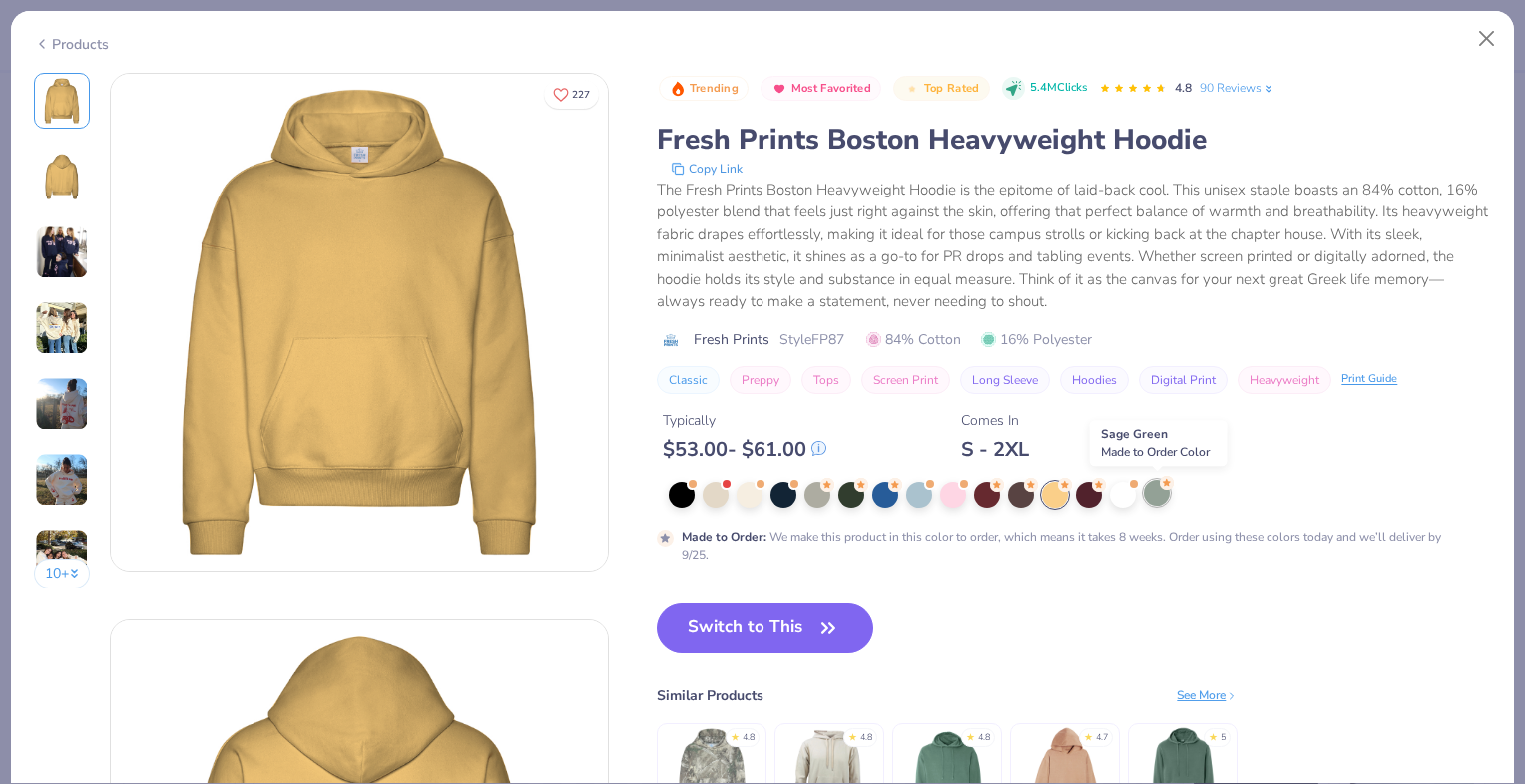 click at bounding box center [1157, 493] 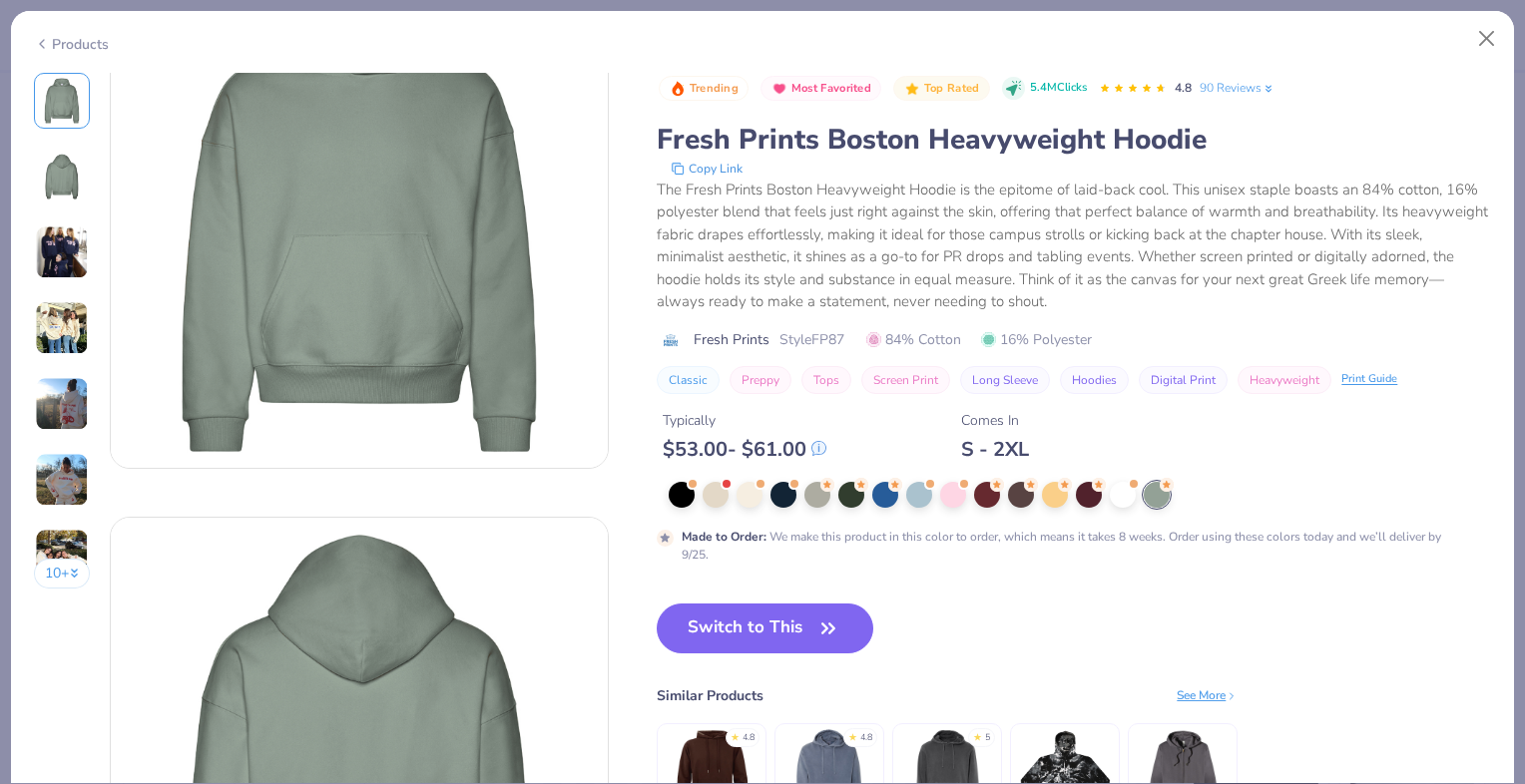 scroll, scrollTop: 0, scrollLeft: 0, axis: both 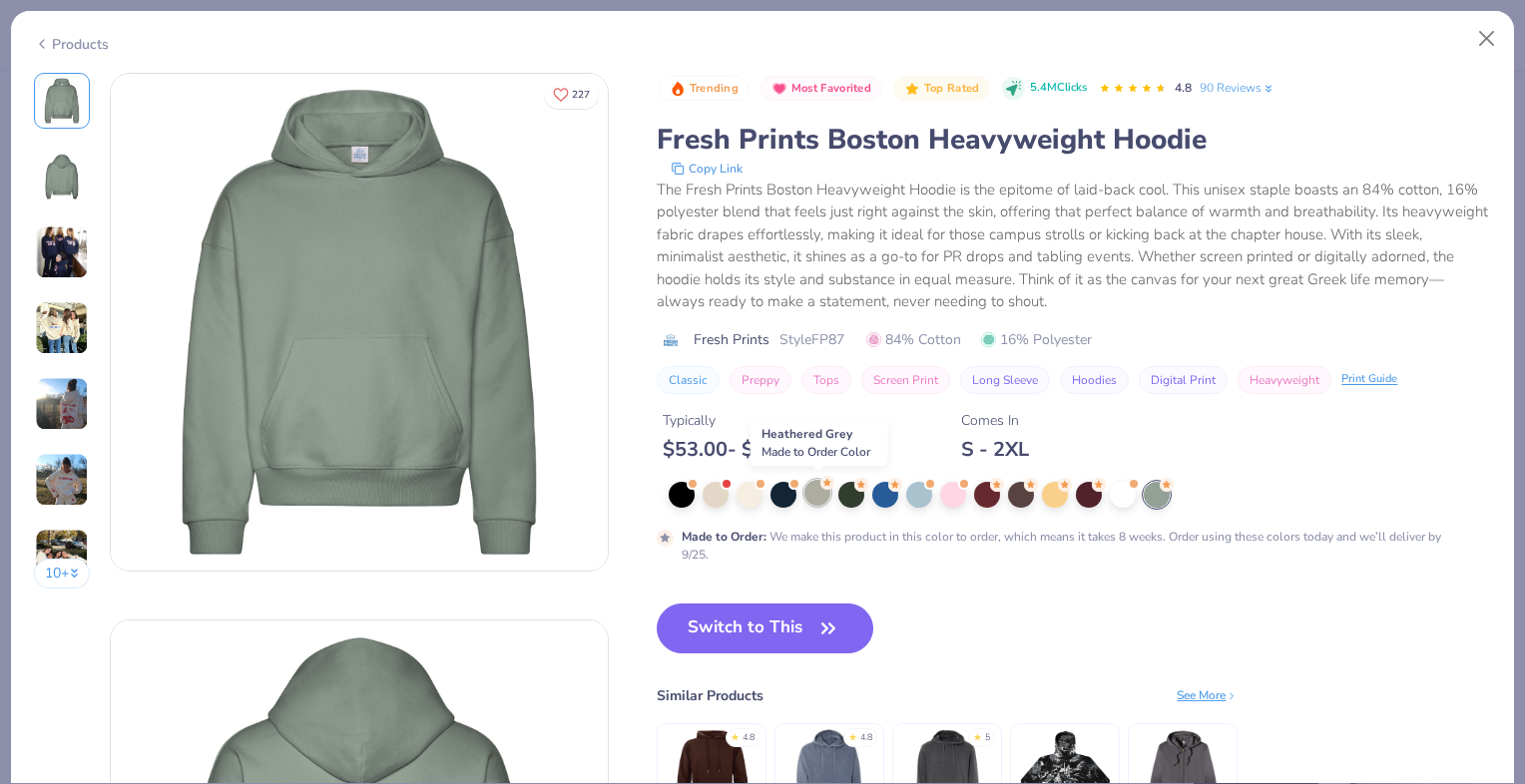 click at bounding box center [817, 493] 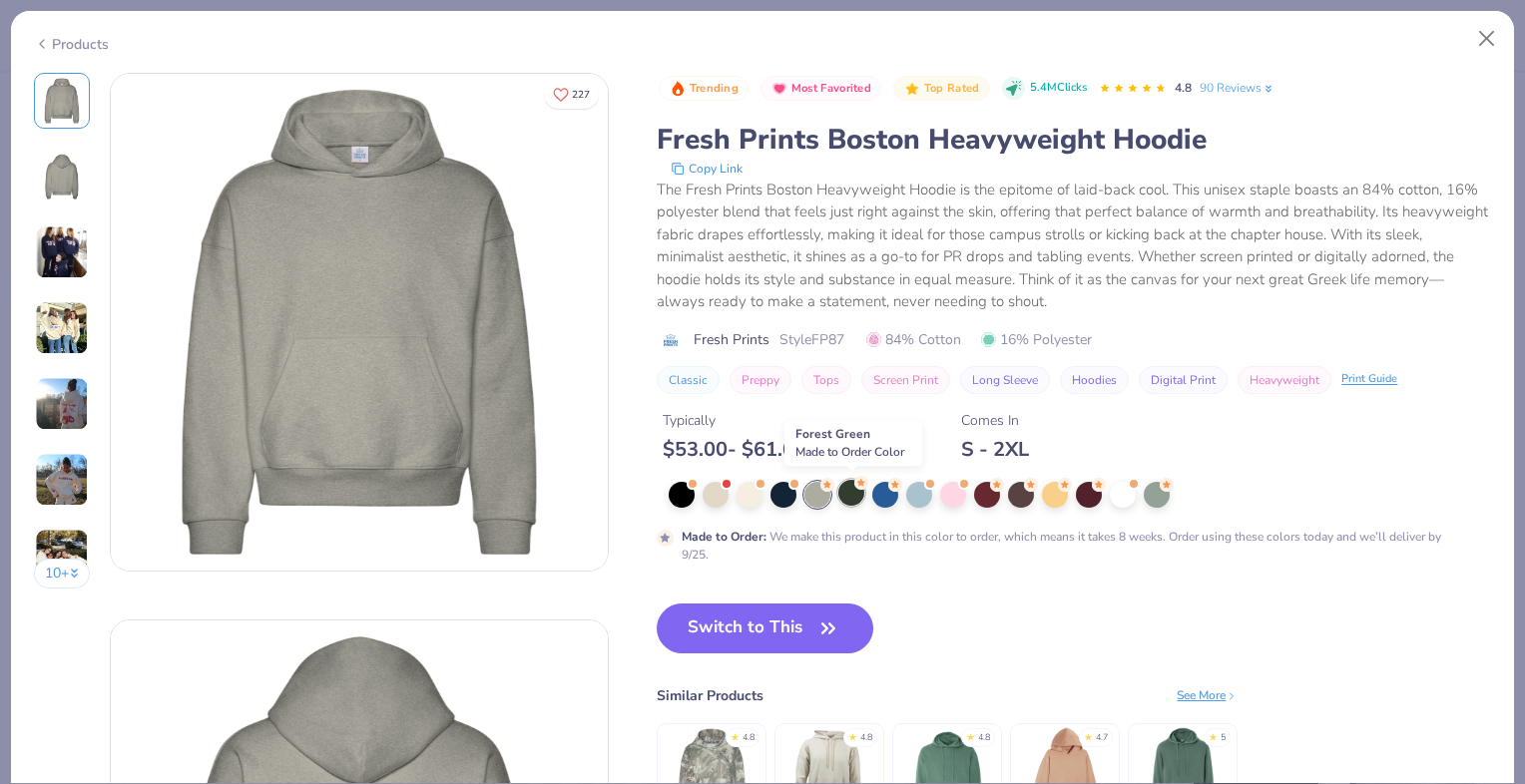 click at bounding box center [851, 493] 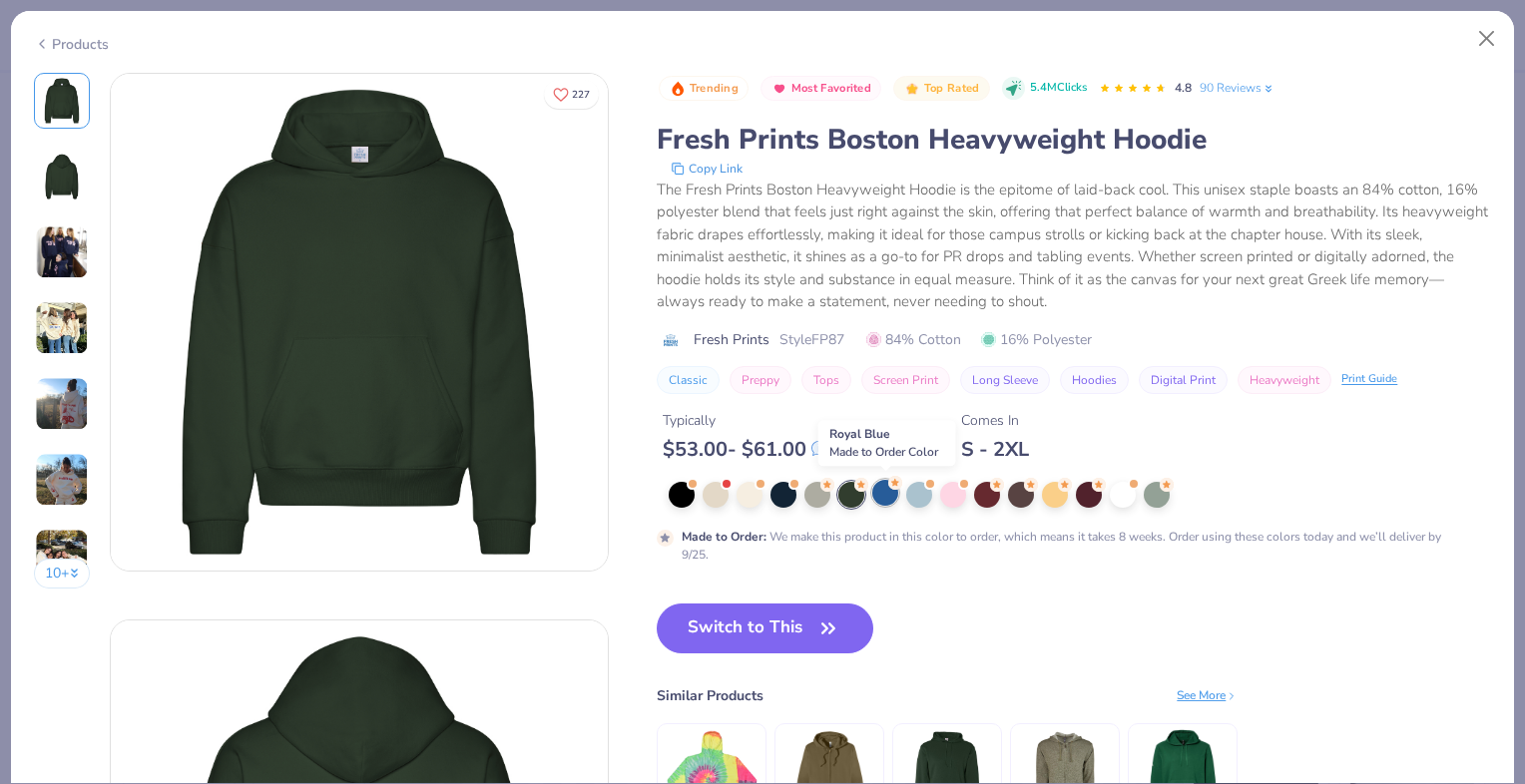 click at bounding box center [885, 493] 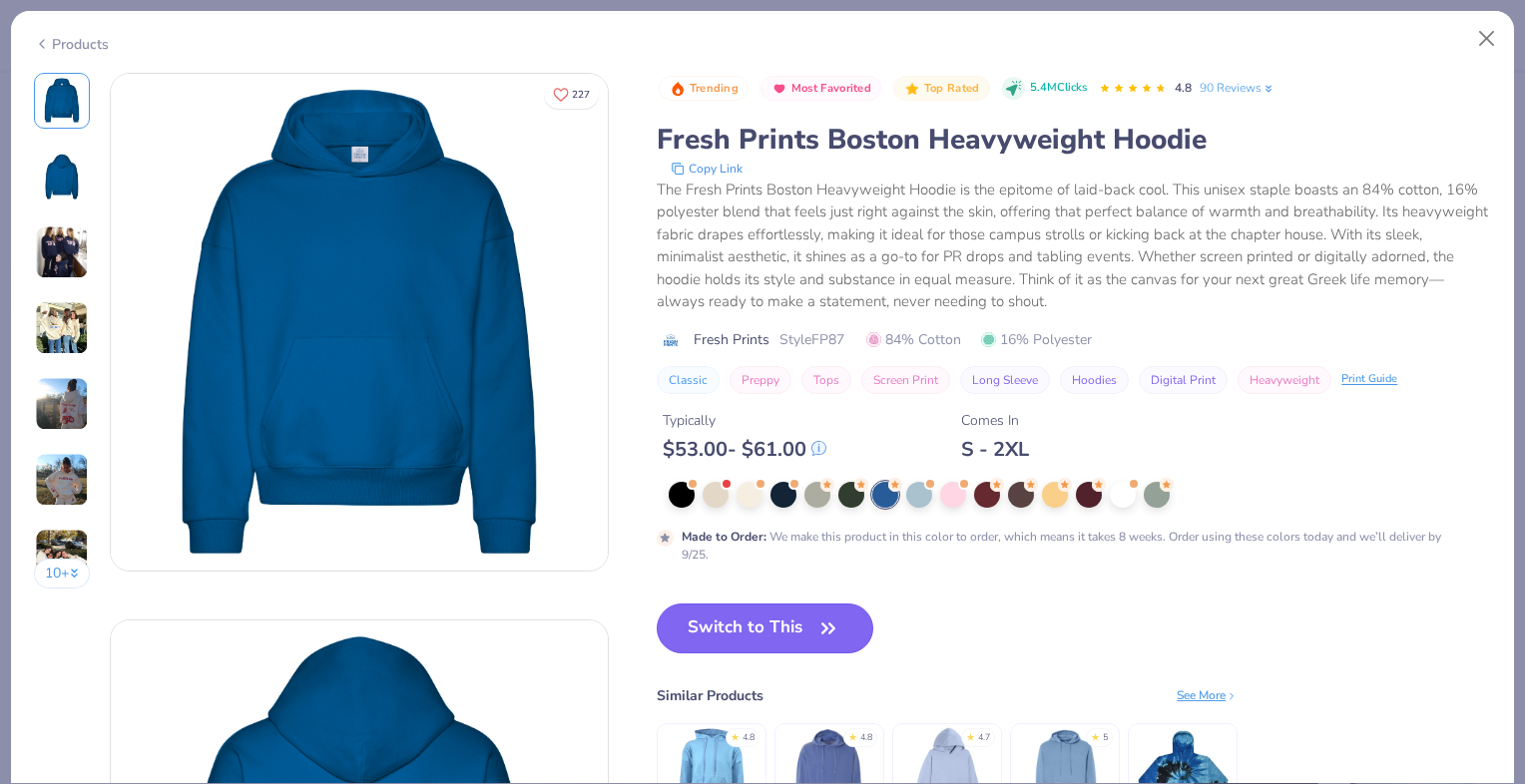 click on "Switch to This" at bounding box center [764, 628] 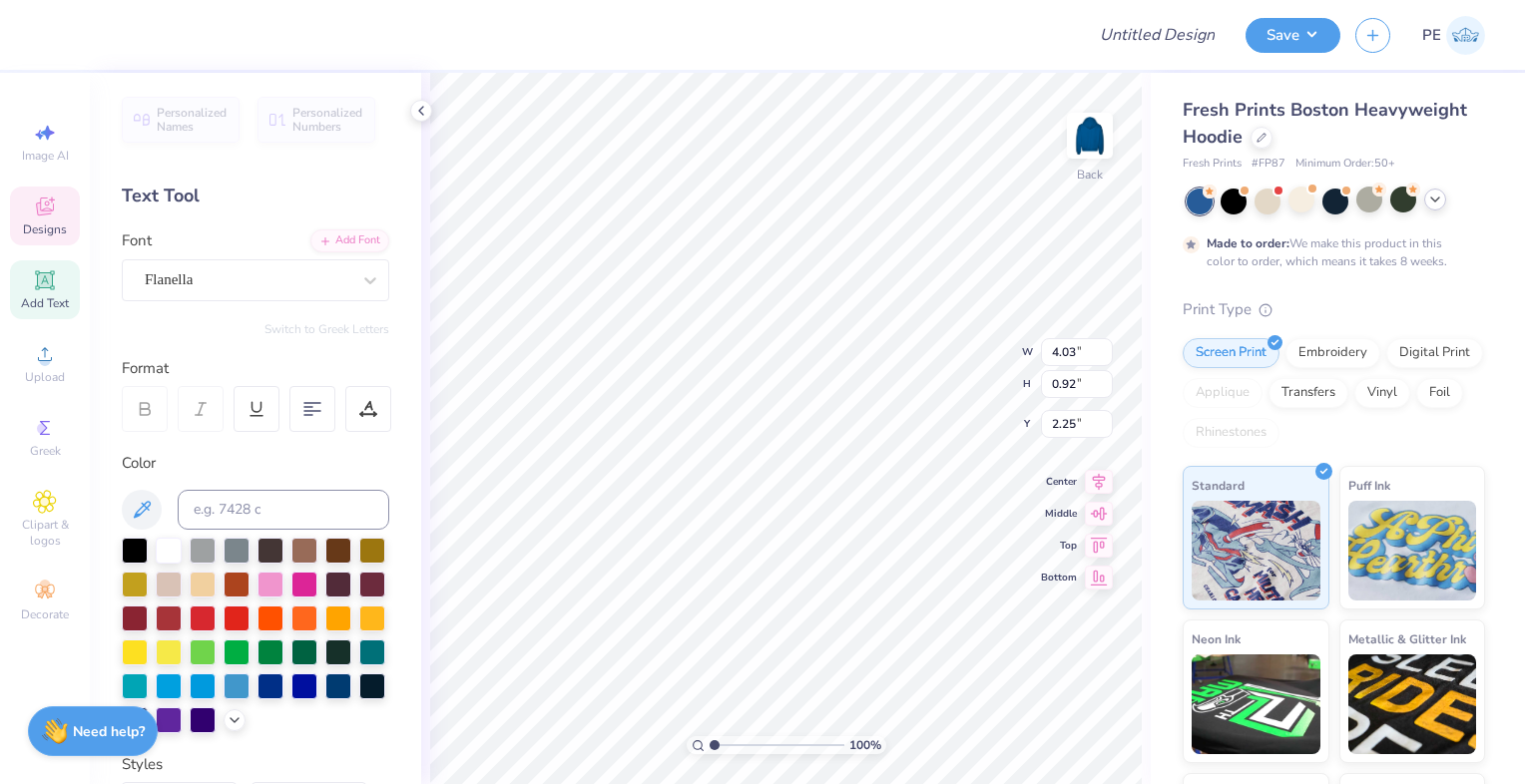 type on "5.90" 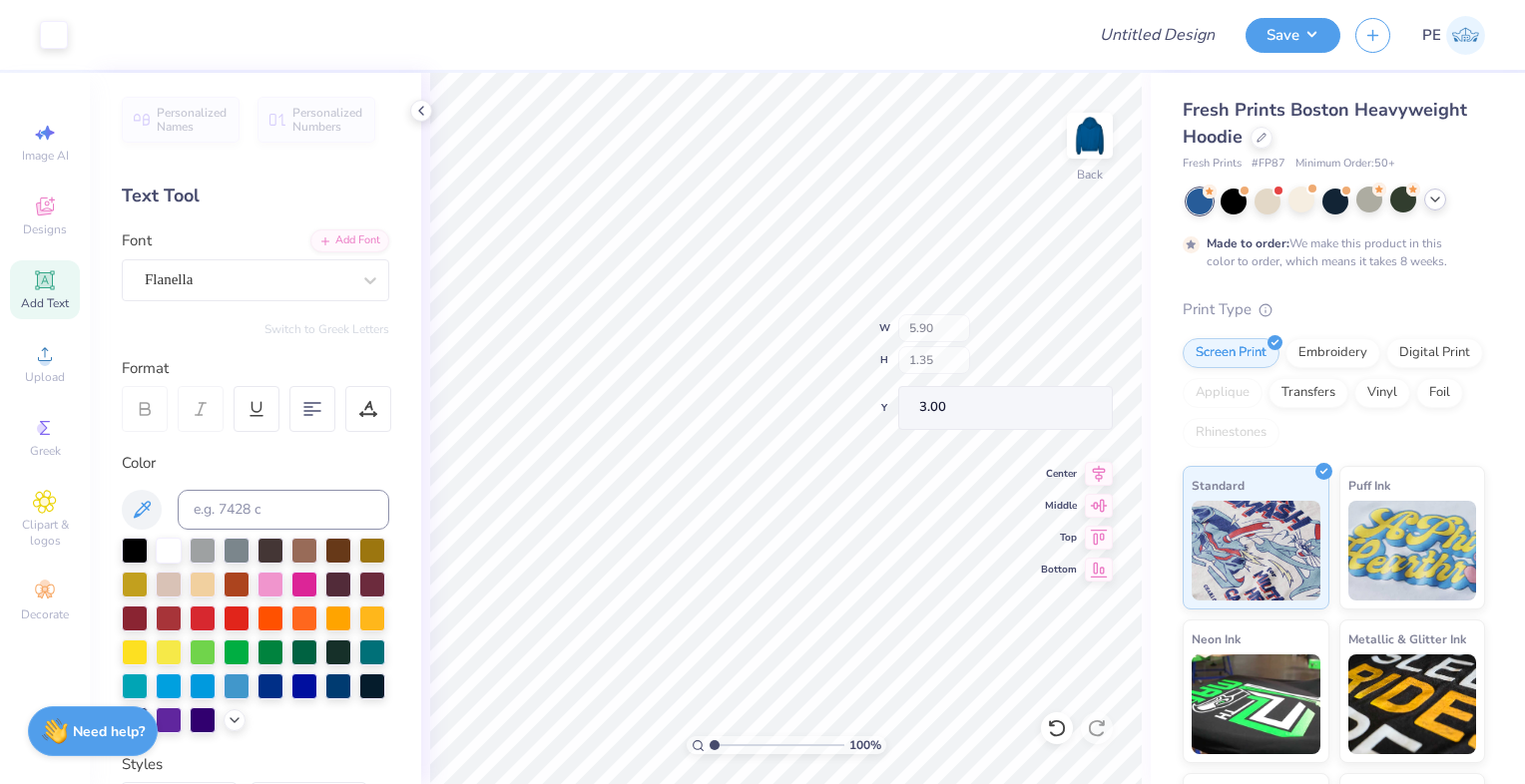 type on "3.00" 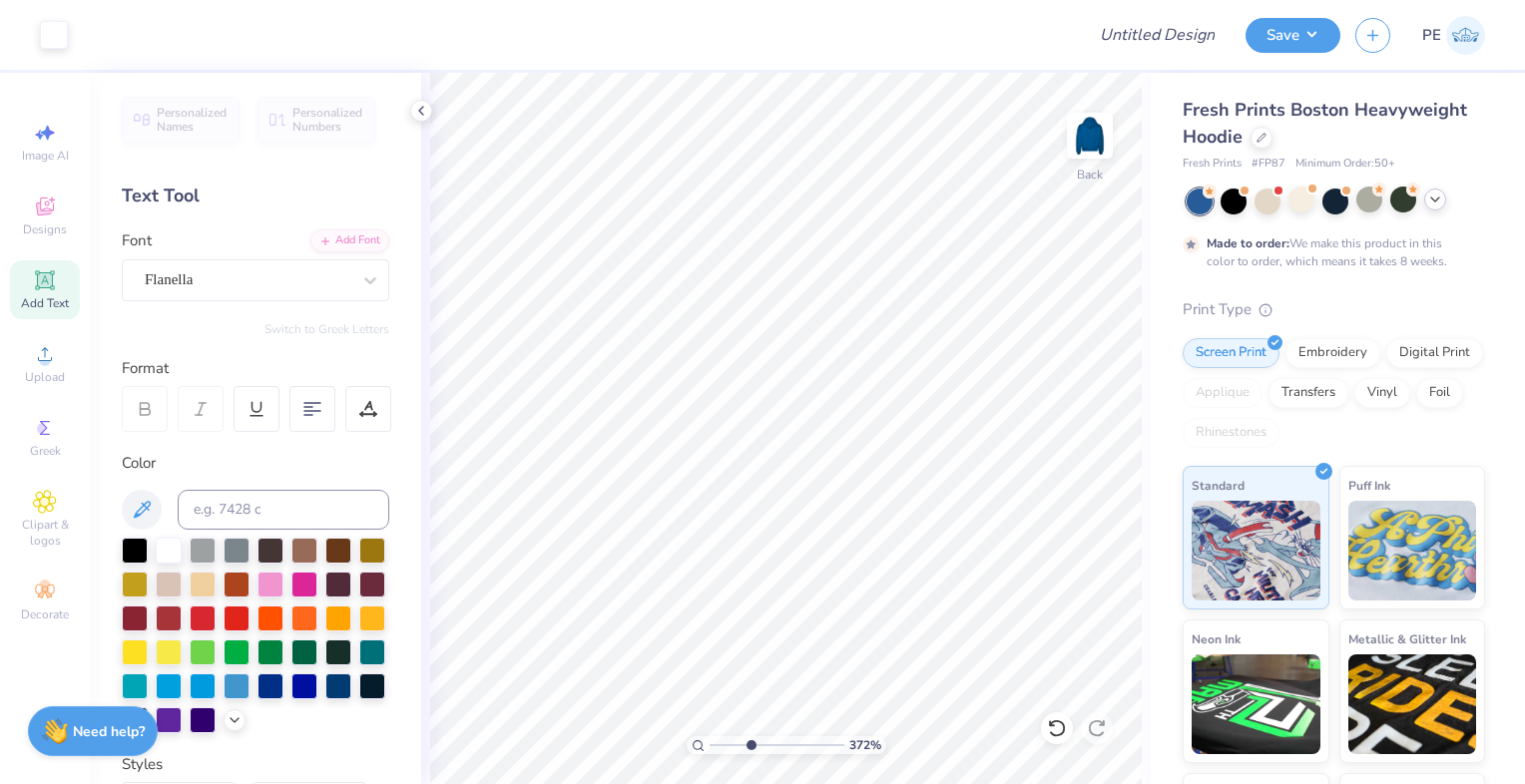 drag, startPoint x: 716, startPoint y: 744, endPoint x: 751, endPoint y: 744, distance: 35 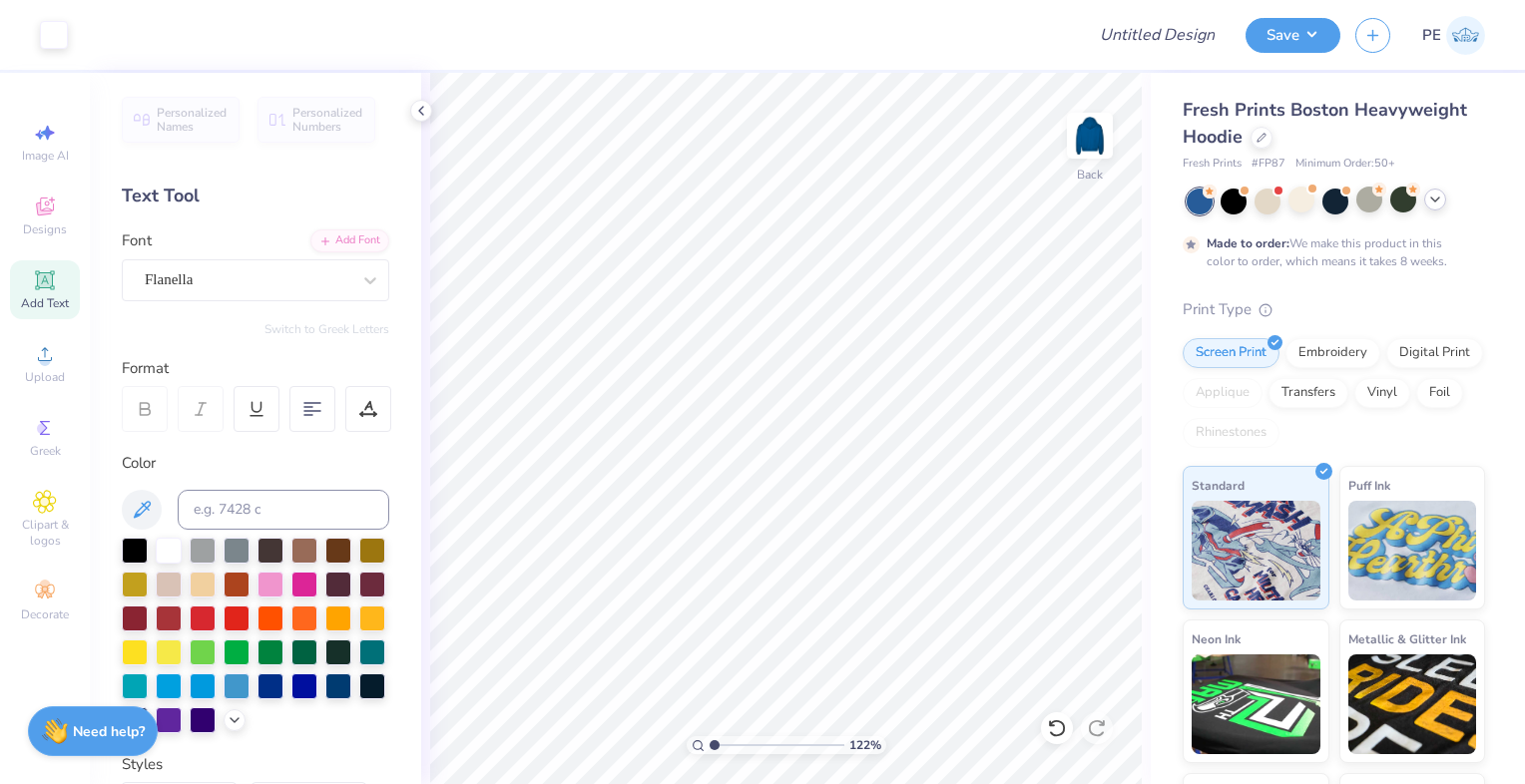 drag, startPoint x: 751, startPoint y: 744, endPoint x: 698, endPoint y: 750, distance: 53.338541 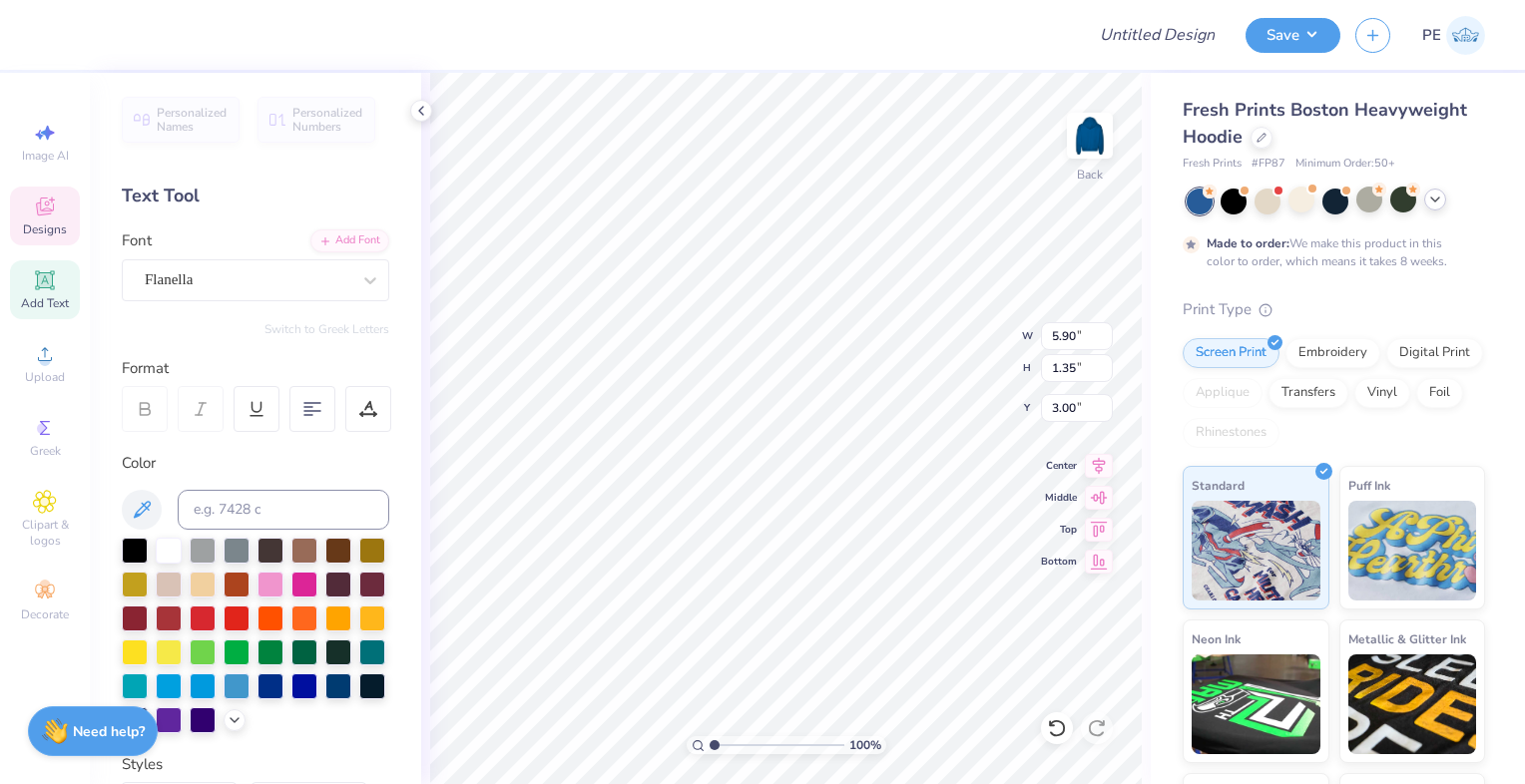 type on "8.31" 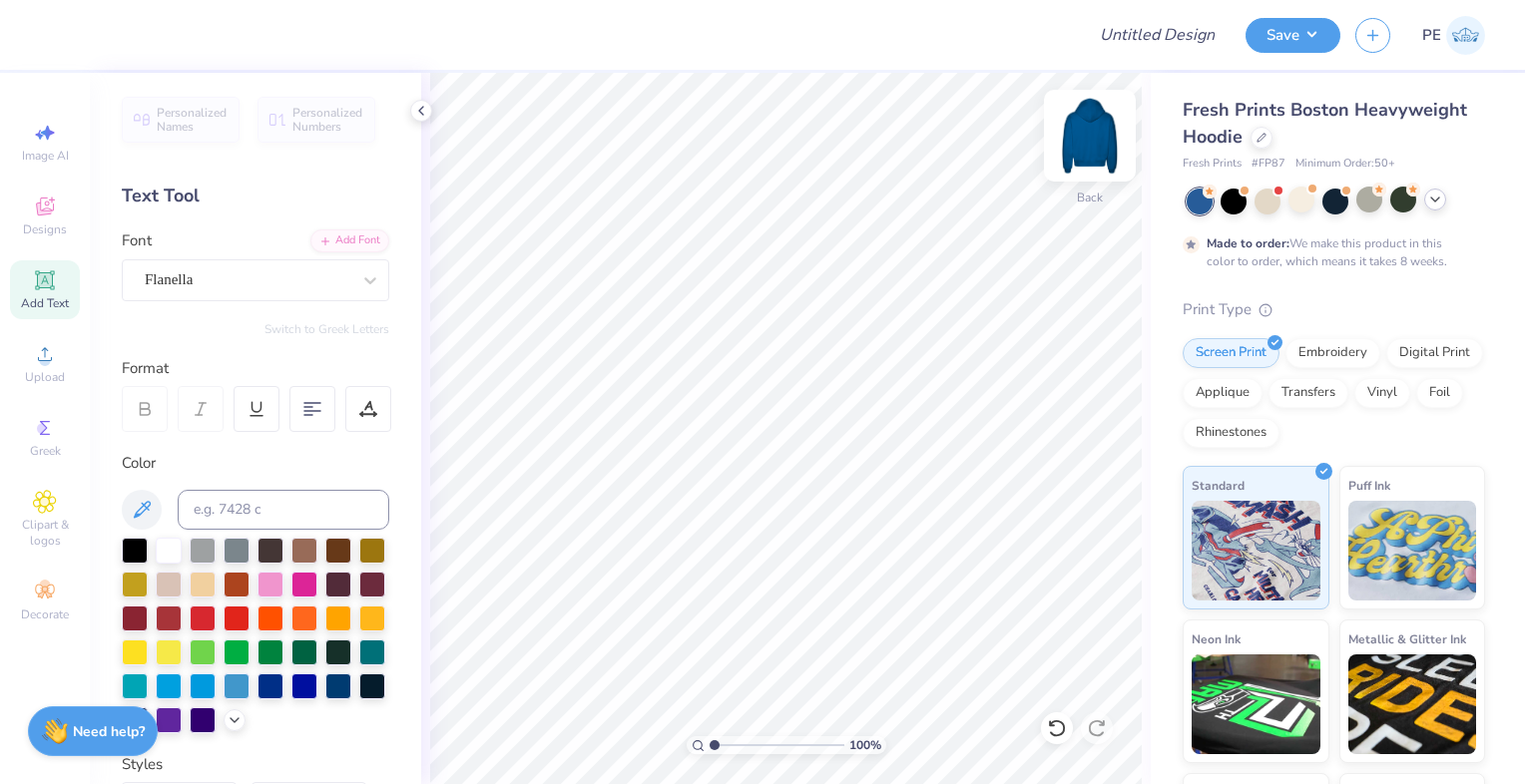 click at bounding box center [1090, 136] 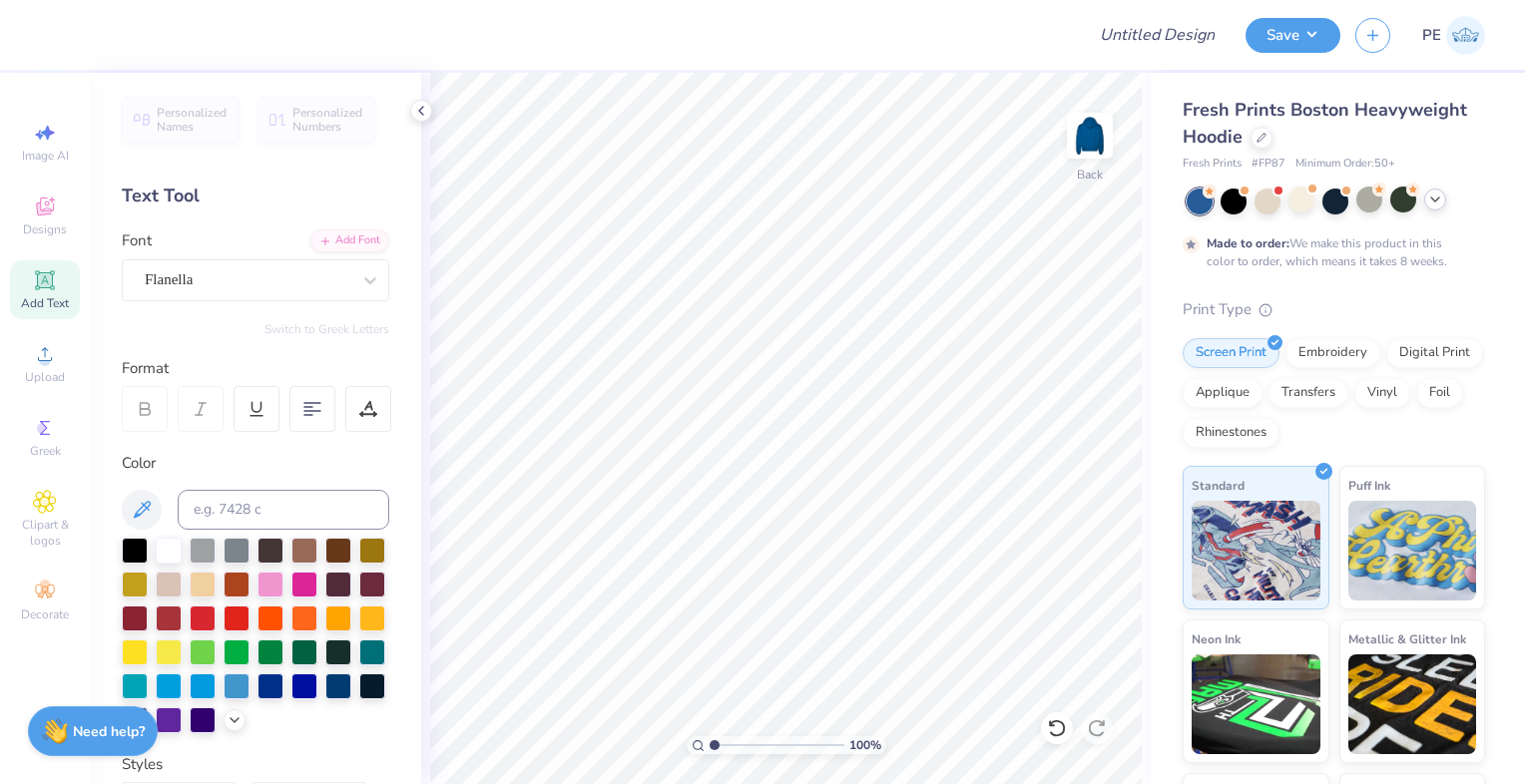 click 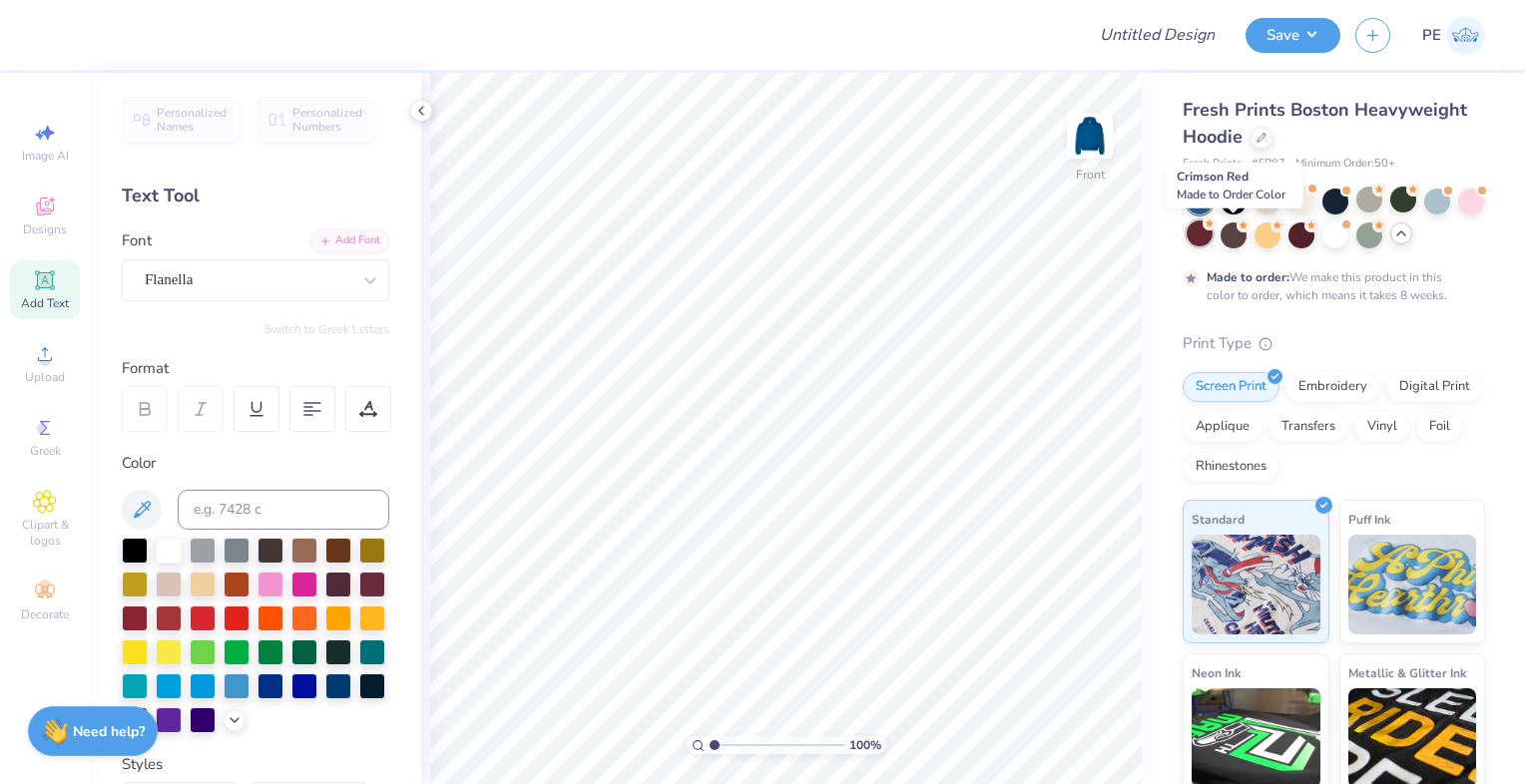 click at bounding box center (1200, 233) 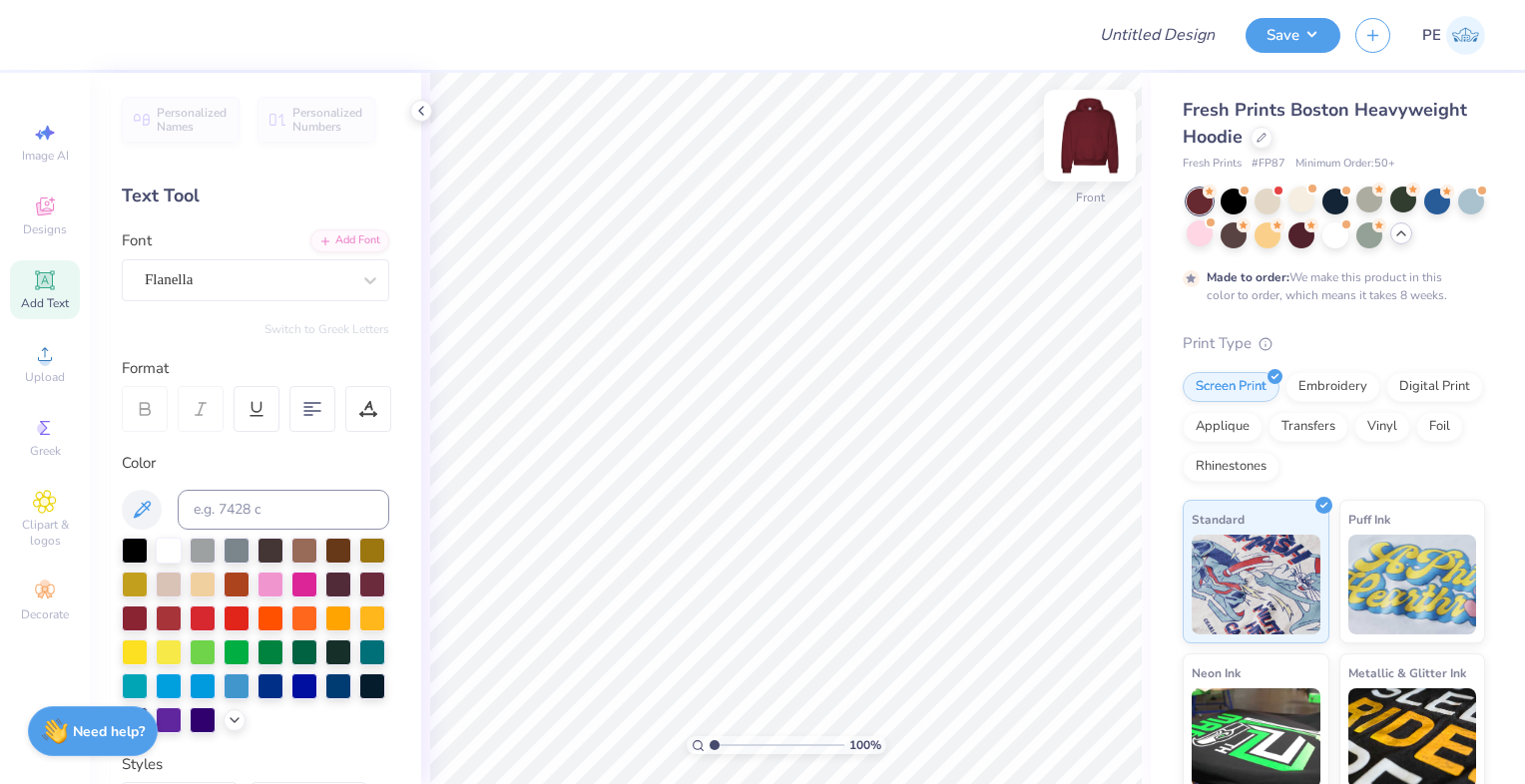 click at bounding box center [1090, 136] 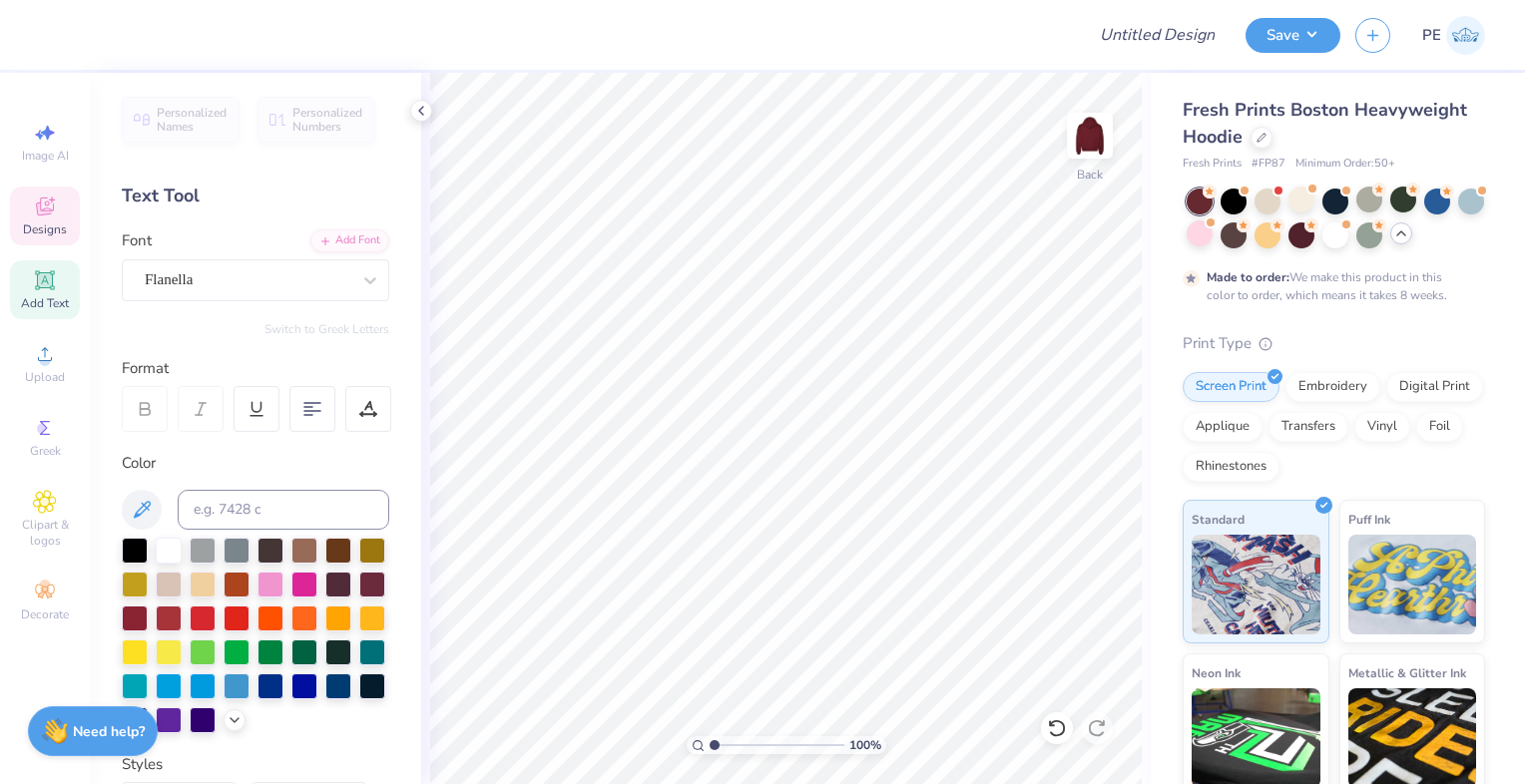 click 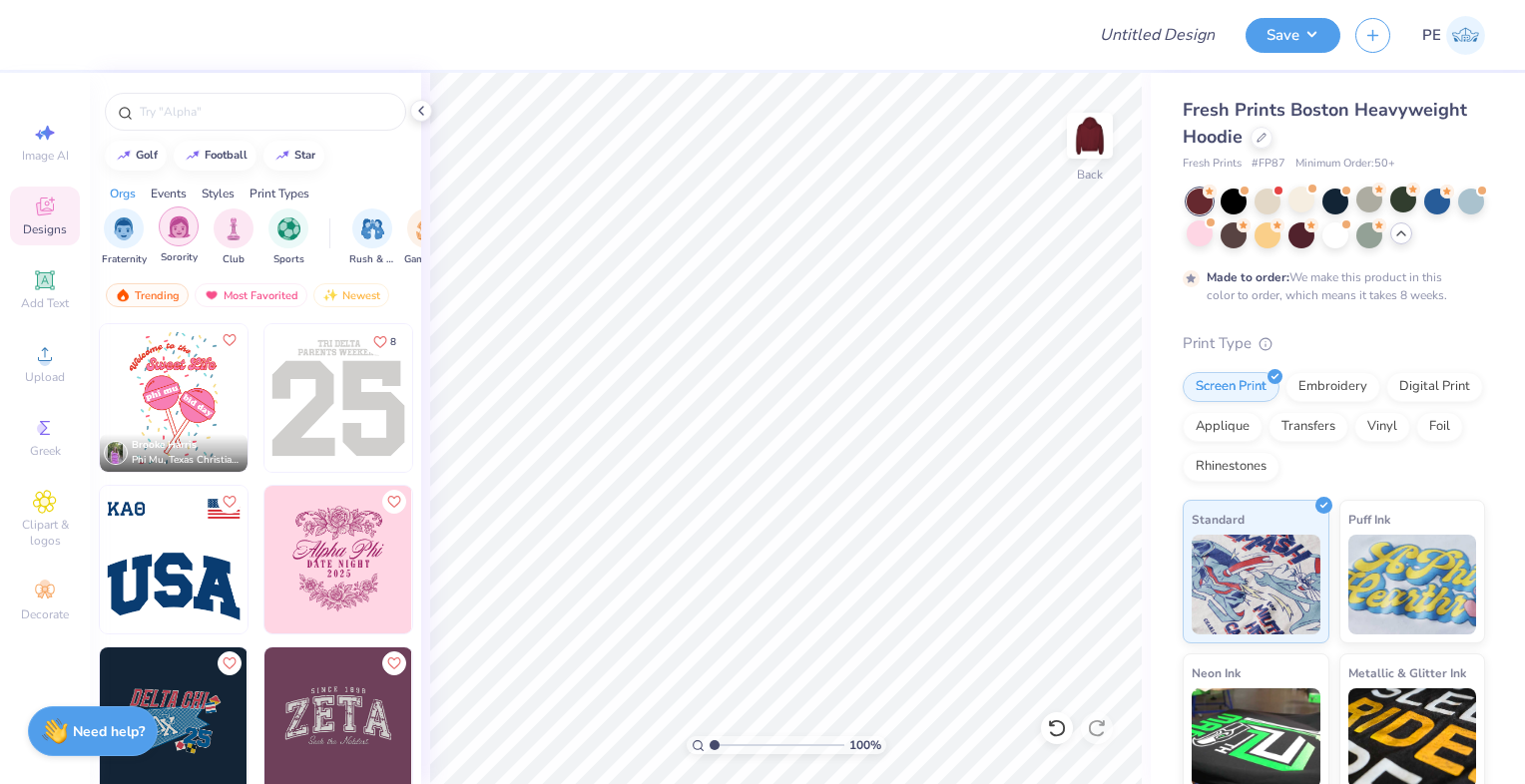 click at bounding box center (179, 226) 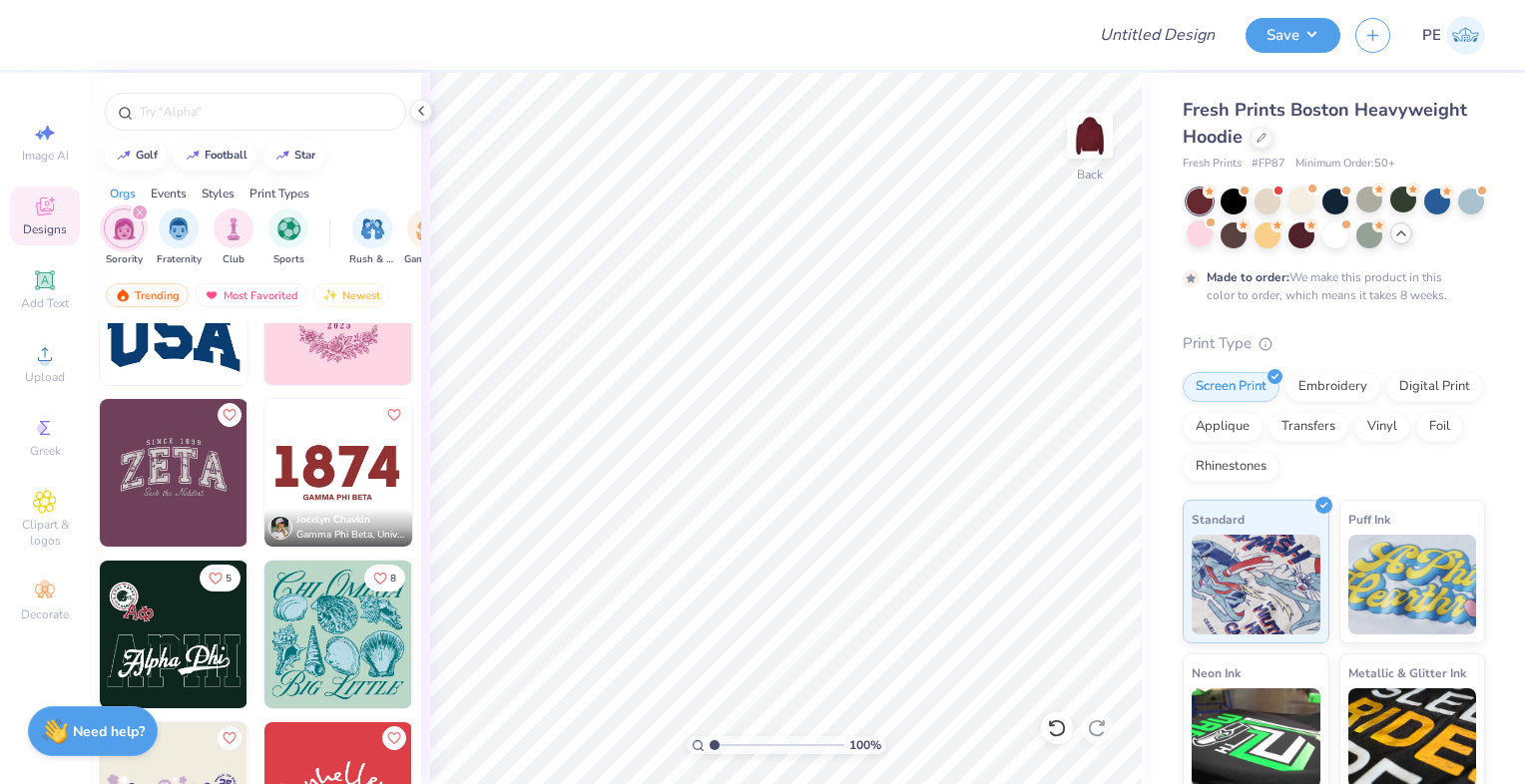 scroll, scrollTop: 299, scrollLeft: 0, axis: vertical 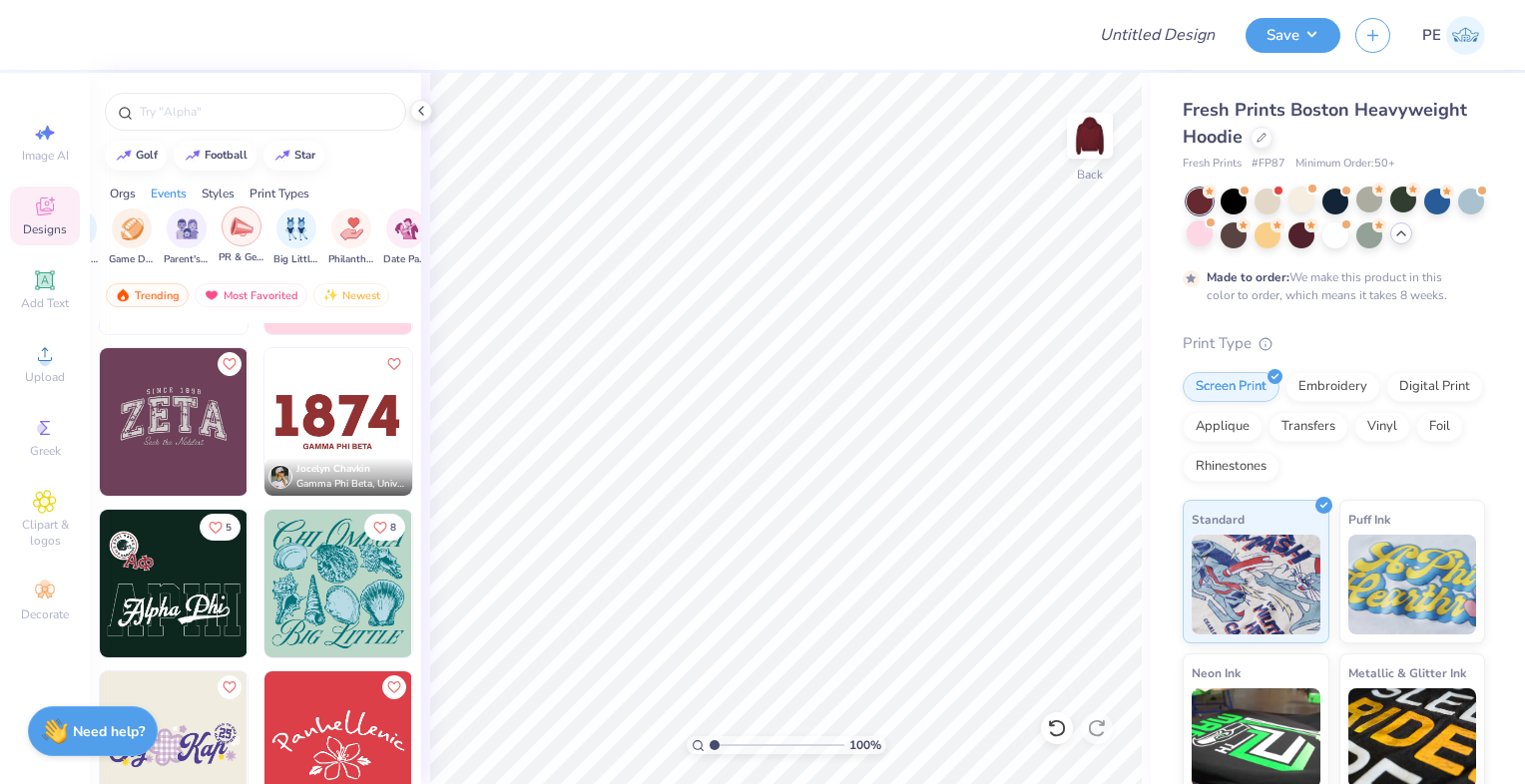 click at bounding box center (242, 226) 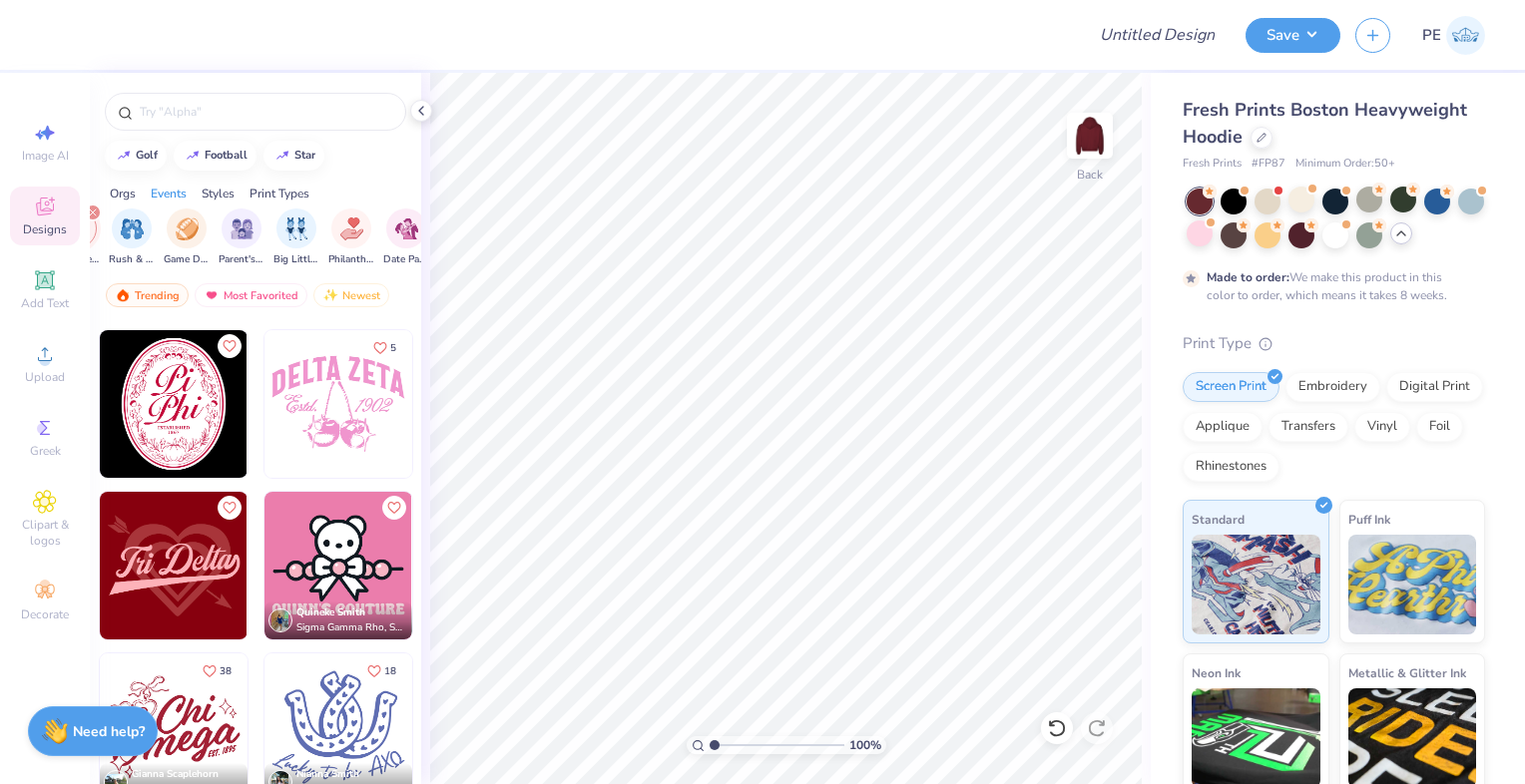 scroll, scrollTop: 2394, scrollLeft: 0, axis: vertical 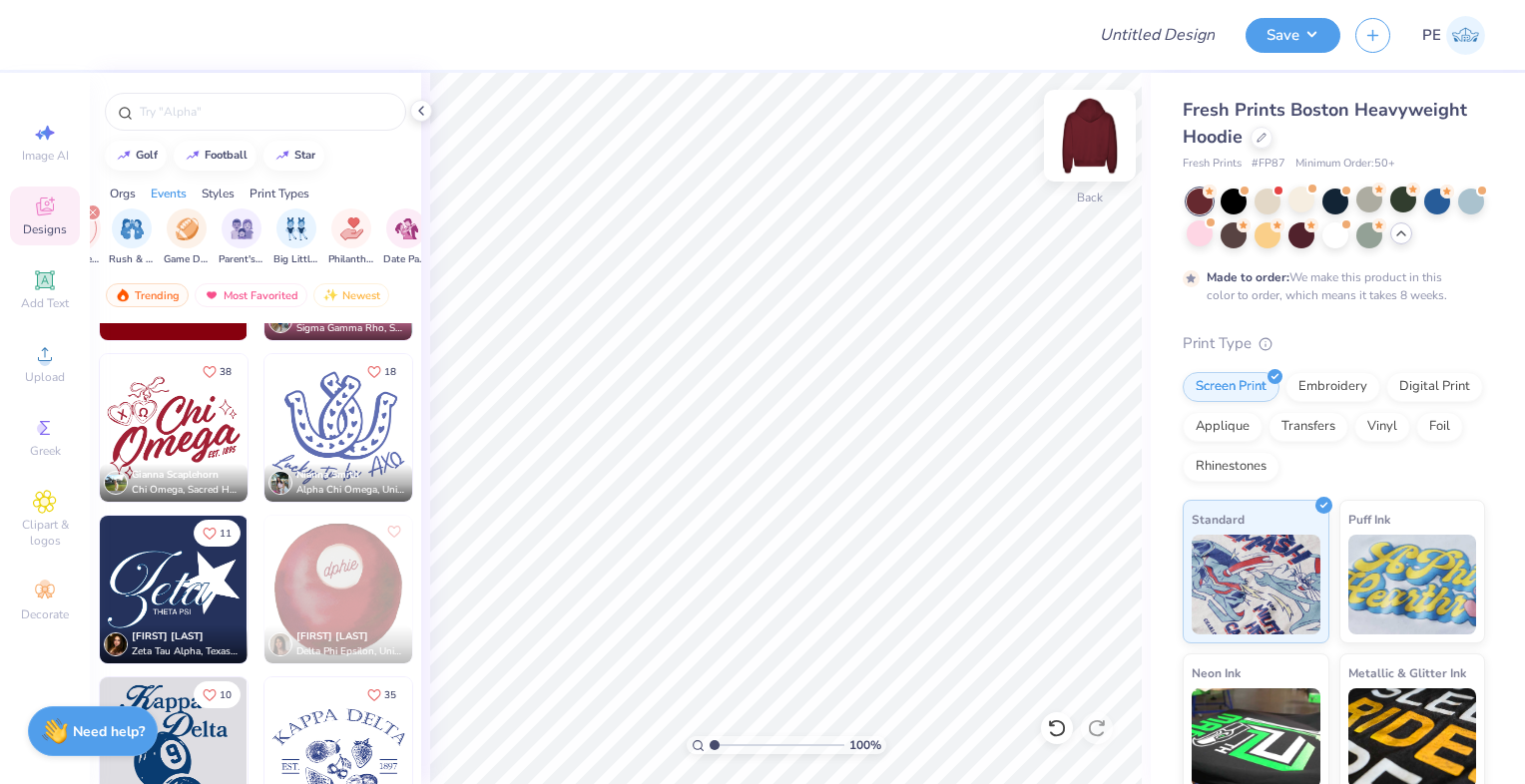 click at bounding box center (1090, 136) 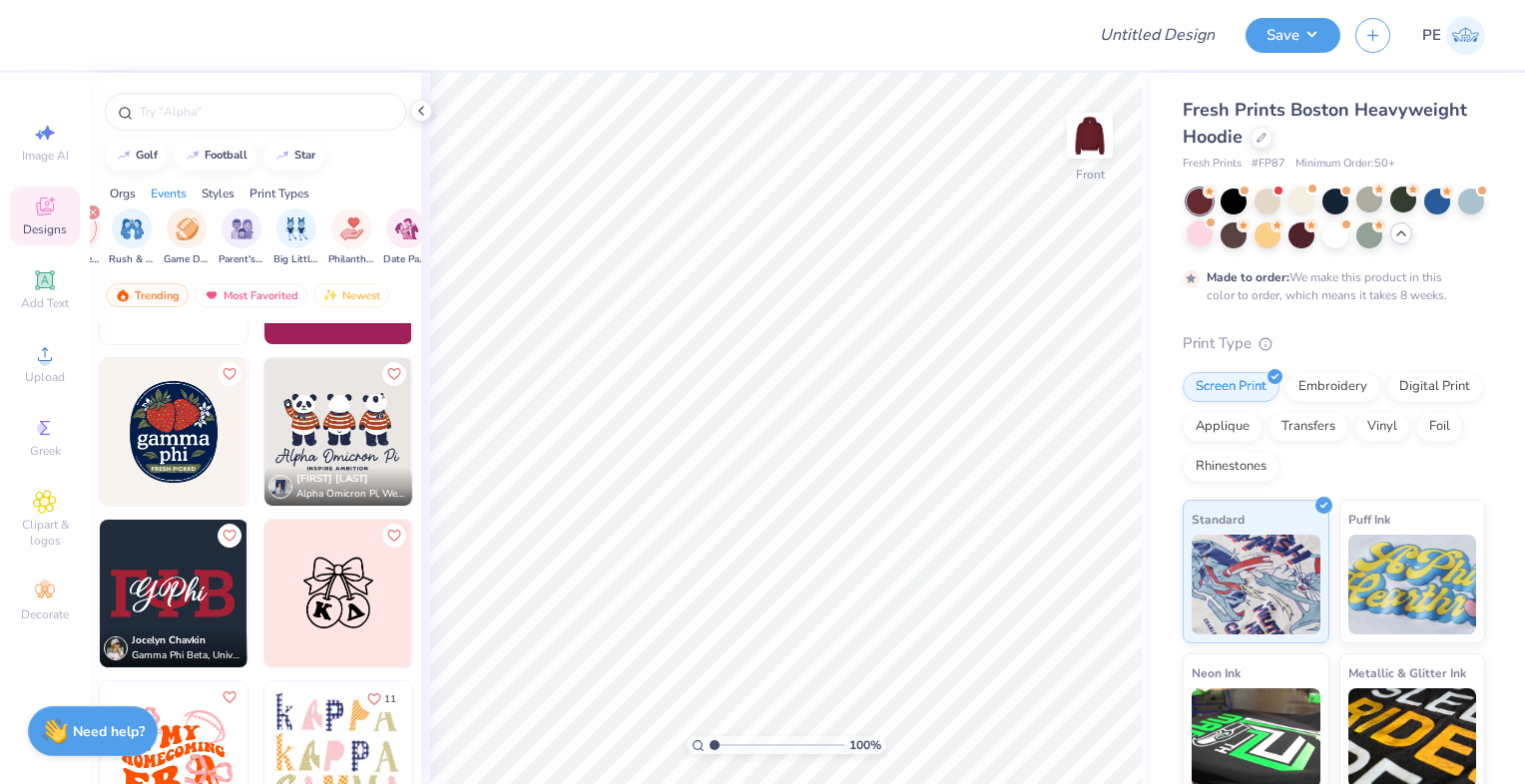 scroll, scrollTop: 1297, scrollLeft: 0, axis: vertical 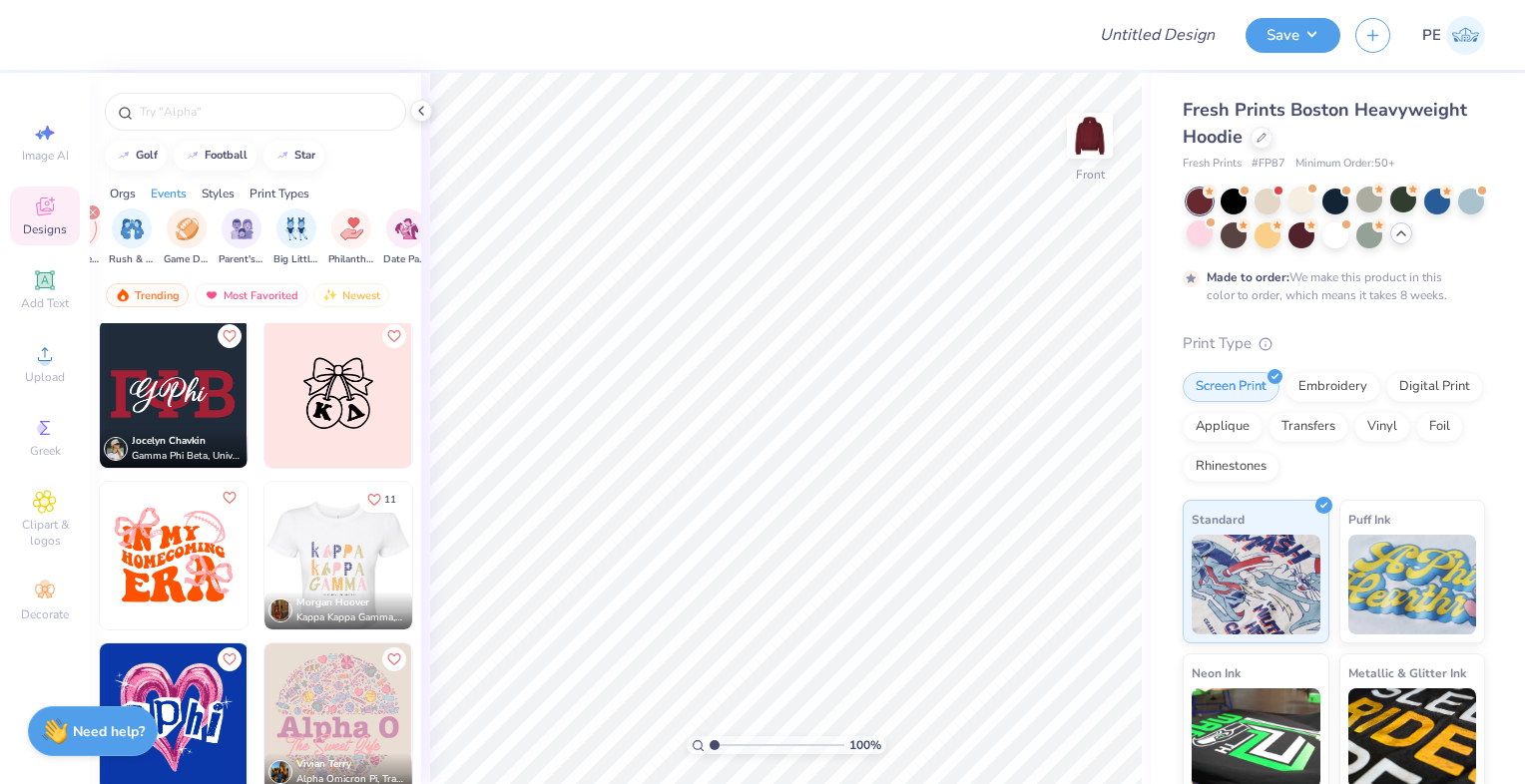 click at bounding box center (191, 556) 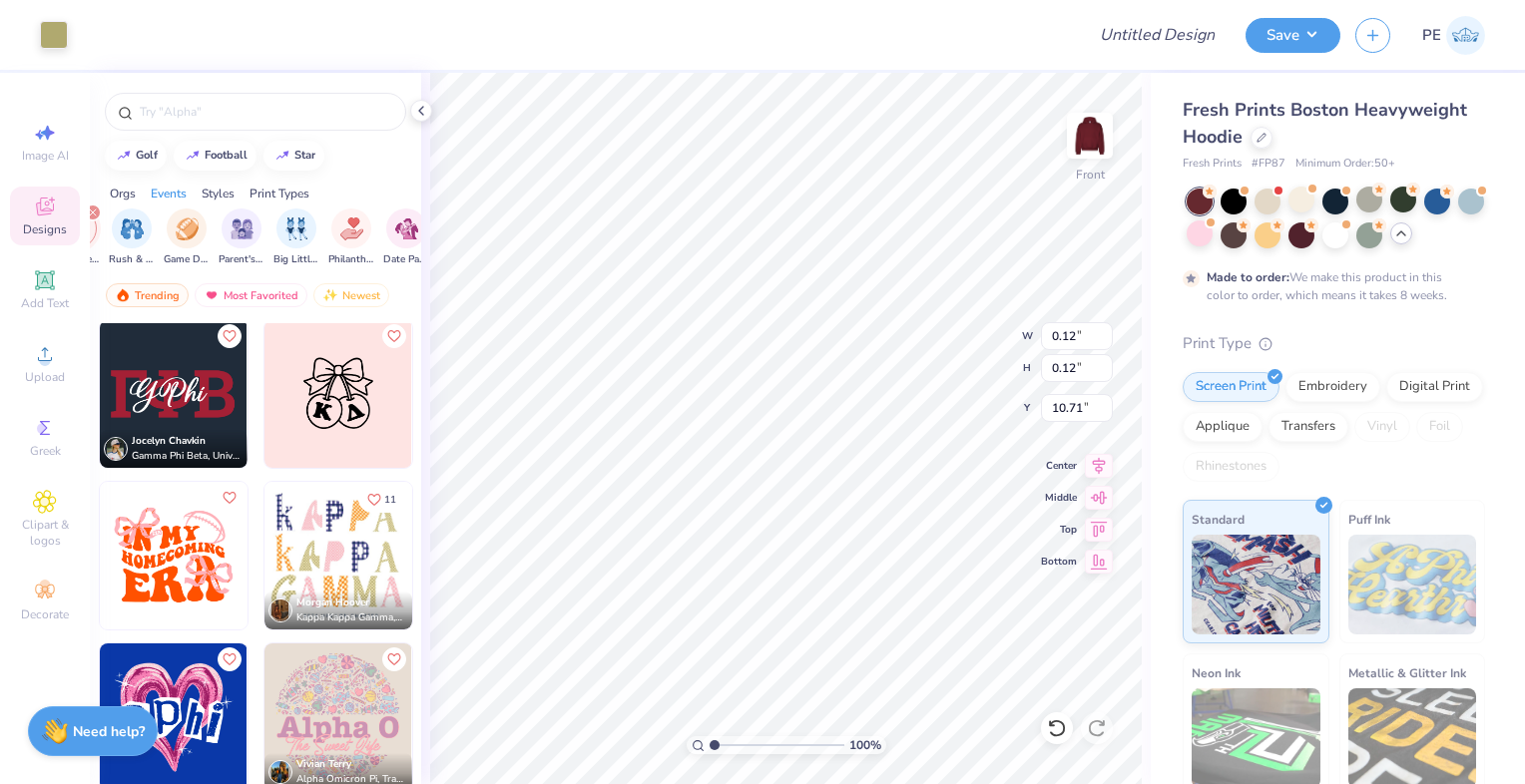 type on "10.35" 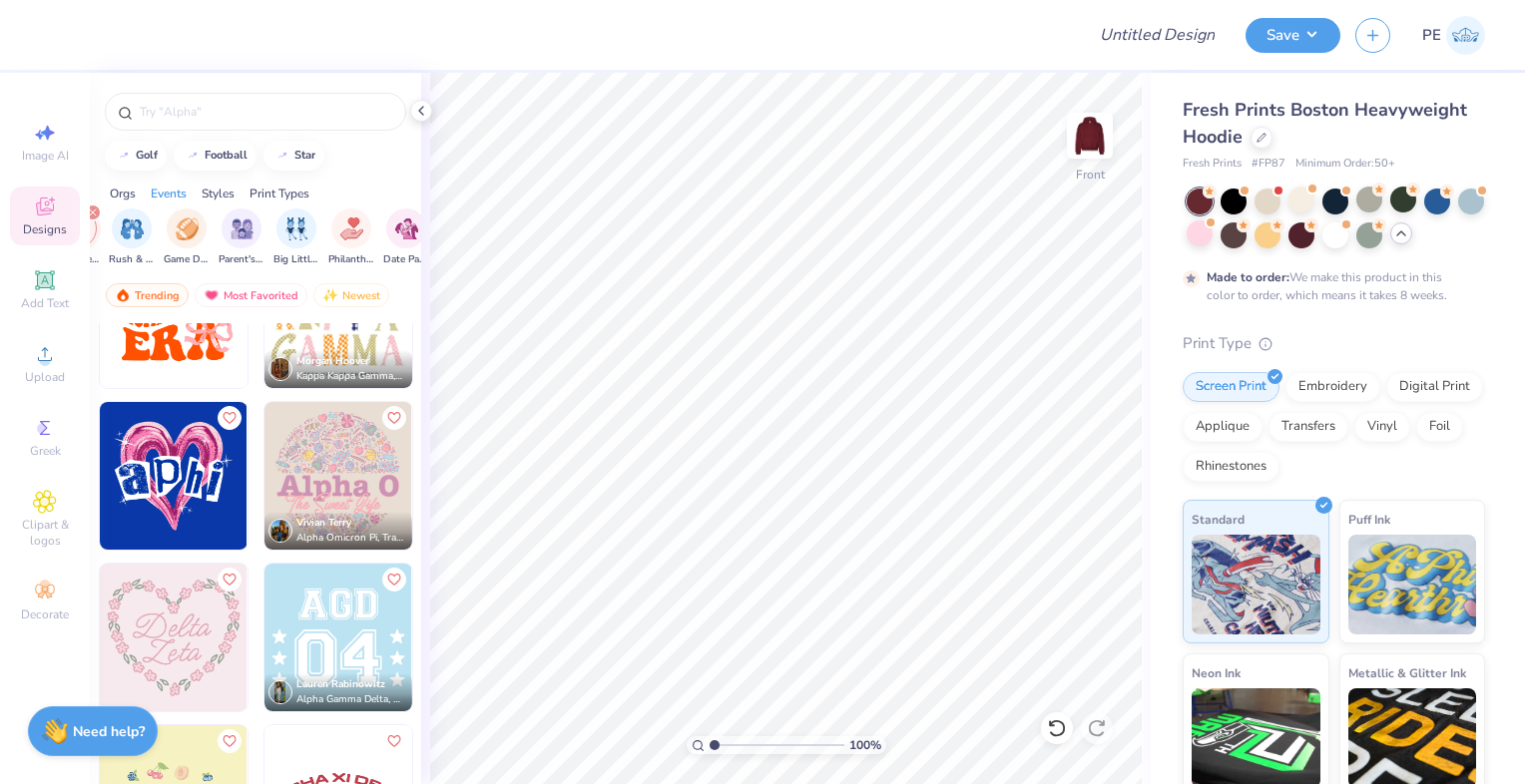 scroll, scrollTop: 1596, scrollLeft: 0, axis: vertical 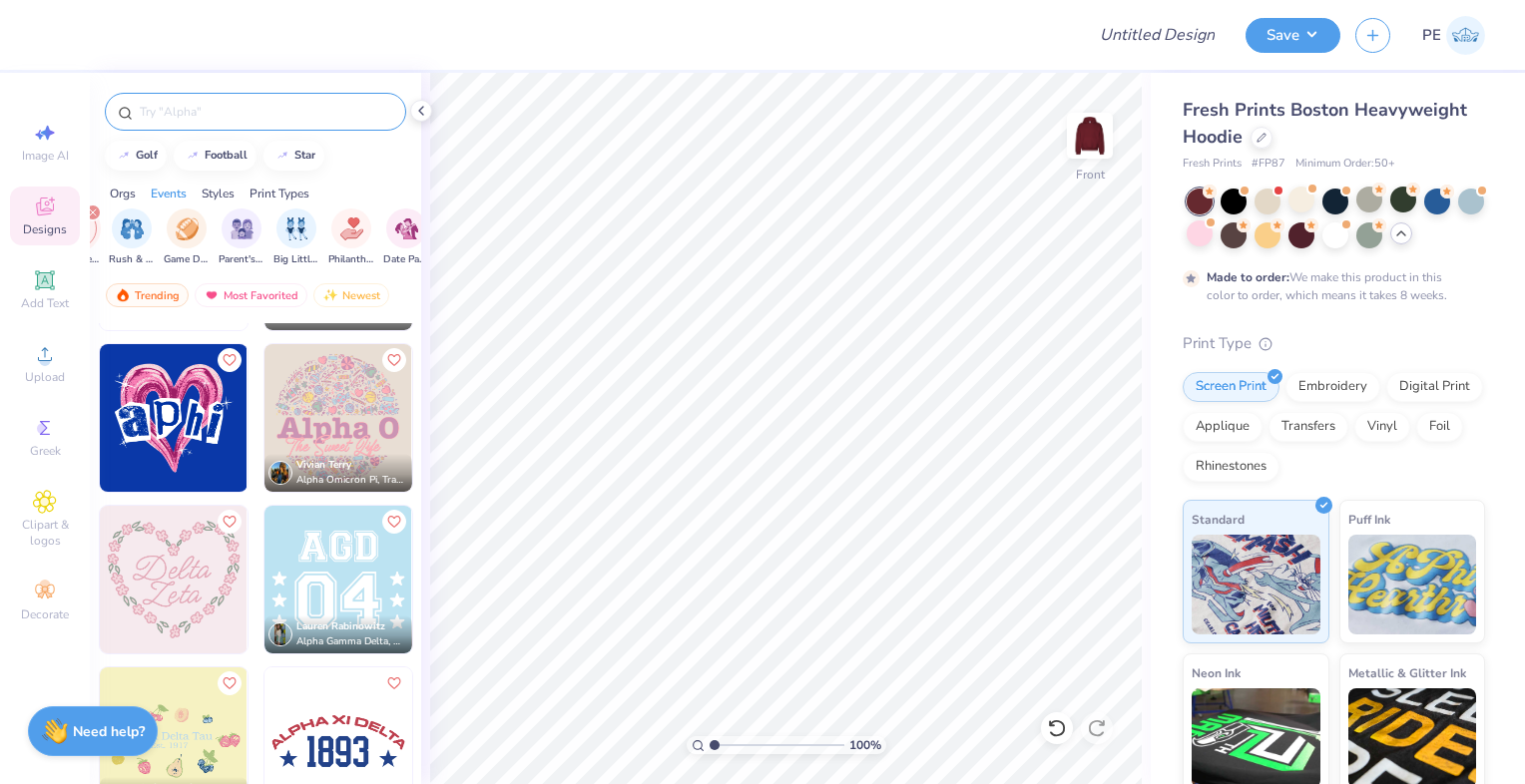 click at bounding box center (265, 112) 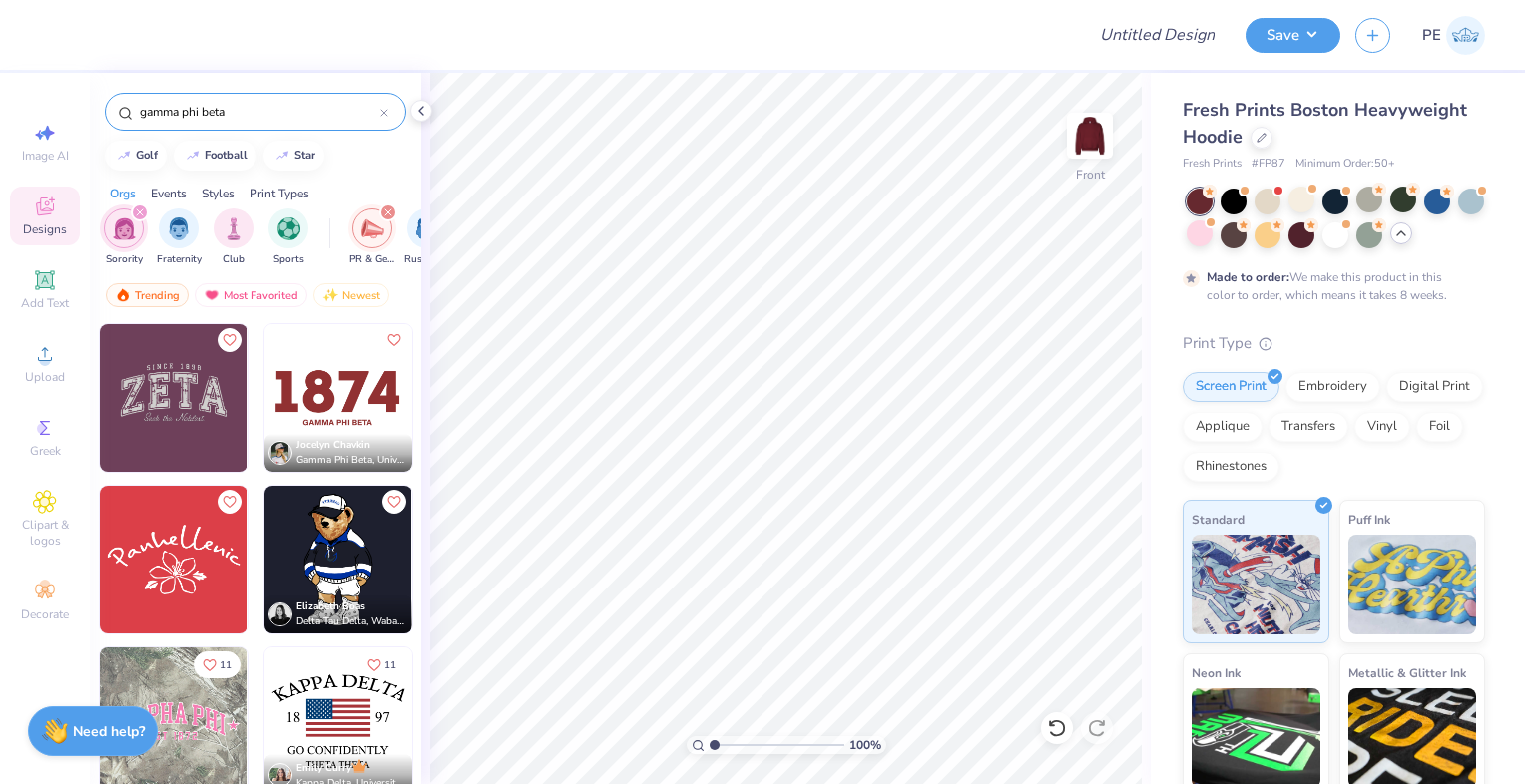 type on "gamma phi beta" 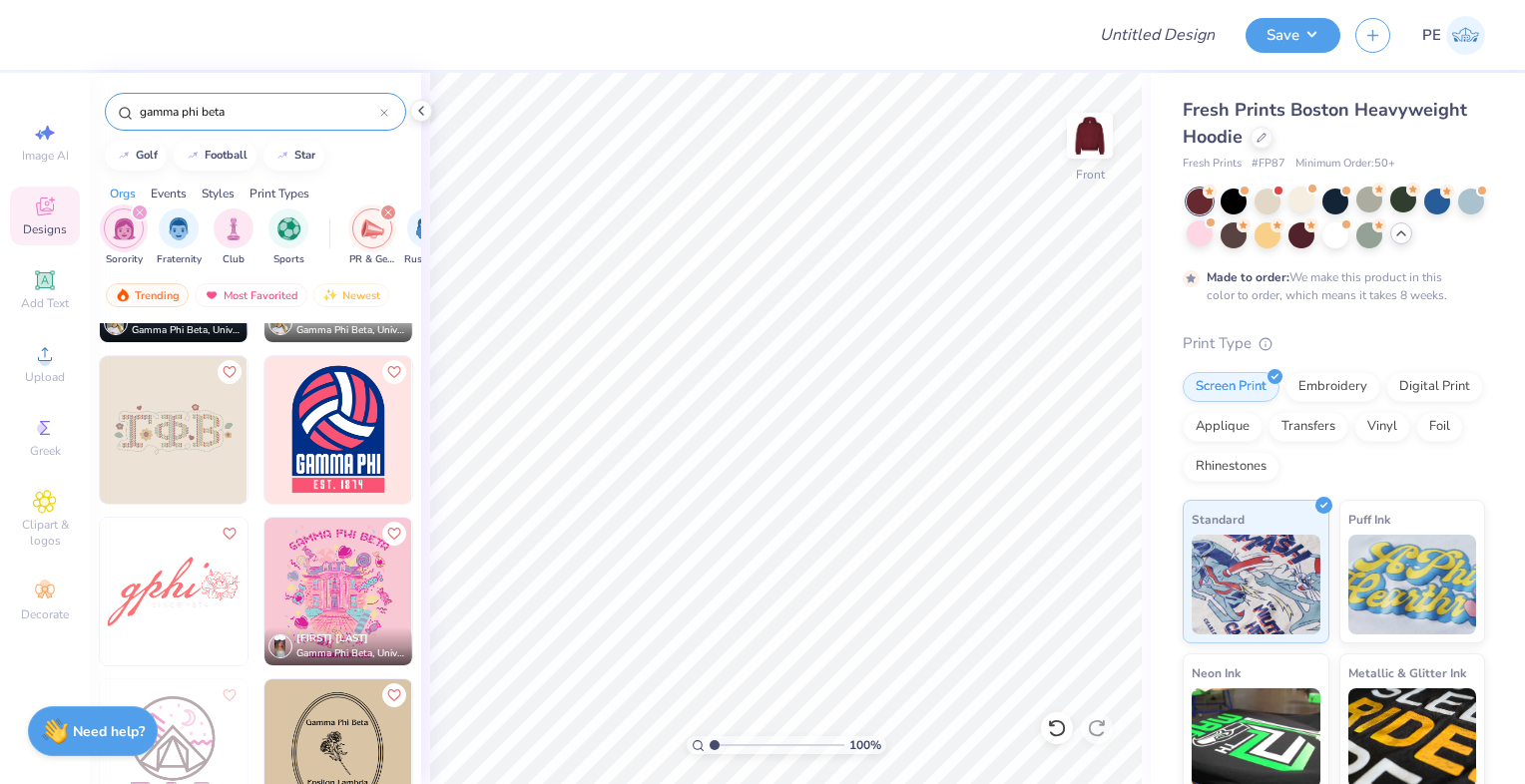 scroll, scrollTop: 299, scrollLeft: 0, axis: vertical 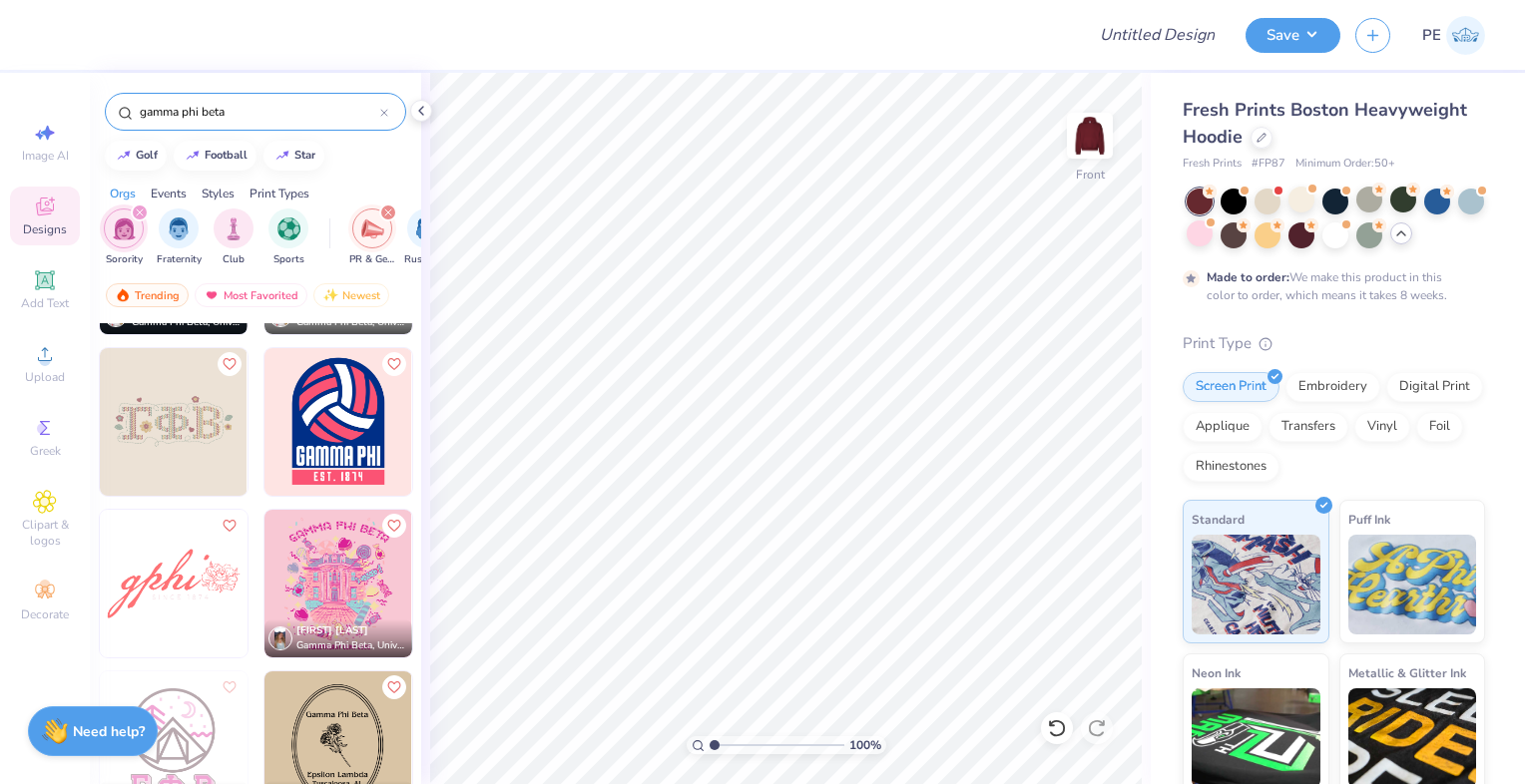 click at bounding box center [174, 422] 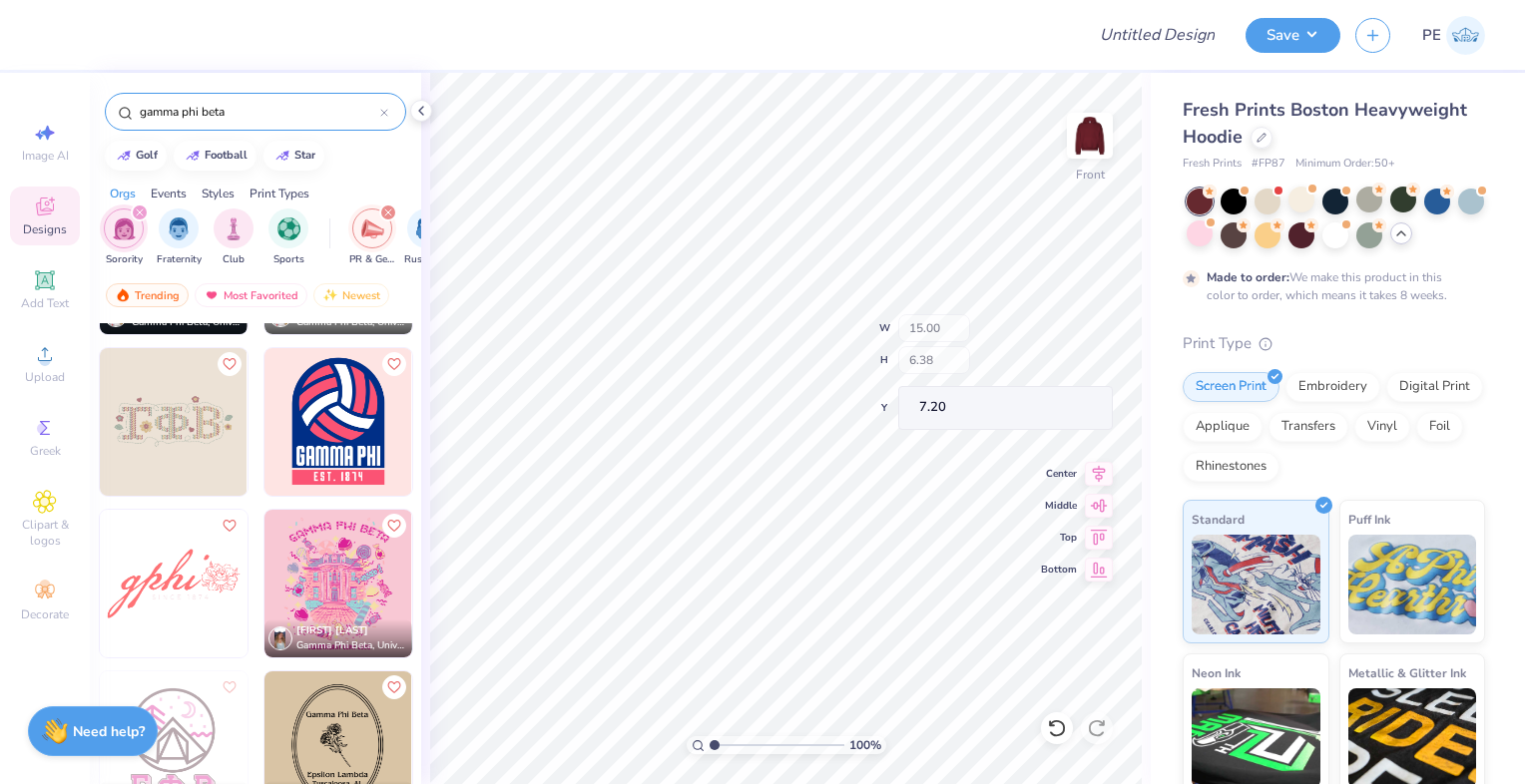 type on "7.20" 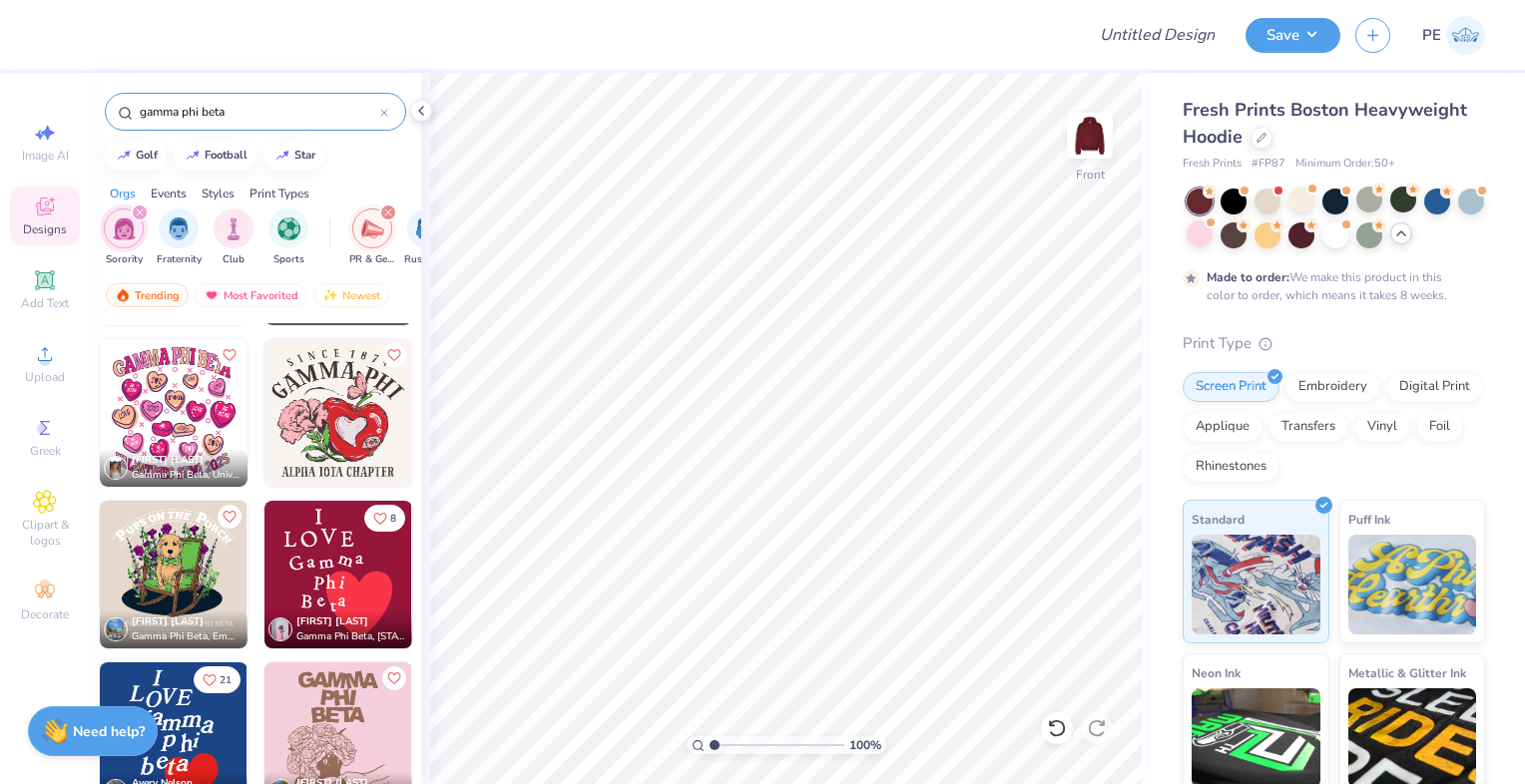 scroll, scrollTop: 2095, scrollLeft: 0, axis: vertical 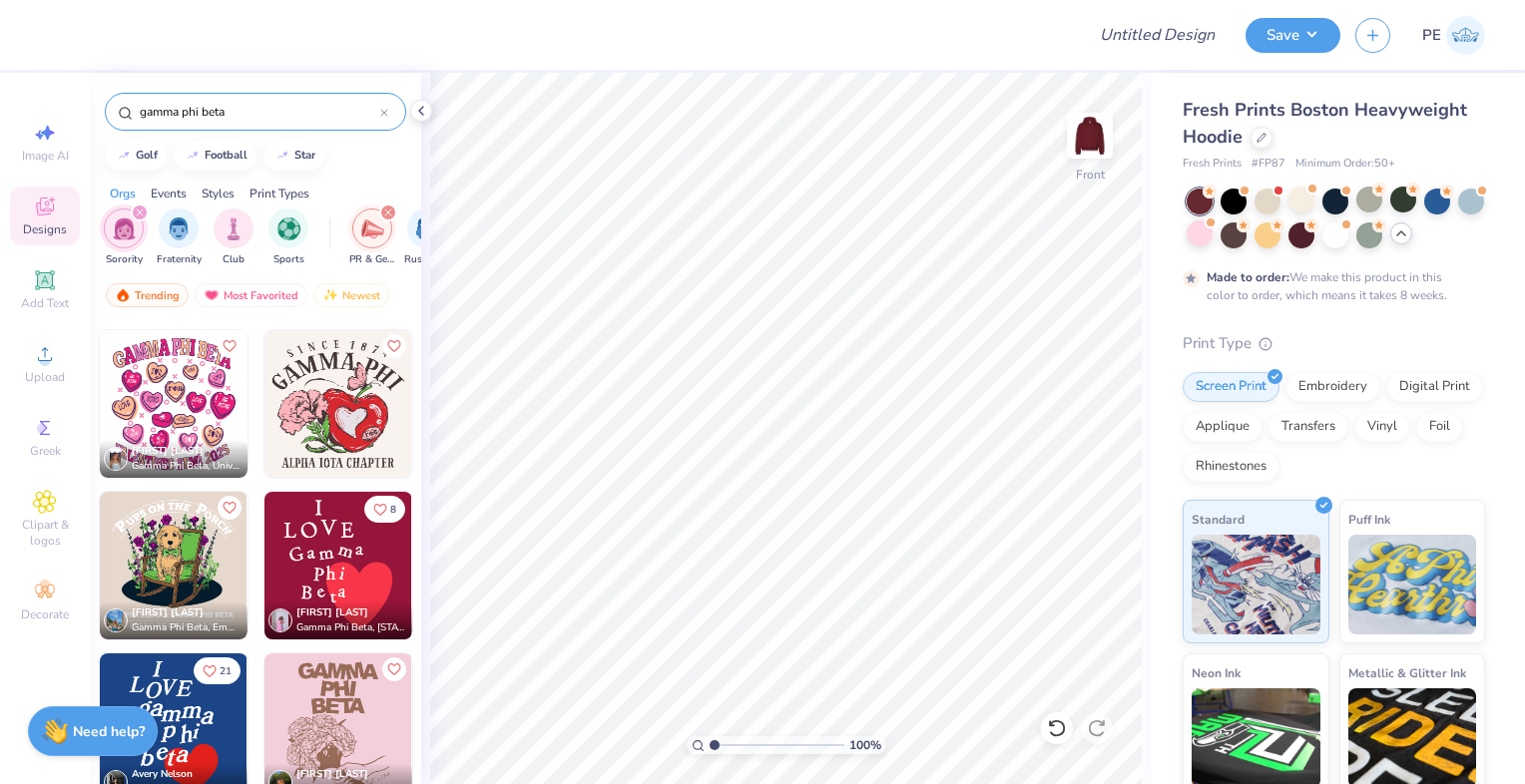 click at bounding box center (338, 566) 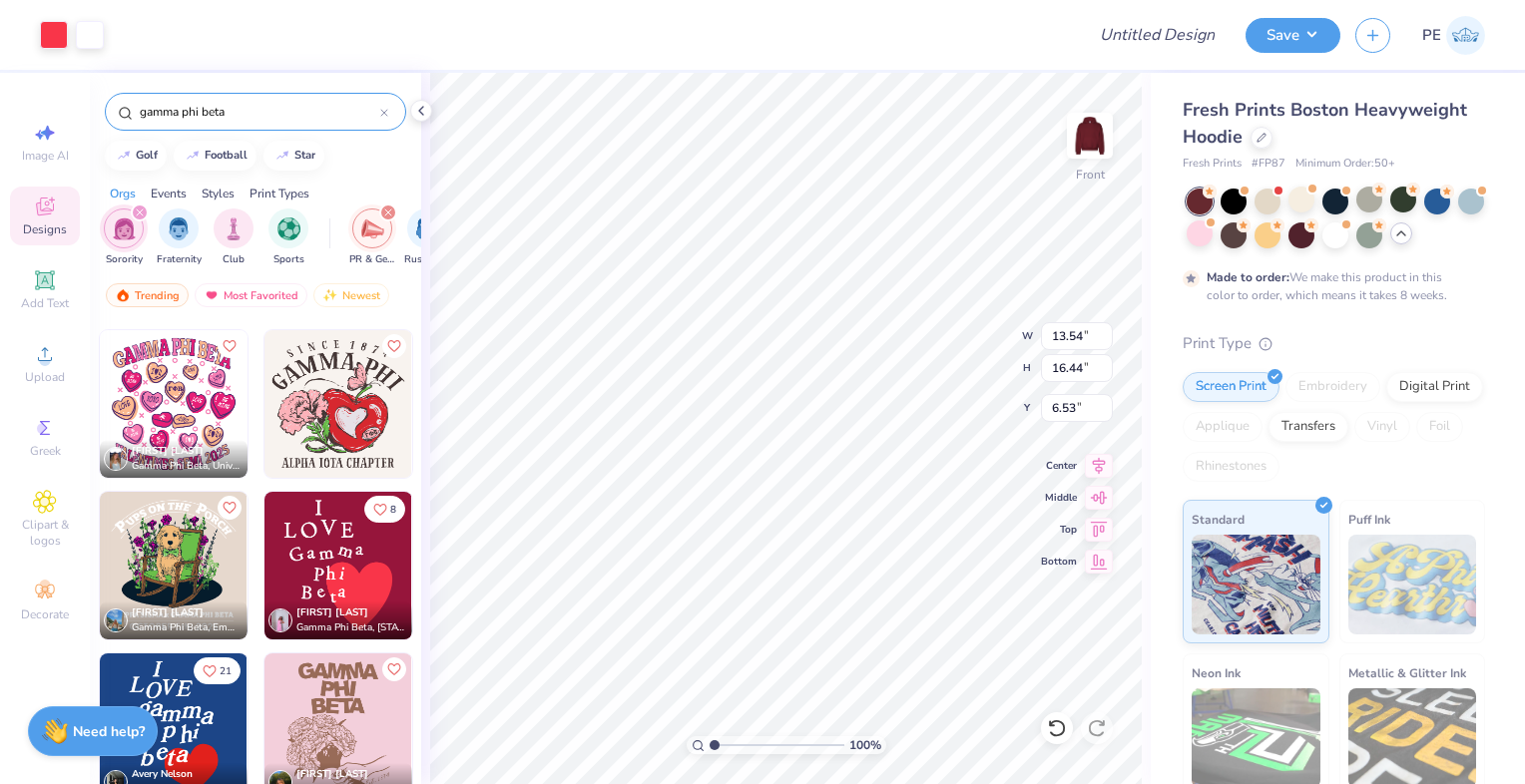 type on "12.08" 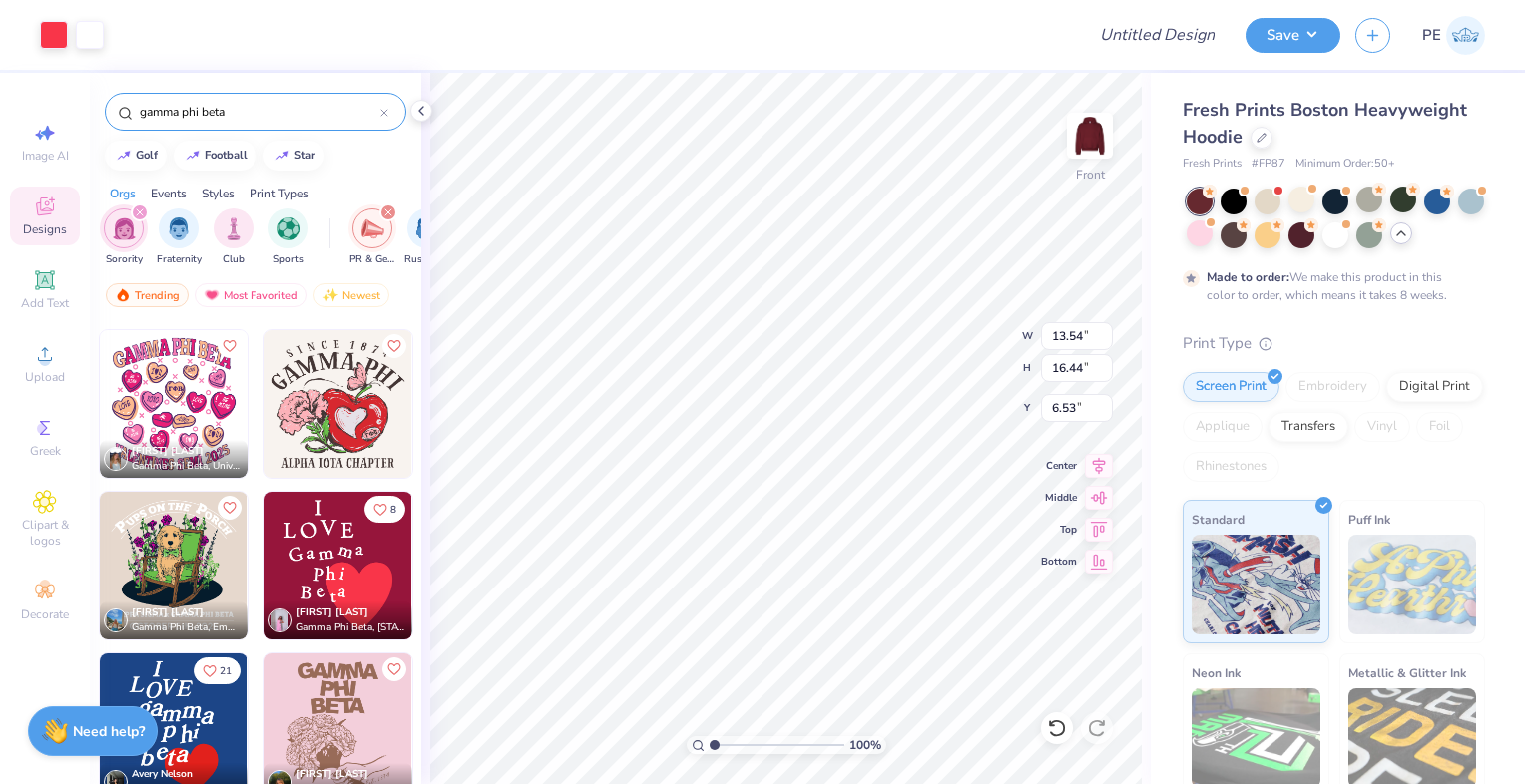 type on "14.67" 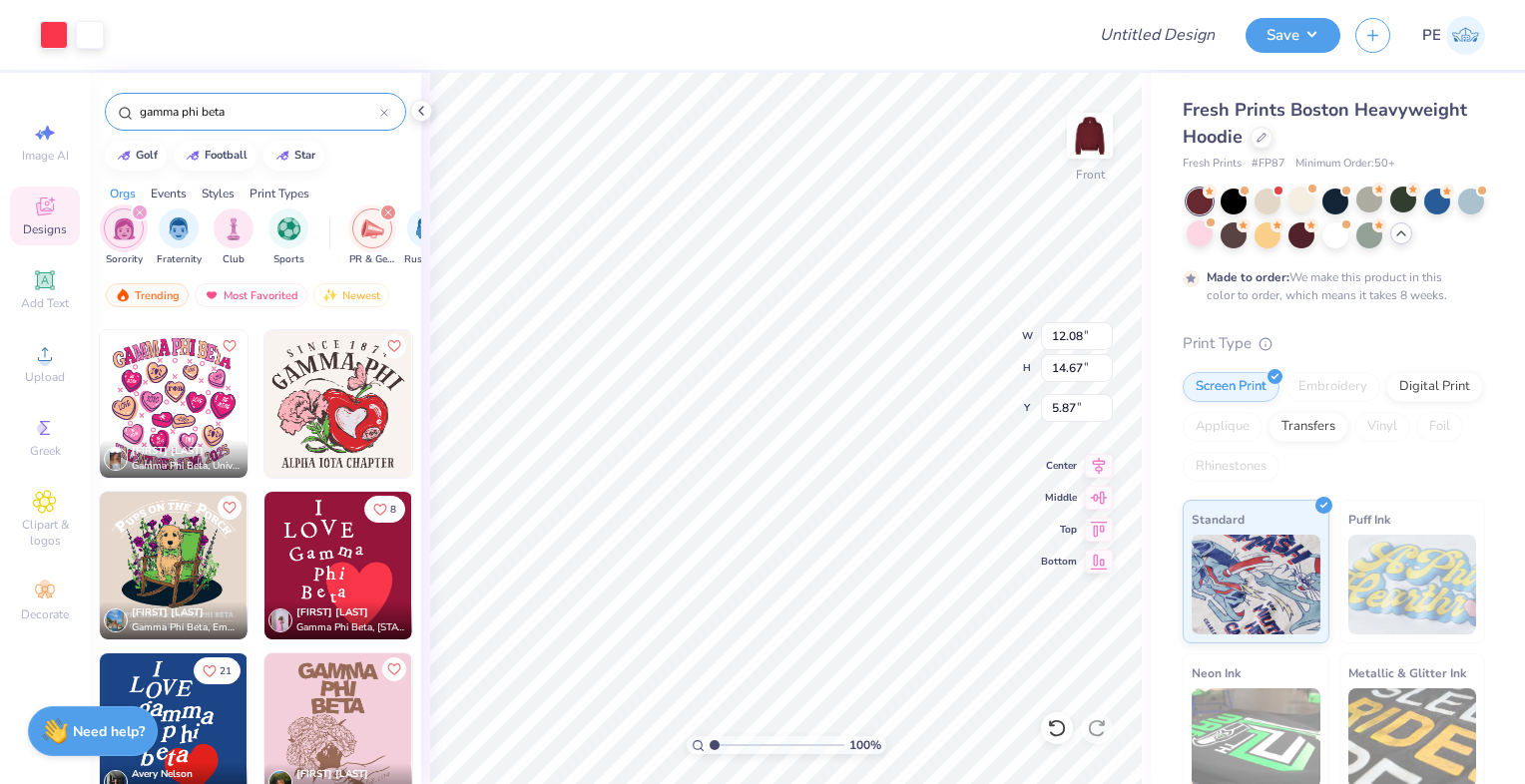 type on "5.87" 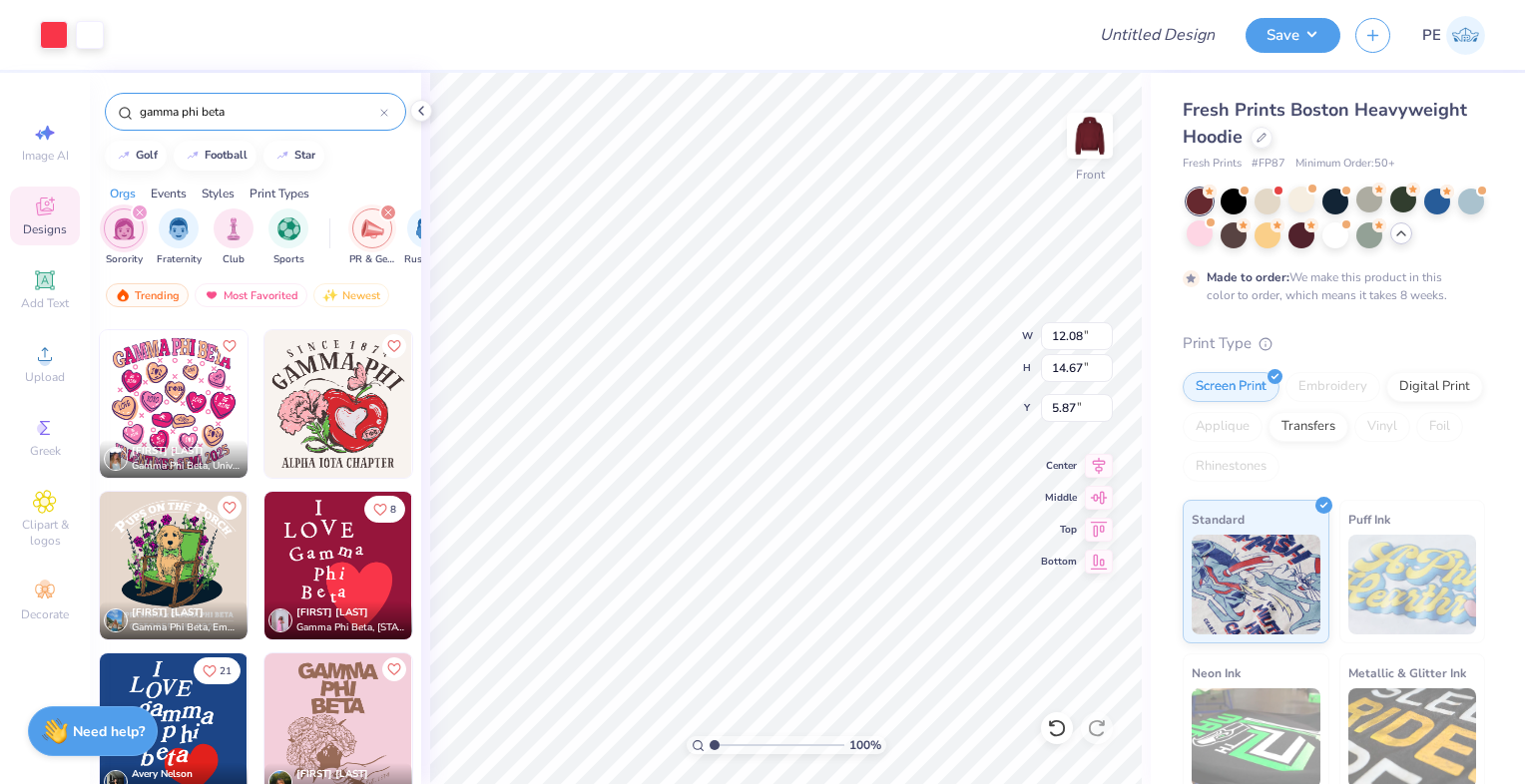type on "14.06" 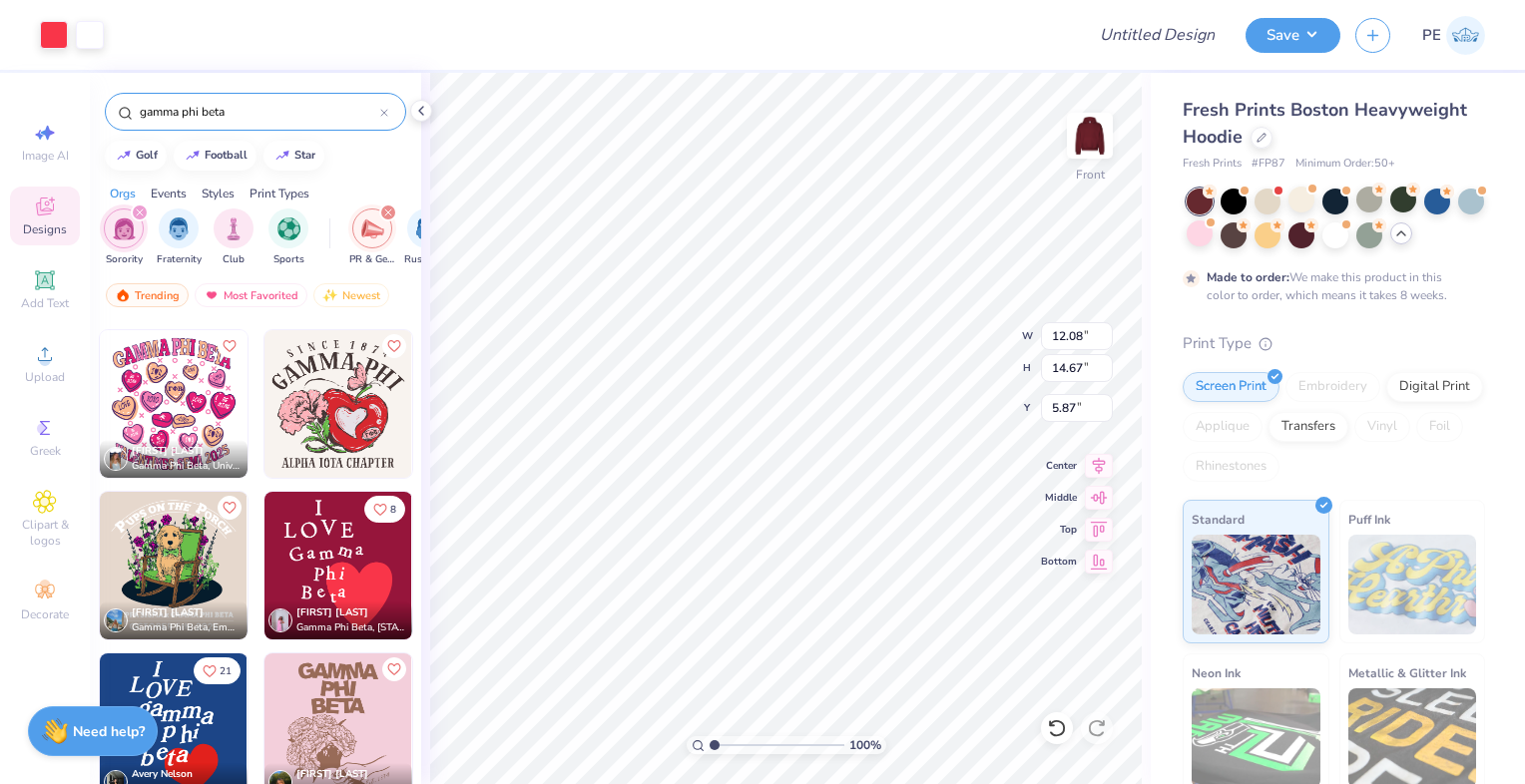 type on "17.07" 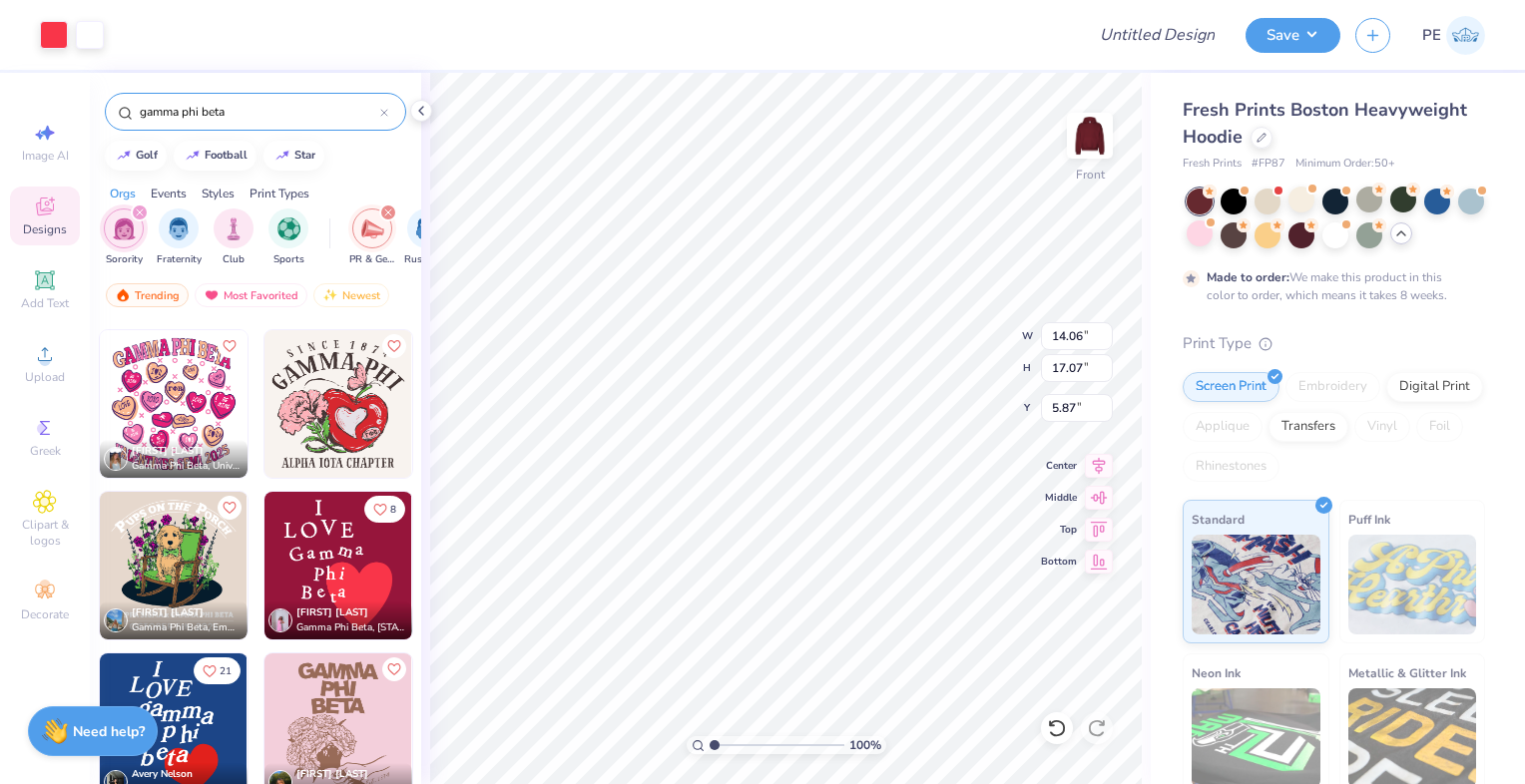 type on "5.65" 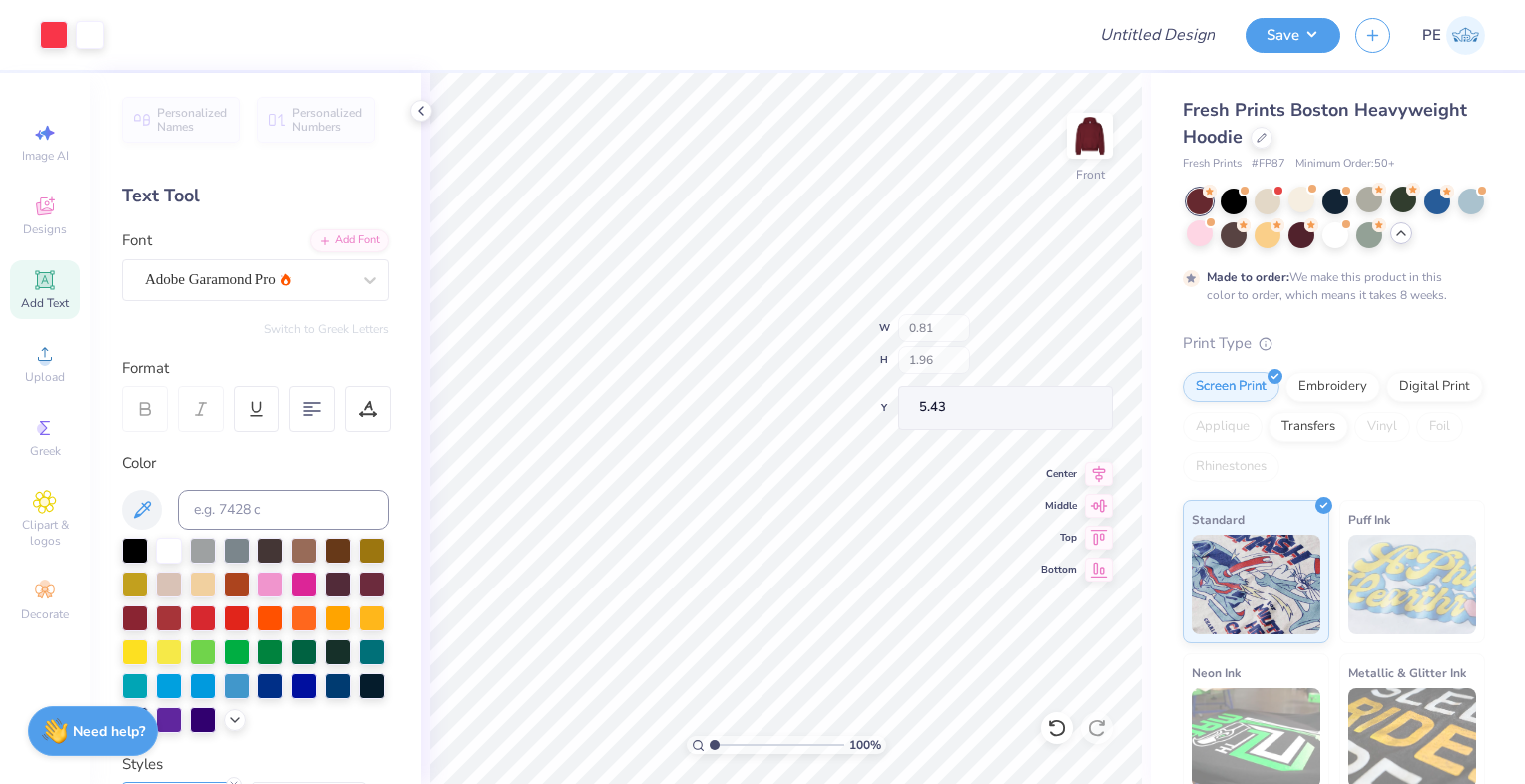 type on "5.43" 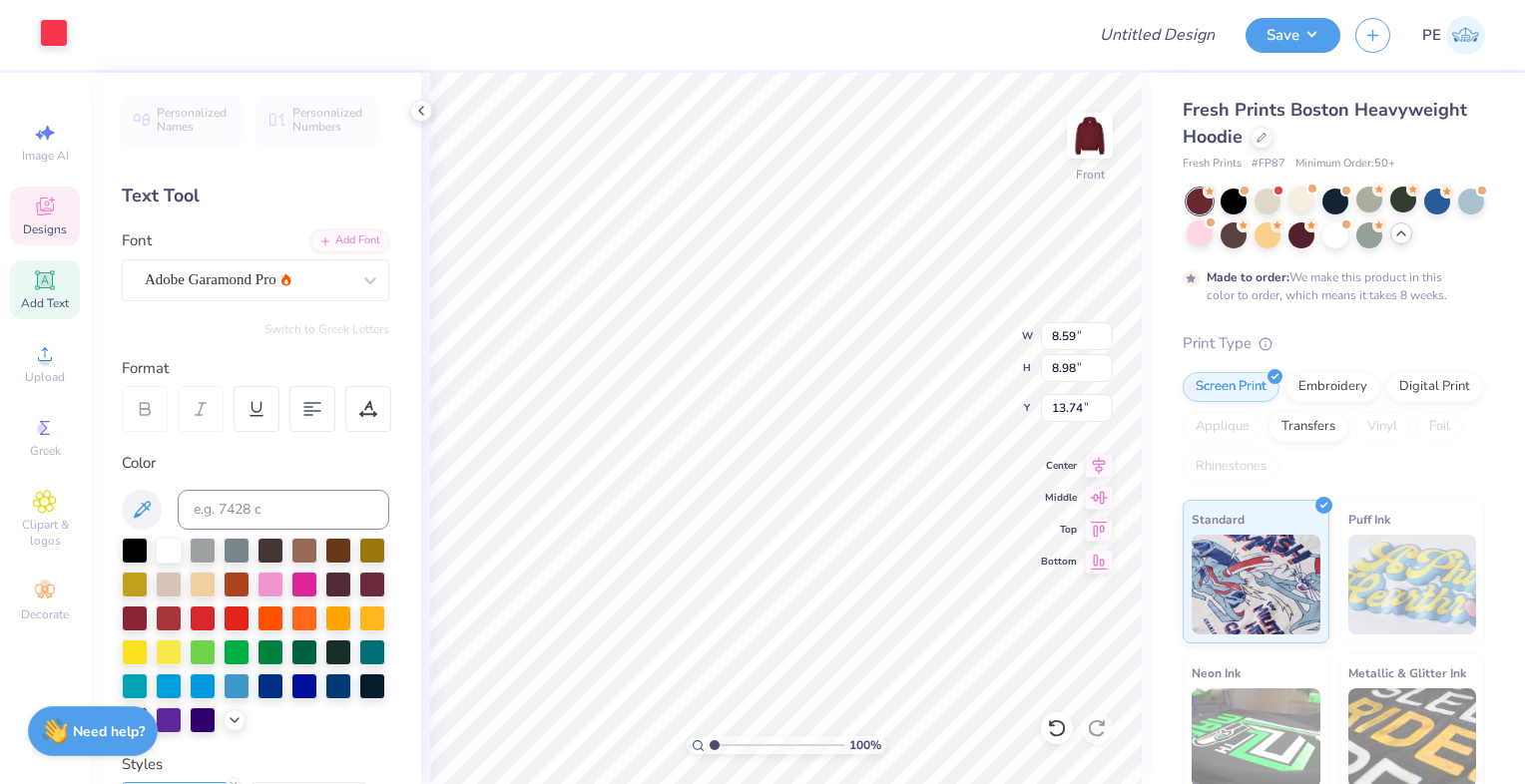 click at bounding box center [54, 33] 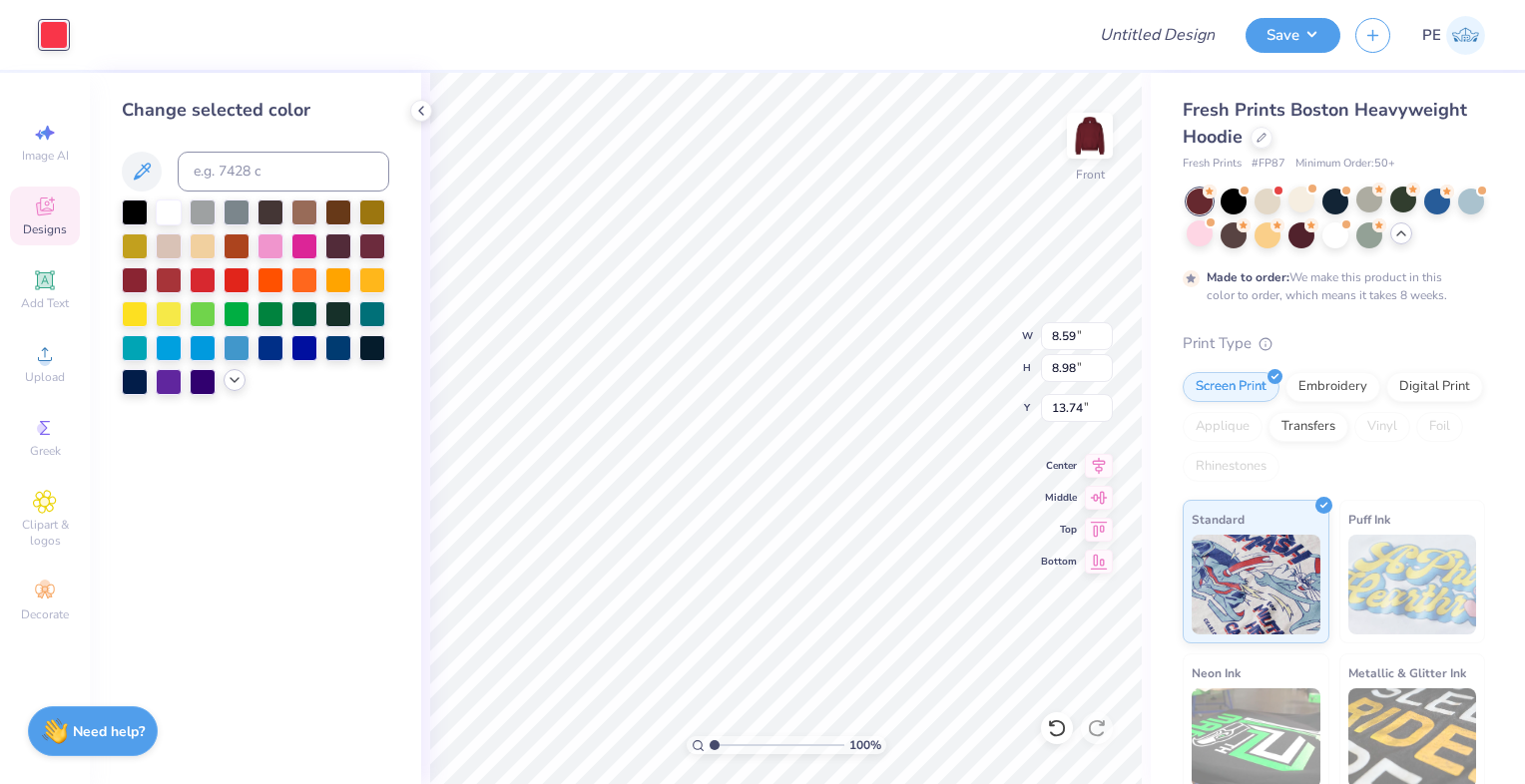 click 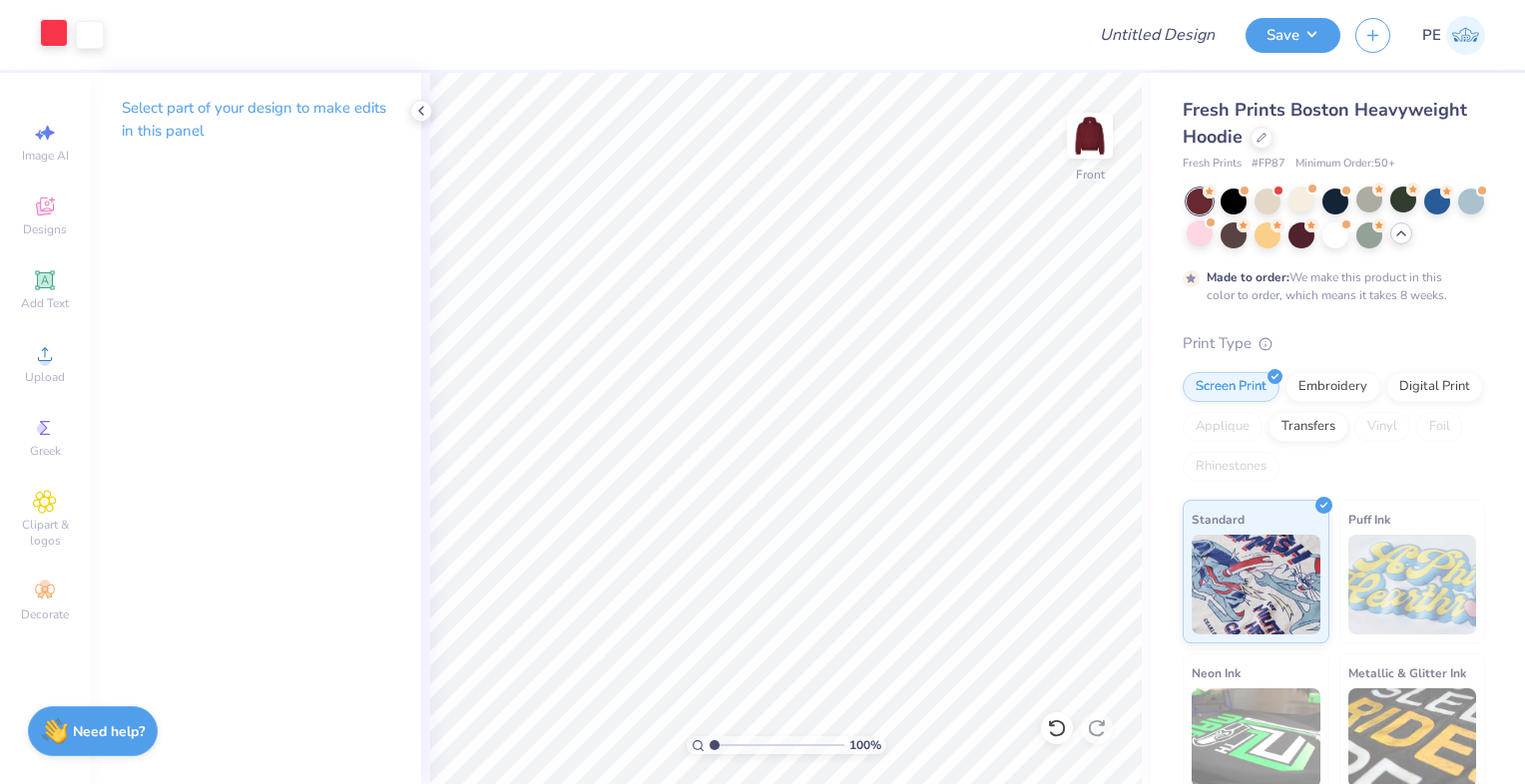 click at bounding box center (54, 33) 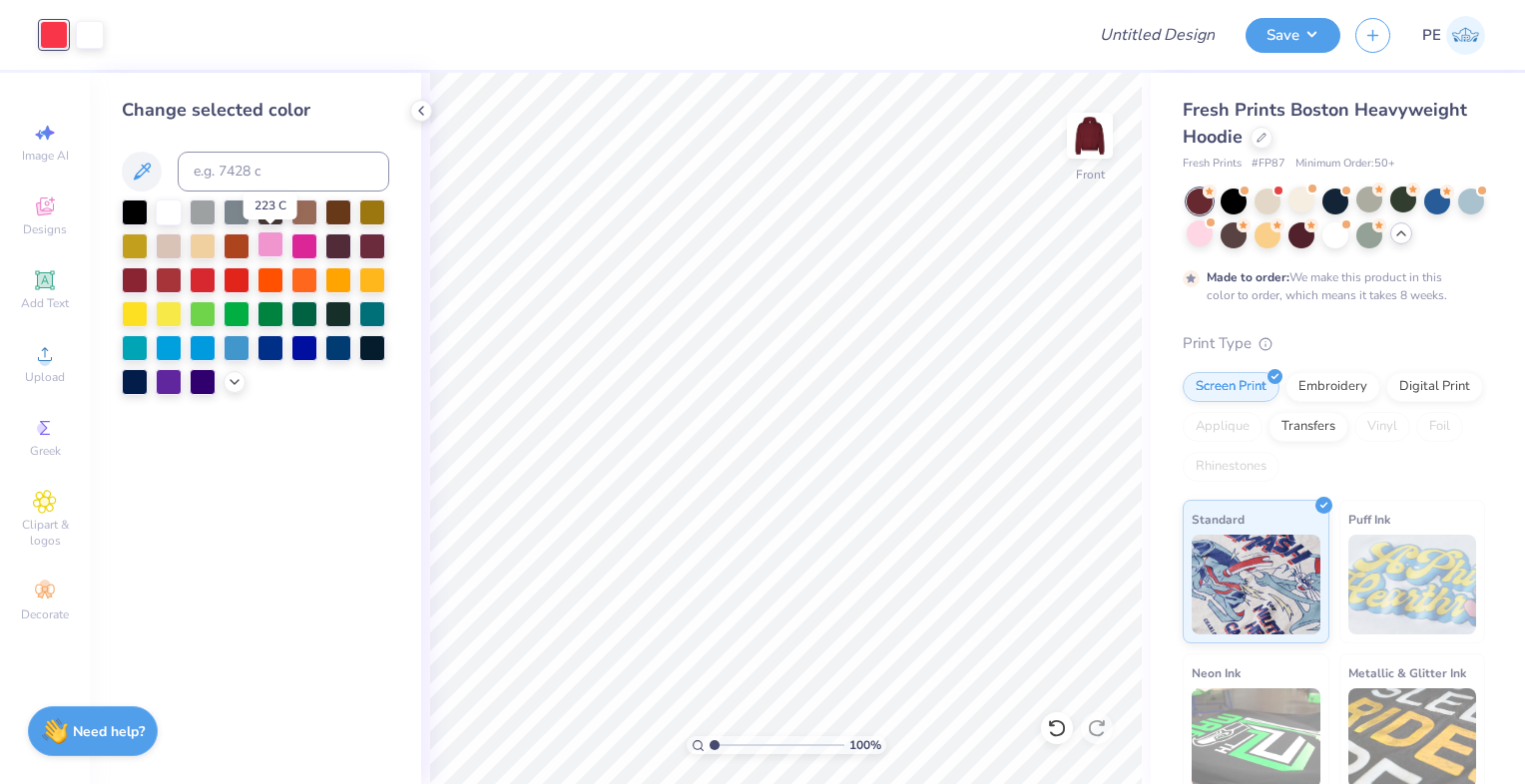 click at bounding box center [270, 244] 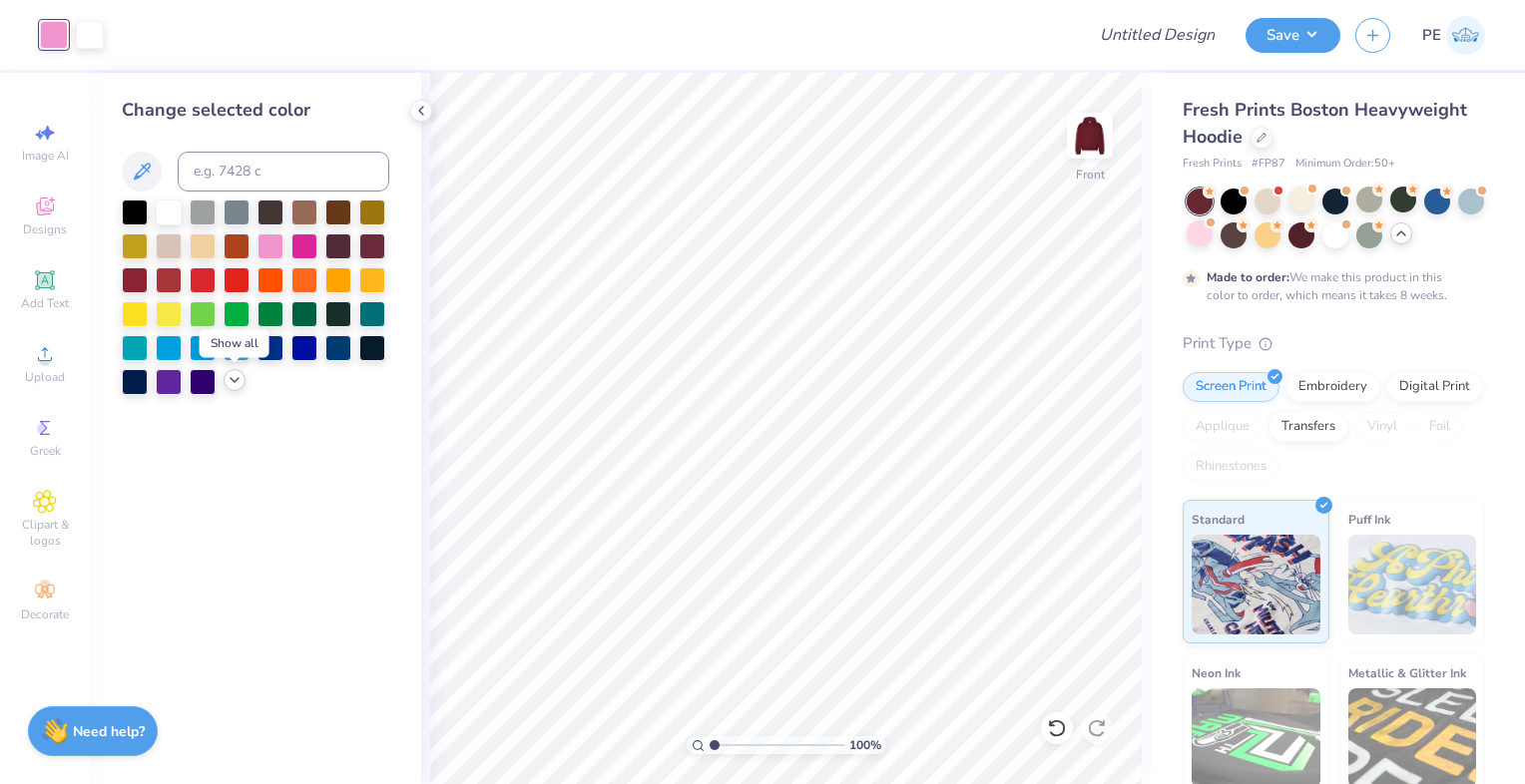 click 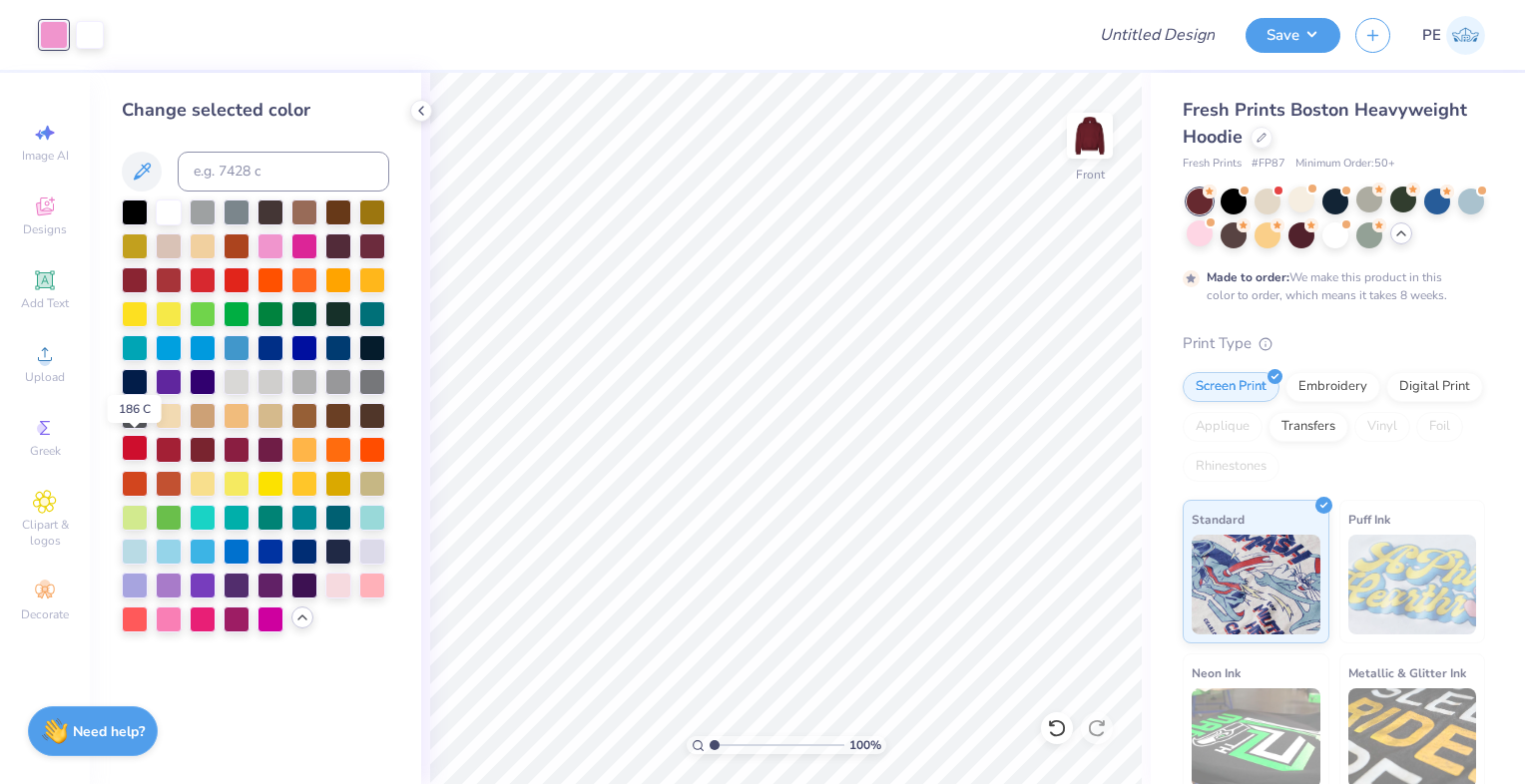 click at bounding box center (135, 448) 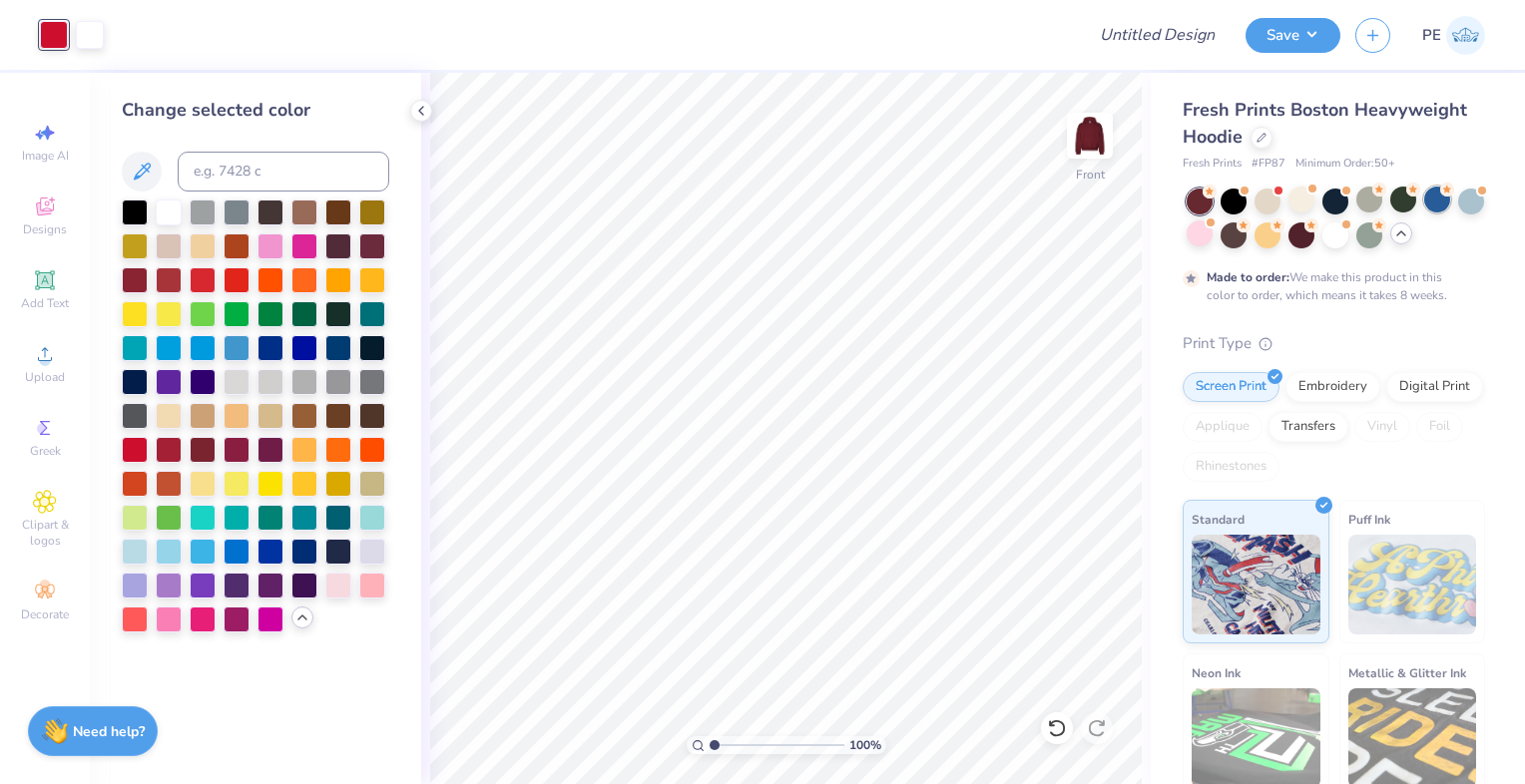 click at bounding box center [1437, 199] 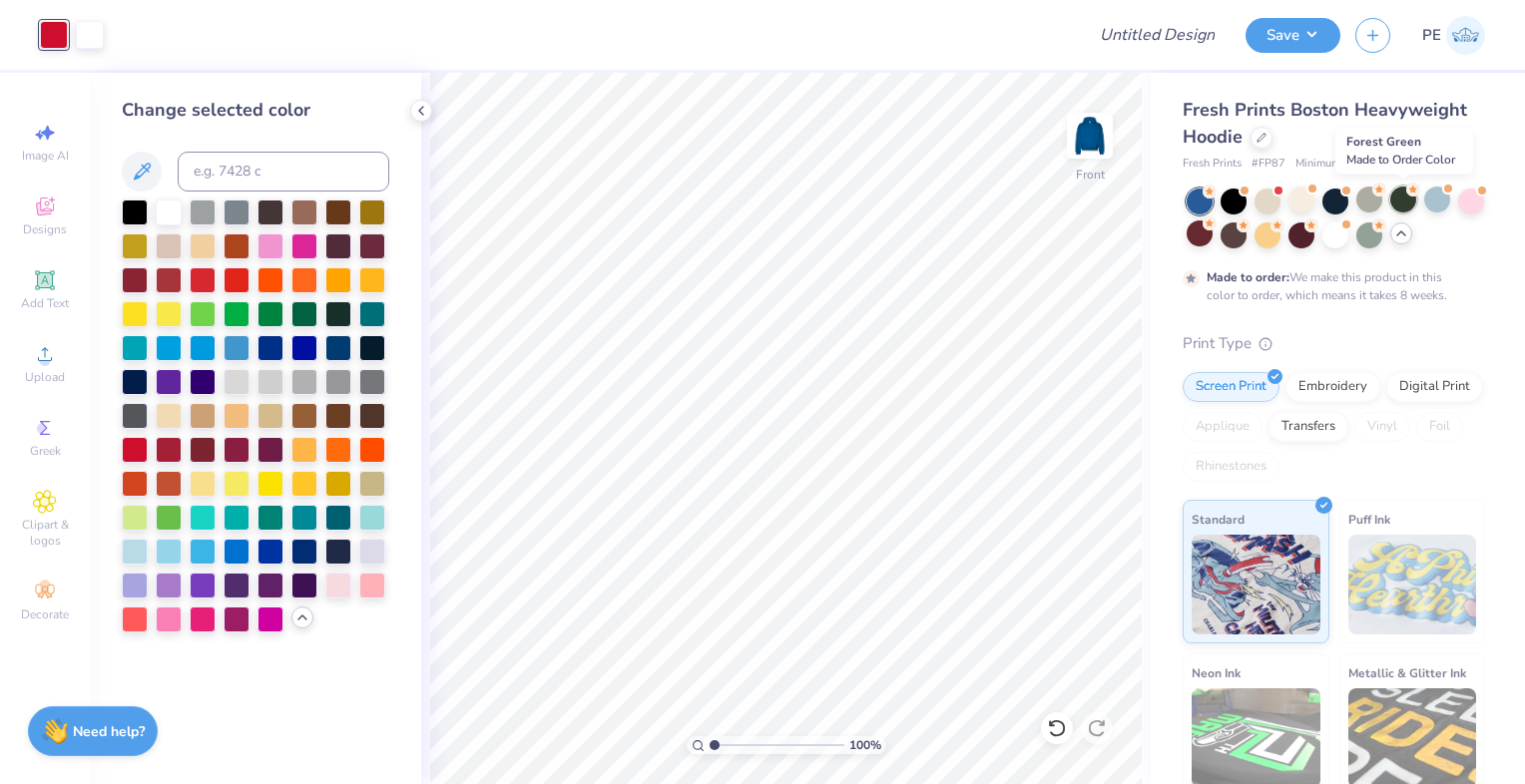 click at bounding box center (1403, 199) 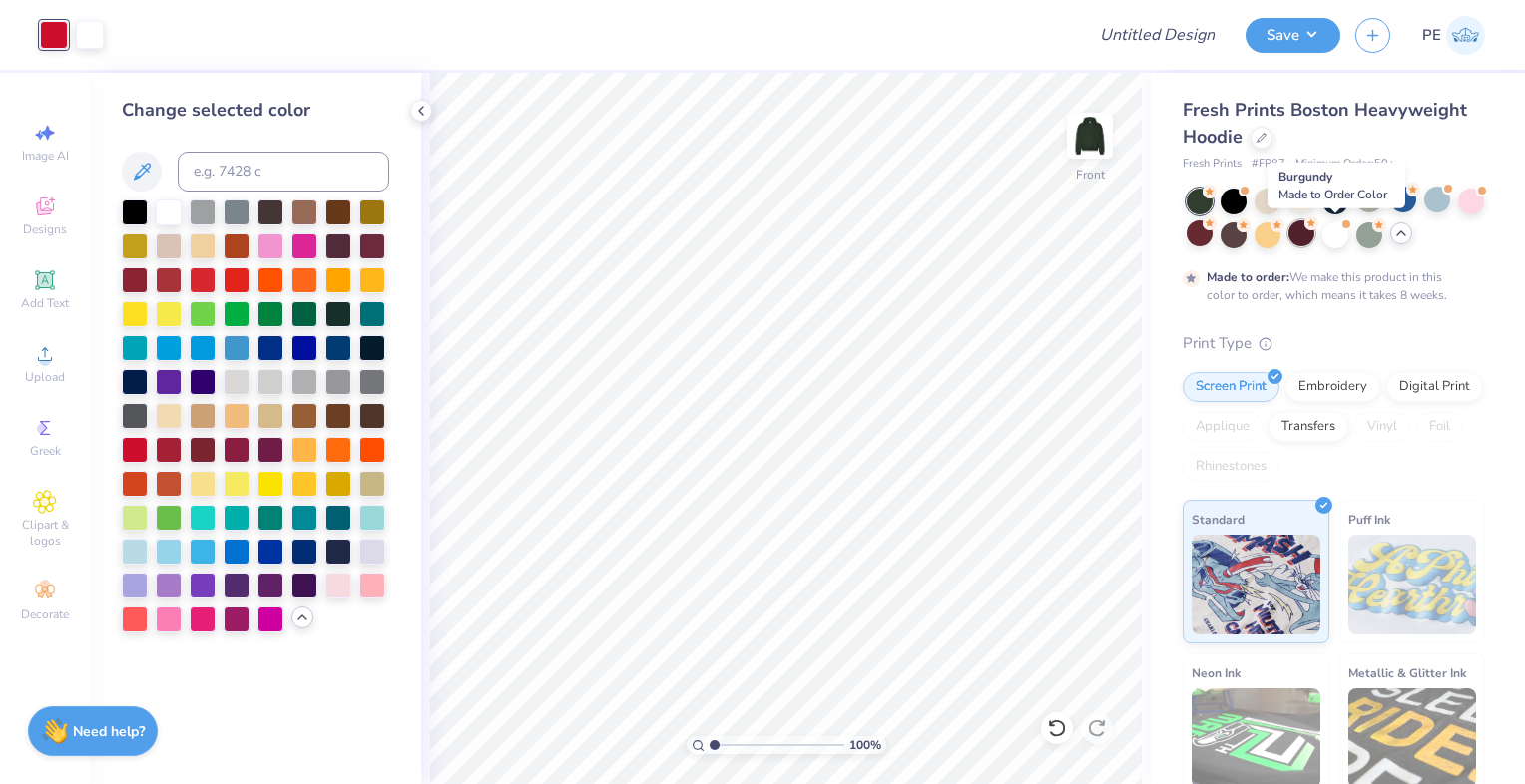 click at bounding box center (1301, 233) 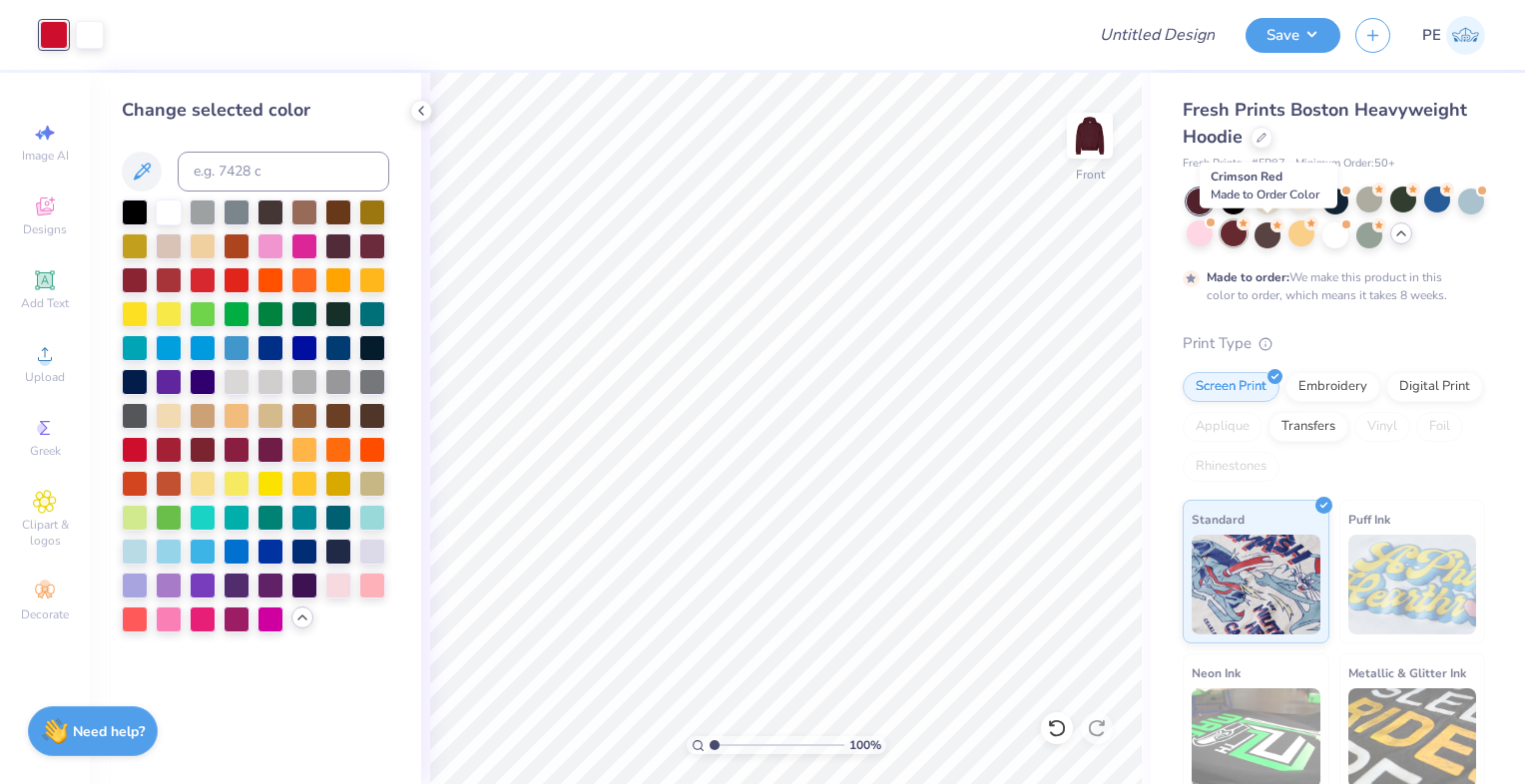 click at bounding box center (1234, 233) 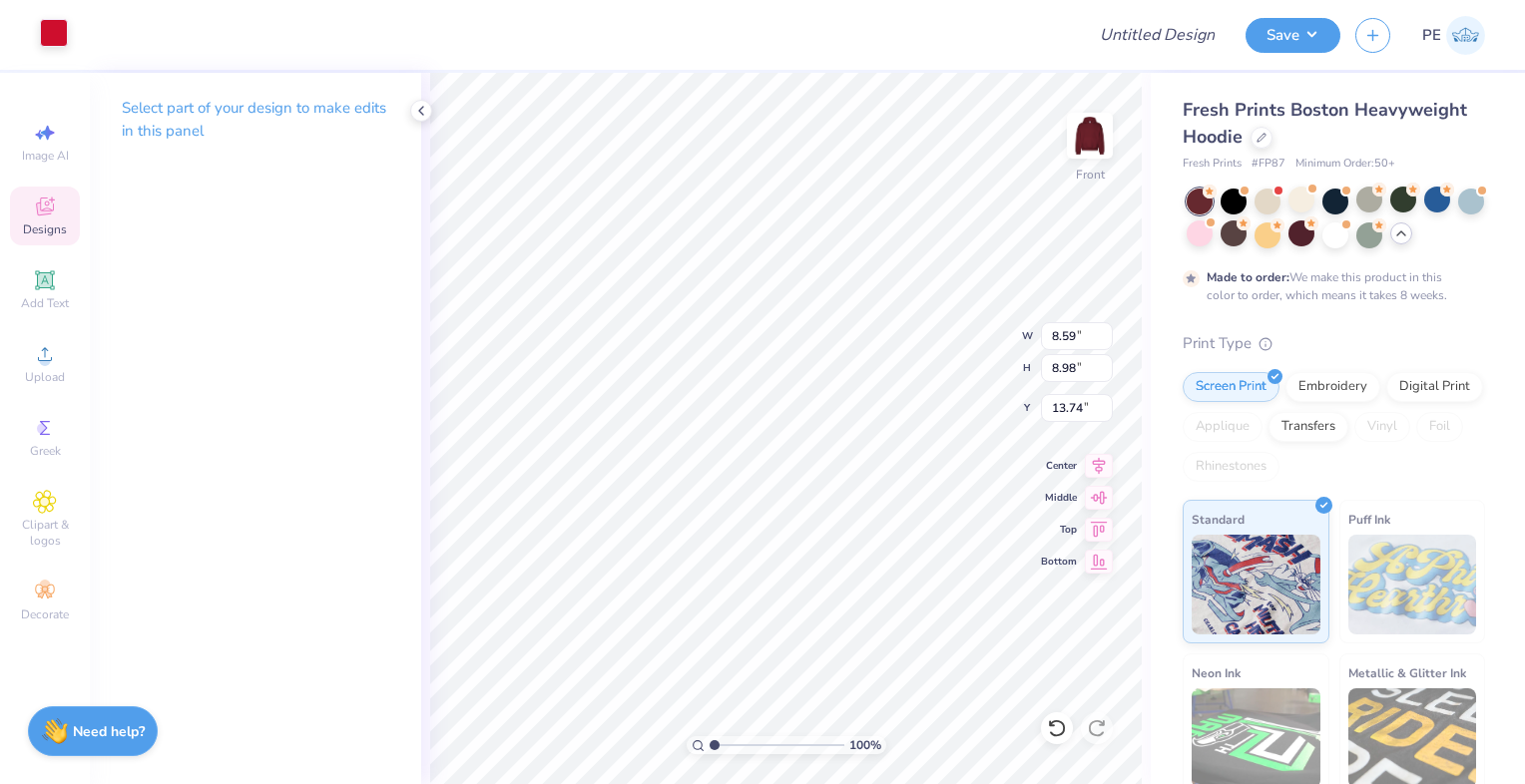 click at bounding box center [54, 33] 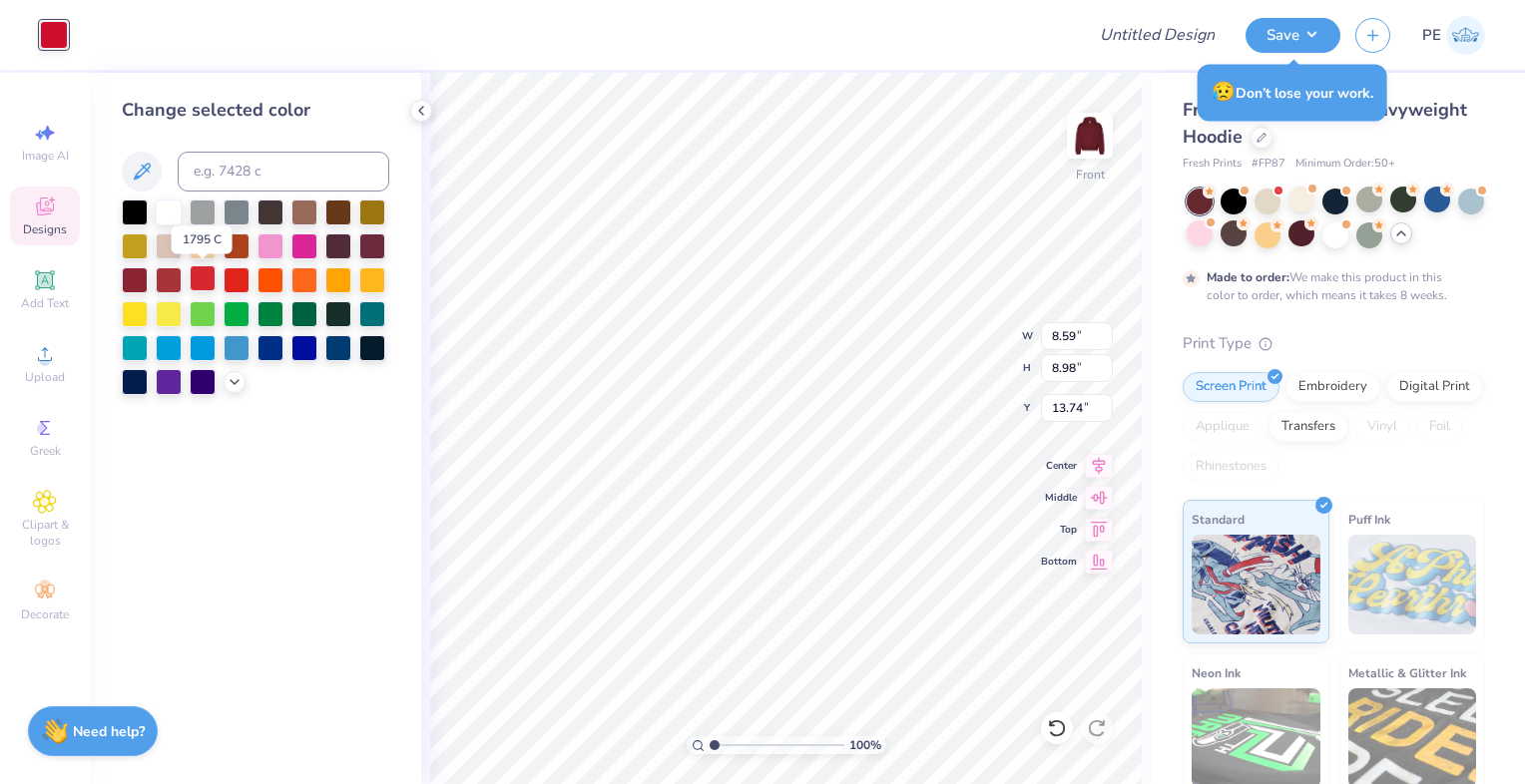 click at bounding box center (203, 278) 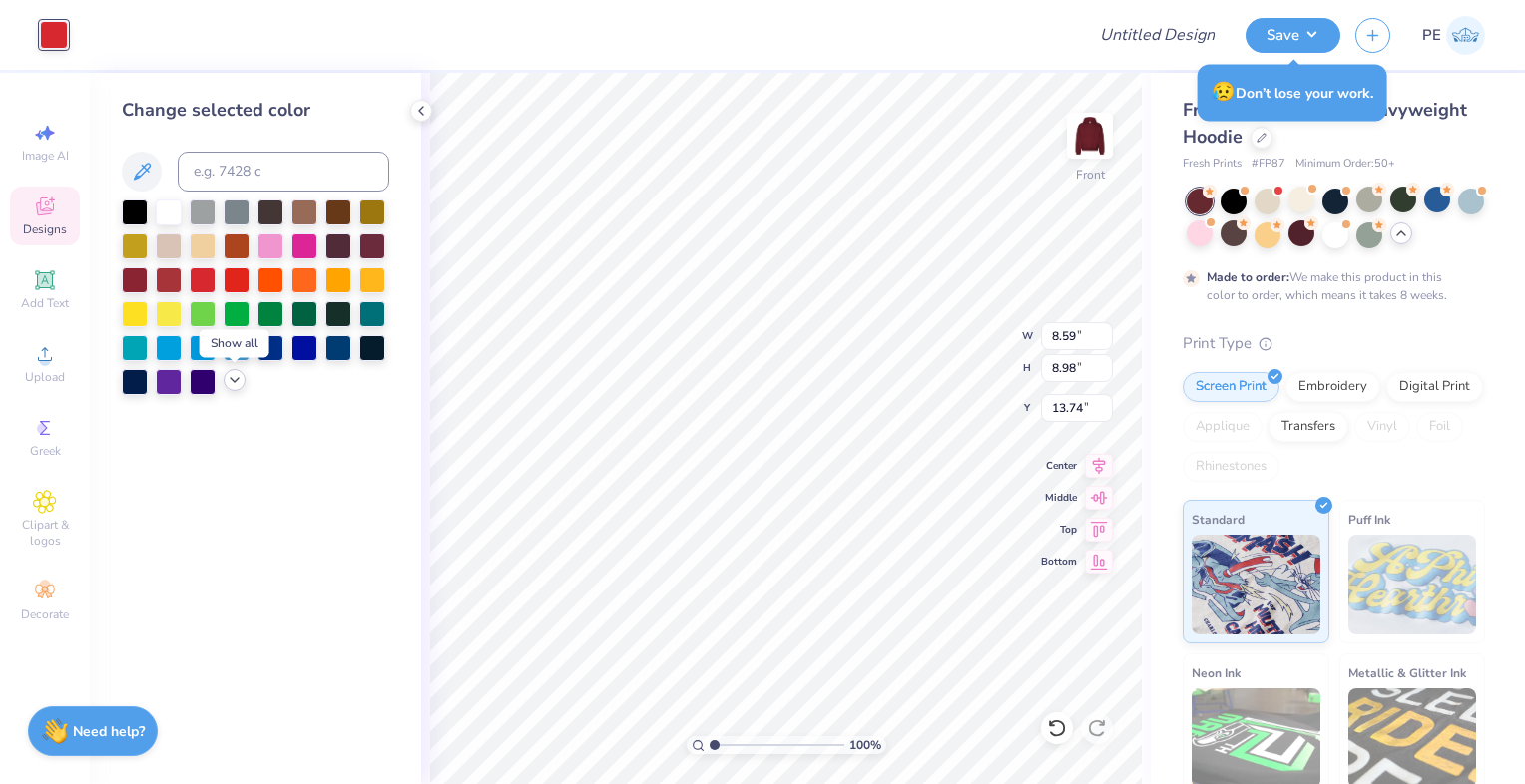 click 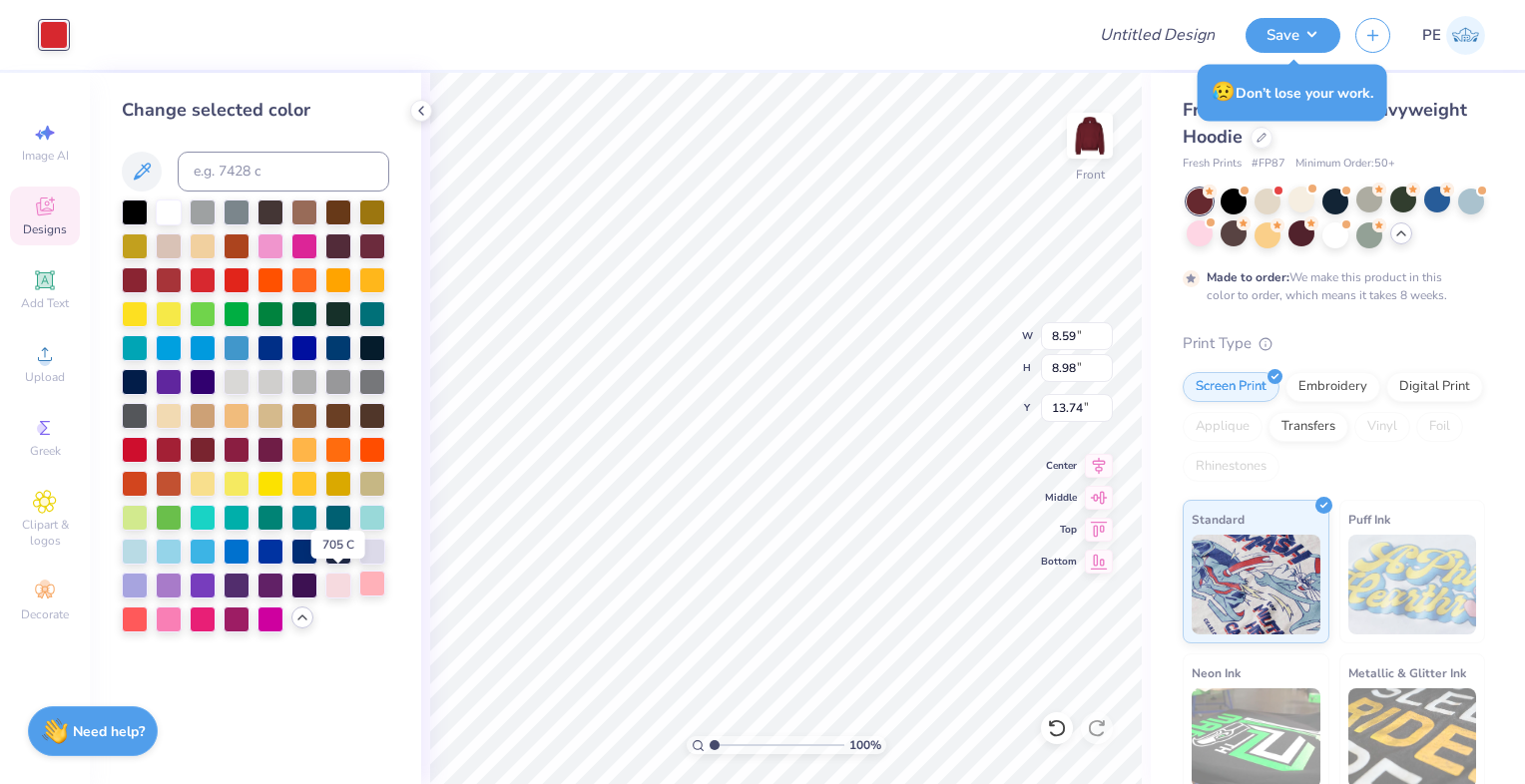 drag, startPoint x: 336, startPoint y: 588, endPoint x: 370, endPoint y: 580, distance: 34.928498 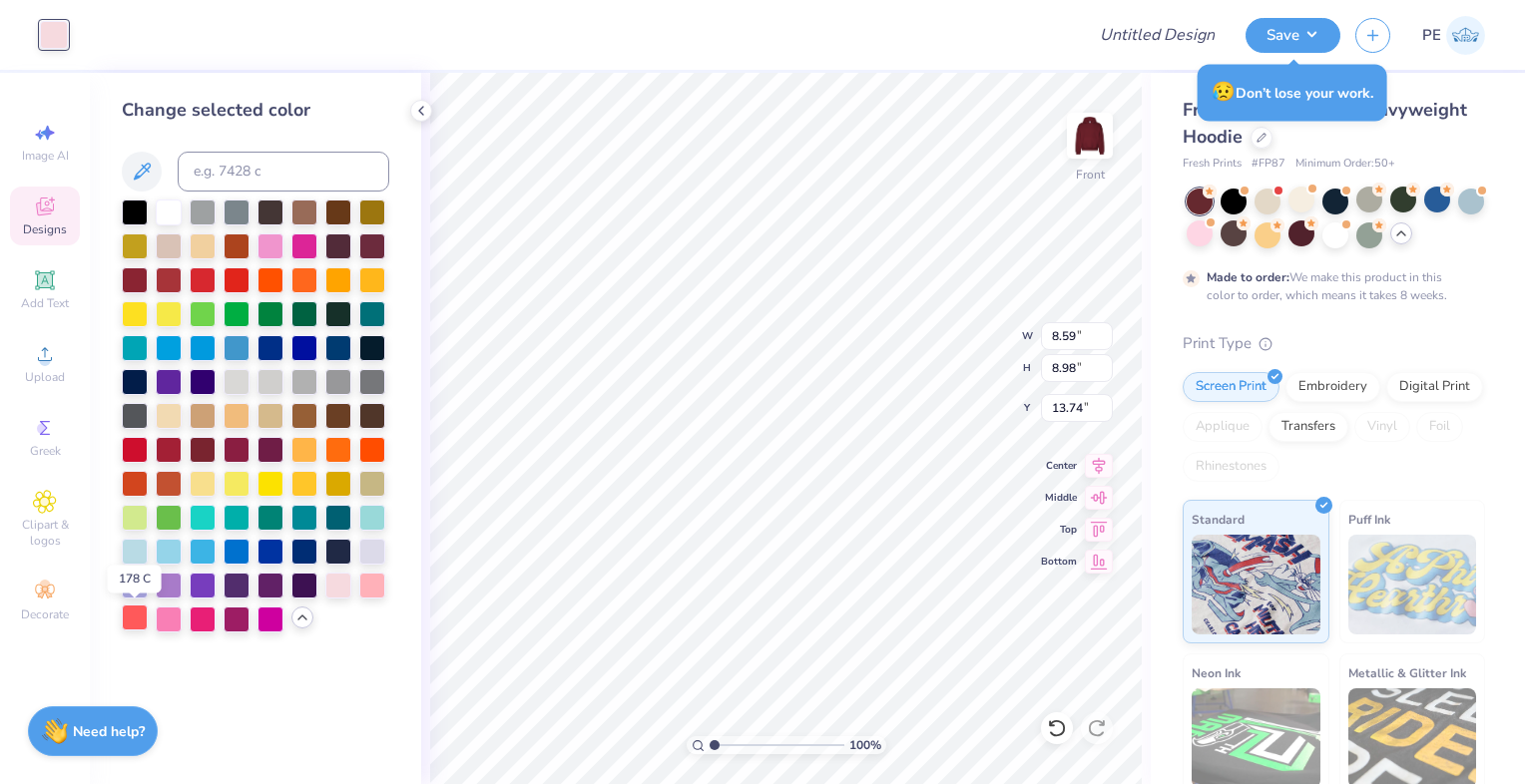 click at bounding box center (135, 617) 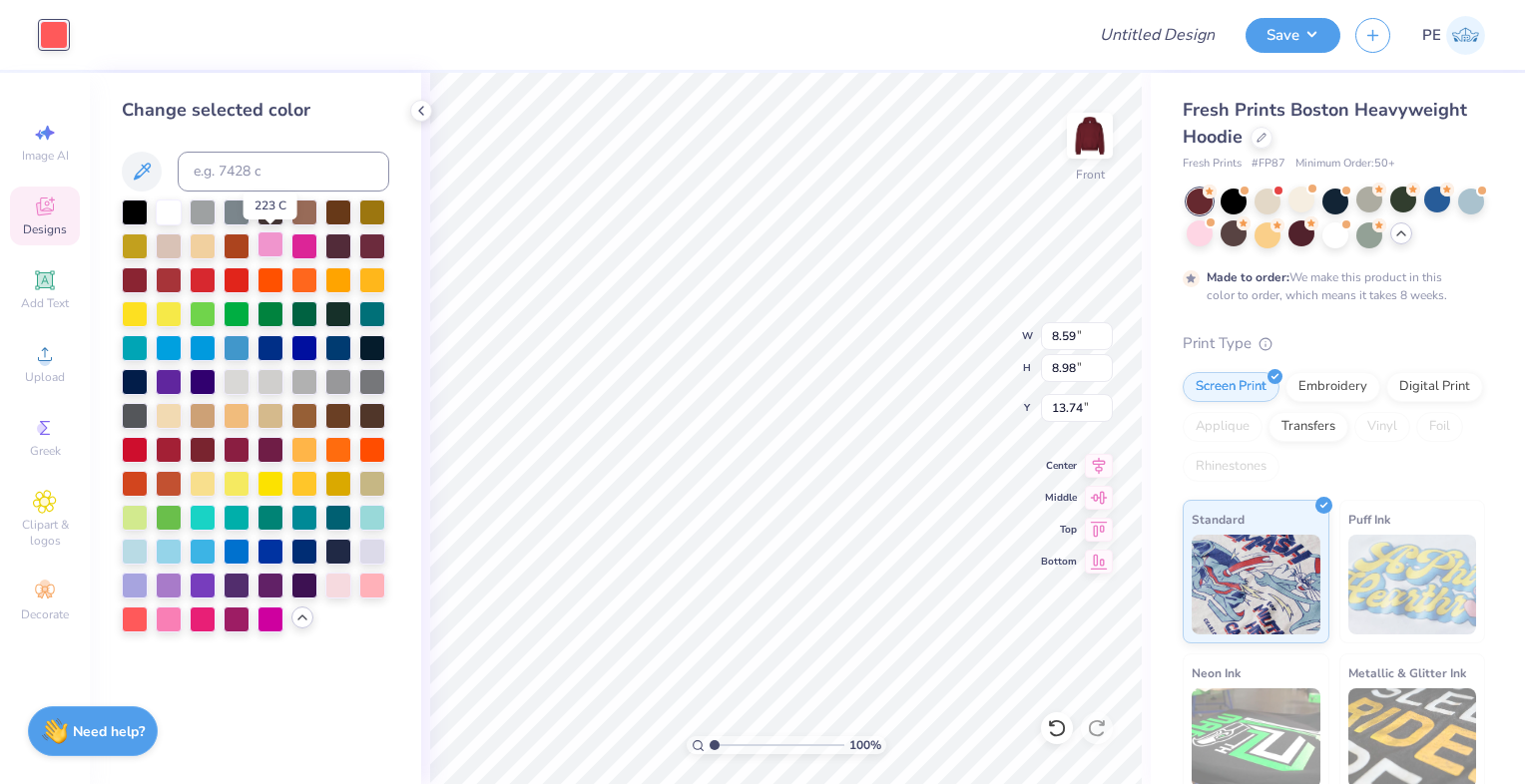 click at bounding box center [270, 244] 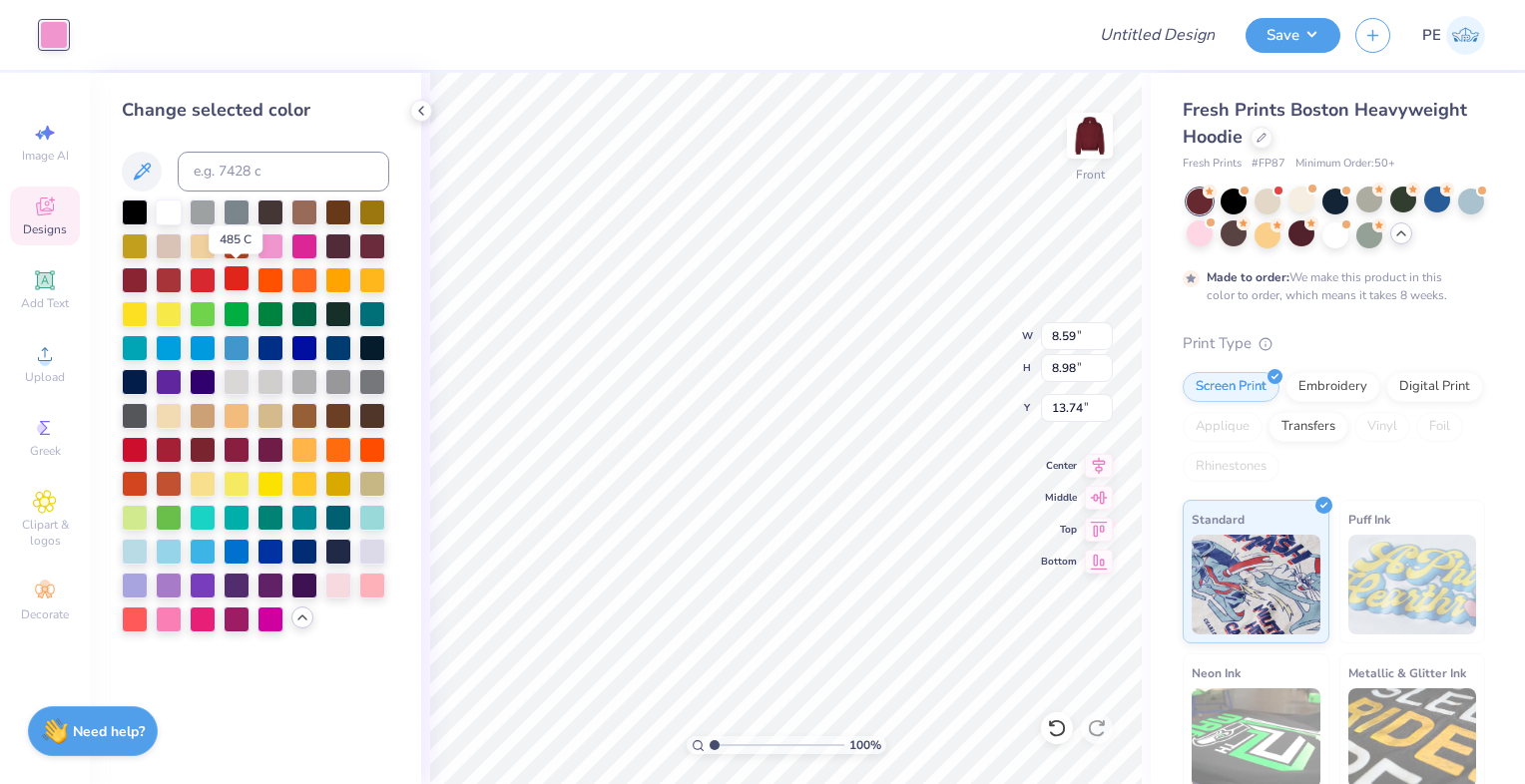 click at bounding box center (237, 278) 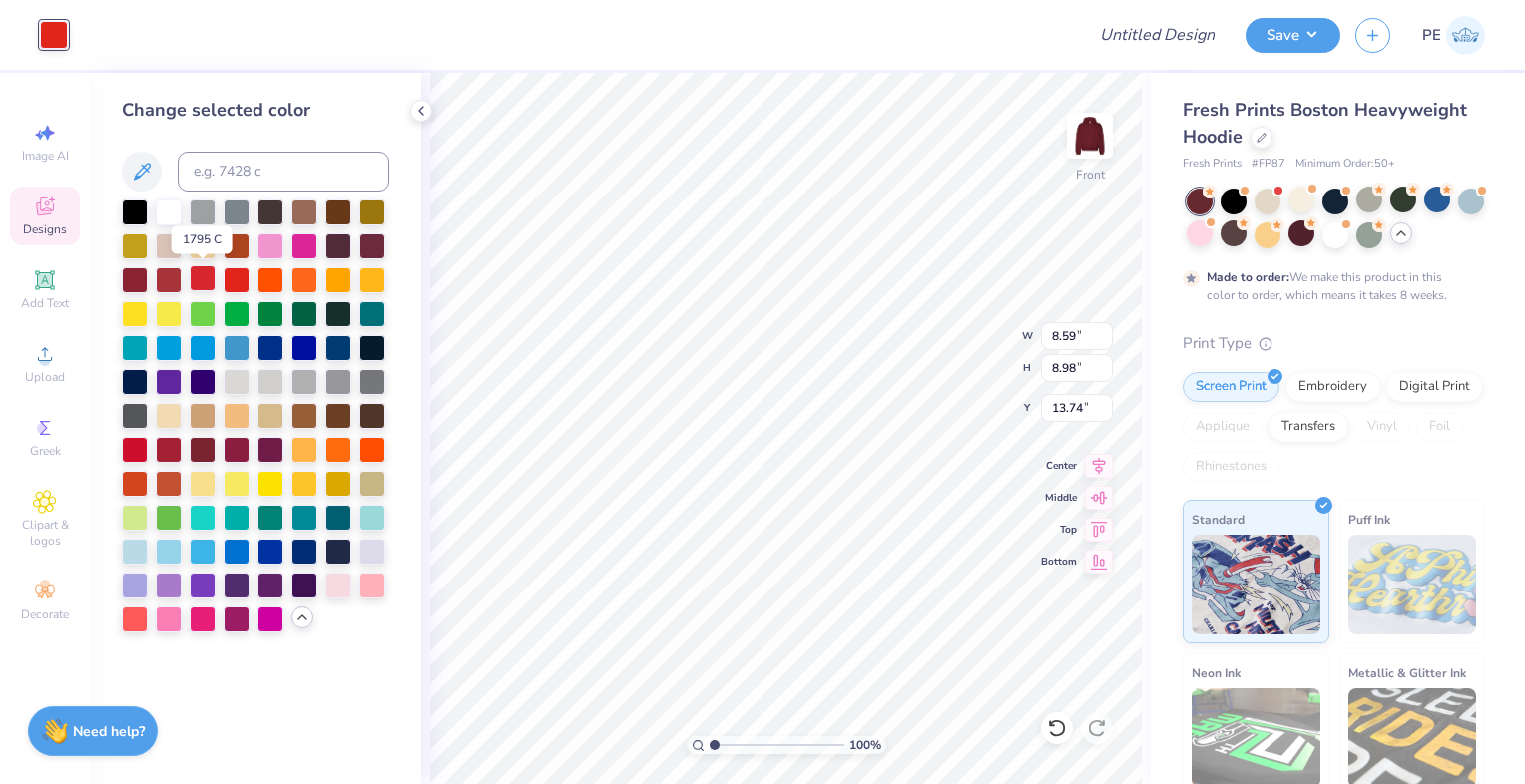 click at bounding box center [203, 278] 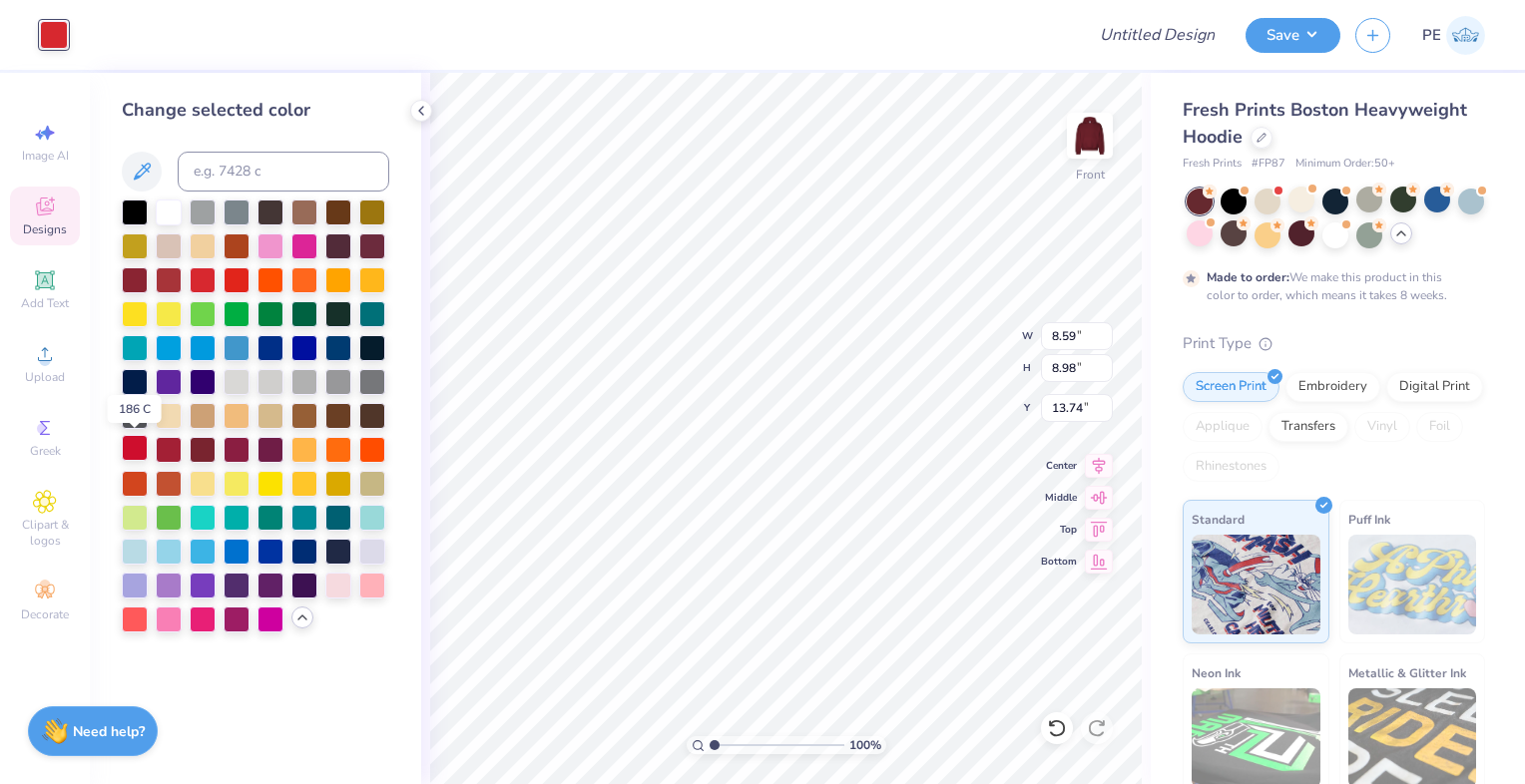 click at bounding box center (135, 448) 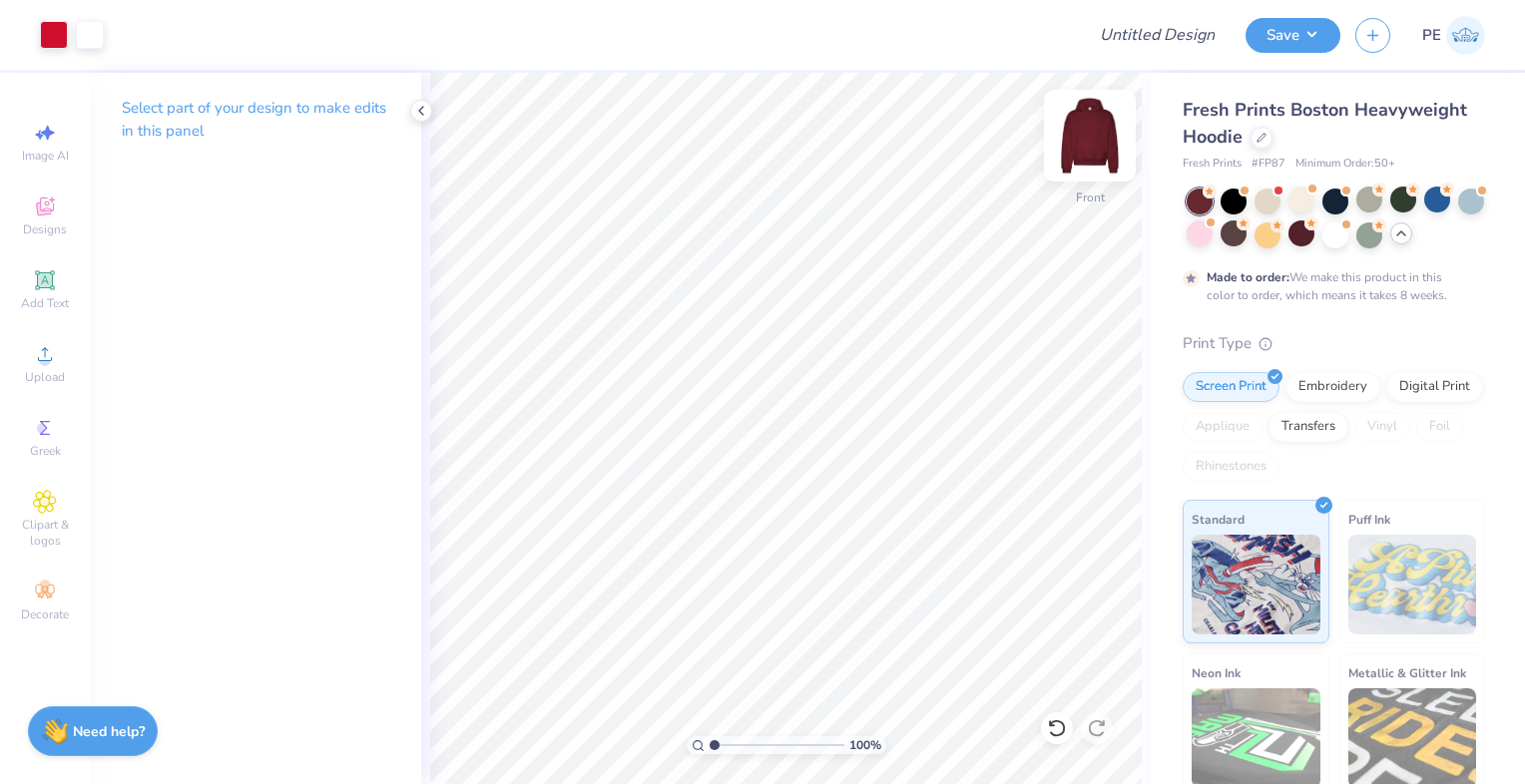 click at bounding box center [1090, 136] 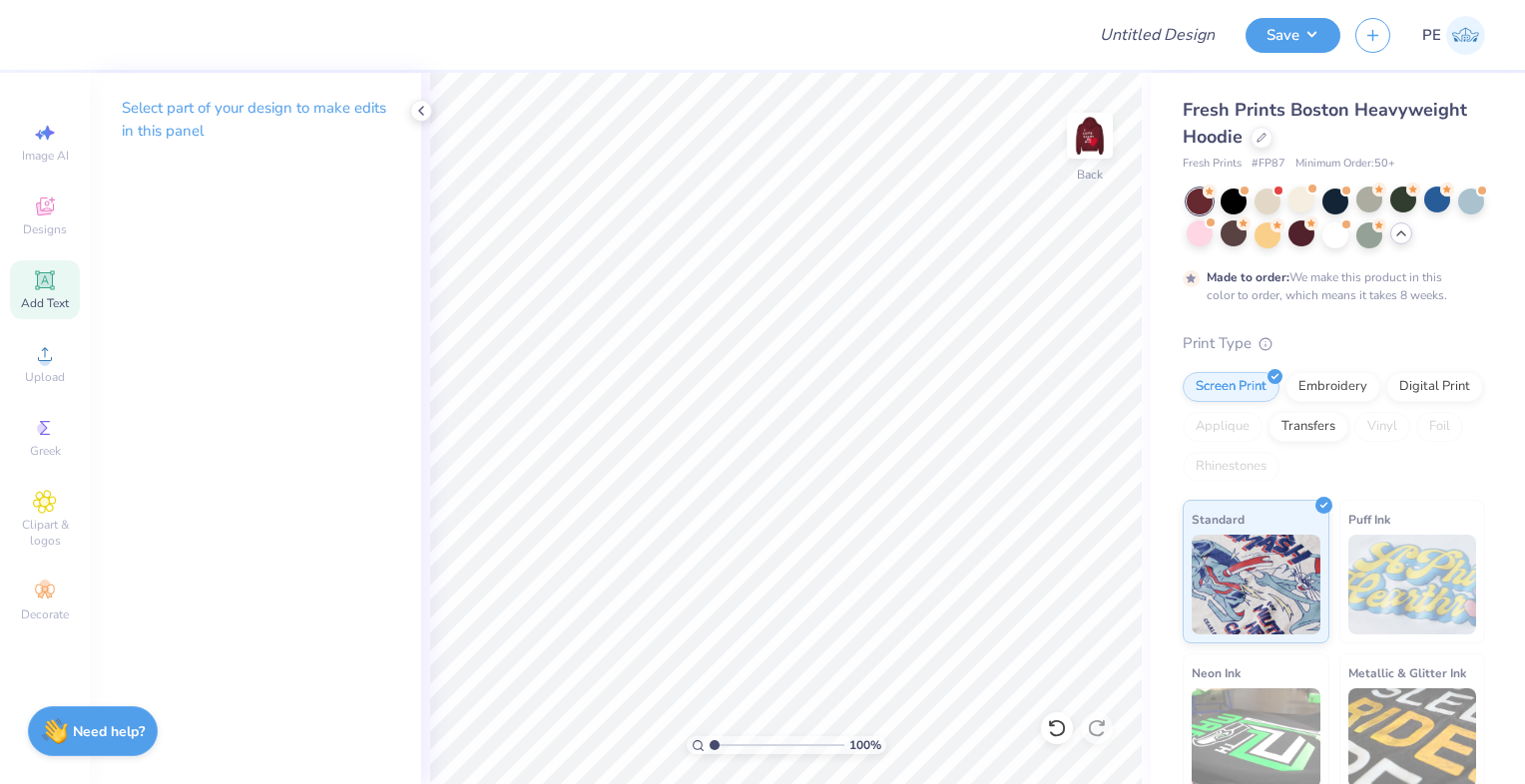 click 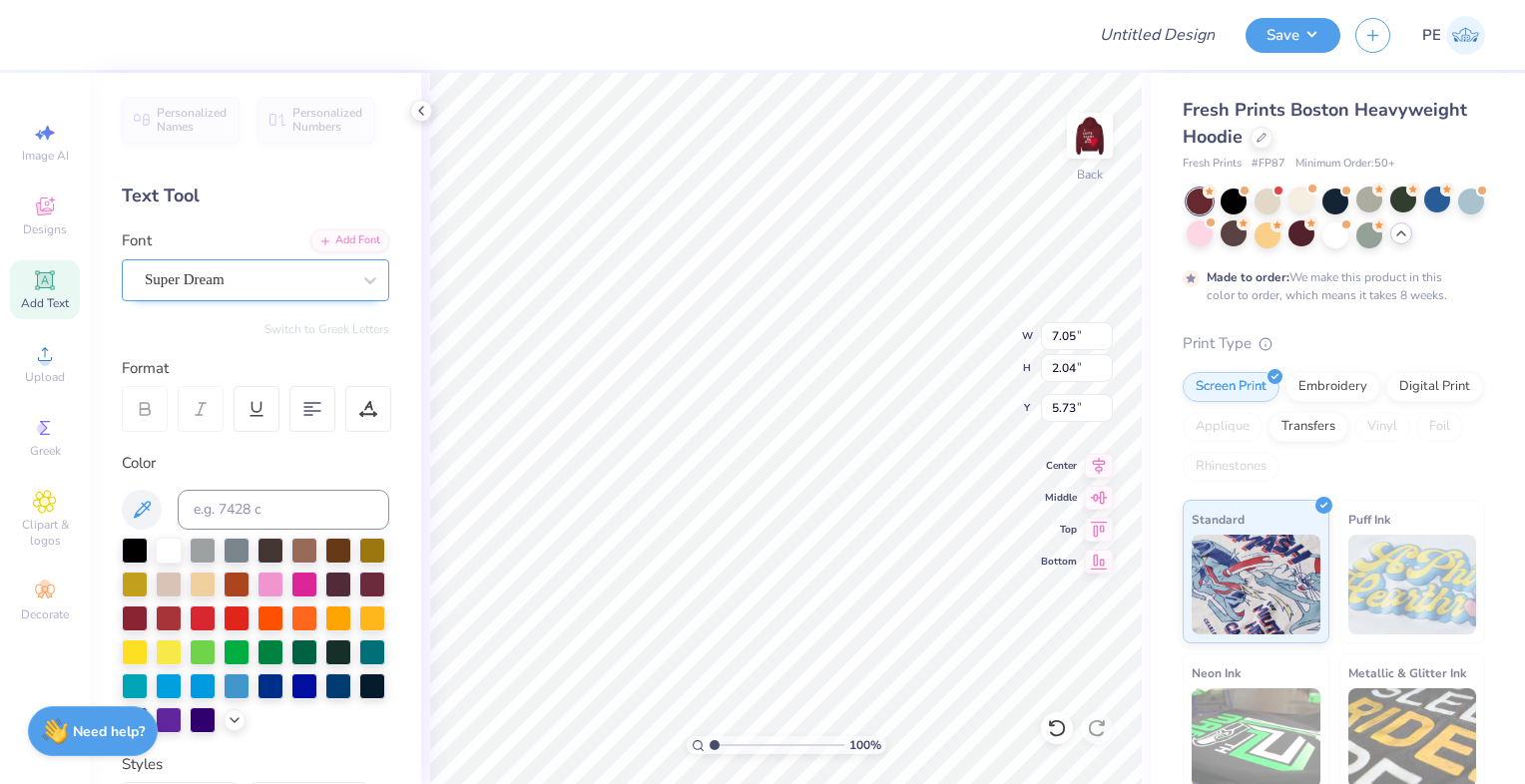 click on "Super Dream" at bounding box center (248, 279) 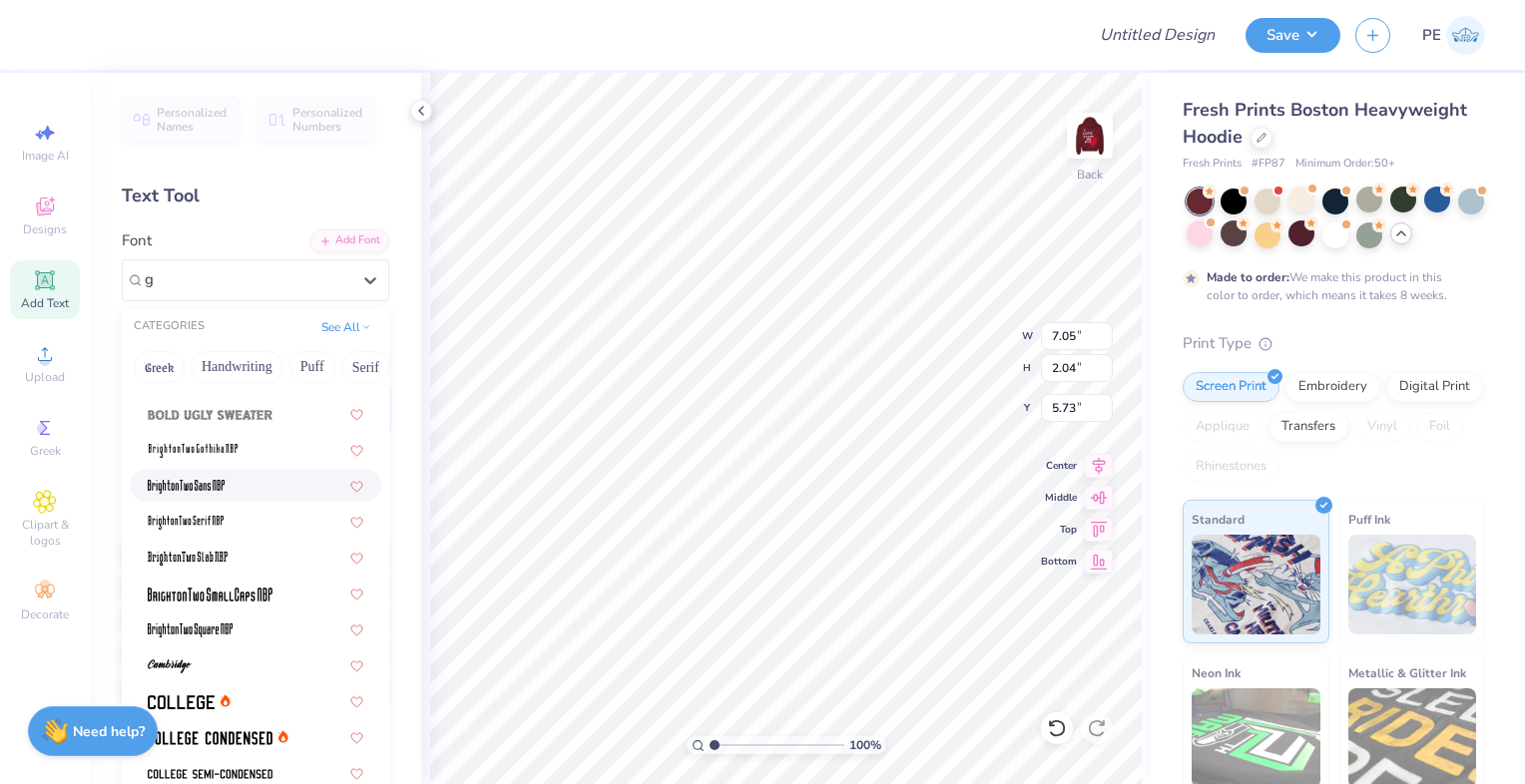 scroll, scrollTop: 0, scrollLeft: 0, axis: both 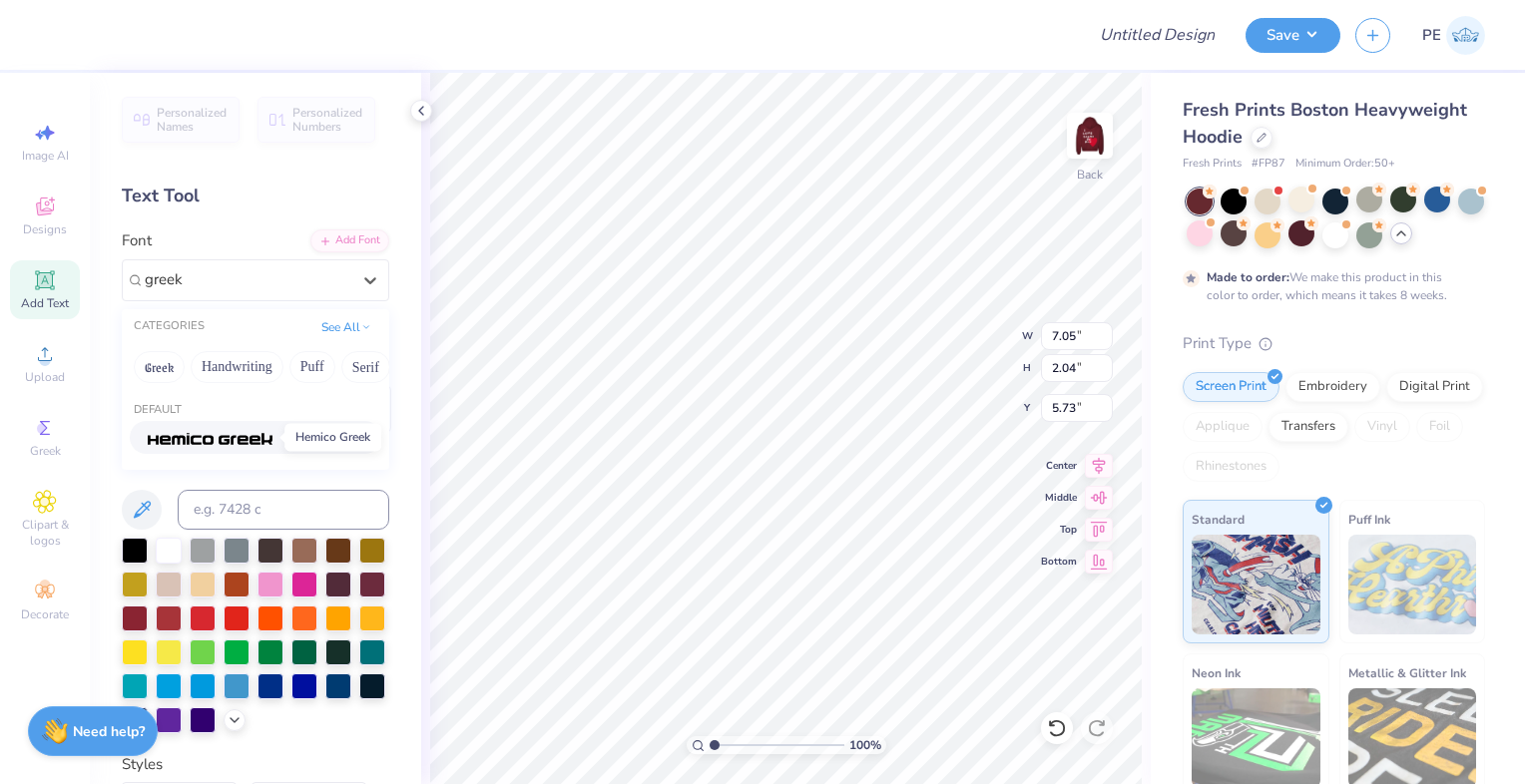 click at bounding box center (210, 437) 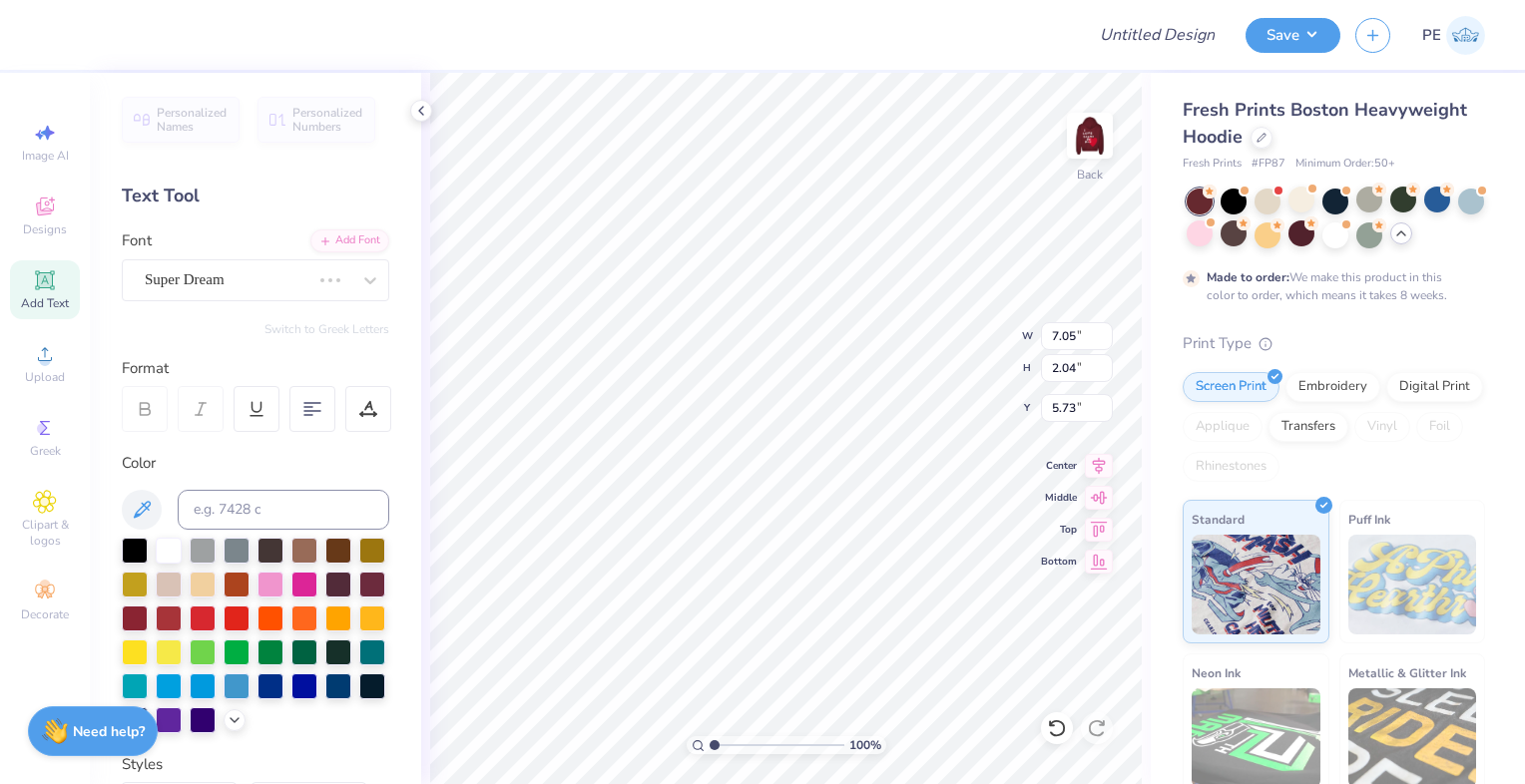 scroll, scrollTop: 16, scrollLeft: 2, axis: both 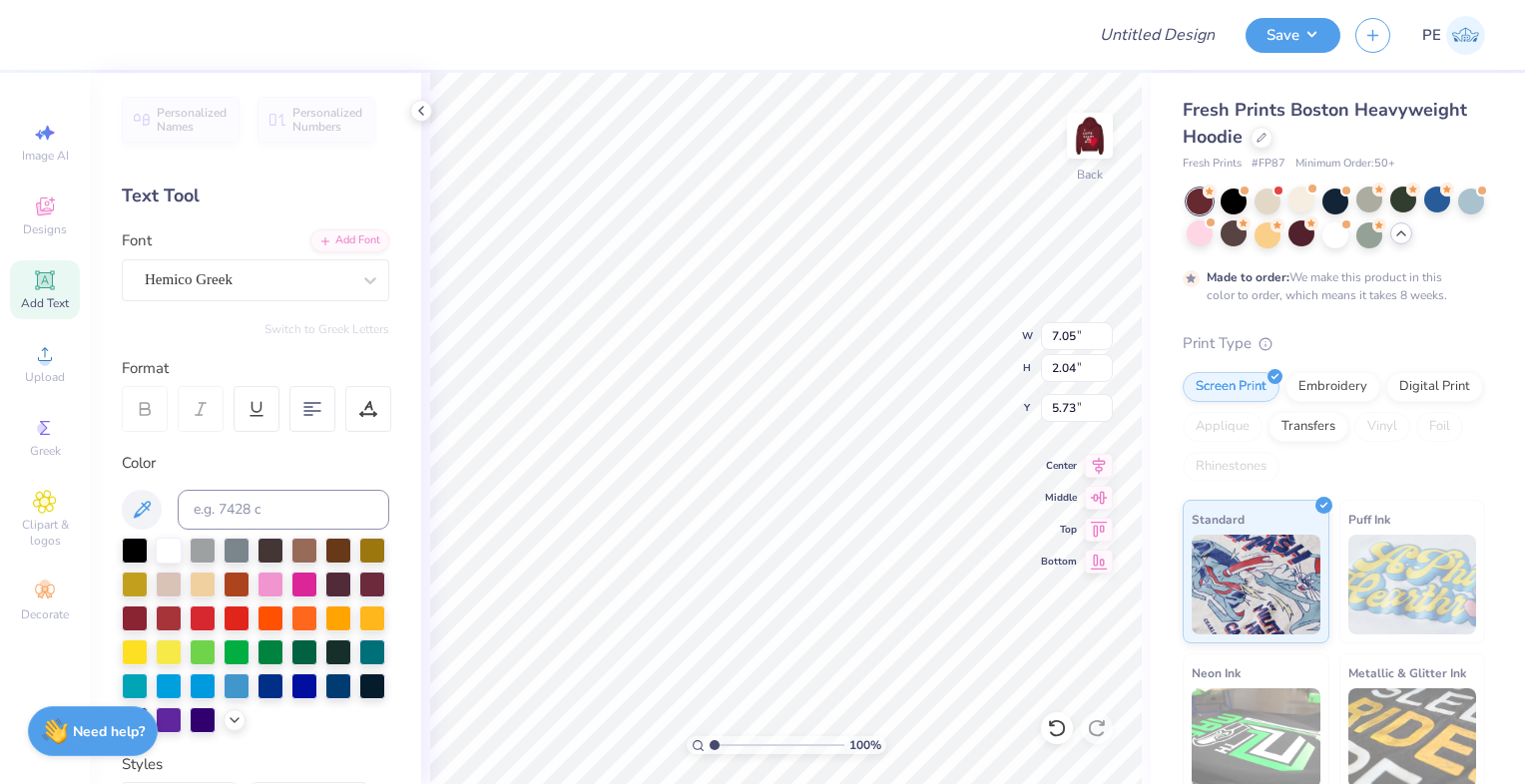 type on "G" 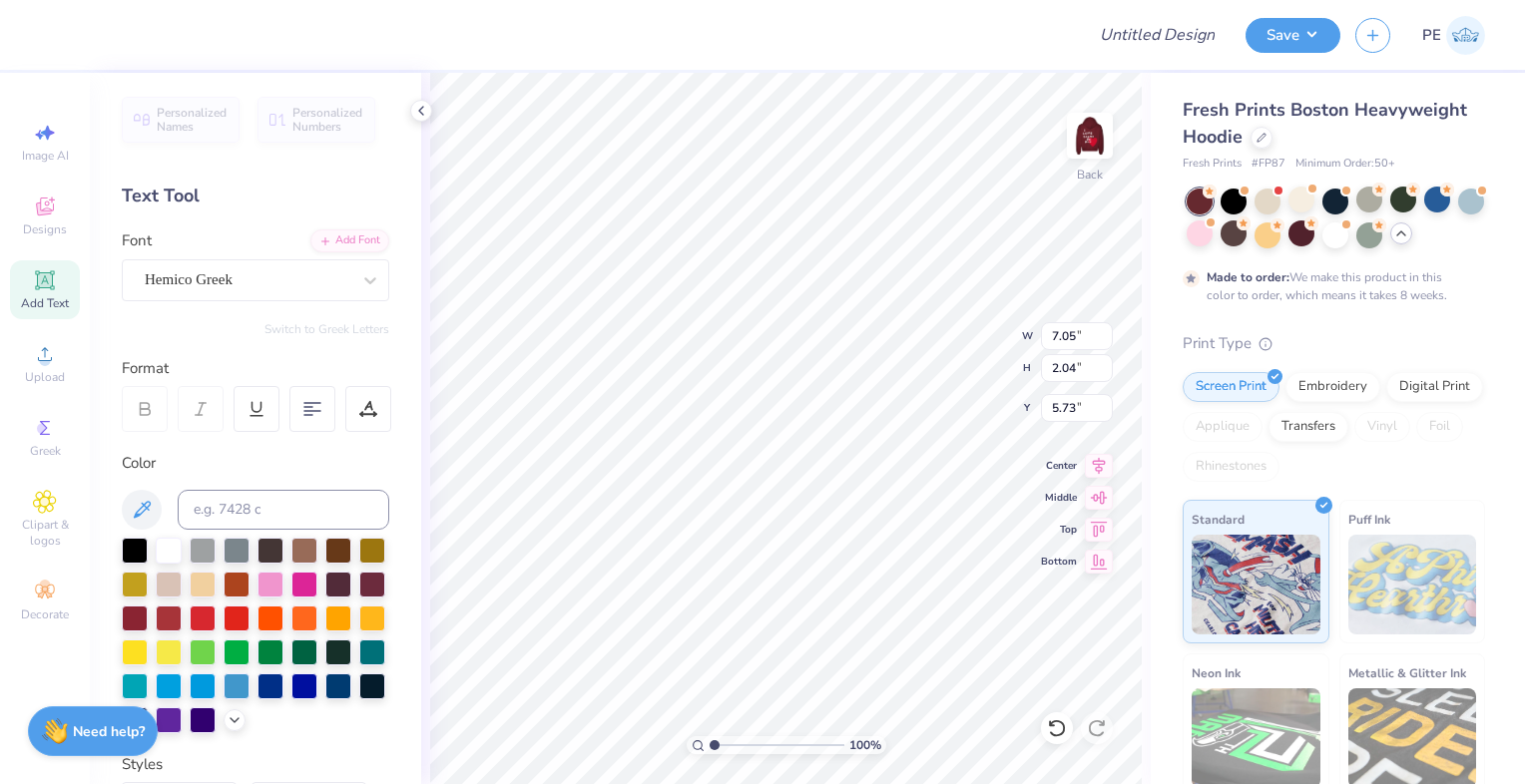 type on "g" 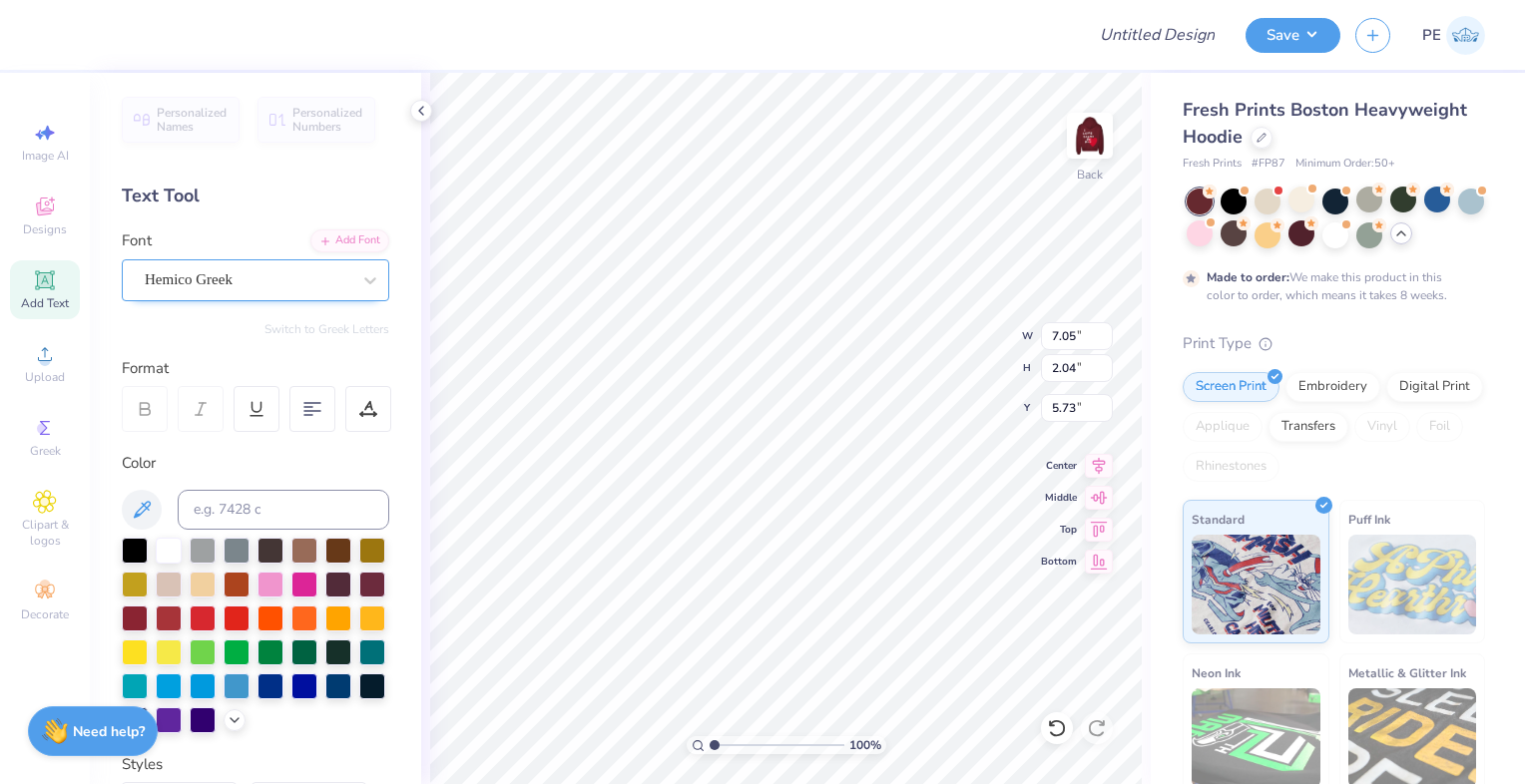 type on "gphi" 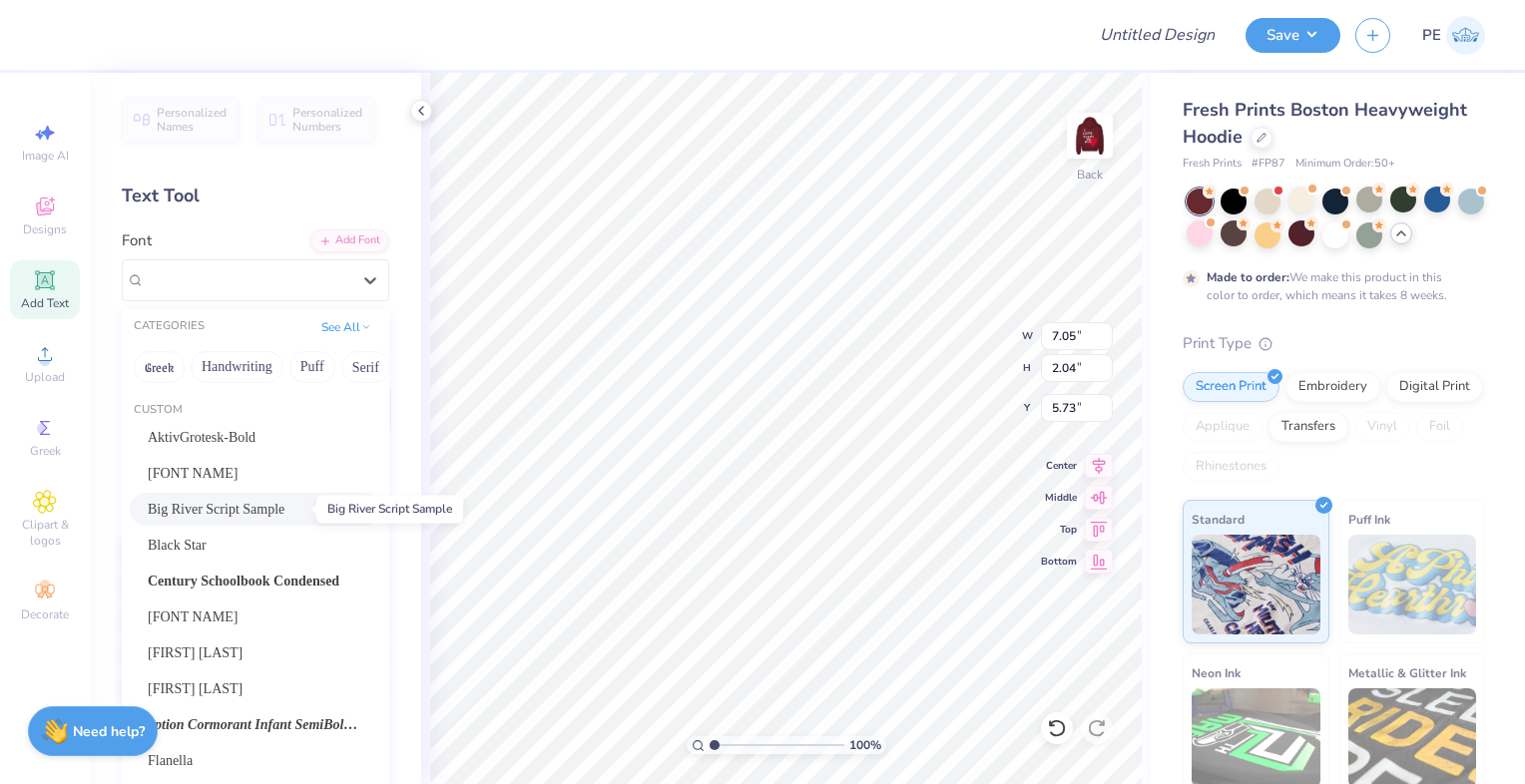 click on "Big River Script Sample" at bounding box center (216, 509) 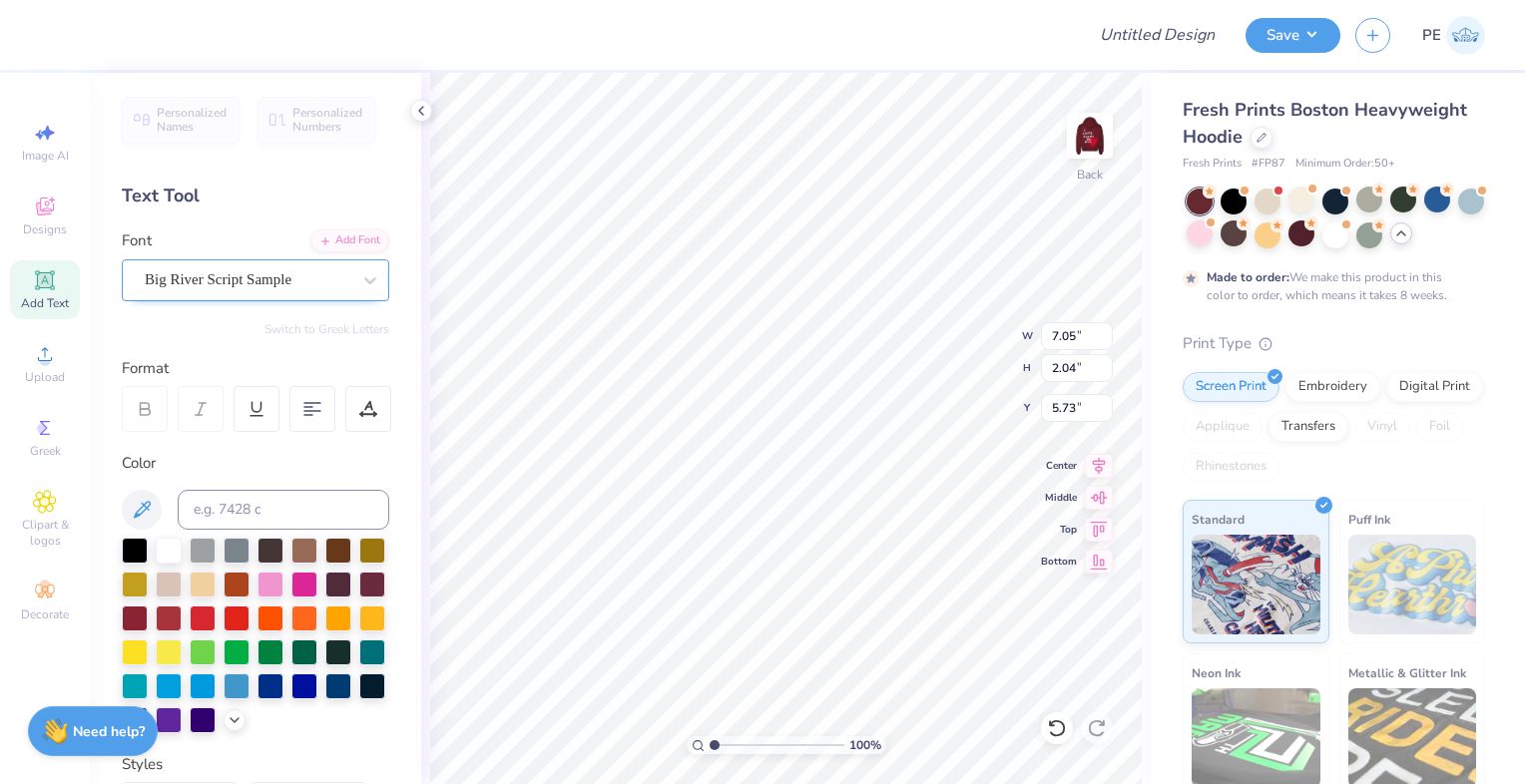 click on "Big River Script Sample" at bounding box center [248, 279] 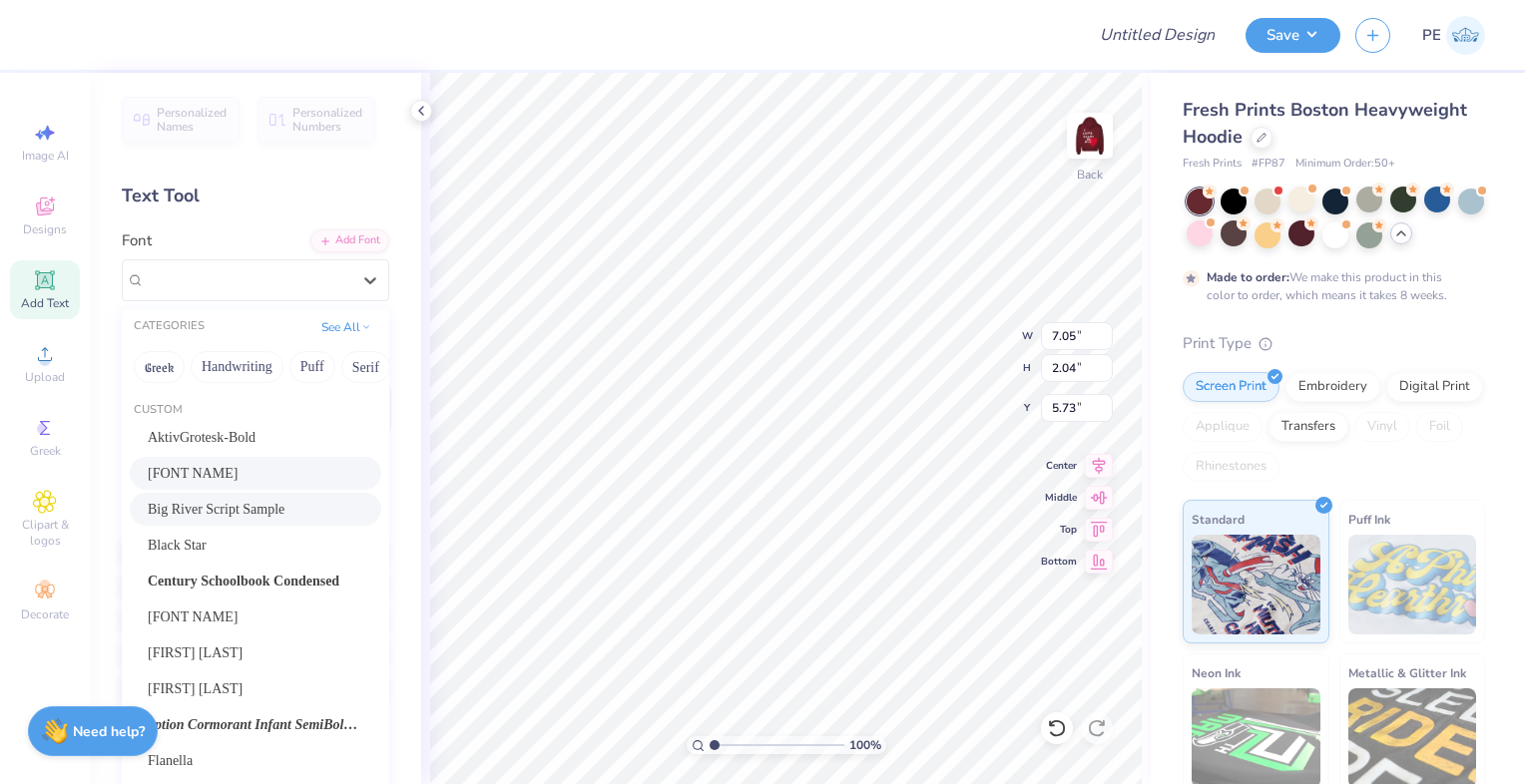 click on "alagambe" at bounding box center (255, 473) 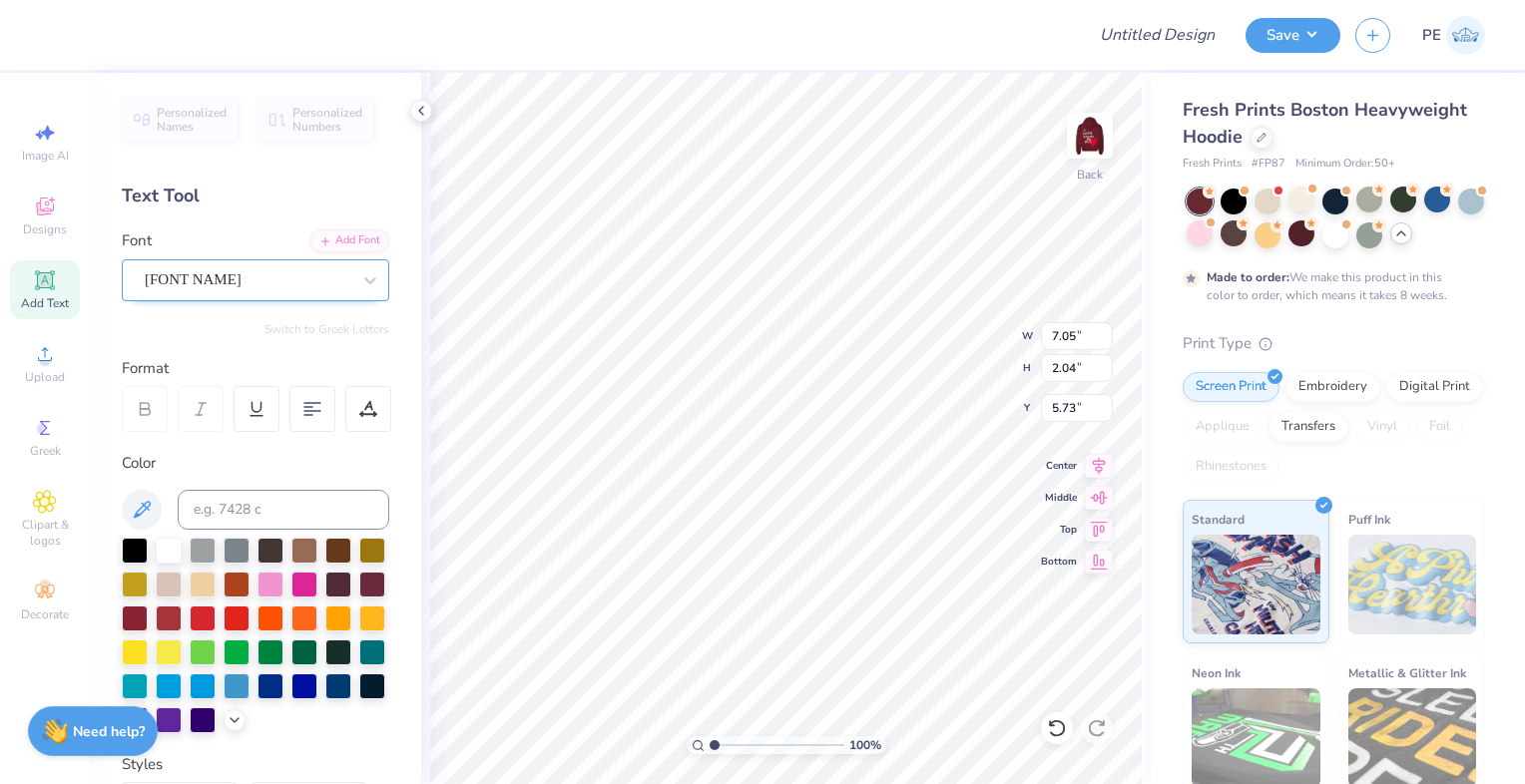 click on "alagambe" at bounding box center [248, 279] 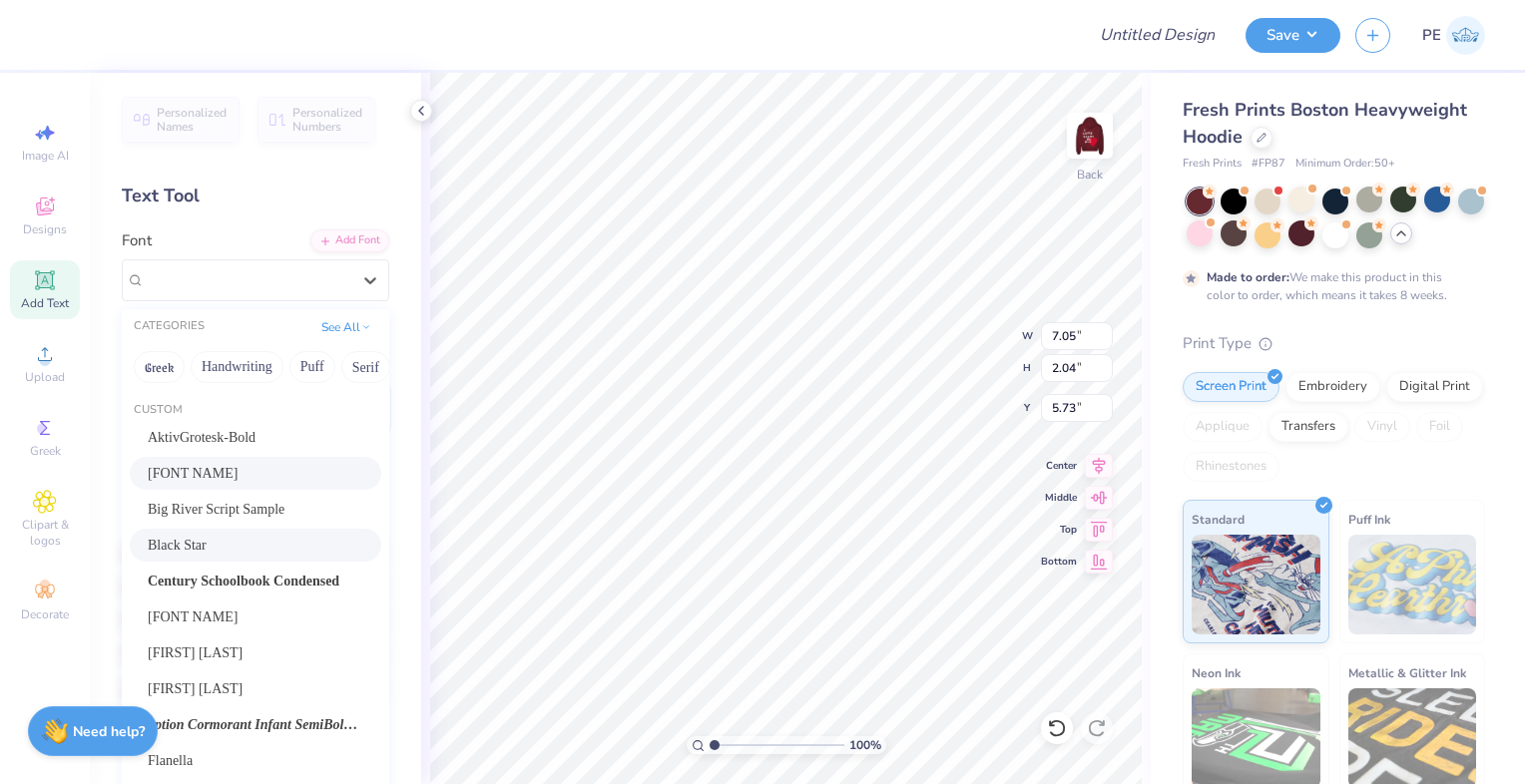 click on "Black Star" at bounding box center [255, 545] 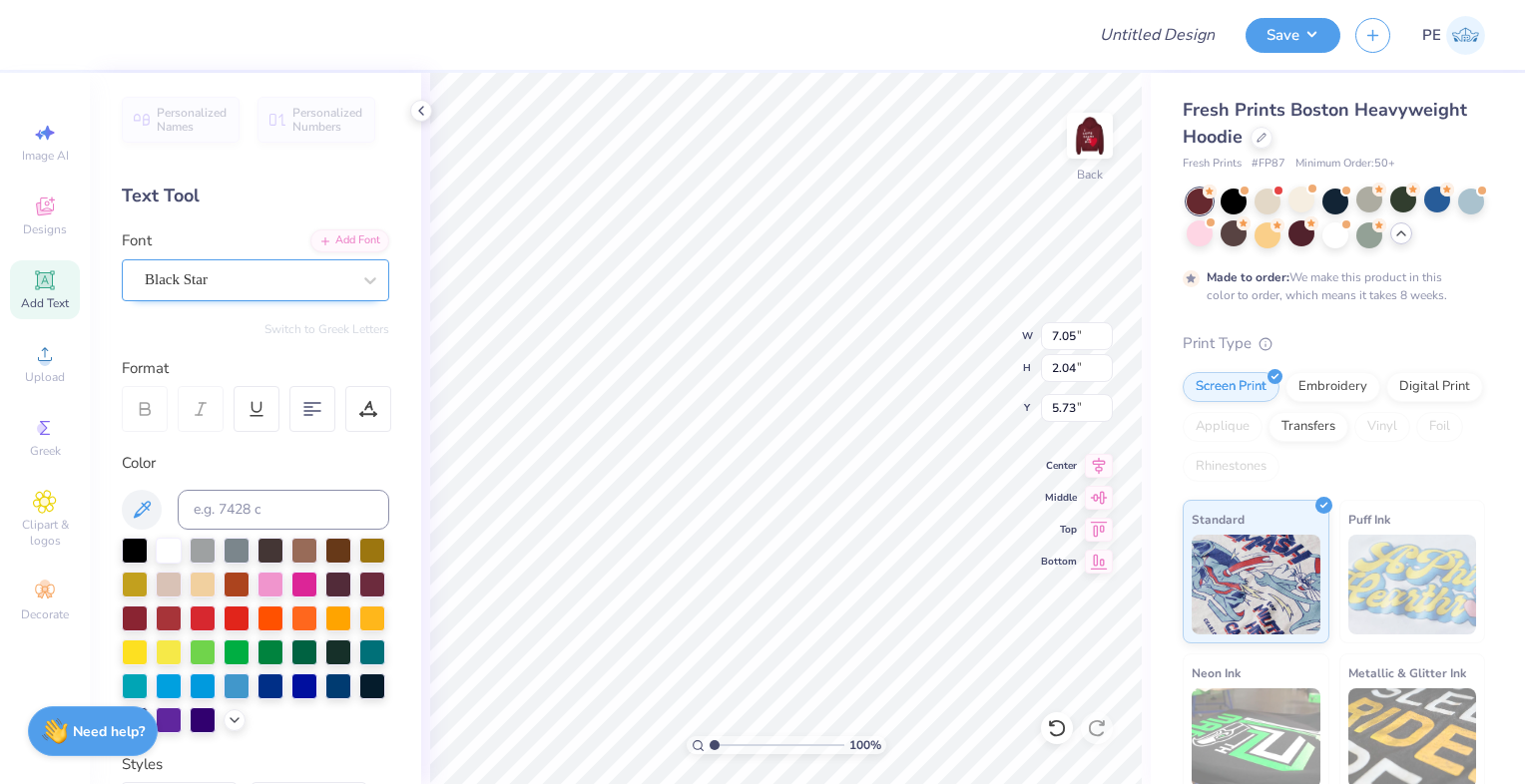 click on "Black Star" at bounding box center [248, 279] 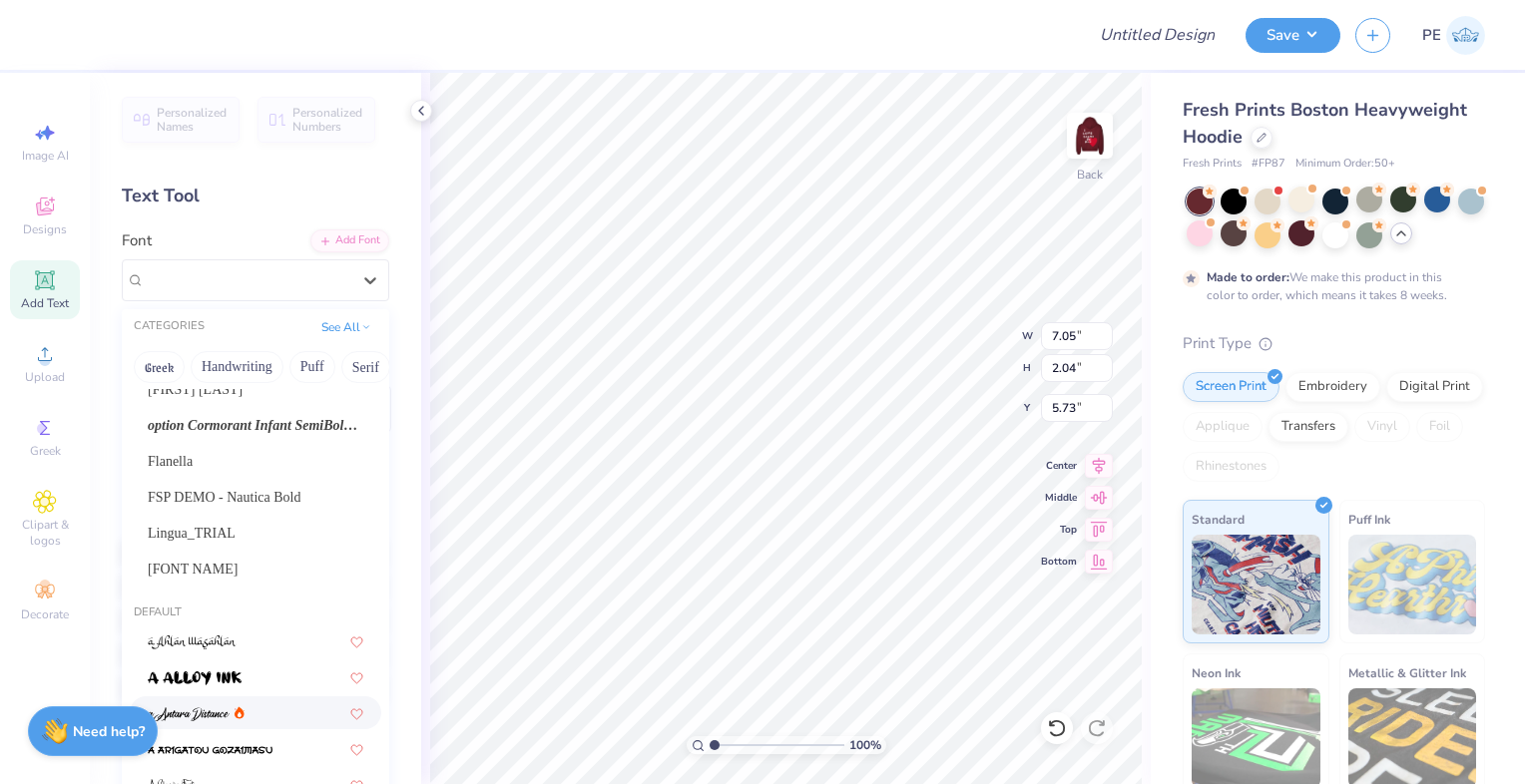 scroll, scrollTop: 199, scrollLeft: 0, axis: vertical 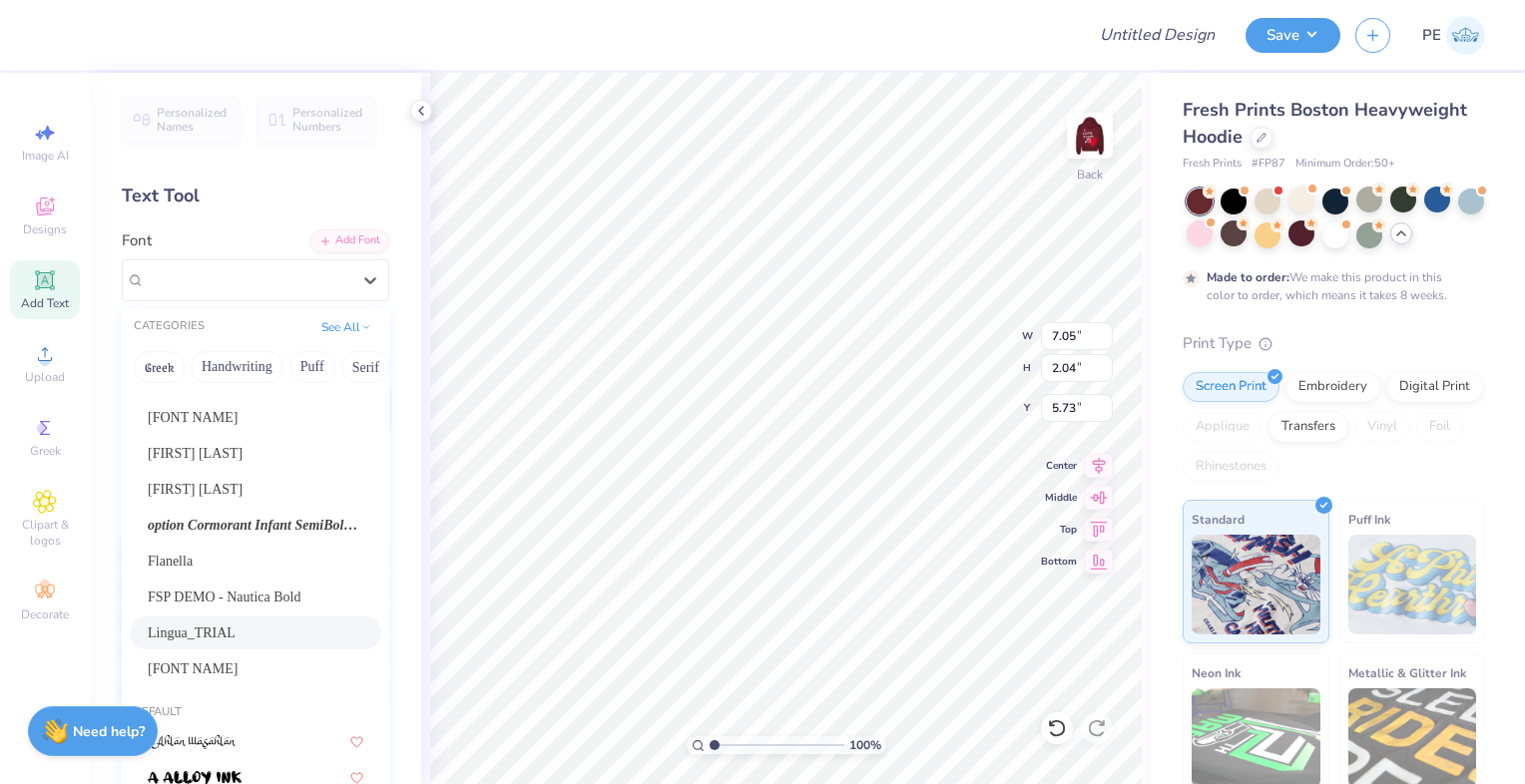 click on "Lingua_TRIAL" at bounding box center (192, 632) 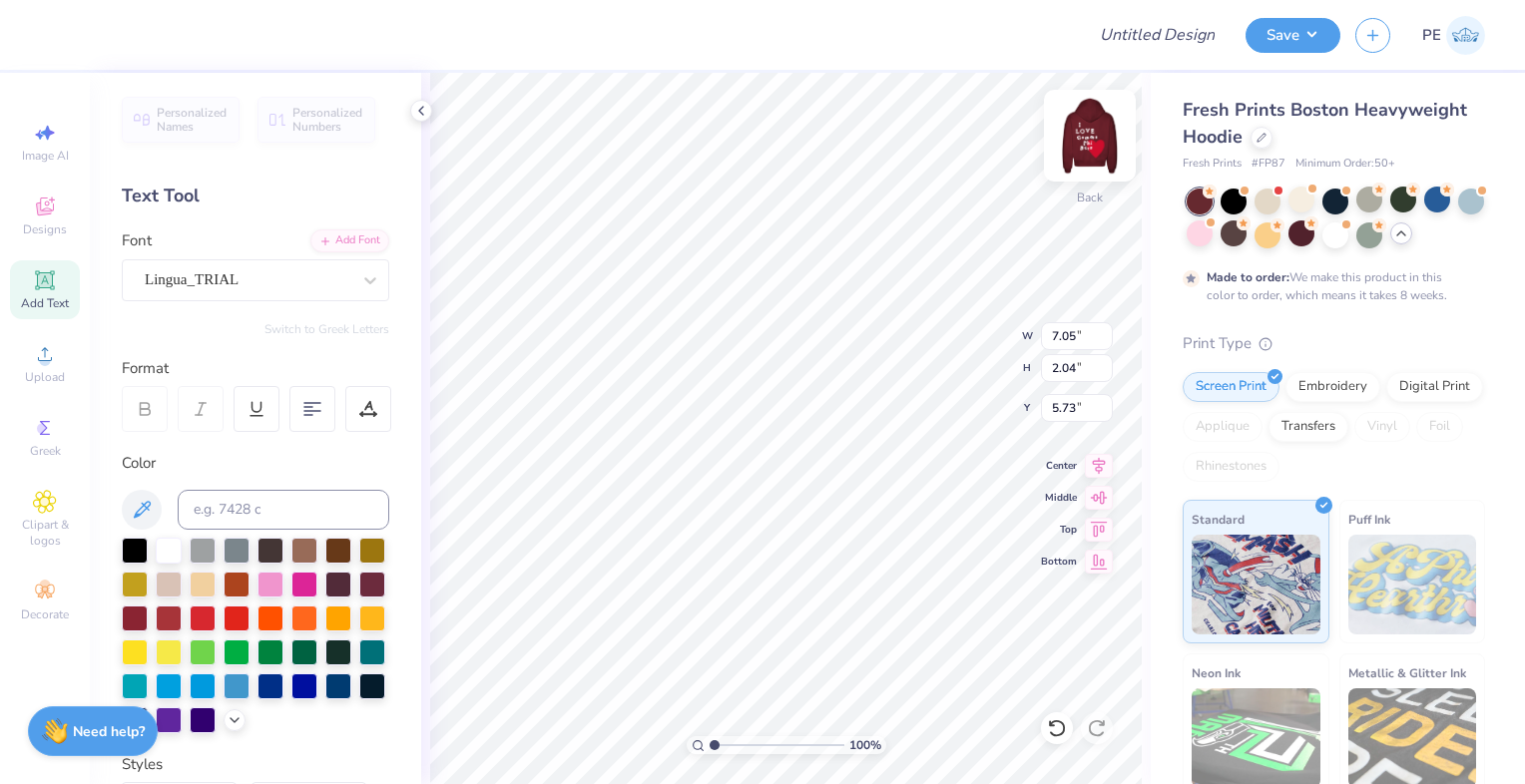 click at bounding box center [1090, 136] 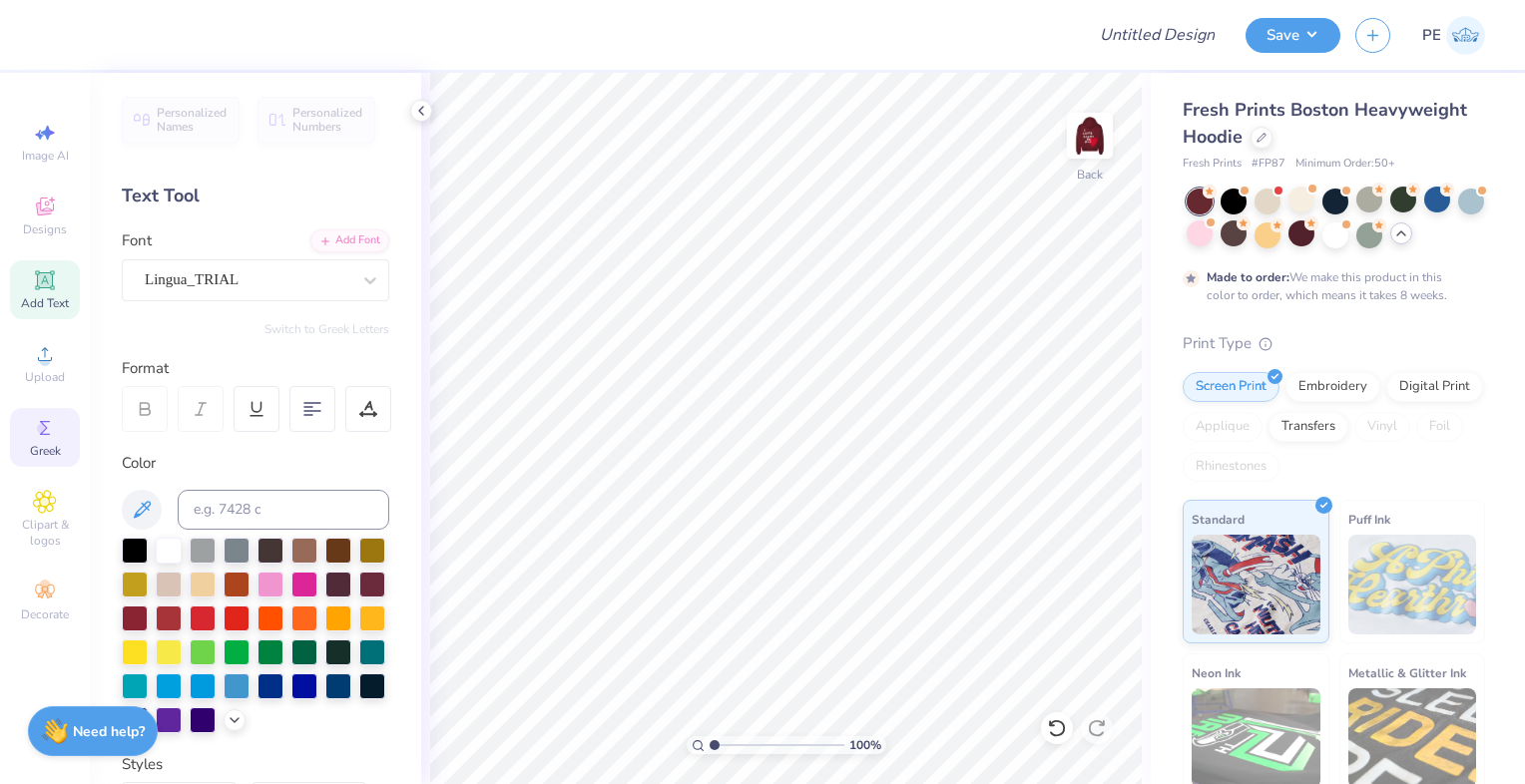 click 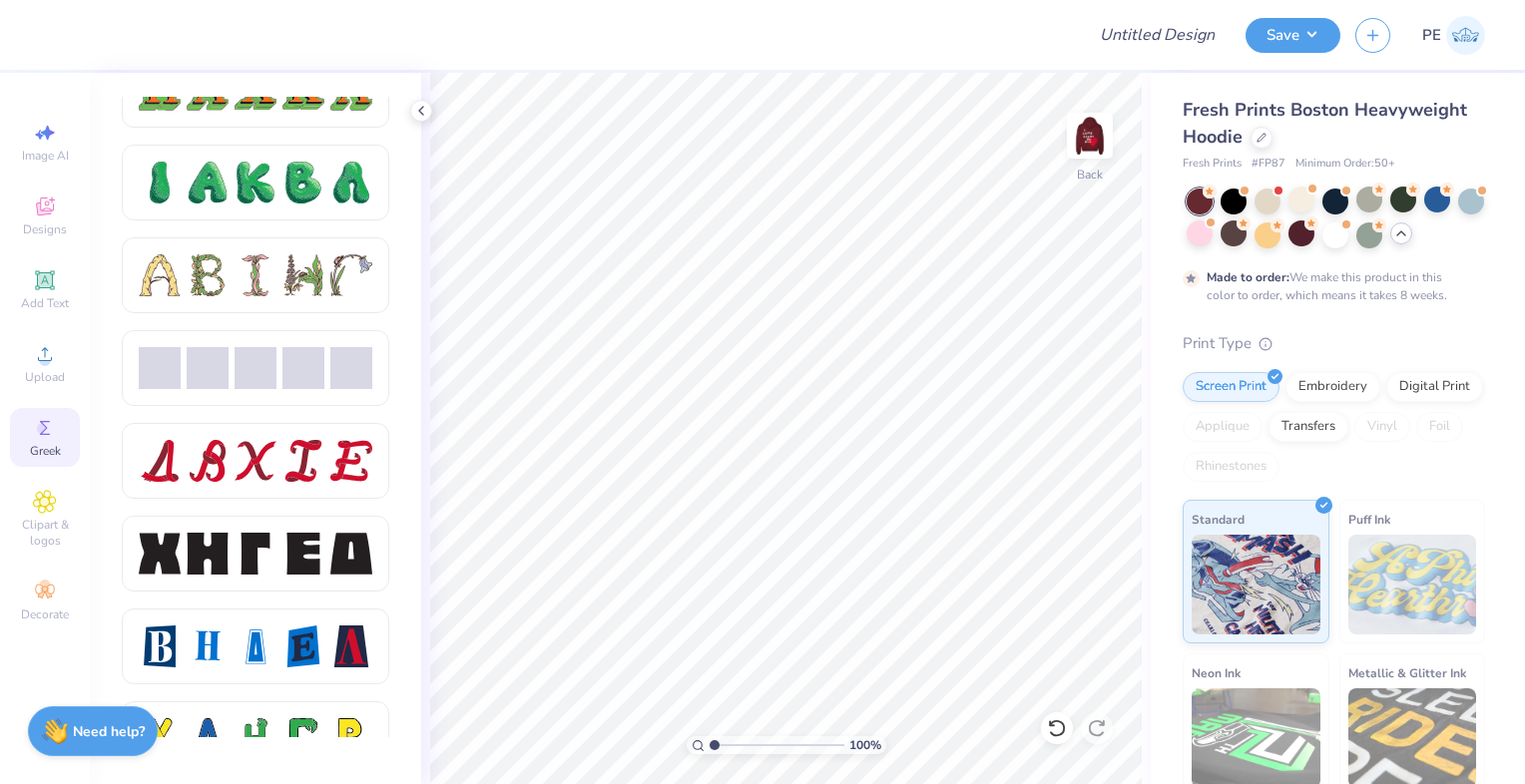scroll, scrollTop: 2294, scrollLeft: 0, axis: vertical 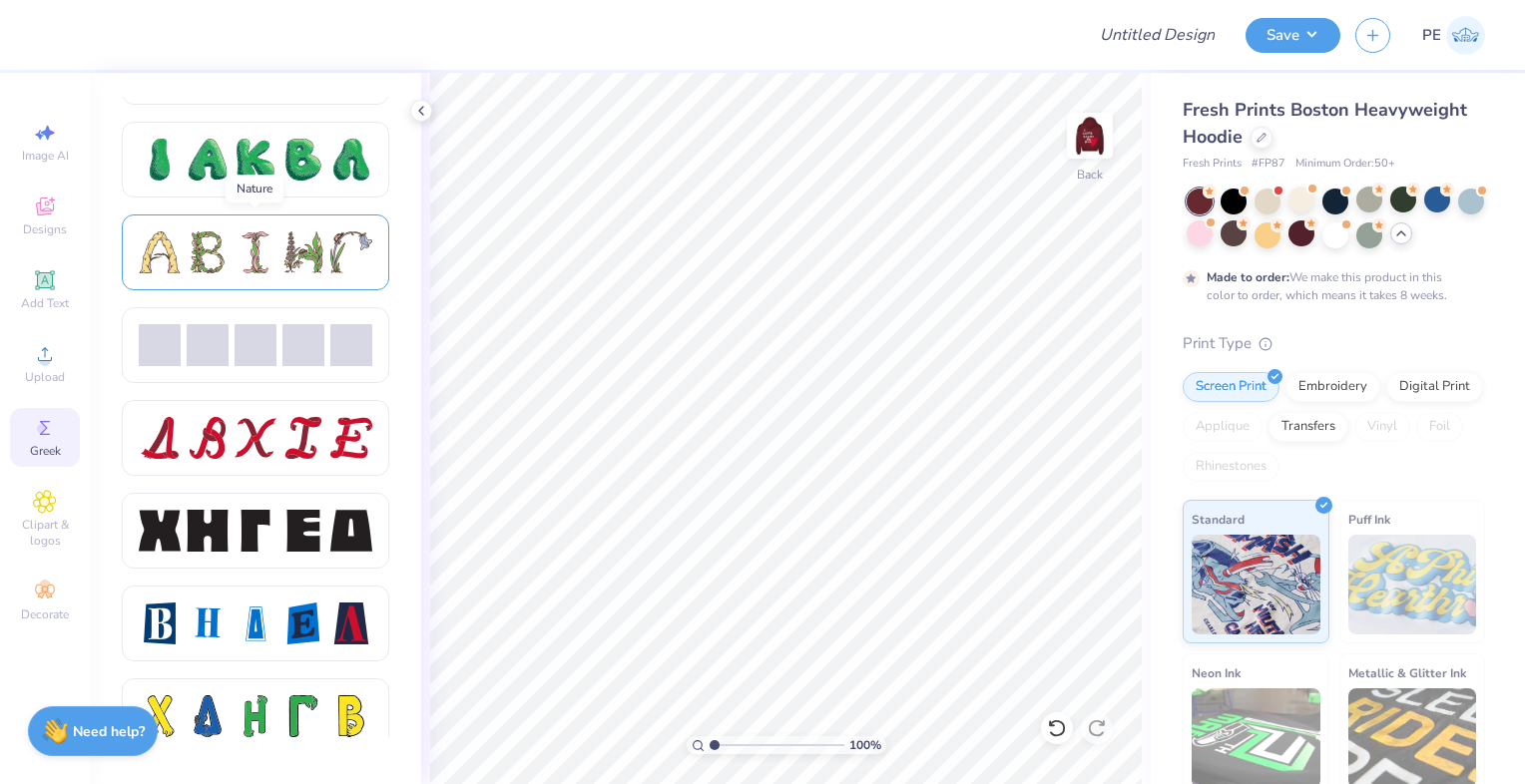 click at bounding box center (303, 252) 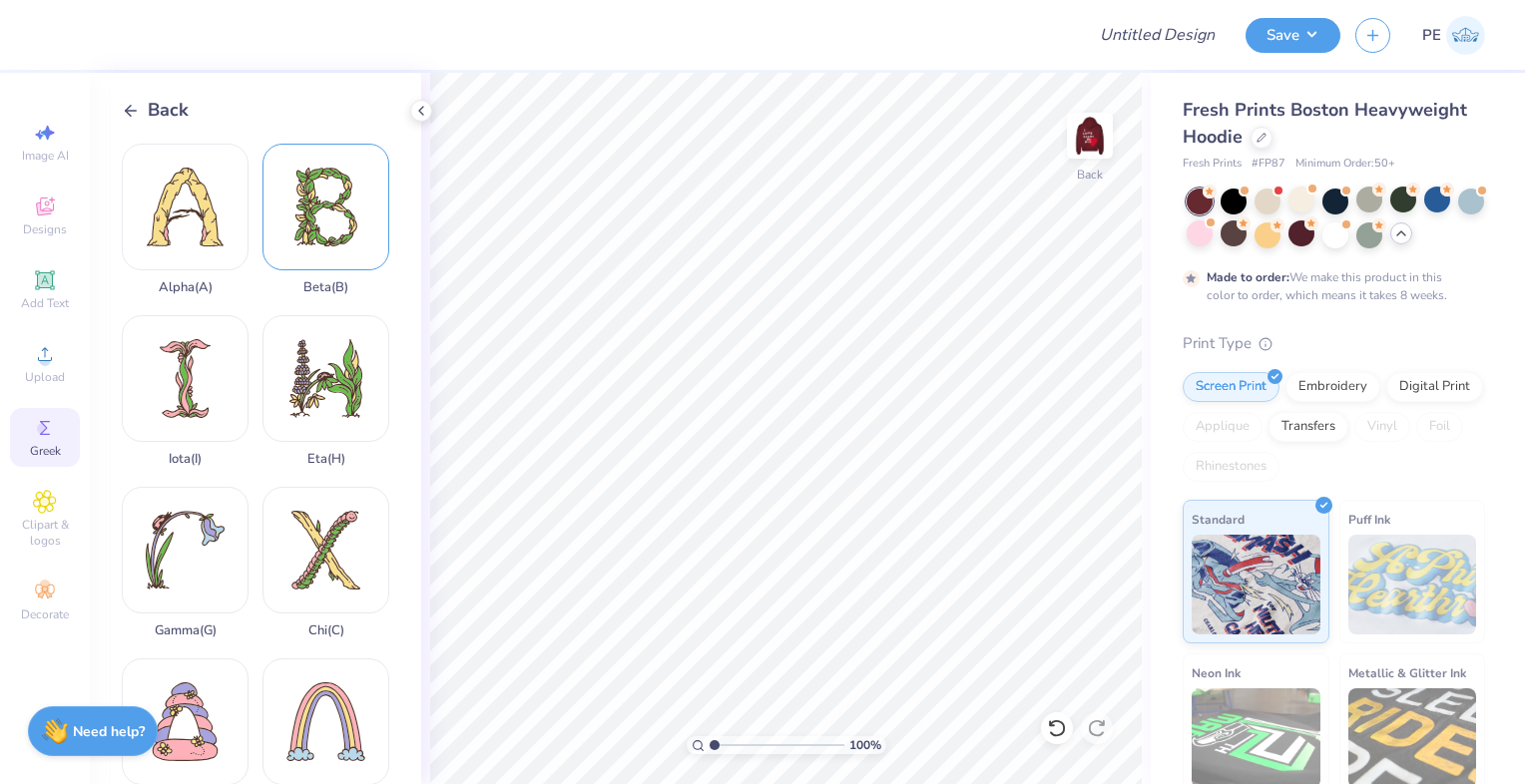 click on "Beta  ( B )" at bounding box center [325, 219] 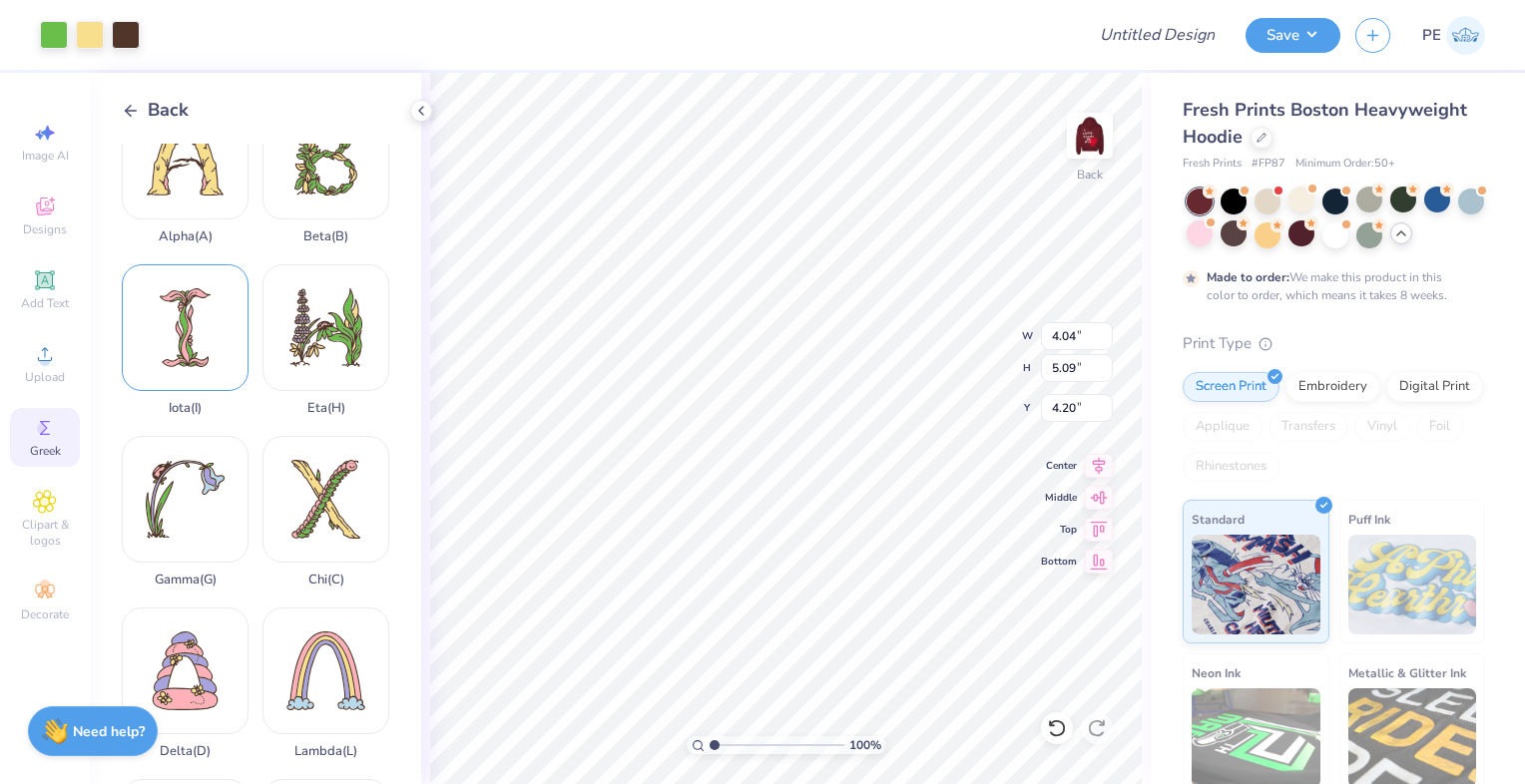scroll, scrollTop: 100, scrollLeft: 0, axis: vertical 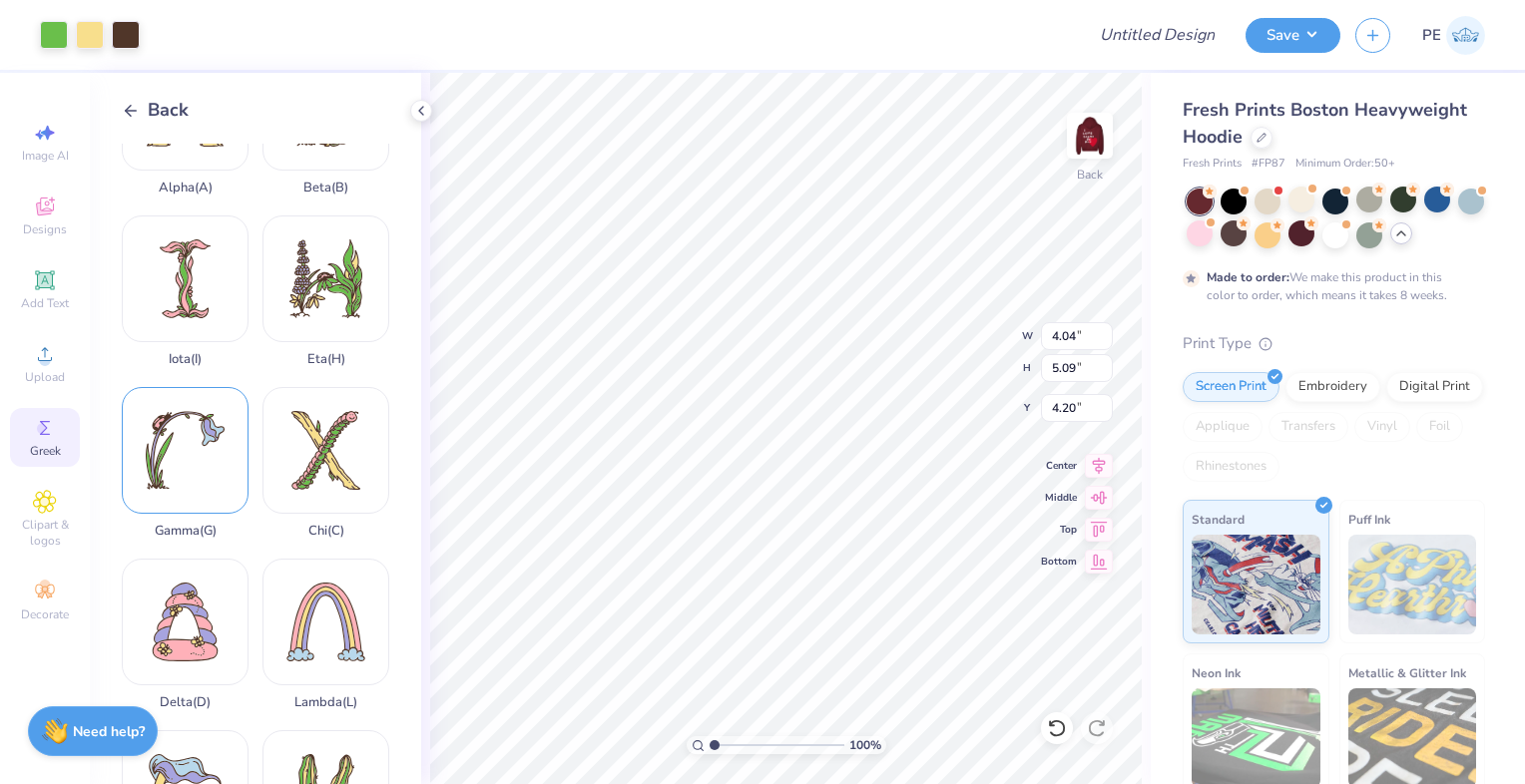 click on "Gamma  ( G )" at bounding box center [185, 463] 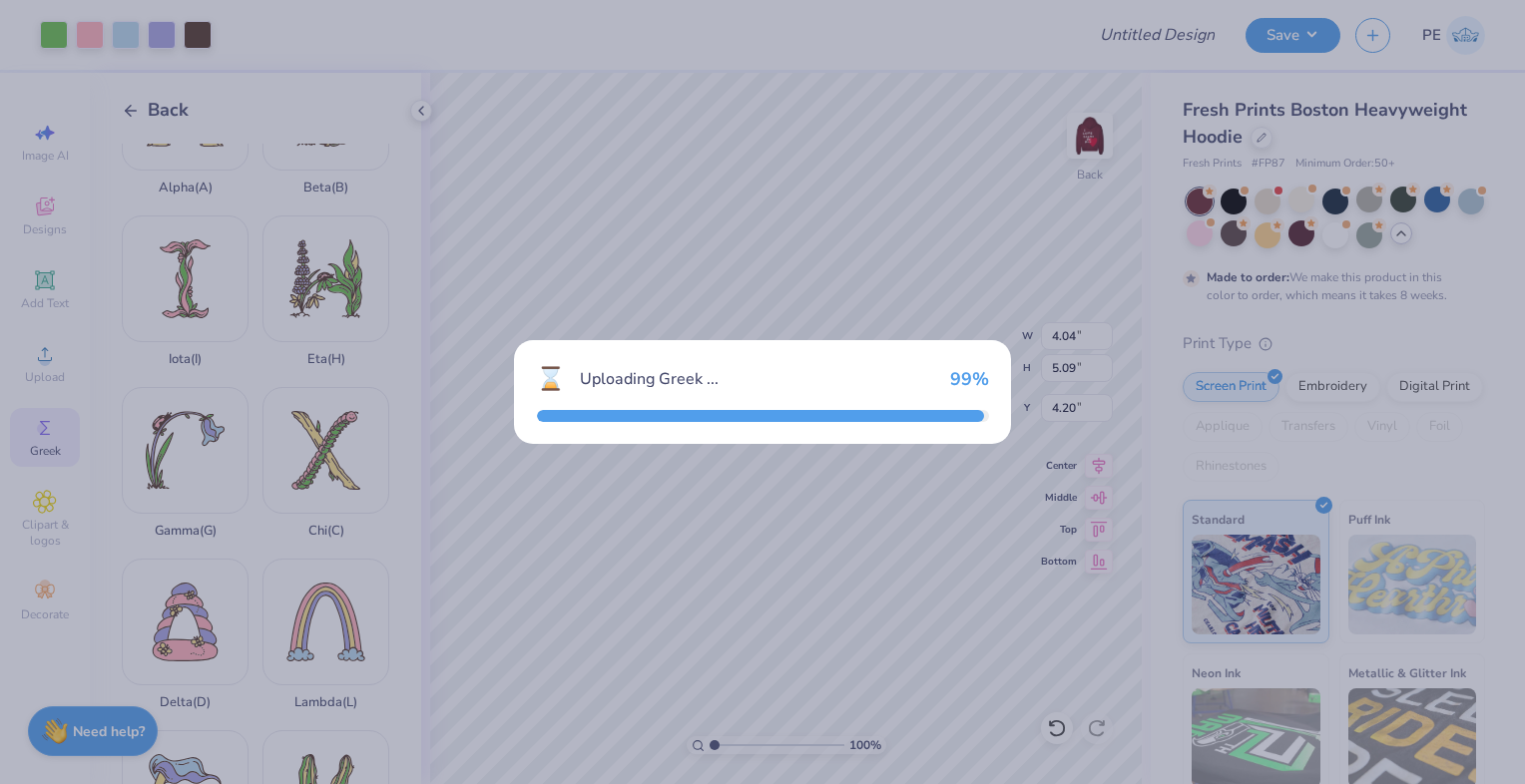 type on "5.15" 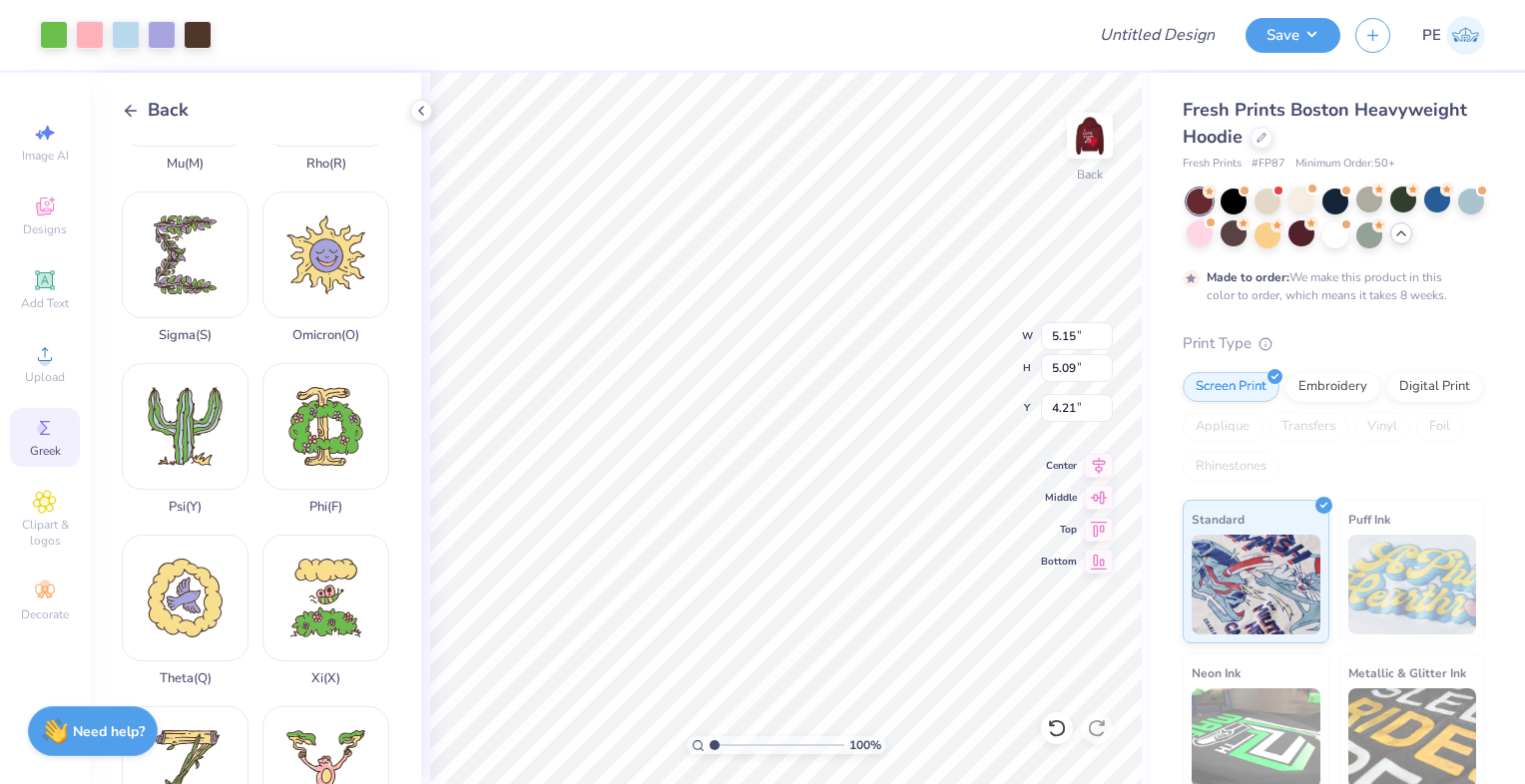 scroll, scrollTop: 1332, scrollLeft: 0, axis: vertical 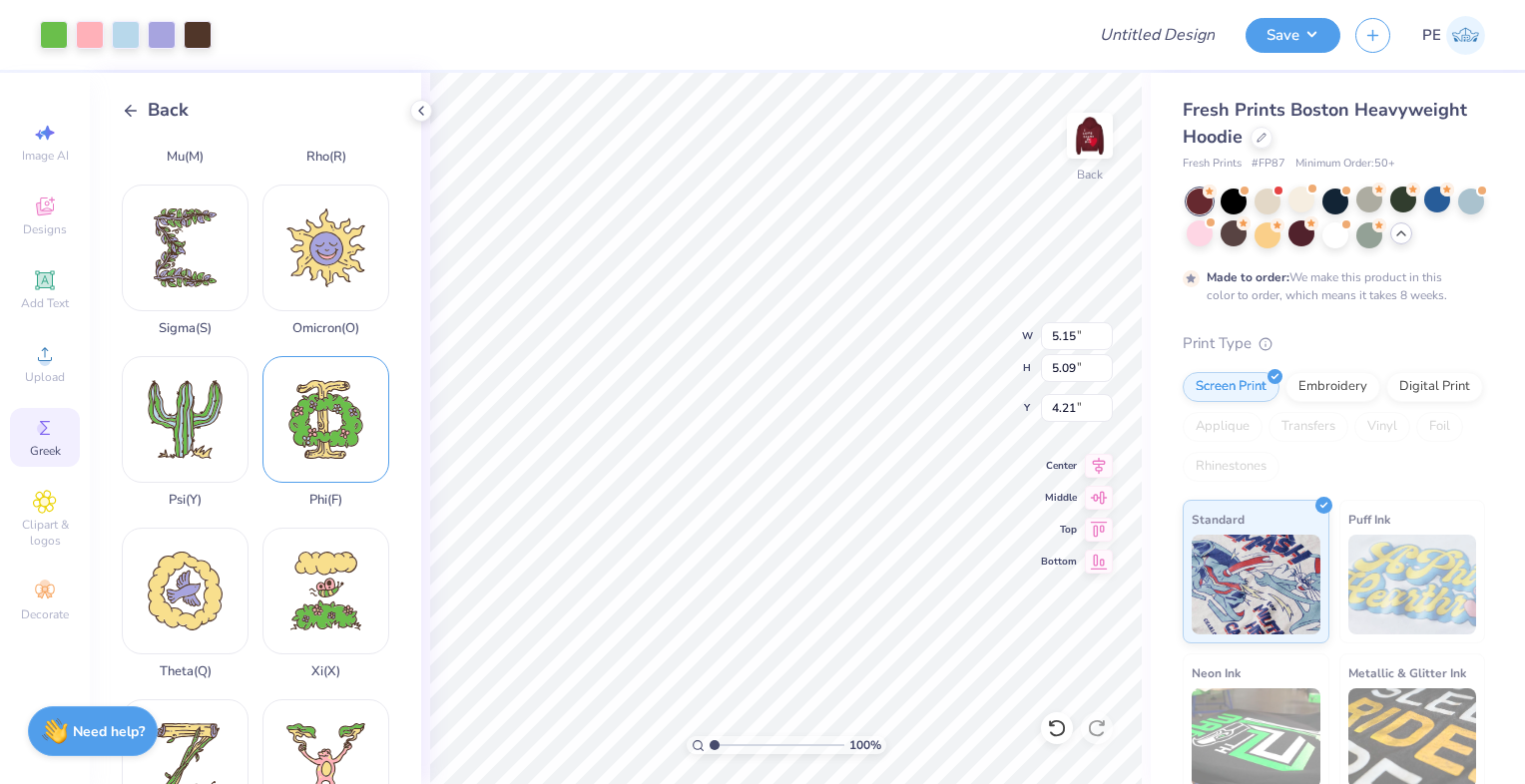 click on "Phi  ( F )" at bounding box center (325, 432) 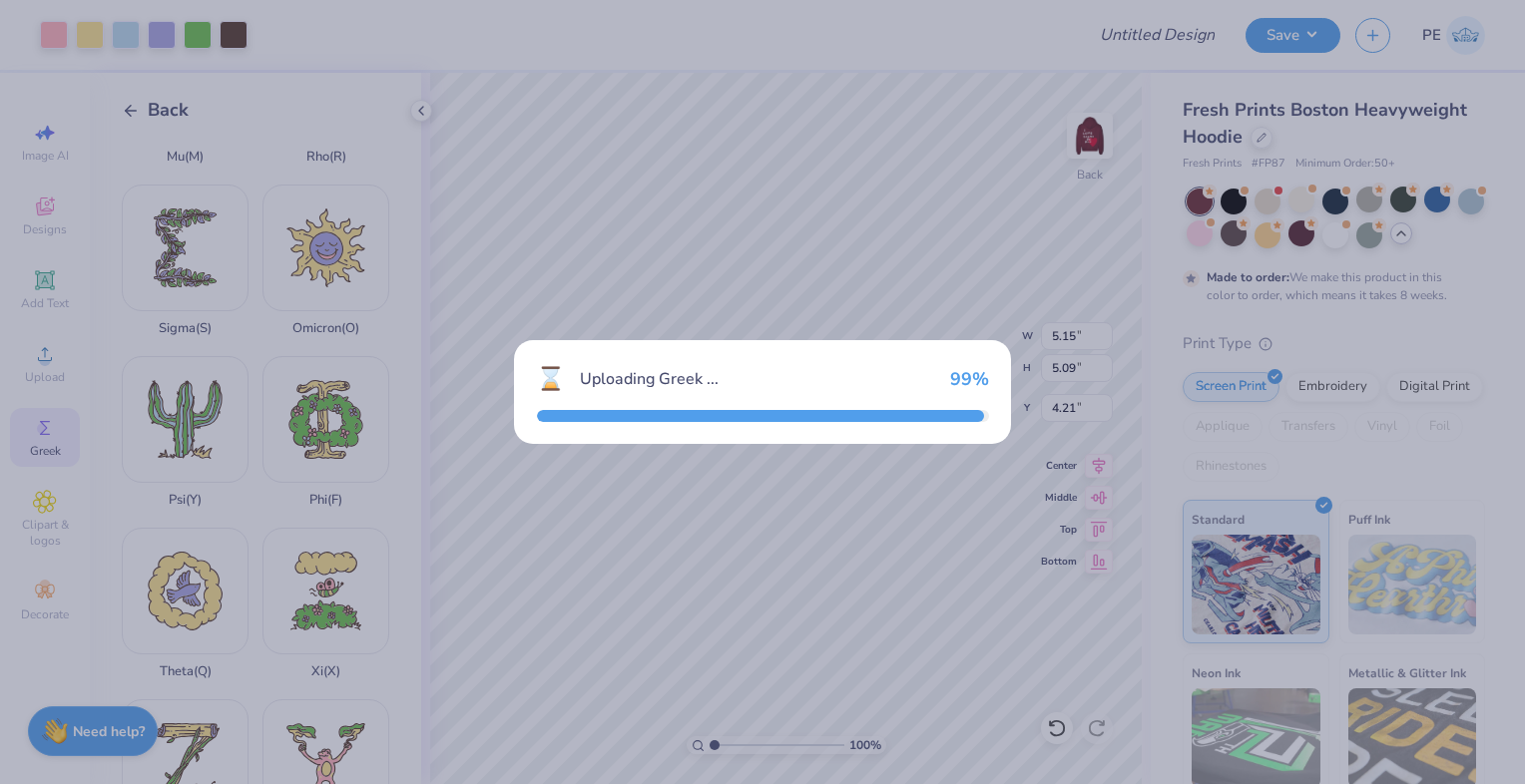 type on "4.76" 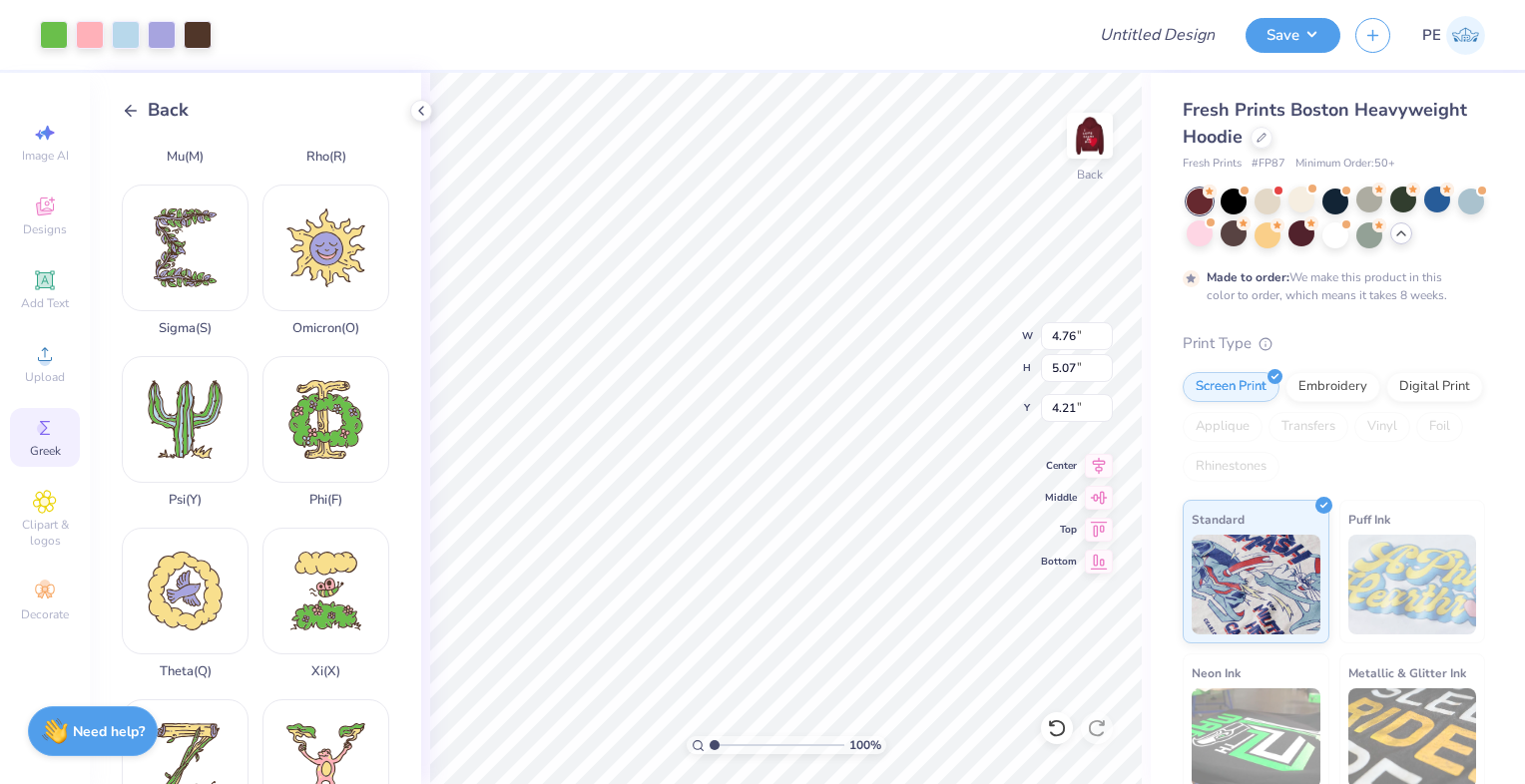 type on "5.15" 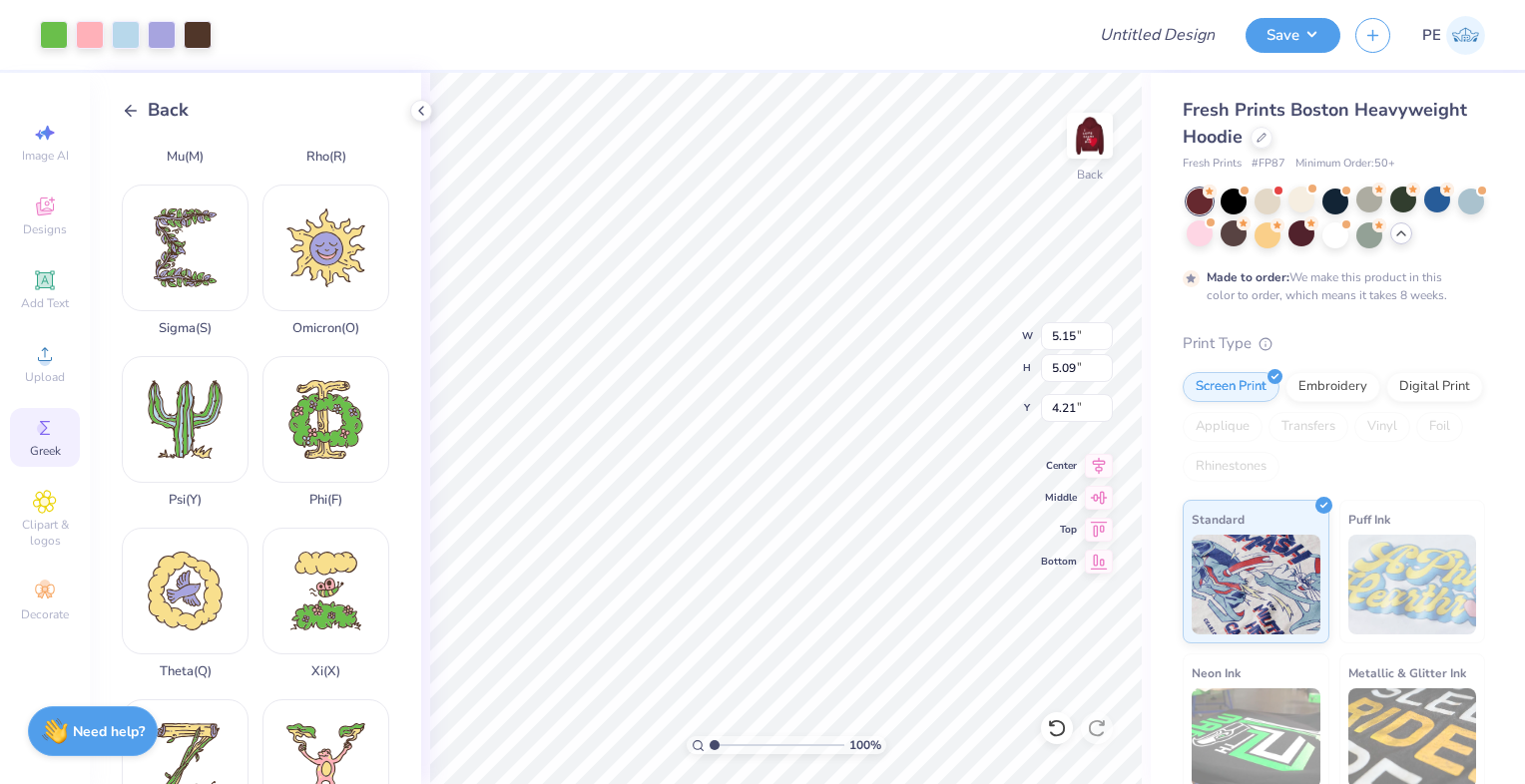 type on "1.66" 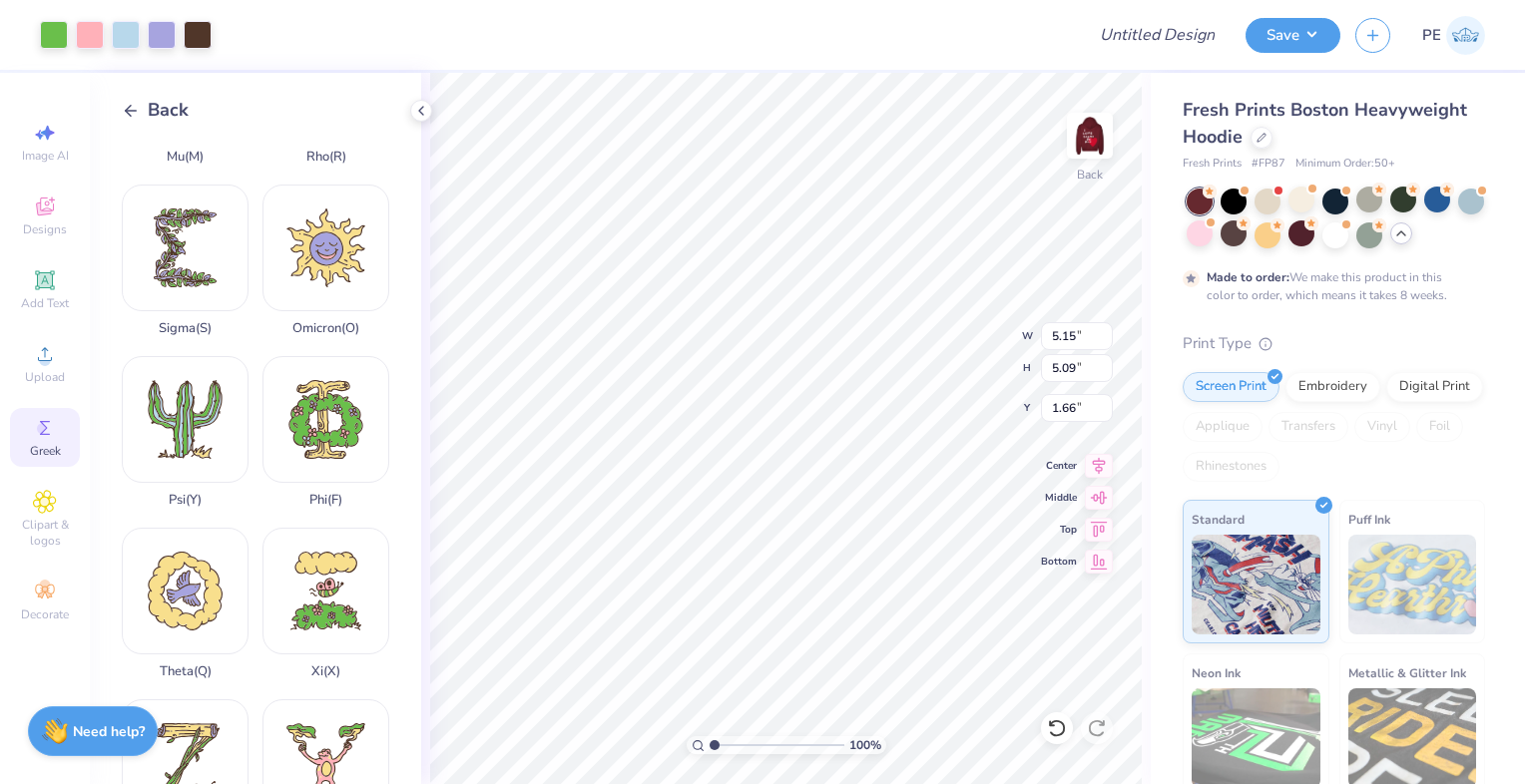 type on "2.35" 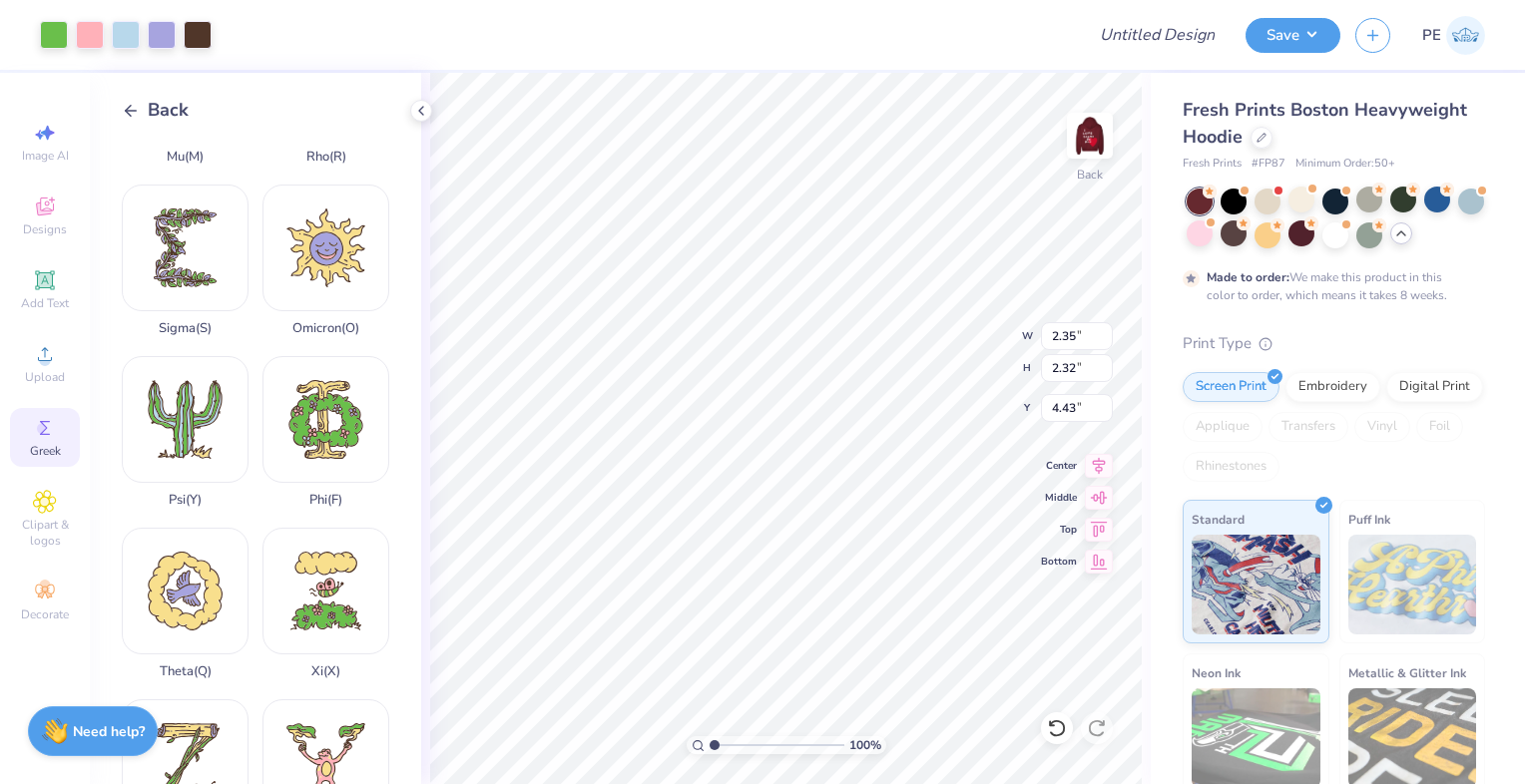 type on "4.04" 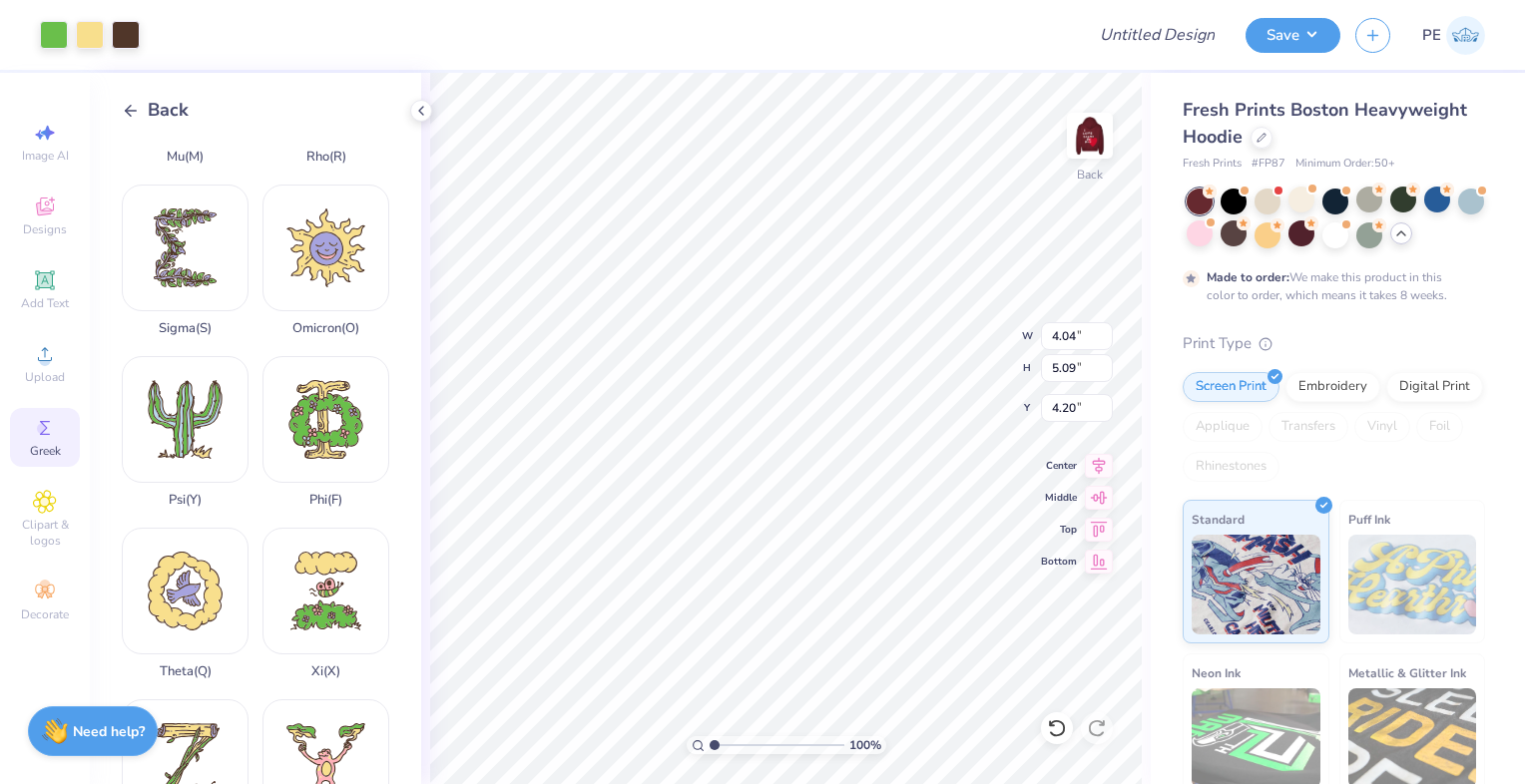 type on "1.95" 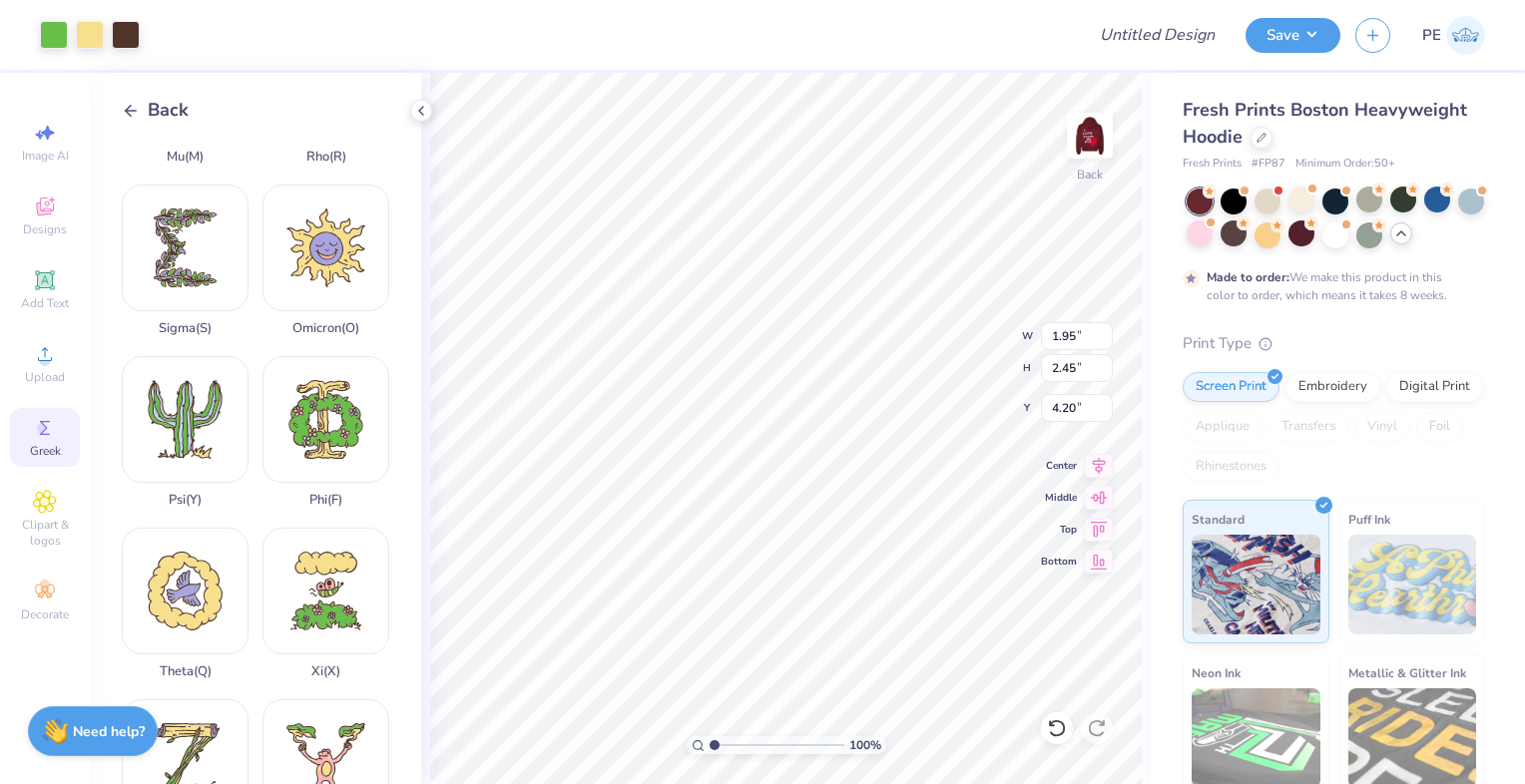 type on "4.76" 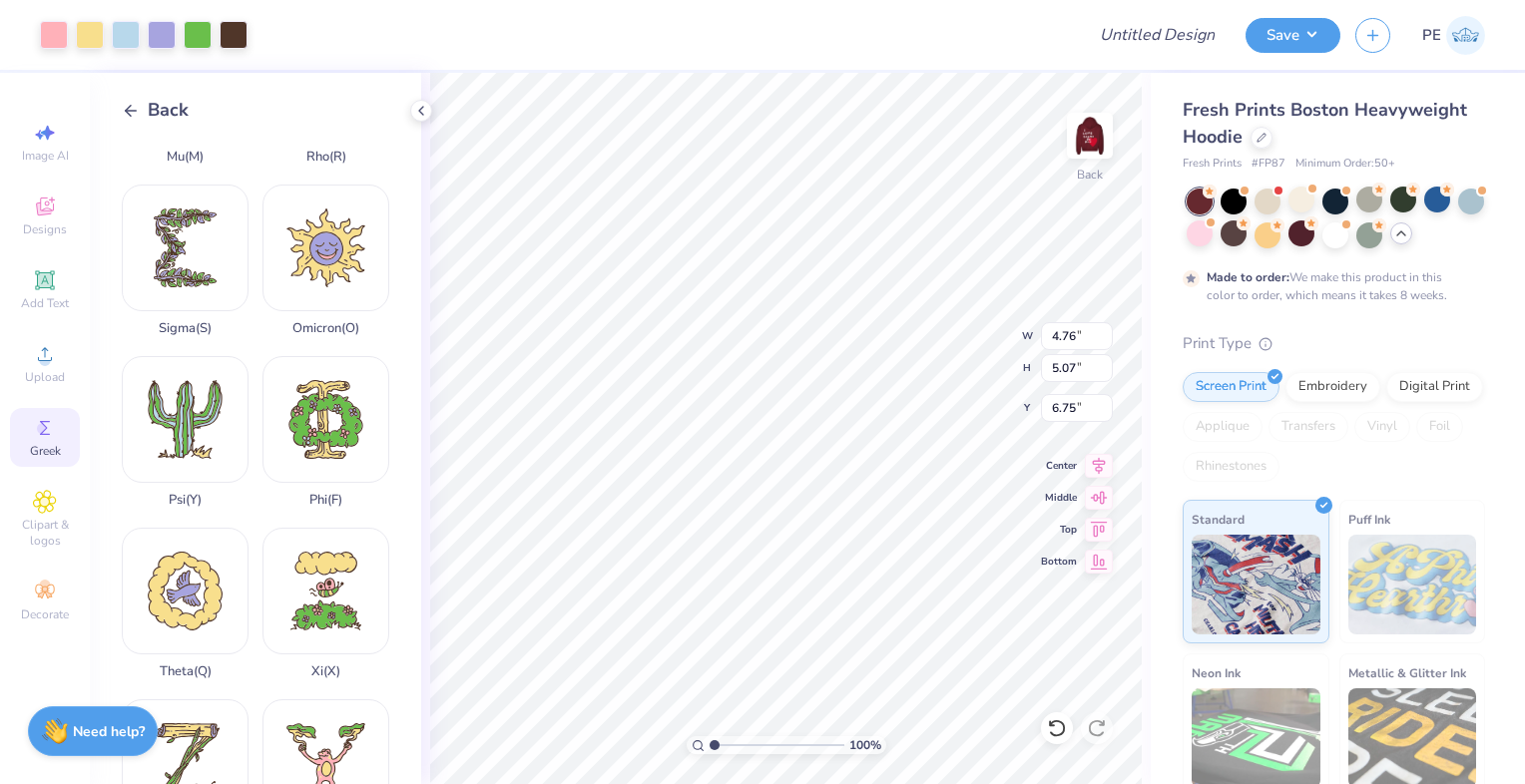 type on "4.21" 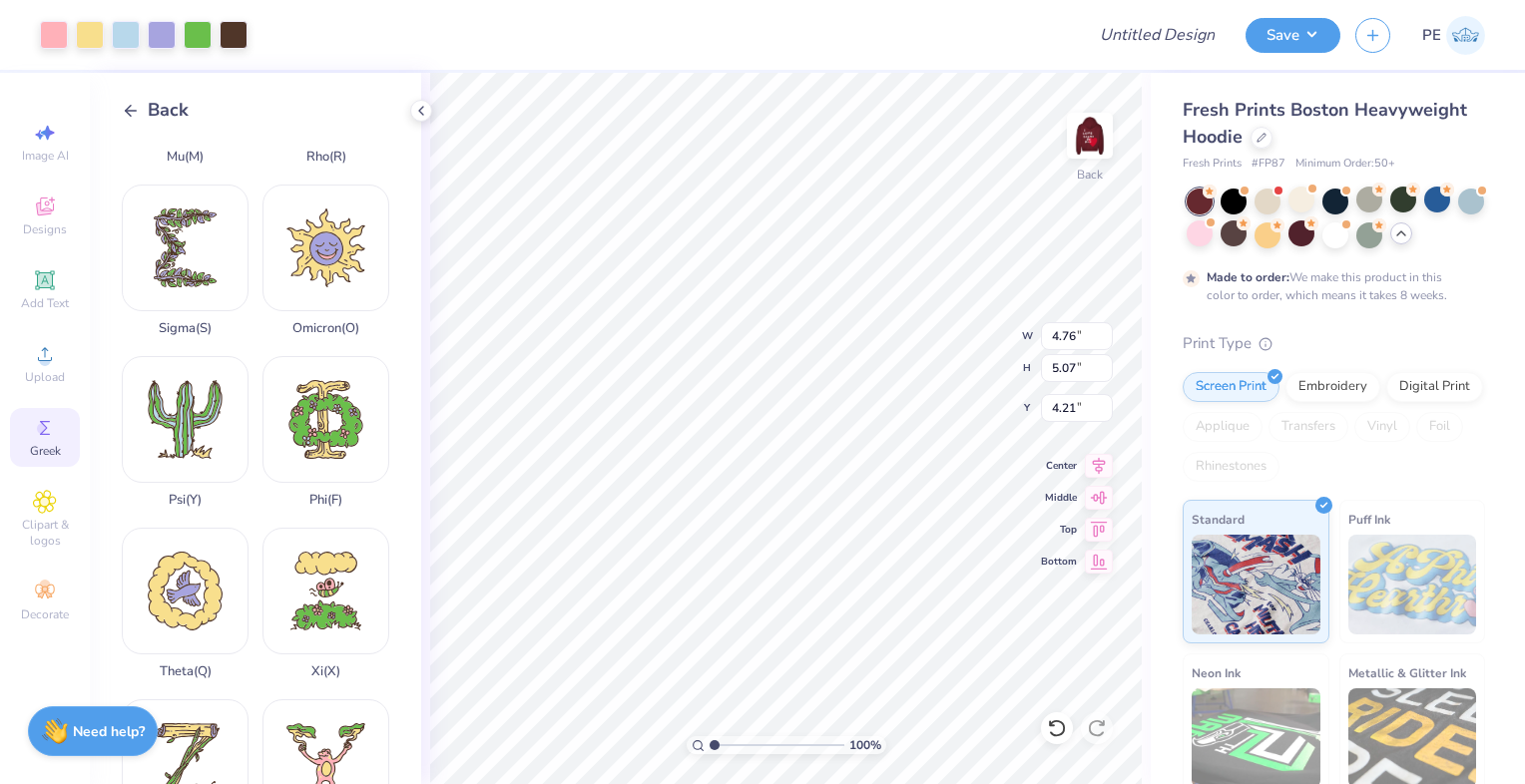 type on "2.25" 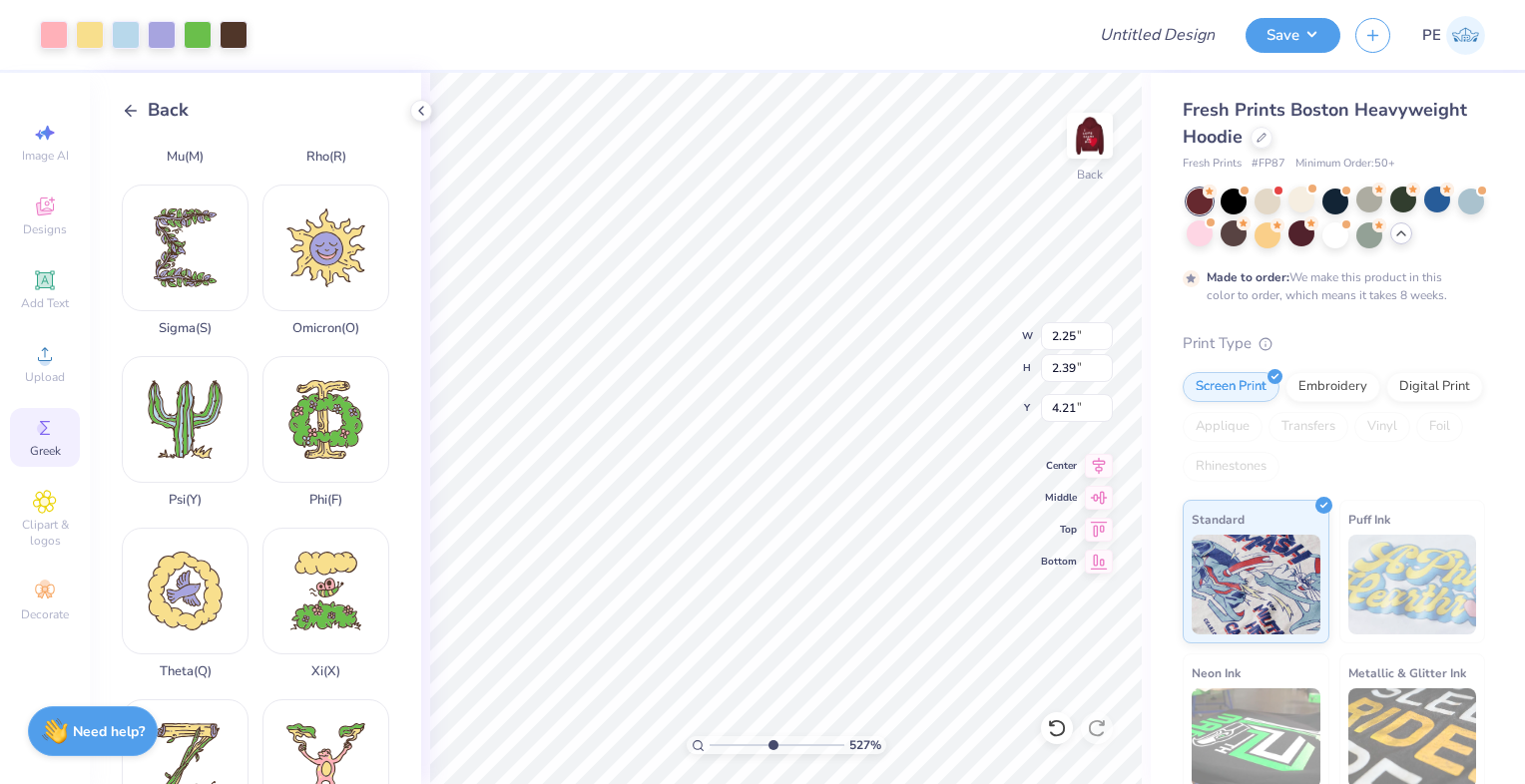 drag, startPoint x: 714, startPoint y: 745, endPoint x: 770, endPoint y: 744, distance: 56.00893 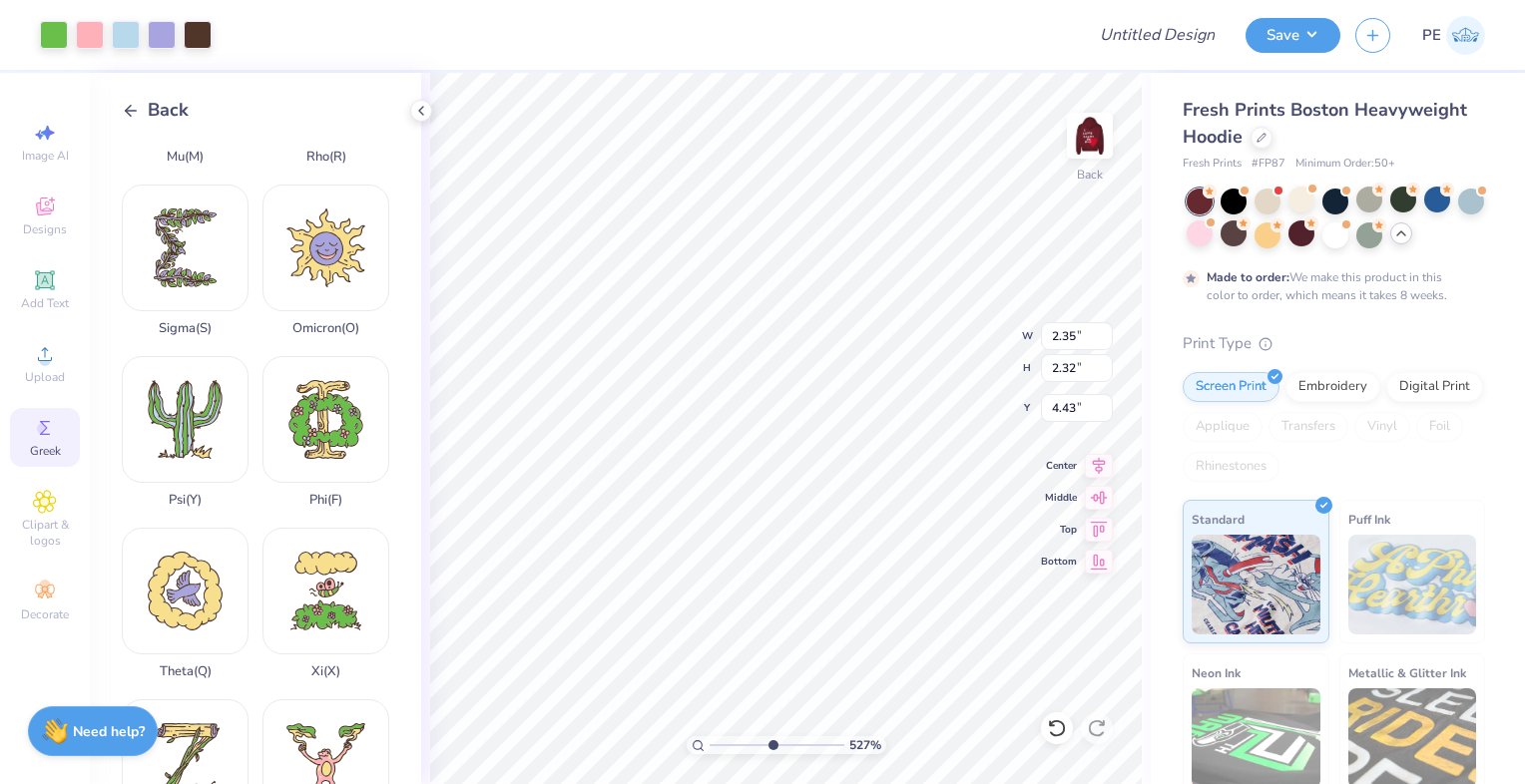 type on "4.28" 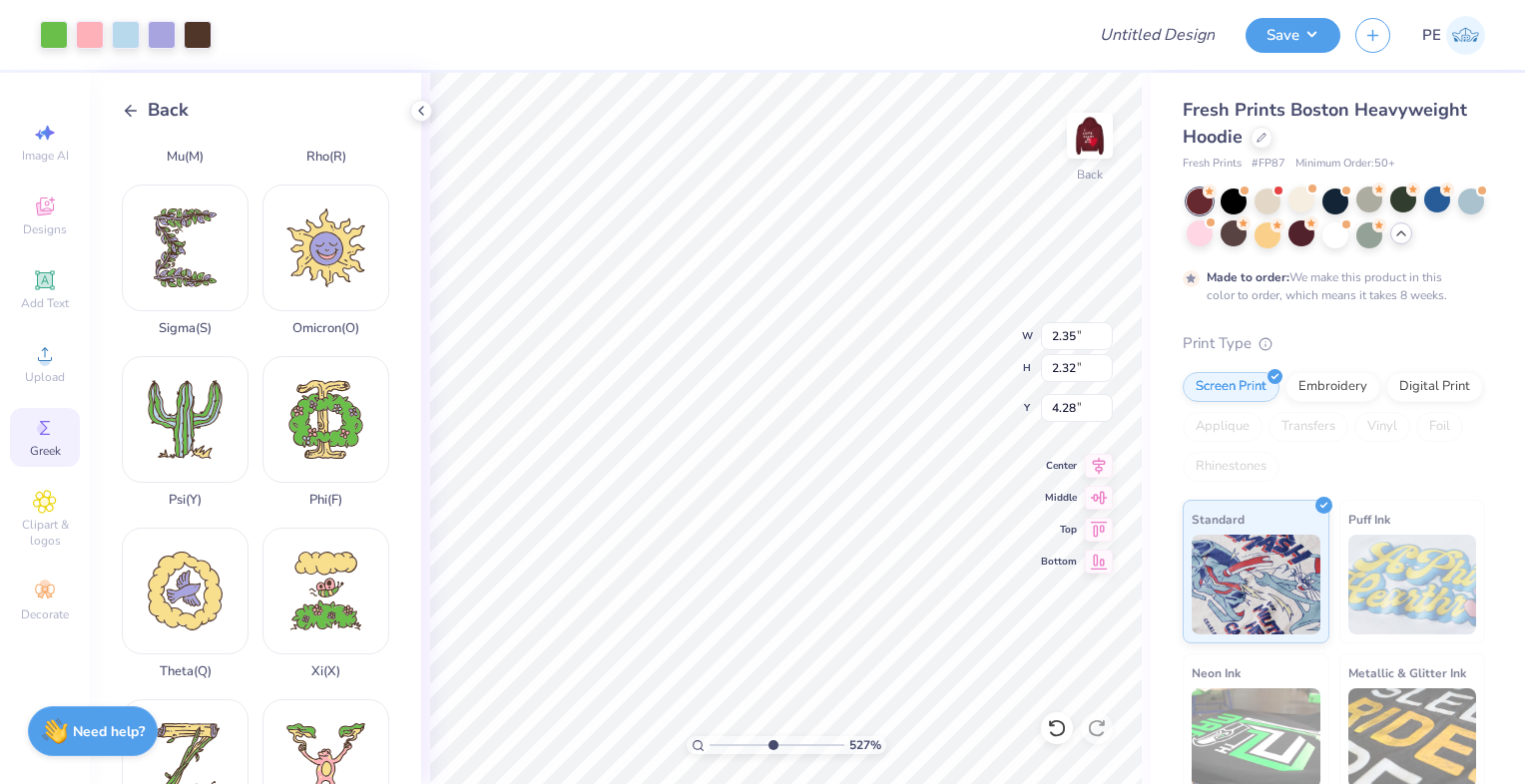 type on "2.25" 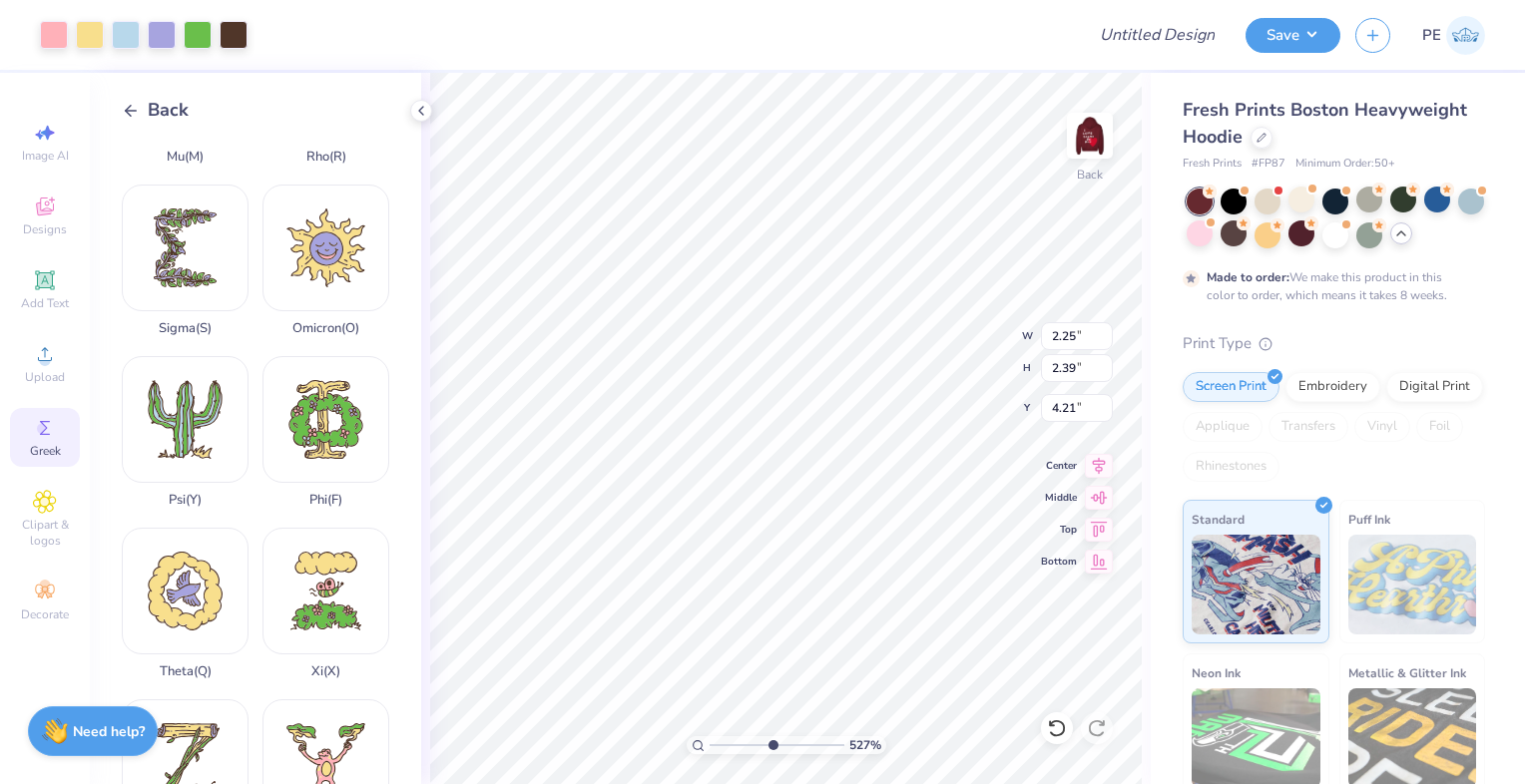 type on "4.25" 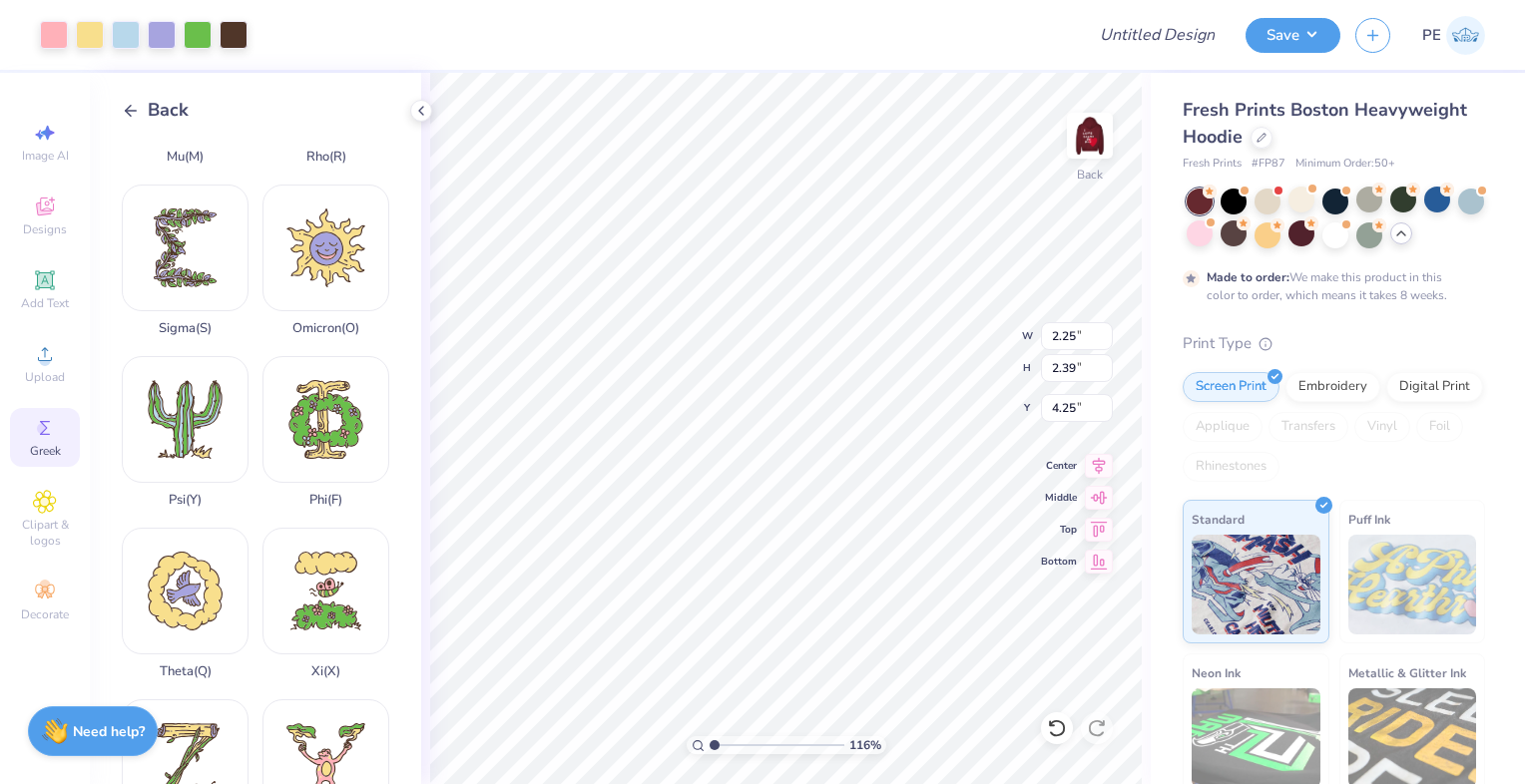 drag, startPoint x: 774, startPoint y: 746, endPoint x: 708, endPoint y: 740, distance: 66.27217 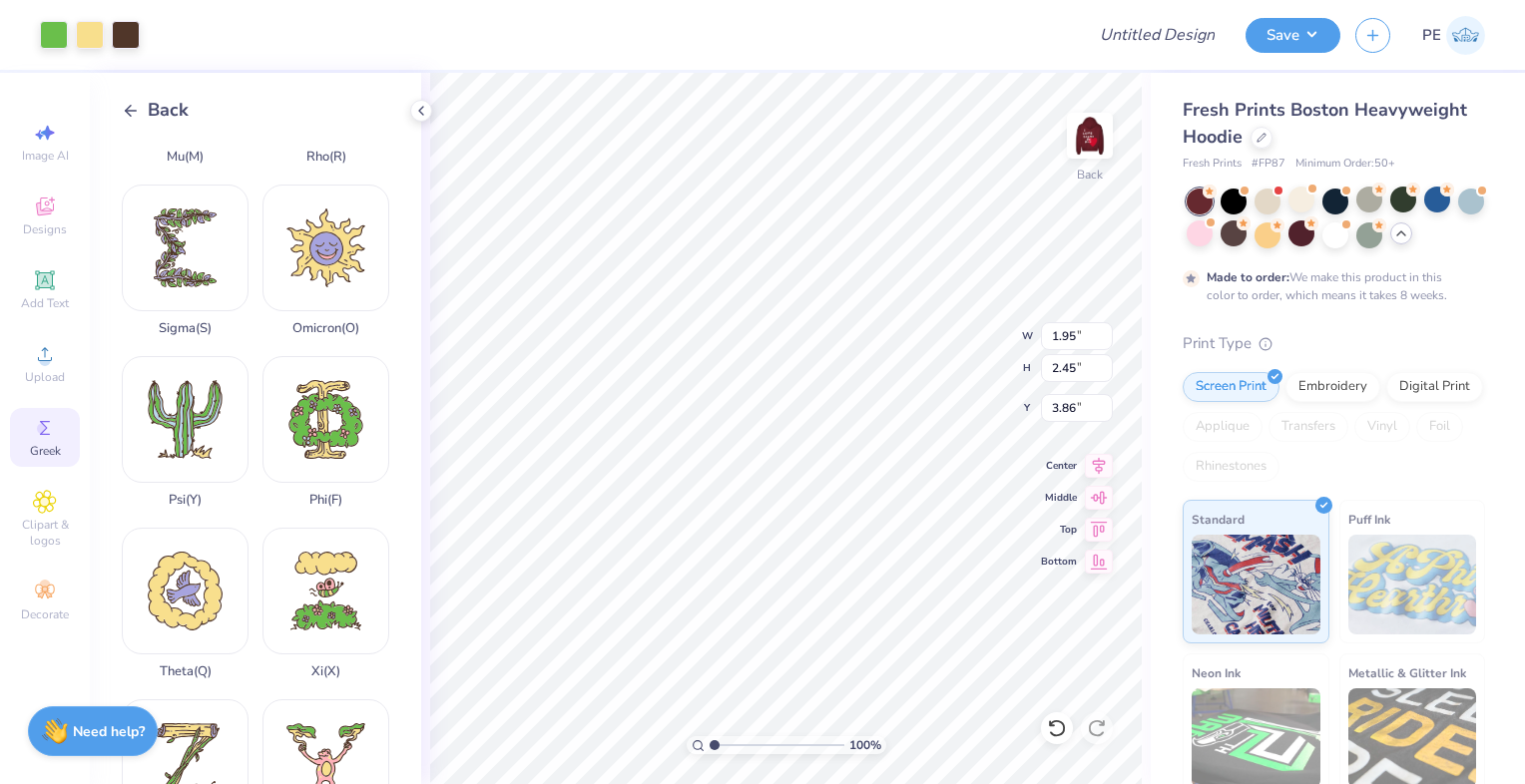 type on "3.86" 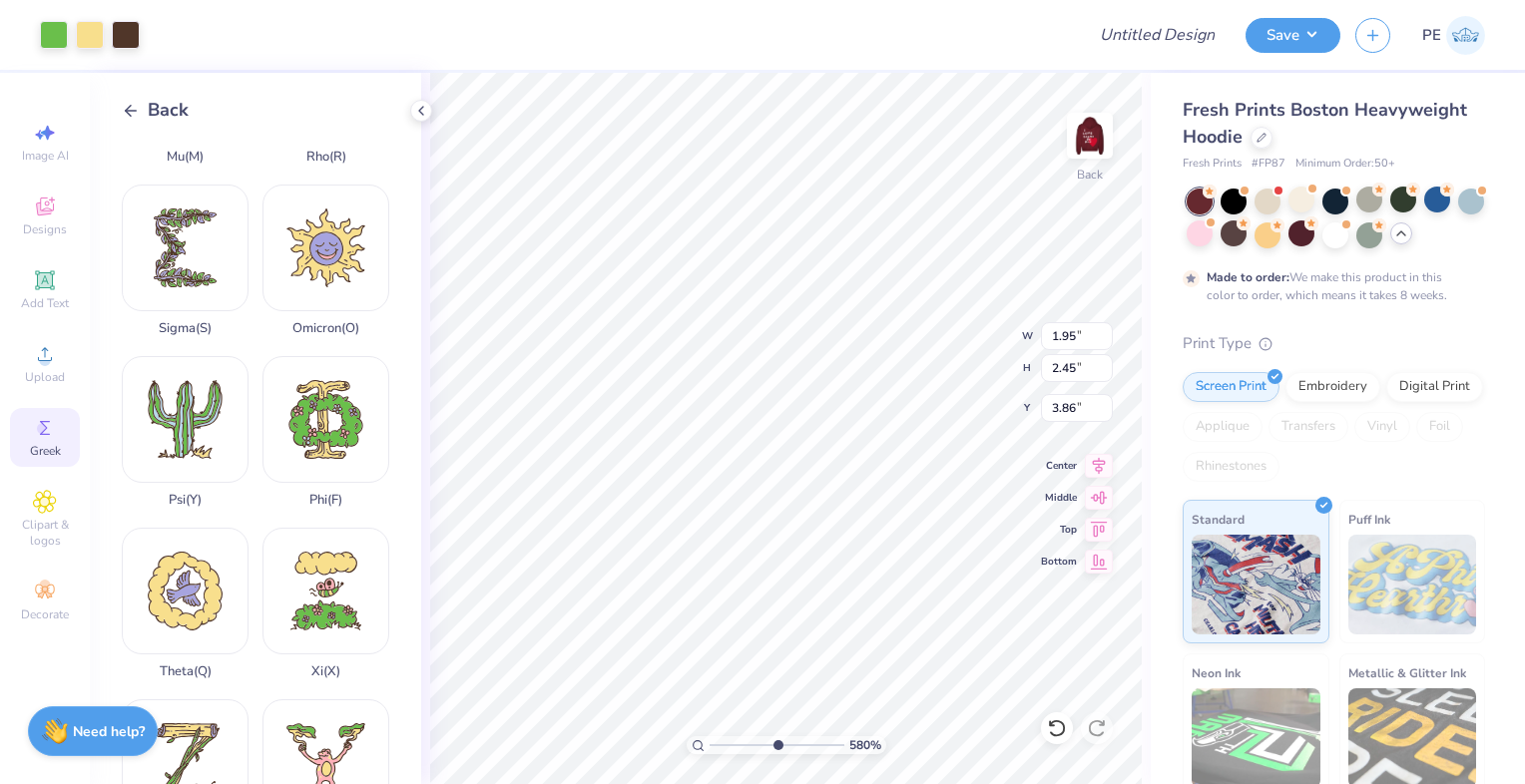 drag, startPoint x: 717, startPoint y: 744, endPoint x: 775, endPoint y: 748, distance: 58.137767 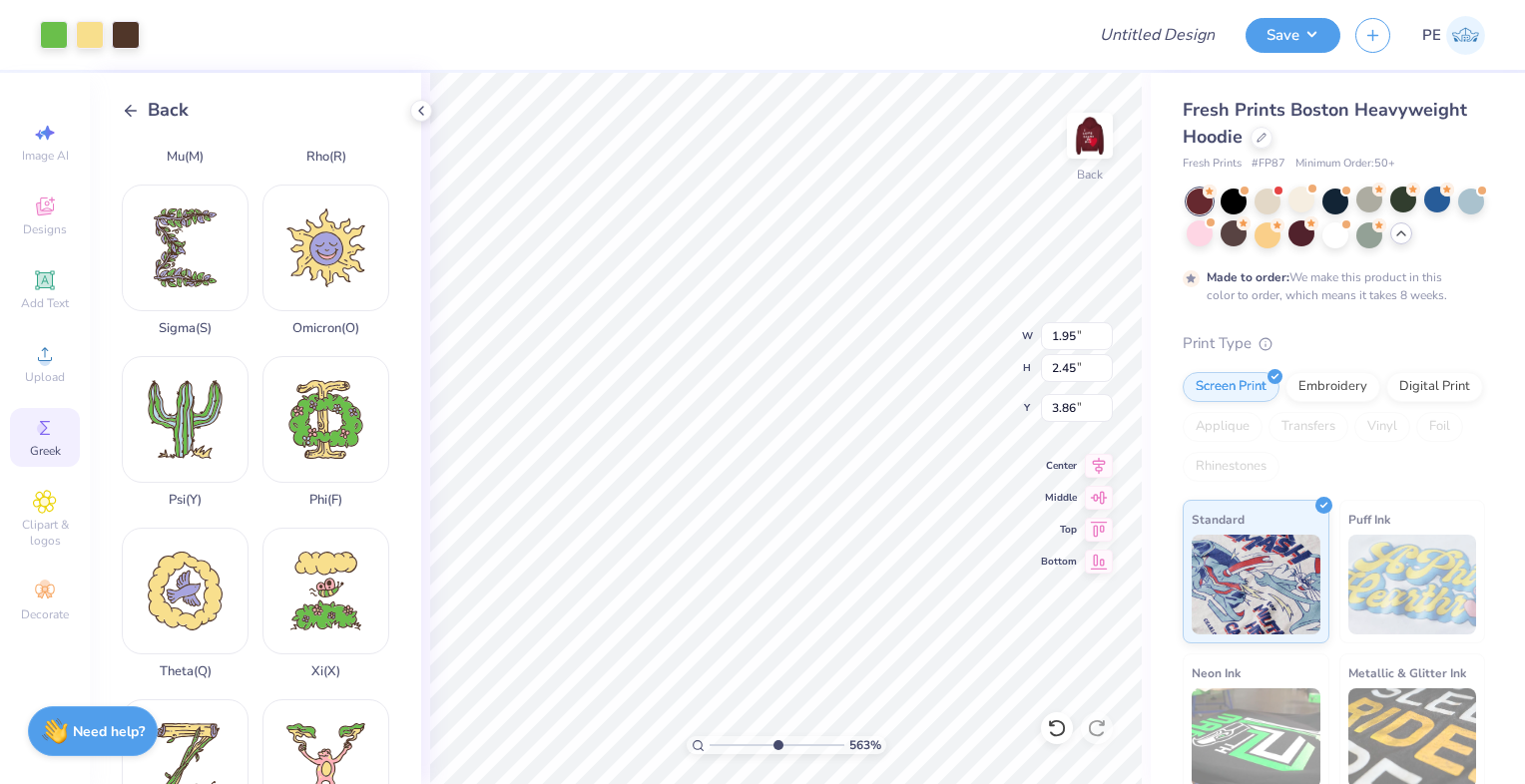 type on "2.25" 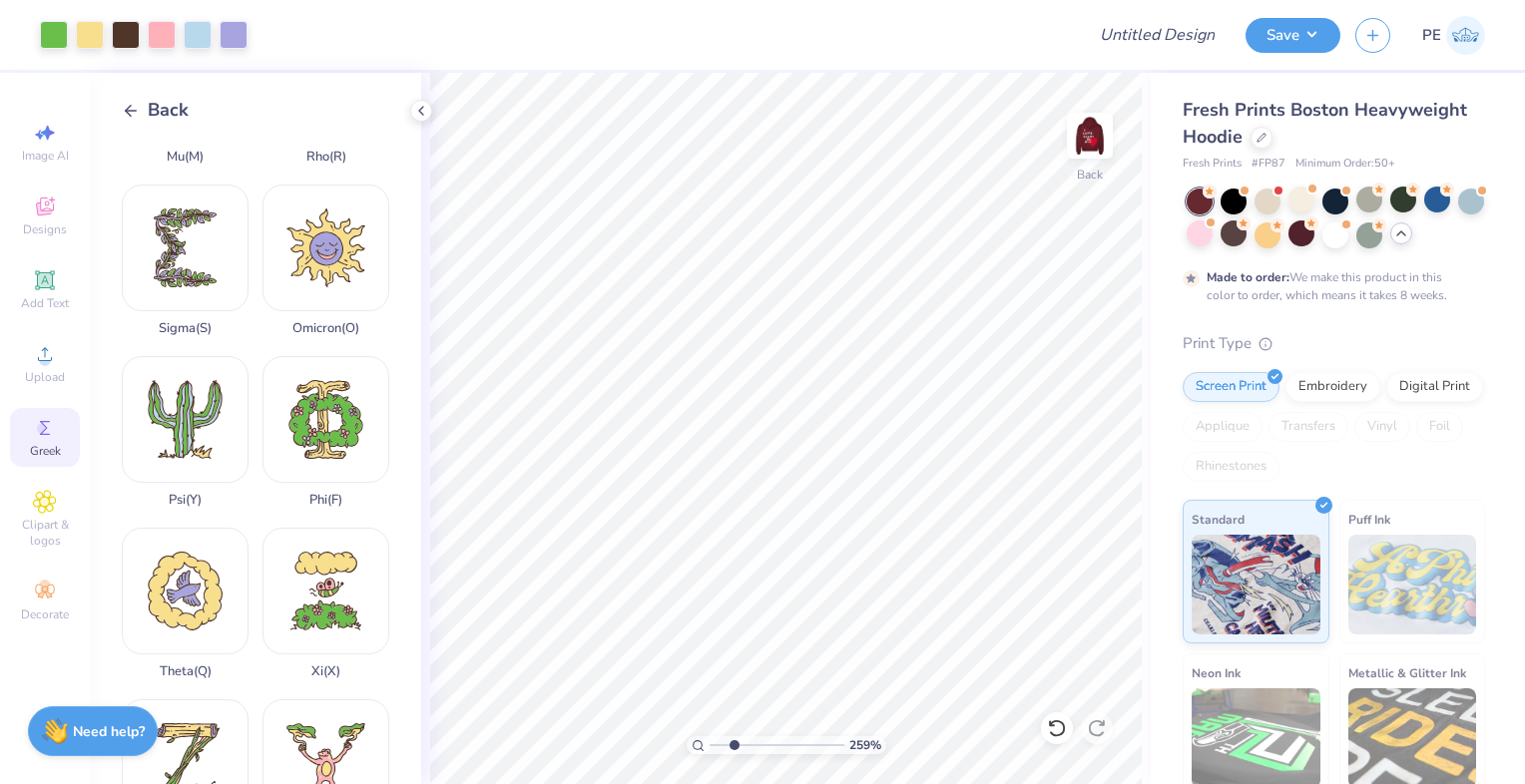 drag, startPoint x: 775, startPoint y: 741, endPoint x: 734, endPoint y: 737, distance: 41.19466 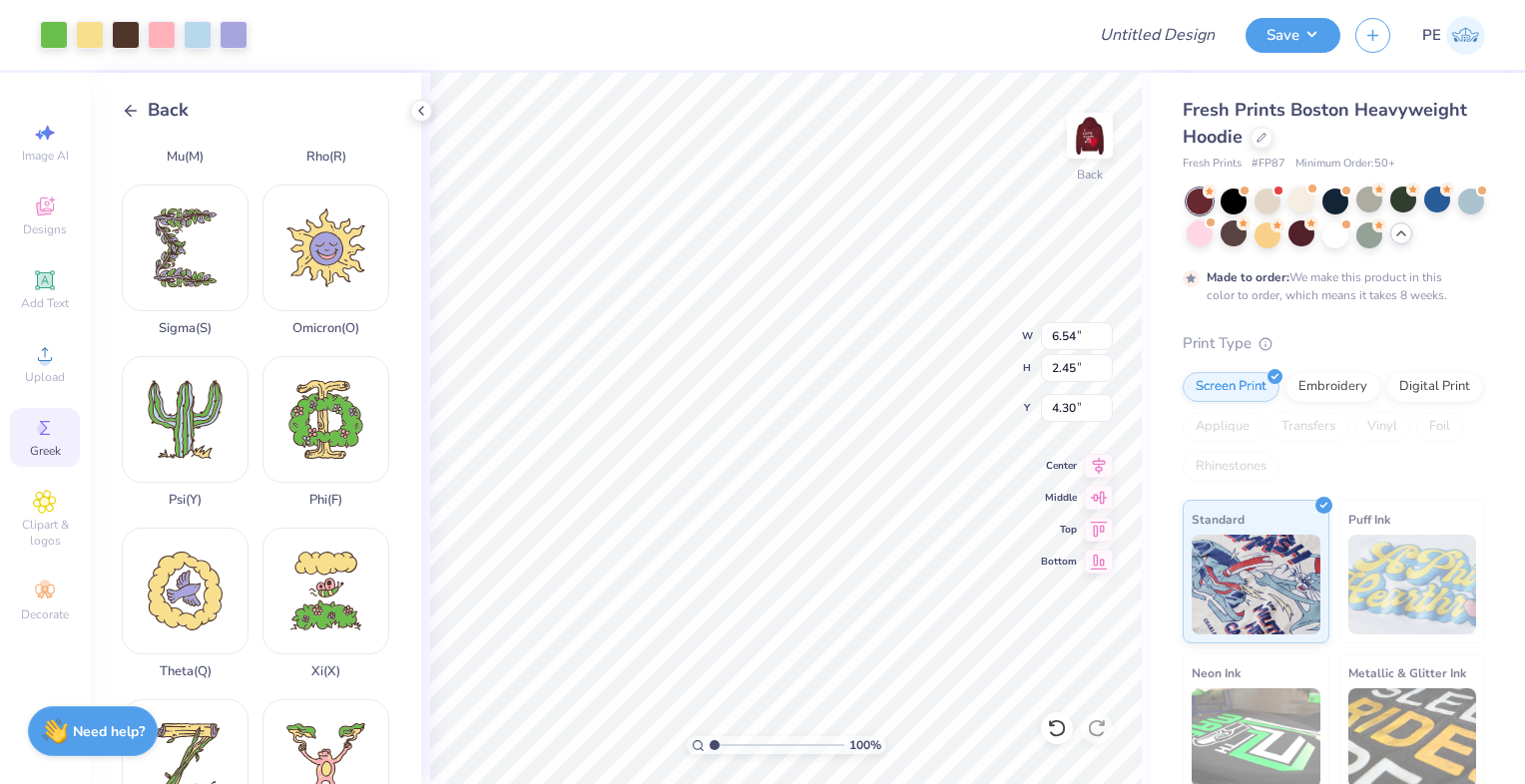 click at bounding box center (776, 745) 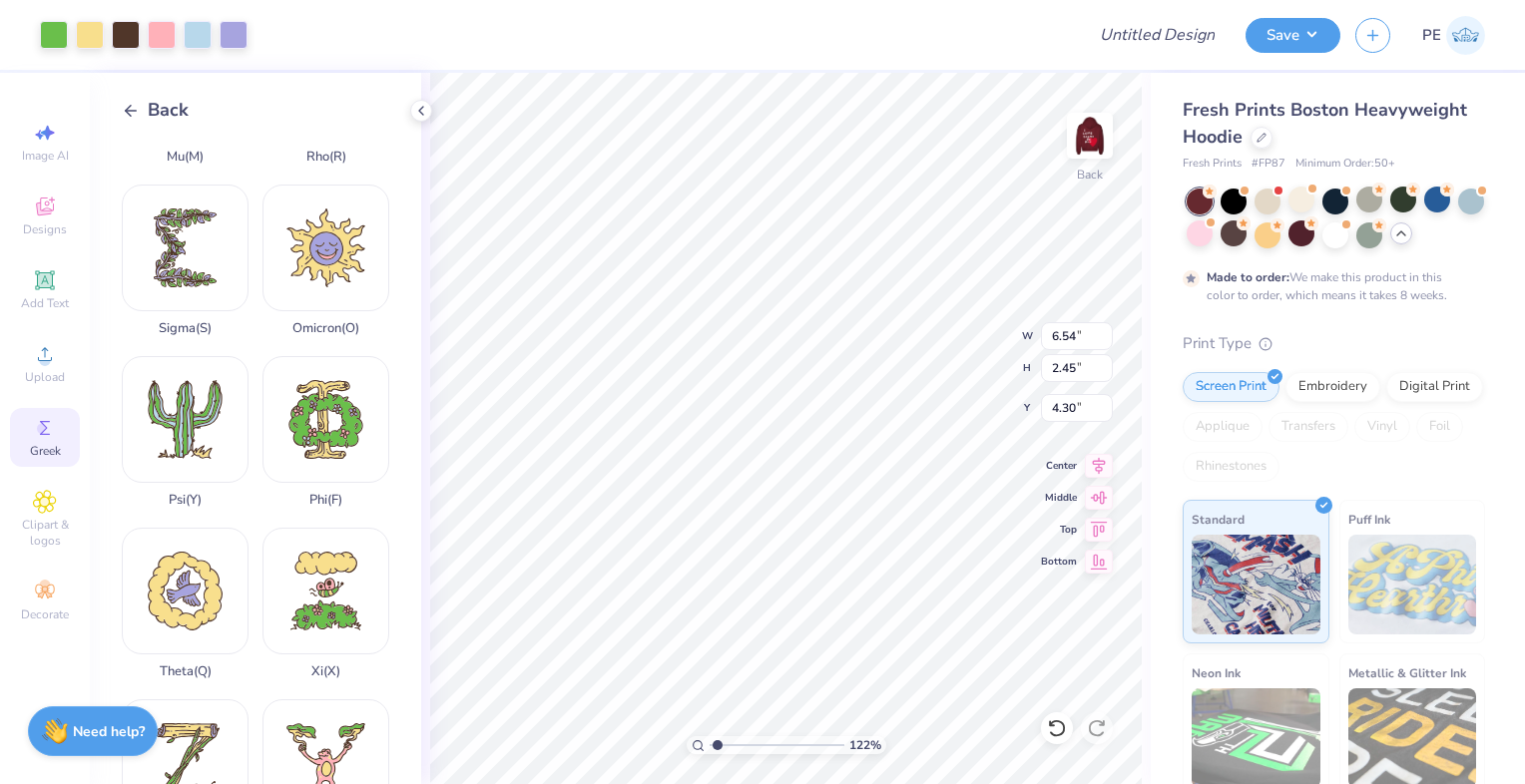 click at bounding box center [776, 745] 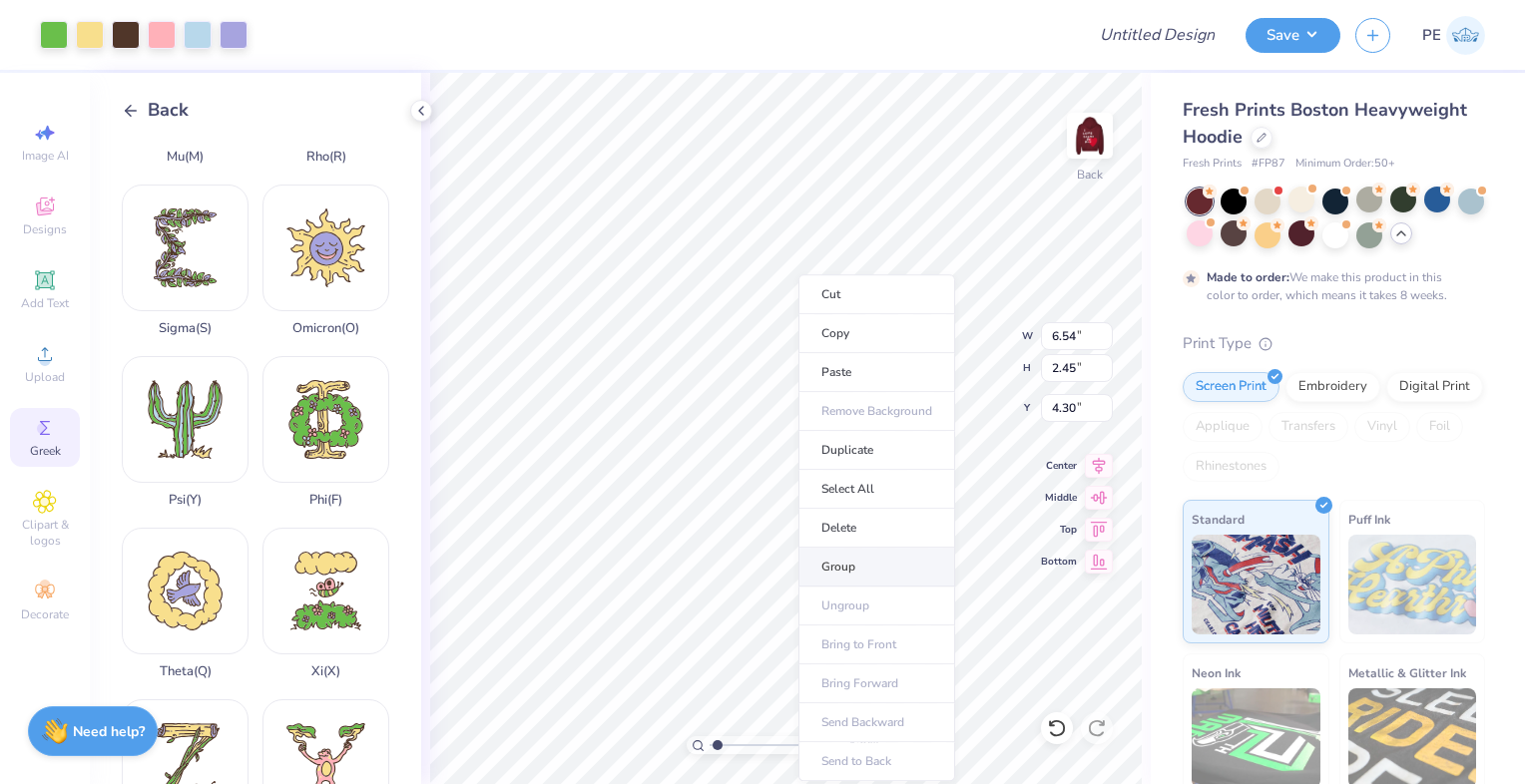 click on "Group" at bounding box center [876, 567] 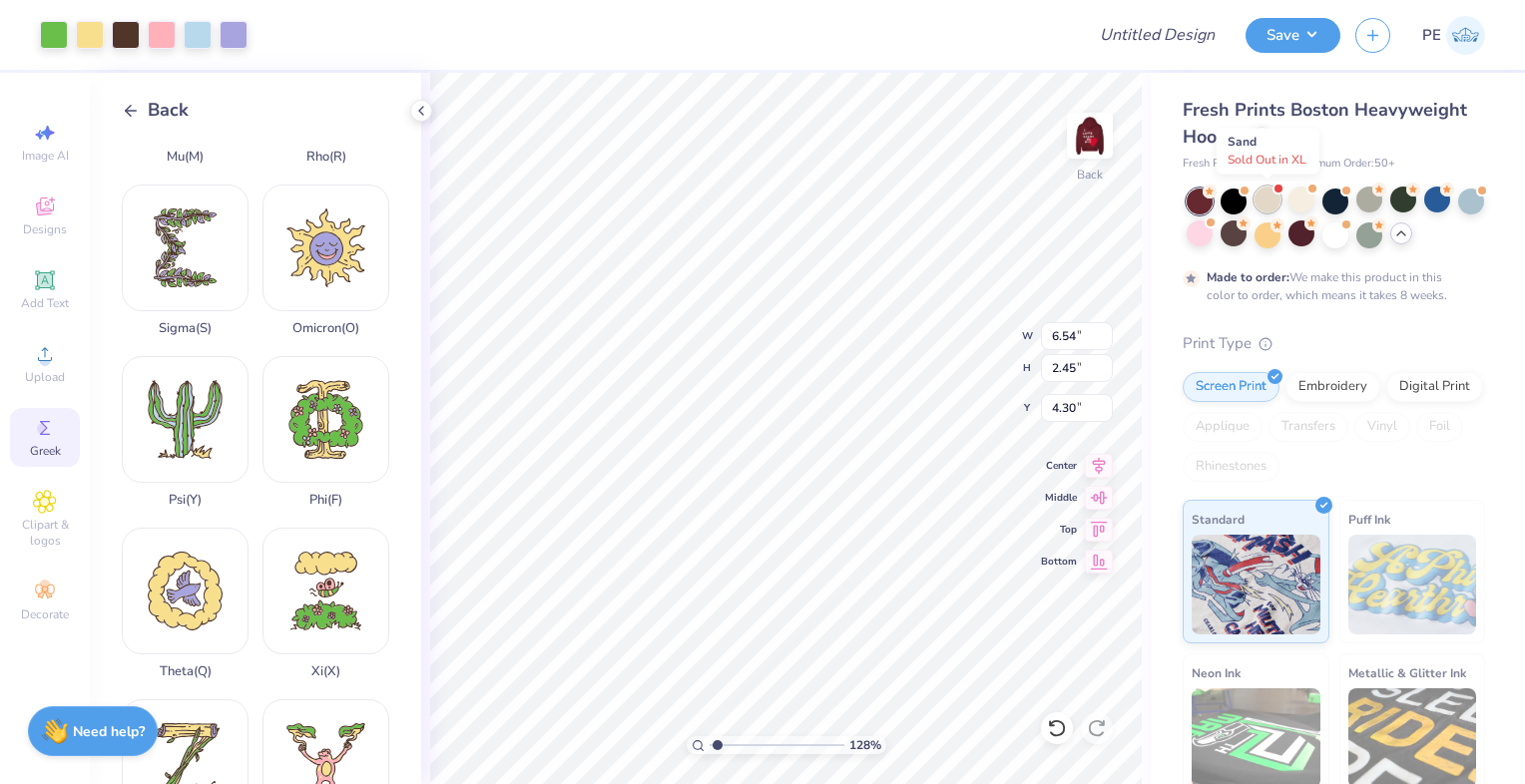 click at bounding box center (1268, 199) 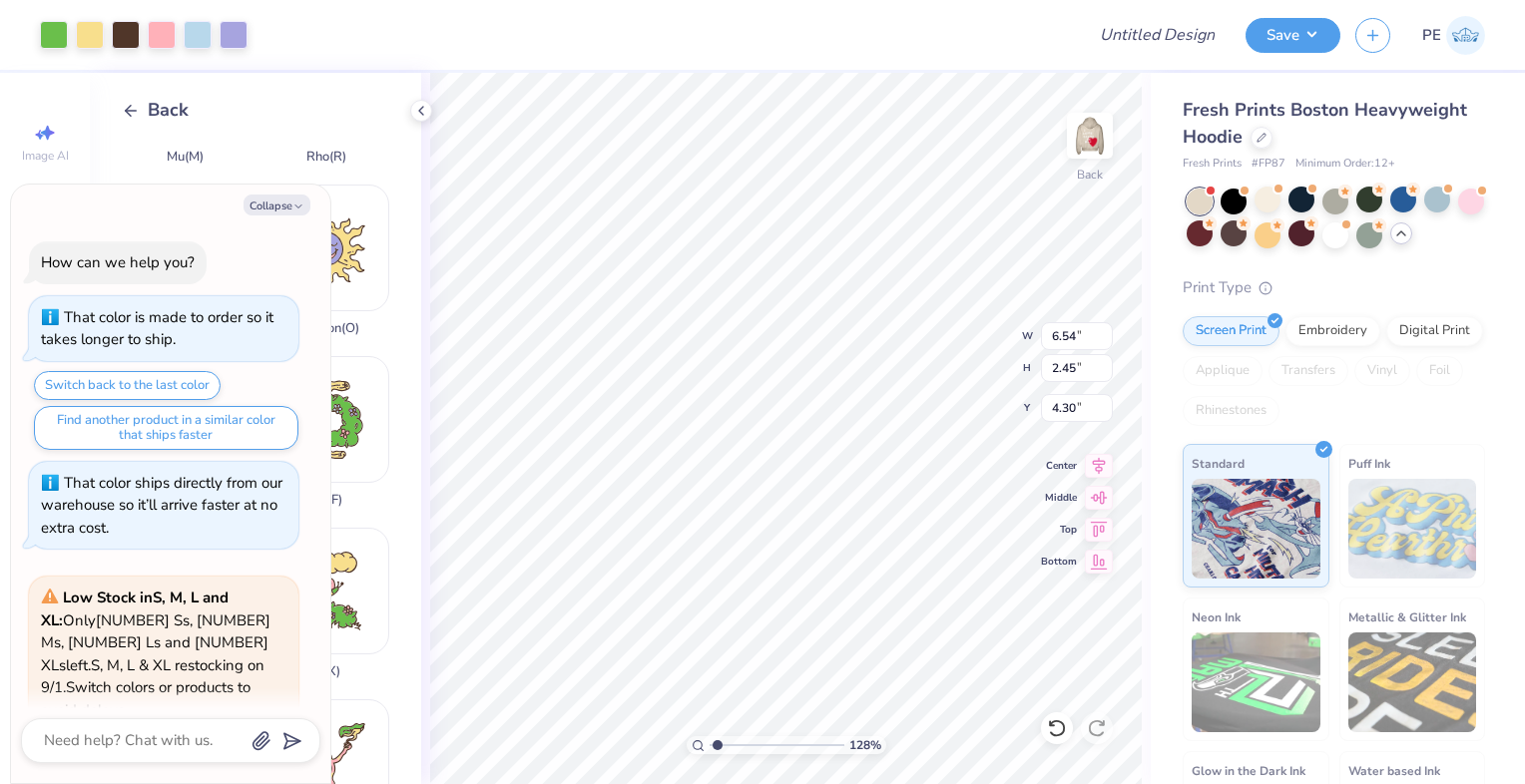scroll, scrollTop: 1823, scrollLeft: 0, axis: vertical 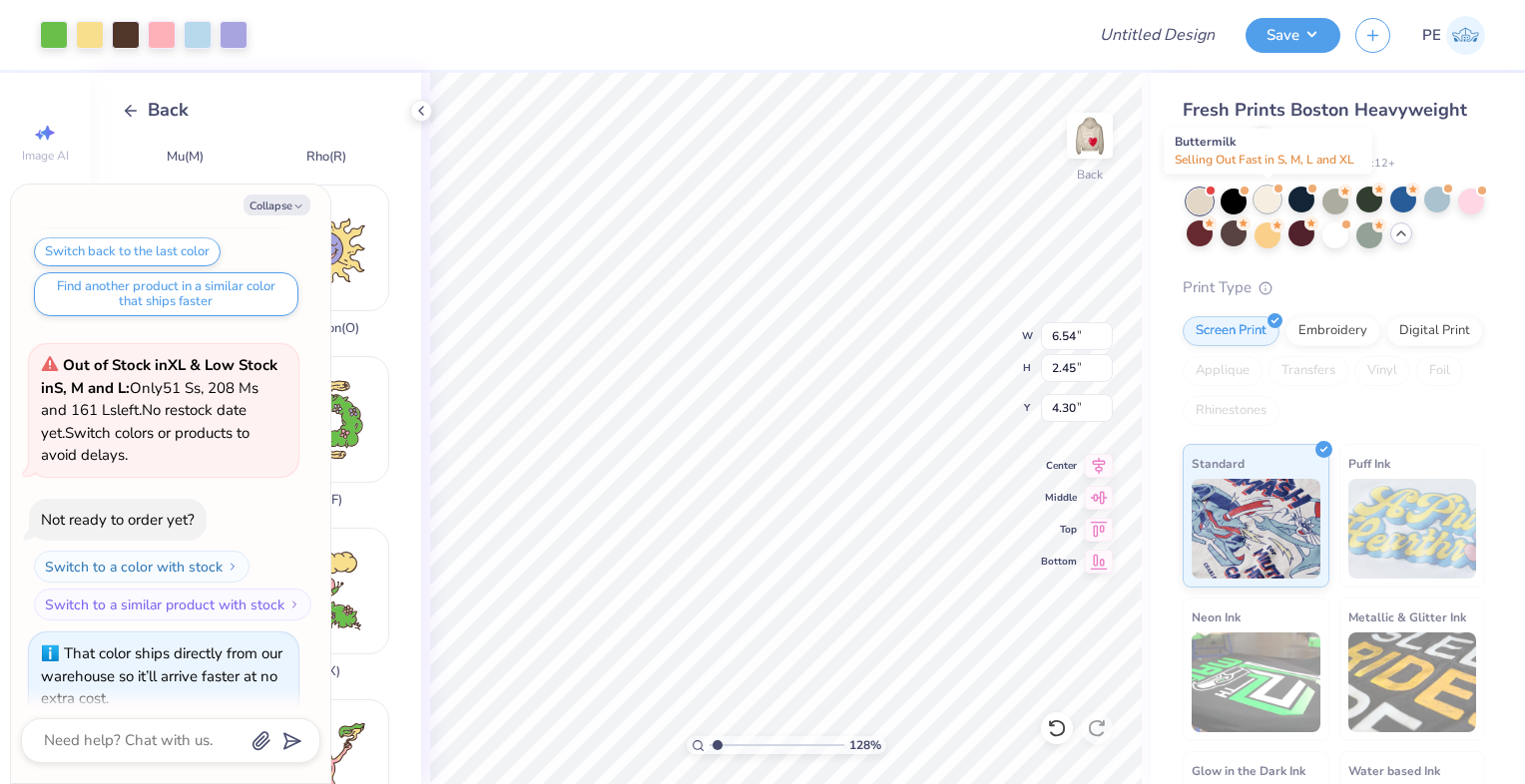 click at bounding box center [1268, 199] 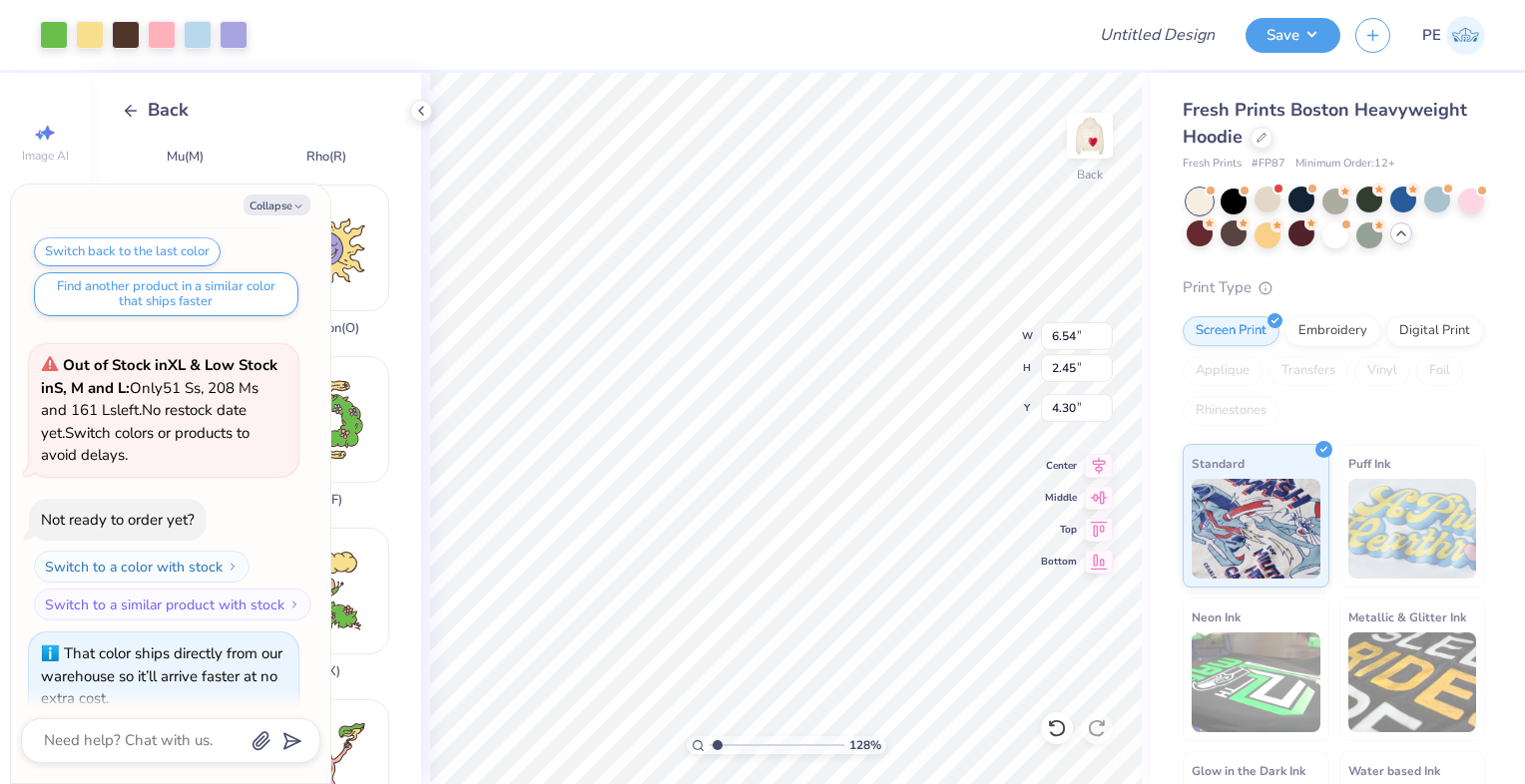 scroll, scrollTop: 2128, scrollLeft: 0, axis: vertical 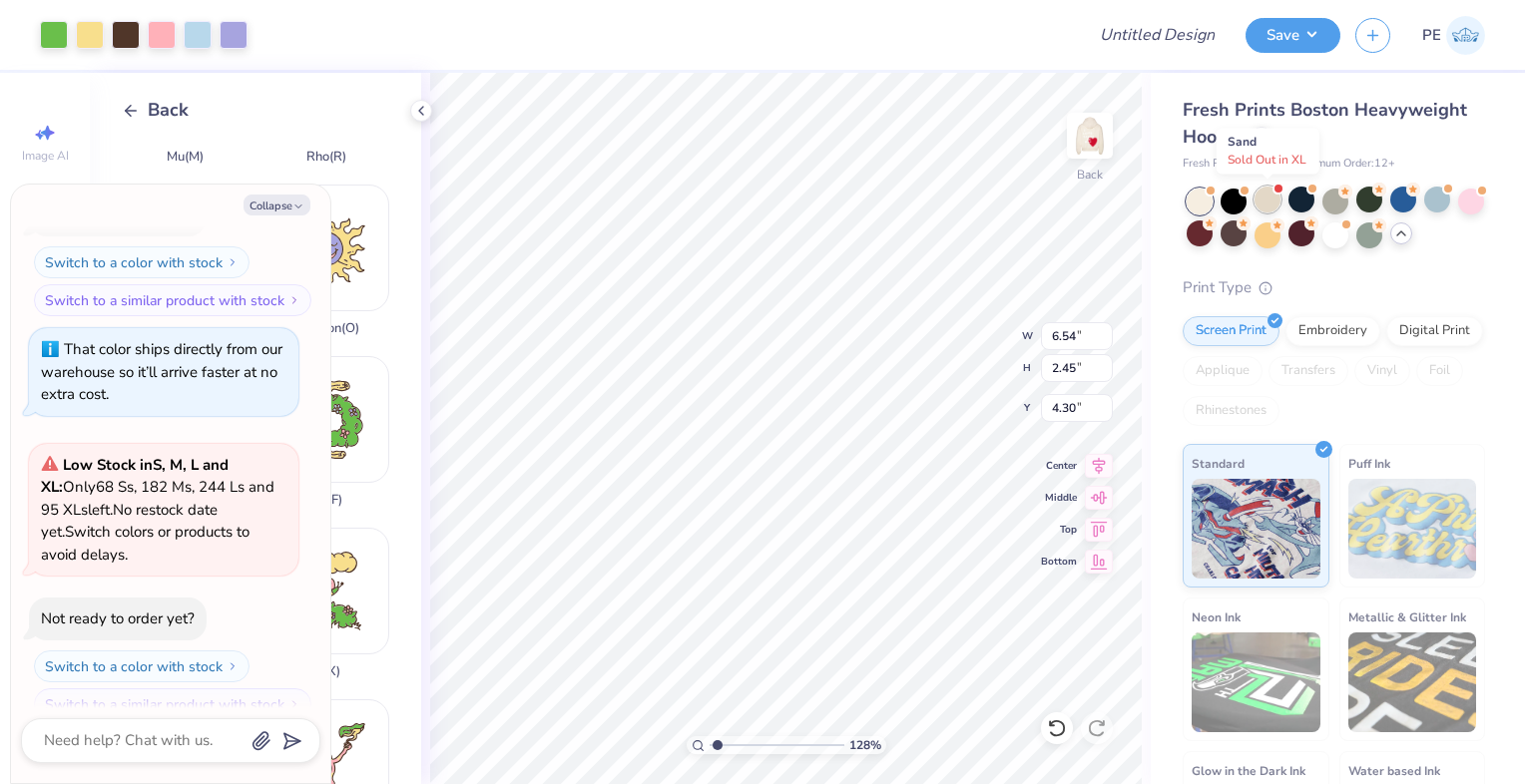 click at bounding box center (1268, 199) 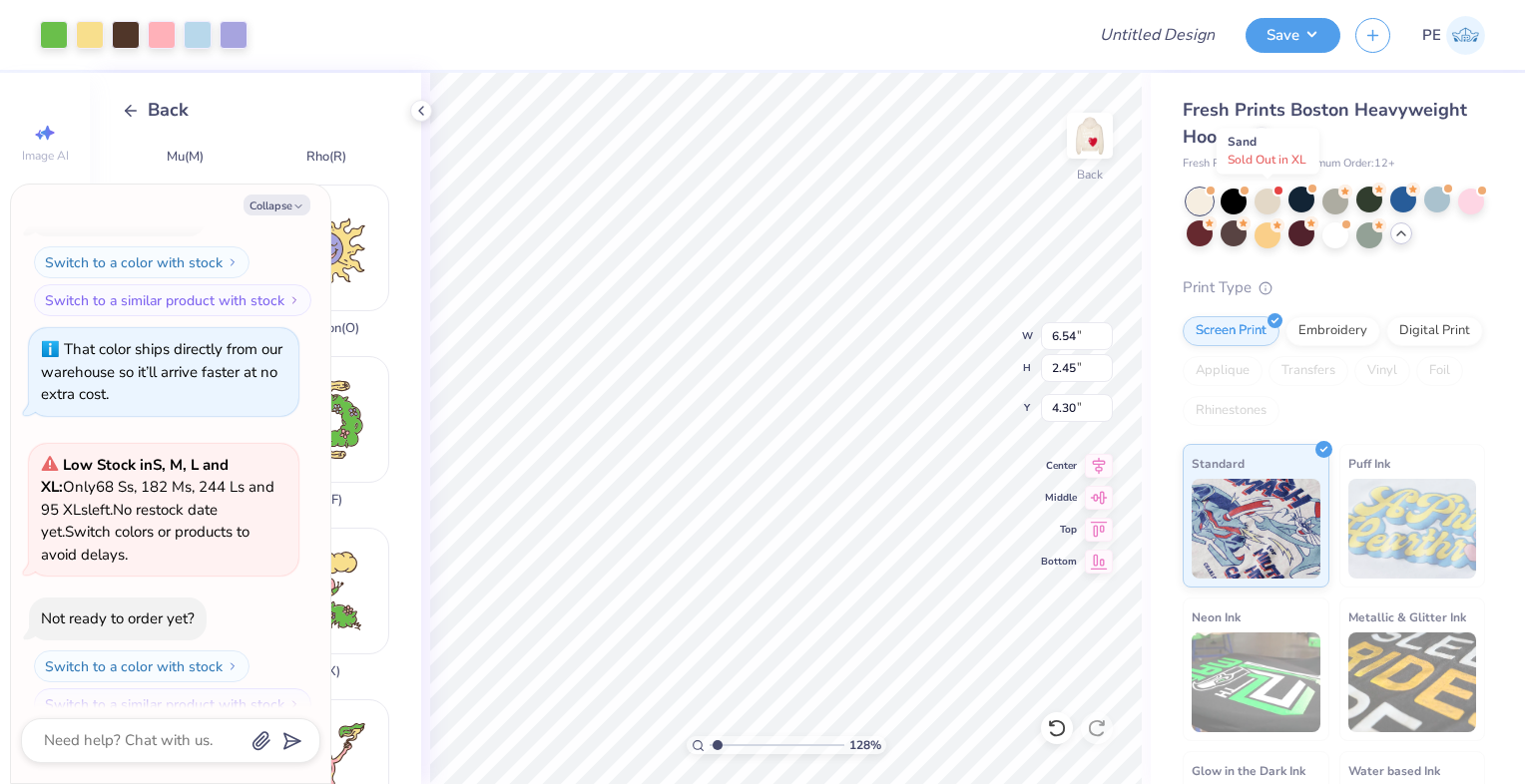 click on "Collapse" at bounding box center (276, 204) 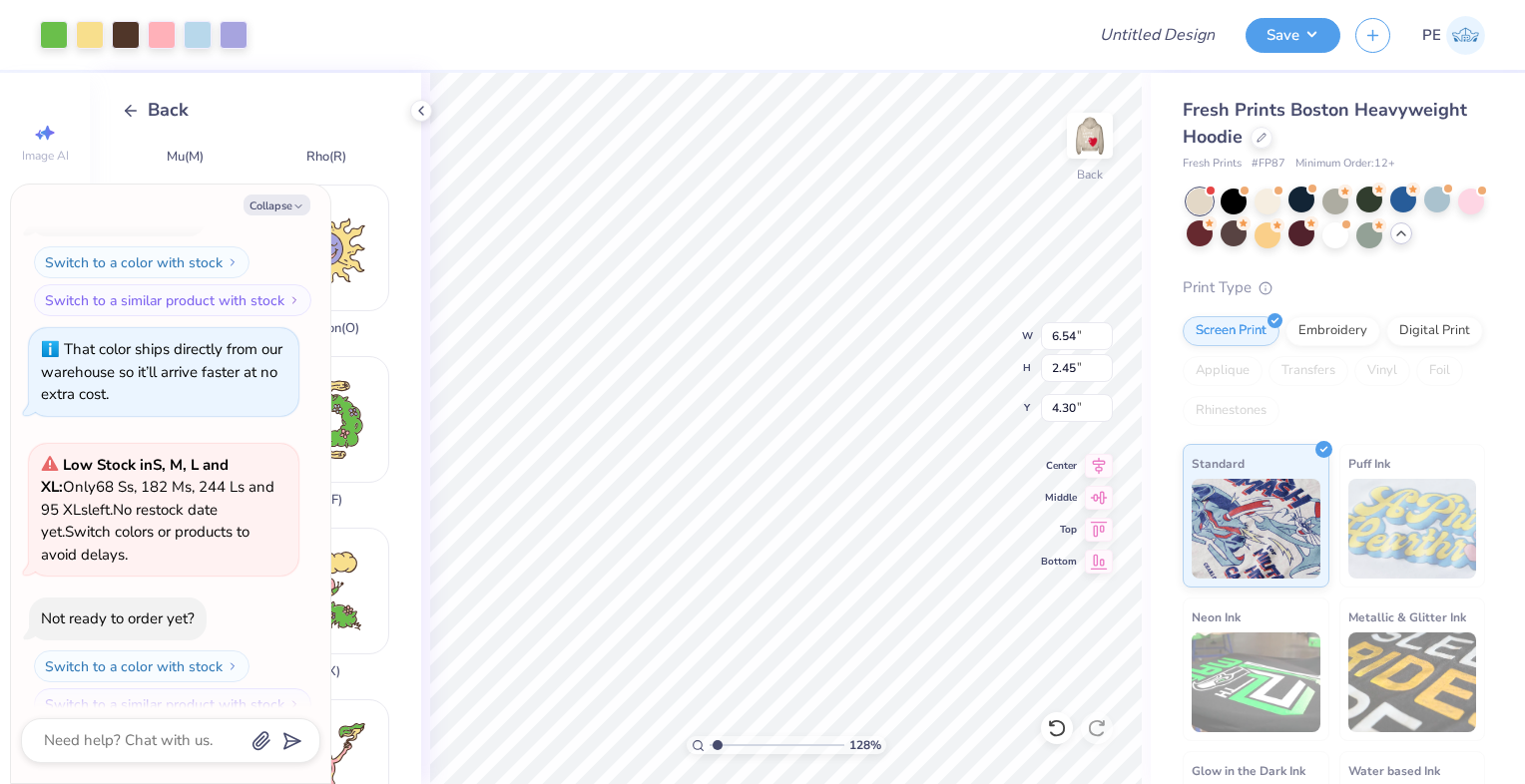 scroll, scrollTop: 2432, scrollLeft: 0, axis: vertical 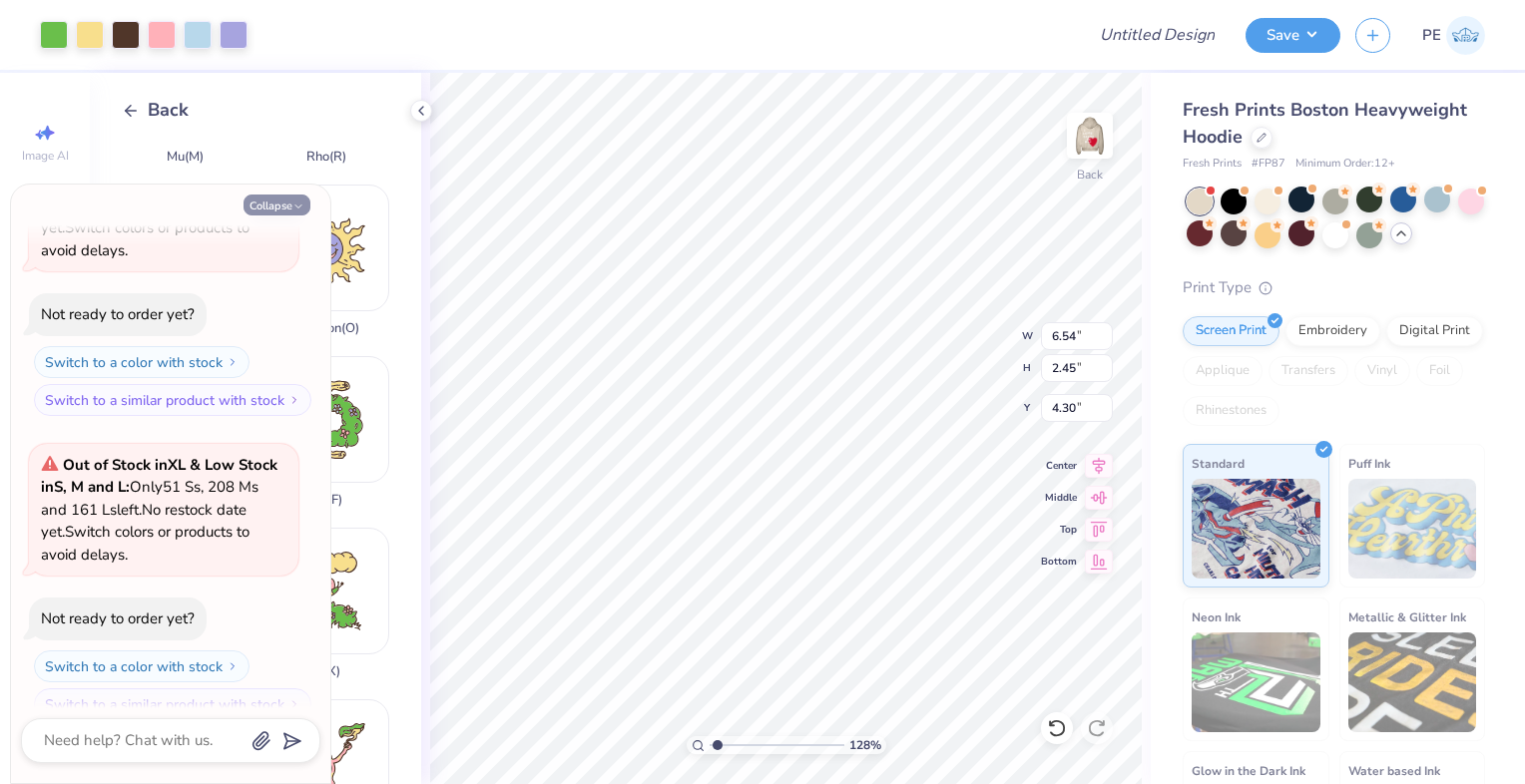 click 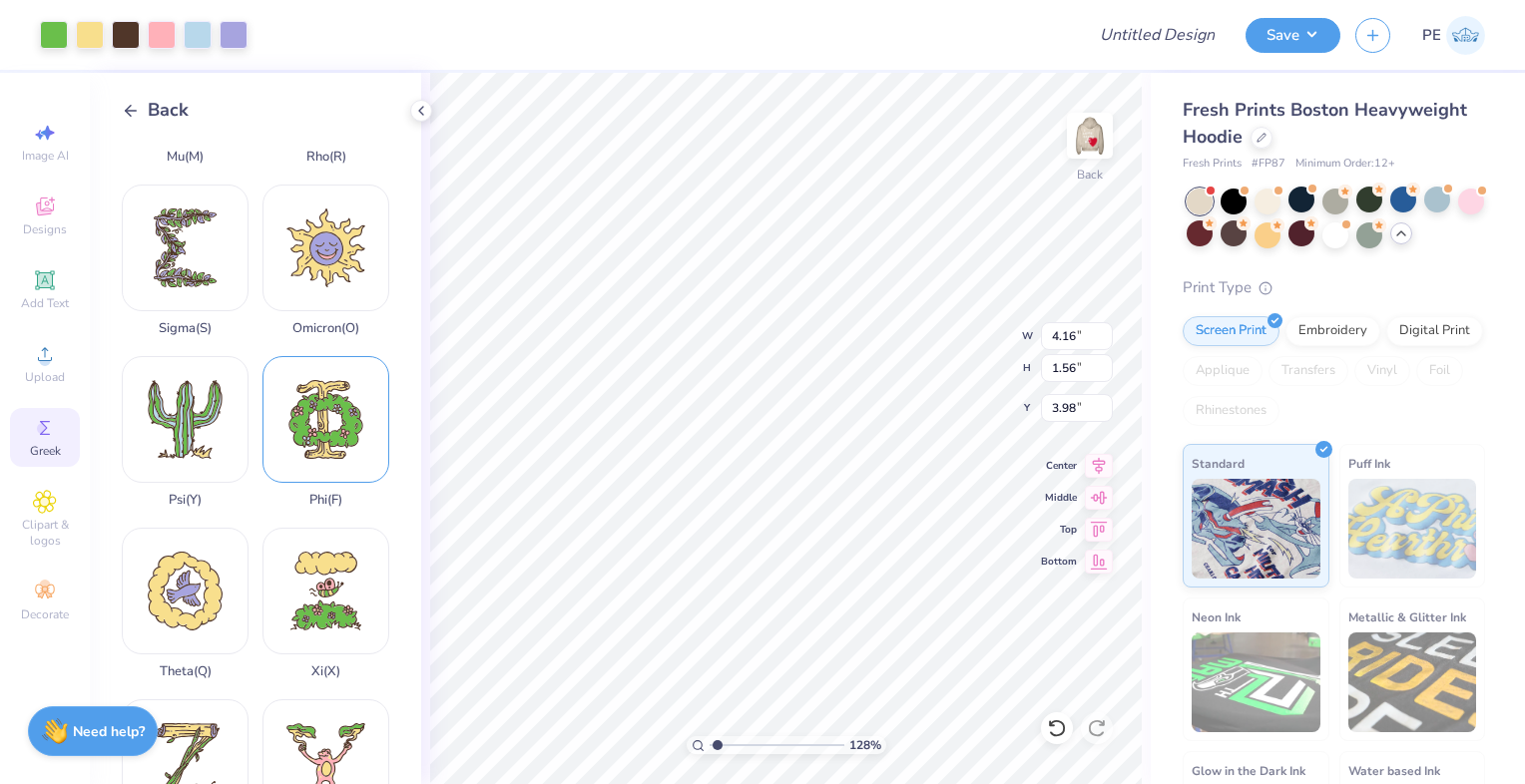 click 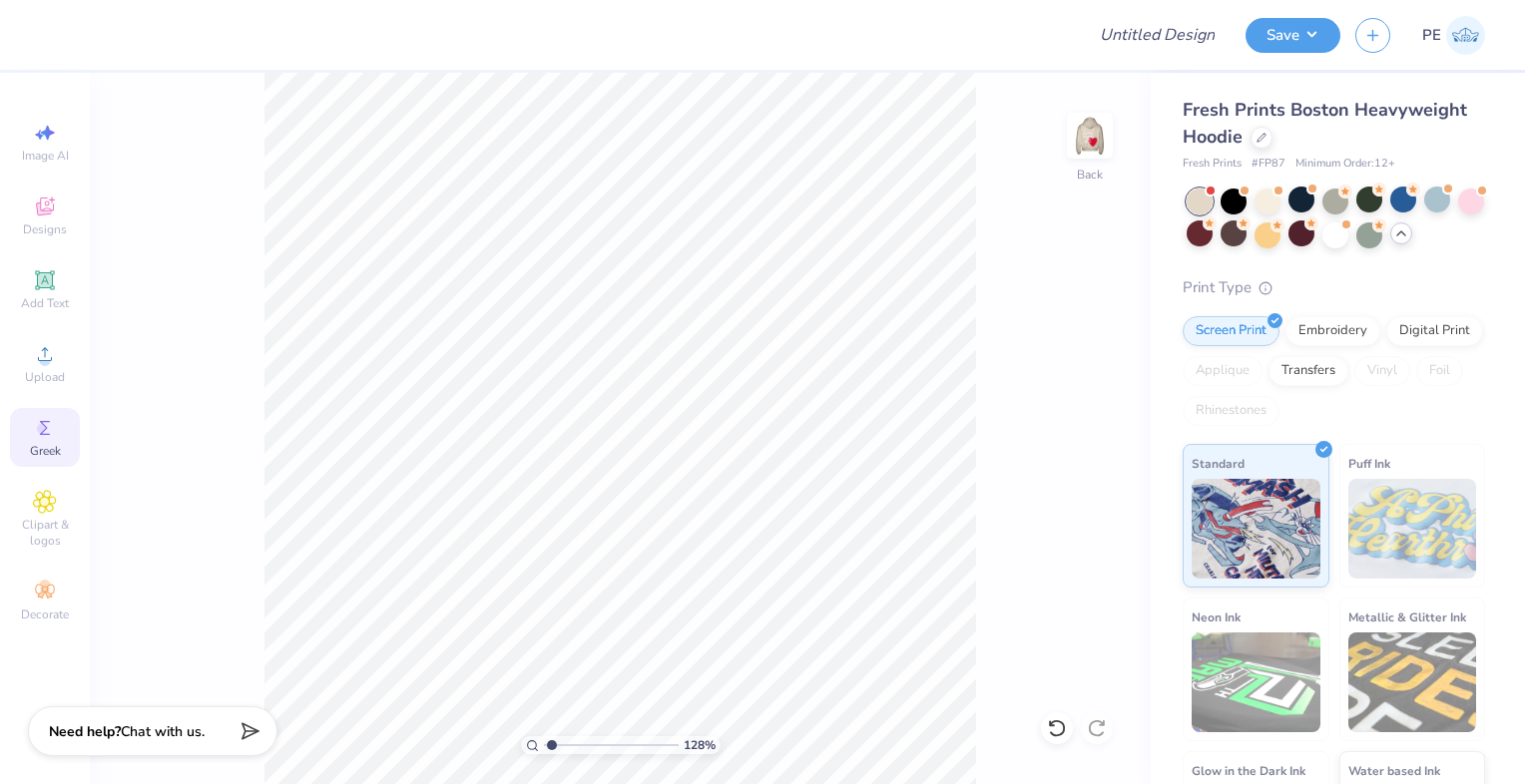 click 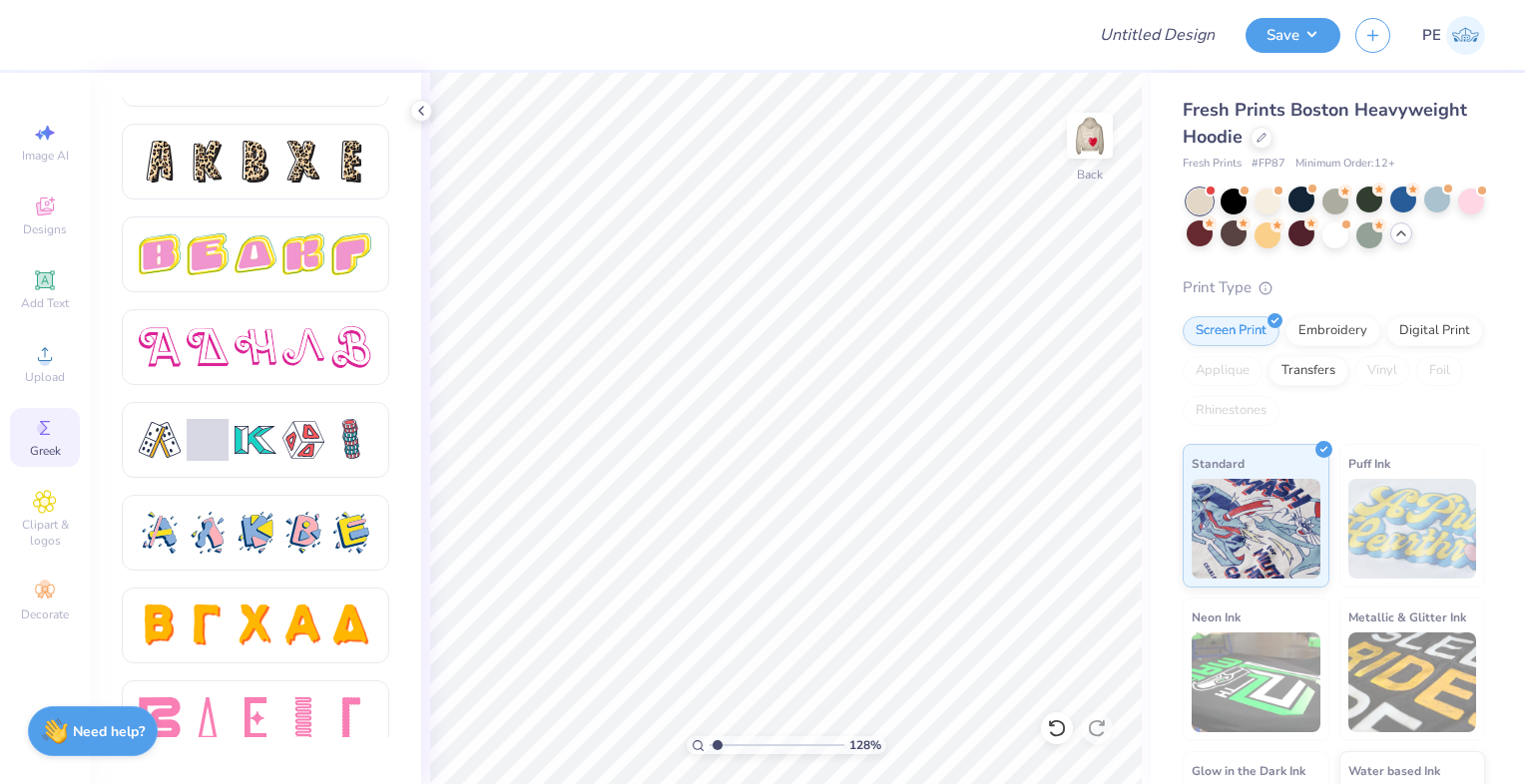 scroll, scrollTop: 3347, scrollLeft: 0, axis: vertical 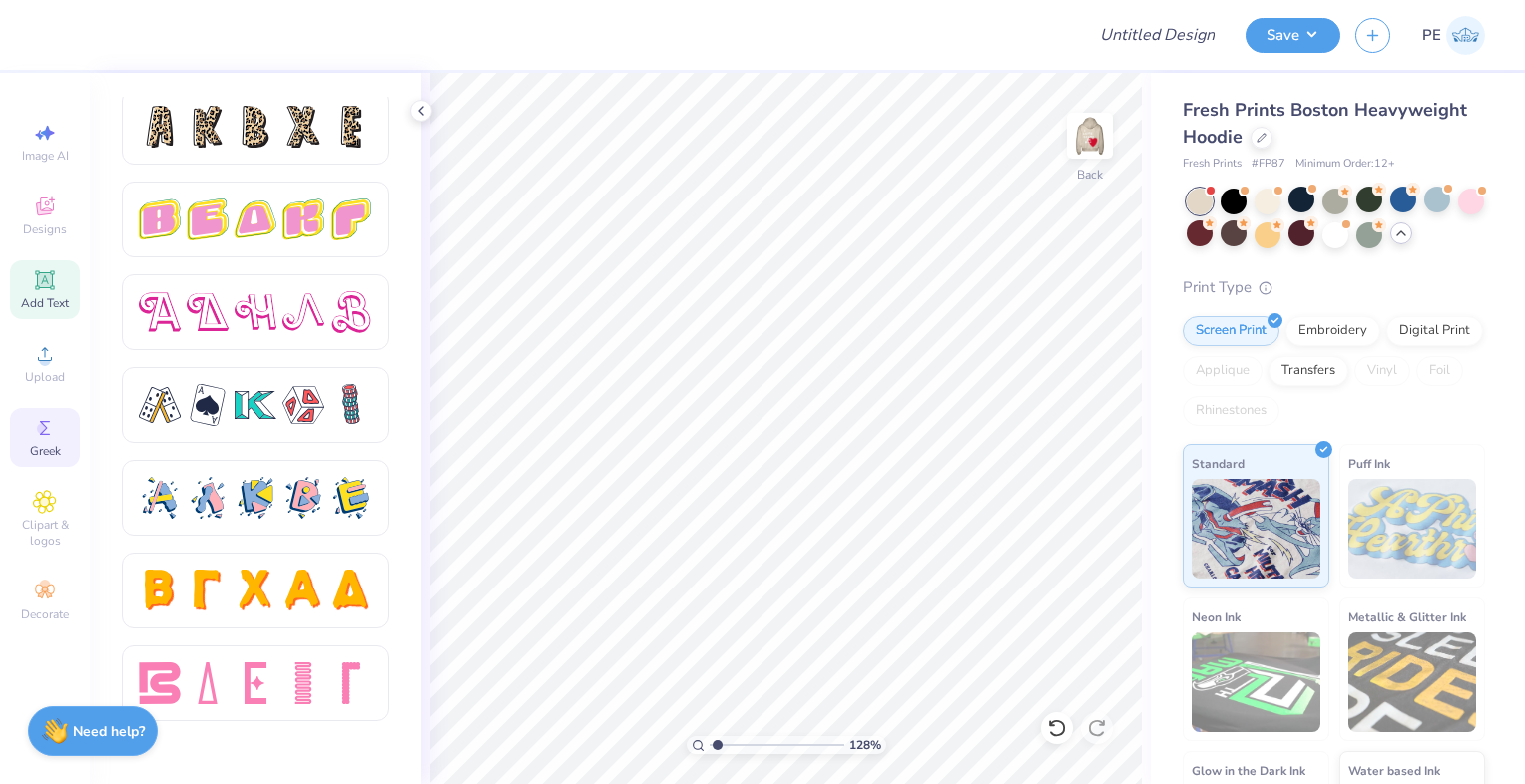 click on "Add Text" at bounding box center (45, 303) 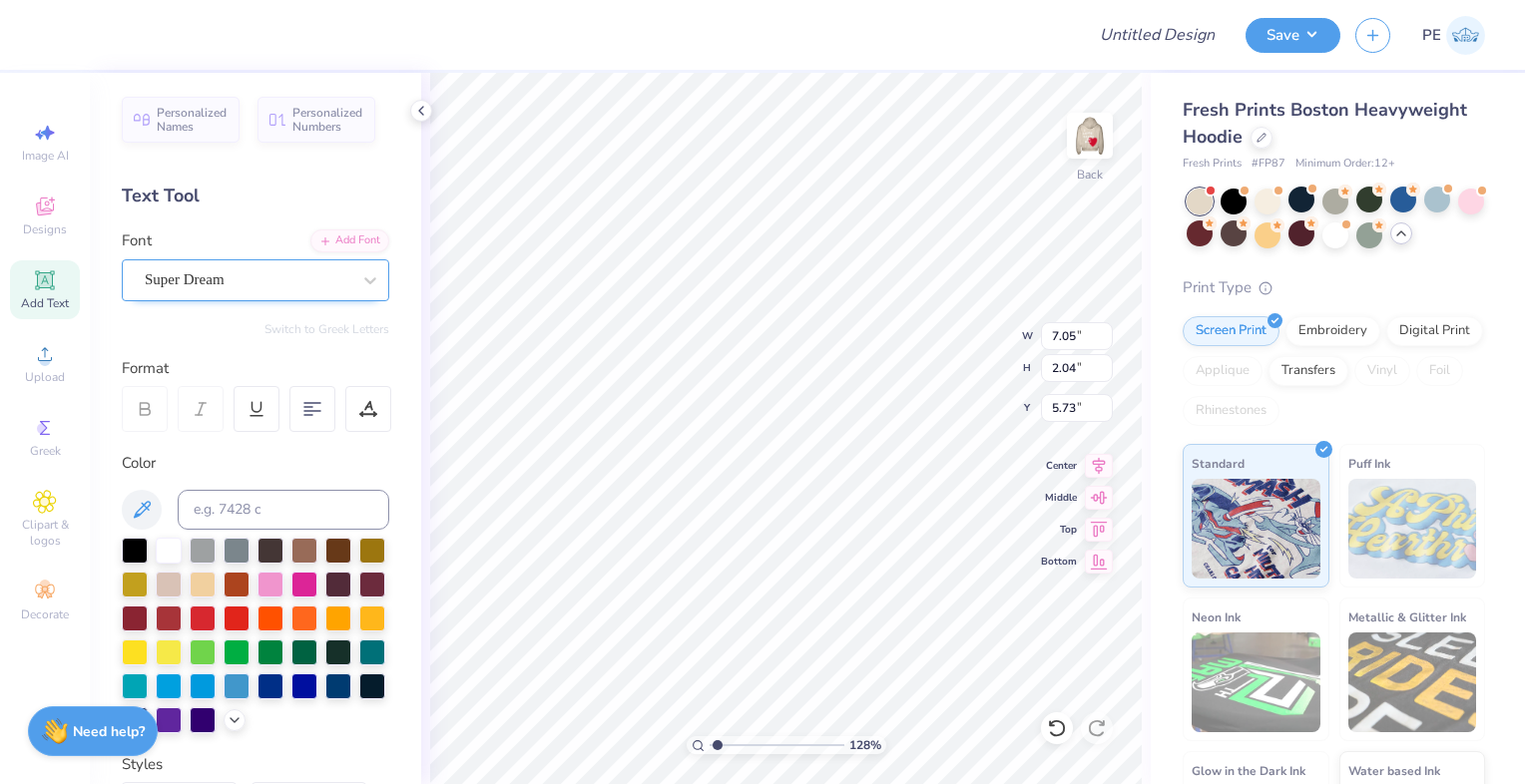 click on "Super Dream" at bounding box center (248, 279) 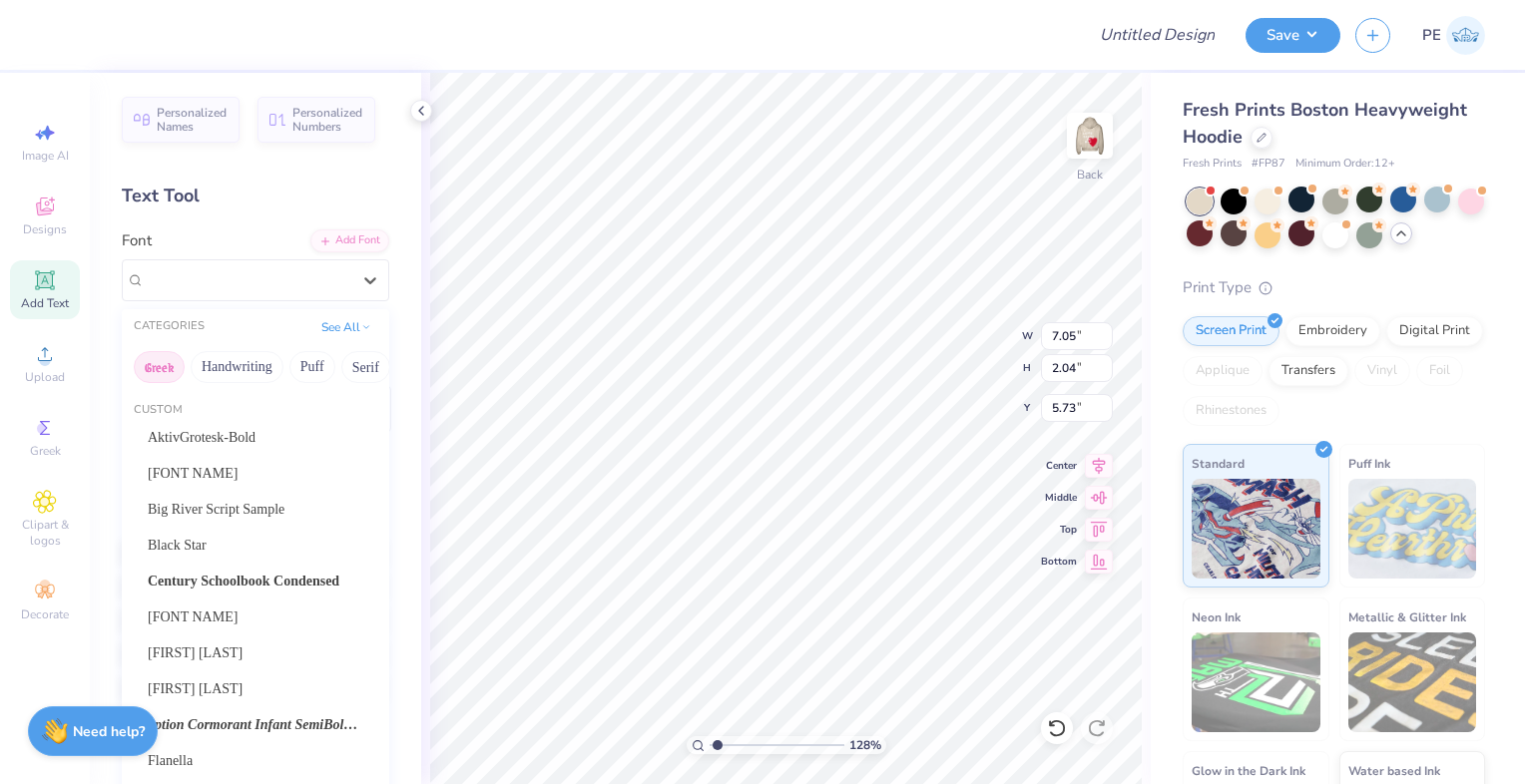 click on "Greek" at bounding box center (159, 367) 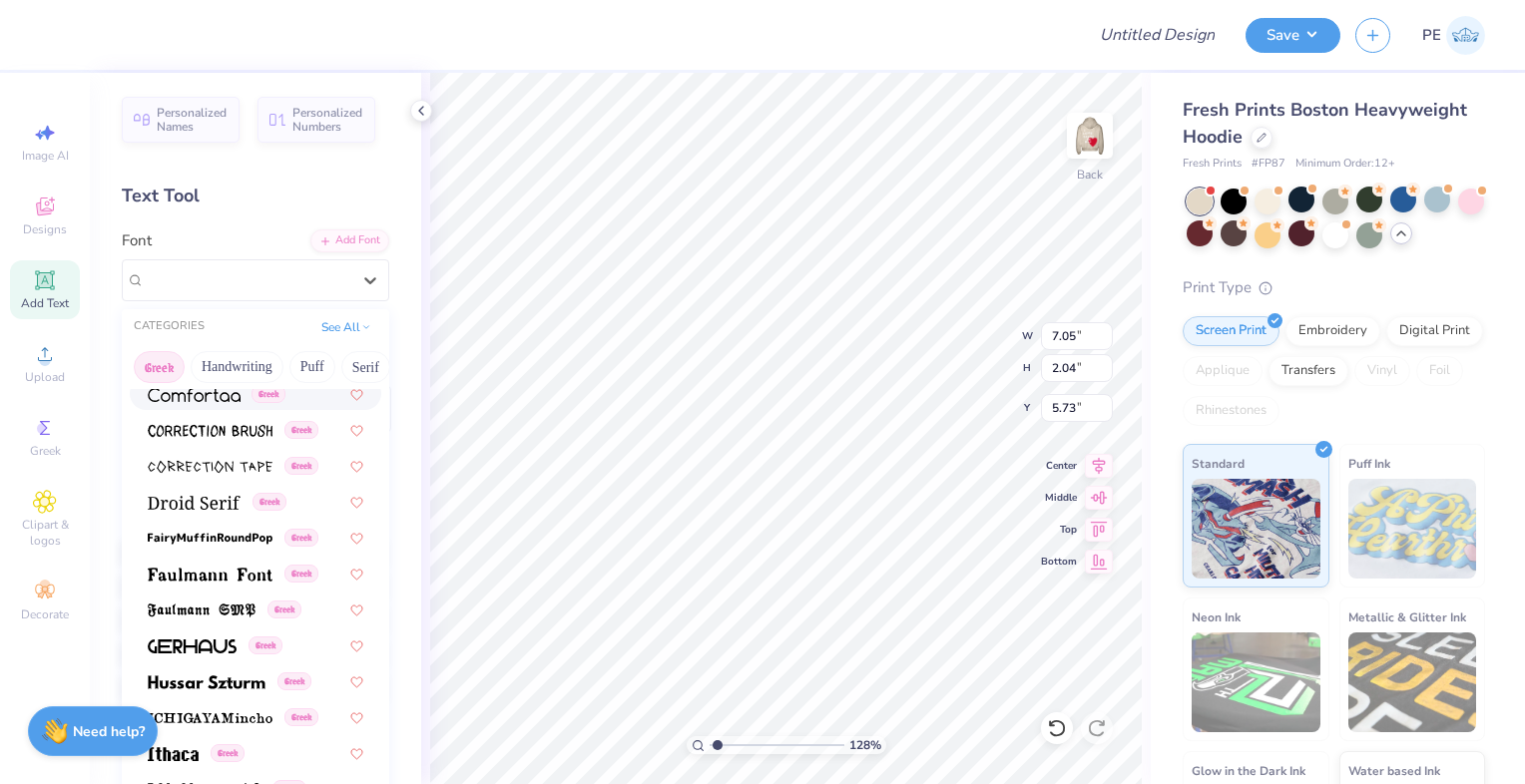scroll, scrollTop: 598, scrollLeft: 0, axis: vertical 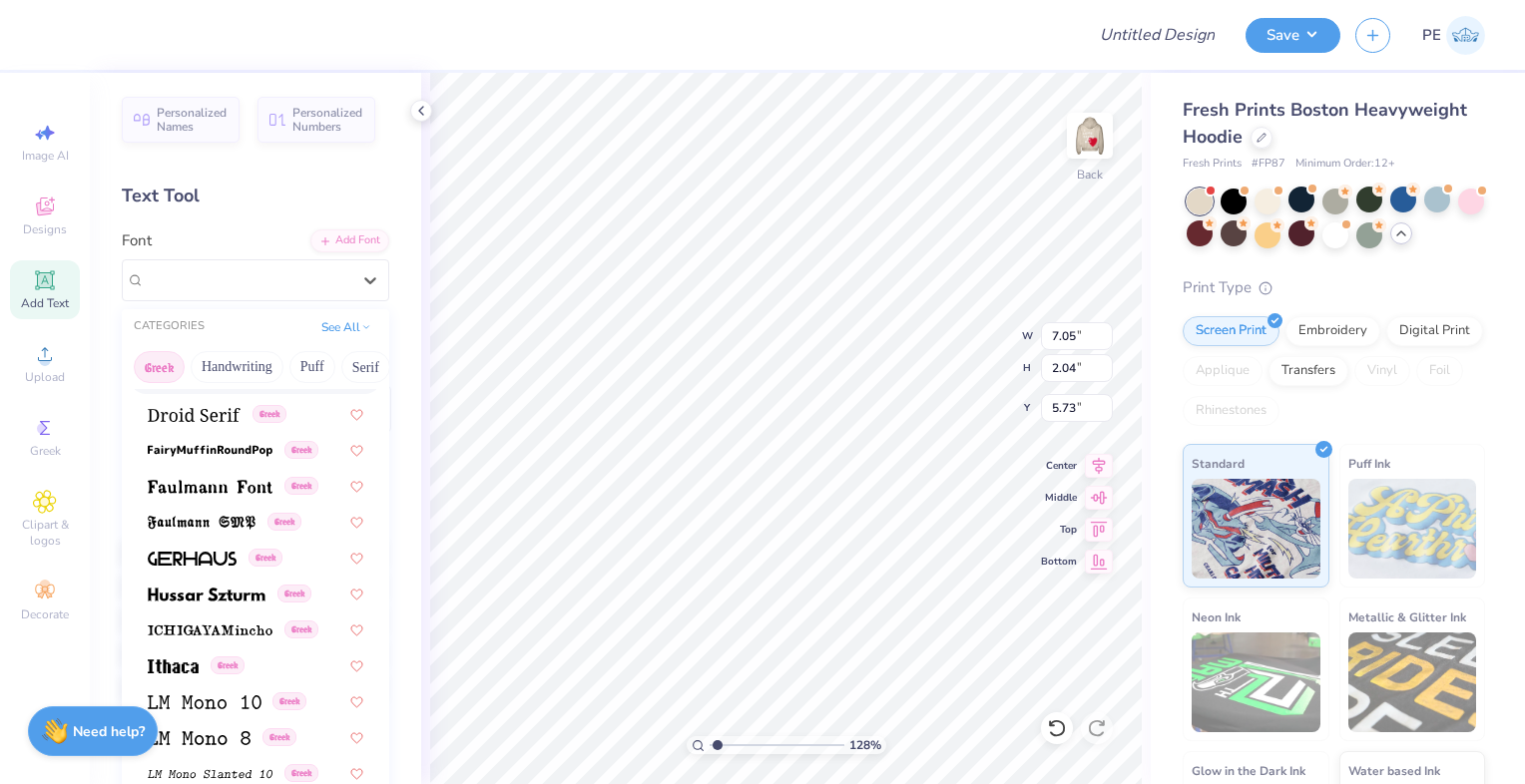 click on "Greek" at bounding box center [159, 367] 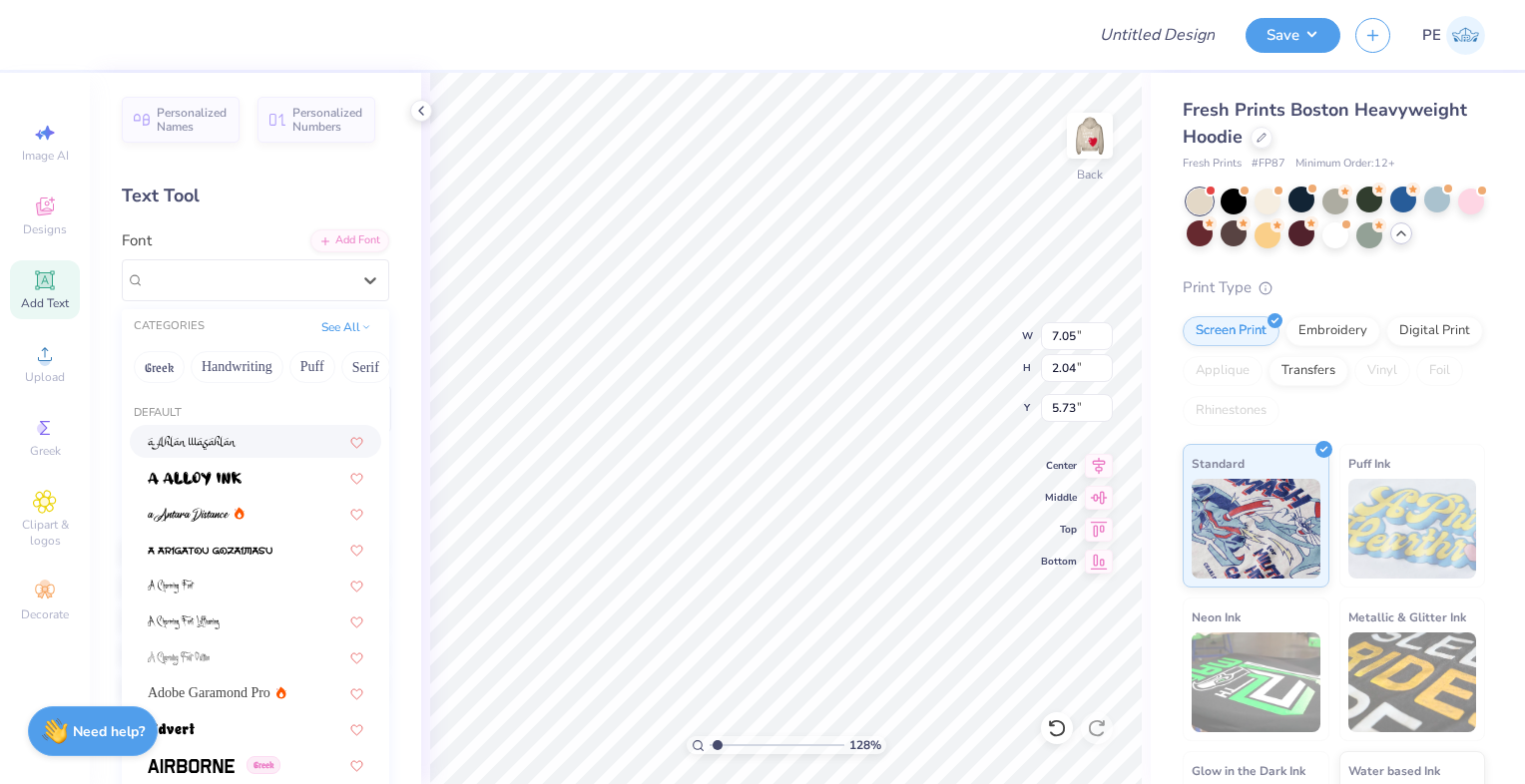 scroll, scrollTop: 598, scrollLeft: 0, axis: vertical 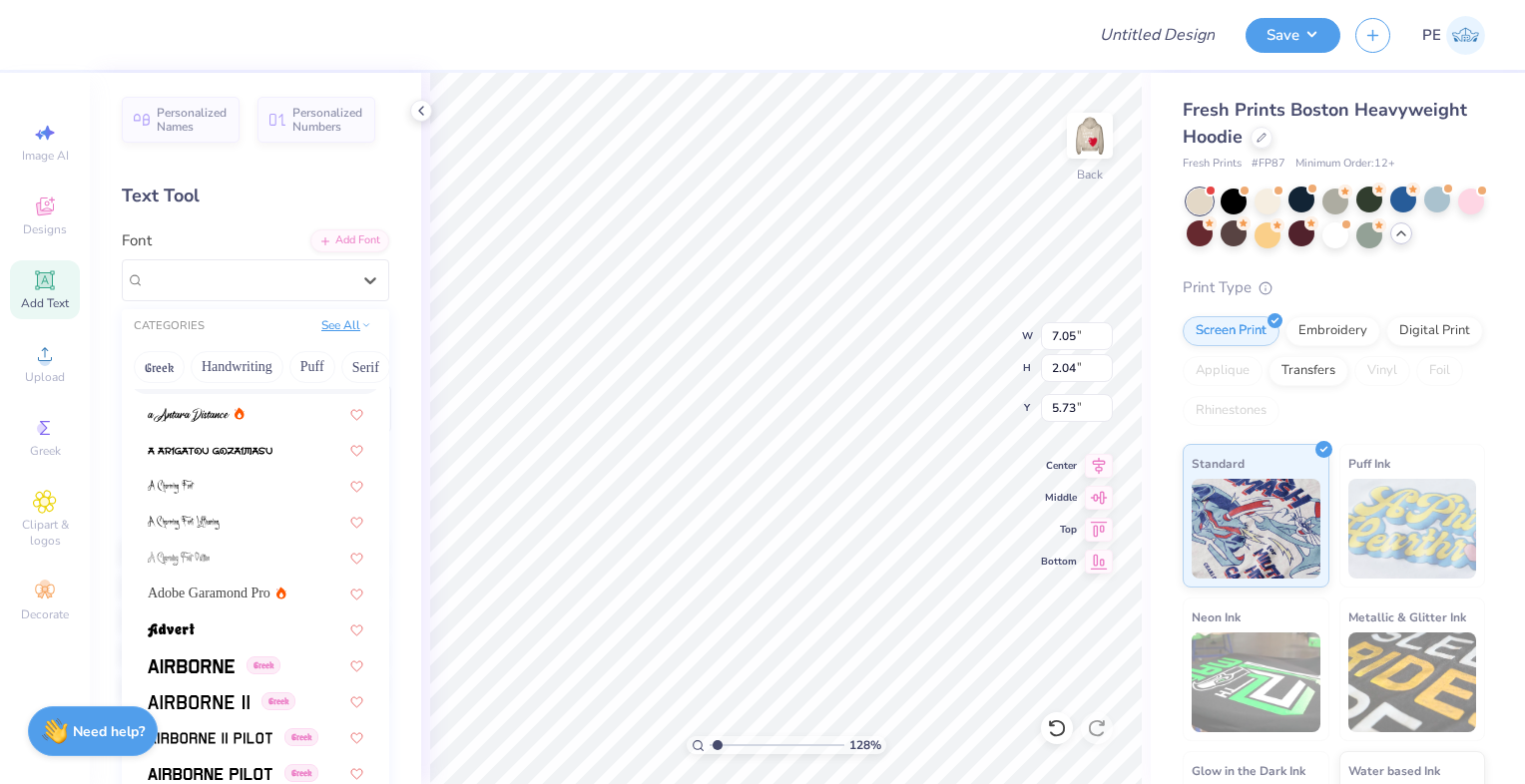 click 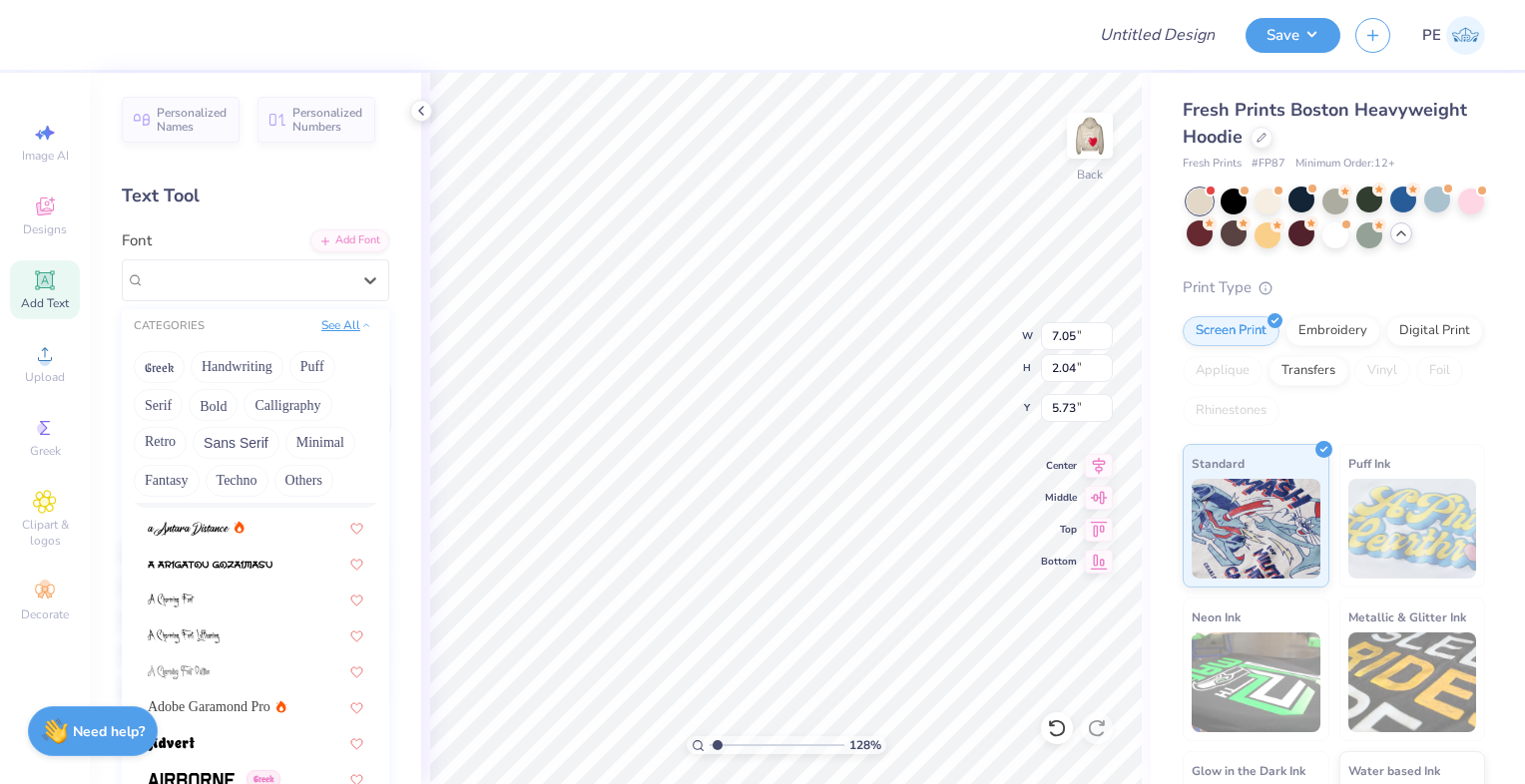 click on "See All" at bounding box center [346, 325] 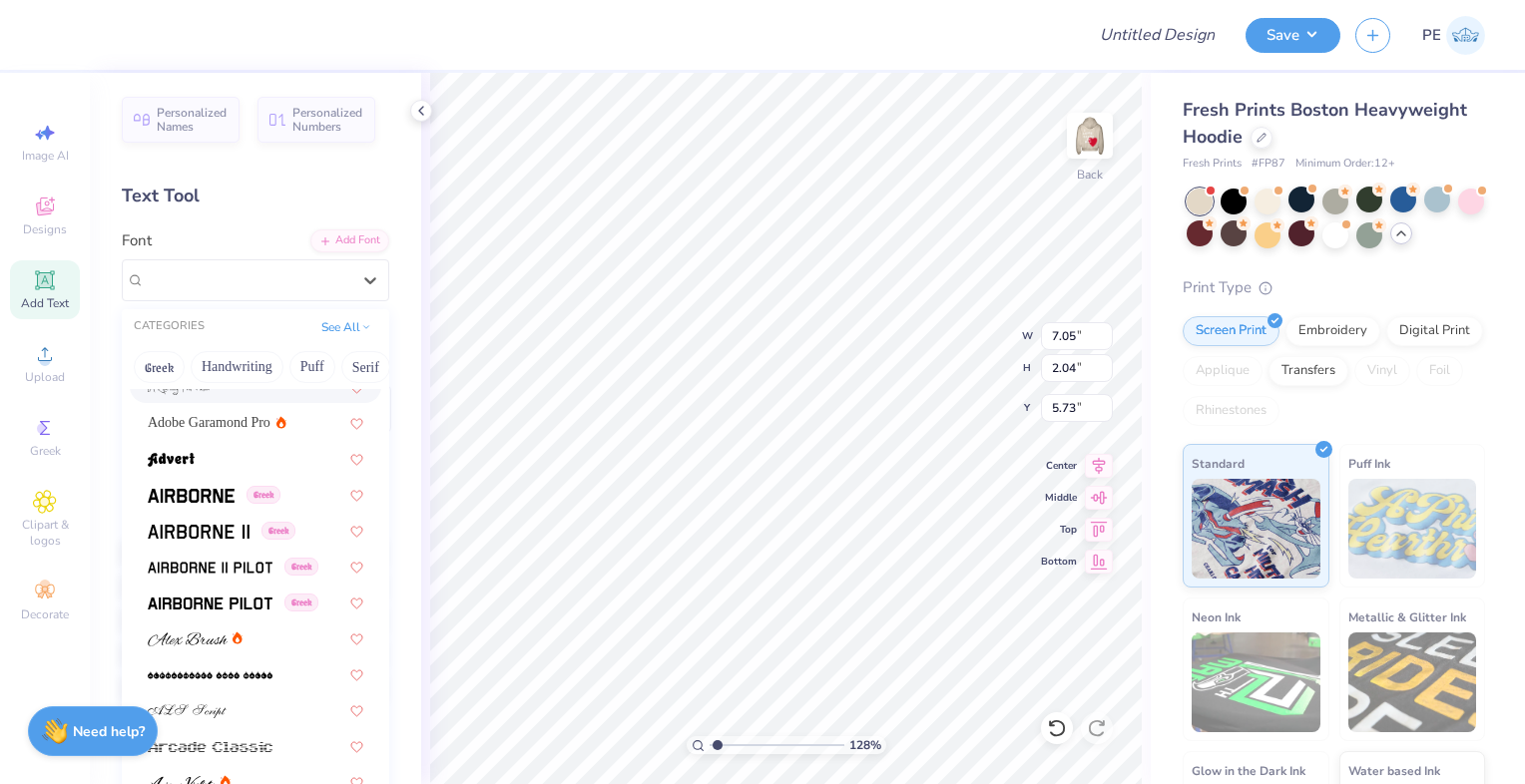 scroll, scrollTop: 798, scrollLeft: 0, axis: vertical 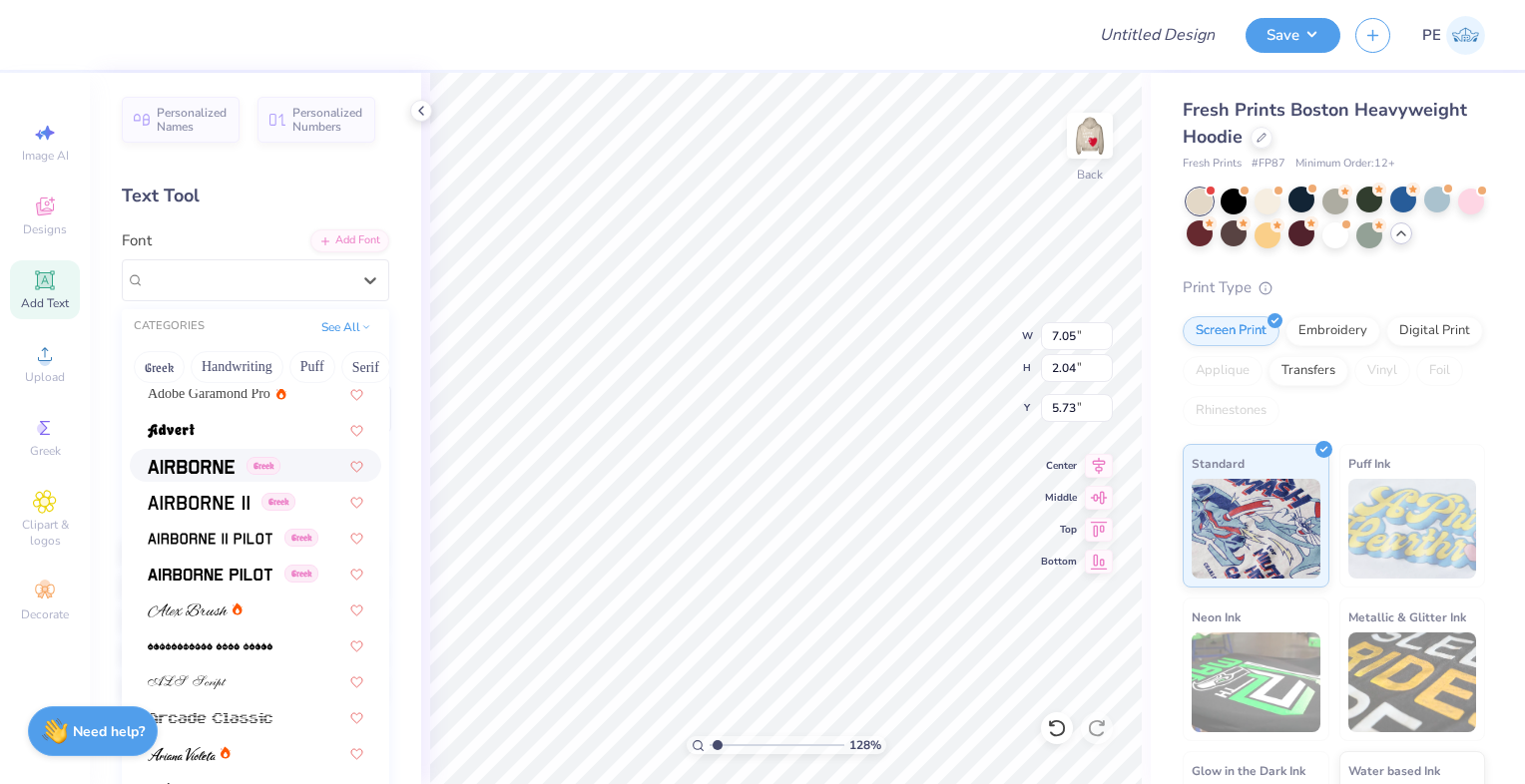click at bounding box center (191, 467) 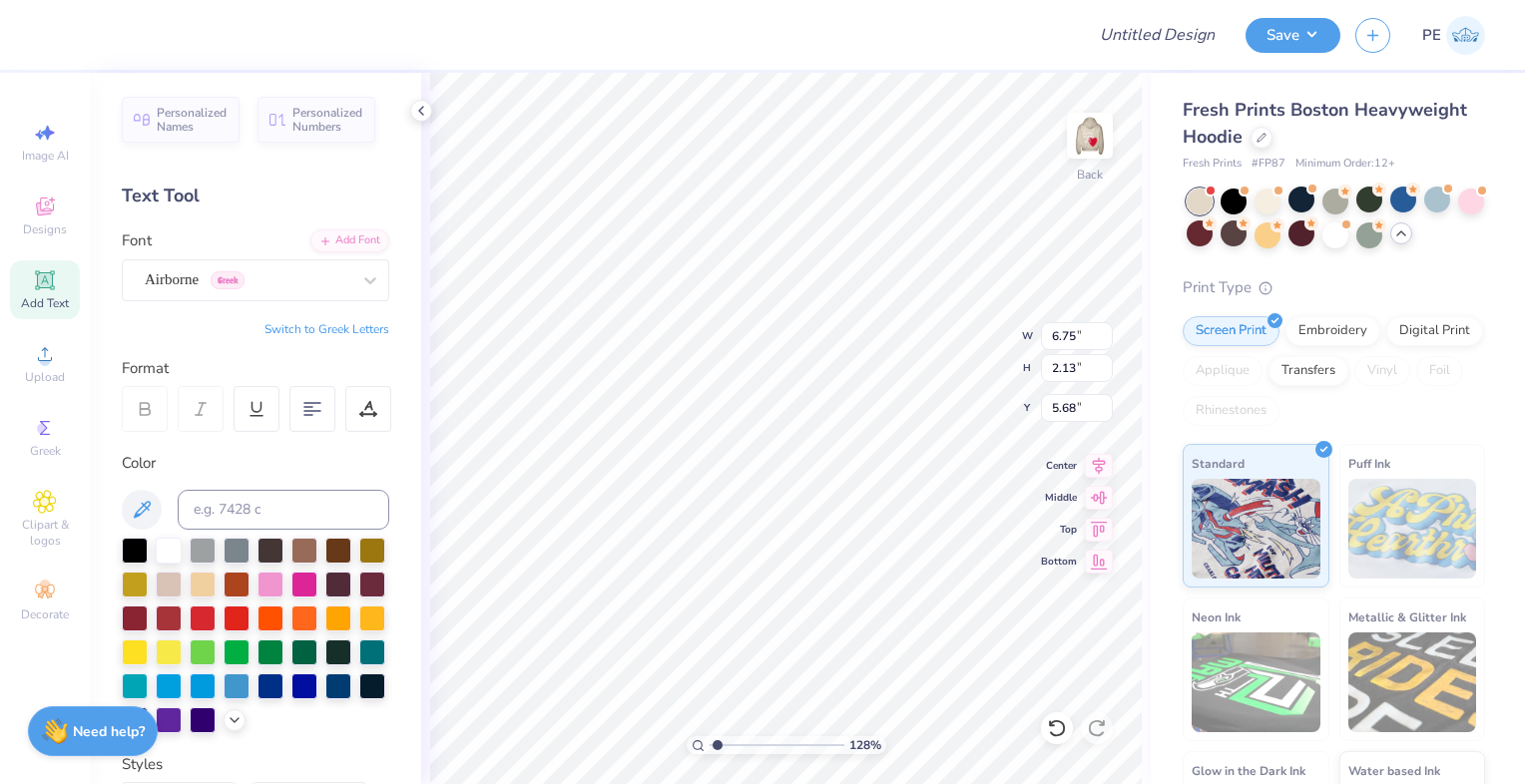 scroll, scrollTop: 15, scrollLeft: 1, axis: both 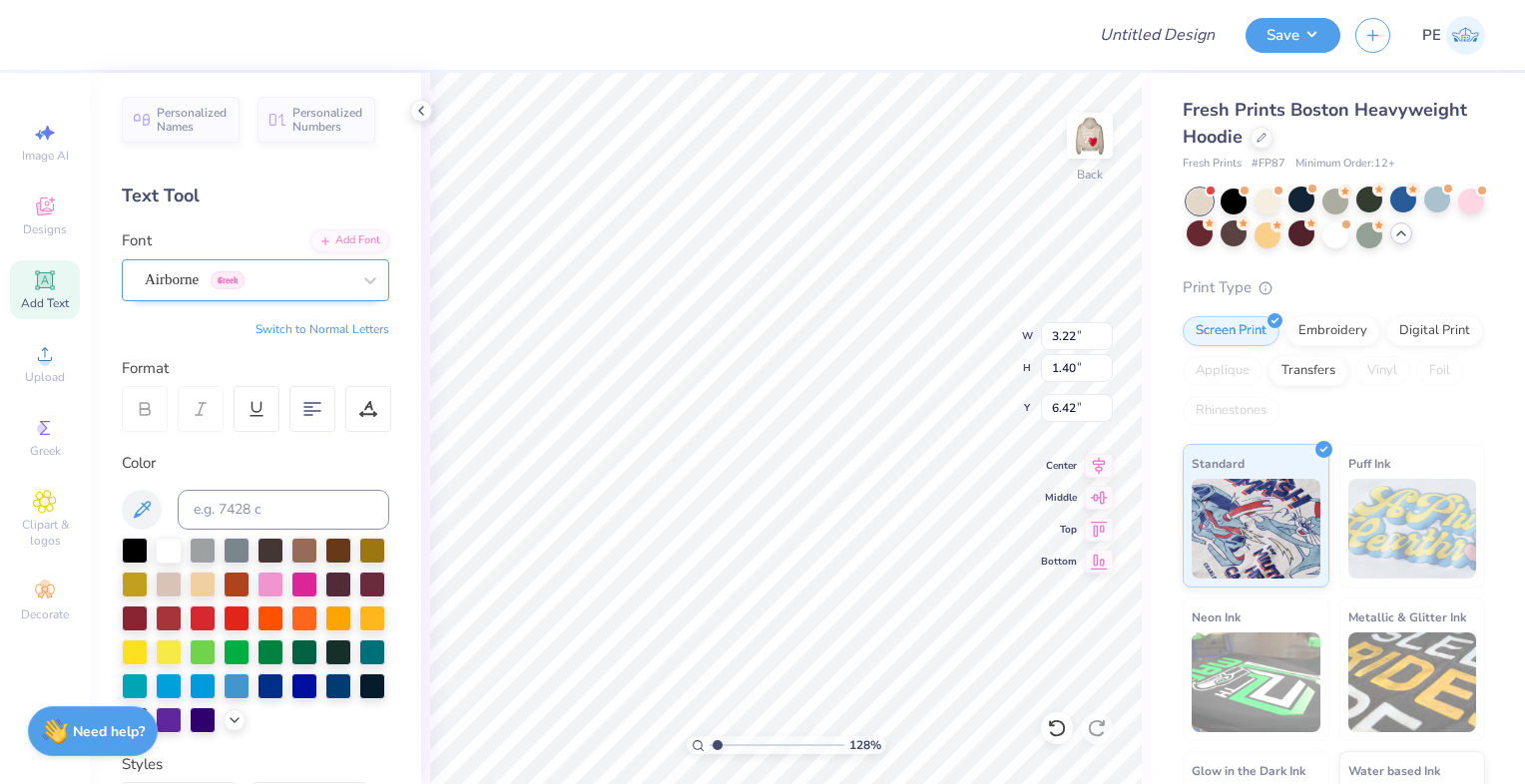 click on "Airborne Greek" at bounding box center (248, 279) 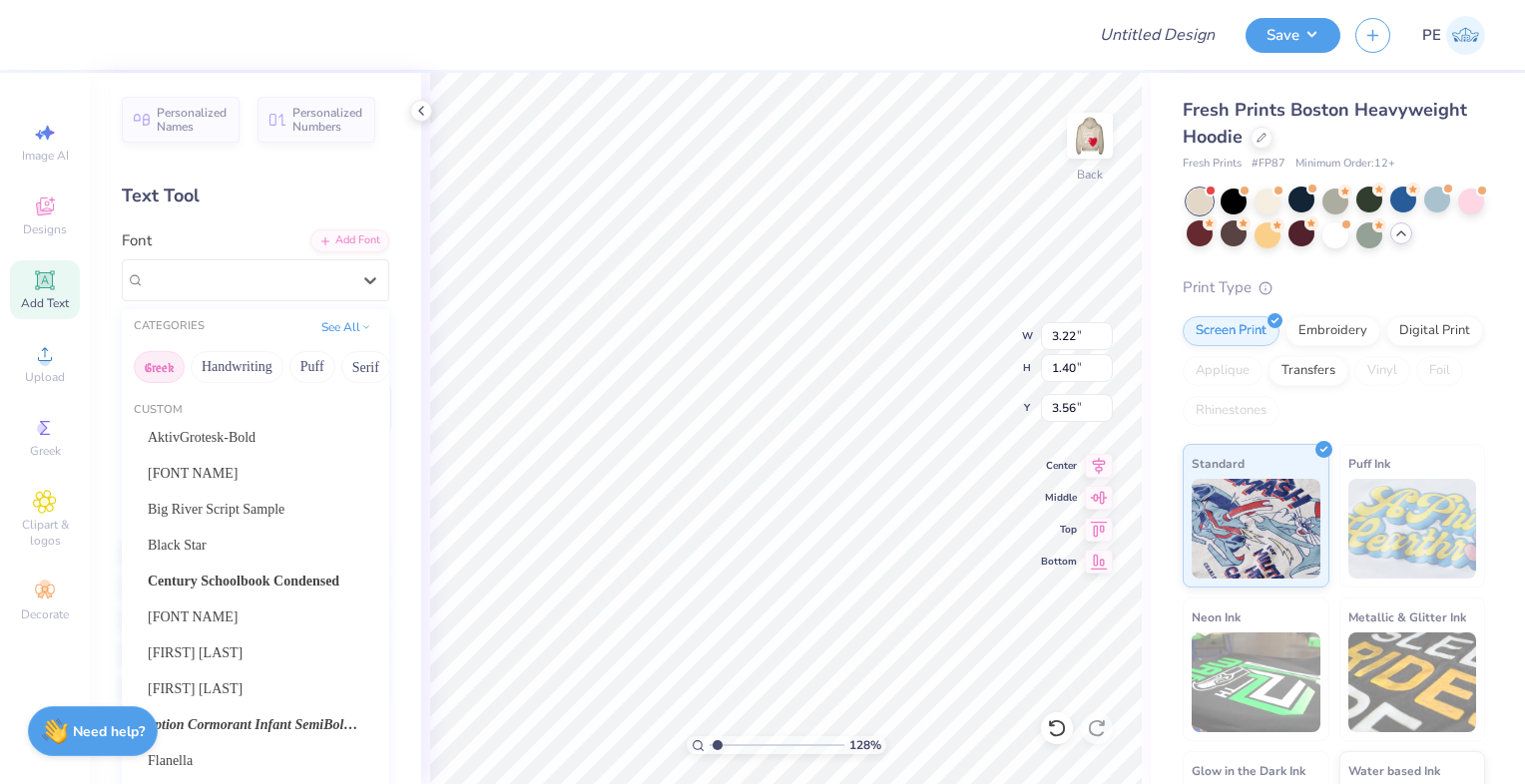 click on "Greek" at bounding box center (159, 367) 